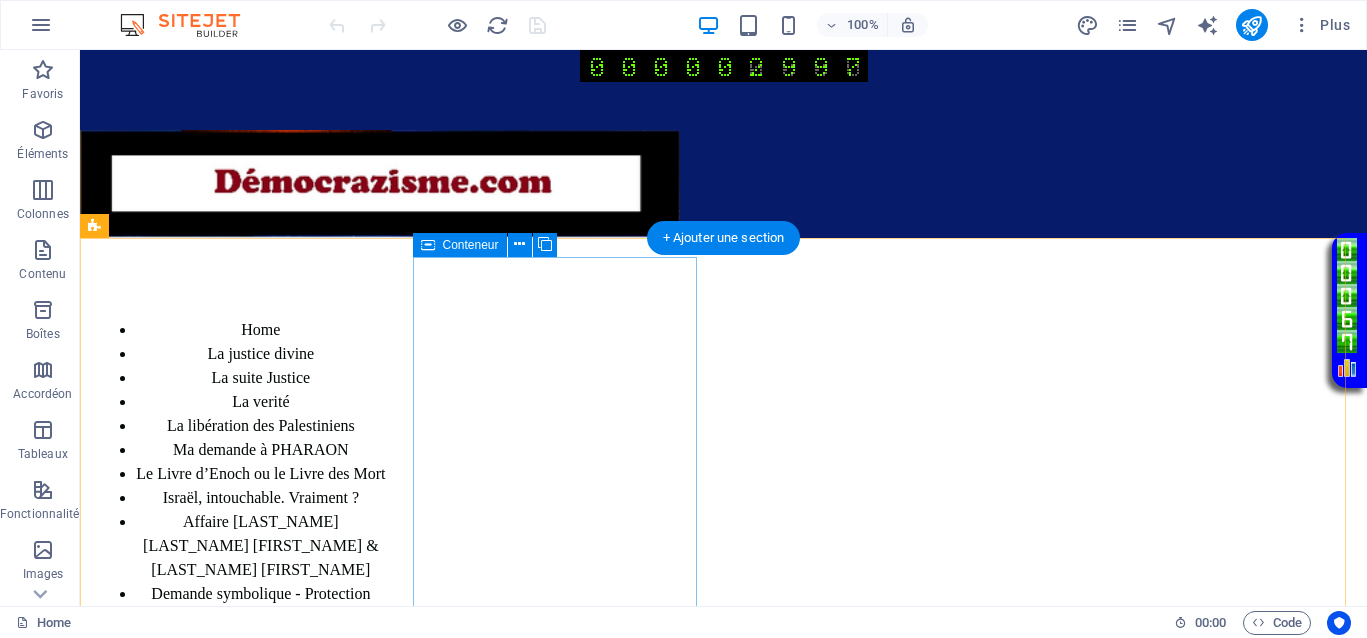 scroll, scrollTop: 0, scrollLeft: 0, axis: both 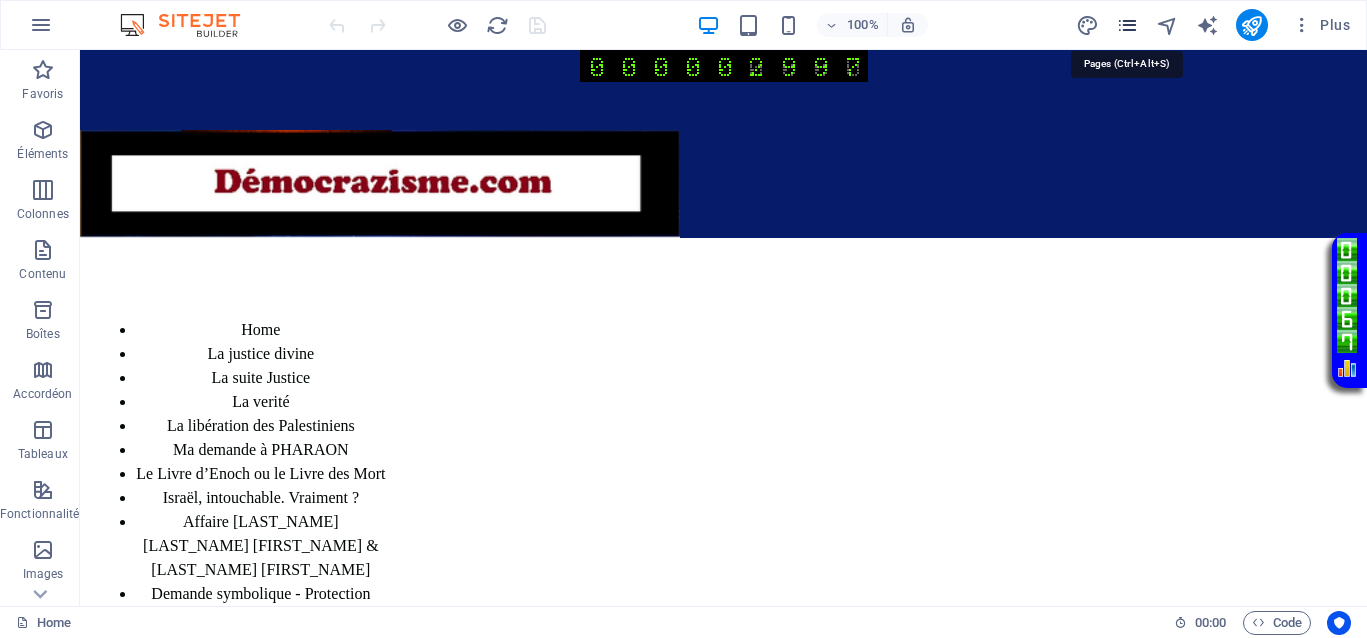 click at bounding box center [1127, 25] 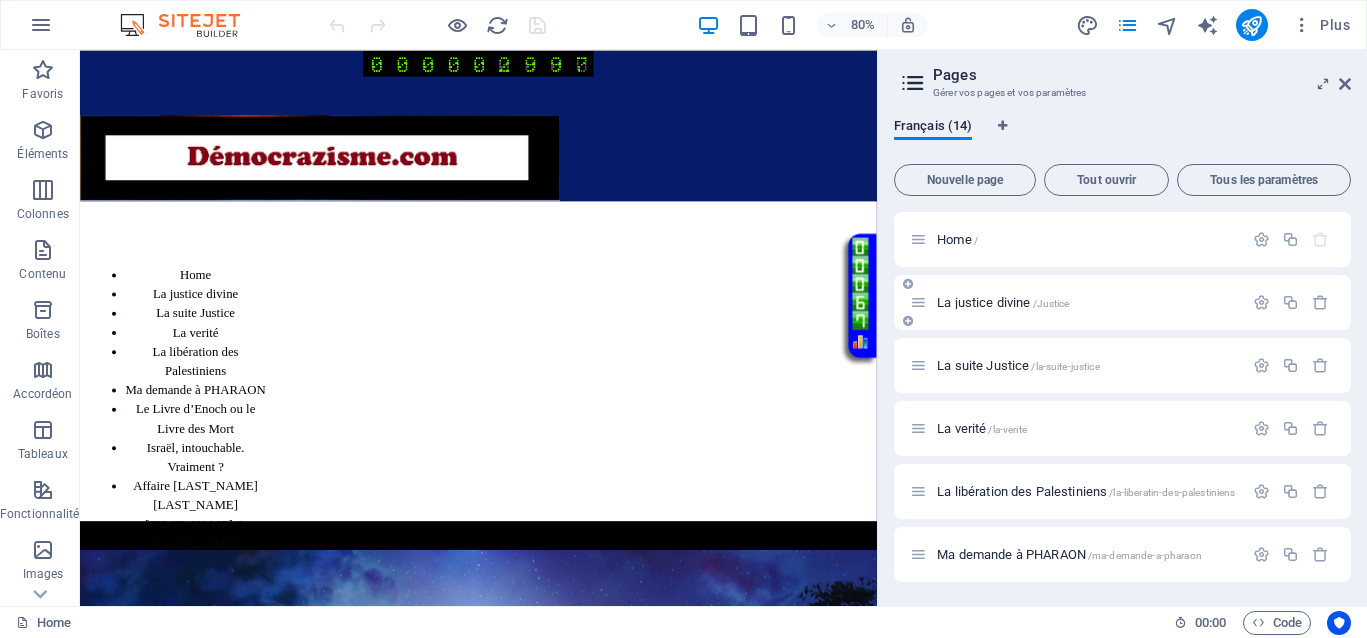 click on "La justice divine /Justice" at bounding box center (1003, 302) 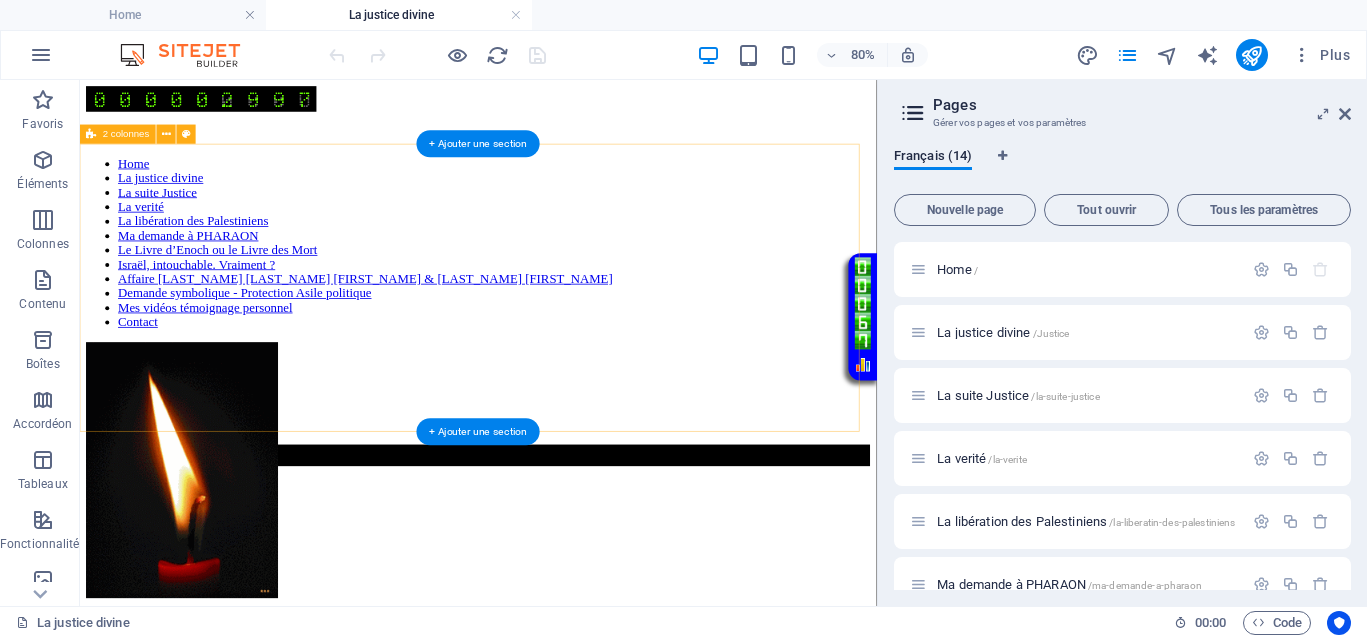 scroll, scrollTop: 250, scrollLeft: 0, axis: vertical 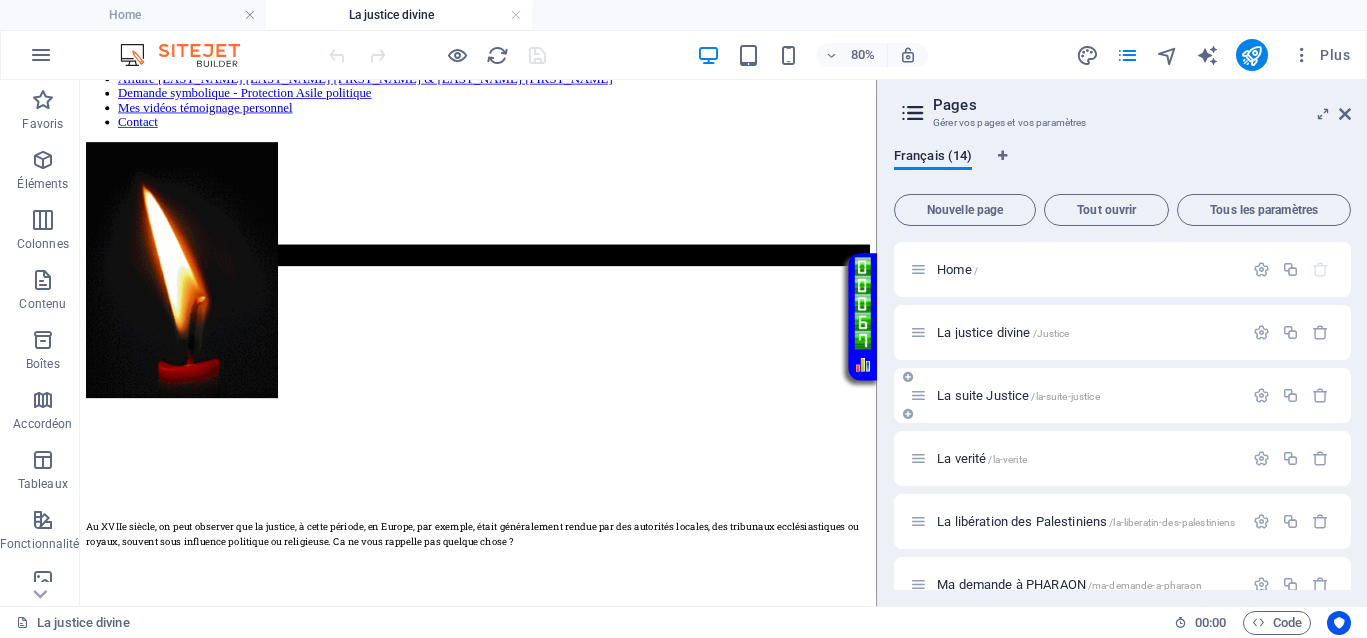 click on "La suite Justice /la-suite-justice" at bounding box center [1018, 395] 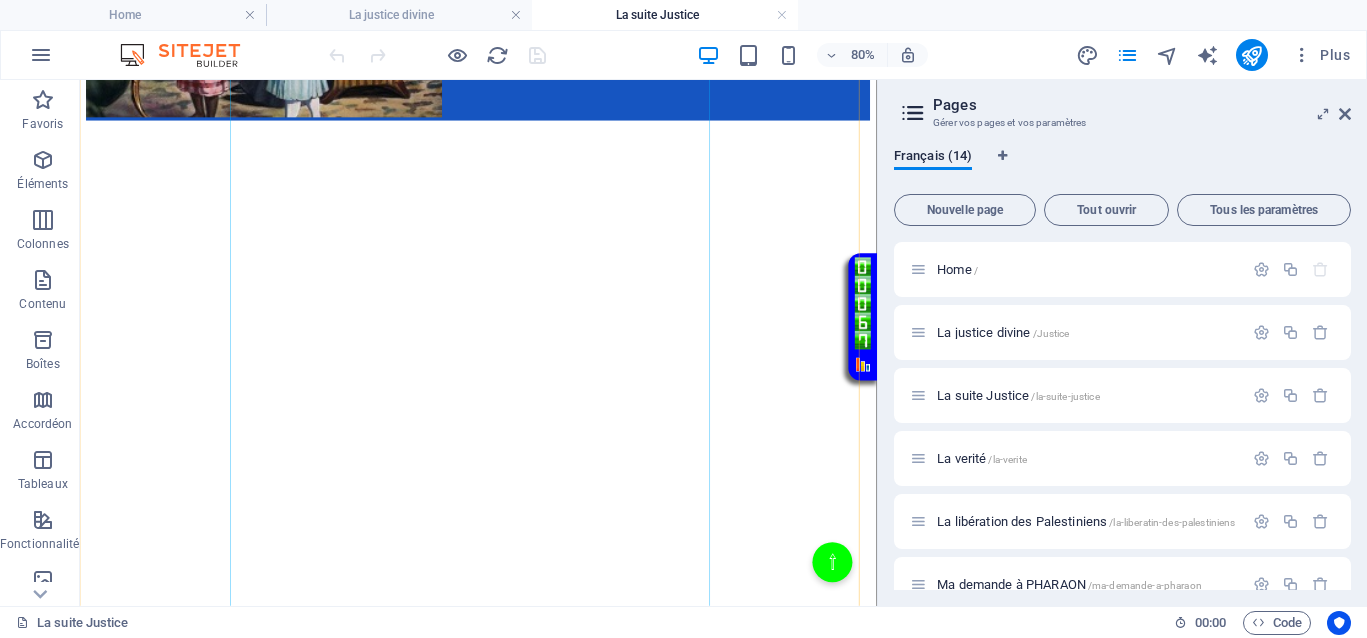 scroll, scrollTop: 1250, scrollLeft: 0, axis: vertical 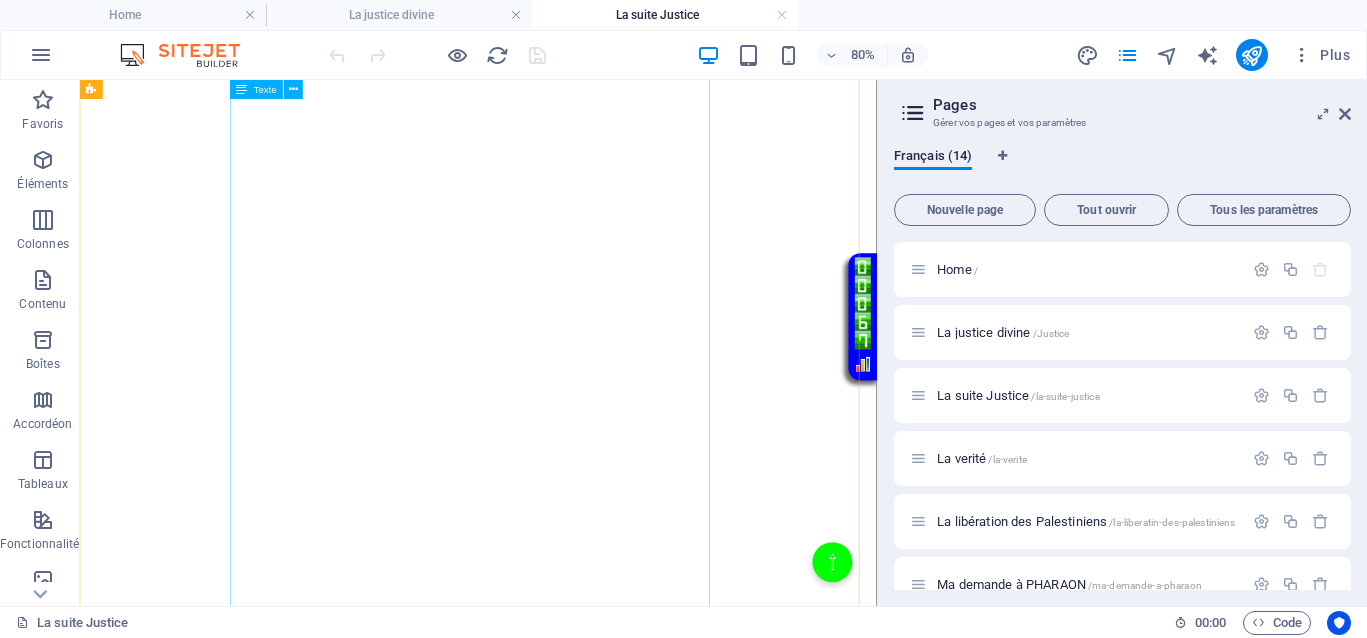 click on "Dans les textes anciens tels que le Livre d’Enoch ou le Livre des Morts, il est question d’enseignements profonds sur la justice, la justice divine et la transmutation des épreuves. Pourtant, nos institutions d’États européens ne sont que des versions inversées de ces vérités ancestrales. Elles ont détourné la sagesse originelle pour nous imposer une vision déformée, celle d’un pardon aveugle face à la souffrance, comme si cela était la seule voie possible. Une véritable inversion des valeurs du vivant. Il faut comprendre la nécessité de se libérer des illusions et que chaque épreuve constitue une étape de notre évolution spirituelle. Cette interrogation soulève la complexité des situations impliquant la victime et l'agresseur, ainsi que la nécessité de dépasser le simple jugement de l’agresseur pour atteindre une compréhension plus profonde." at bounding box center (388, 7217) 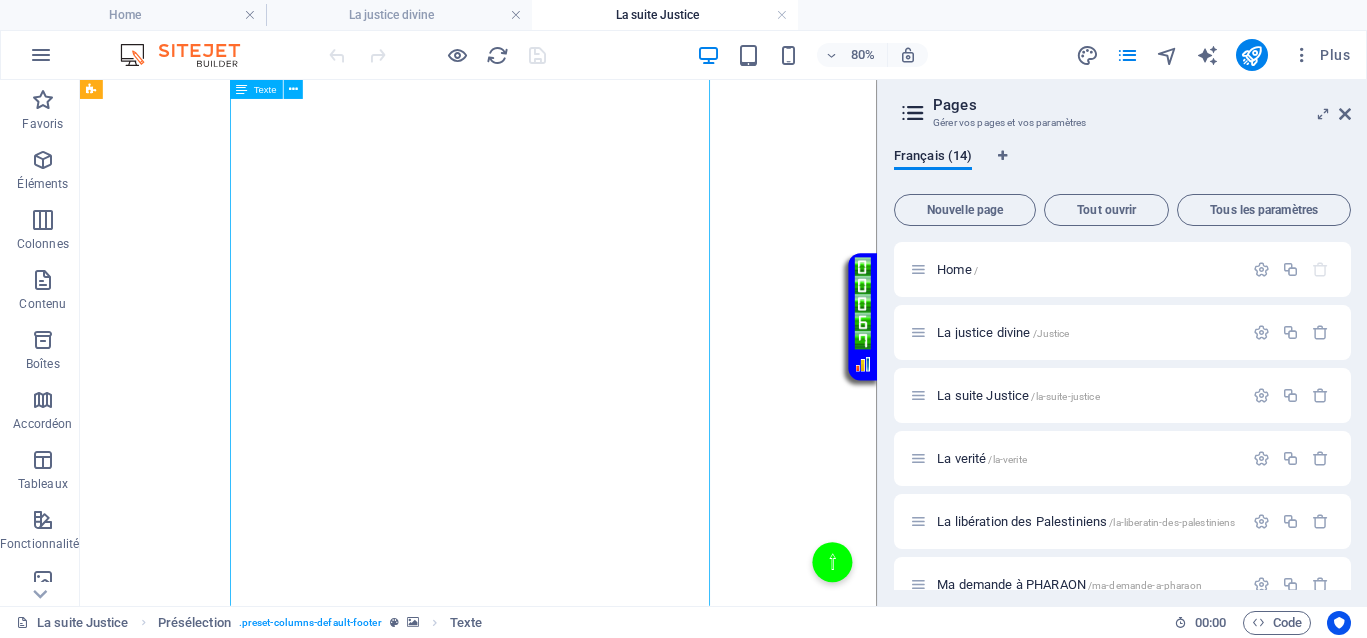 click on "Dans les textes anciens tels que le Livre d’Enoch ou le Livre des Morts, il est question d’enseignements profonds sur la justice, la justice divine et la transmutation des épreuves. Pourtant, nos institutions d’États européens ne sont que des versions inversées de ces vérités ancestrales. Elles ont détourné la sagesse originelle pour nous imposer une vision déformée, celle d’un pardon aveugle face à la souffrance, comme si cela était la seule voie possible. Une véritable inversion des valeurs du vivant. Il faut comprendre la nécessité de se libérer des illusions et que chaque épreuve constitue une étape de notre évolution spirituelle. Cette interrogation soulève la complexité des situations impliquant la victime et l'agresseur, ainsi que la nécessité de dépasser le simple jugement de l’agresseur pour atteindre une compréhension plus profonde." at bounding box center [388, 7217] 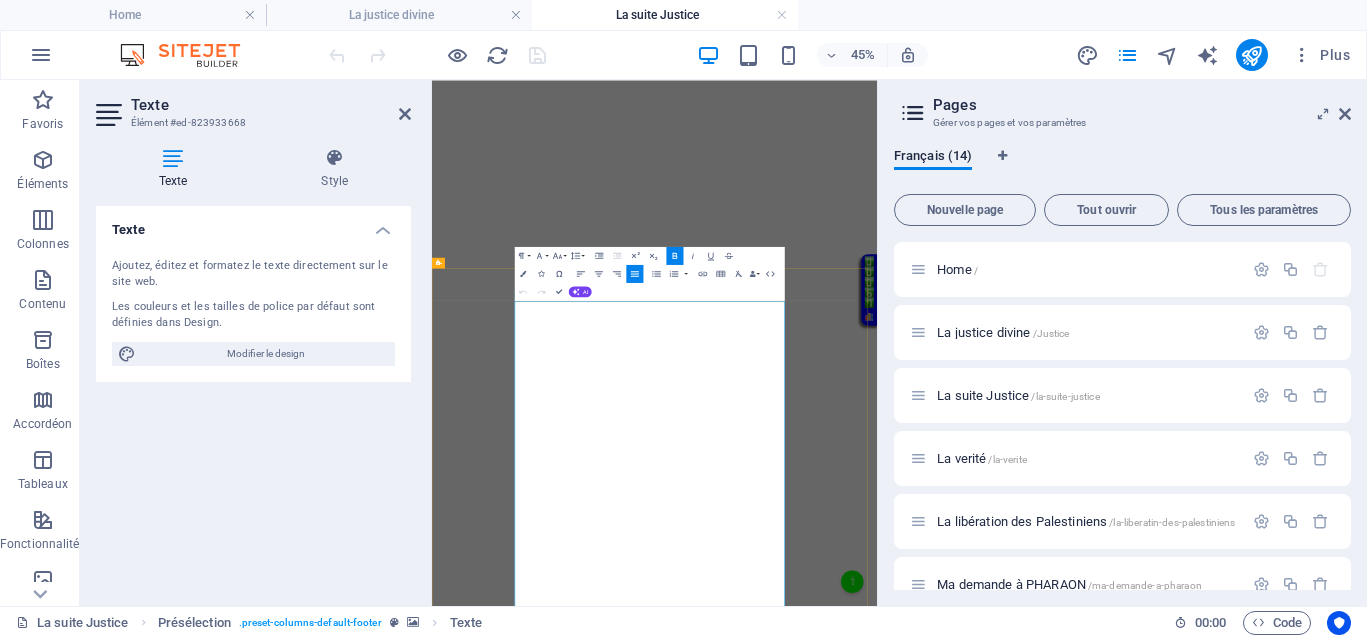 scroll, scrollTop: 672, scrollLeft: 0, axis: vertical 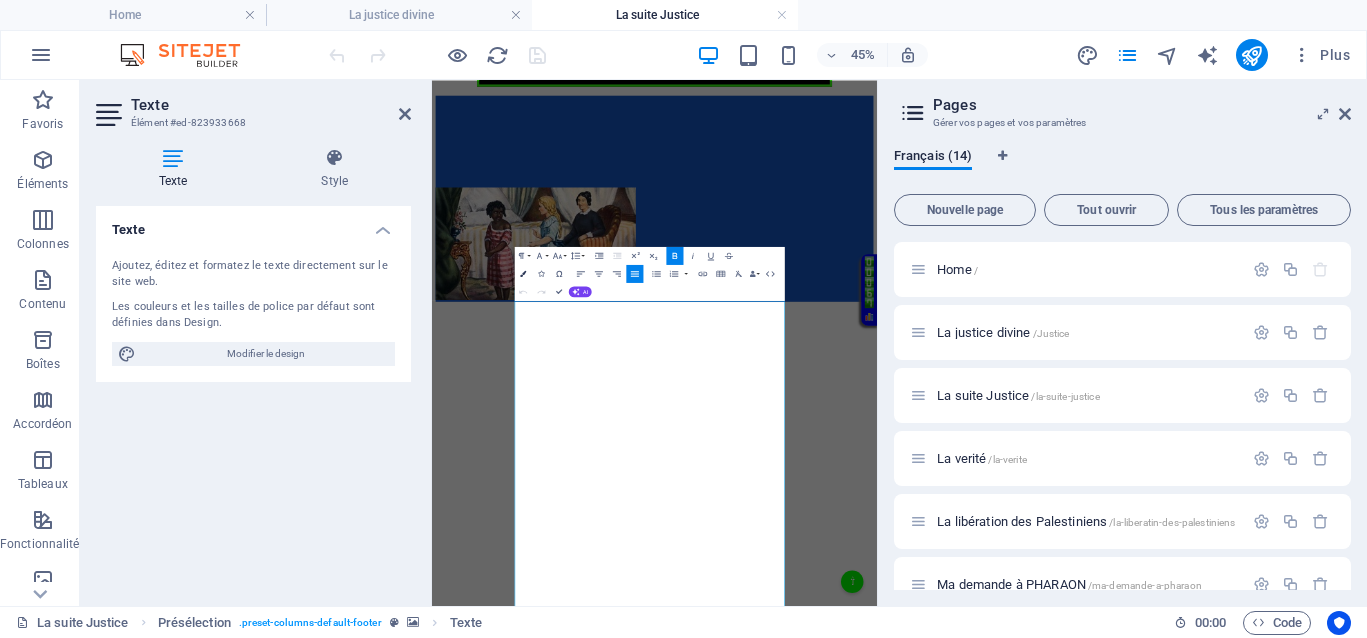 click at bounding box center (523, 273) 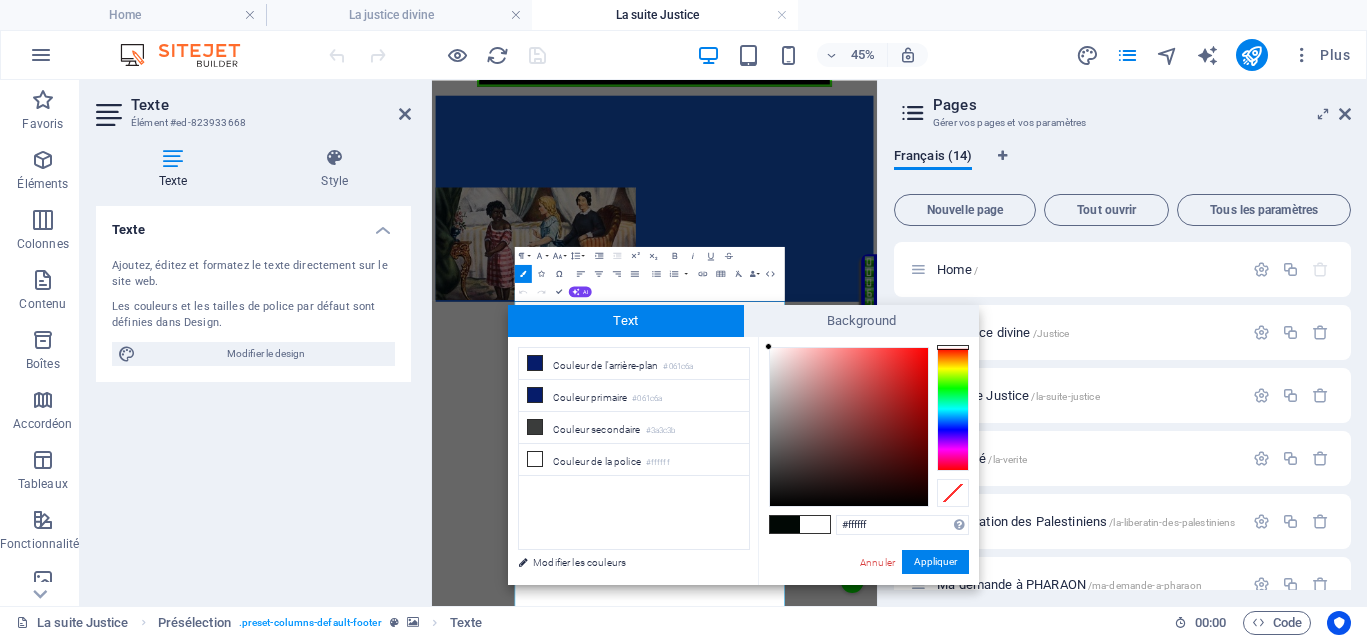 click at bounding box center (785, 524) 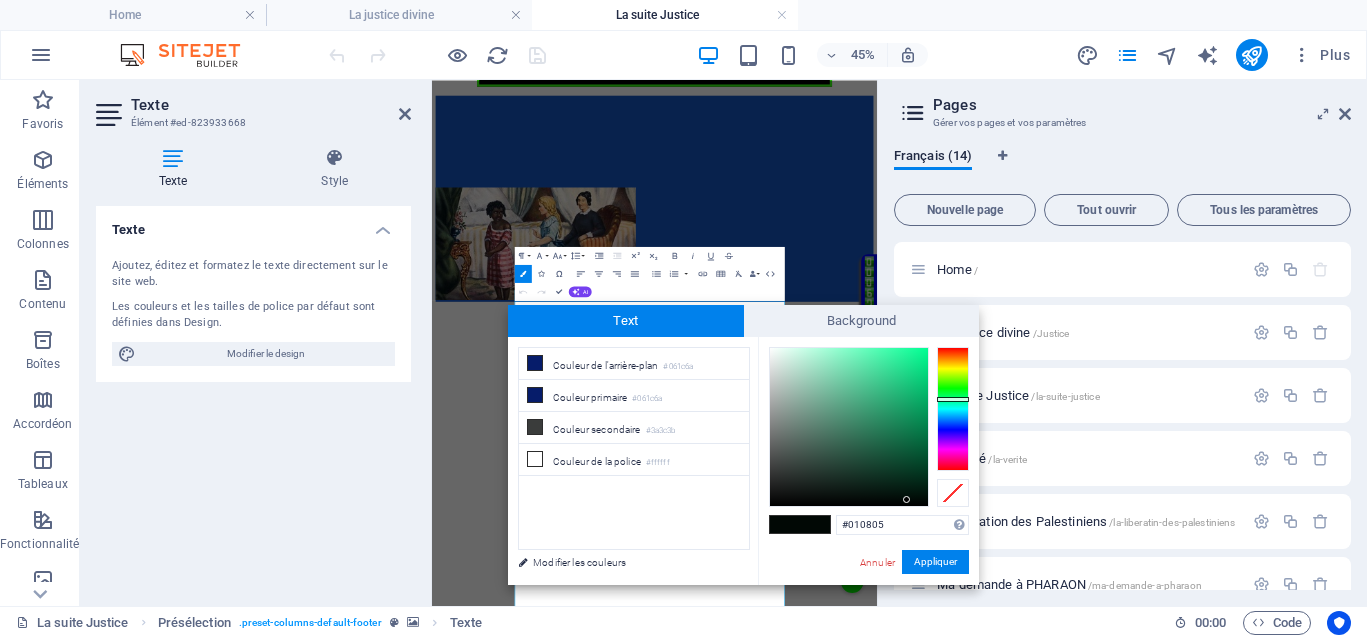 click on "Appliquer" at bounding box center (935, 562) 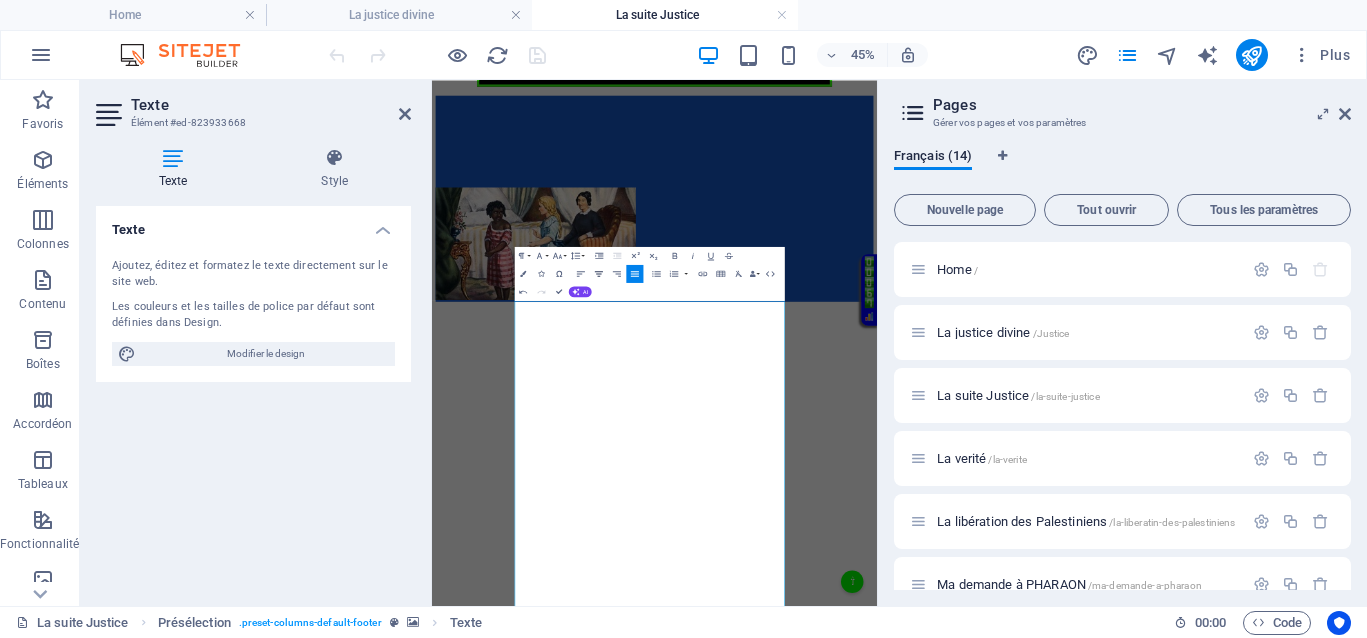 click 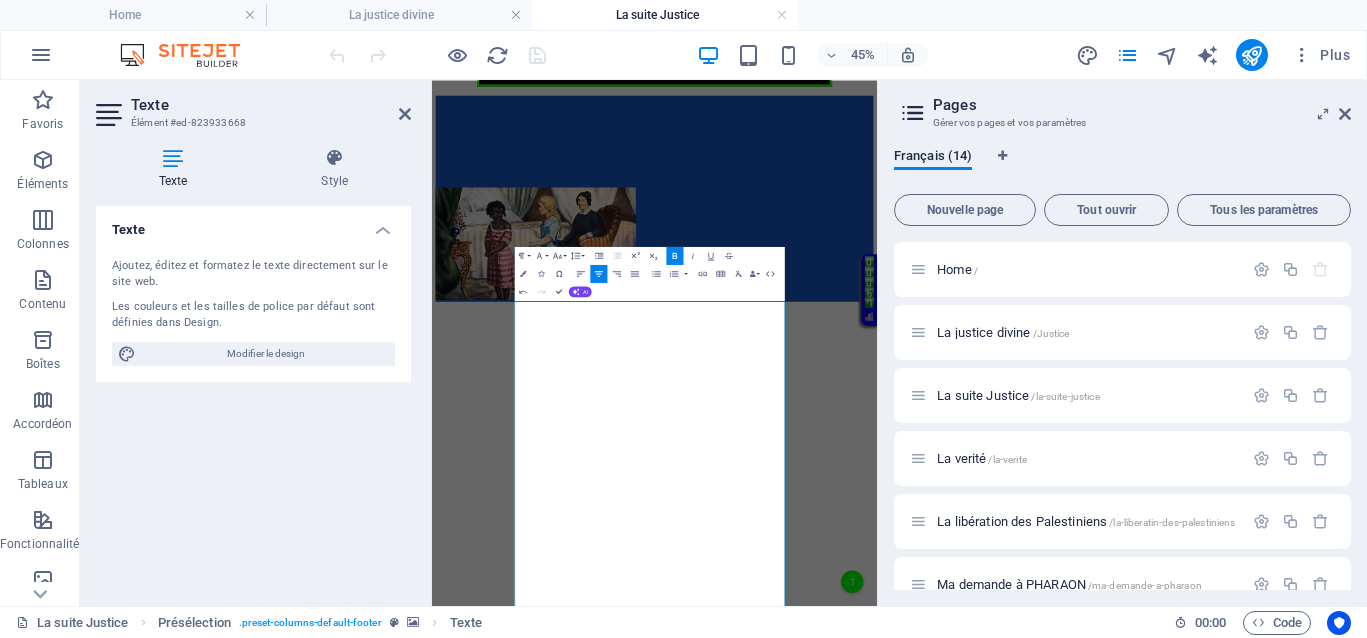 click 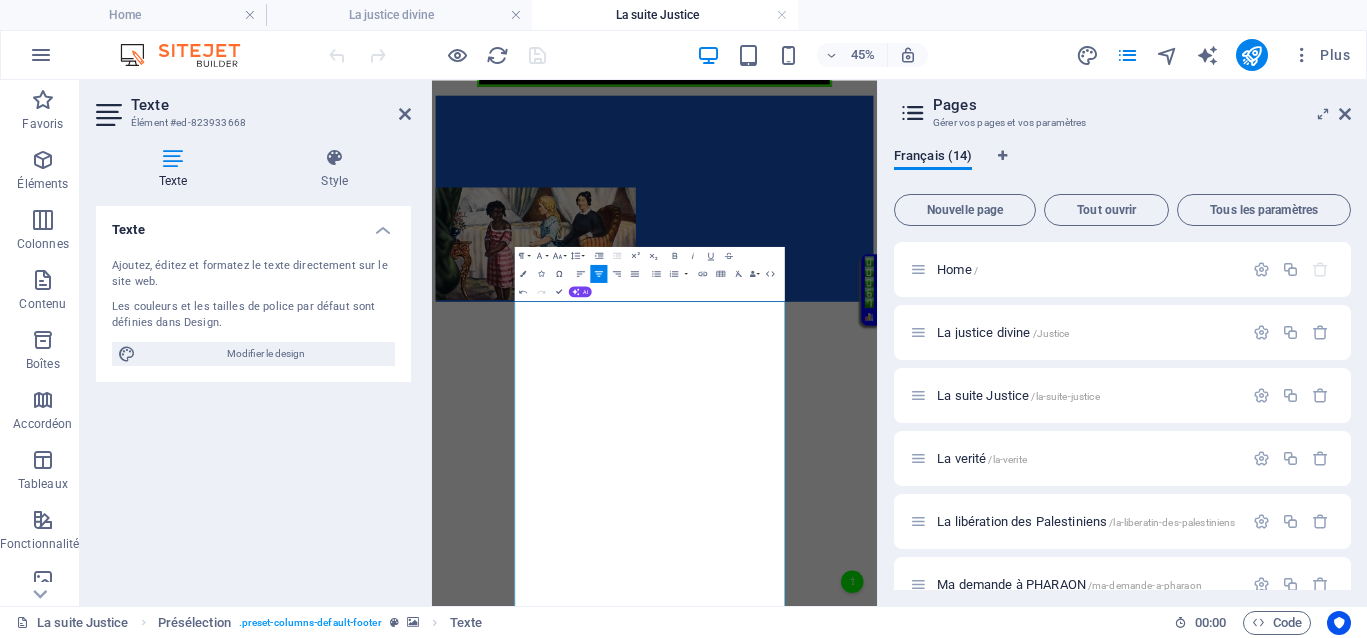 click at bounding box center [926, 572] 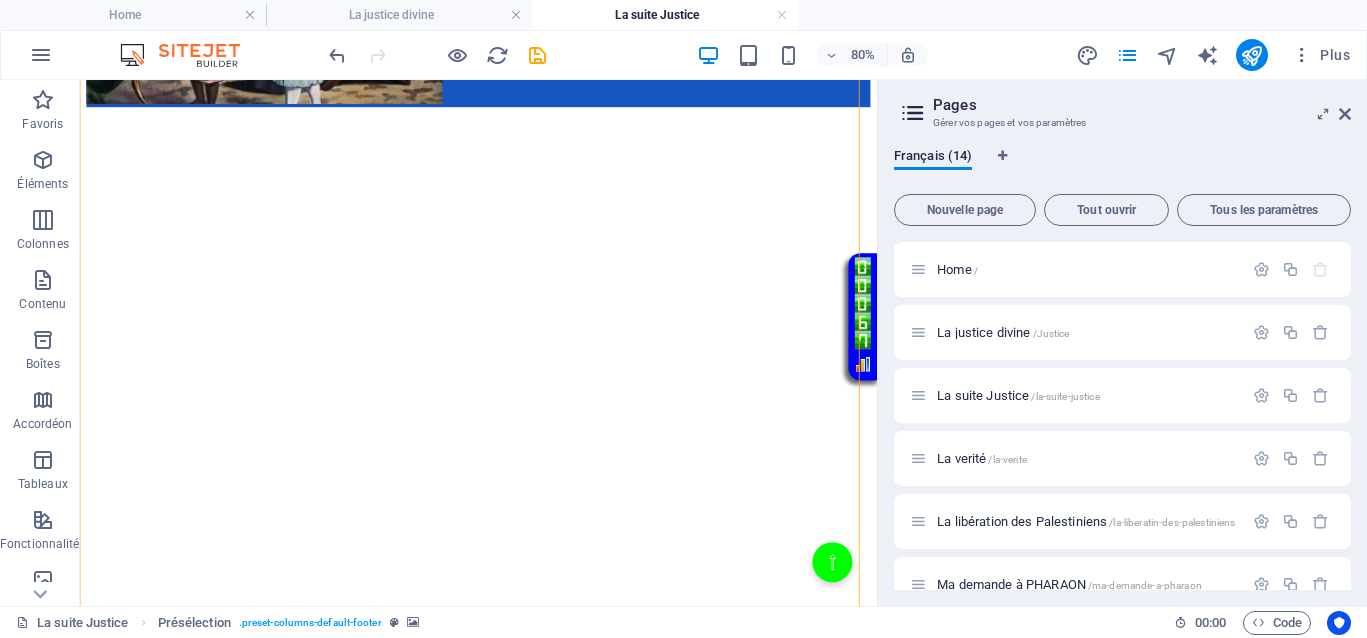 scroll, scrollTop: 1172, scrollLeft: 0, axis: vertical 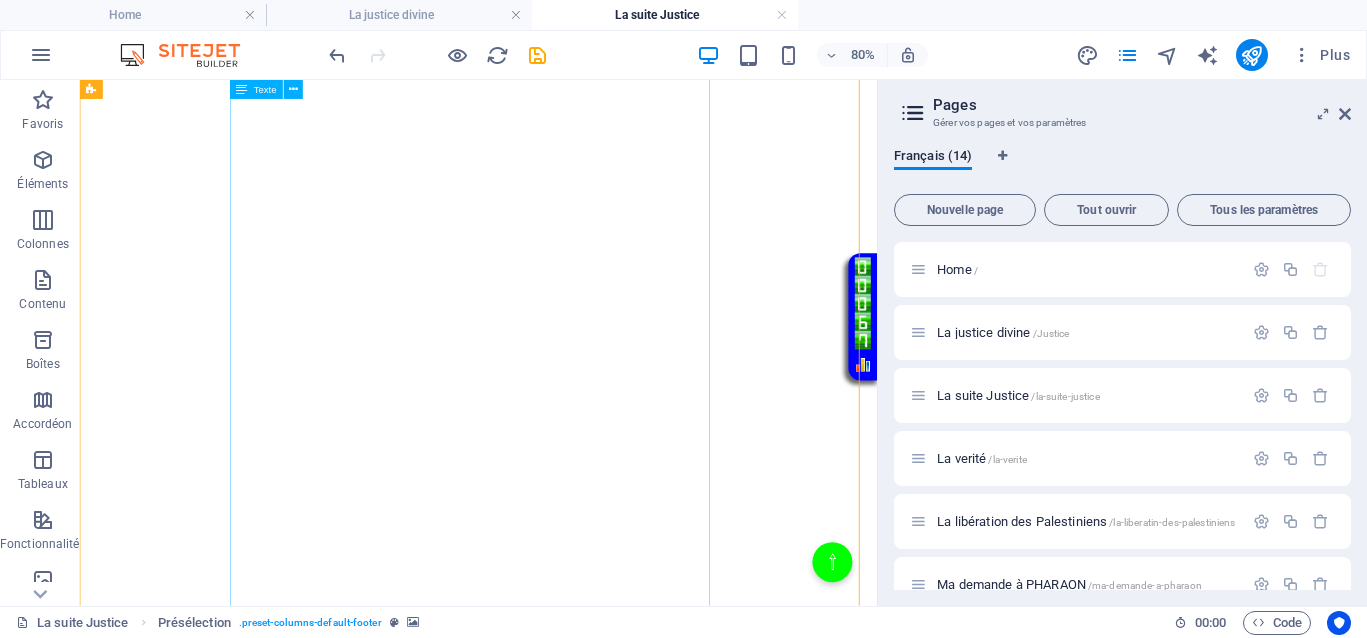 click on "Dans les textes anciens tels que le Livre d’Enoch ou le Livre des Morts, il est question d’enseignements profonds sur la justice, la justice divine et la transmutation des épreuves. Pourtant, nos institutions d’États européens ne sont que des versions inversées de ces vérités ancestrales. Elles ont détourné la sagesse originelle pour nous imposer une vision déformée, celle d’un pardon aveugle face à la souffrance, comme si cela était la seule voie possible. Une véritable inversion des valeurs du vivant. Il faut comprendre la nécessité de se libérer des illusions et que chaque épreuve constitue une étape de notre évolution spirituelle. Cette interrogation soulève la complexité des situations impliquant la victime et l'agresseur, ainsi que la nécessité de dépasser le simple jugement de l’agresseur pour atteindre une compréhension plus profonde." at bounding box center (388, 7295) 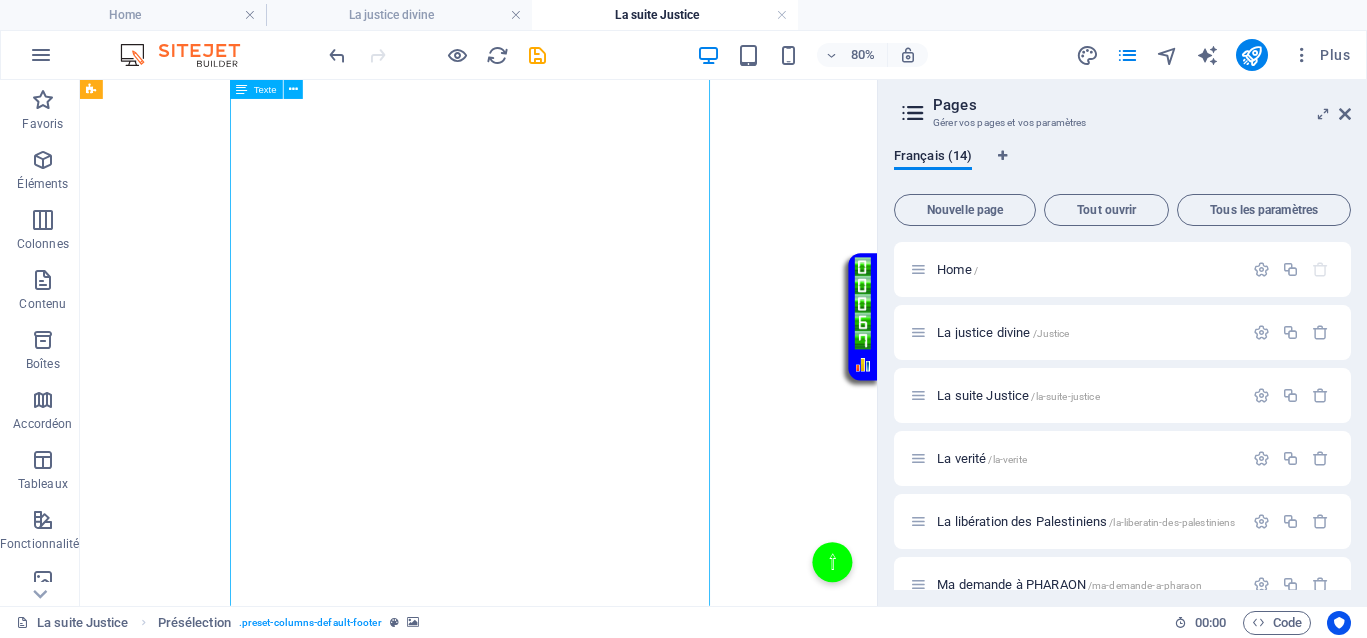 click on "Dans les textes anciens tels que le Livre d’Enoch ou le Livre des Morts, il est question d’enseignements profonds sur la justice, la justice divine et la transmutation des épreuves. Pourtant, nos institutions d’États européens ne sont que des versions inversées de ces vérités ancestrales. Elles ont détourné la sagesse originelle pour nous imposer une vision déformée, celle d’un pardon aveugle face à la souffrance, comme si cela était la seule voie possible. Une véritable inversion des valeurs du vivant. Il faut comprendre la nécessité de se libérer des illusions et que chaque épreuve constitue une étape de notre évolution spirituelle. Cette interrogation soulève la complexité des situations impliquant la victime et l'agresseur, ainsi que la nécessité de dépasser le simple jugement de l’agresseur pour atteindre une compréhension plus profonde." at bounding box center [388, 7295] 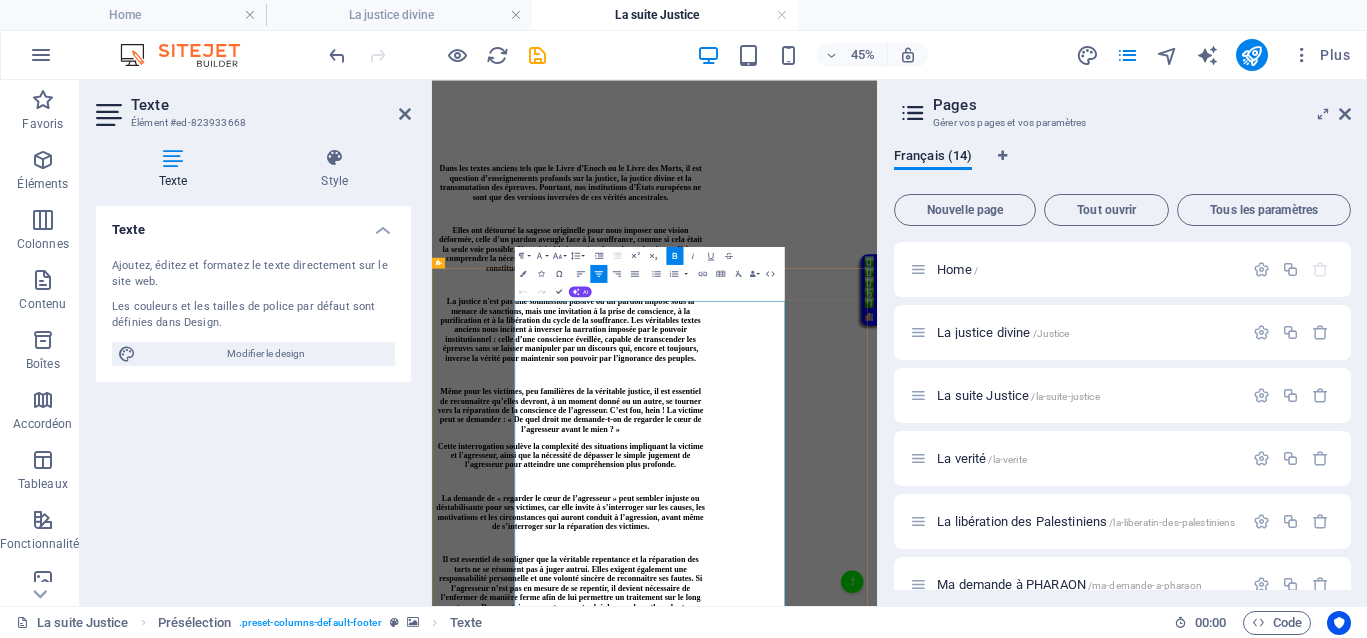 scroll, scrollTop: 672, scrollLeft: 0, axis: vertical 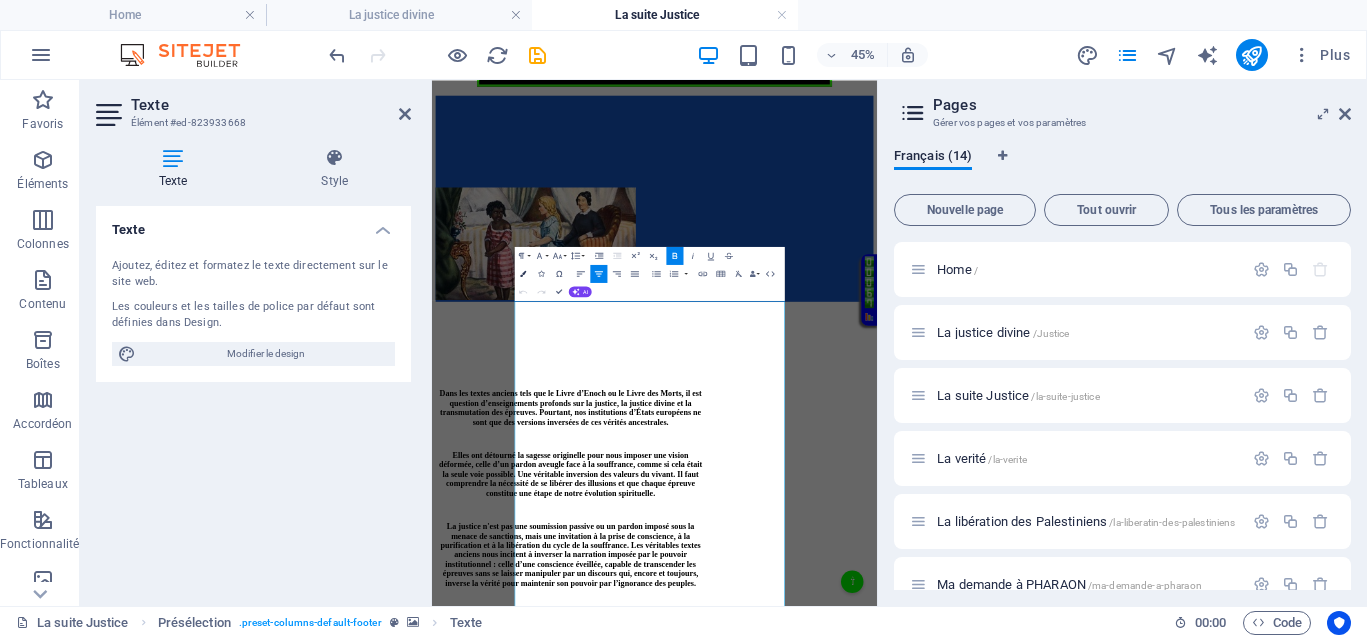 click at bounding box center [523, 273] 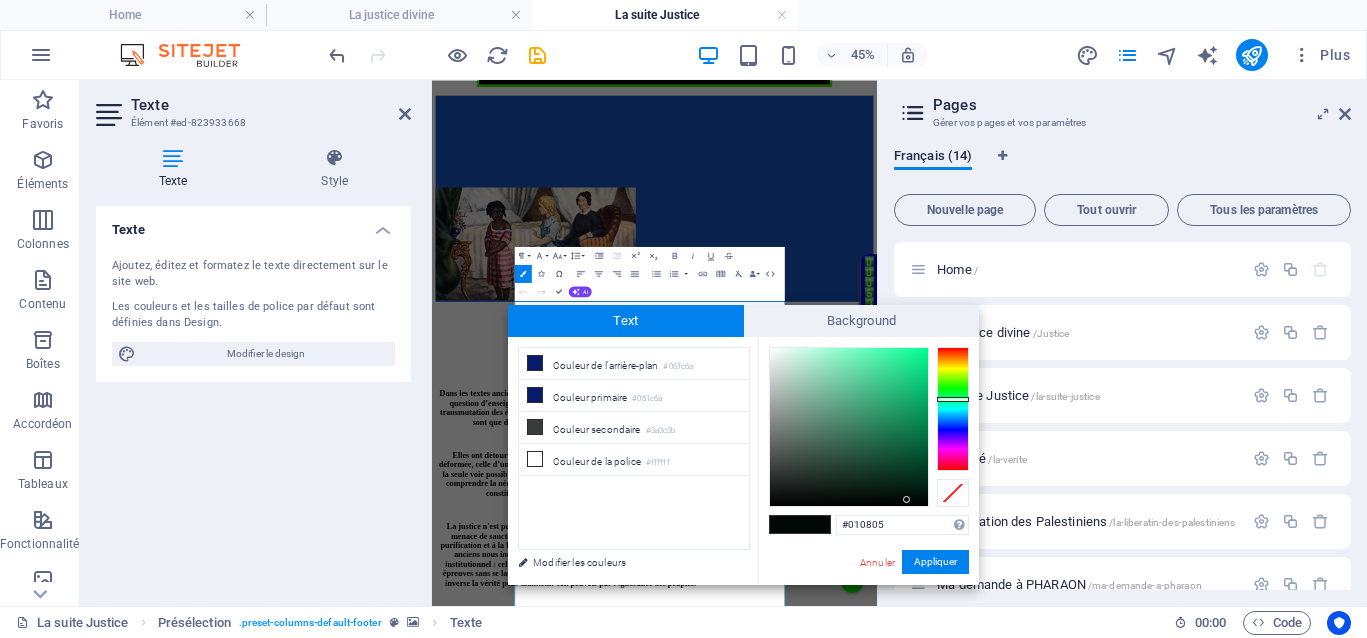 click at bounding box center (785, 524) 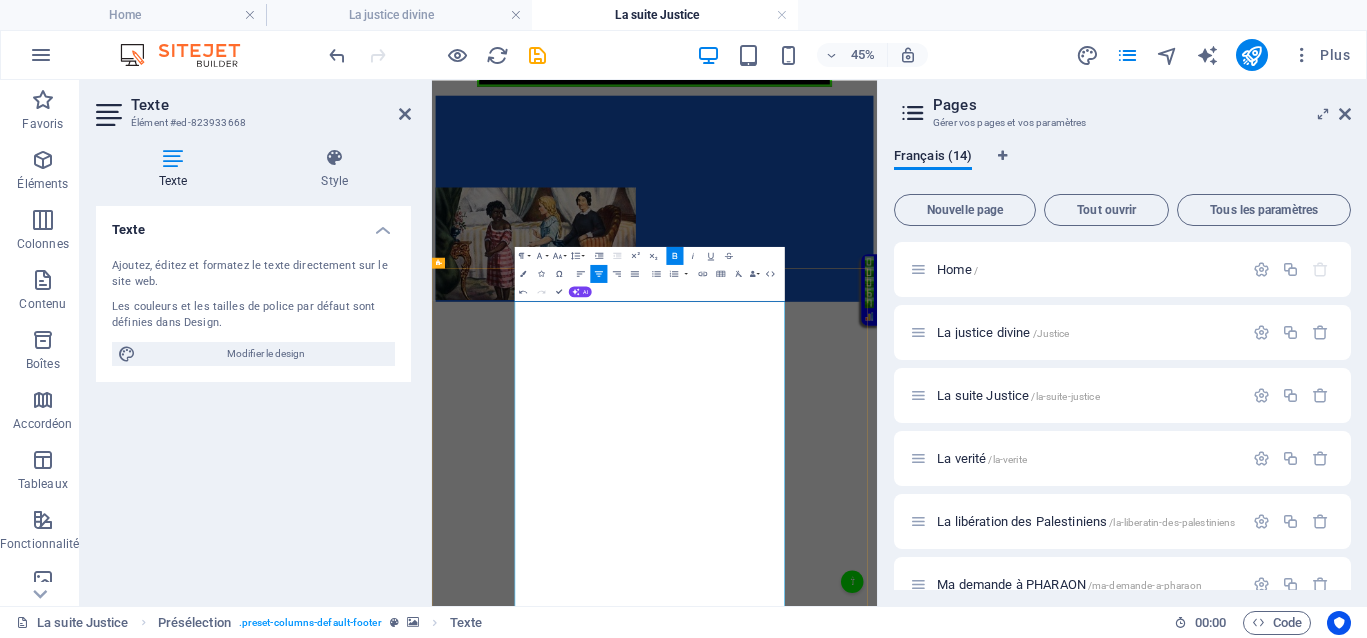 click on "Elles ont détourné la sagesse originelle pour nous imposer une vision déformée, celle d’un pardon aveugle face à la souffrance, comme si cela était la seule voie possible. Une véritable inversion des valeurs du vivant. Il faut comprendre la nécessité de se libérer des illusions et que chaque épreuve constitue une étape de notre évolution spirituelle." at bounding box center [740, 5749] 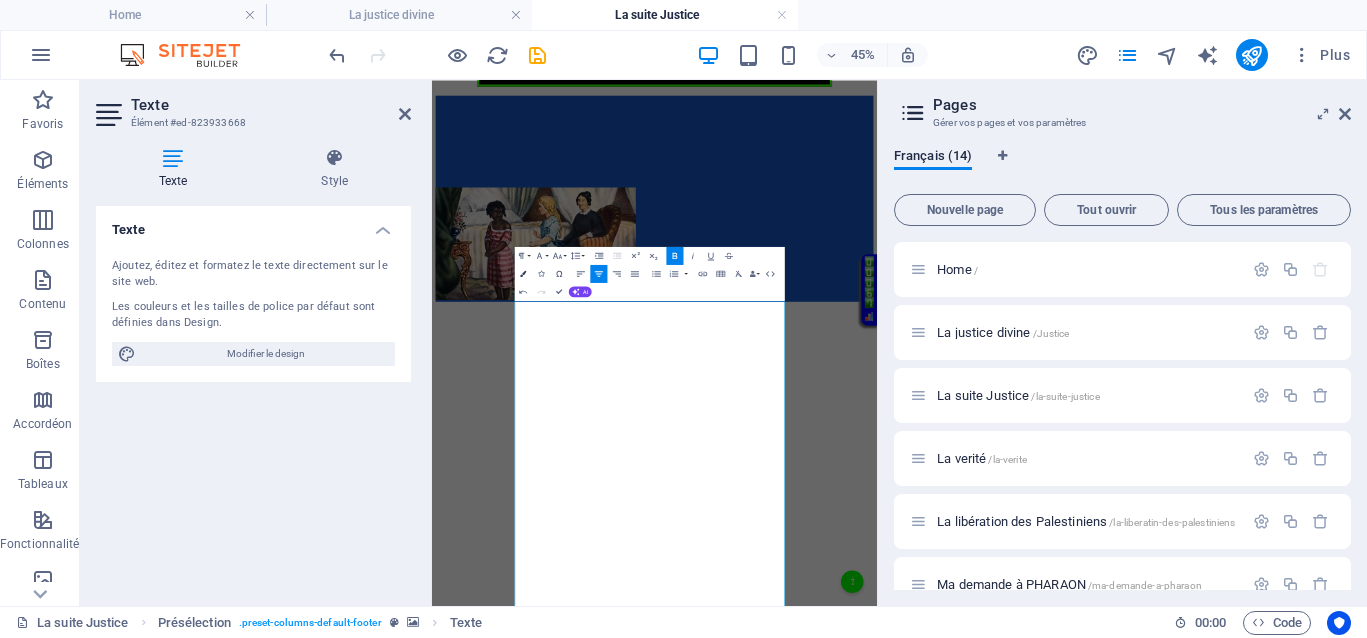 click at bounding box center [523, 273] 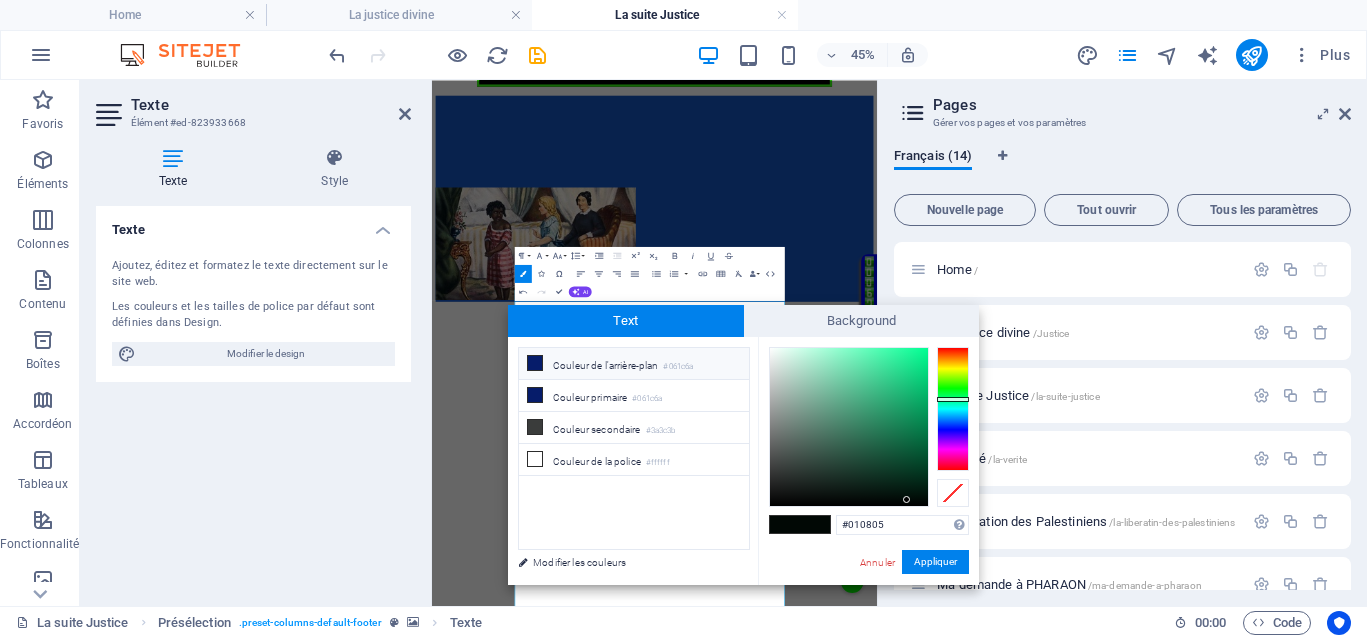 click on "Couleur de l'arrière-plan
#061c6a" at bounding box center [634, 364] 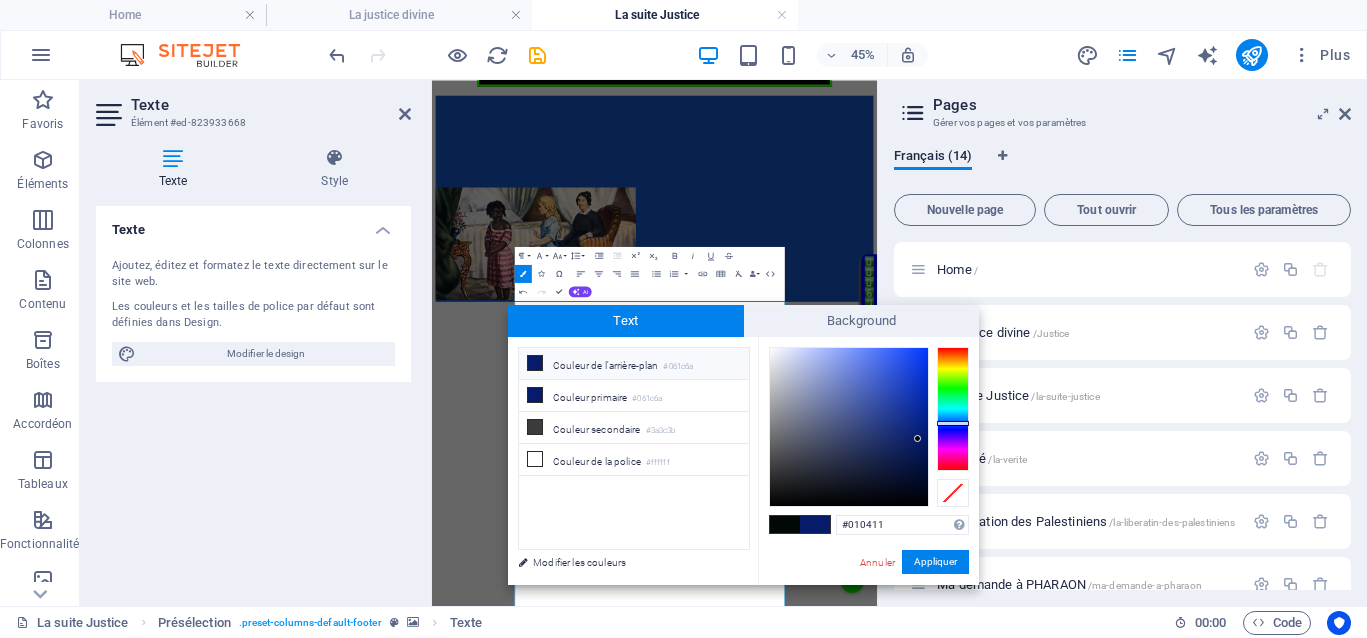 type on "#010511" 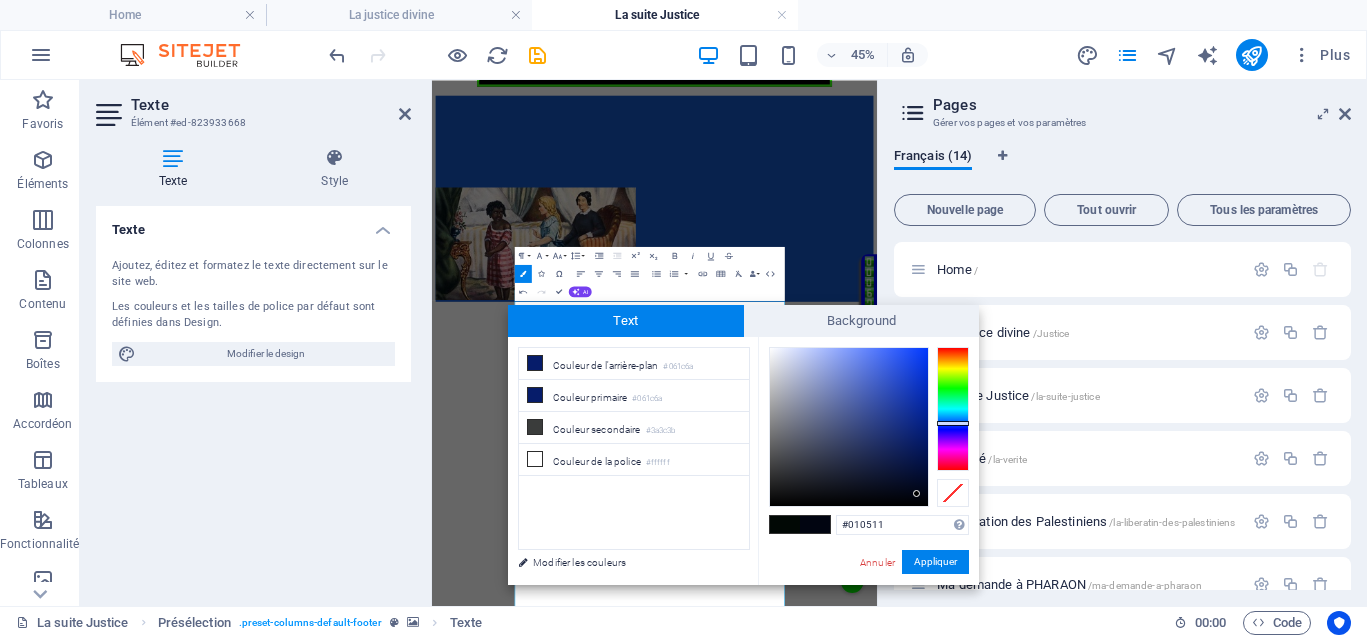 click at bounding box center [849, 427] 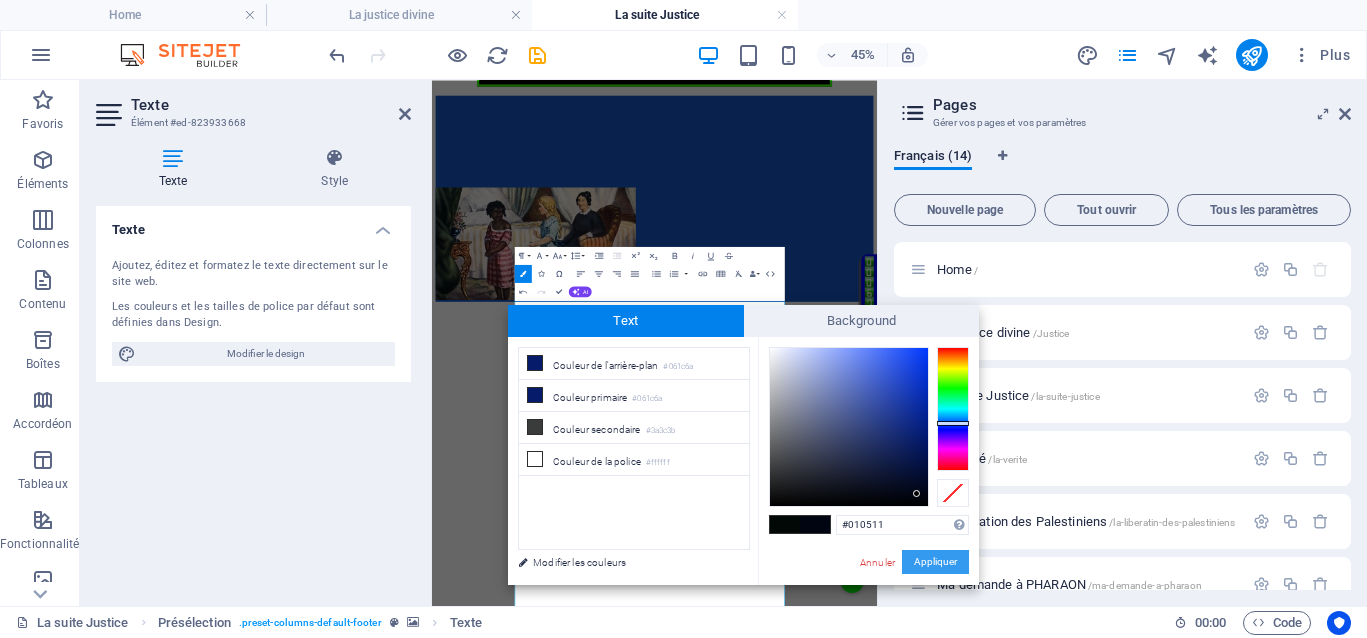 click on "Appliquer" at bounding box center [935, 562] 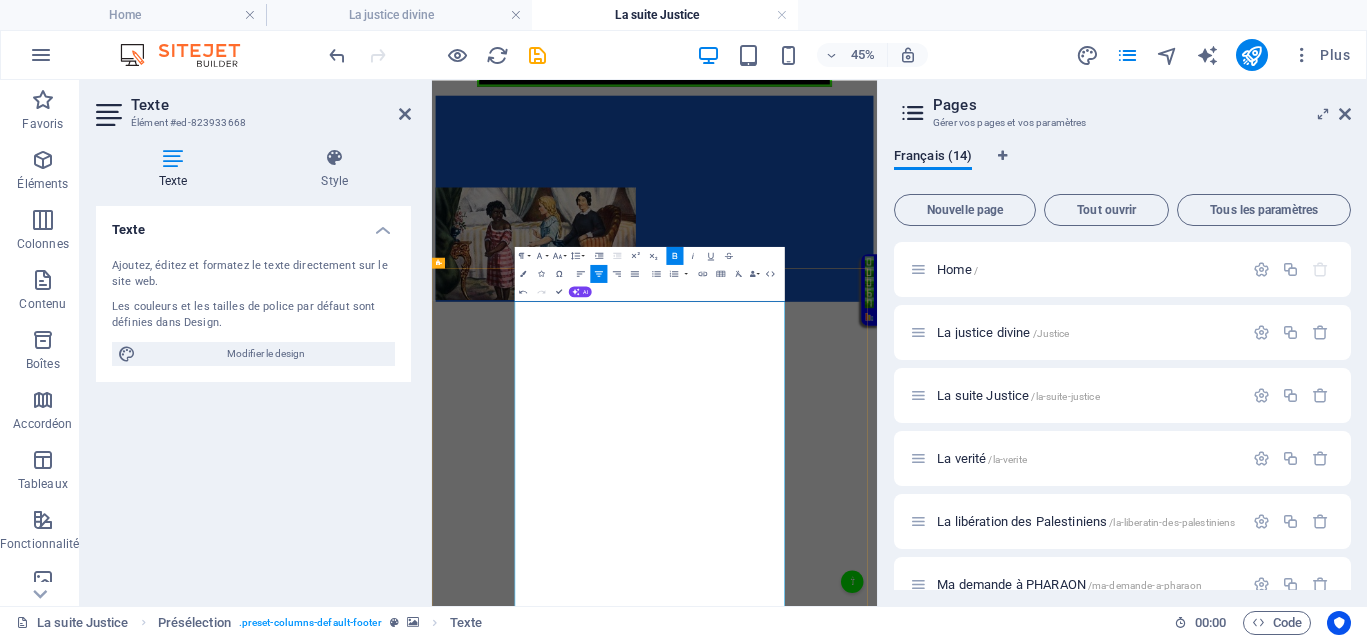 click on "La justice n'est pas une soumission passive ou un pardon imposé sous la menace de sanctions, mais une invitation à la prise de conscience, à la purification et à la libération du cycle de la souffrance. Les véritables textes anciens nous incitent à inverser la narration imposée par le pouvoir institutionnel : celle d’une conscience éveillée, capable de transcender les épreuves sans se laisser manipuler par un discours qui, encore et toujours, inverse la vérité pour maintenir son pouvoir par l’ignorance des peuples." at bounding box center [740, 5928] 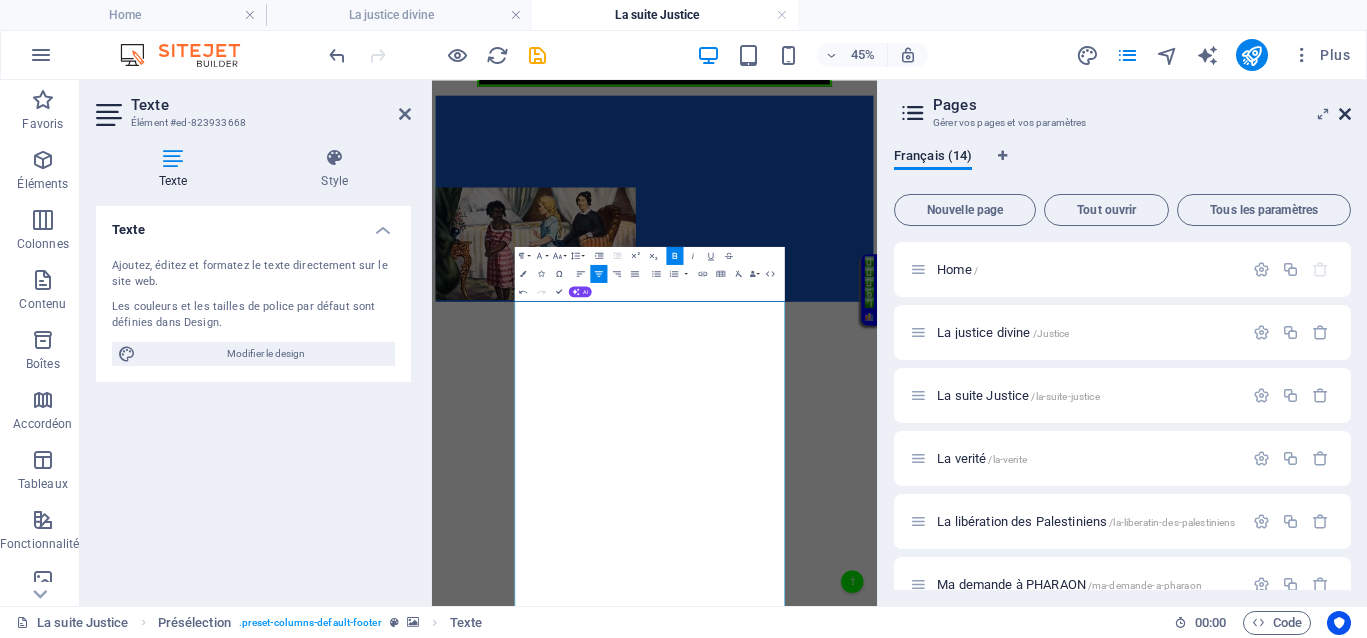 drag, startPoint x: 1344, startPoint y: 113, endPoint x: 741, endPoint y: 67, distance: 604.752 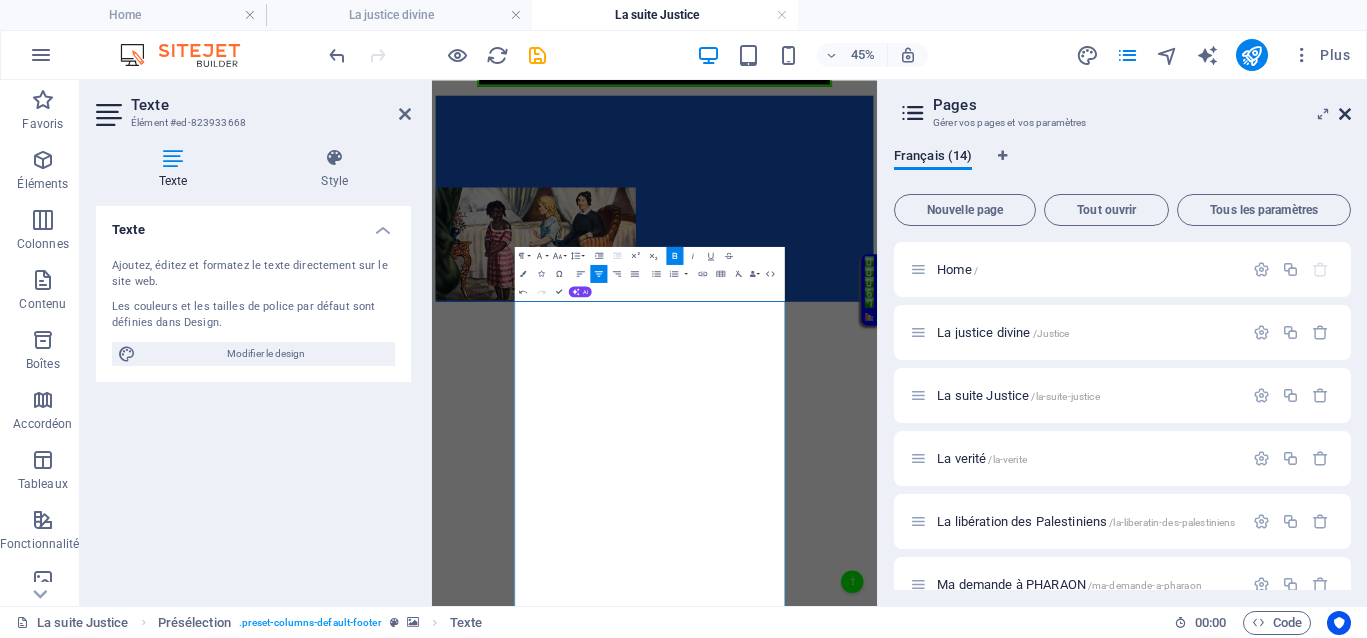 click at bounding box center [1345, 114] 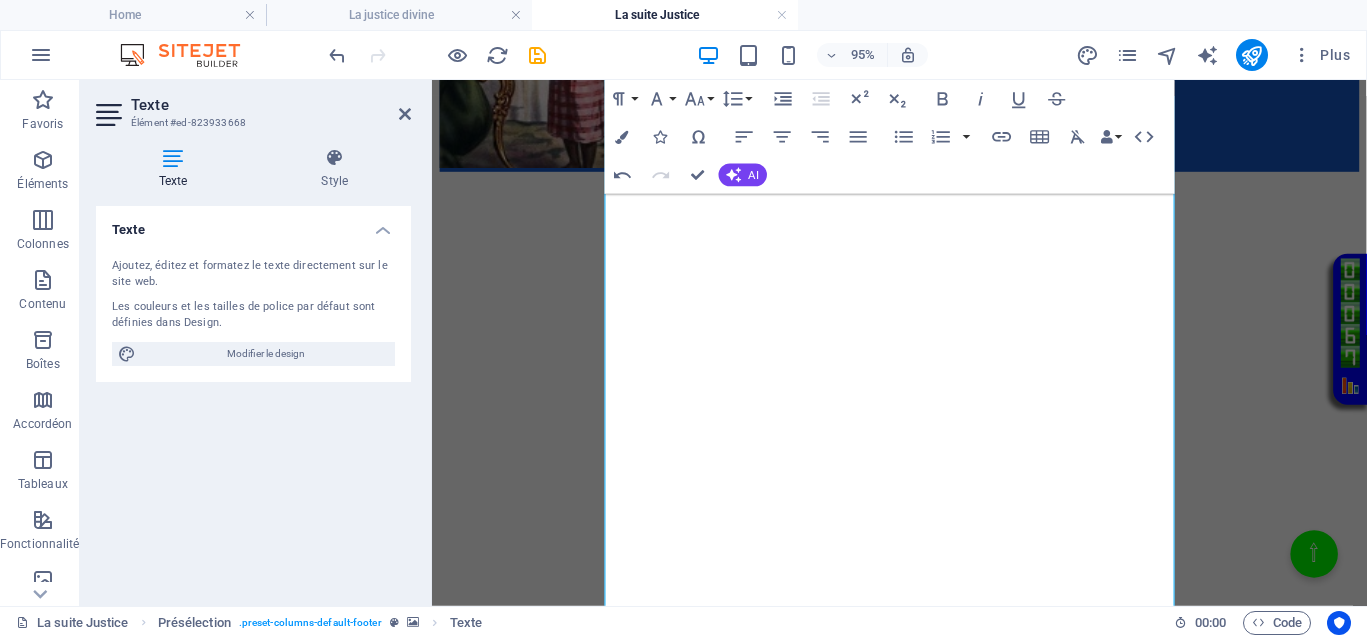scroll, scrollTop: 1047, scrollLeft: 0, axis: vertical 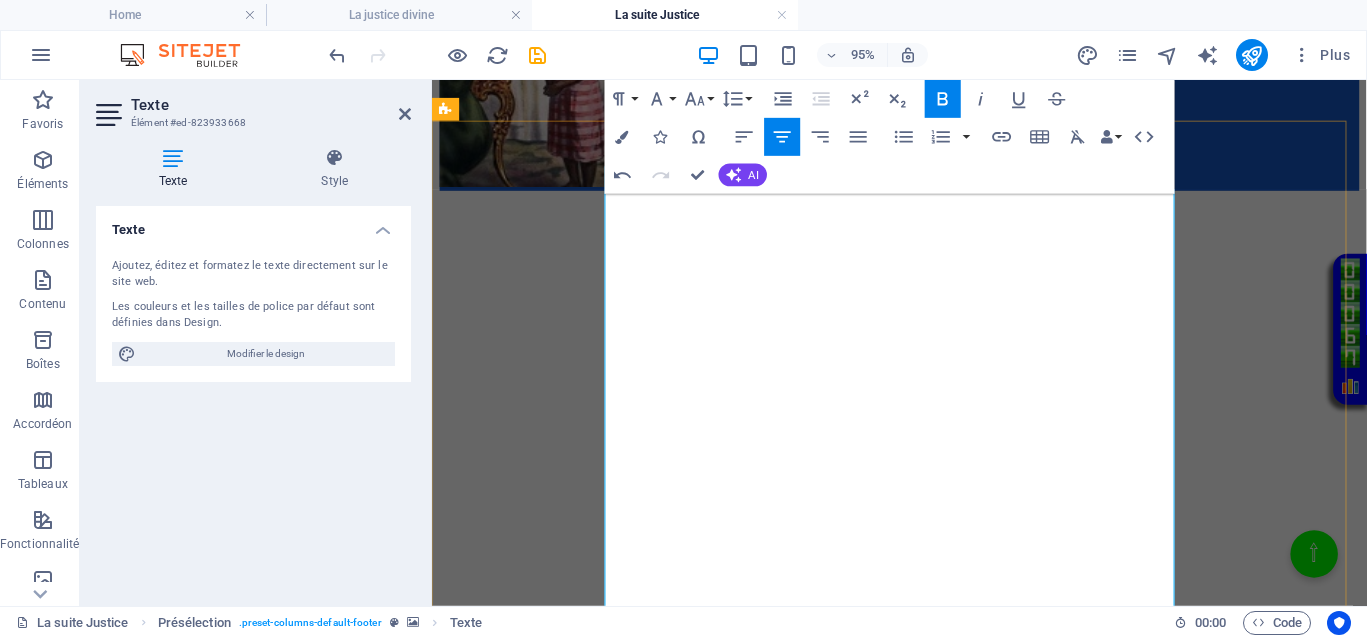 drag, startPoint x: 1102, startPoint y: 285, endPoint x: 649, endPoint y: 336, distance: 455.86182 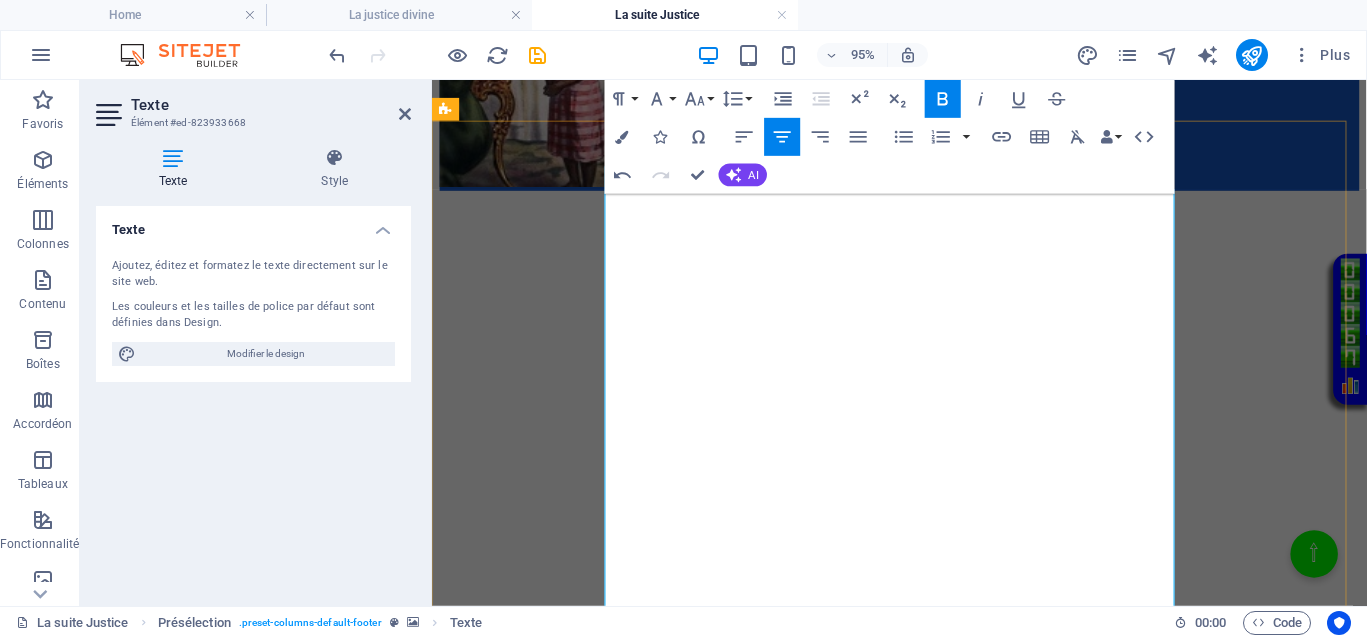 click at bounding box center [740, 5295] 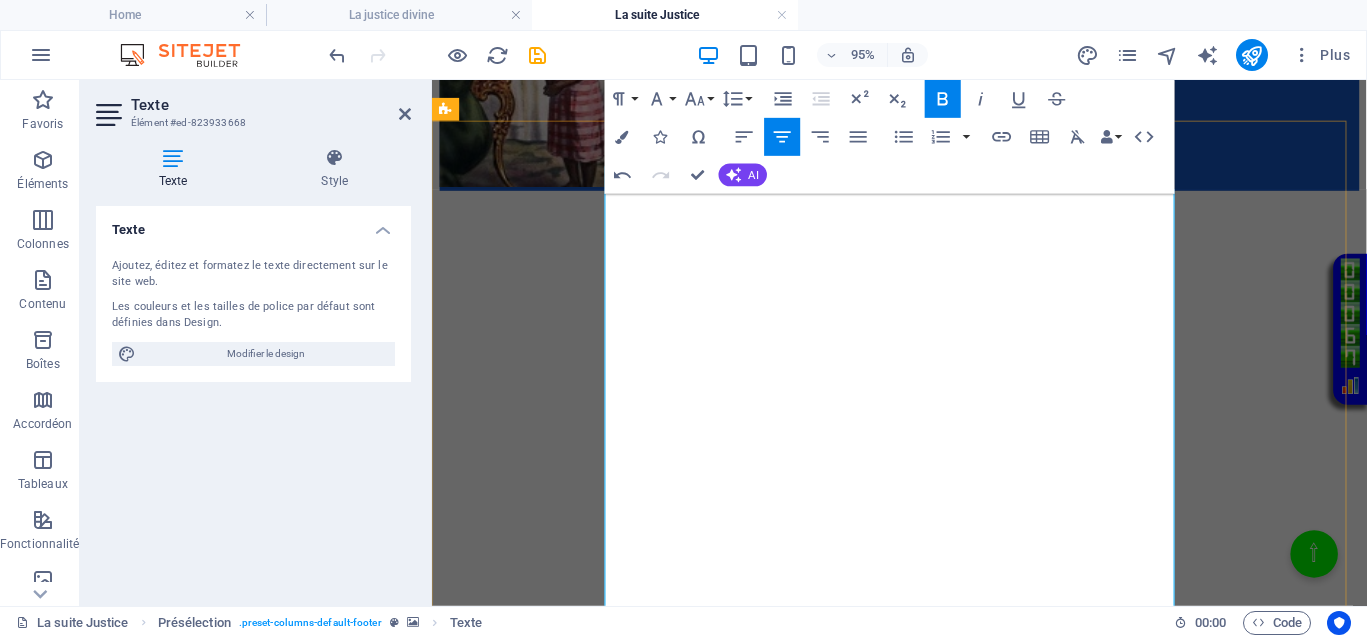 click at bounding box center [740, 5295] 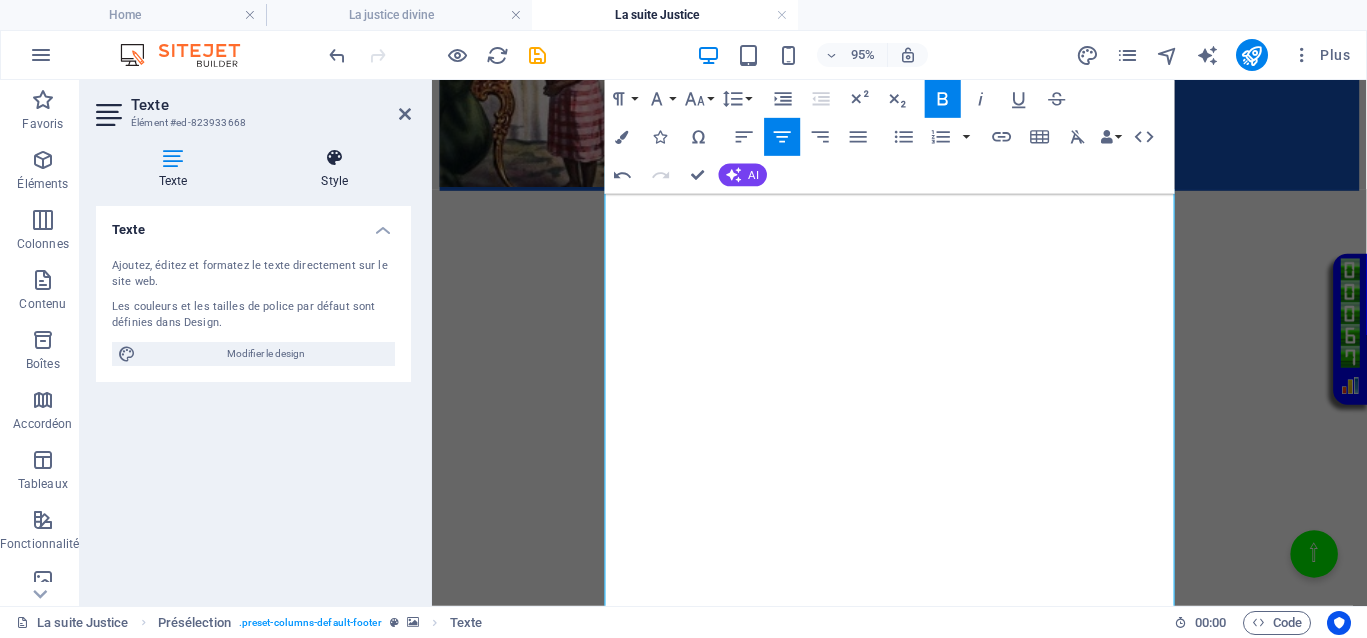 click on "Style" at bounding box center [335, 169] 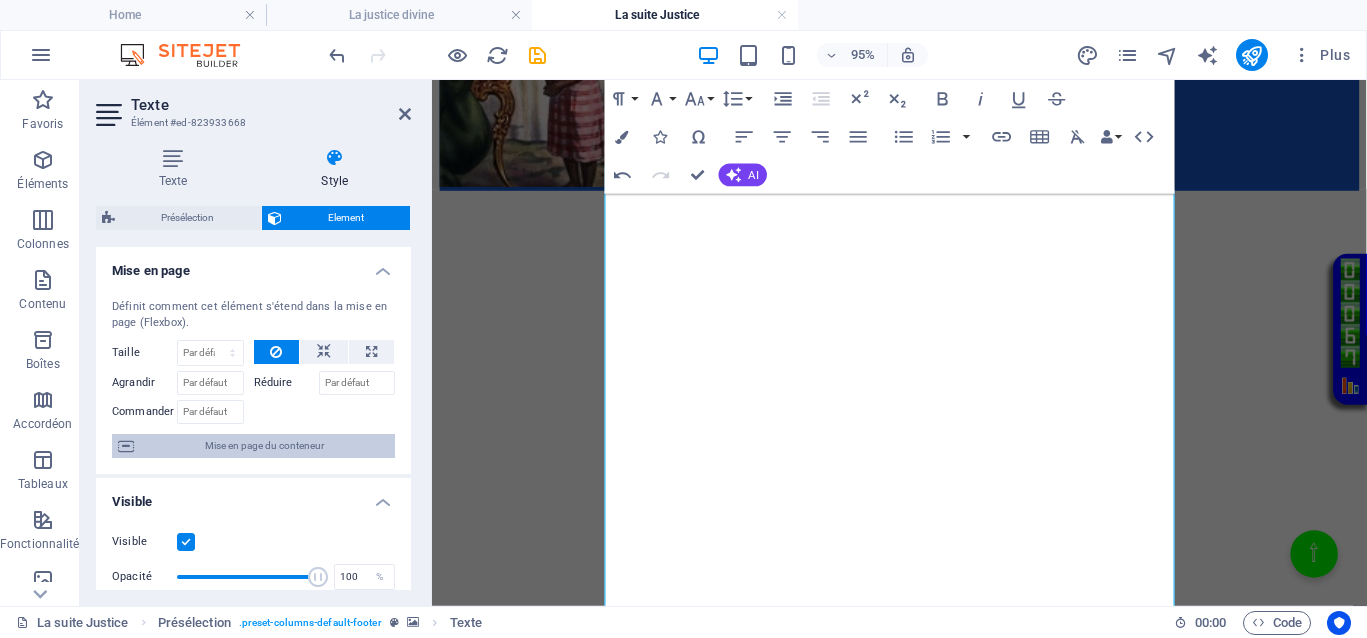 click on "Mise en page du conteneur" at bounding box center (264, 446) 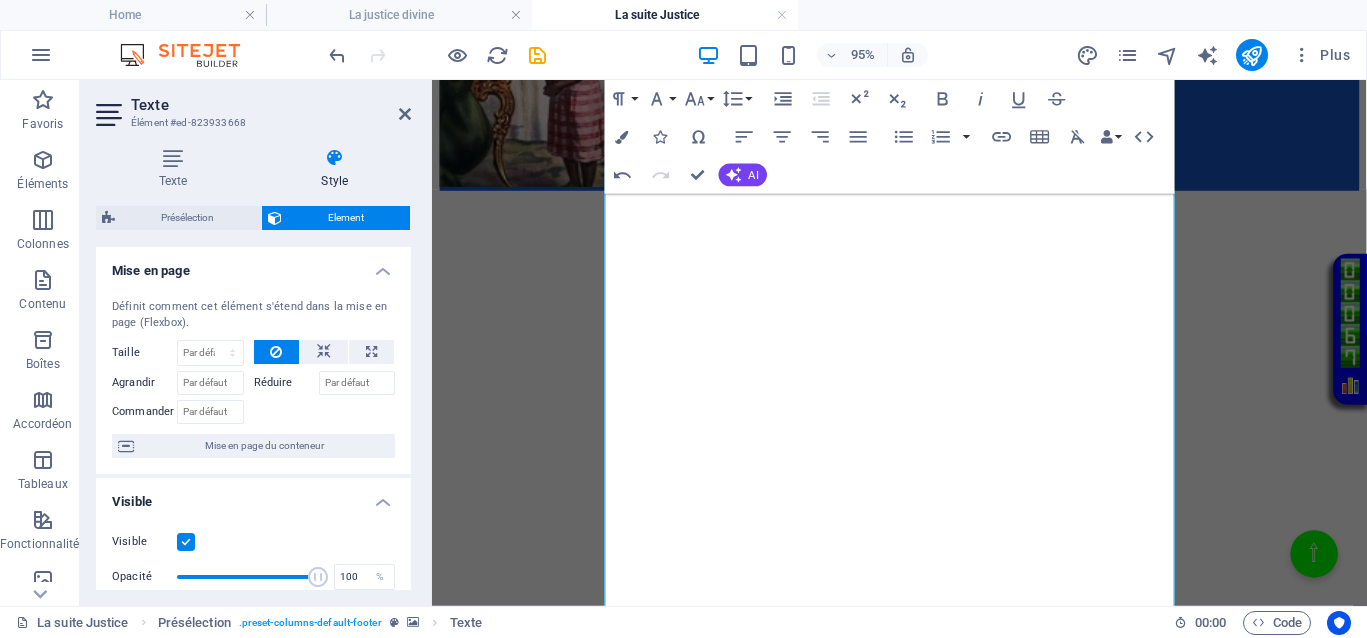 select on "px" 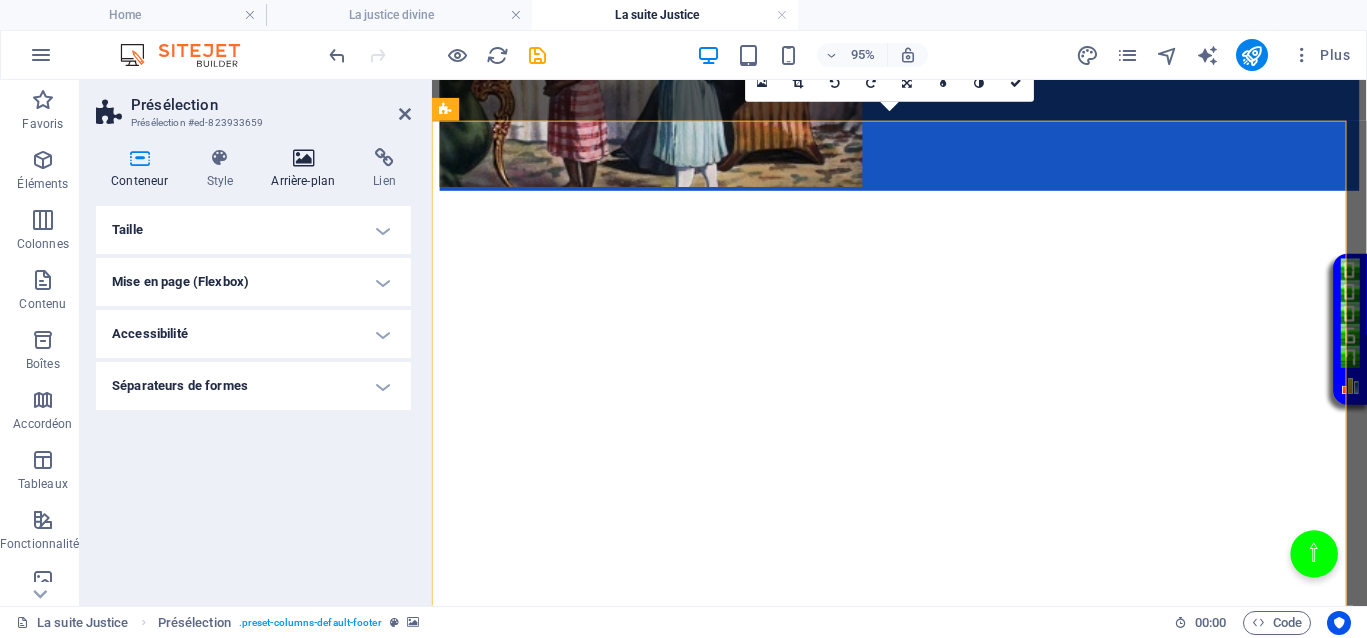 click on "Arrière-plan" at bounding box center (307, 169) 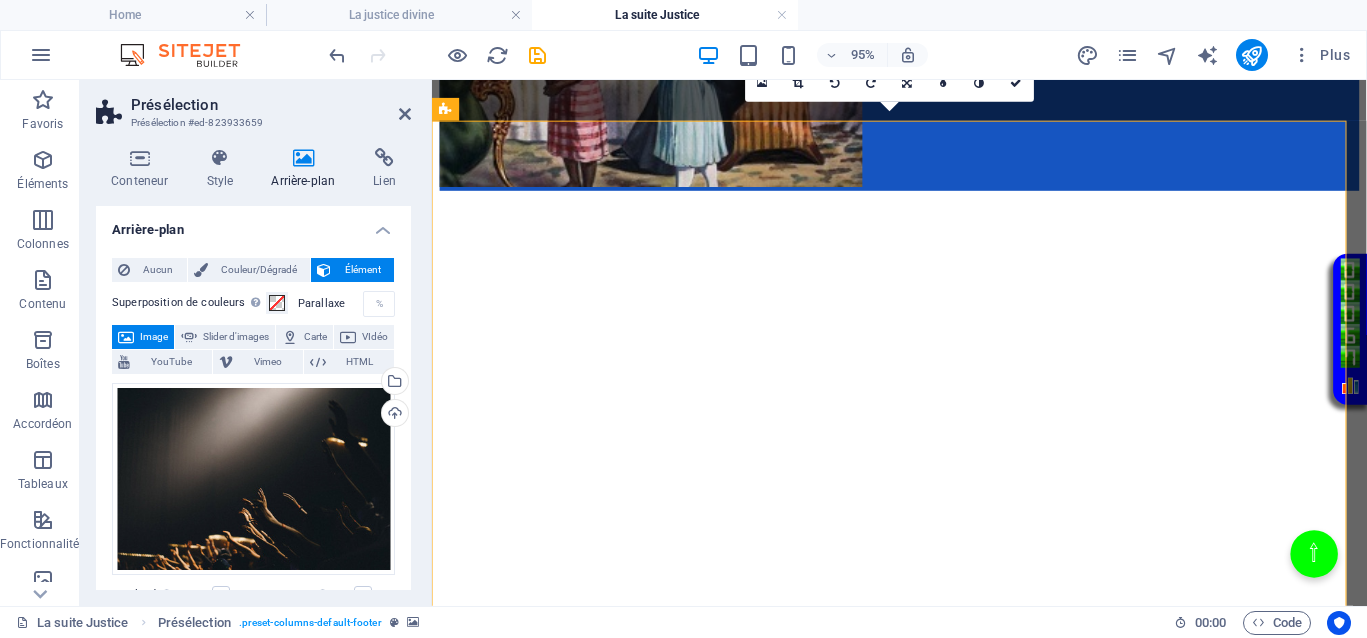 click on "Aucun Couleur/Dégradé Élément Étendre l'arrière-plan pour occuper toute la largeur Superposition de couleurs Ajoute une superposition sur l'arrière-plan pour le colorer Parallaxe 0 % Image Slider d'images Carte VIdéo YouTube Vimeo HTML Glissez les fichiers ici, cliquez pour choisir les fichiers ou  sélectionnez les fichiers depuis Fichiers ou depuis notre stock gratuit de photos et de vidéos Sélectionnez les fichiers depuis le Gestionnaire de fichiers, les photos du stock ou téléversez un ou plusieurs fichiers Téléverser Lazyload Charger les images après la page améliore le temps de chargement (vitesse). Responsive Chargez automatiquement des images Retina et les formats optimisés pour les smartphones. Optimisée Les images sont compressées pour améliorer la vitesse de la page. Taille Par défaut Couverture Limiter Original Répéter Par défaut Position Direction Personnalisé Décalage X 50 px rem % vh vw Décalage Y 50 px rem % vh vw Texte alternatif Légende de l'image Paragraph Format" at bounding box center [253, 609] 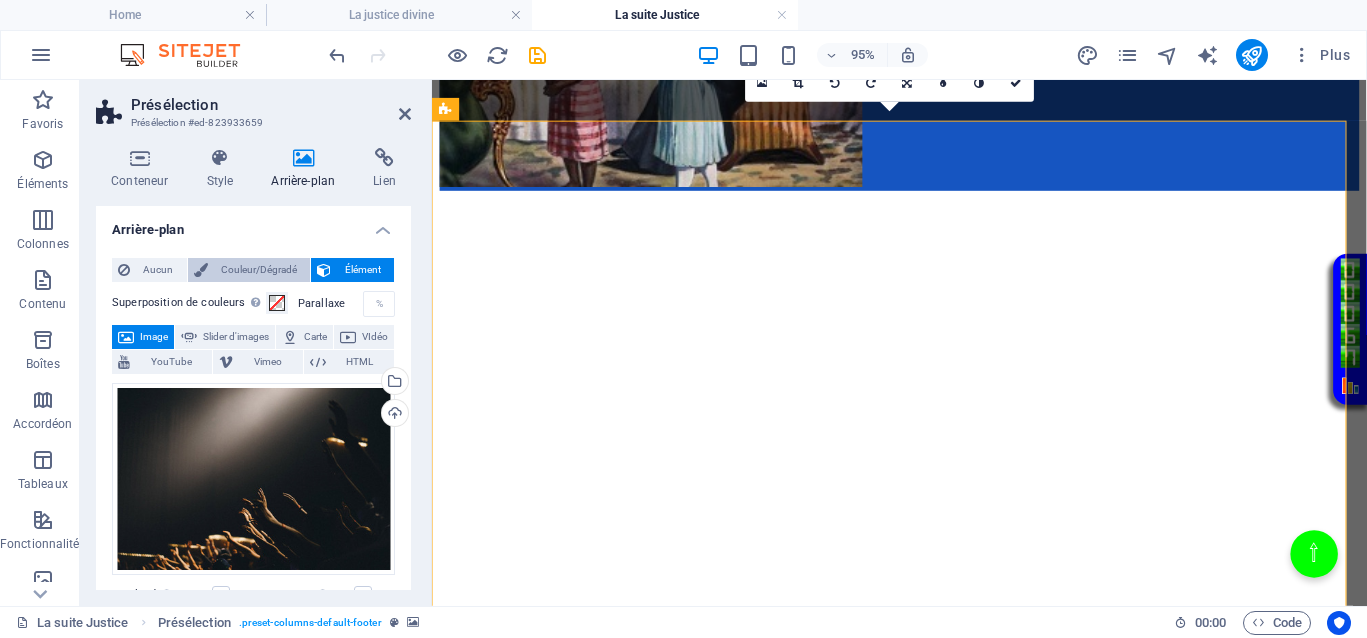 click on "Couleur/Dégradé" at bounding box center [259, 270] 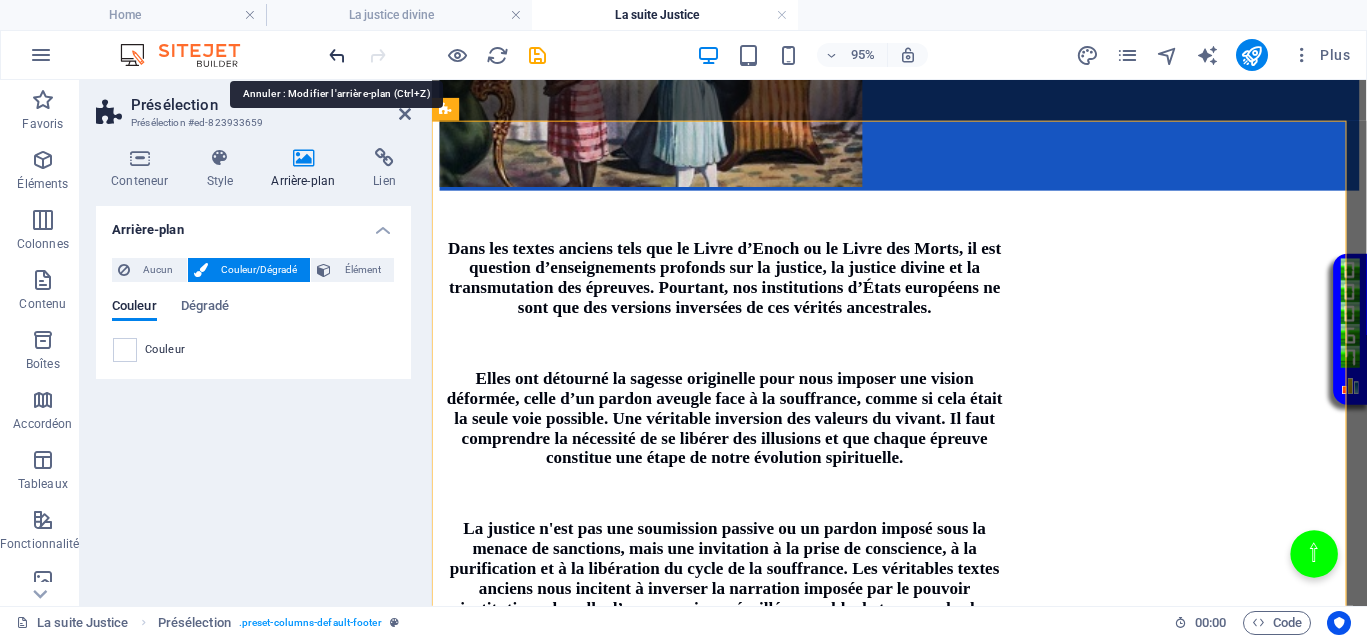 click at bounding box center (337, 55) 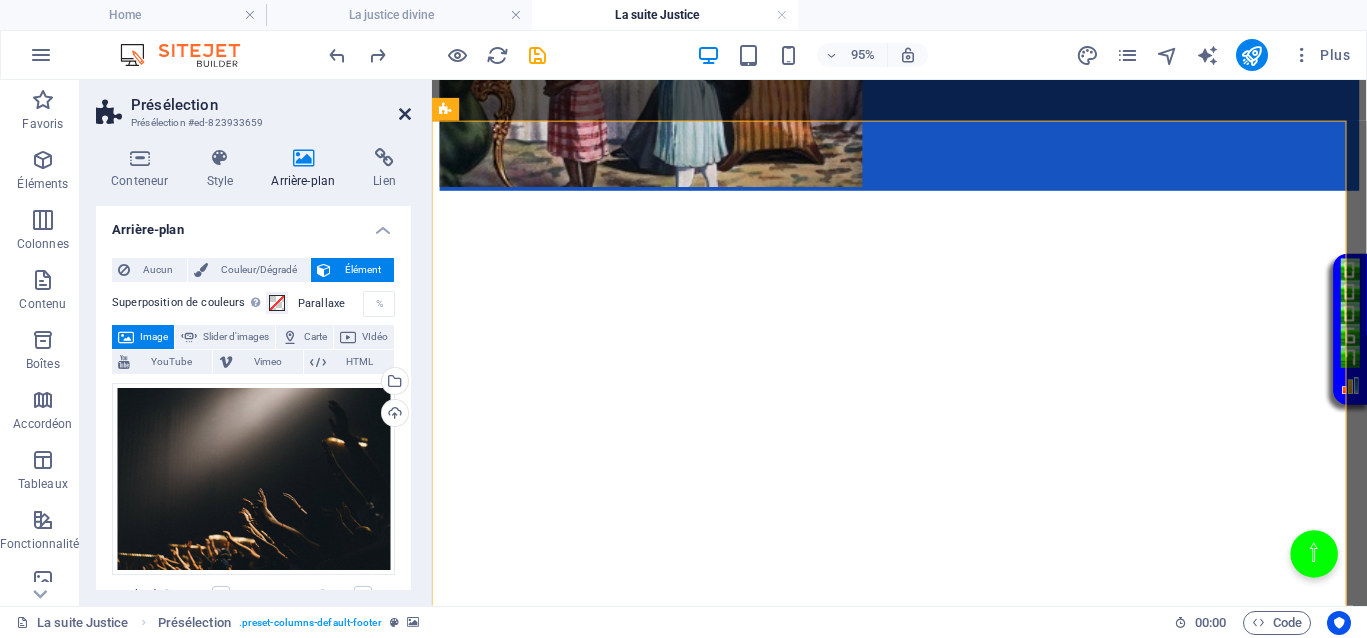 click at bounding box center (405, 114) 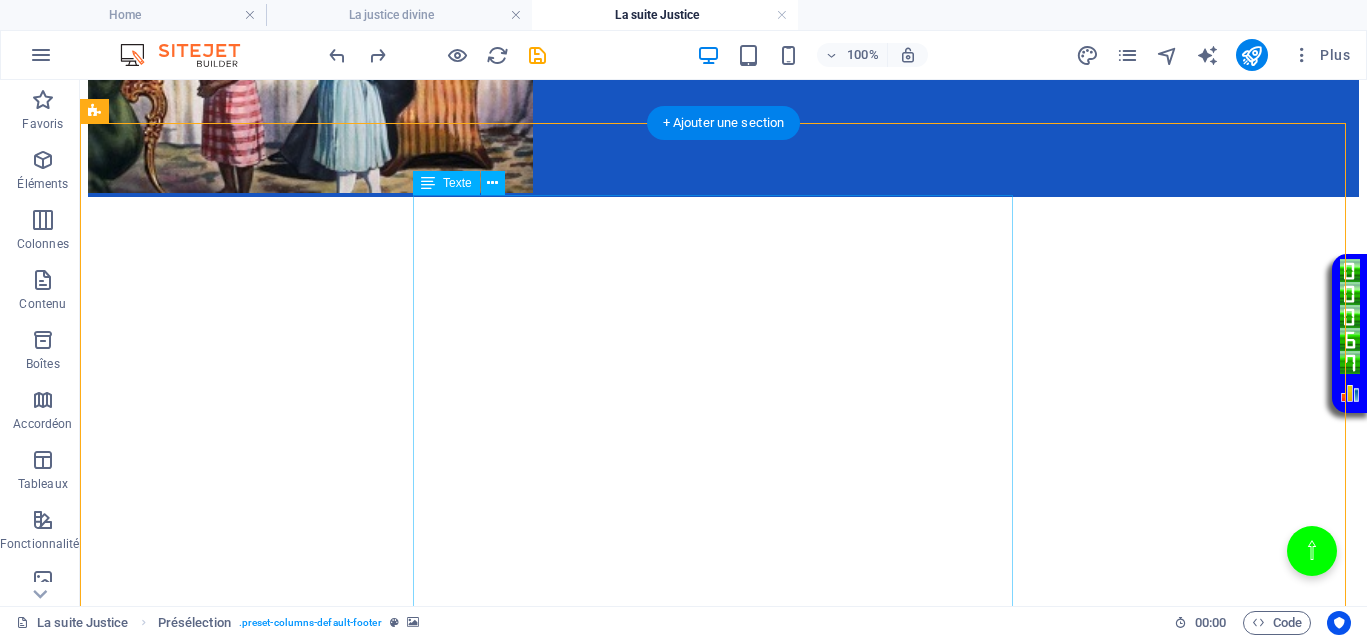 click on "Dans les textes anciens tels que le Livre d’Enoch ou le Livre des Morts, il est question d’enseignements profonds sur la justice, la justice divine et la transmutation des épreuves. Pourtant, nos institutions d’États européens ne sont que des versions inversées de ces vérités ancestrales. Elles ont détourné la sagesse originelle pour nous imposer une vision déformée, celle d’un pardon aveugle face à la souffrance, comme si cela était la seule voie possible. Une véritable inversion des valeurs du vivant. Il faut comprendre la nécessité de se libérer des illusions et que chaque épreuve constitue une étape de notre évolution spirituelle. Cette interrogation soulève la complexité des situations impliquant la victime et l'agresseur, ainsi que la nécessité de dépasser le simple jugement de l’agresseur pour atteindre une compréhension plus profonde." at bounding box center (388, 7420) 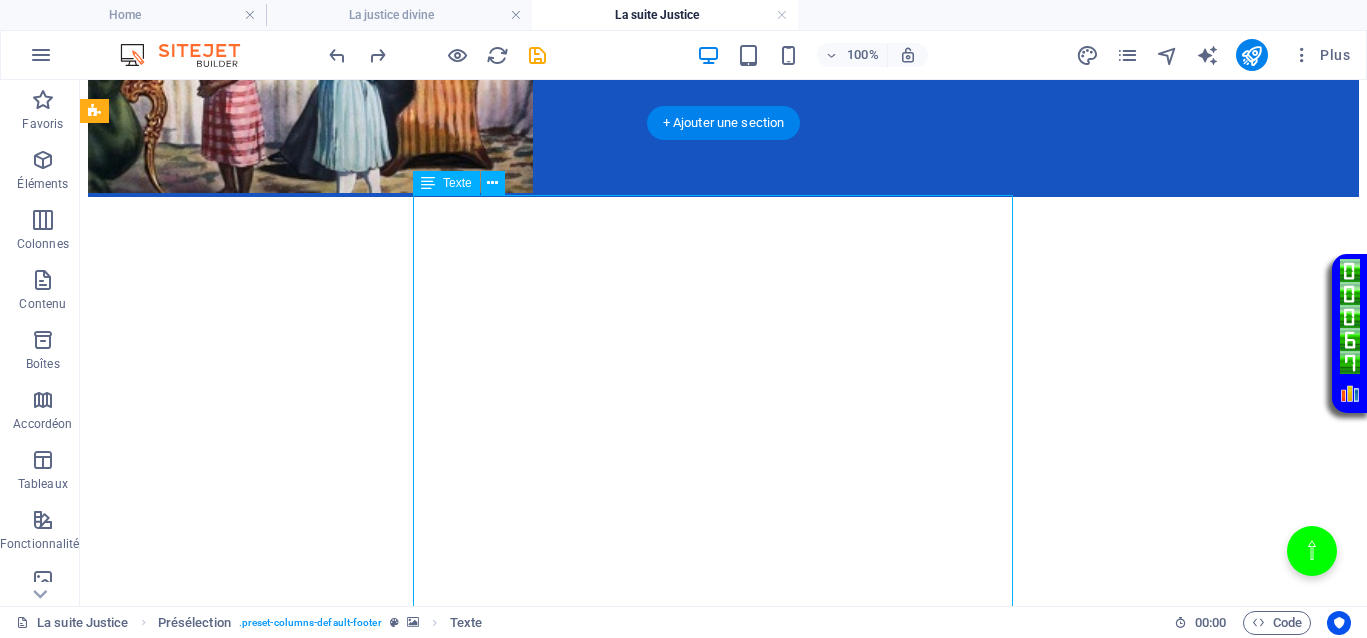 click on "Dans les textes anciens tels que le Livre d’Enoch ou le Livre des Morts, il est question d’enseignements profonds sur la justice, la justice divine et la transmutation des épreuves. Pourtant, nos institutions d’États européens ne sont que des versions inversées de ces vérités ancestrales. Elles ont détourné la sagesse originelle pour nous imposer une vision déformée, celle d’un pardon aveugle face à la souffrance, comme si cela était la seule voie possible. Une véritable inversion des valeurs du vivant. Il faut comprendre la nécessité de se libérer des illusions et que chaque épreuve constitue une étape de notre évolution spirituelle. Cette interrogation soulève la complexité des situations impliquant la victime et l'agresseur, ainsi que la nécessité de dépasser le simple jugement de l’agresseur pour atteindre une compréhension plus profonde." at bounding box center (388, 7420) 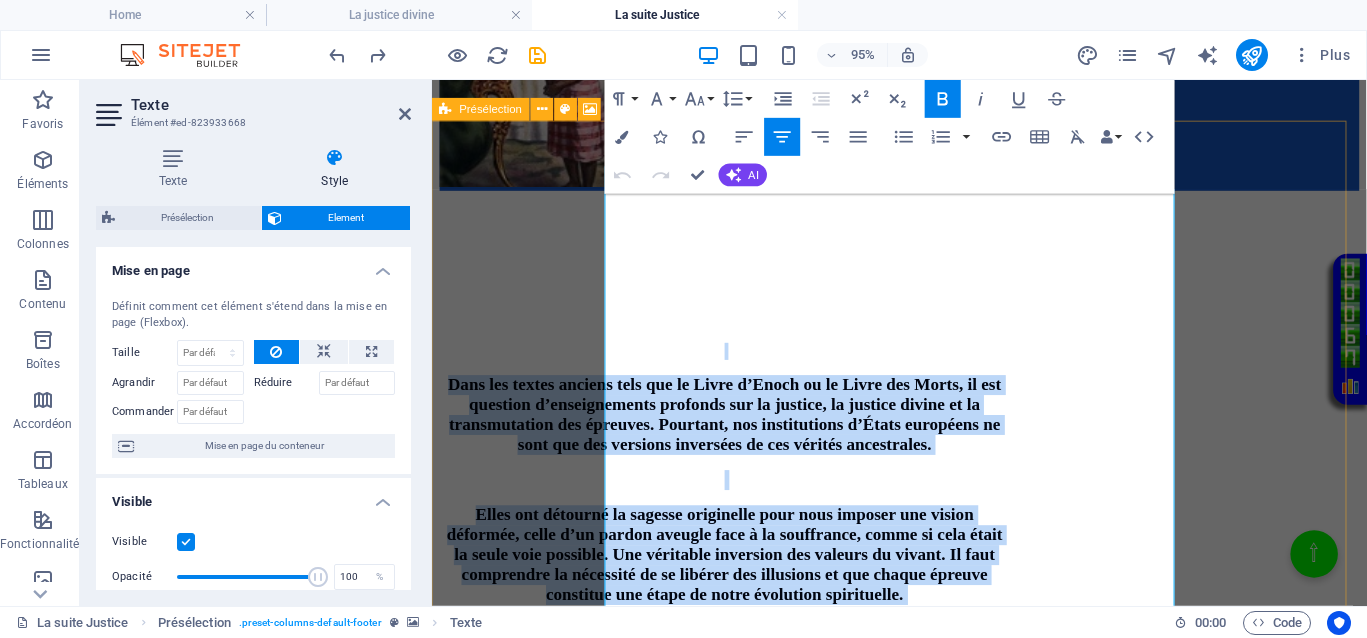 click on "Dans les textes anciens tels que le Livre d’Enoch ou le Livre des Morts, il est question d’enseignements profonds sur la justice, la justice divine et la transmutation des épreuves. Pourtant, nos institutions d’États européens ne sont que des versions inversées de ces vérités ancestrales. Elles ont détourné la sagesse originelle pour nous imposer une vision déformée, celle d’un pardon aveugle face à la souffrance, comme si cela était la seule voie possible. Une véritable inversion des valeurs du vivant. Il faut comprendre la nécessité de se libérer des illusions et que chaque épreuve constitue une étape de notre évolution spirituelle. Cette interrogation soulève la complexité des situations impliquant la victime et l'agresseur, ainsi que la nécessité de dépasser le simple jugement de l’agresseur pour atteindre une compréhension plus profonde." at bounding box center (924, 2554) 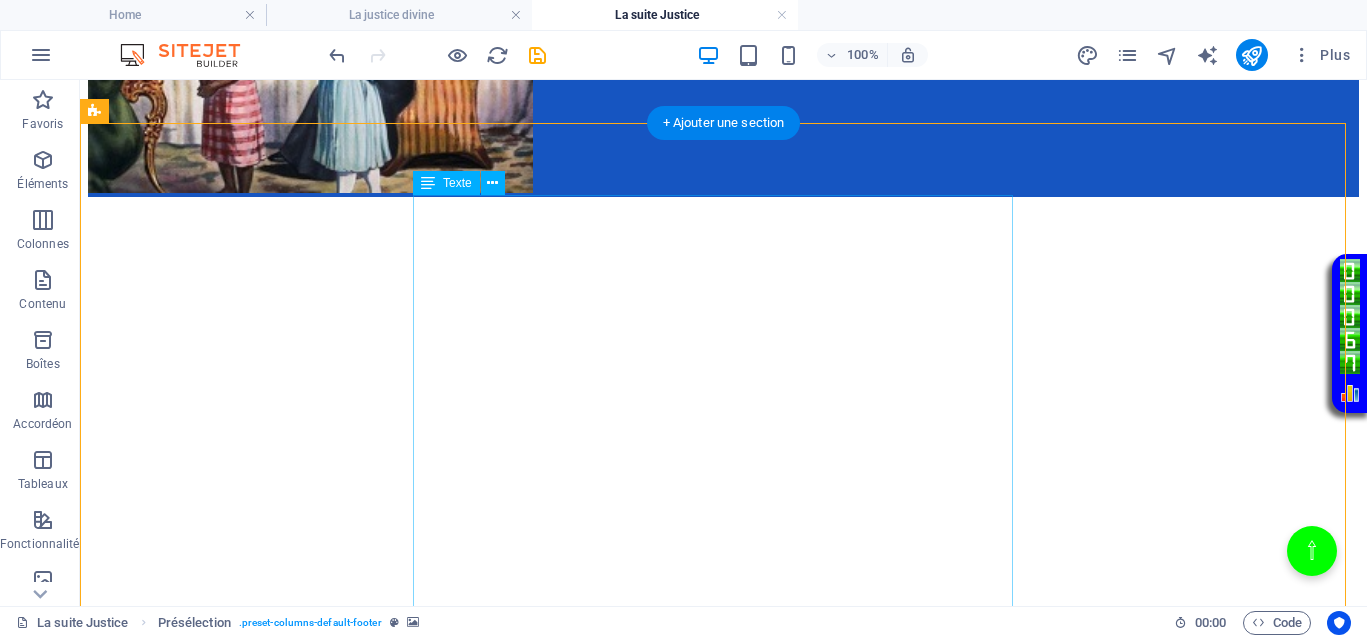click on "Dans les textes anciens tels que le Livre d’Enoch ou le Livre des Morts, il est question d’enseignements profonds sur la justice, la justice divine et la transmutation des épreuves. Pourtant, nos institutions d’États européens ne sont que des versions inversées de ces vérités ancestrales. Elles ont détourné la sagesse originelle pour nous imposer une vision déformée, celle d’un pardon aveugle face à la souffrance, comme si cela était la seule voie possible. Une véritable inversion des valeurs du vivant. Il faut comprendre la nécessité de se libérer des illusions et que chaque épreuve constitue une étape de notre évolution spirituelle. Cette interrogation soulève la complexité des situations impliquant la victime et l'agresseur, ainsi que la nécessité de dépasser le simple jugement de l’agresseur pour atteindre une compréhension plus profonde." at bounding box center [388, 7420] 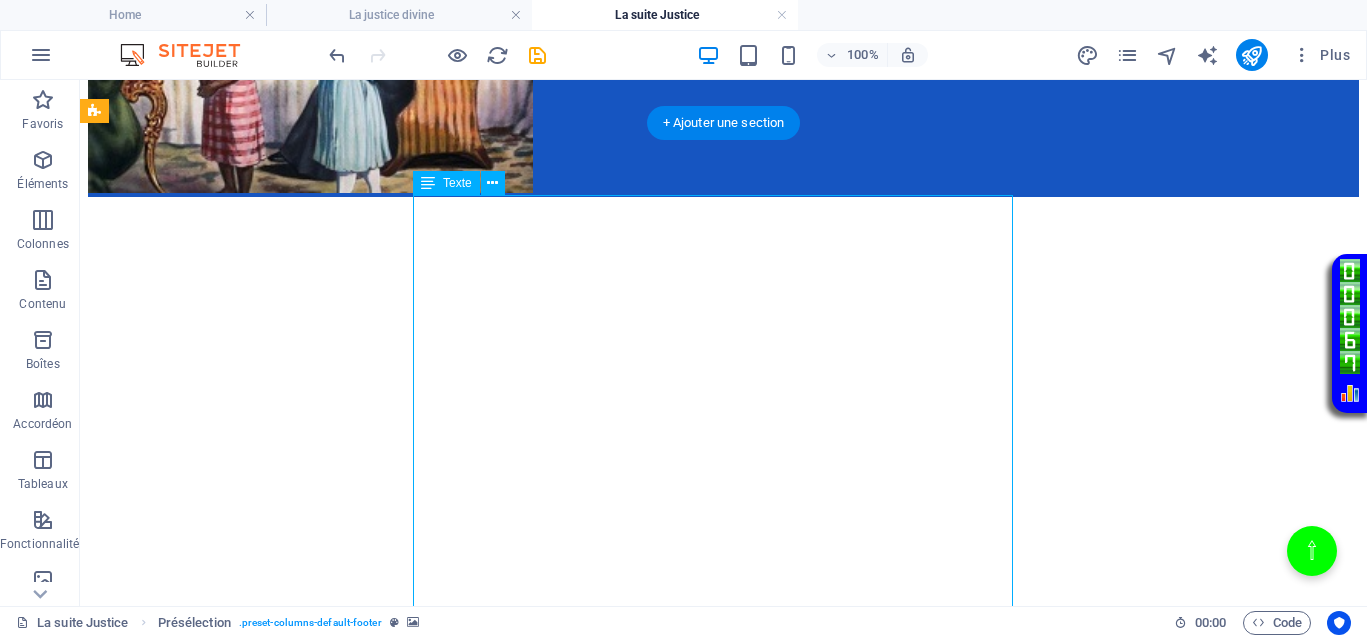 click on "Dans les textes anciens tels que le Livre d’Enoch ou le Livre des Morts, il est question d’enseignements profonds sur la justice, la justice divine et la transmutation des épreuves. Pourtant, nos institutions d’États européens ne sont que des versions inversées de ces vérités ancestrales. Elles ont détourné la sagesse originelle pour nous imposer une vision déformée, celle d’un pardon aveugle face à la souffrance, comme si cela était la seule voie possible. Une véritable inversion des valeurs du vivant. Il faut comprendre la nécessité de se libérer des illusions et que chaque épreuve constitue une étape de notre évolution spirituelle. Cette interrogation soulève la complexité des situations impliquant la victime et l'agresseur, ainsi que la nécessité de dépasser le simple jugement de l’agresseur pour atteindre une compréhension plus profonde." at bounding box center [388, 7420] 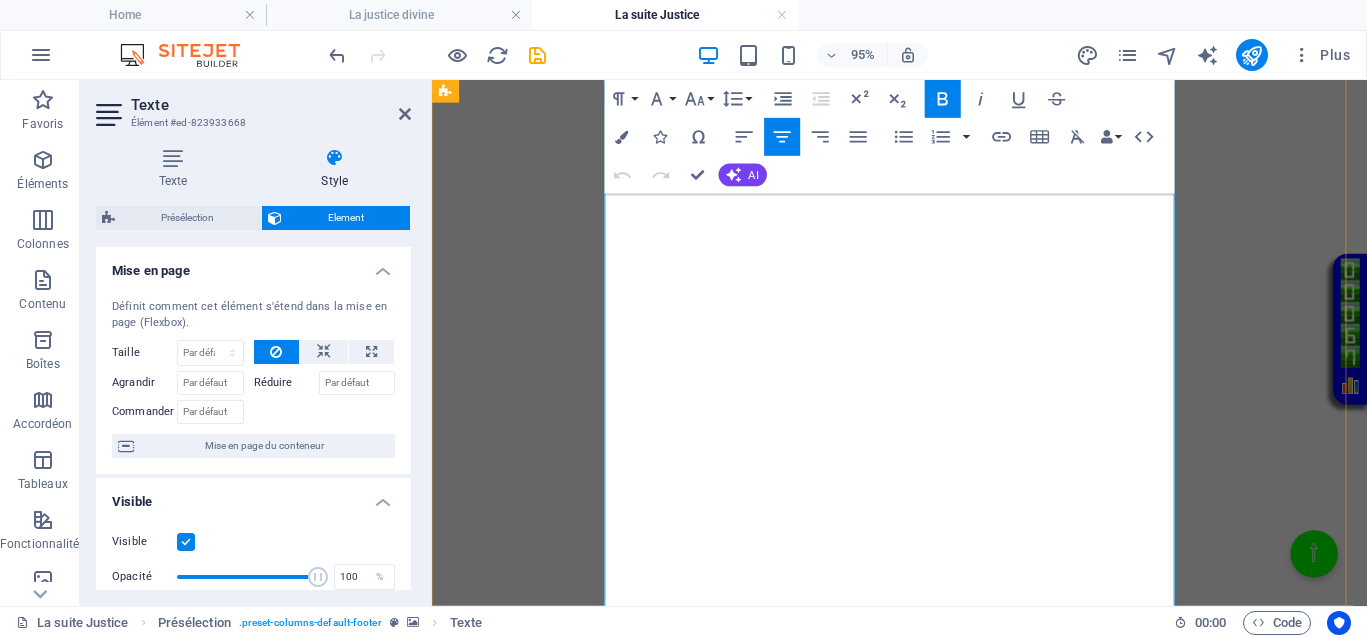 scroll, scrollTop: 2047, scrollLeft: 0, axis: vertical 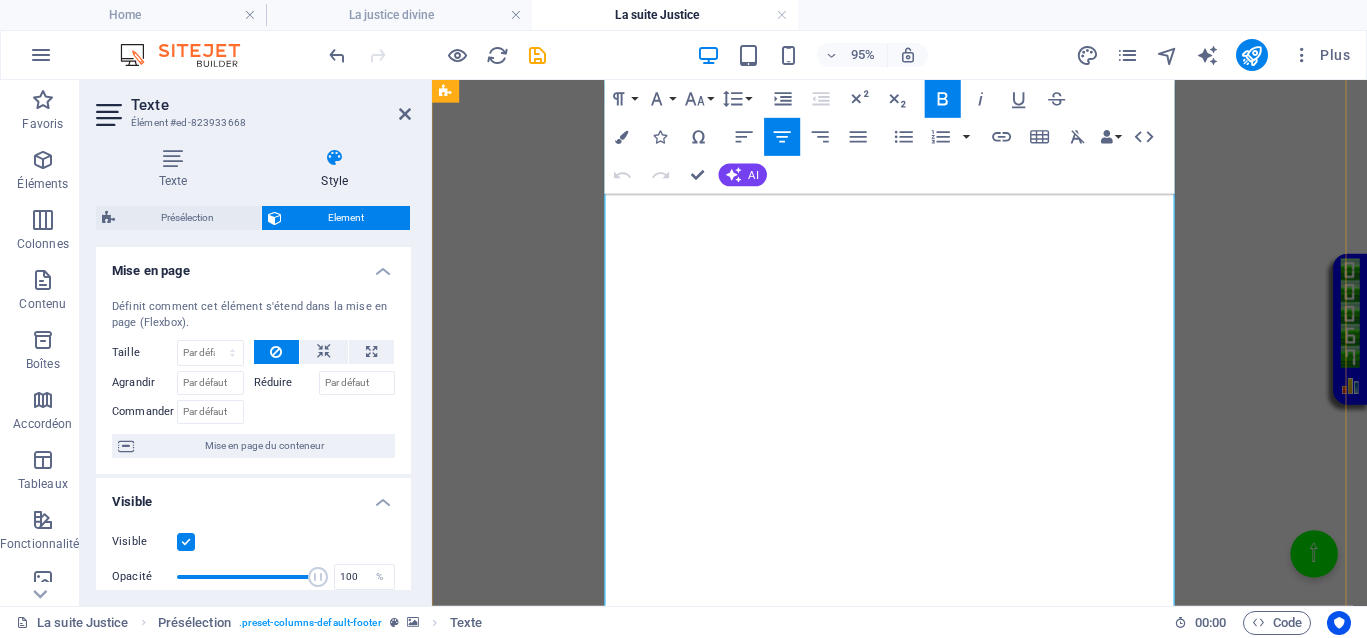 drag, startPoint x: 615, startPoint y: 228, endPoint x: 976, endPoint y: 453, distance: 425.37747 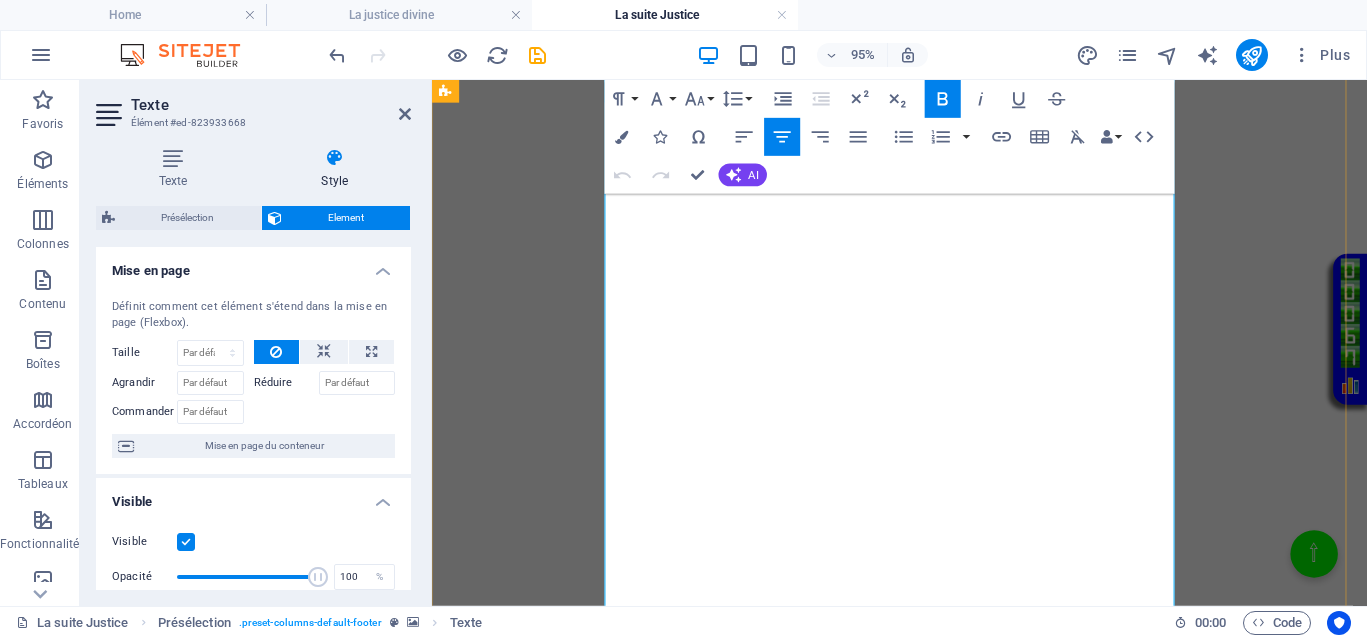 click on "Dans les textes anciens tels que le Livre d’Enoch ou le Livre des Morts, il est question d’enseignements profonds sur la justice, la justice divine et la transmutation des épreuves. Pourtant, nos institutions d’États européens ne sont que des versions inversées de ces vérités ancestrales. Elles ont détourné la sagesse originelle pour nous imposer une vision déformée, celle d’un pardon aveugle face à la souffrance, comme si cela était la seule voie possible. Une véritable inversion des valeurs du vivant. Il faut comprendre la nécessité de se libérer des illusions et que chaque épreuve constitue une étape de notre évolution spirituelle. Cette interrogation soulève la complexité des situations impliquant la victime et l'agresseur, ainsi que la nécessité de dépasser le simple jugement de l’agresseur pour atteindre une compréhension plus profonde." at bounding box center (740, 6420) 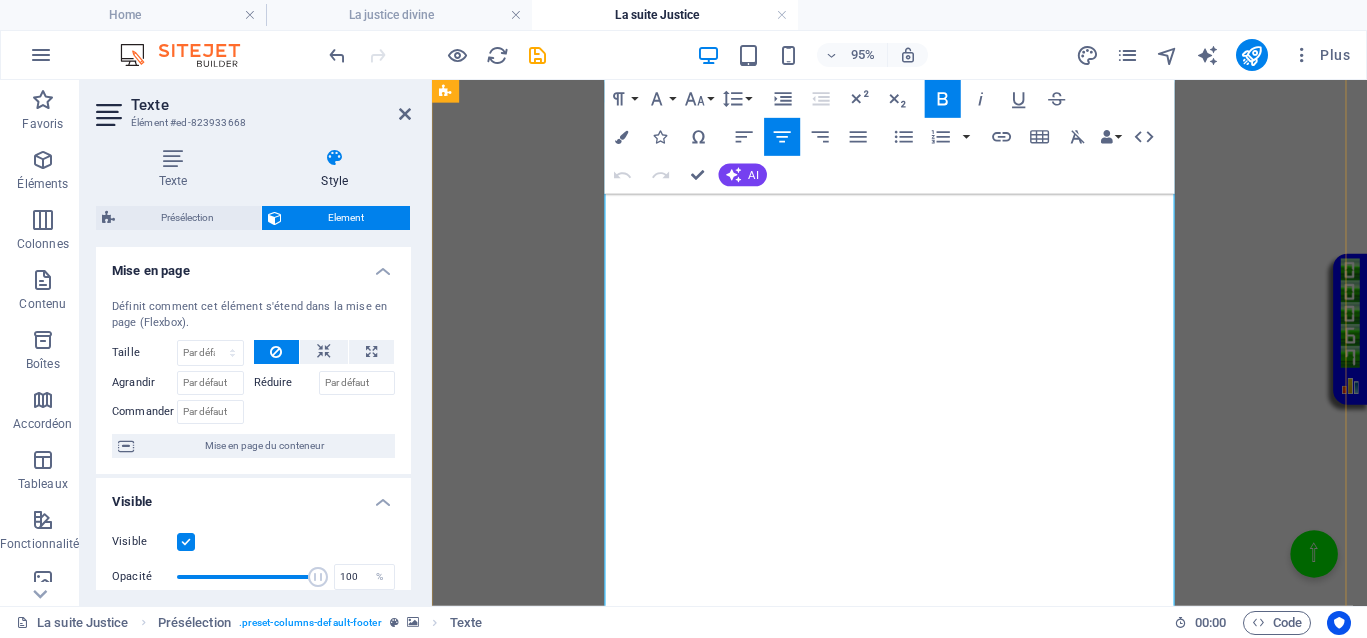 scroll, scrollTop: 2672, scrollLeft: 0, axis: vertical 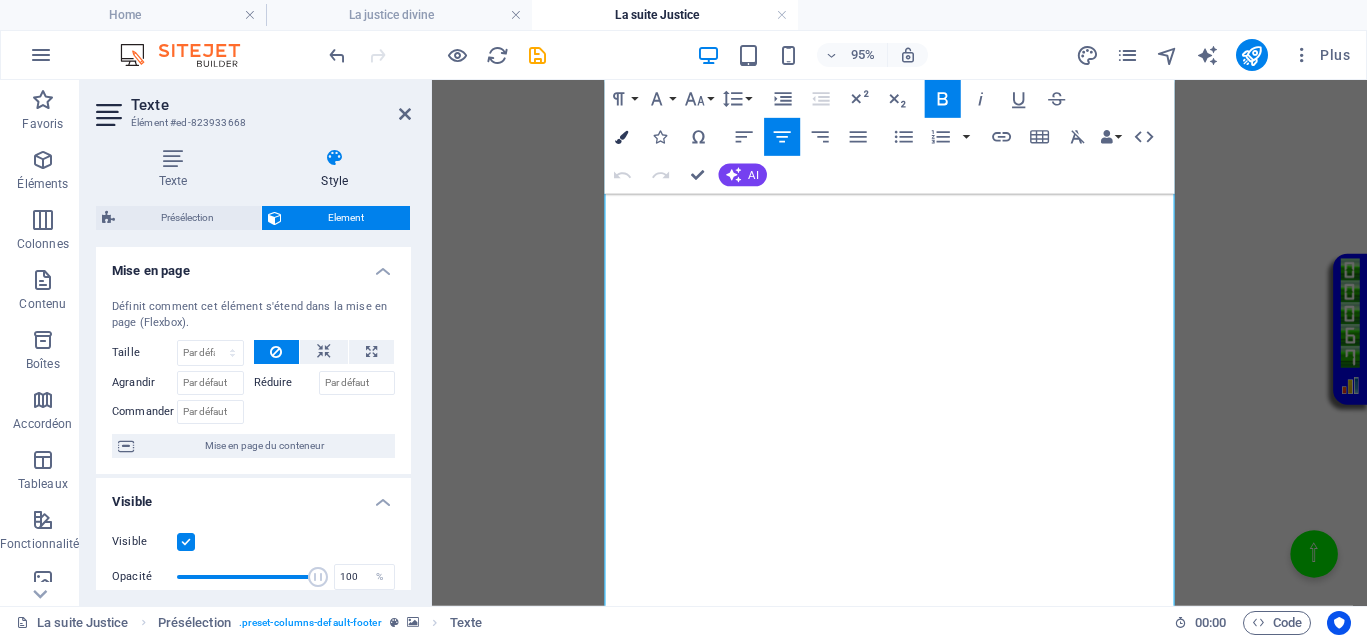 click at bounding box center [622, 136] 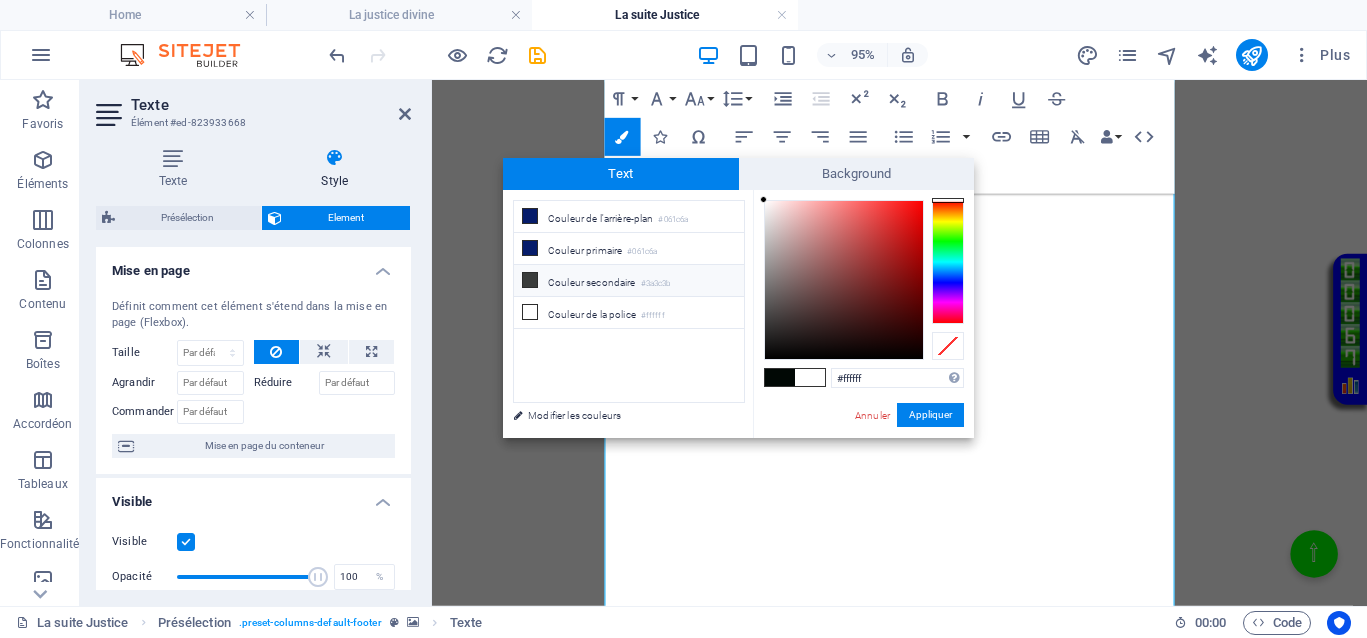 click at bounding box center (530, 280) 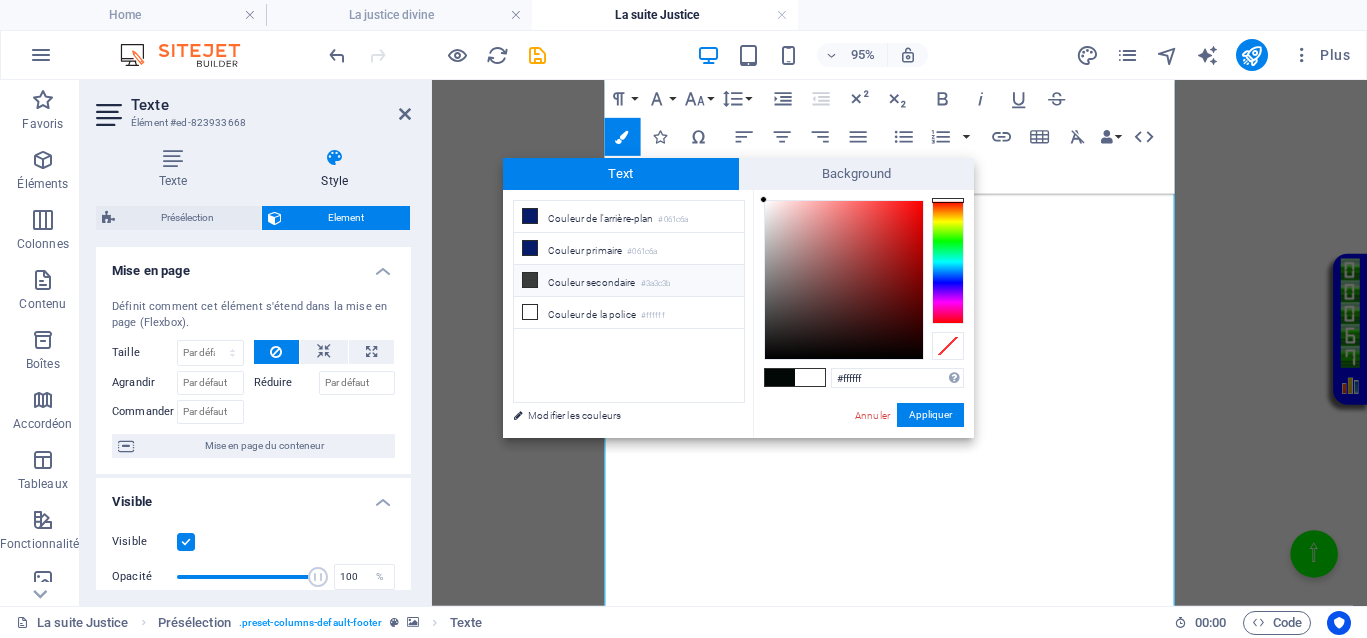type on "#3a3c3b" 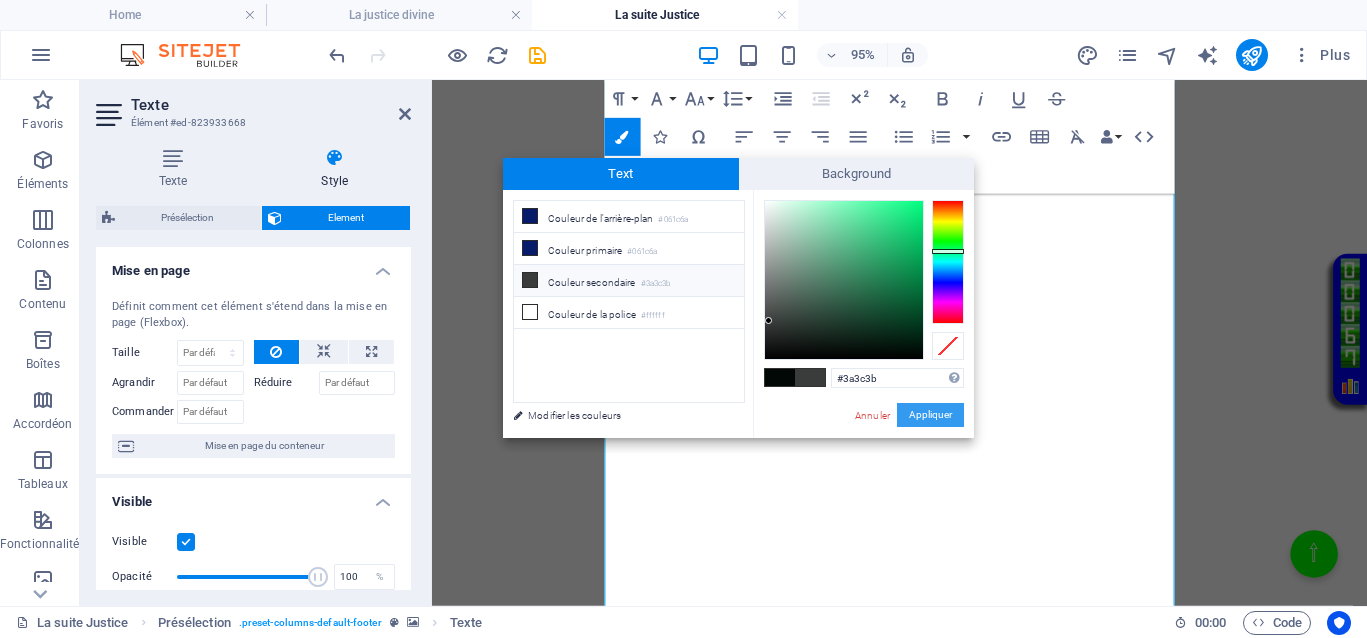 click on "Appliquer" at bounding box center (930, 415) 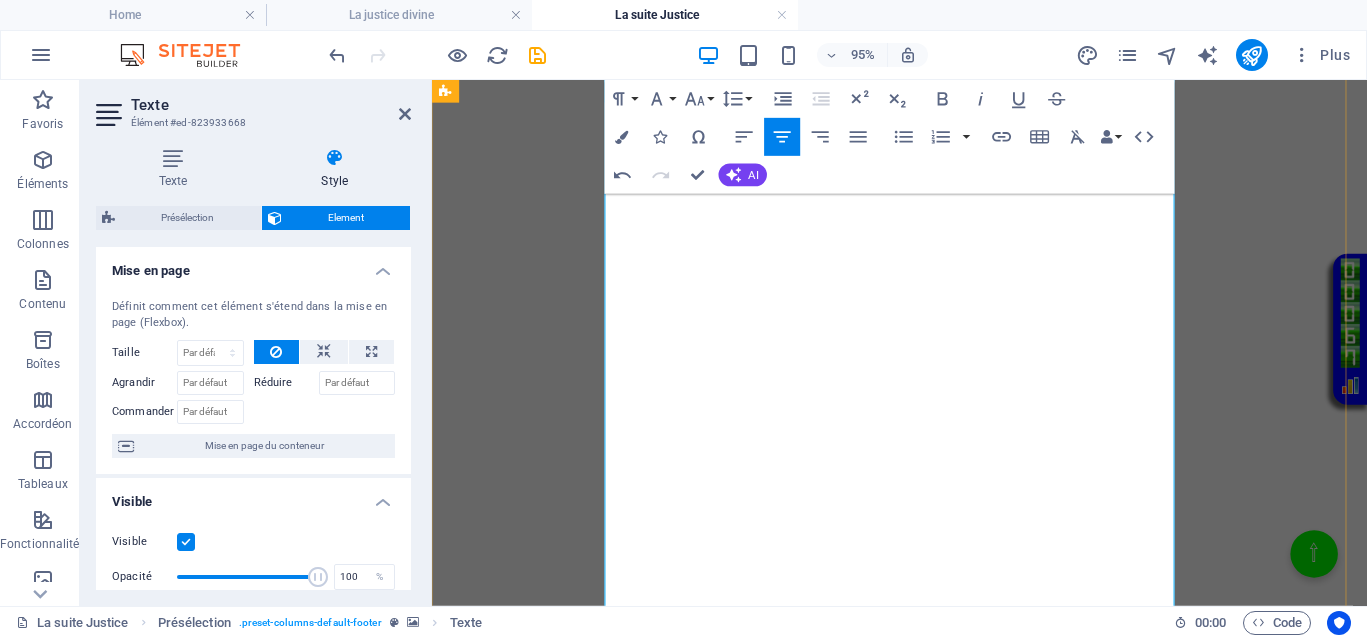 scroll, scrollTop: 1922, scrollLeft: 0, axis: vertical 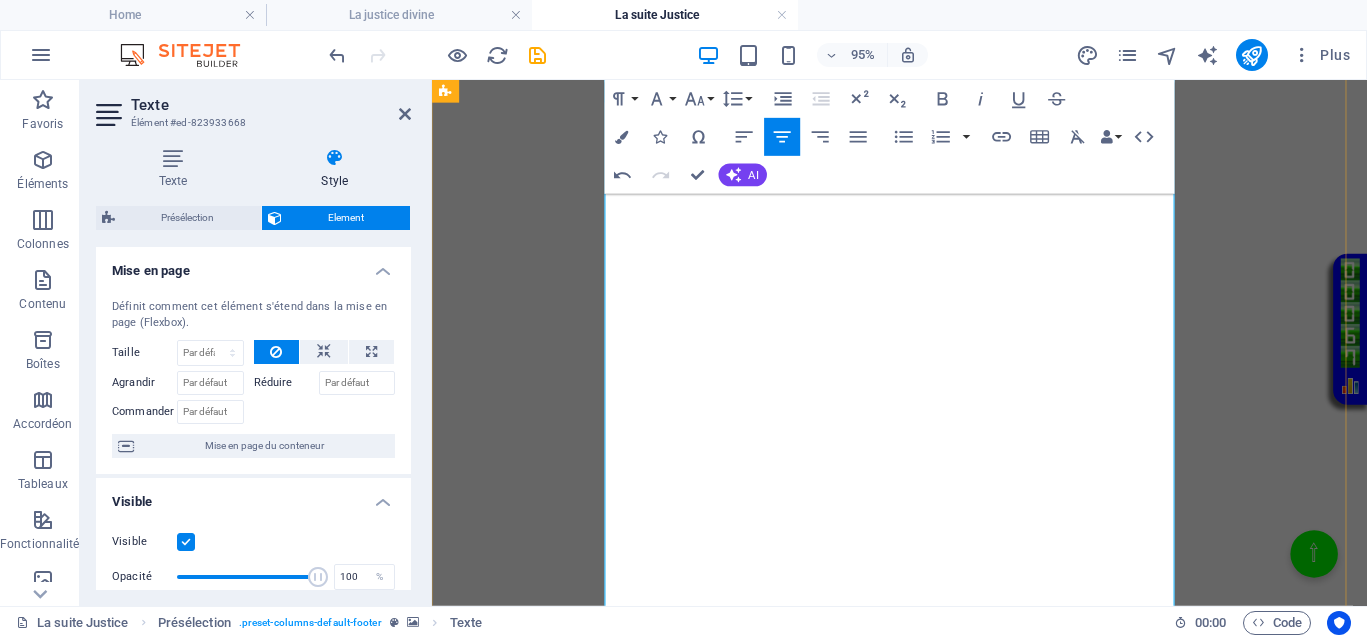 click on "Il est essentiel de souligner que la véritable repentance et la réparation des torts ne se résument pas à juger autrui. Elles exigent également une responsabilité personnelle et une volonté sincère de reconnaître ses fautes. Si l’agresseur n’est pas en mesure de se repentir, il devient nécessaire de l’enfermer de manière ferme afin de lui permettre un traitement sur le long terme. Dans certains cas, notamment celui des psychopathes, dont l’incurabilité par le manque d’empathie est constante jusqu’à la fin de leur existence, une détention à perpétuité devrait être l'unique solution appropriée." at bounding box center [740, 5202] 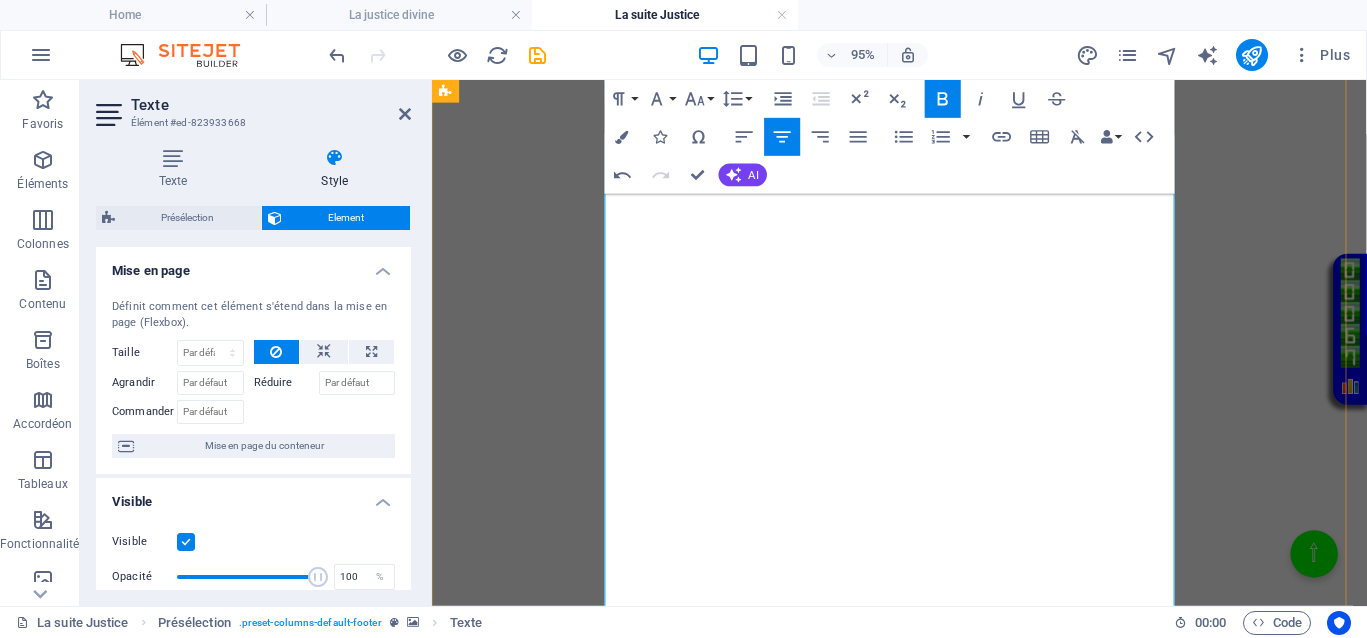 scroll, scrollTop: 922, scrollLeft: 0, axis: vertical 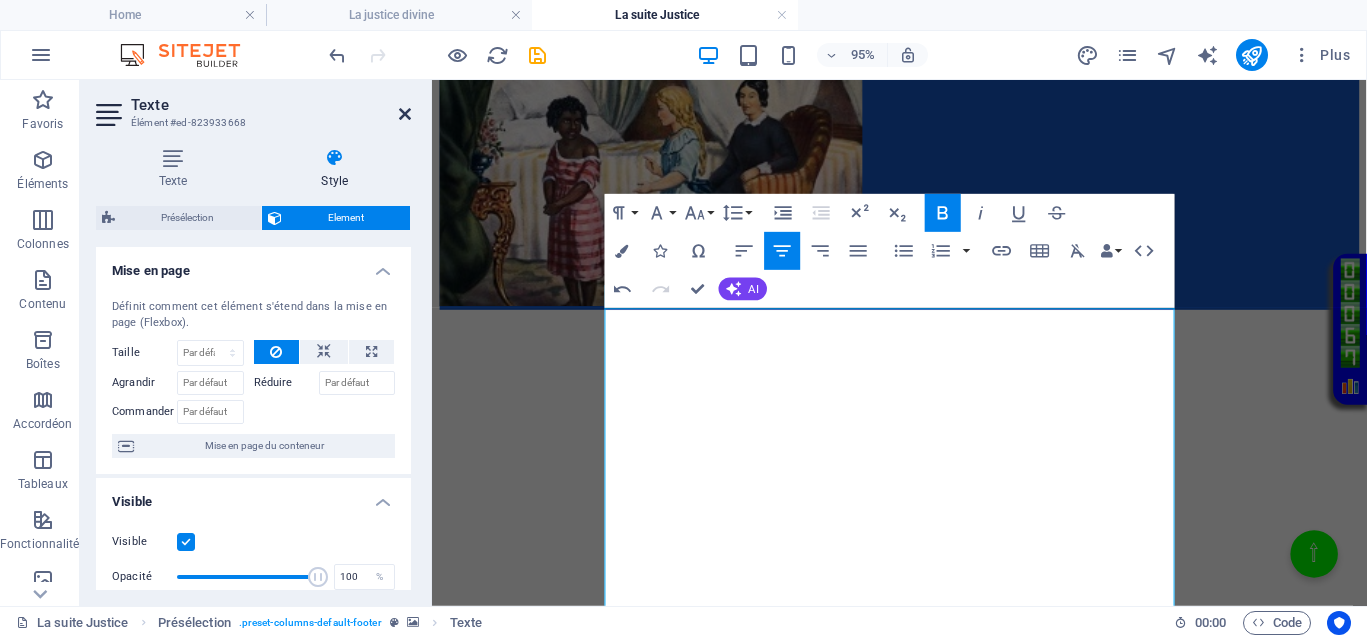 click at bounding box center (405, 114) 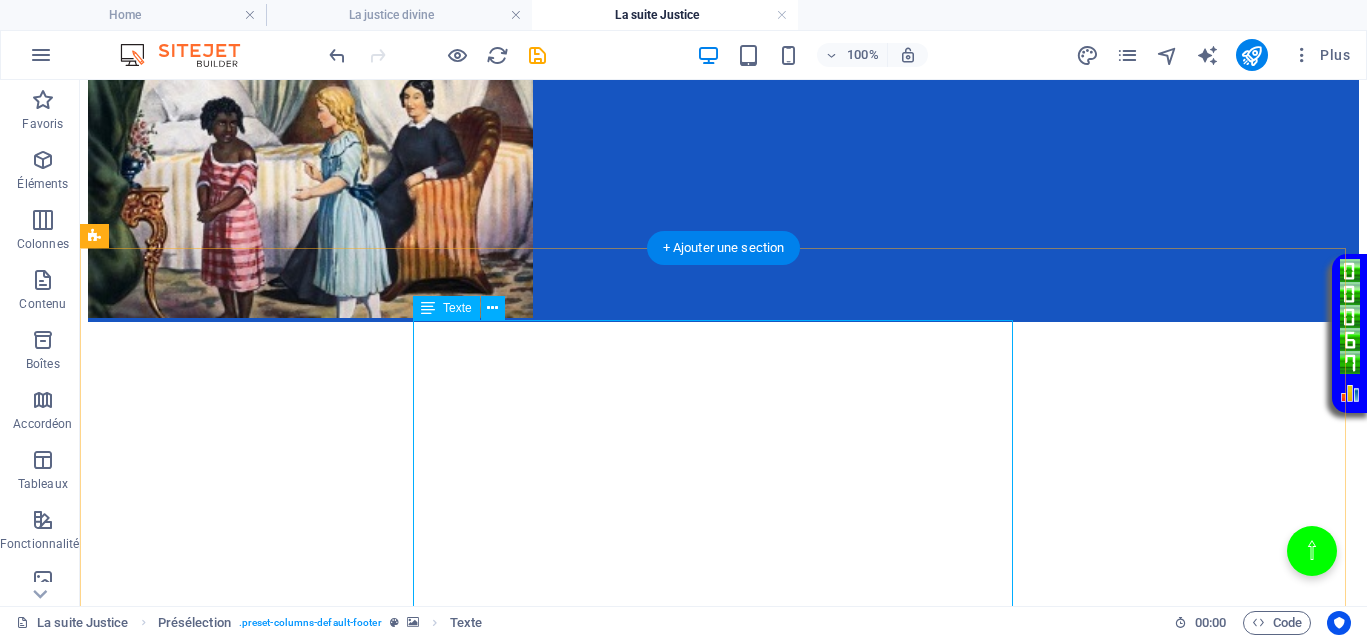 click on "Dans les textes anciens tels que le Livre d’Enoch ou le Livre des Morts, il est question d’enseignements profonds sur la justice, la justice divine et la transmutation des épreuves. Pourtant, nos institutions d’États européens ne sont que des versions inversées de ces vérités ancestrales. Elles ont détourné la sagesse originelle pour nous imposer une vision déformée, celle d’un pardon aveugle face à la souffrance, comme si cela était la seule voie possible. Une véritable inversion des valeurs du vivant. Il faut comprendre la nécessité de se libérer des illusions et que chaque épreuve constitue une étape de notre évolution spirituelle. Cette interrogation soulève la complexité des situations impliquant la victime et l'agresseur, ainsi que la nécessité de dépasser le simple jugement de l’agresseur pour atteindre une compréhension plus profonde." at bounding box center (388, 7476) 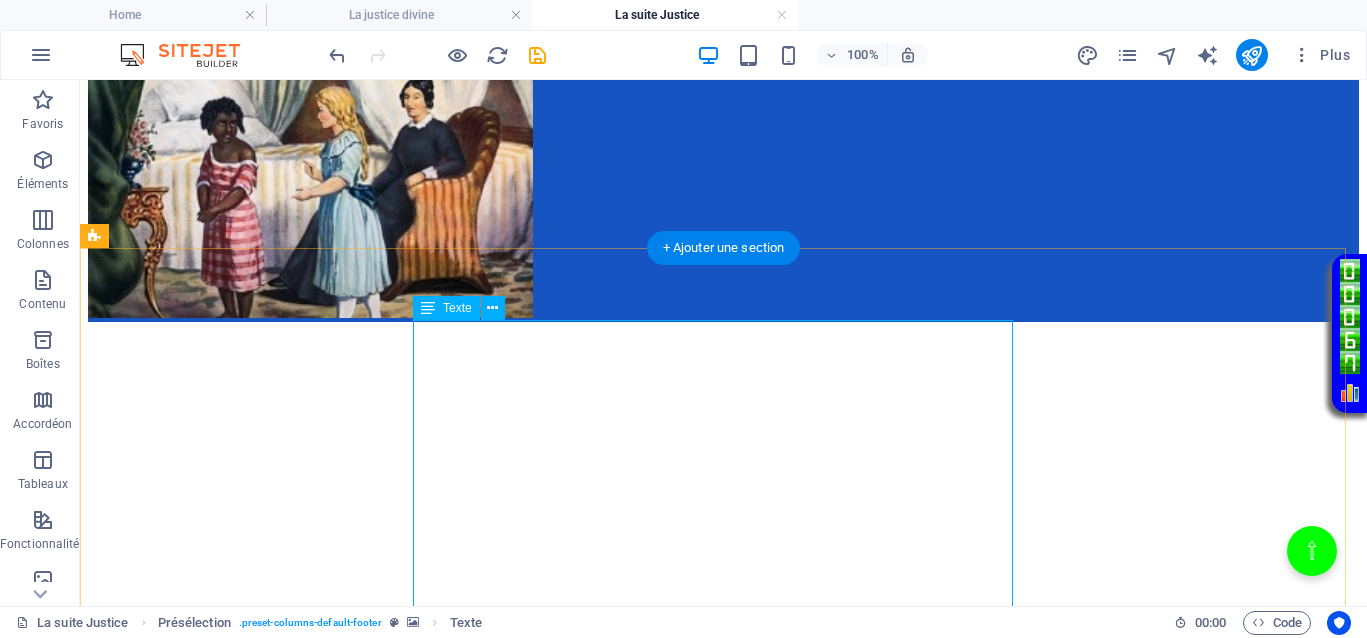 drag, startPoint x: 704, startPoint y: 407, endPoint x: 365, endPoint y: 424, distance: 339.426 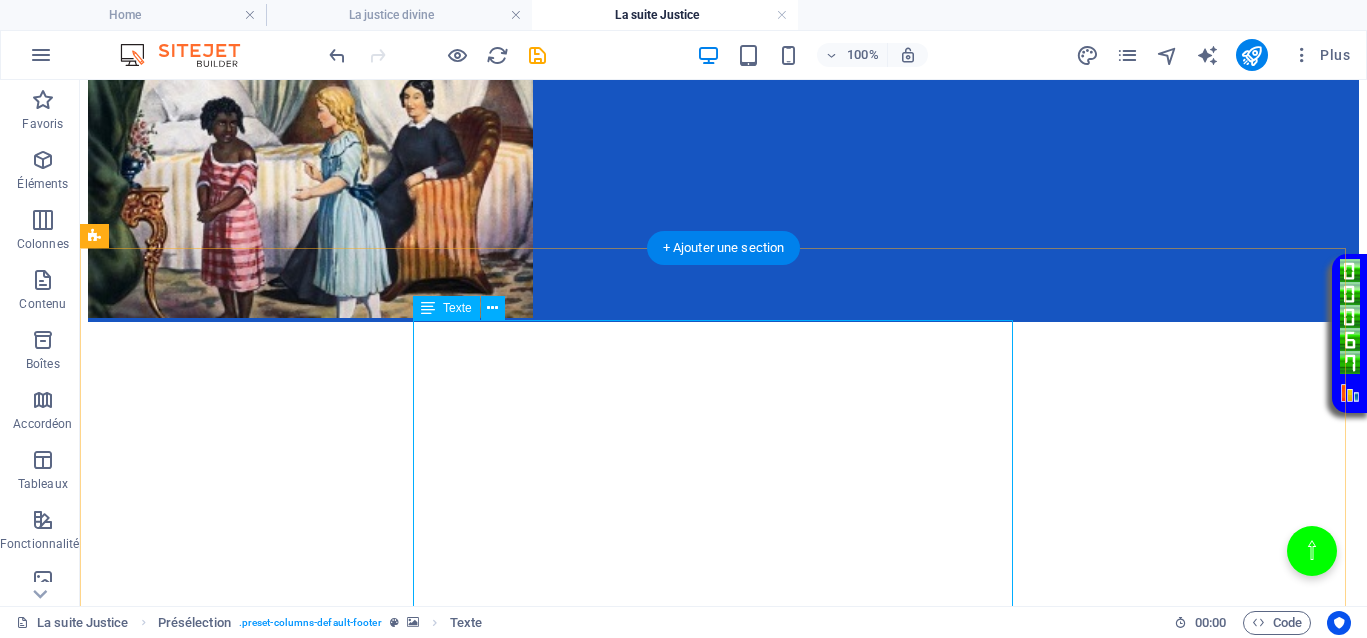 click on "Dans les textes anciens tels que le Livre d’Enoch ou le Livre des Morts, il est question d’enseignements profonds sur la justice, la justice divine et la transmutation des épreuves. Pourtant, nos institutions d’États européens ne sont que des versions inversées de ces vérités ancestrales. Elles ont détourné la sagesse originelle pour nous imposer une vision déformée, celle d’un pardon aveugle face à la souffrance, comme si cela était la seule voie possible. Une véritable inversion des valeurs du vivant. Il faut comprendre la nécessité de se libérer des illusions et que chaque épreuve constitue une étape de notre évolution spirituelle. Cette interrogation soulève la complexité des situations impliquant la victime et l'agresseur, ainsi que la nécessité de dépasser le simple jugement de l’agresseur pour atteindre une compréhension plus profonde." at bounding box center (388, 7476) 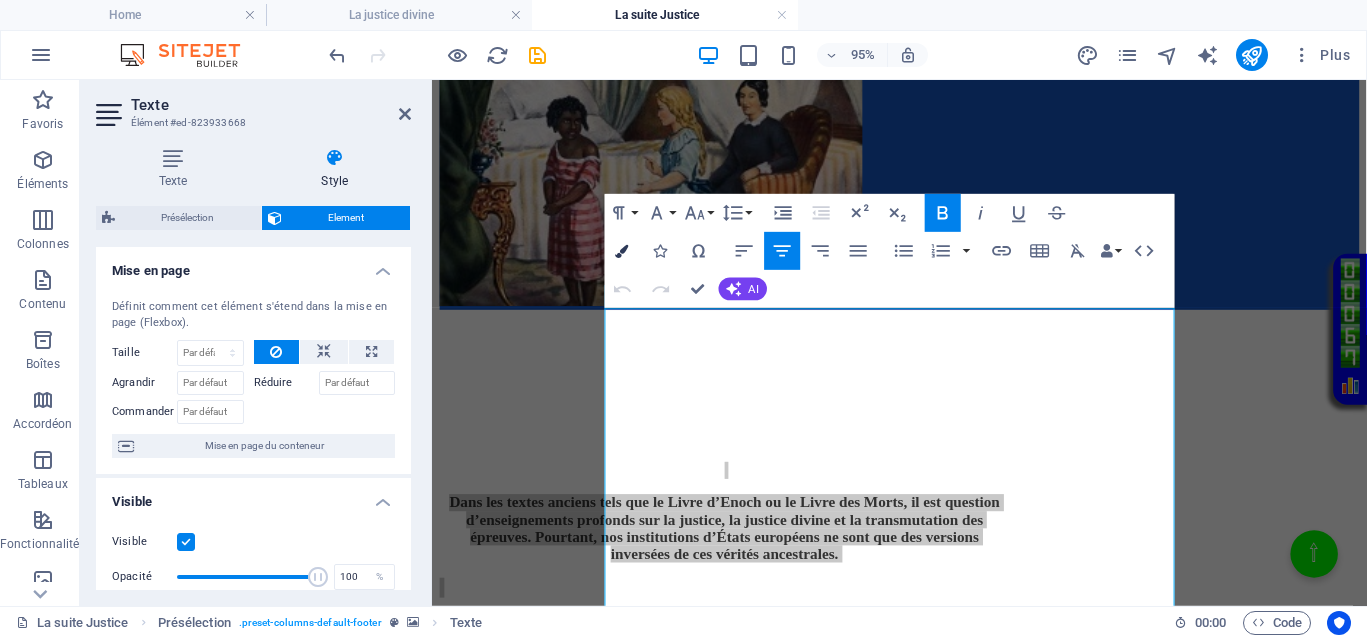 click at bounding box center [622, 250] 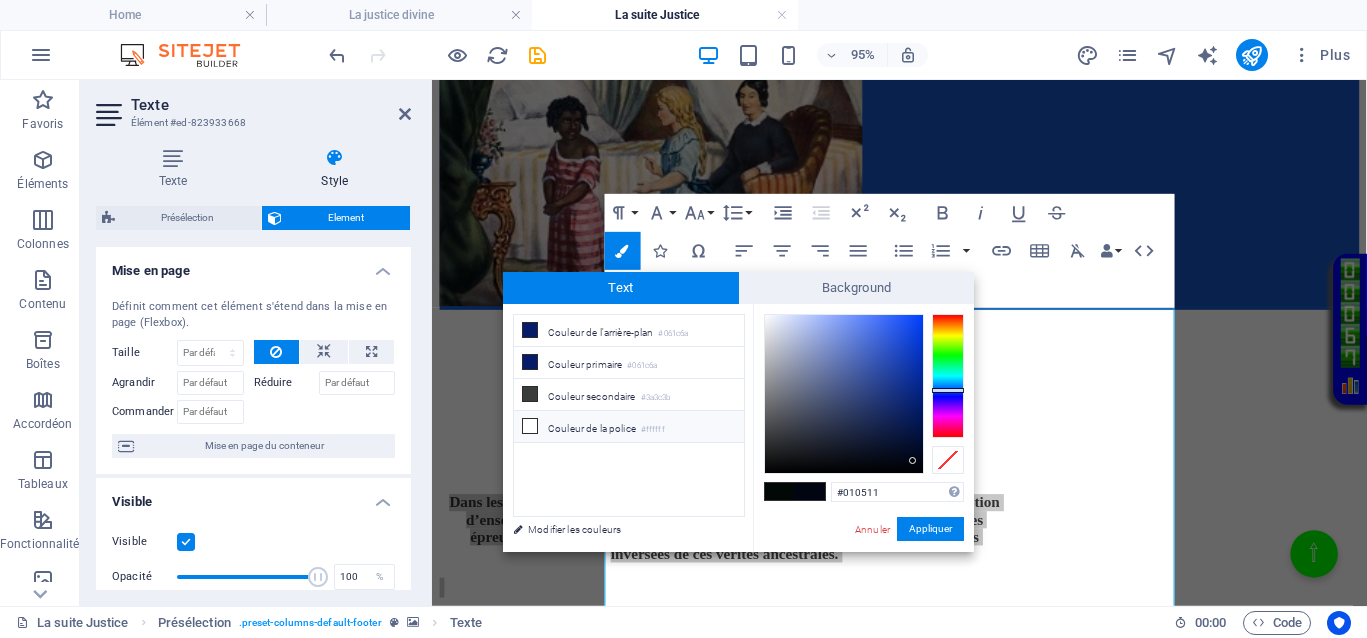 click on "Couleur de la police
#ffffff" at bounding box center (629, 427) 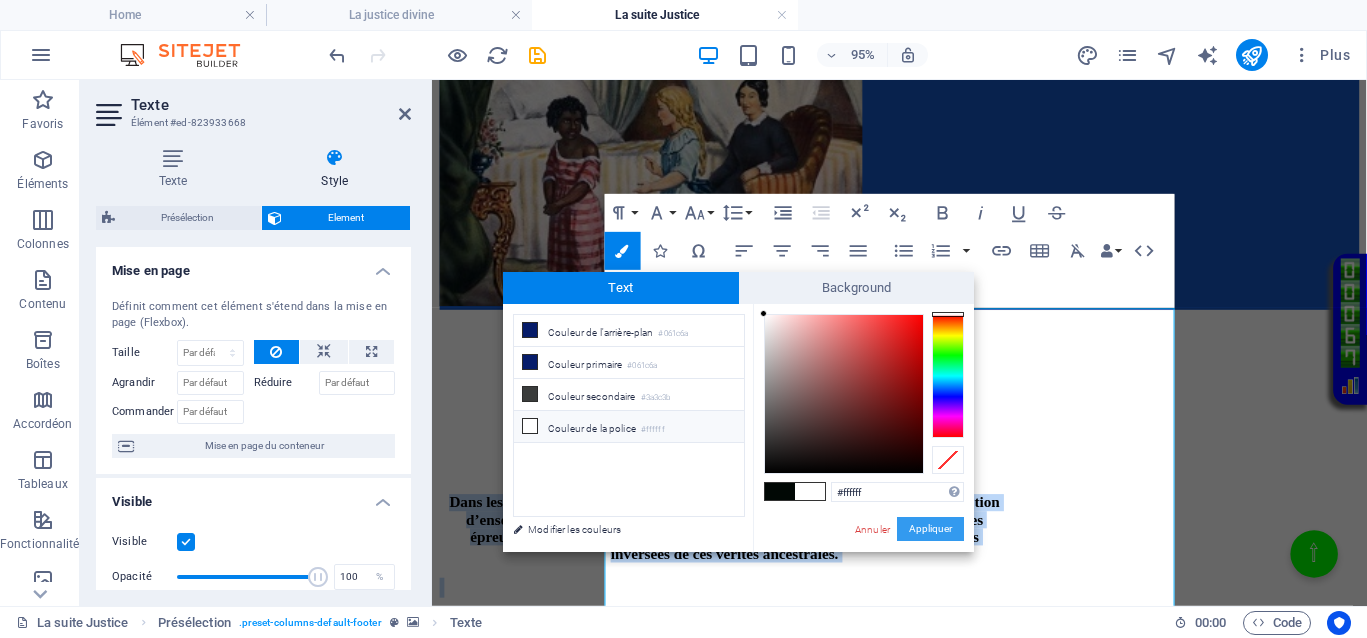 click on "Appliquer" at bounding box center (930, 529) 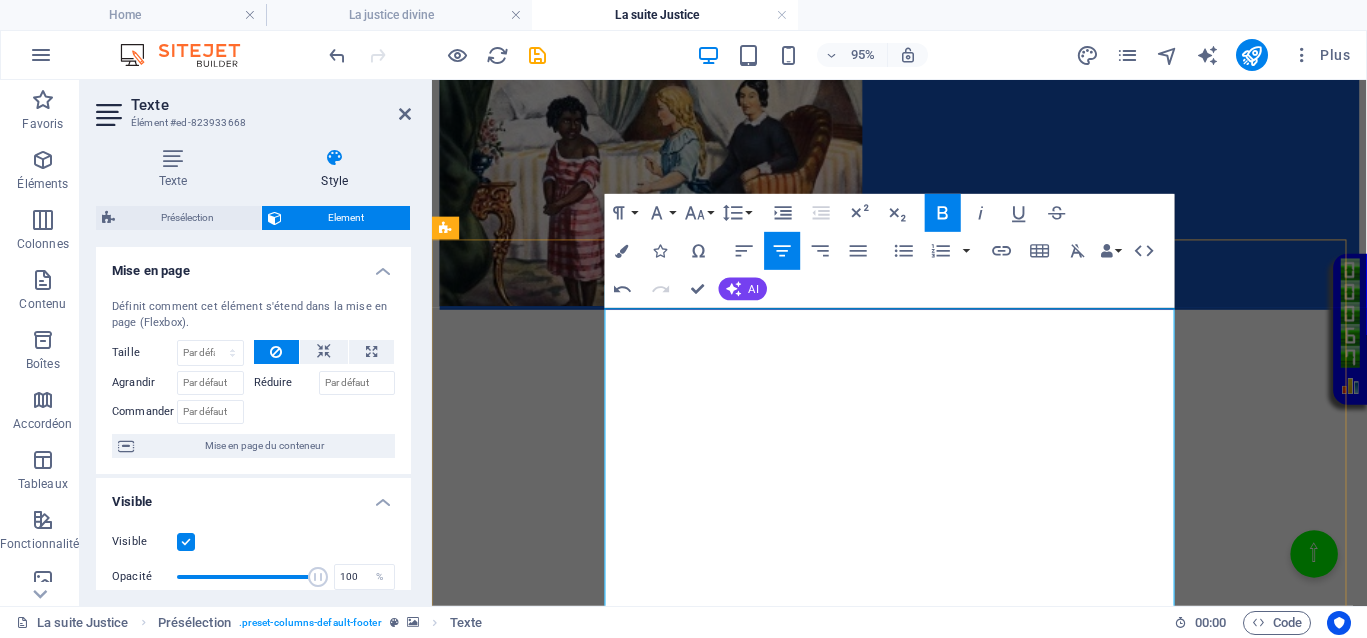 click on "Dans les textes anciens tels que le Livre d’Enoch ou le Livre des Morts, il est question d’enseignements profonds sur la justice, la justice divine et la transmutation des épreuves. Pourtant, nos institutions d’États européens ne sont que des versions inversées de ces vérités ancestrales." at bounding box center (739, 5297) 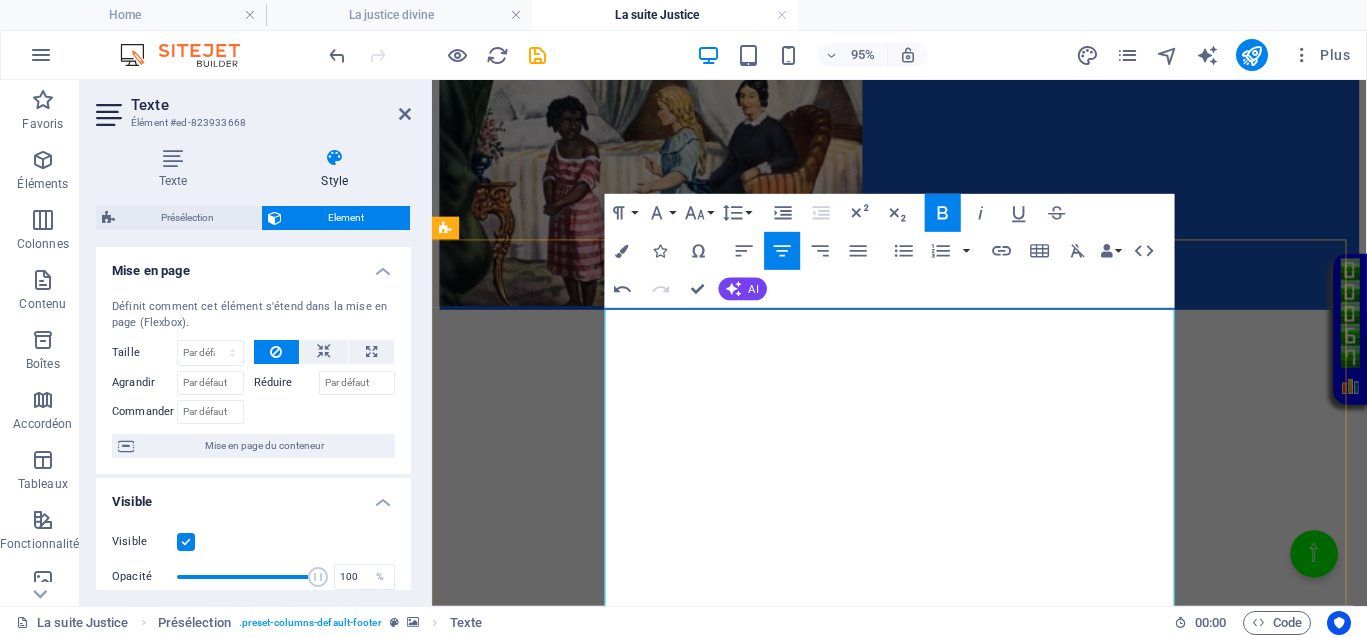 click on "Dans les textes anciens tels que le Livre d’Enoch ou le Livre des Morts, il est question d’enseignements profonds sur la justice, la justice divine et la transmutation des épreuves. Pourtant, nos institutions d’États européens ne sont que des versions inversées de ces vérités ancestrales." at bounding box center (740, 5298) 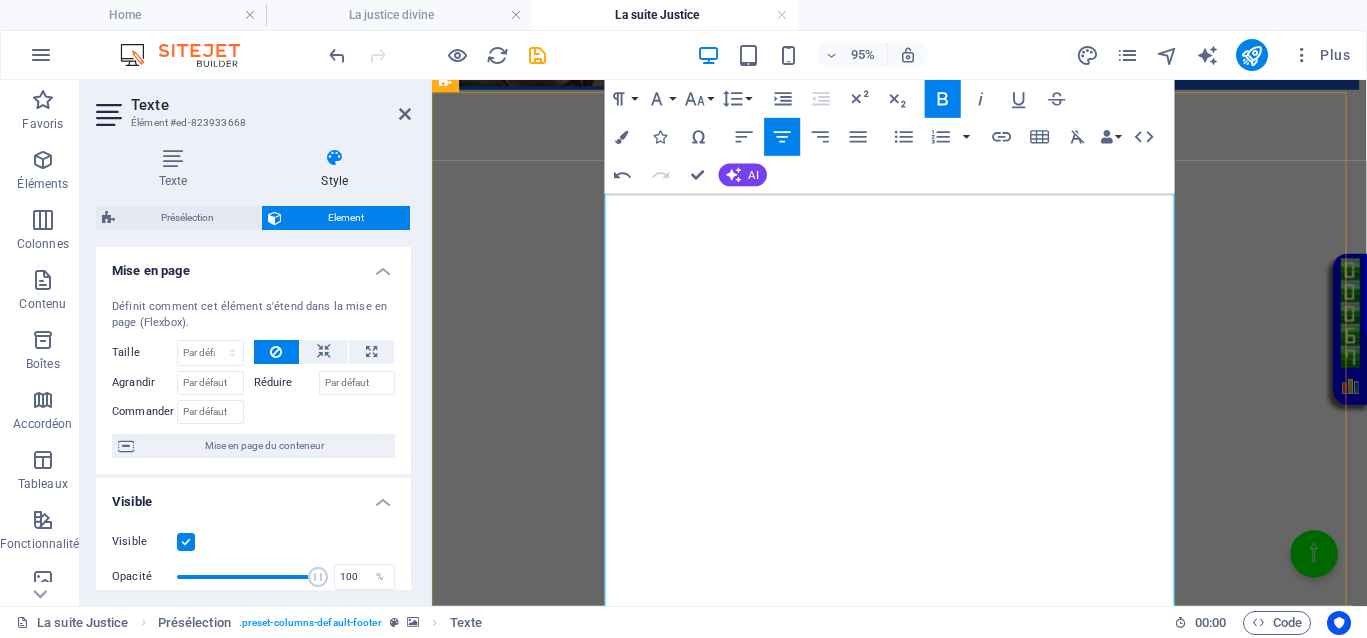 scroll, scrollTop: 1172, scrollLeft: 0, axis: vertical 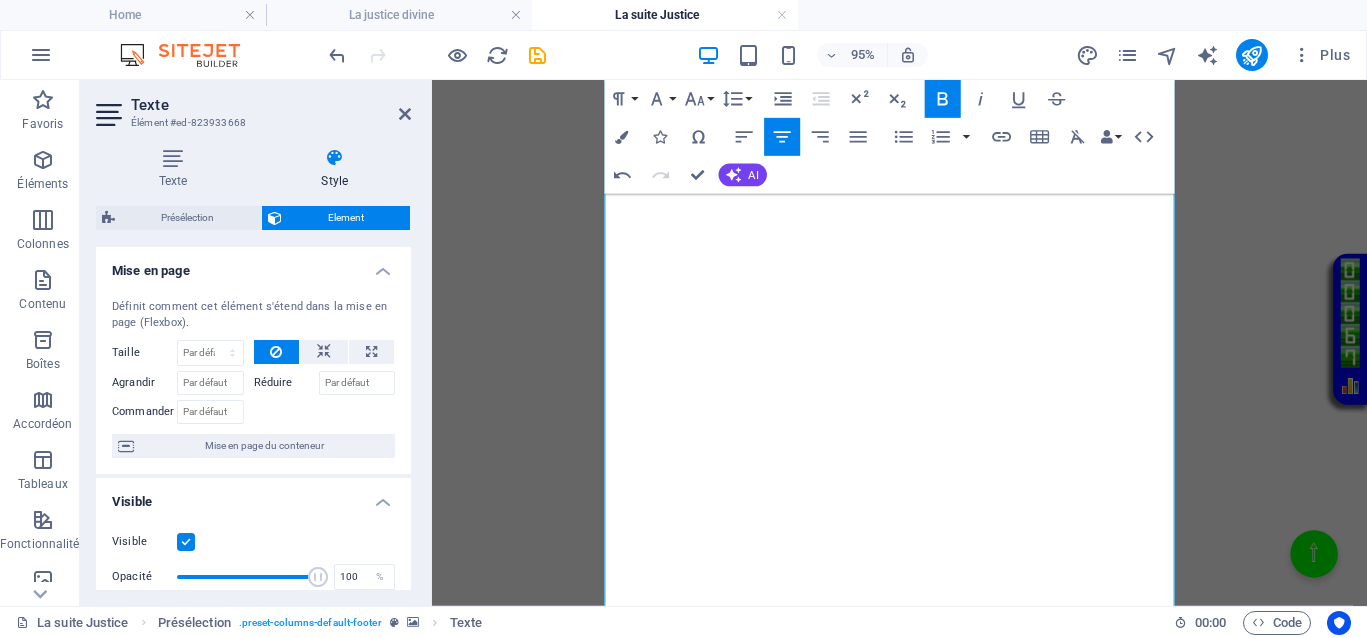 click 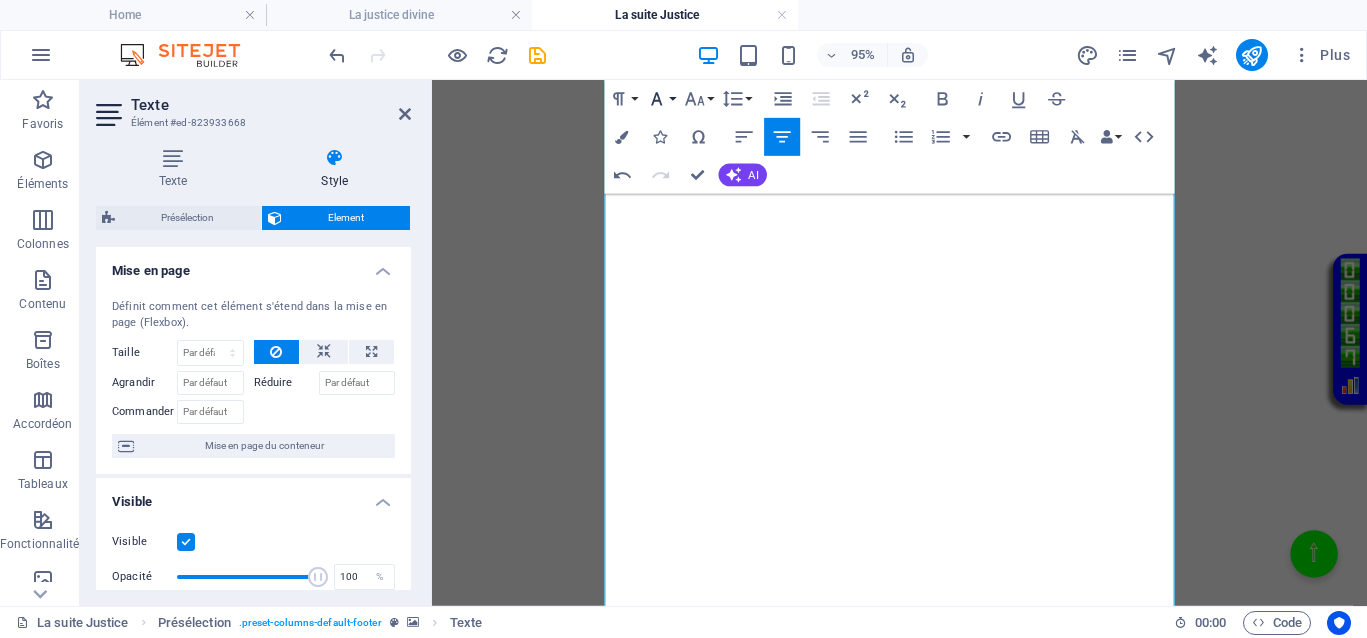 click 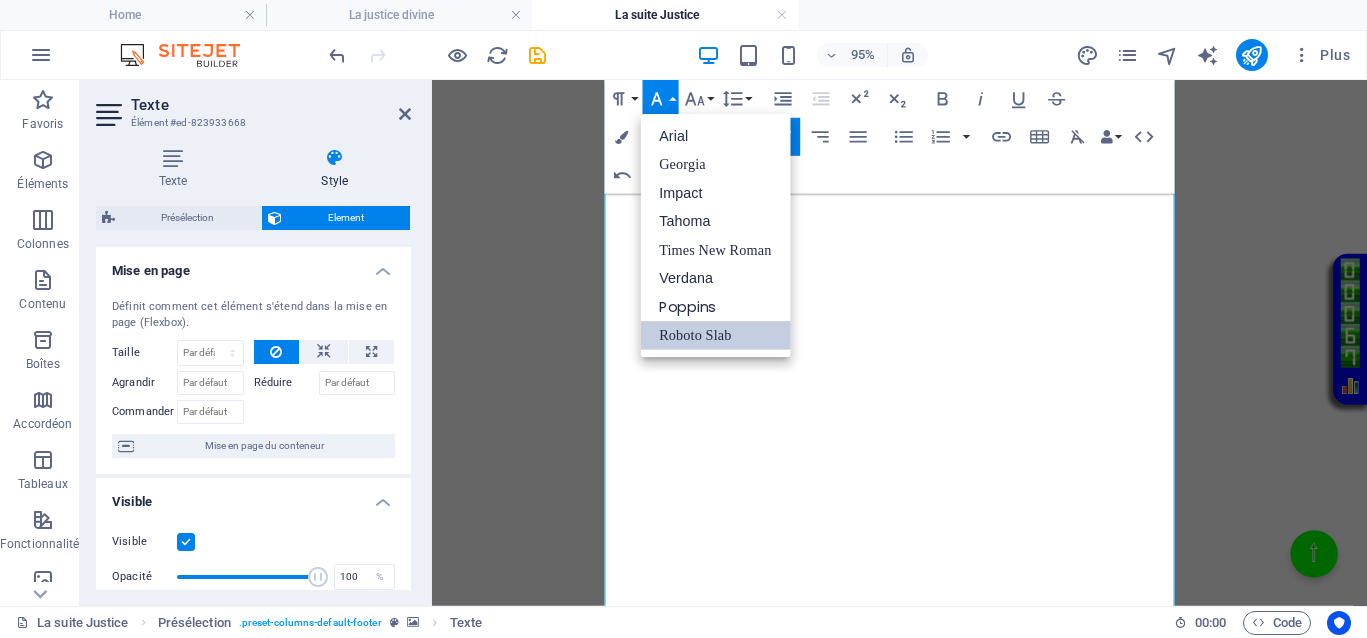 click on "Roboto Slab" at bounding box center [716, 335] 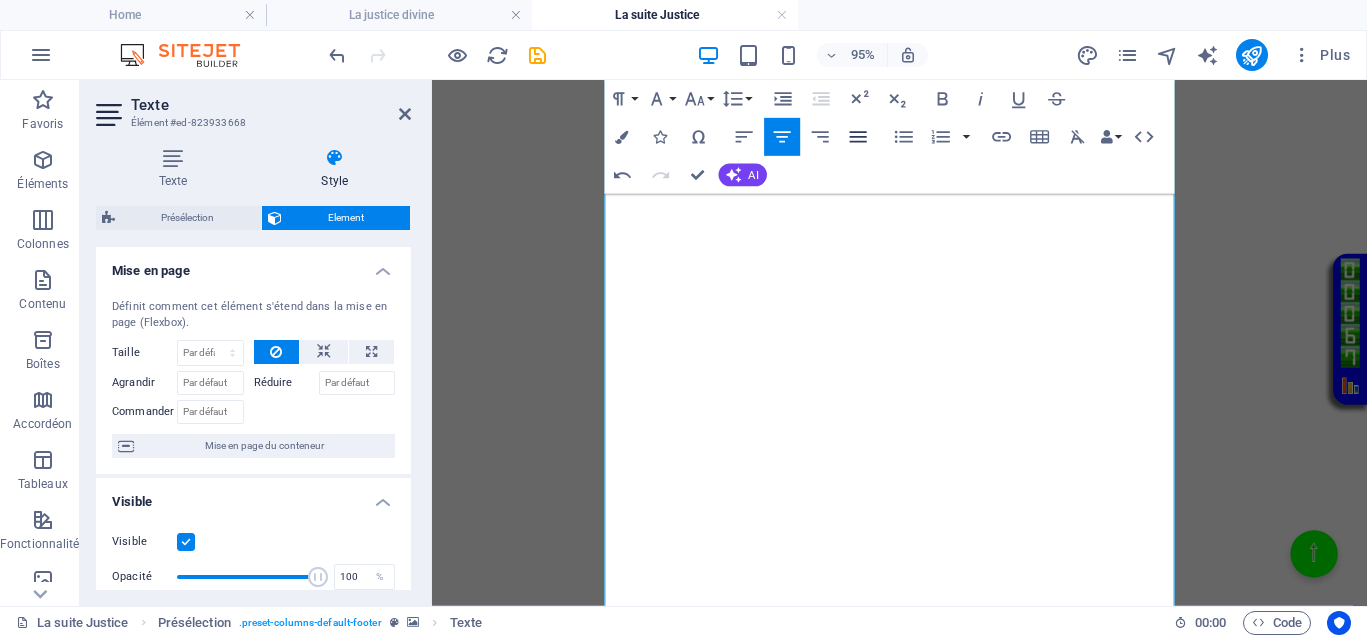 click 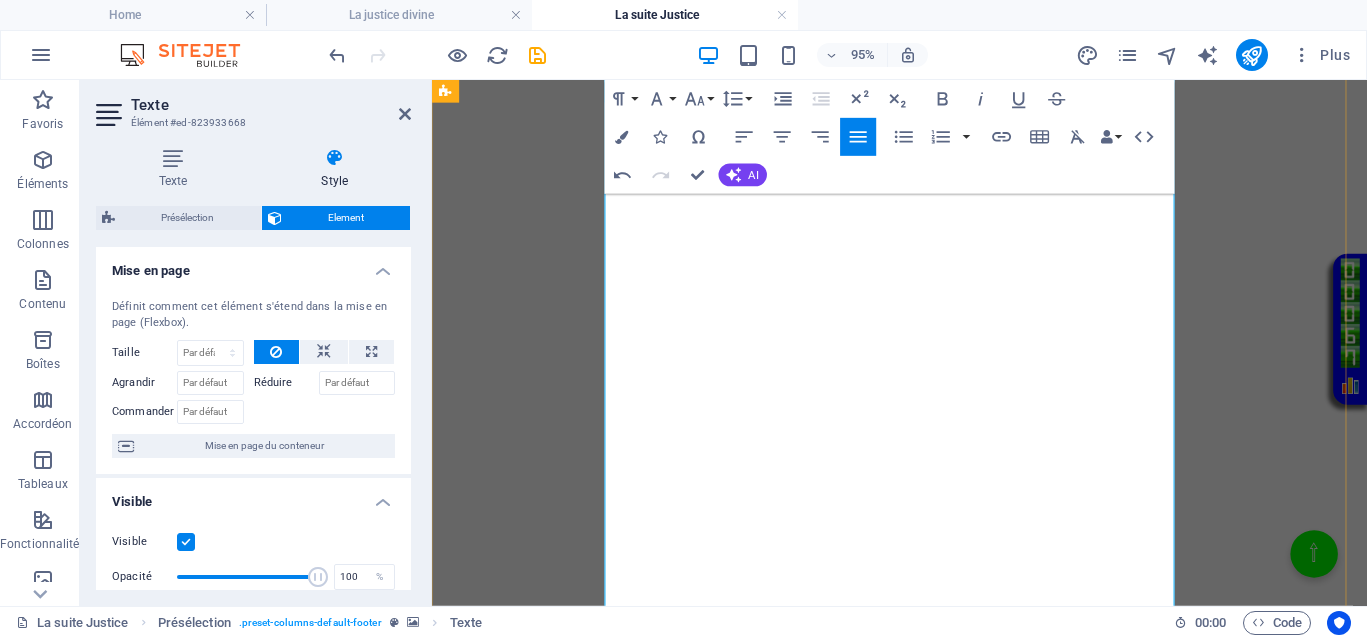 click at bounding box center [740, 5834] 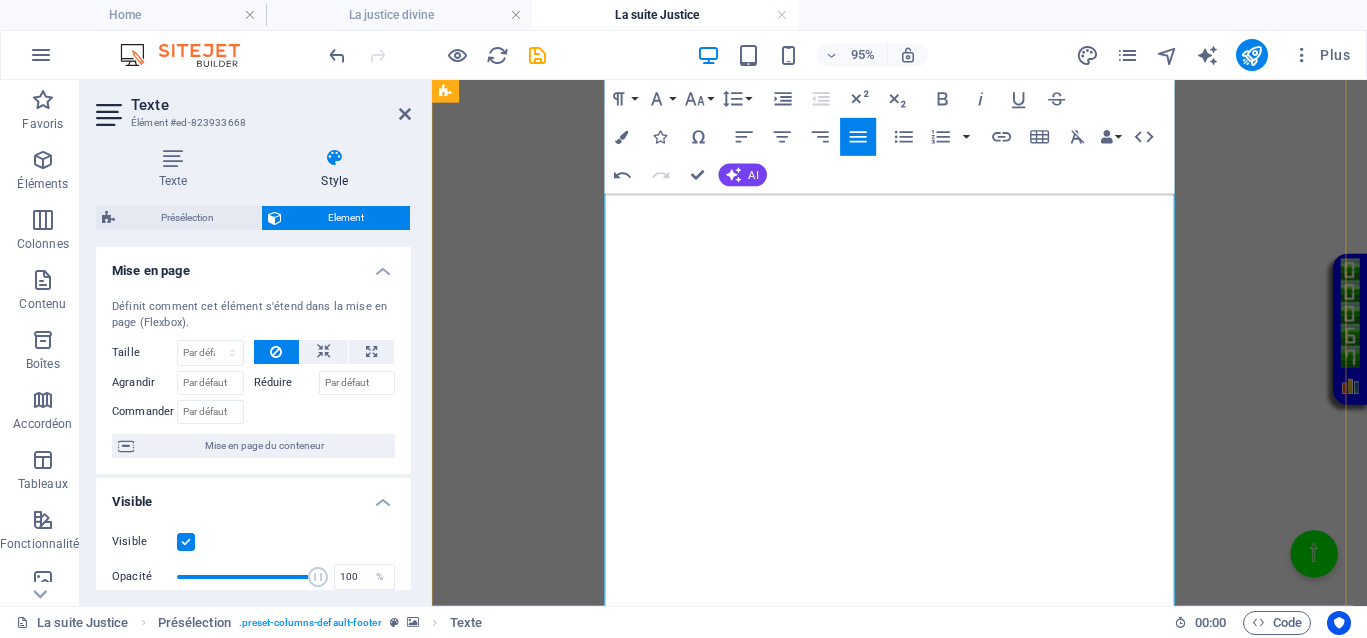 drag, startPoint x: 885, startPoint y: 336, endPoint x: 853, endPoint y: 355, distance: 37.215588 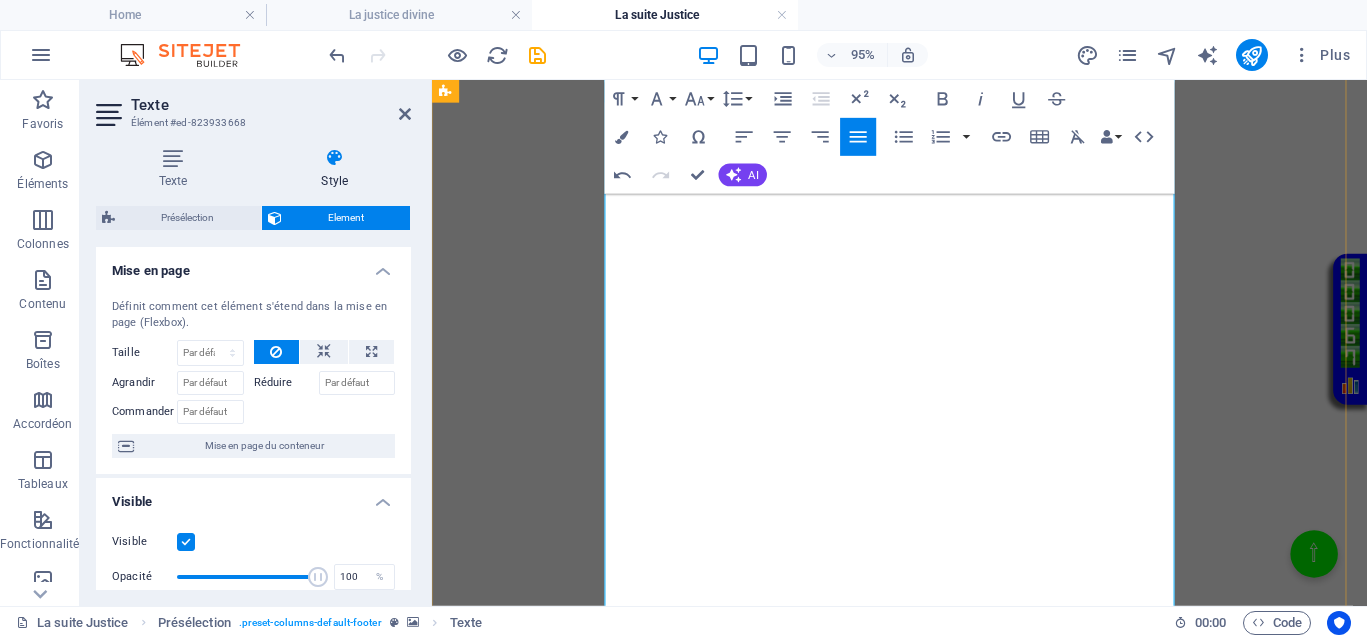 click on "Elles ont détourné la sagesse originelle pour nous imposer une vision déformée, celle d’un pardon aveugle face à la souffrance, comme si cela était la seule voie possible. Une véritable inversion des valeurs du vivant. Il faut comprendre la nécessité de se libérer des illusions et que chaque épreuve constitue une étape de notre évolution spirituelle." at bounding box center [740, 5746] 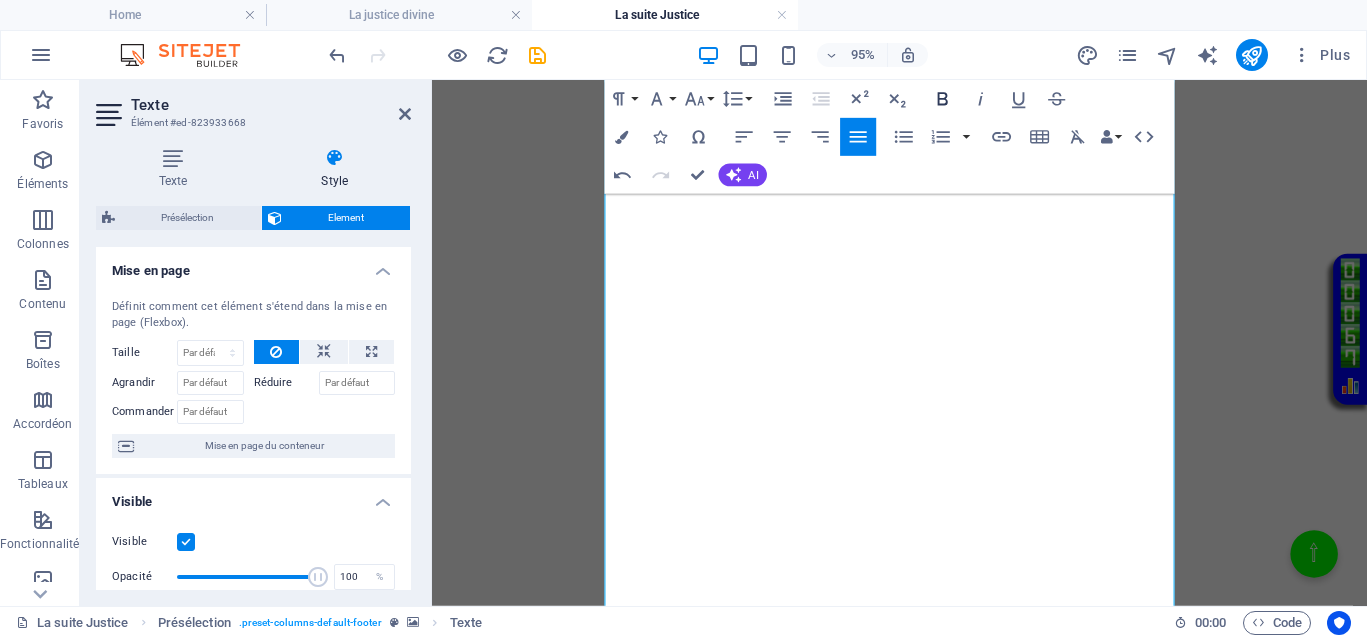 click 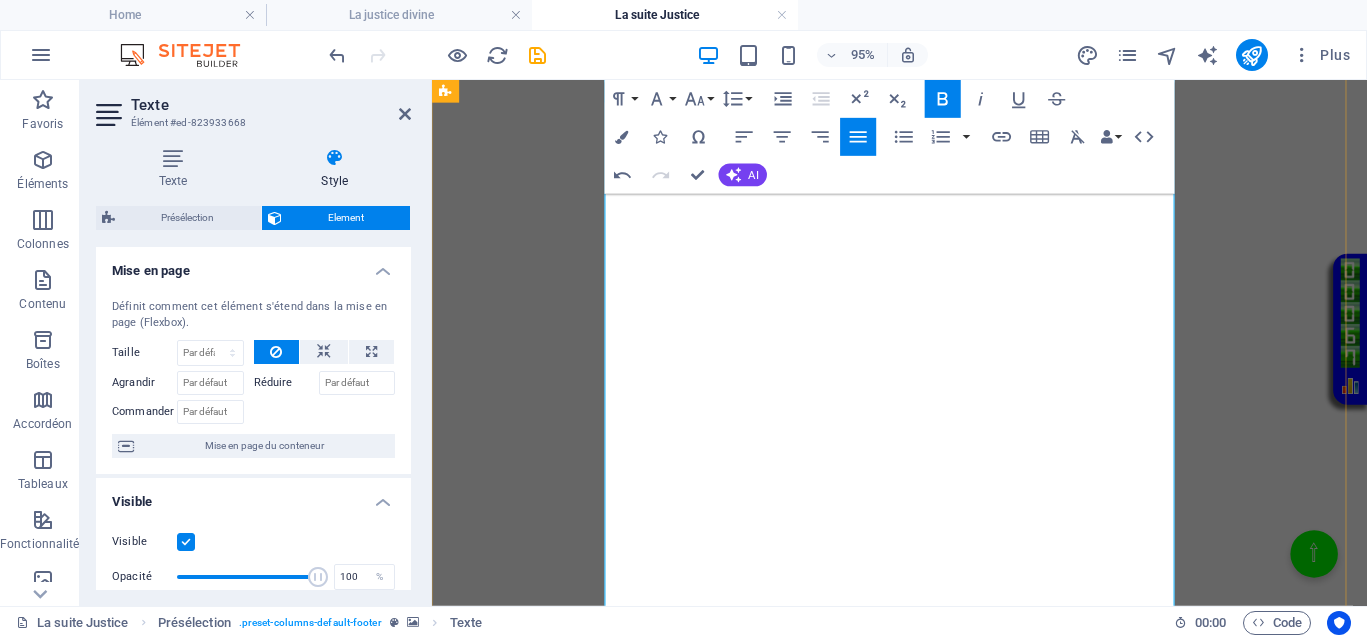 click on "Elles ont détourné la sagesse originelle pour nous imposer une vision déformée, celle d’un pardon aveugle face à la souffrance, comme si cela était la seule voie possible. Une véritable inversion des valeurs du vivant. Il faut comprendre la nécessité de se libérer des illusions et que chaque épreuve constitue une étape de notre évolution spirituelle." at bounding box center [740, 5746] 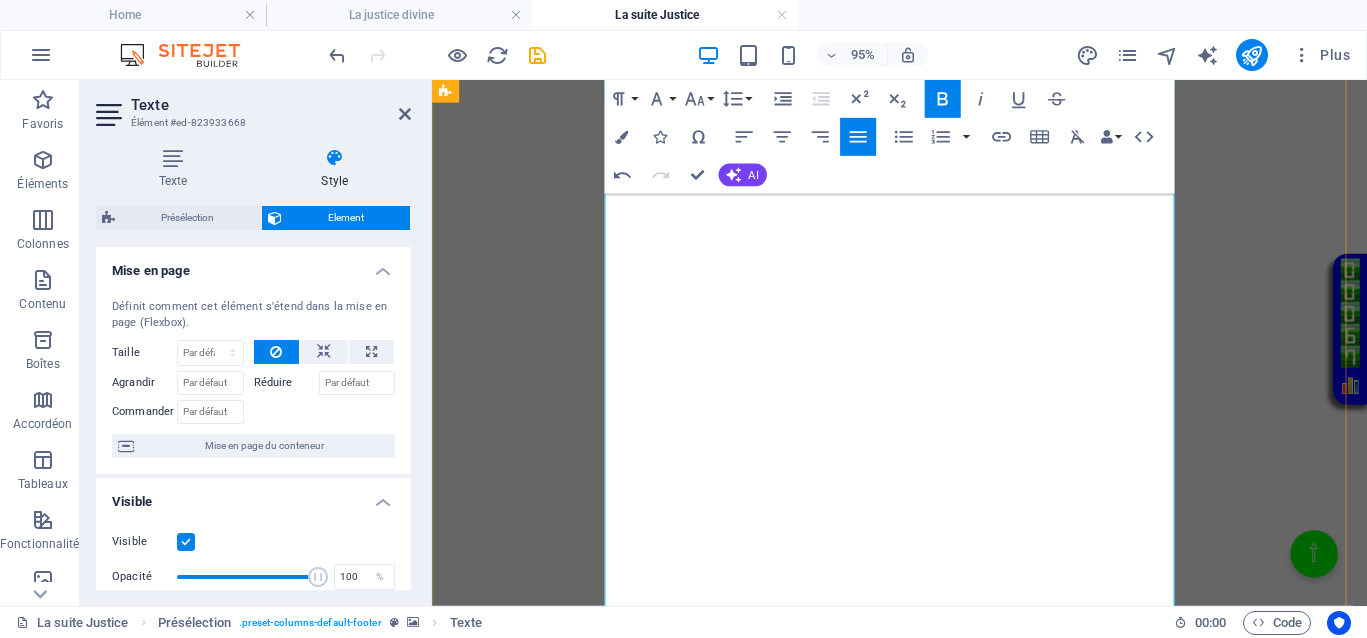 click on "Elles ont détourné la sagesse originelle pour nous imposer une vision déformée, celle d’un pardon aveugle face à la souffrance, comme si cela était la seule voie possible. Une véritable inversion des valeurs du vivant. Il faut comprendre la nécessité de se libérer des illusions et que chaque épreuve constitue une étape de notre évolution spirituelle." at bounding box center (740, 5746) 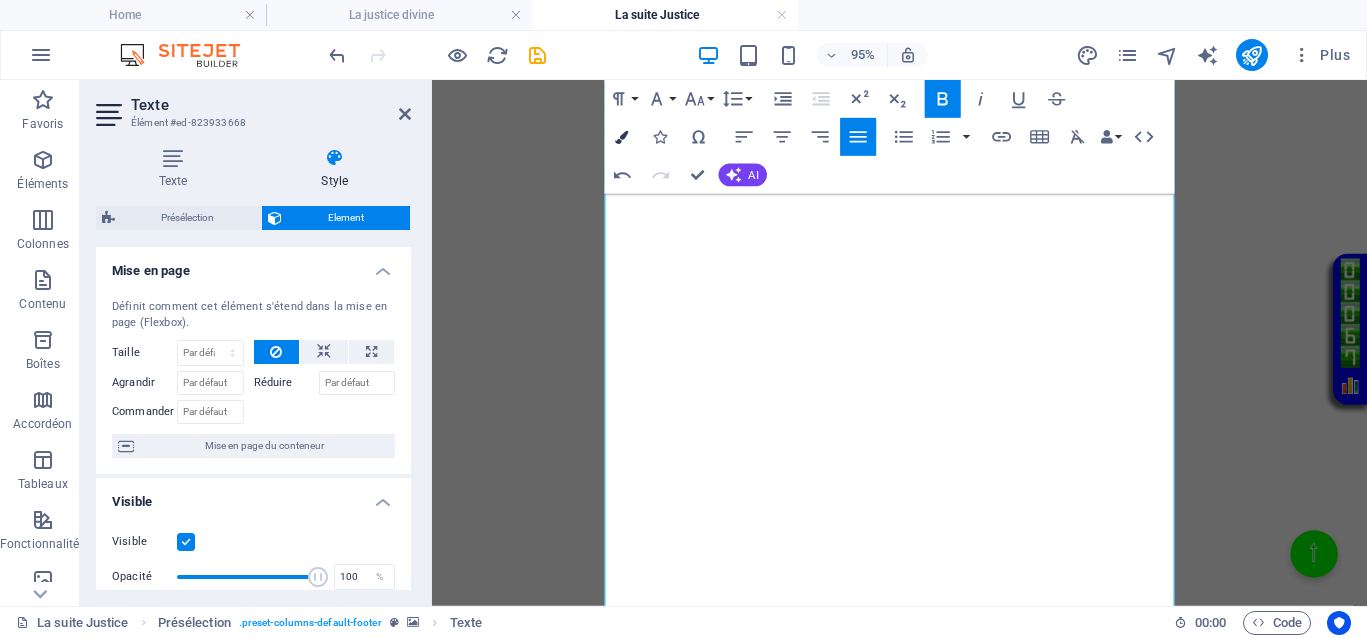 click at bounding box center (622, 136) 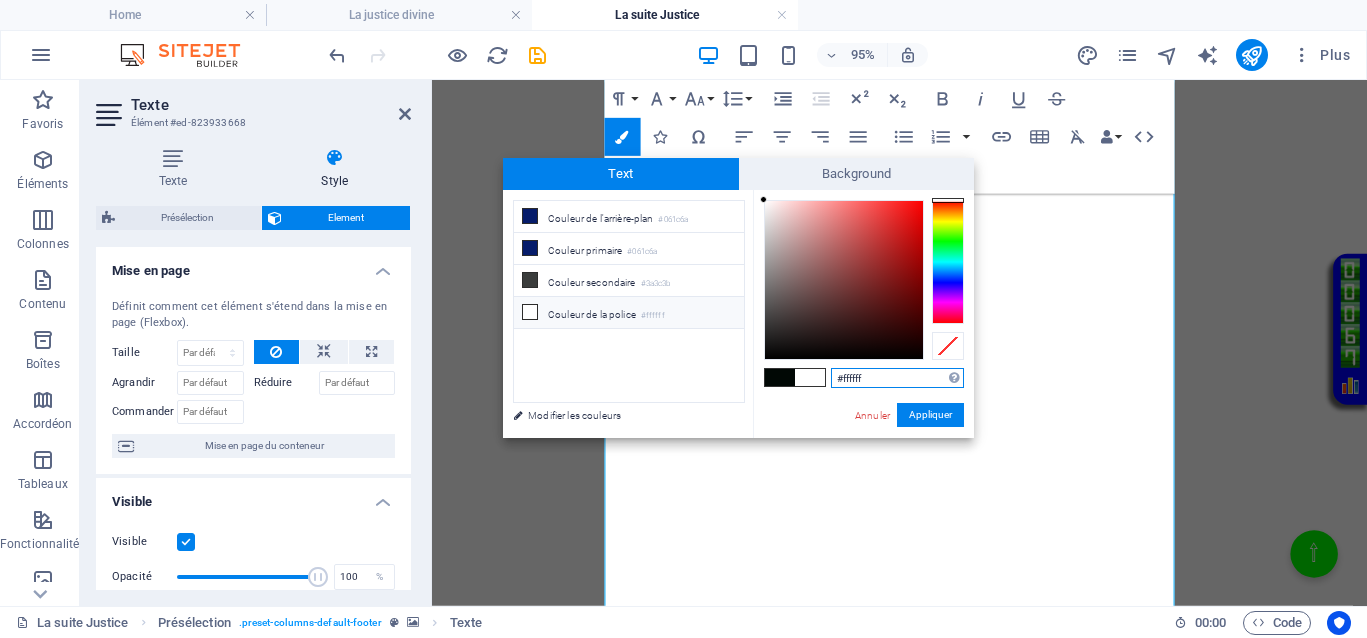 click at bounding box center [948, 262] 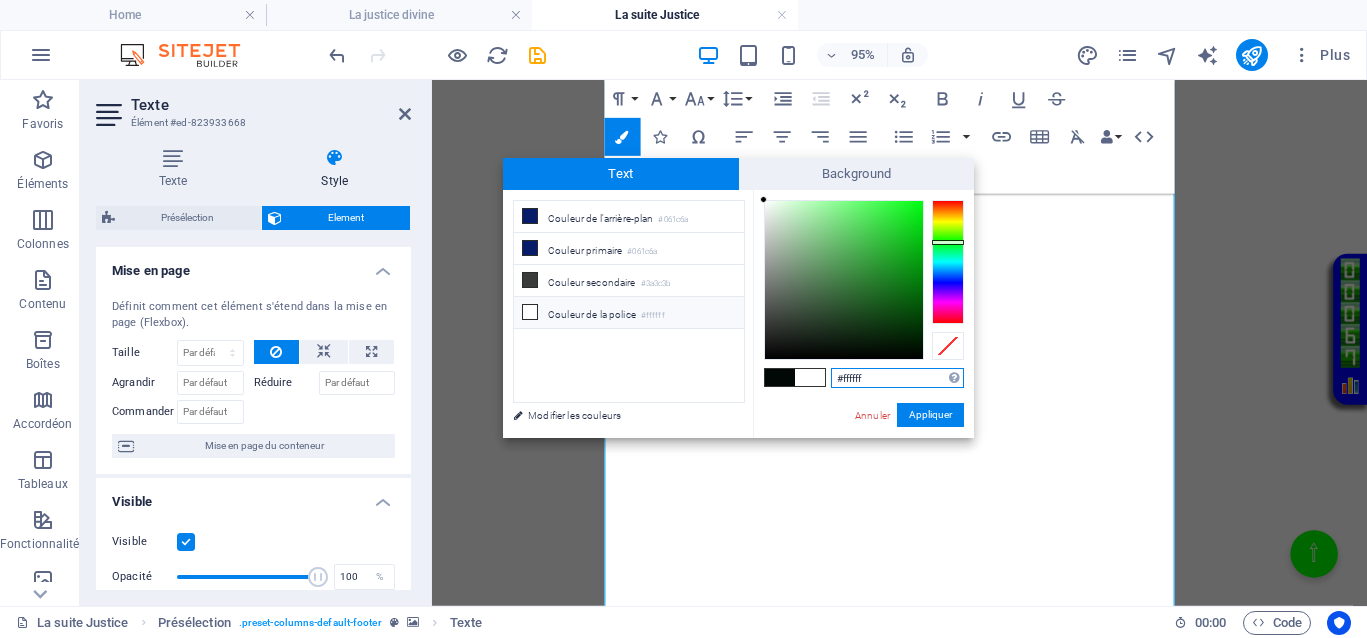 type on "#0fd51c" 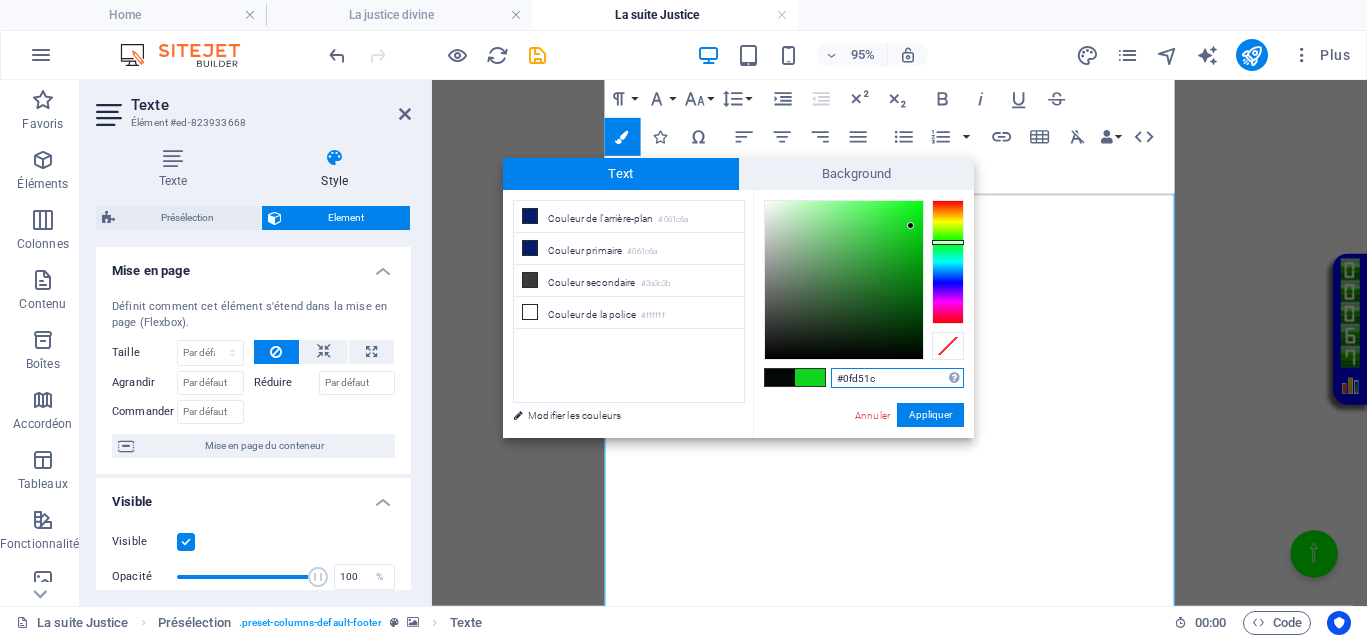 click at bounding box center (844, 280) 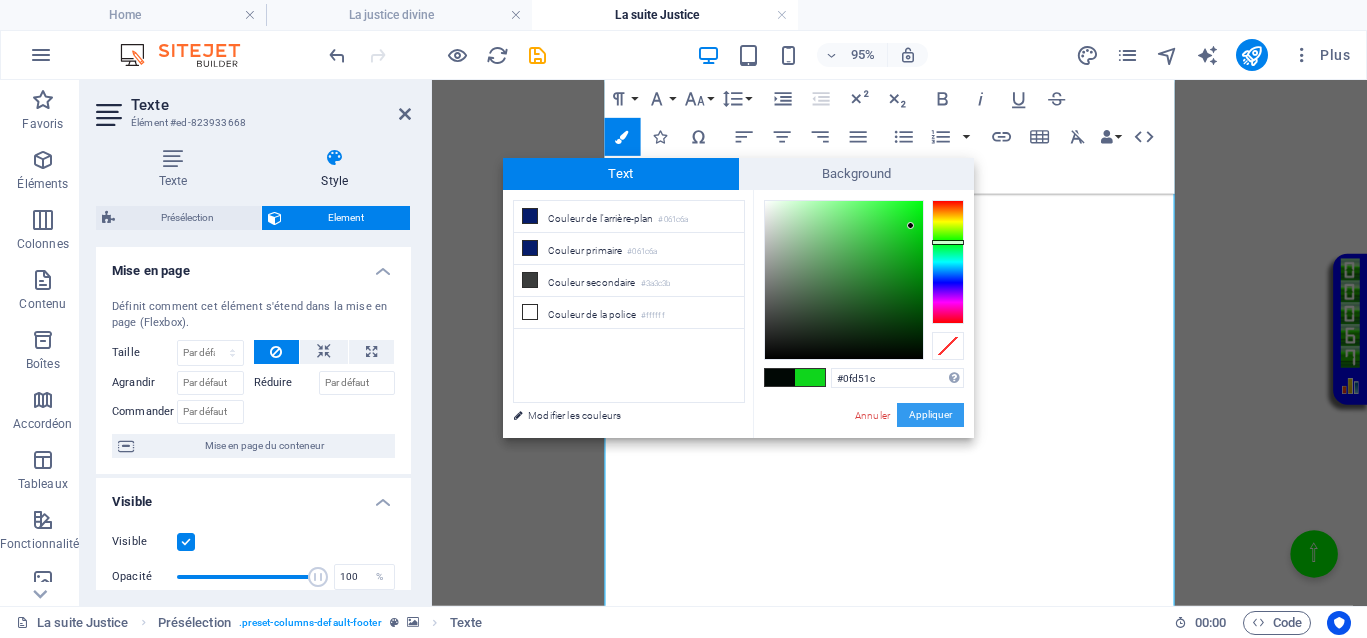 click on "Appliquer" at bounding box center [930, 415] 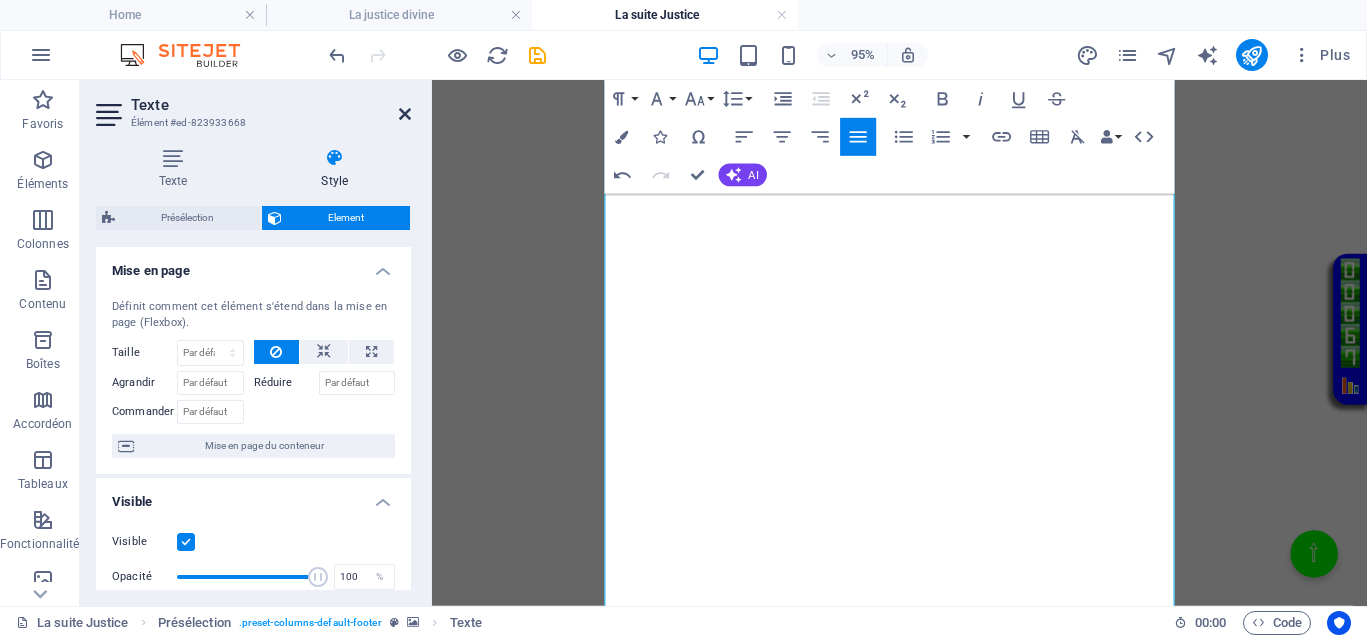 click at bounding box center [405, 114] 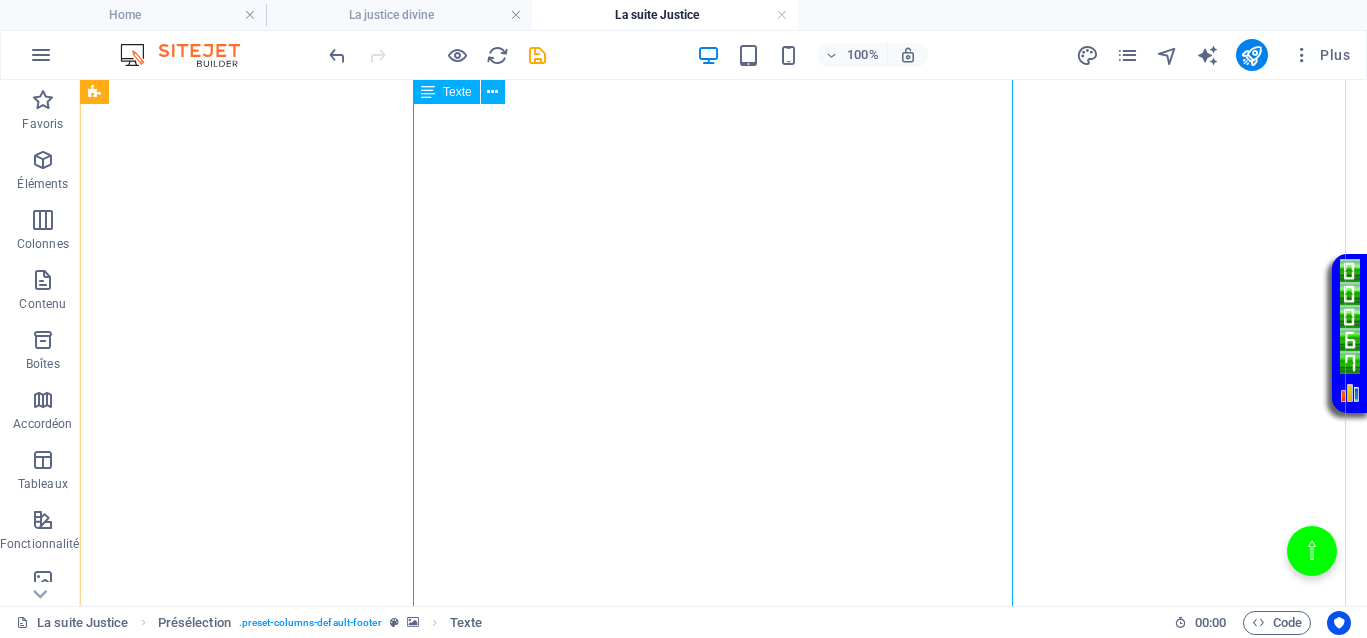 click on "Dans les textes anciens tels que le Livre d’Enoch ou le Livre des Morts, il est question d’enseignements profonds sur la justice, la justice divine et la transmutation des épreuves. Pourtant, nos institutions d’États européens ne sont que des versions inversées de ces vérités ancestrales. Elles ont détourné la sagesse originelle pour nous imposer une vision déformée, celle d’un pardon aveugle face à la souffrance, comme si cela était la seule voie possible. Une véritable inversion des valeurs du vivant. Il faut comprendre la nécessité de se libérer des illusions et que chaque épreuve constitue une étape de notre évolution spirituelle. Cette interrogation soulève la complexité des situations impliquant la victime et l'agresseur, ainsi que la nécessité de dépasser le simple jugement de l’agresseur pour atteindre une compréhension plus profonde." at bounding box center [388, 7005] 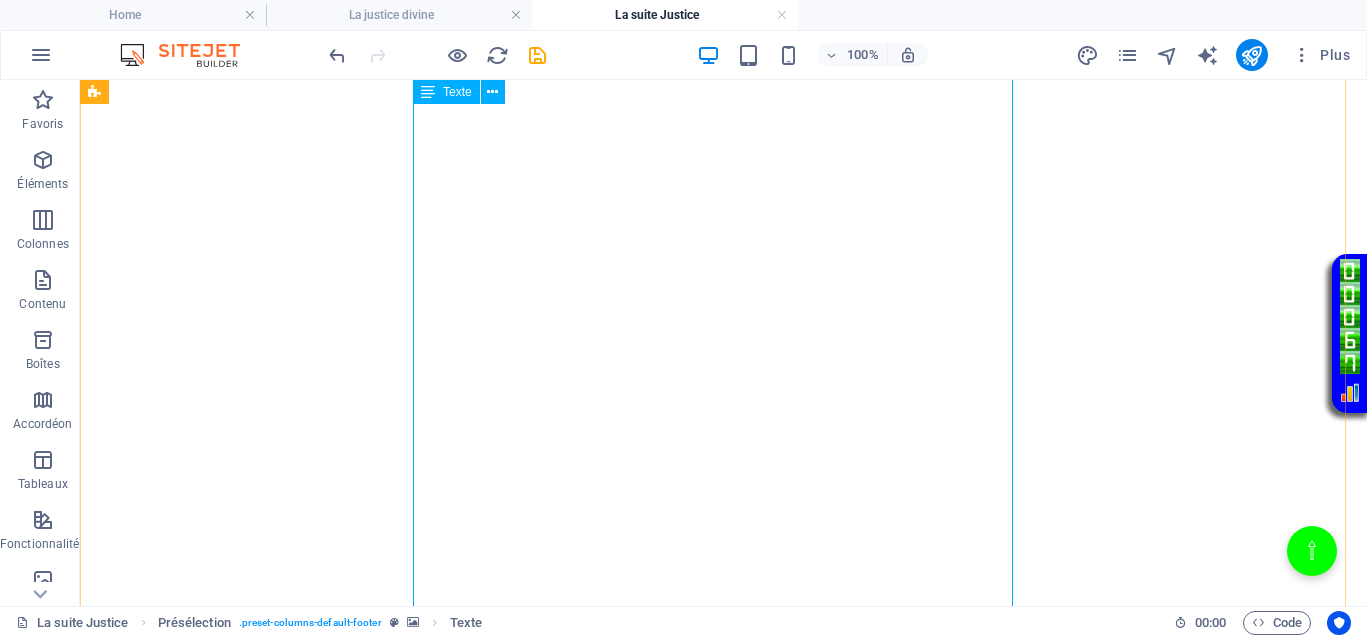 click on "Dans les textes anciens tels que le Livre d’Enoch ou le Livre des Morts, il est question d’enseignements profonds sur la justice, la justice divine et la transmutation des épreuves. Pourtant, nos institutions d’États européens ne sont que des versions inversées de ces vérités ancestrales. Elles ont détourné la sagesse originelle pour nous imposer une vision déformée, celle d’un pardon aveugle face à la souffrance, comme si cela était la seule voie possible. Une véritable inversion des valeurs du vivant. Il faut comprendre la nécessité de se libérer des illusions et que chaque épreuve constitue une étape de notre évolution spirituelle. Cette interrogation soulève la complexité des situations impliquant la victime et l'agresseur, ainsi que la nécessité de dépasser le simple jugement de l’agresseur pour atteindre une compréhension plus profonde." at bounding box center (388, 7005) 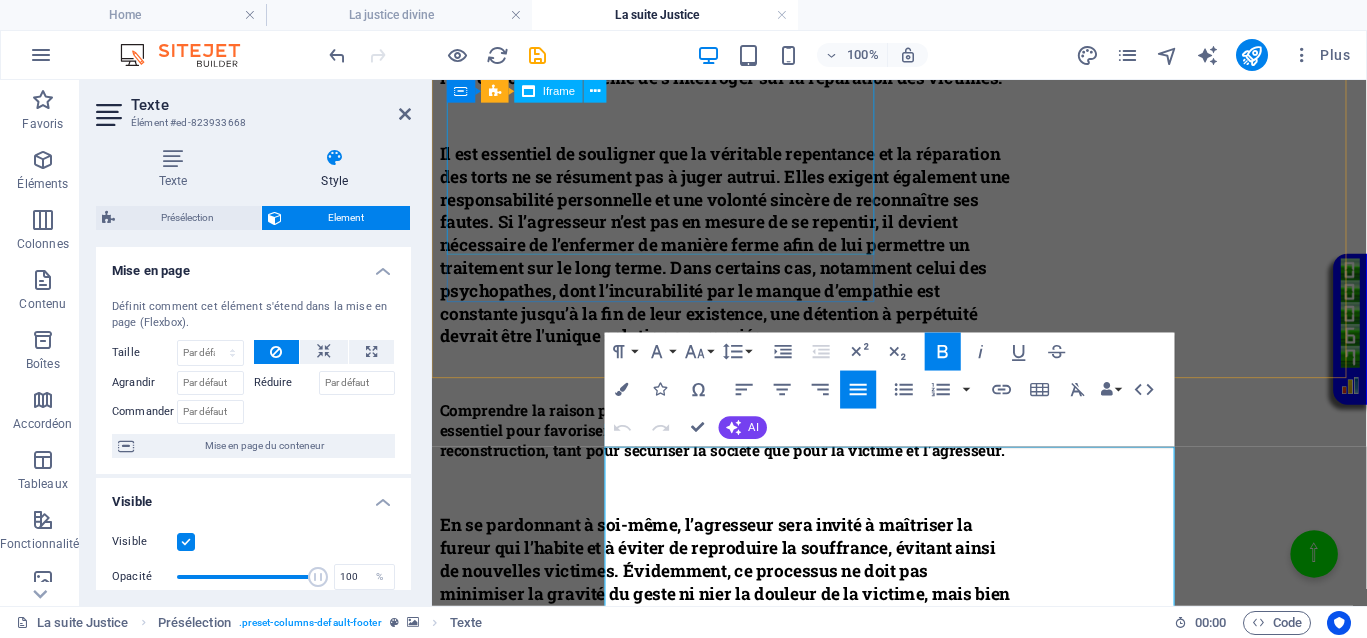 scroll, scrollTop: 776, scrollLeft: 0, axis: vertical 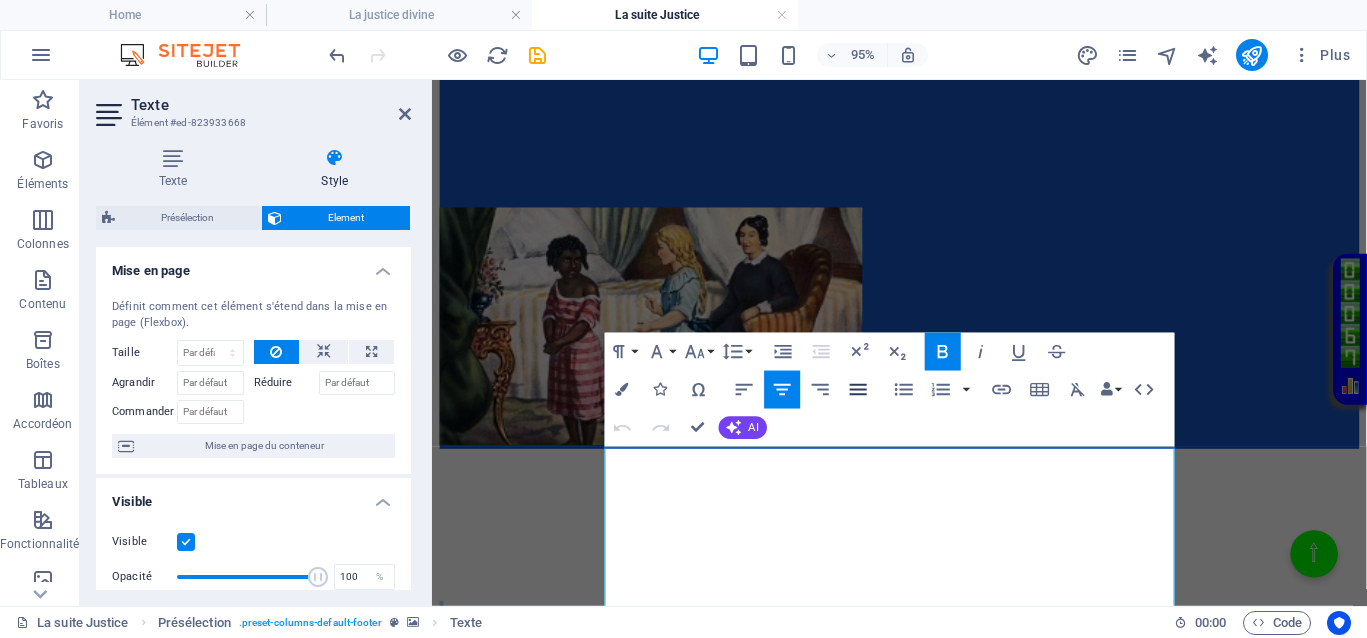 click 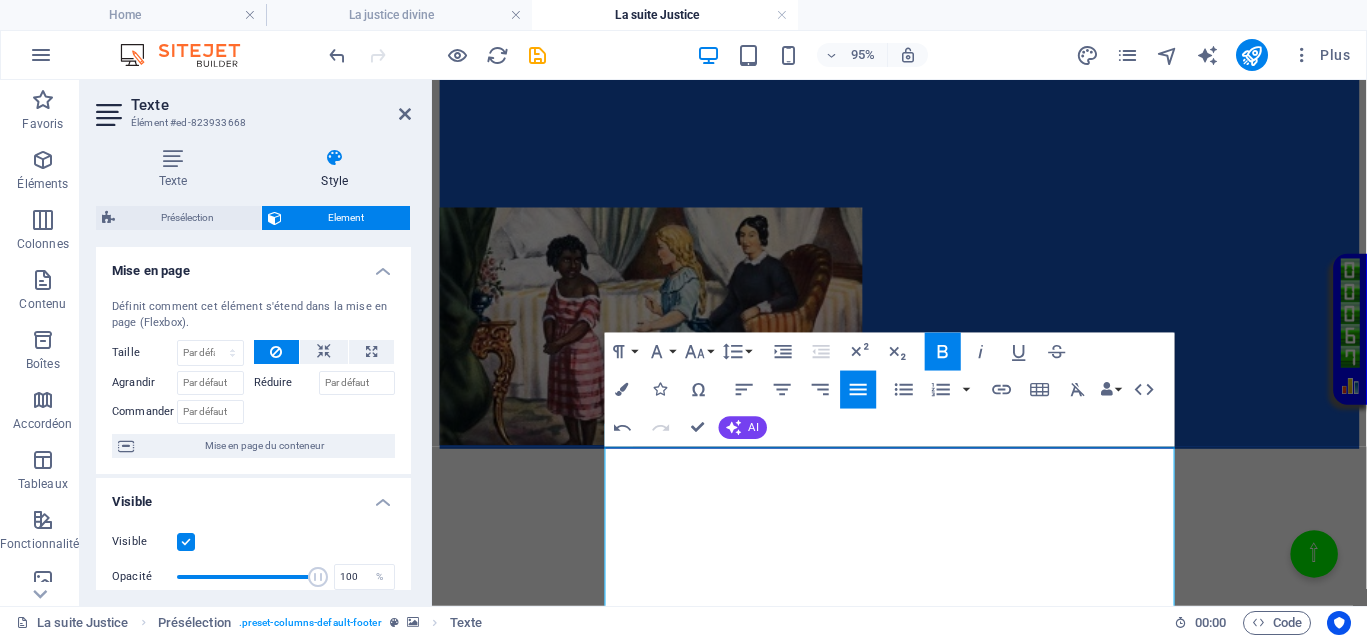 click at bounding box center [924, 468] 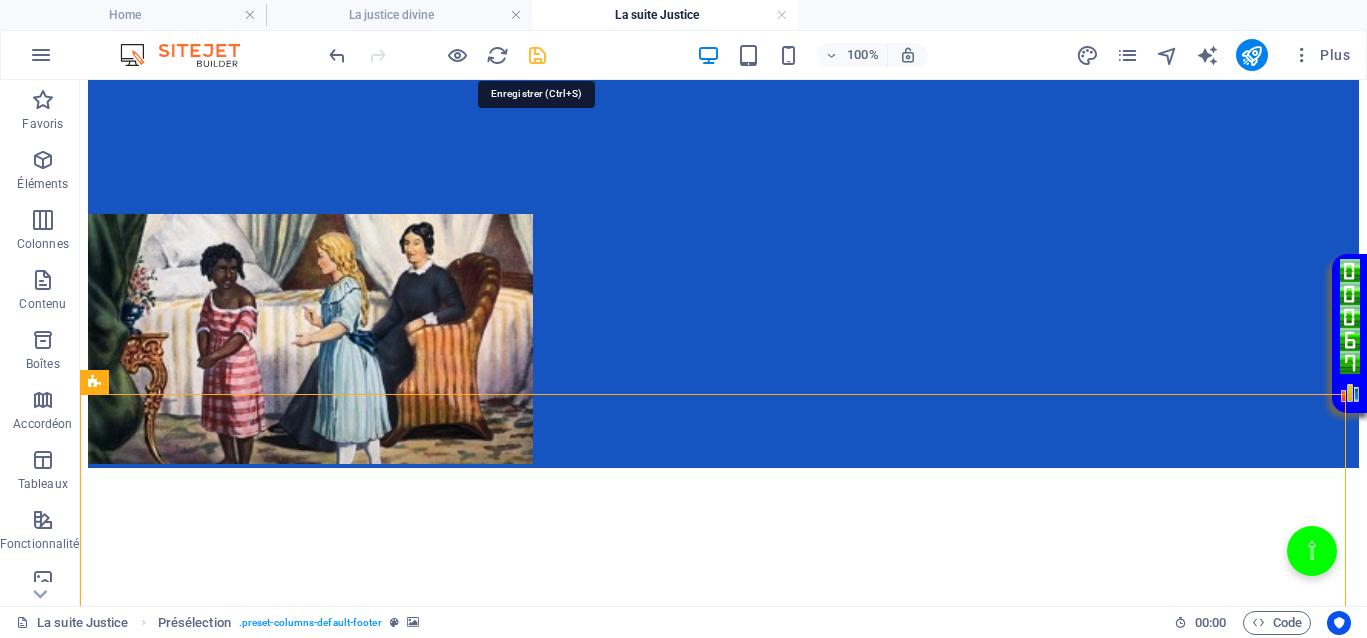 click at bounding box center [537, 55] 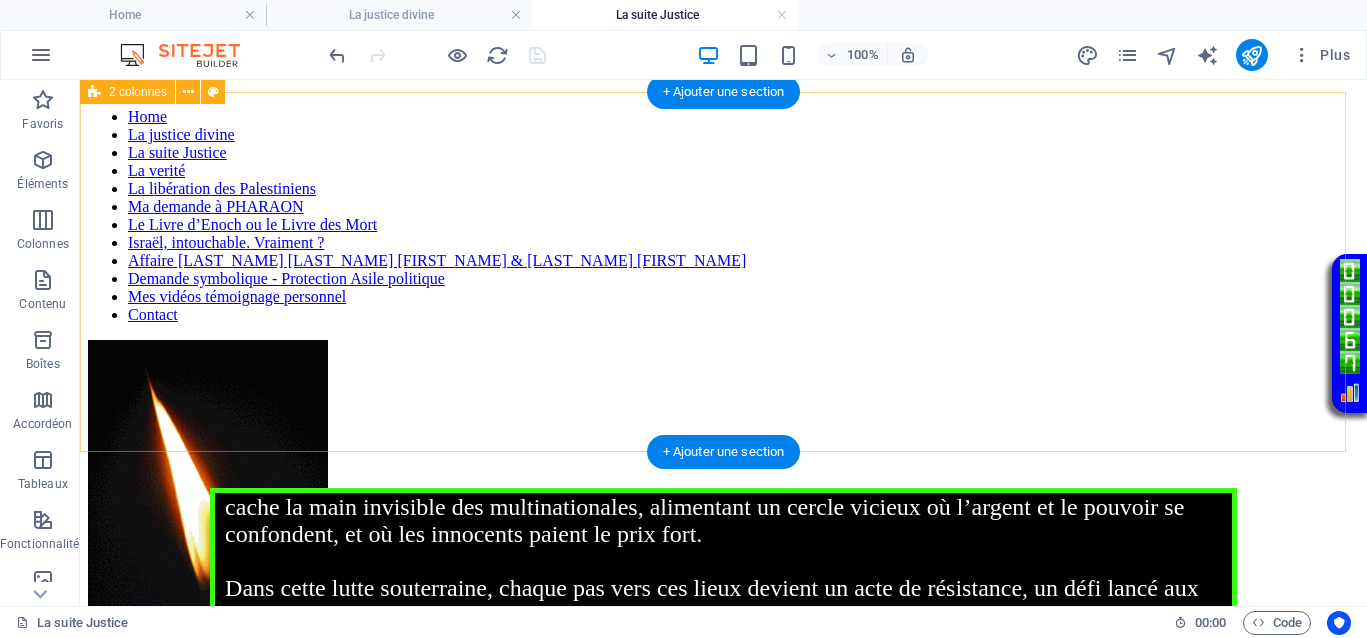 scroll, scrollTop: 26, scrollLeft: 0, axis: vertical 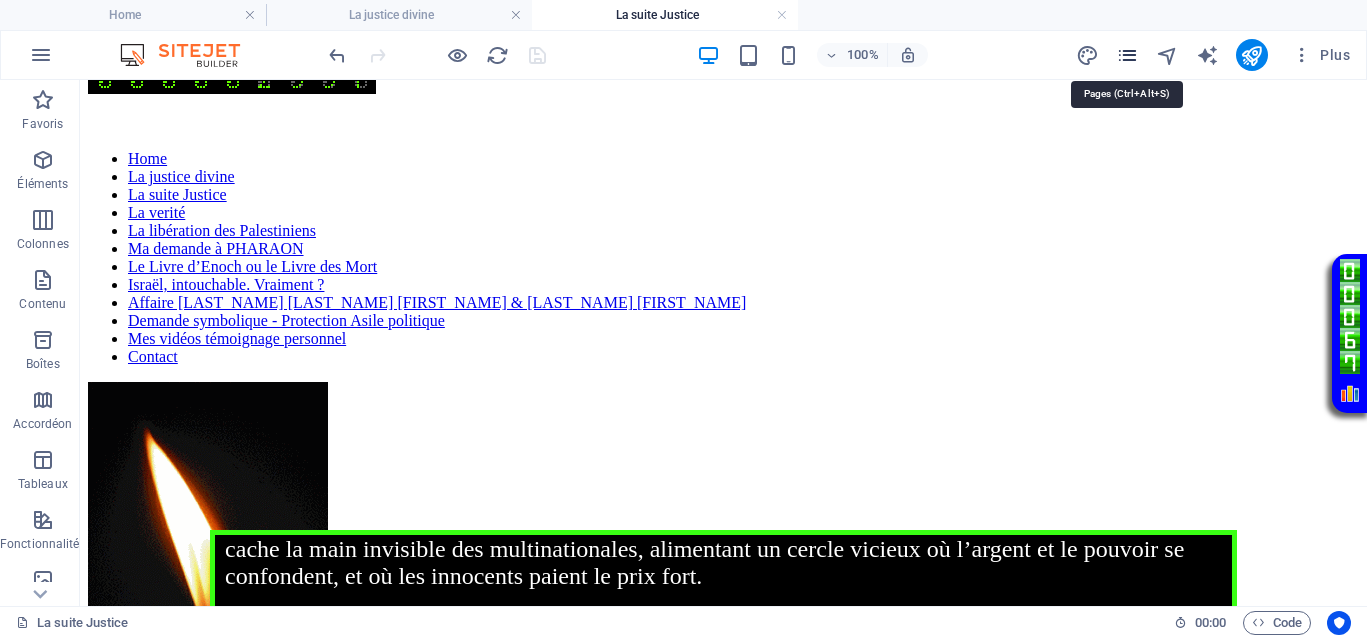 click at bounding box center (1127, 55) 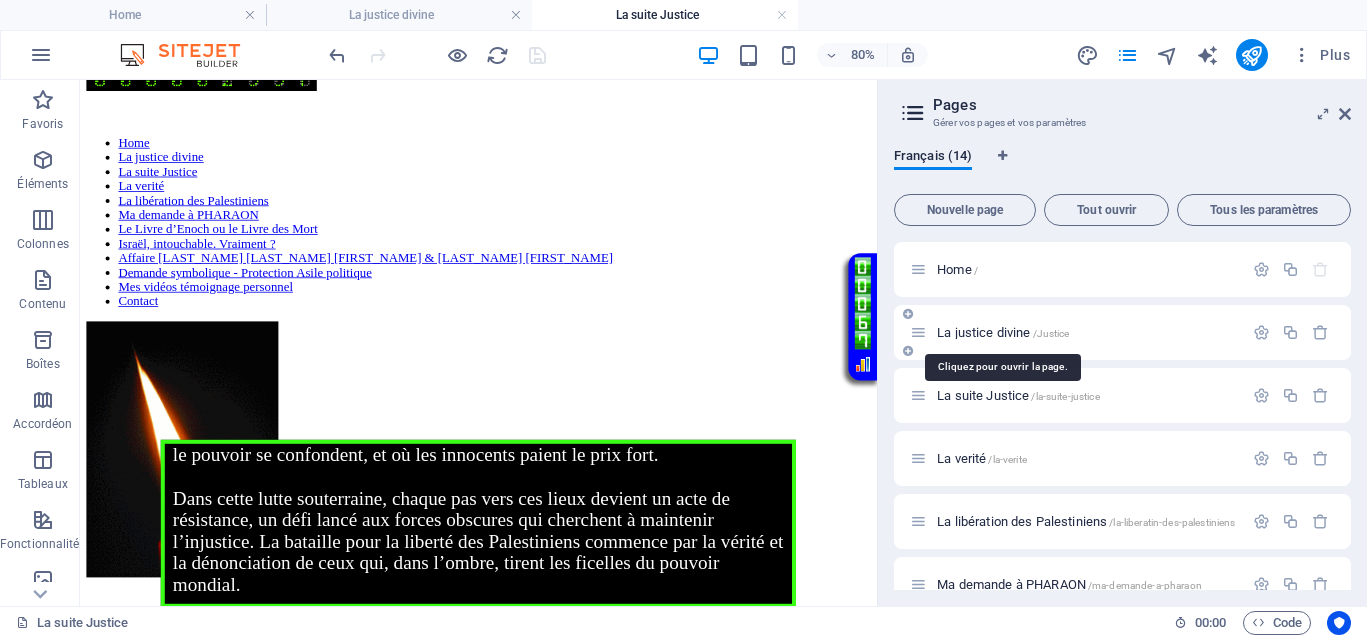 click on "La justice divine /Justice" at bounding box center (1003, 332) 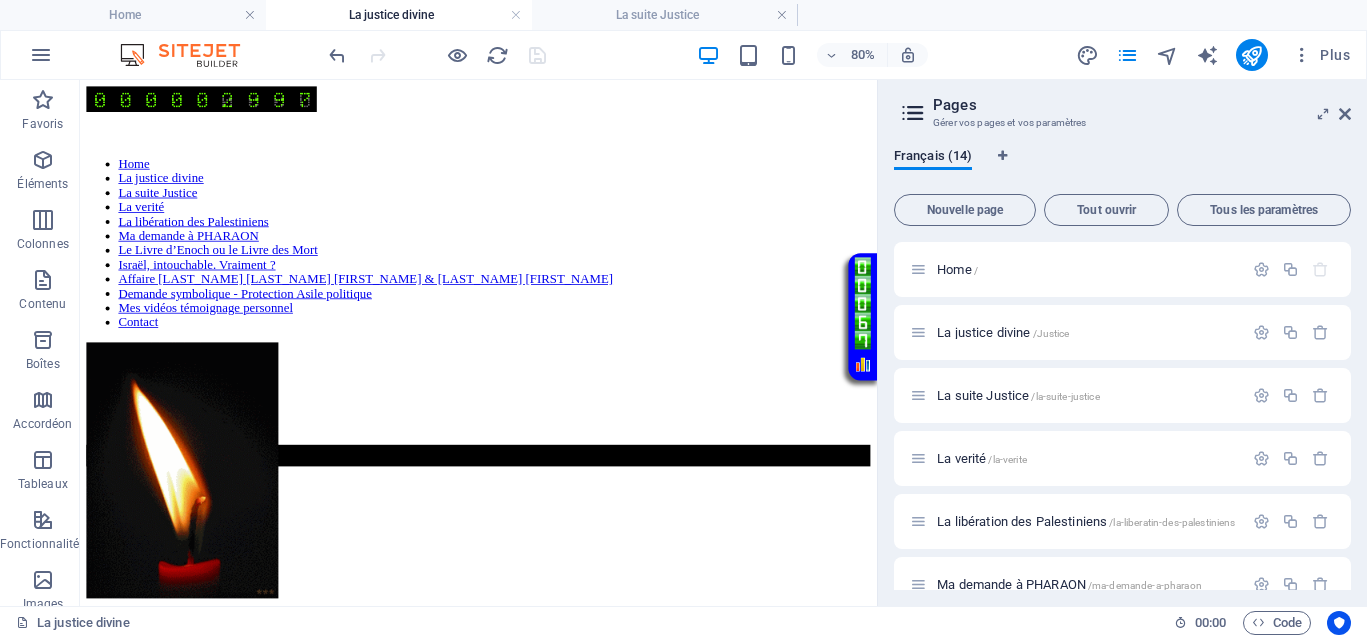 scroll, scrollTop: 250, scrollLeft: 0, axis: vertical 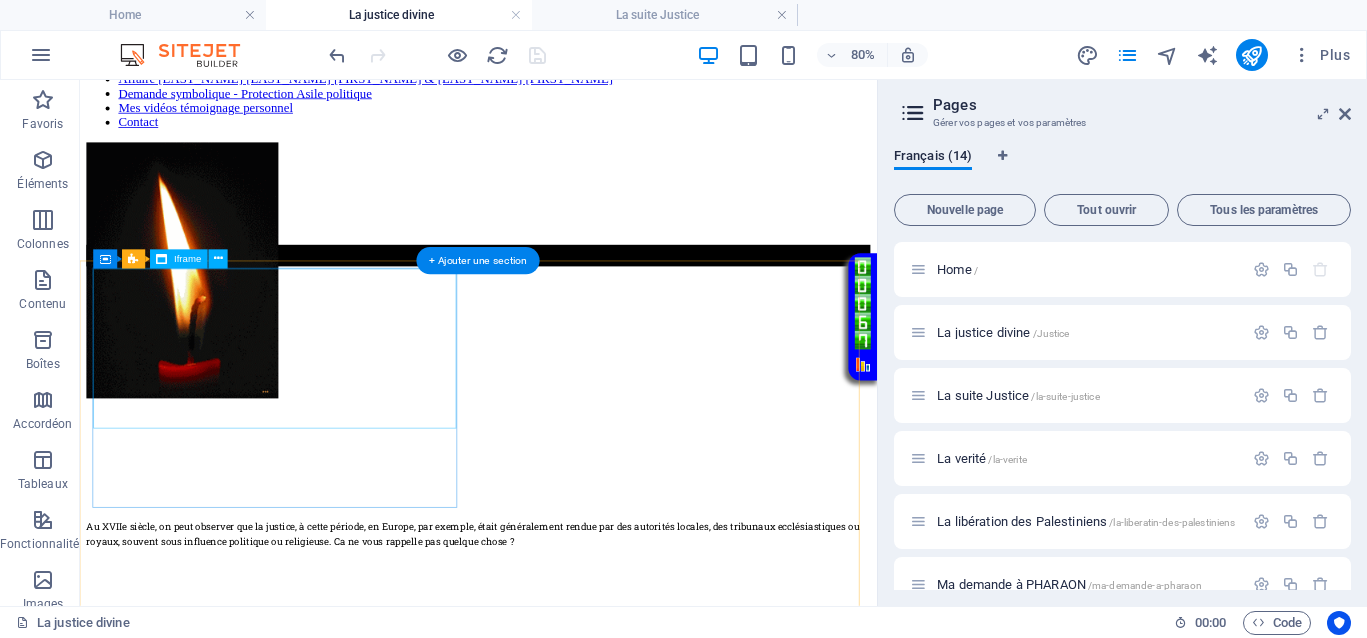 click on "</div>" at bounding box center [578, 415] 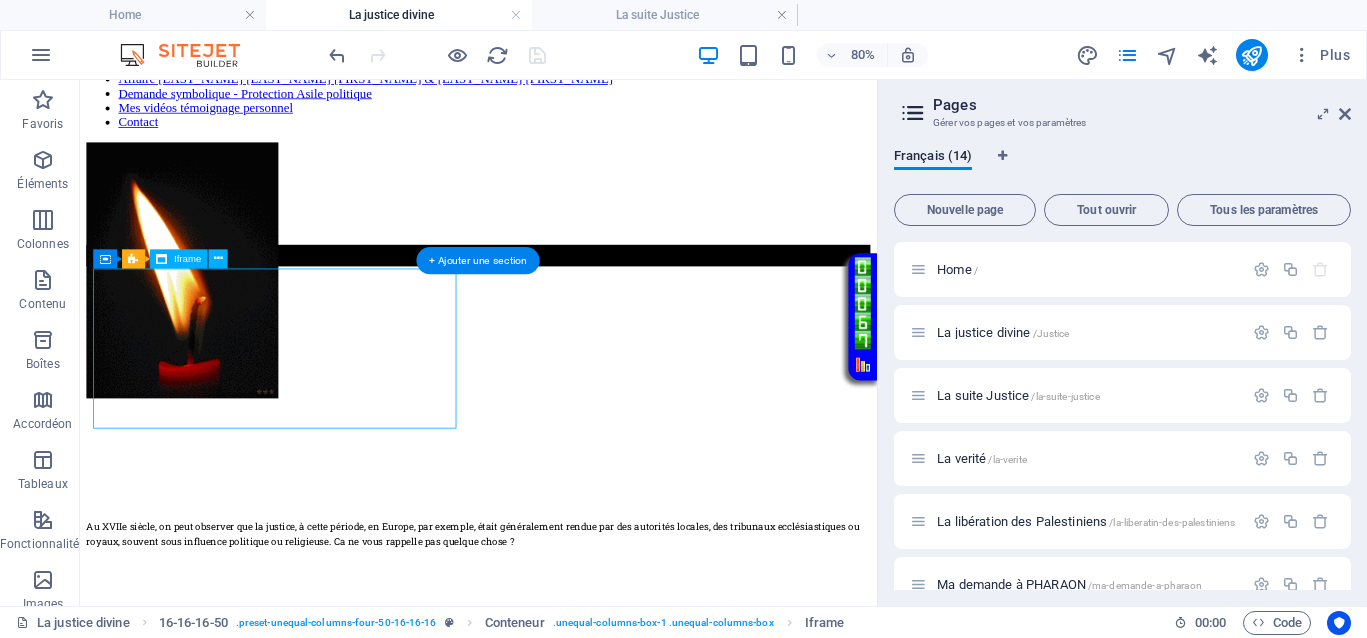 click on "</div>" at bounding box center [578, 415] 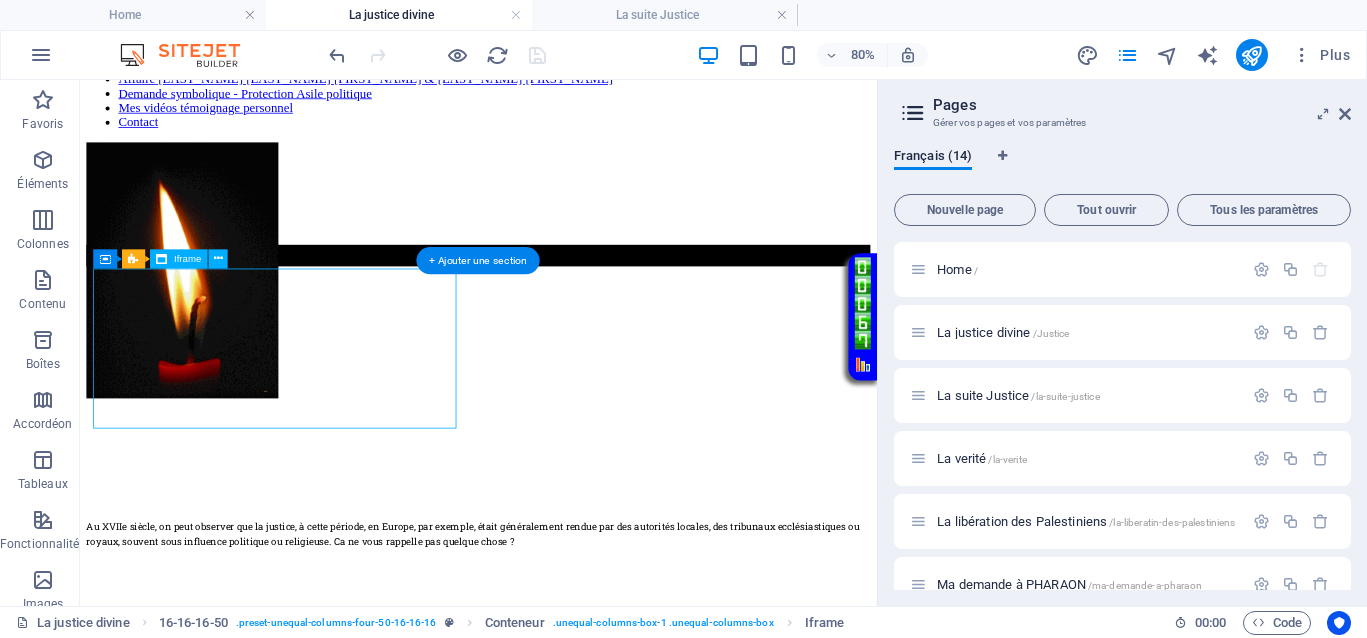 select on "%" 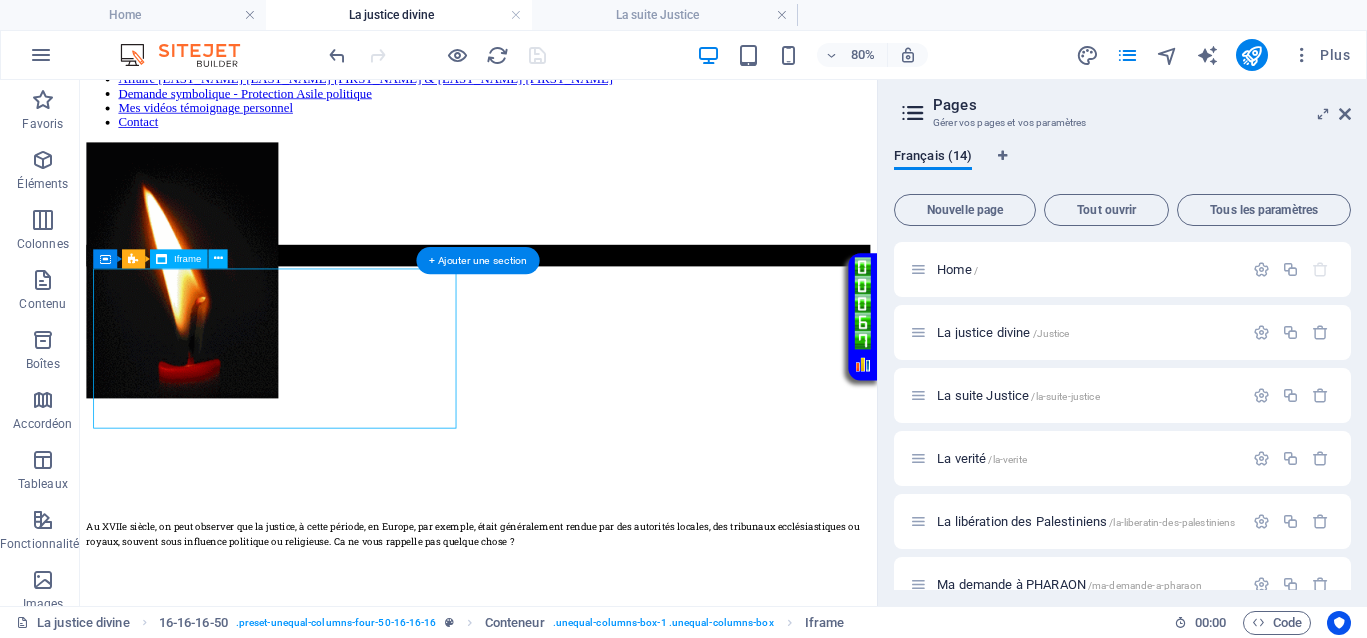 select on "px" 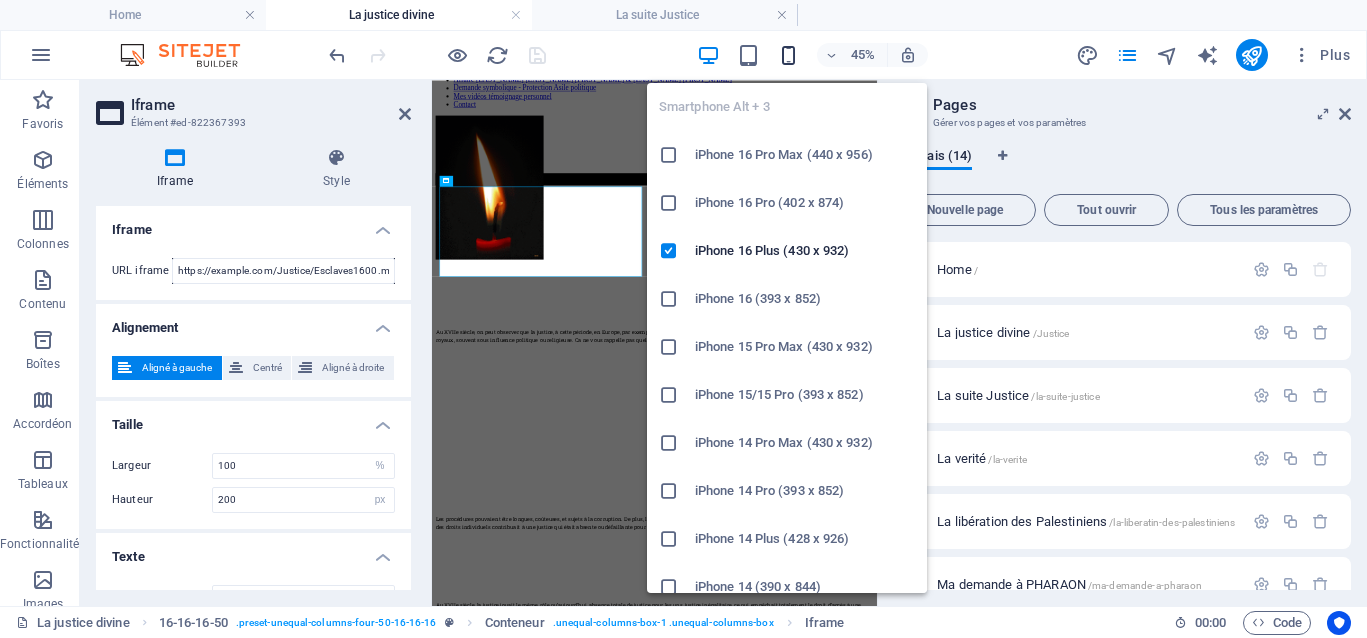 click at bounding box center (788, 55) 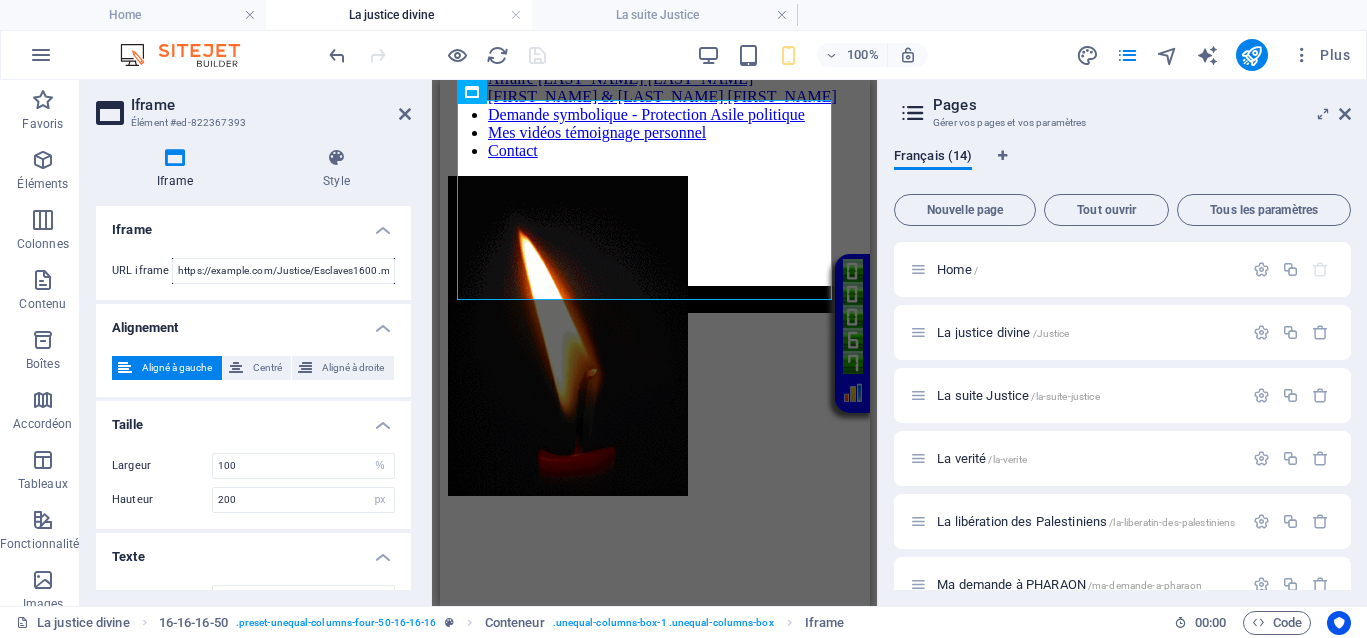 scroll, scrollTop: 0, scrollLeft: 0, axis: both 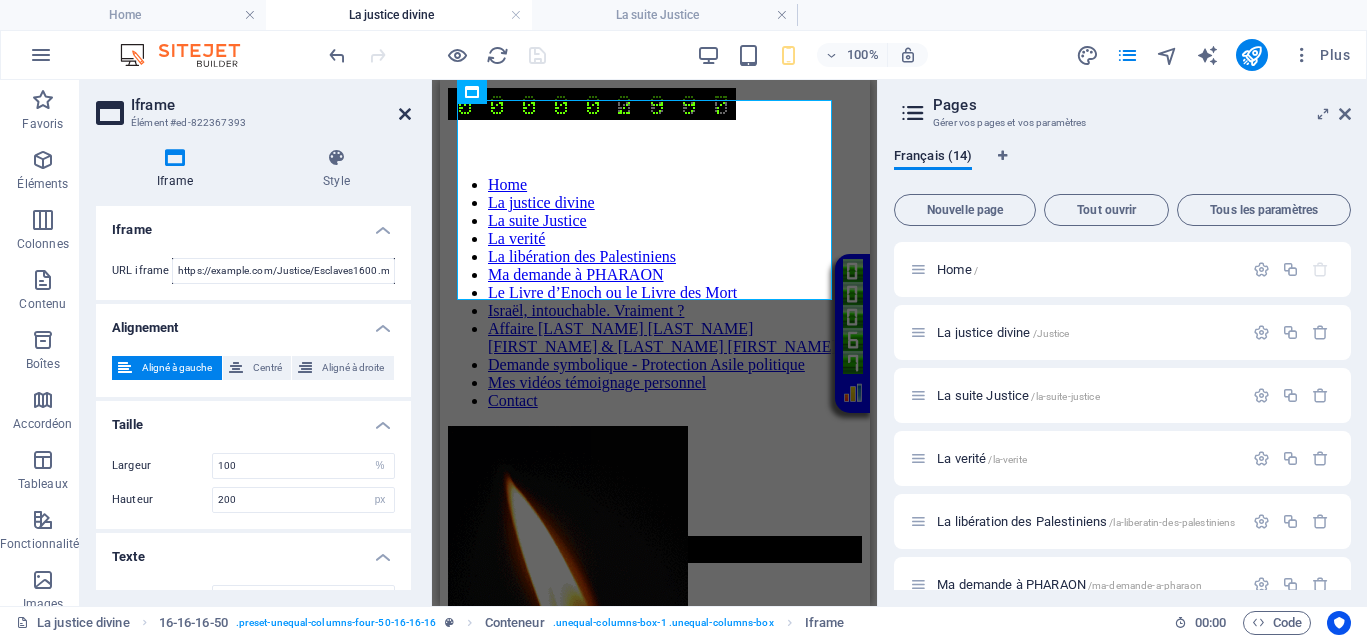 drag, startPoint x: 407, startPoint y: 112, endPoint x: 164, endPoint y: 33, distance: 255.51907 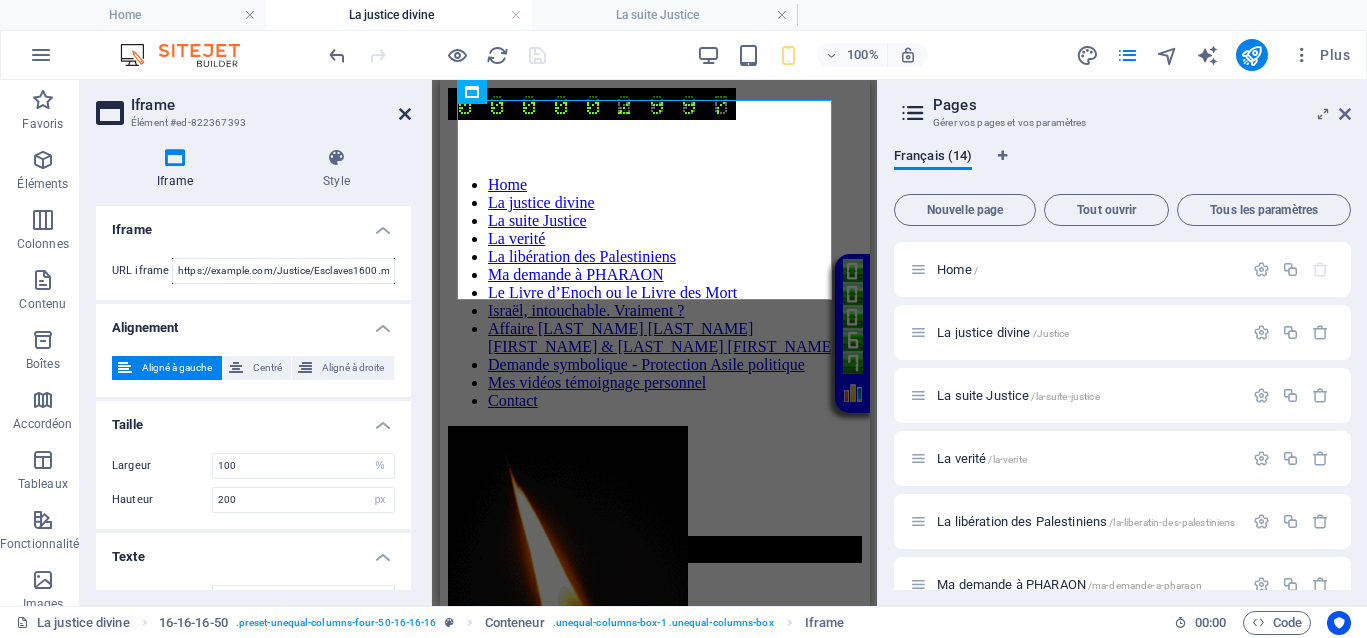 click at bounding box center [405, 114] 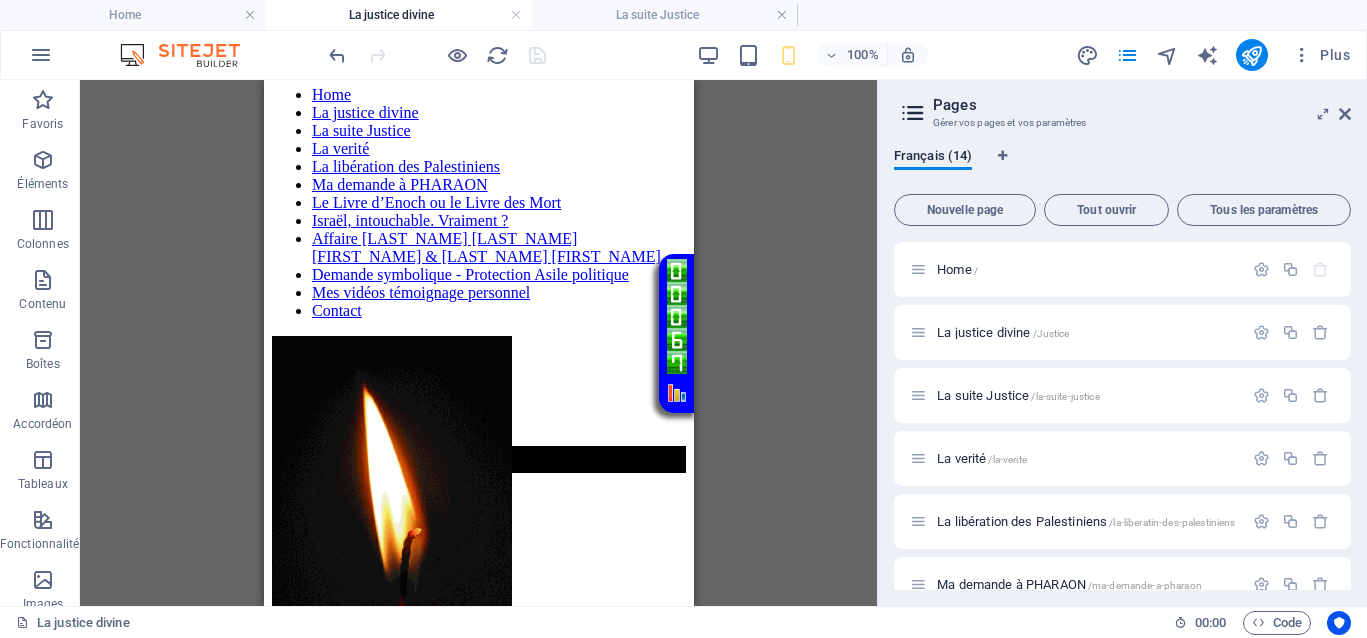 scroll, scrollTop: 125, scrollLeft: 0, axis: vertical 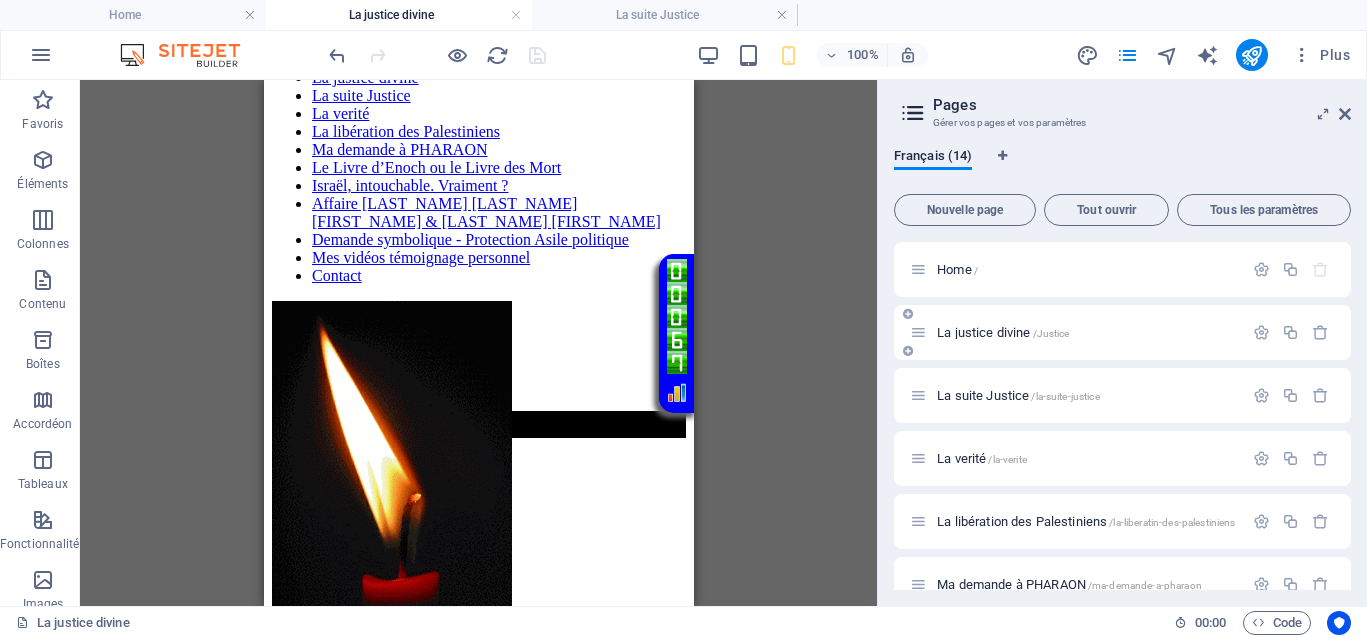 click on "La justice divine /Justice" at bounding box center [1003, 332] 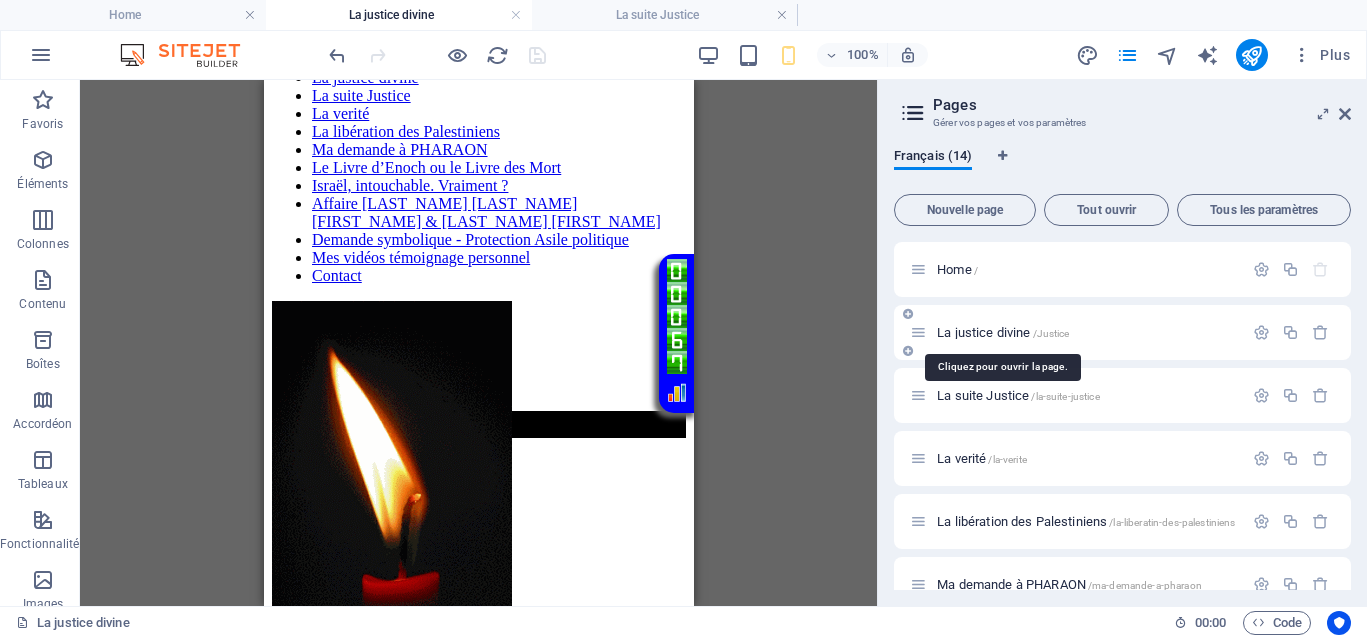click on "La justice divine /Justice" at bounding box center [1003, 332] 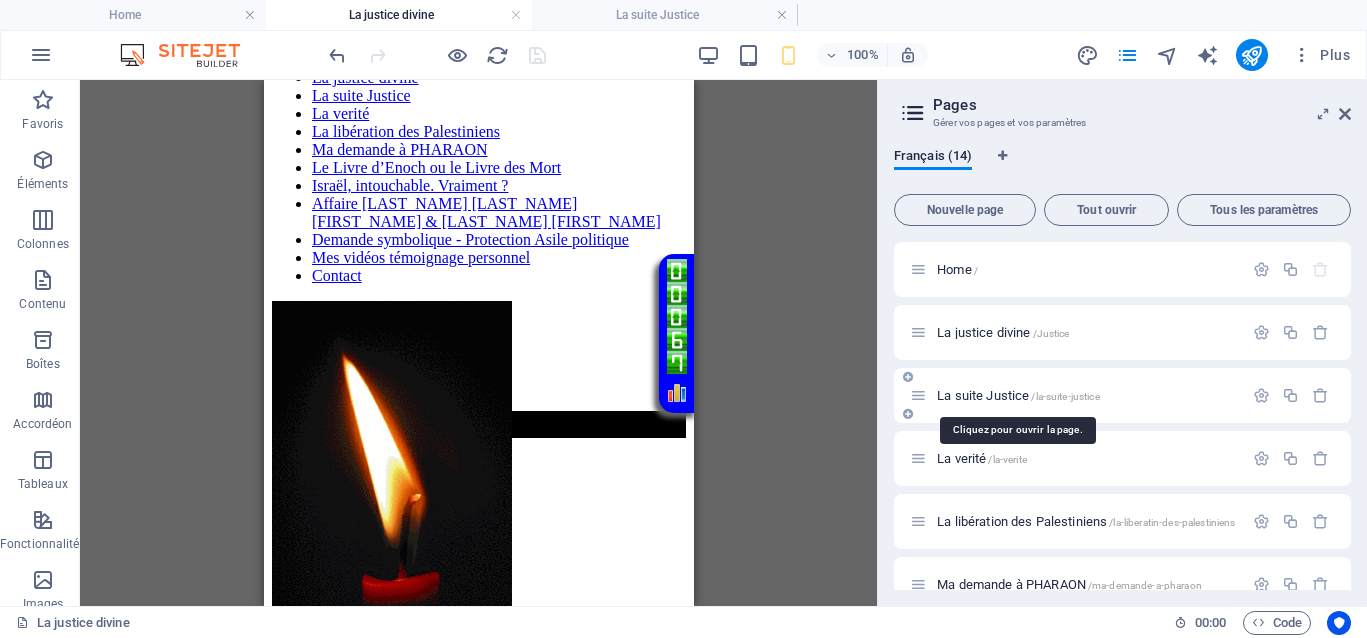 click on "La suite Justice /la-suite-justice" at bounding box center [1018, 395] 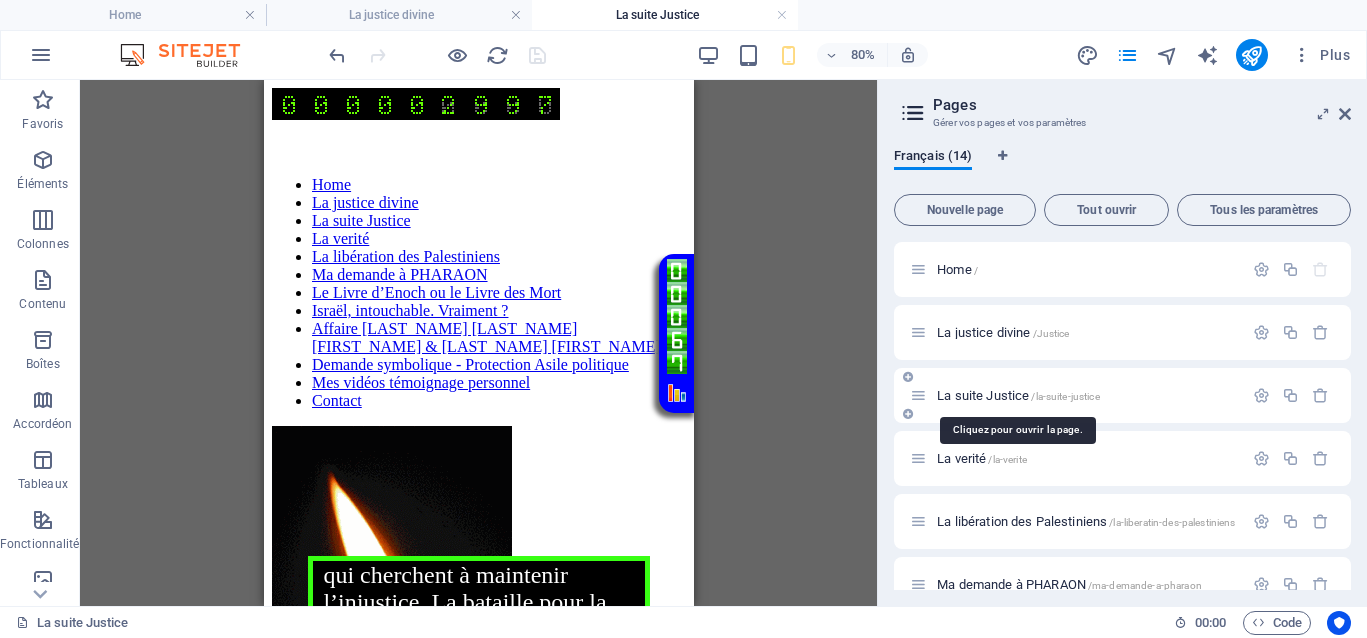 scroll, scrollTop: 26, scrollLeft: 0, axis: vertical 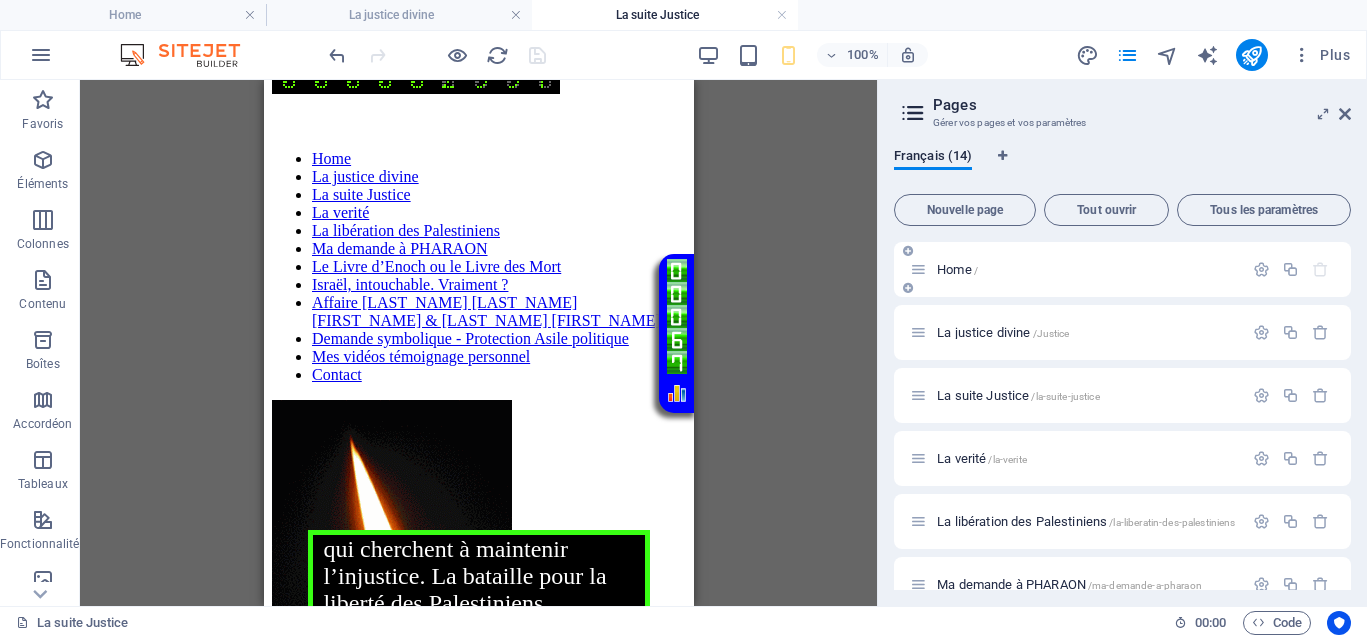 click on "Home /" at bounding box center [1076, 269] 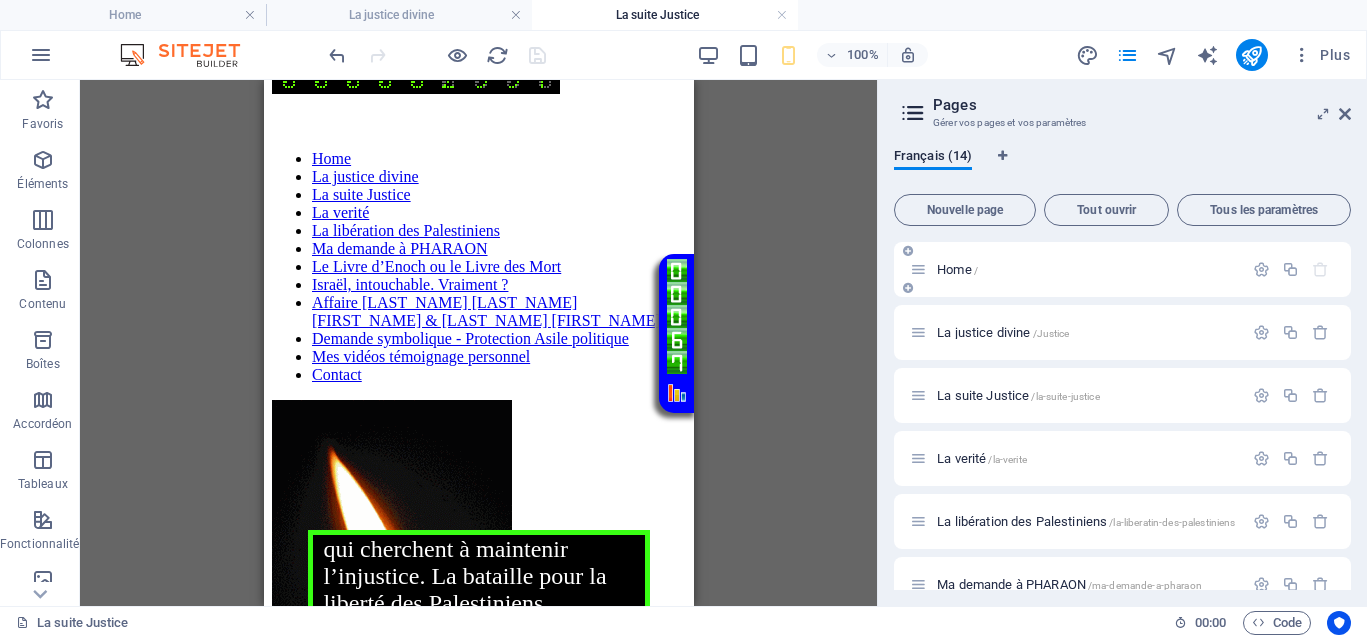 click on "Home /" at bounding box center [957, 269] 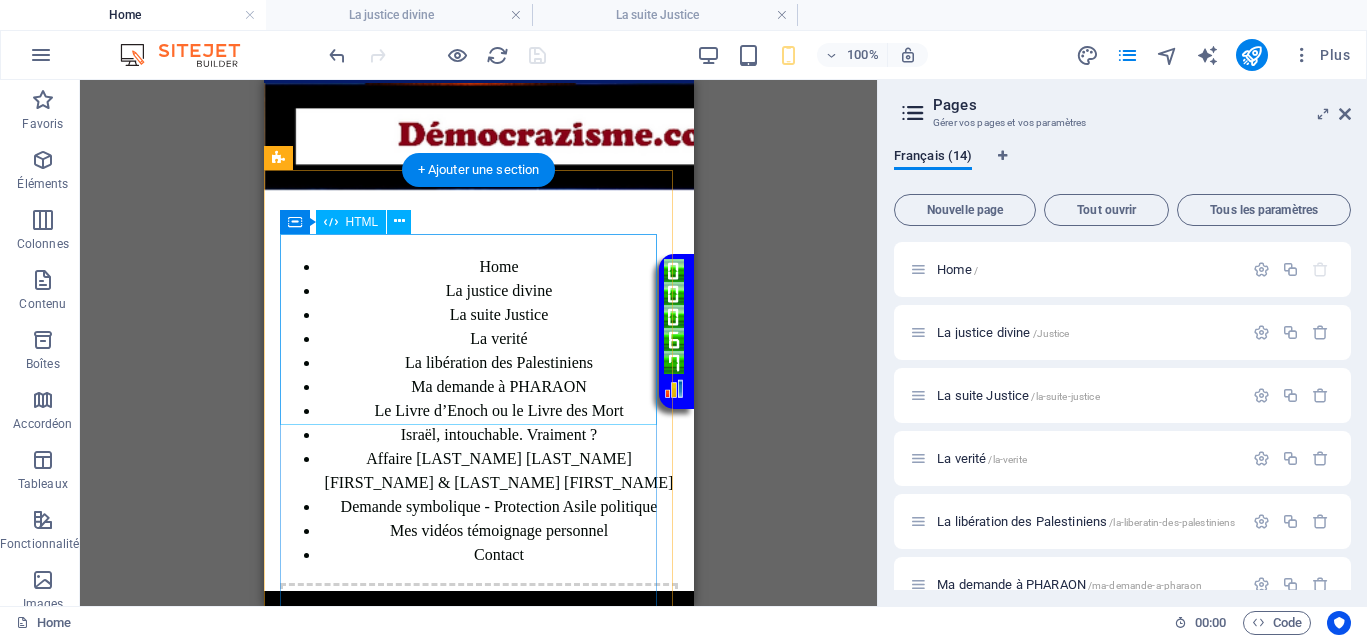 scroll, scrollTop: 0, scrollLeft: 0, axis: both 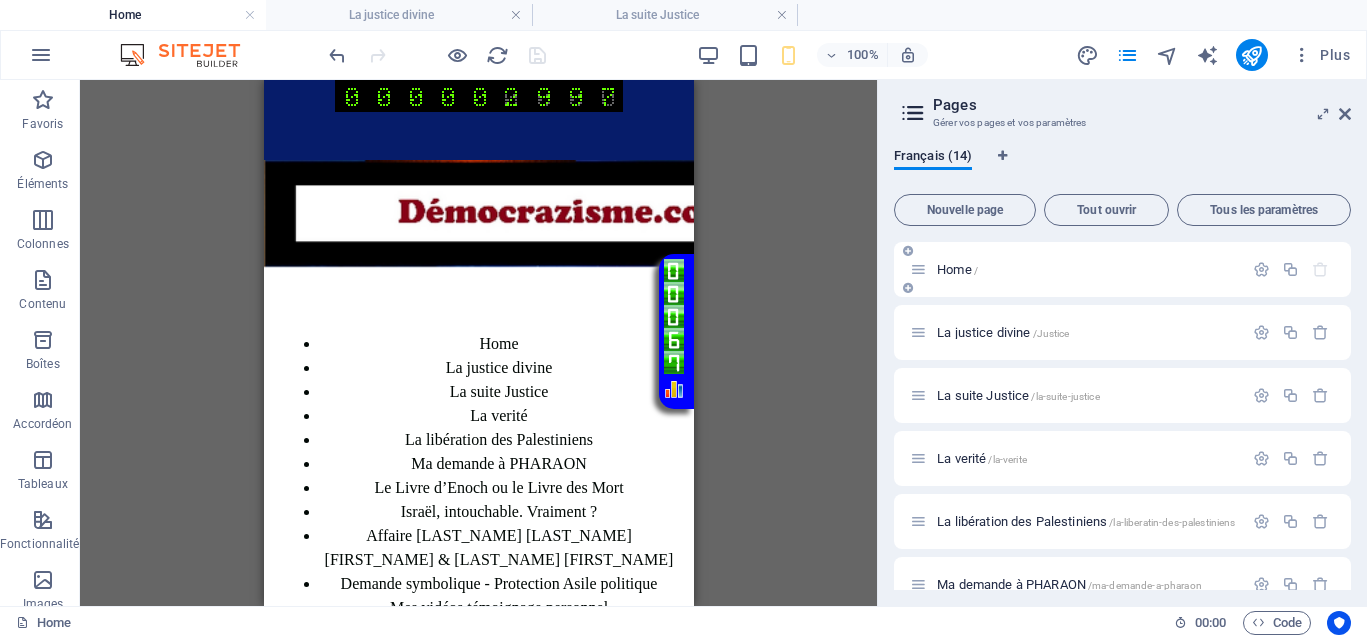 click on "Home /" at bounding box center (957, 269) 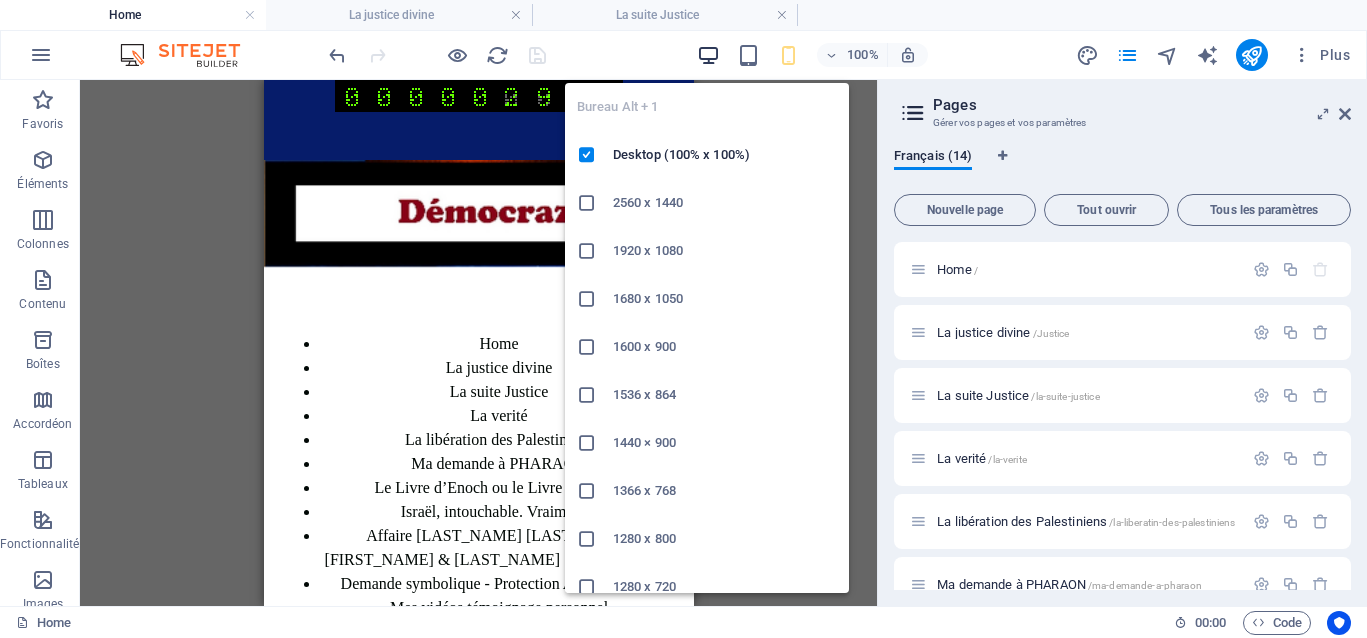 click at bounding box center (708, 55) 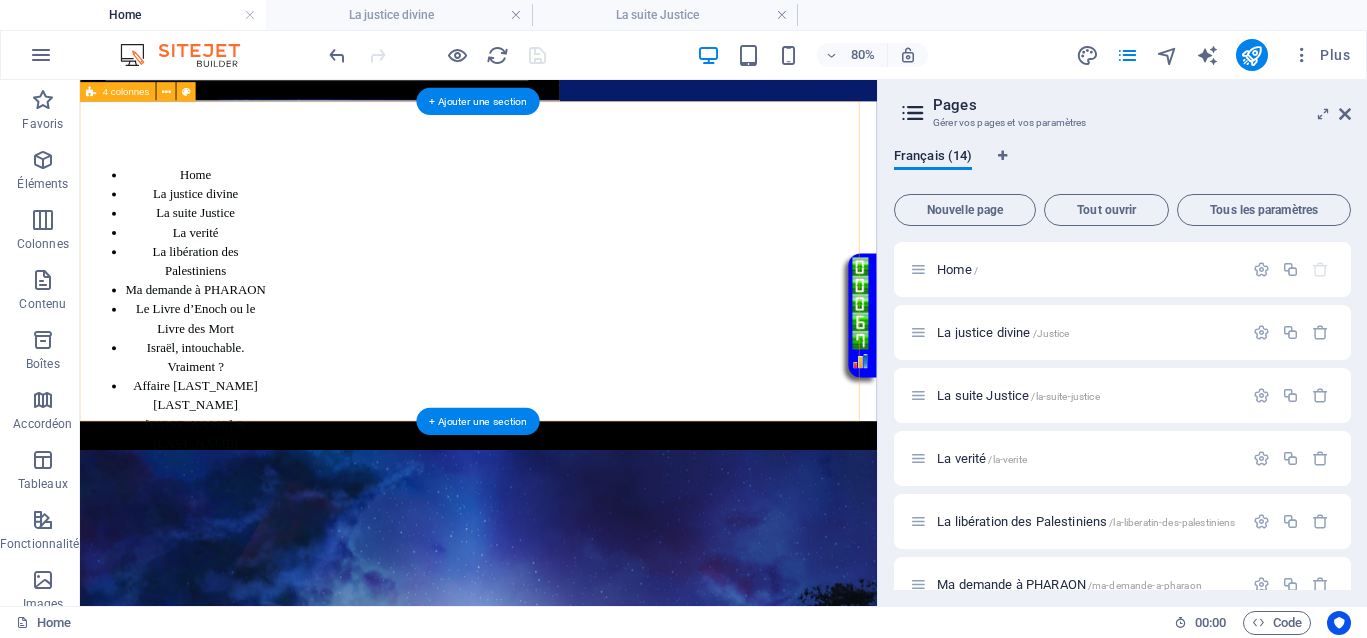 scroll, scrollTop: 125, scrollLeft: 0, axis: vertical 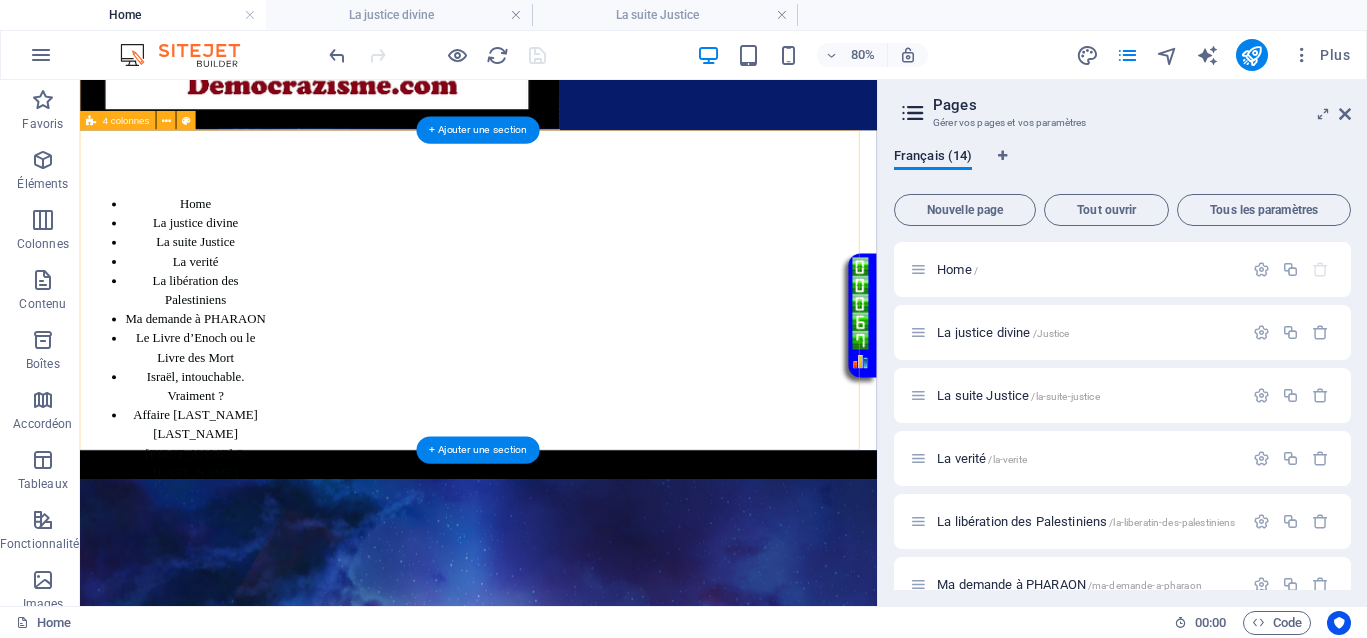click on "Home La justice divine La suite Justice La verité La libération des Palestiniens Ma demande à PHARAON Le Livre d’Enoch ou le Livre des Mort Israël, intouchable. Vraiment ? Affaire Van Russelt Michel & Huveneers Paule Demande symbolique  - Protection Asile politique Mes vidéos témoignage personnel Contact Déposer le contenu ici ou  Ajouter les éléments  Coller le presse-papiers
Vidéo en boucle" at bounding box center (578, 343) 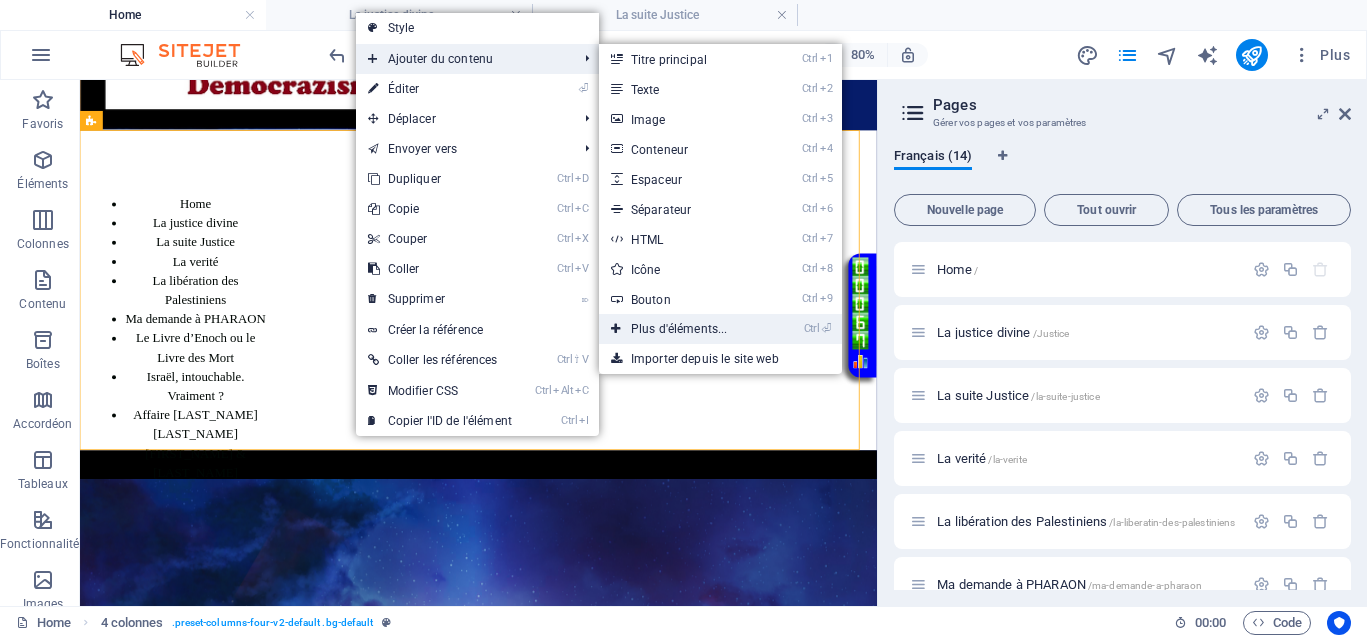 click on "Ctrl ⏎  Plus d'éléments..." at bounding box center (683, 329) 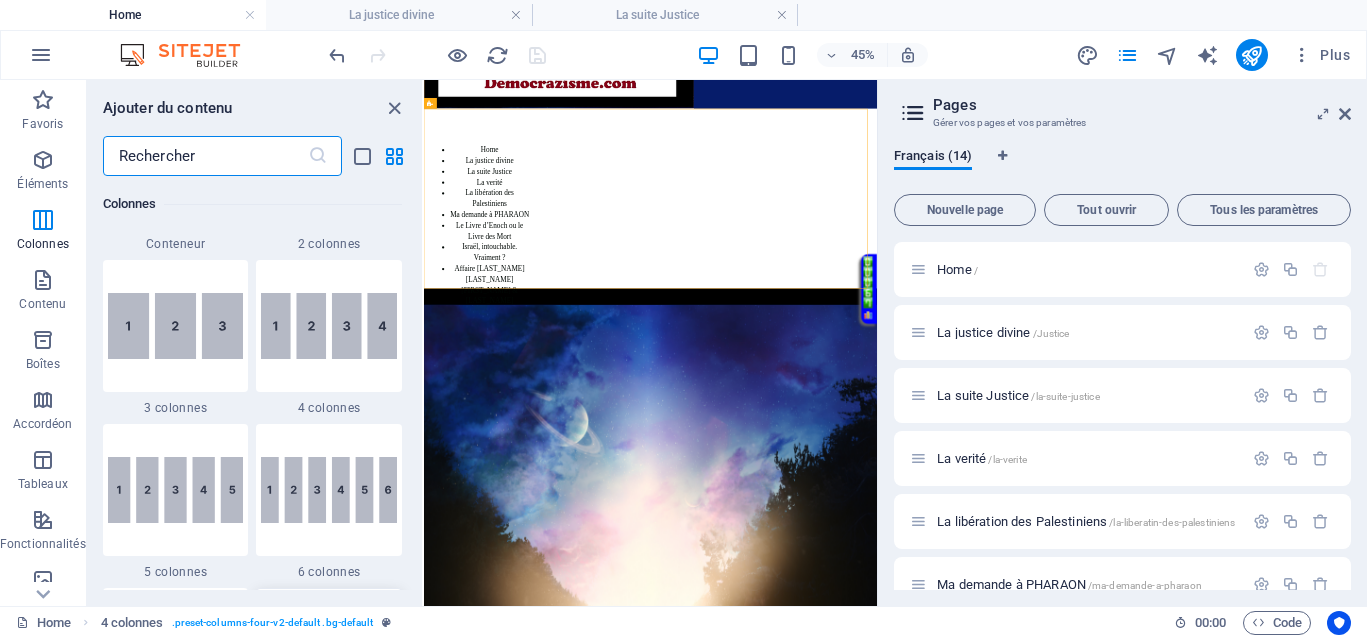scroll, scrollTop: 1088, scrollLeft: 0, axis: vertical 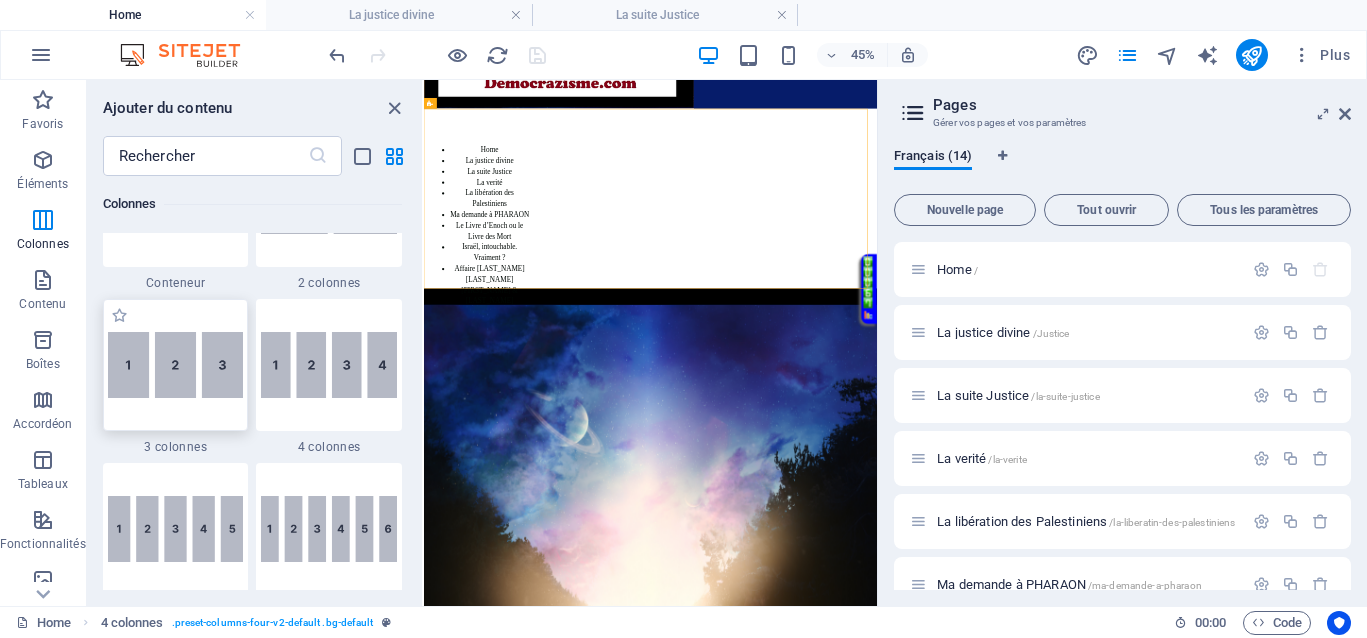 drag, startPoint x: 214, startPoint y: 384, endPoint x: 368, endPoint y: 658, distance: 314.31195 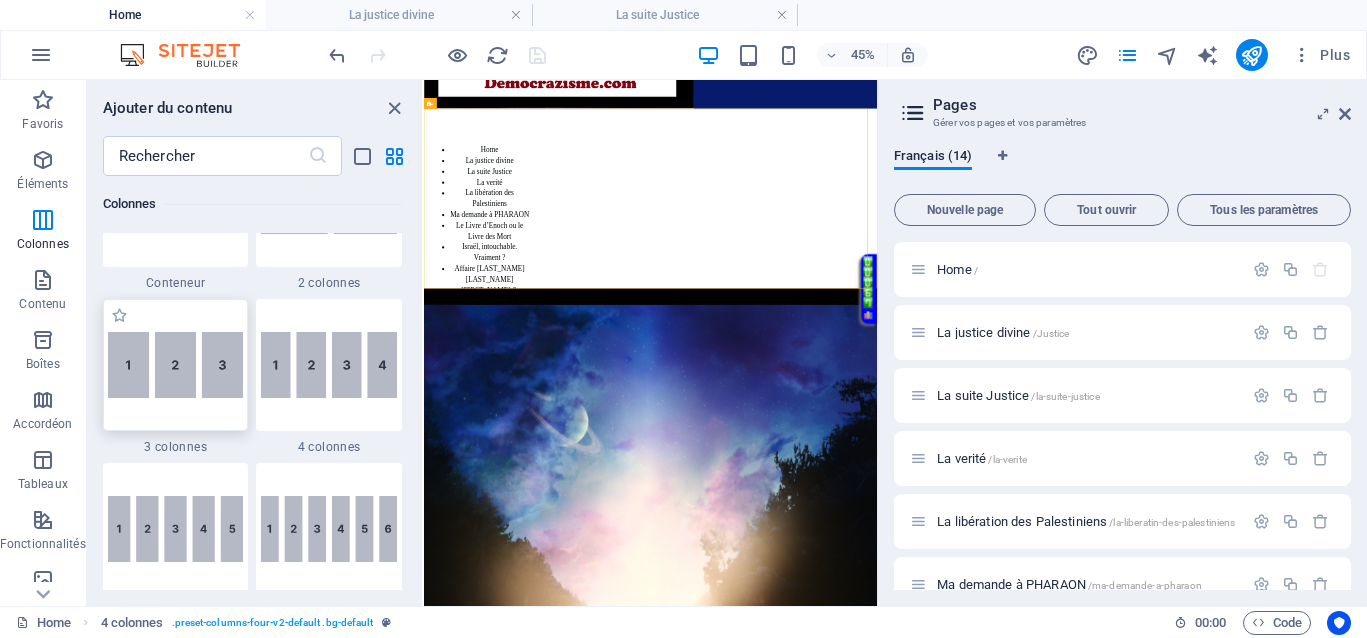 click at bounding box center [176, 365] 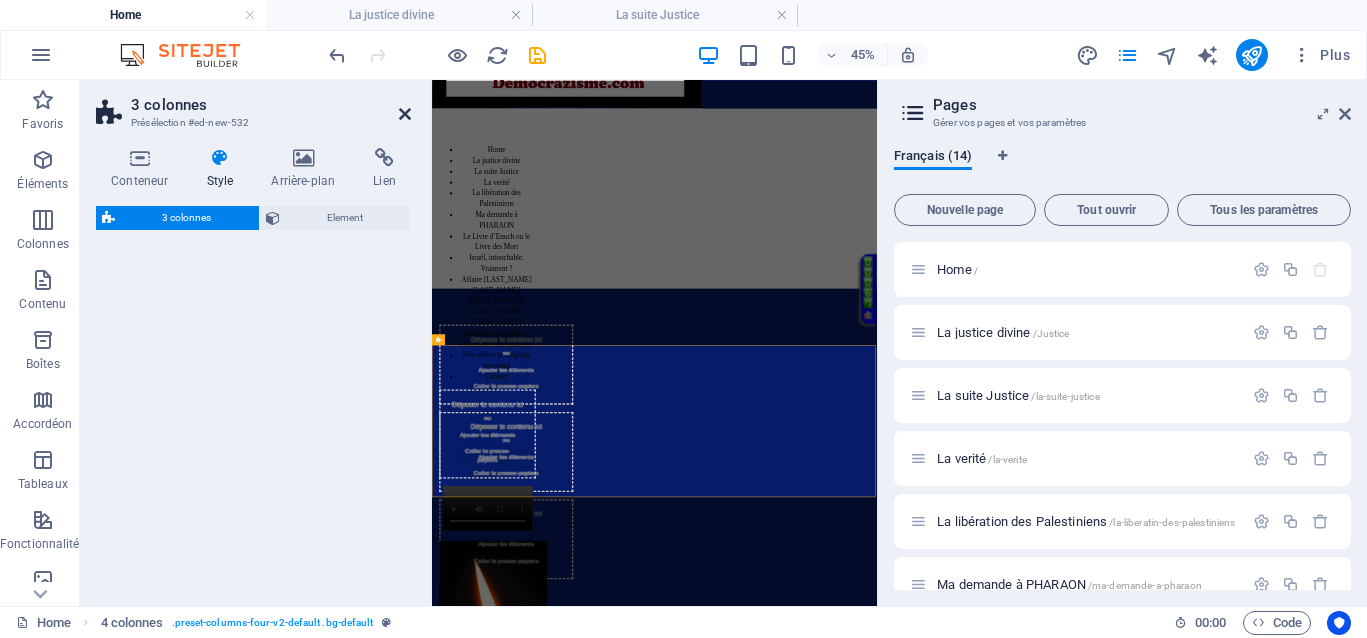 drag, startPoint x: 398, startPoint y: 105, endPoint x: 271, endPoint y: 267, distance: 205.84703 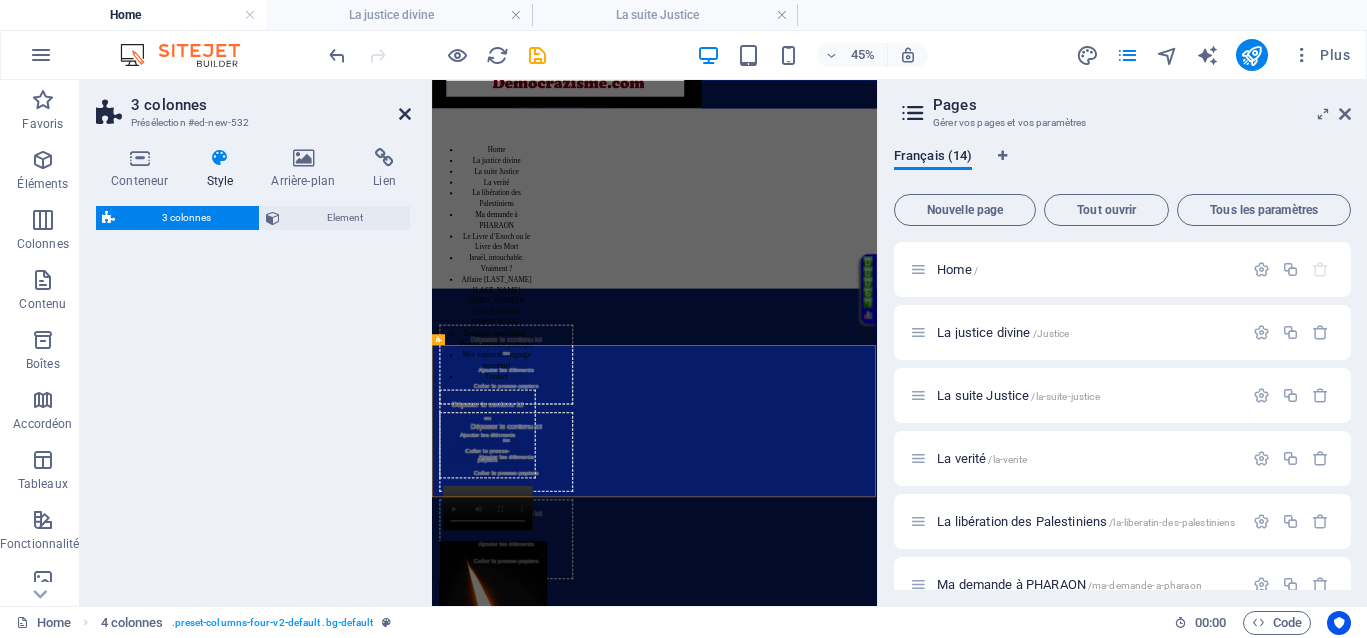click at bounding box center (405, 114) 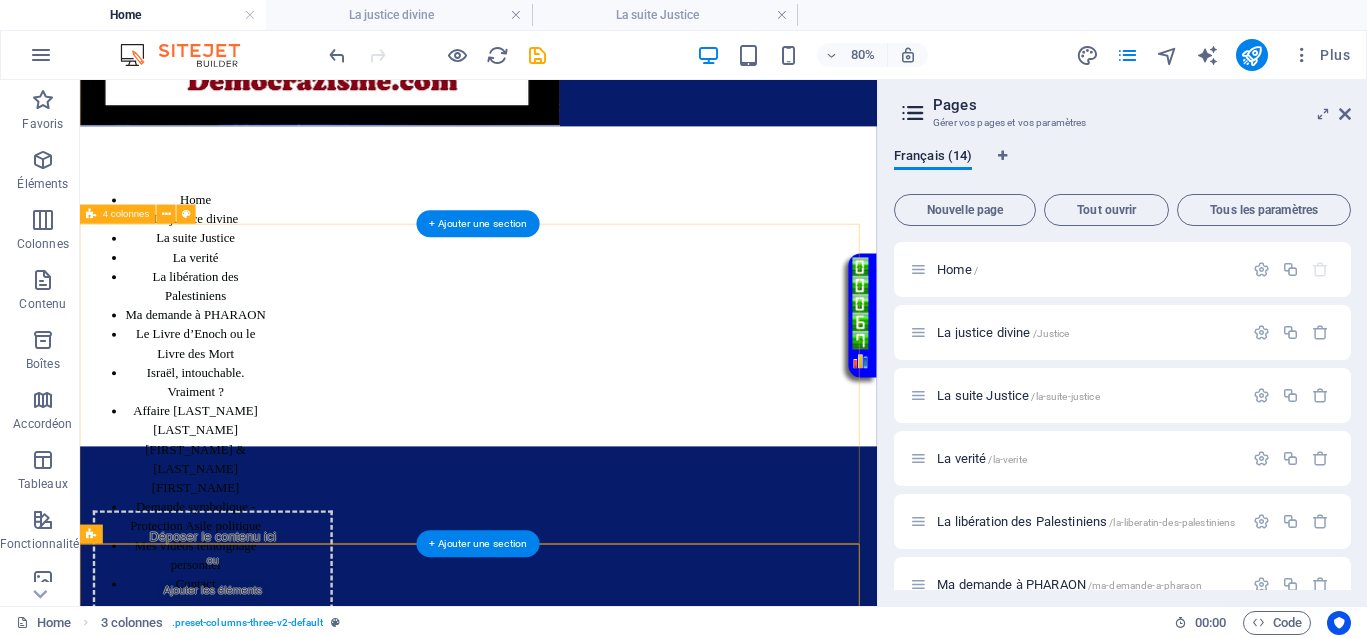 scroll, scrollTop: 375, scrollLeft: 0, axis: vertical 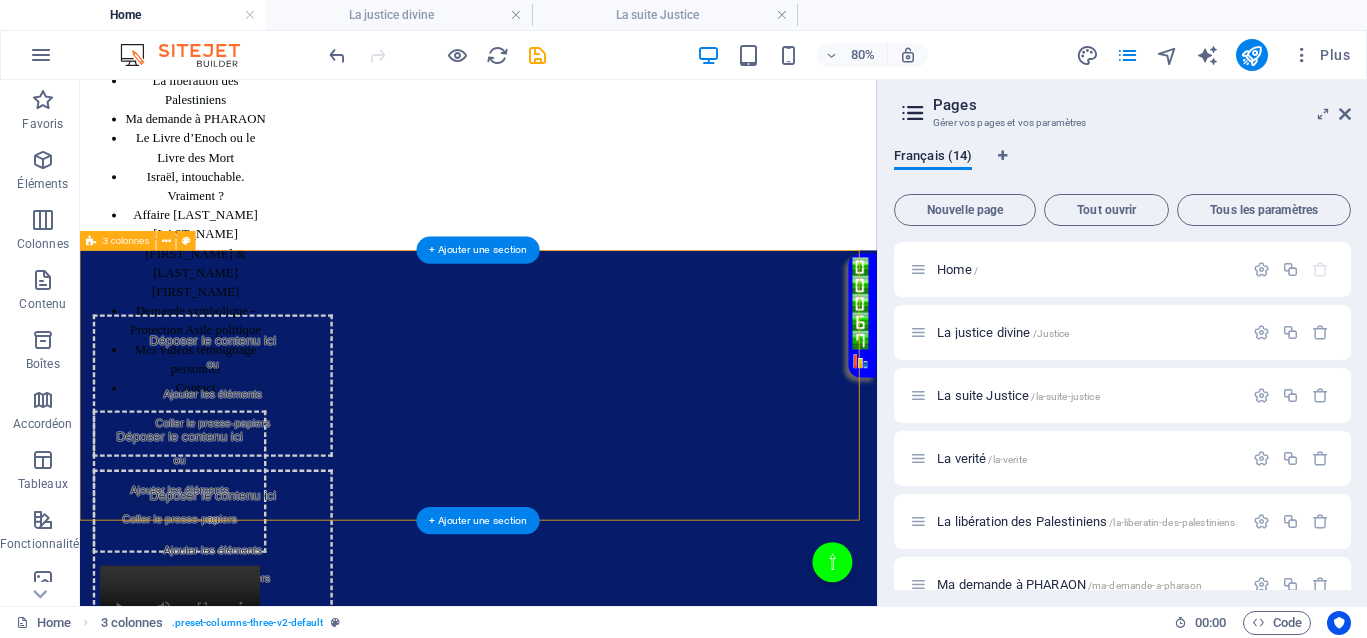 click on "Déposer le contenu ici ou  Ajouter les éléments  Coller le presse-papiers Déposer le contenu ici ou  Ajouter les éléments  Coller le presse-papiers Déposer le contenu ici ou  Ajouter les éléments  Coller le presse-papiers" at bounding box center (578, 656) 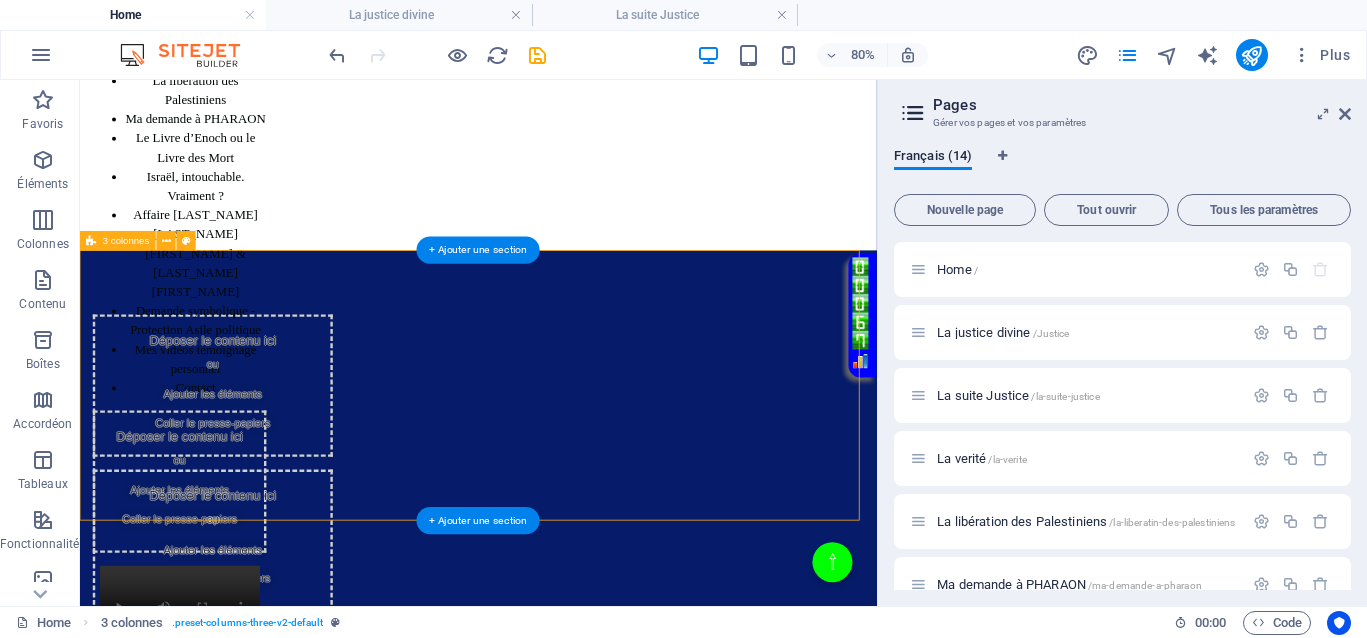 click on "Déposer le contenu ici ou  Ajouter les éléments  Coller le presse-papiers Déposer le contenu ici ou  Ajouter les éléments  Coller le presse-papiers Déposer le contenu ici ou  Ajouter les éléments  Coller le presse-papiers" at bounding box center [578, 656] 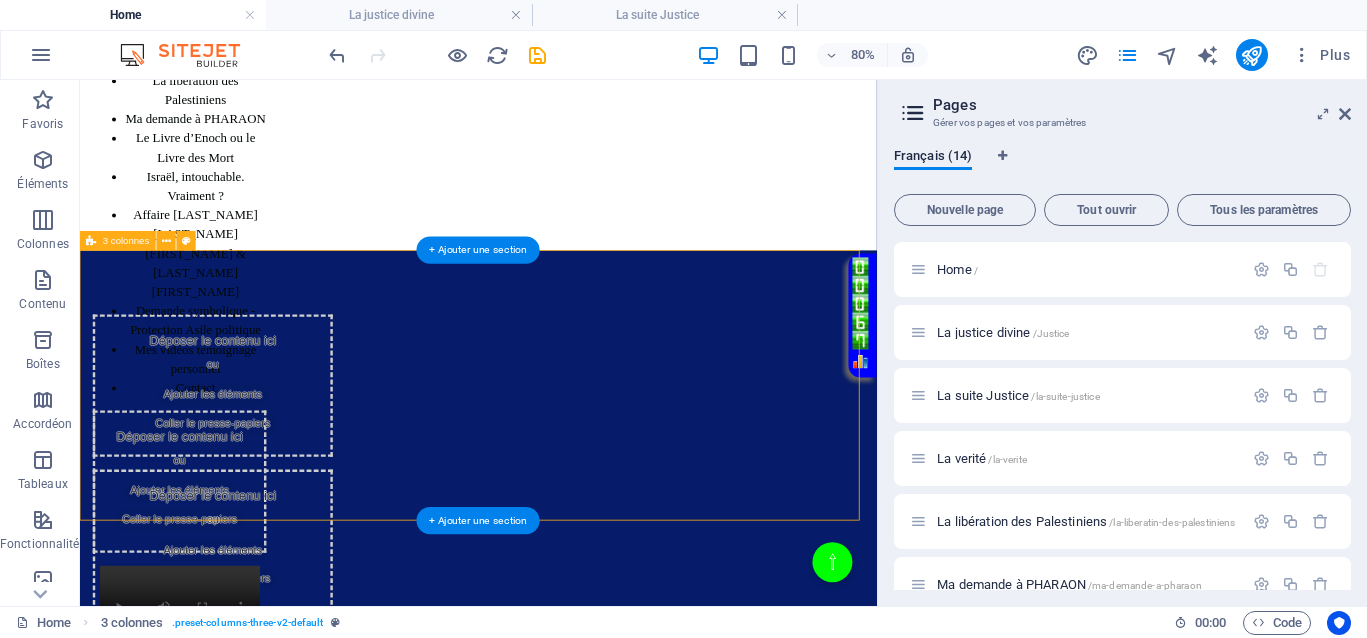 click on "Déposer le contenu ici ou  Ajouter les éléments  Coller le presse-papiers Déposer le contenu ici ou  Ajouter les éléments  Coller le presse-papiers Déposer le contenu ici ou  Ajouter les éléments  Coller le presse-papiers" at bounding box center [578, 656] 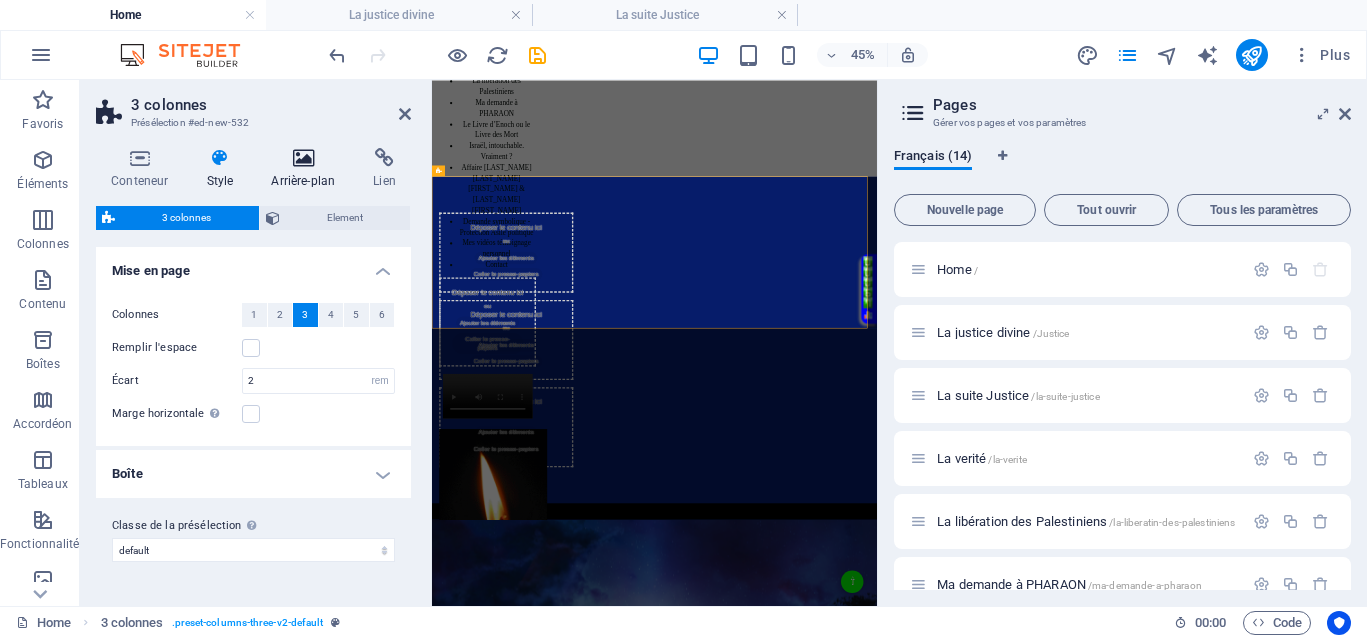 click at bounding box center [303, 158] 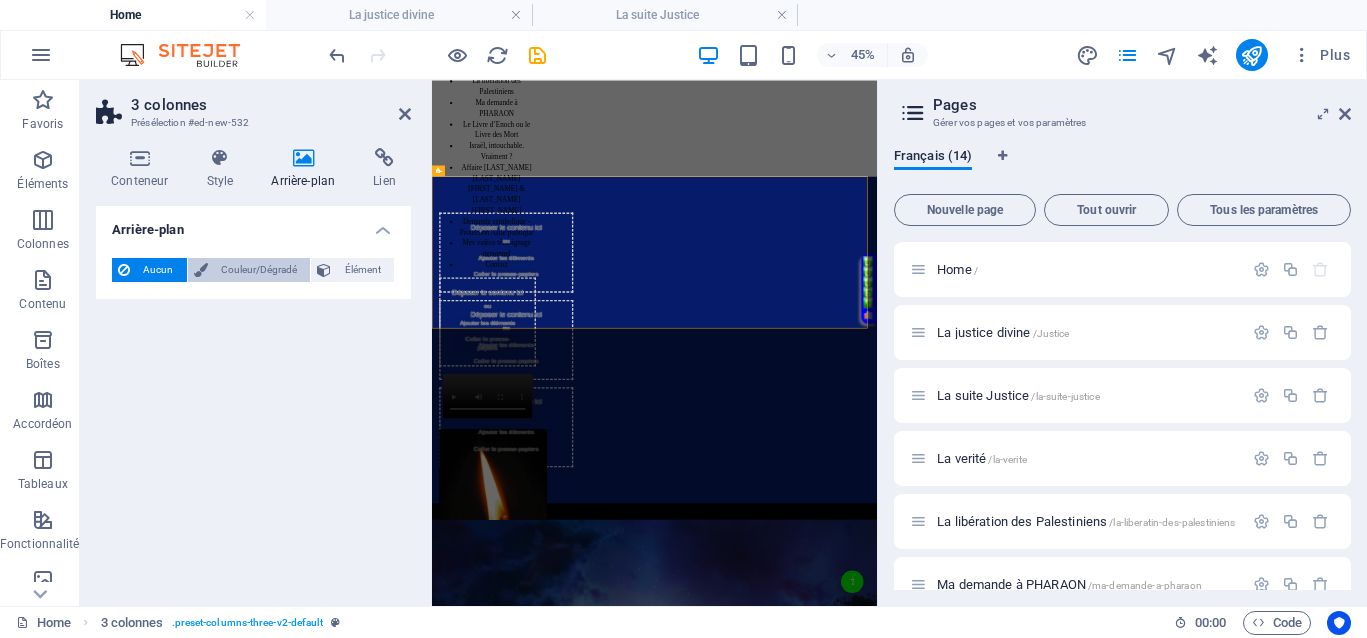 click on "Couleur/Dégradé" at bounding box center (259, 270) 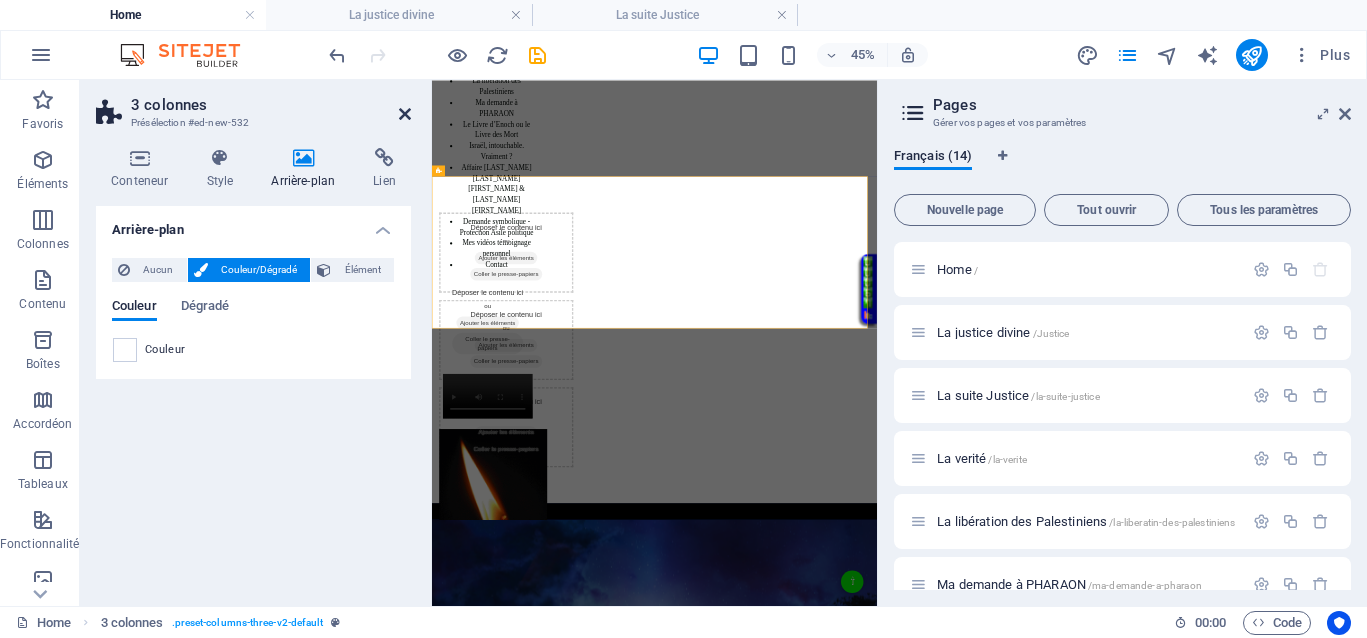 click at bounding box center (405, 114) 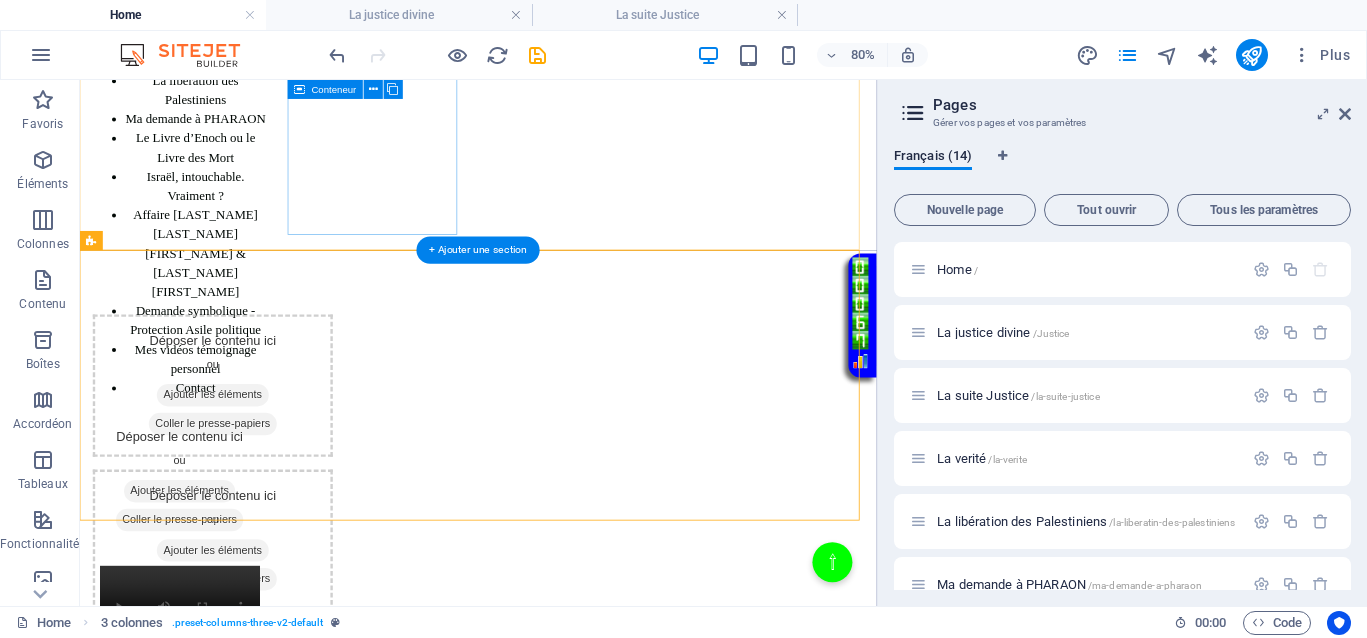 scroll, scrollTop: 250, scrollLeft: 0, axis: vertical 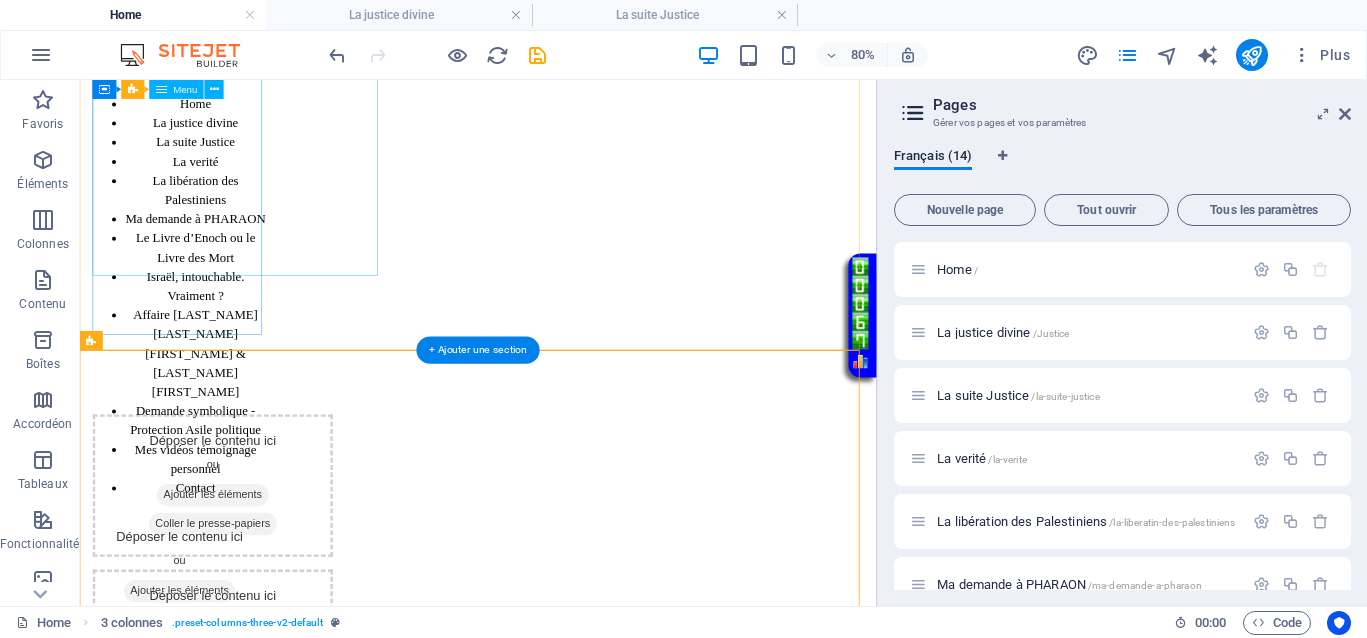 click on "Home La justice divine La suite Justice La verité La libération des Palestiniens Ma demande à PHARAON Le Livre d’Enoch ou le Livre des Mort Israël, intouchable. Vraiment ? Affaire Van Russelt Michel & Huveneers Paule Demande symbolique  - Protection Asile politique Mes vidéos témoignage personnel Contact" at bounding box center (204, 350) 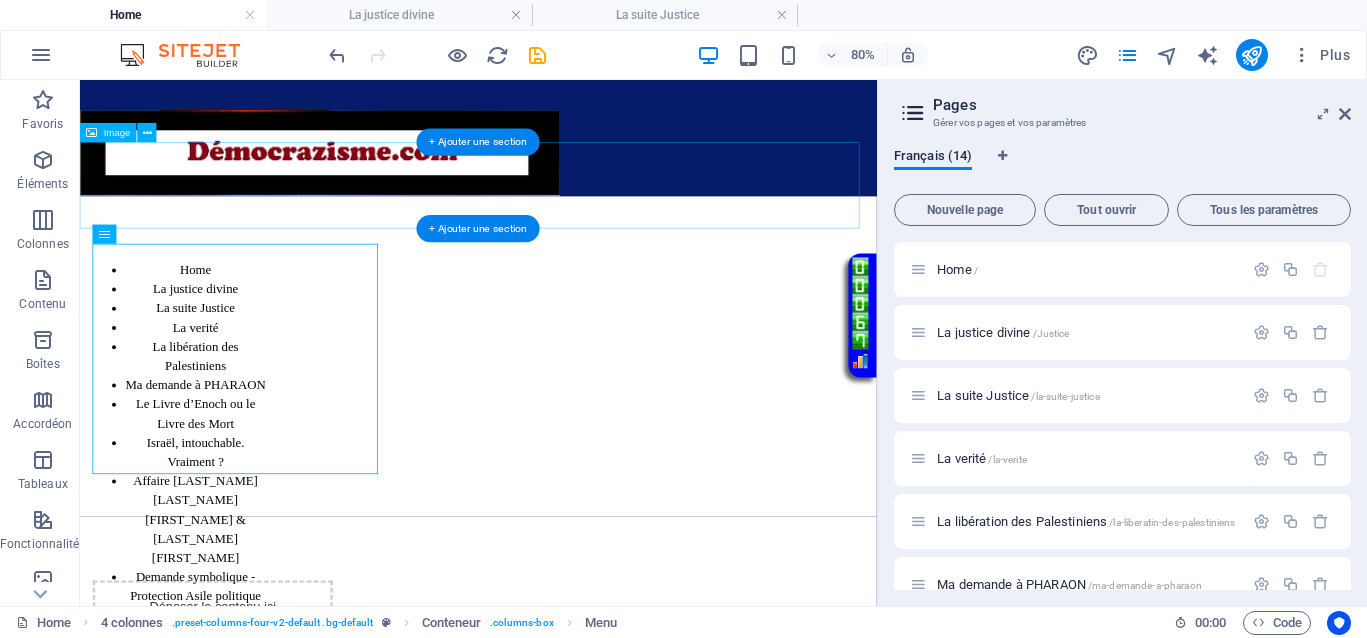 scroll, scrollTop: 0, scrollLeft: 0, axis: both 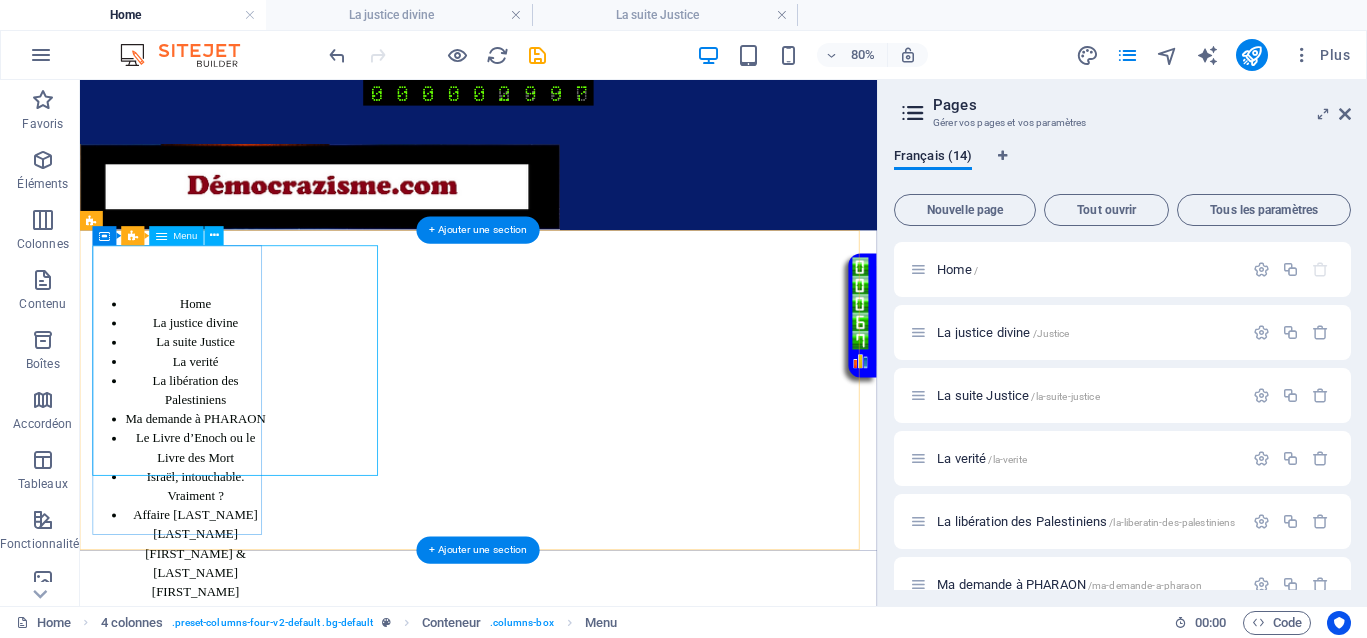 click on "Home La justice divine La suite Justice La verité La libération des Palestiniens Ma demande à PHARAON Le Livre d’Enoch ou le Livre des Mort Israël, intouchable. Vraiment ? Affaire Van Russelt Michel & Huveneers Paule Demande symbolique  - Protection Asile politique Mes vidéos témoignage personnel Contact" at bounding box center [204, 600] 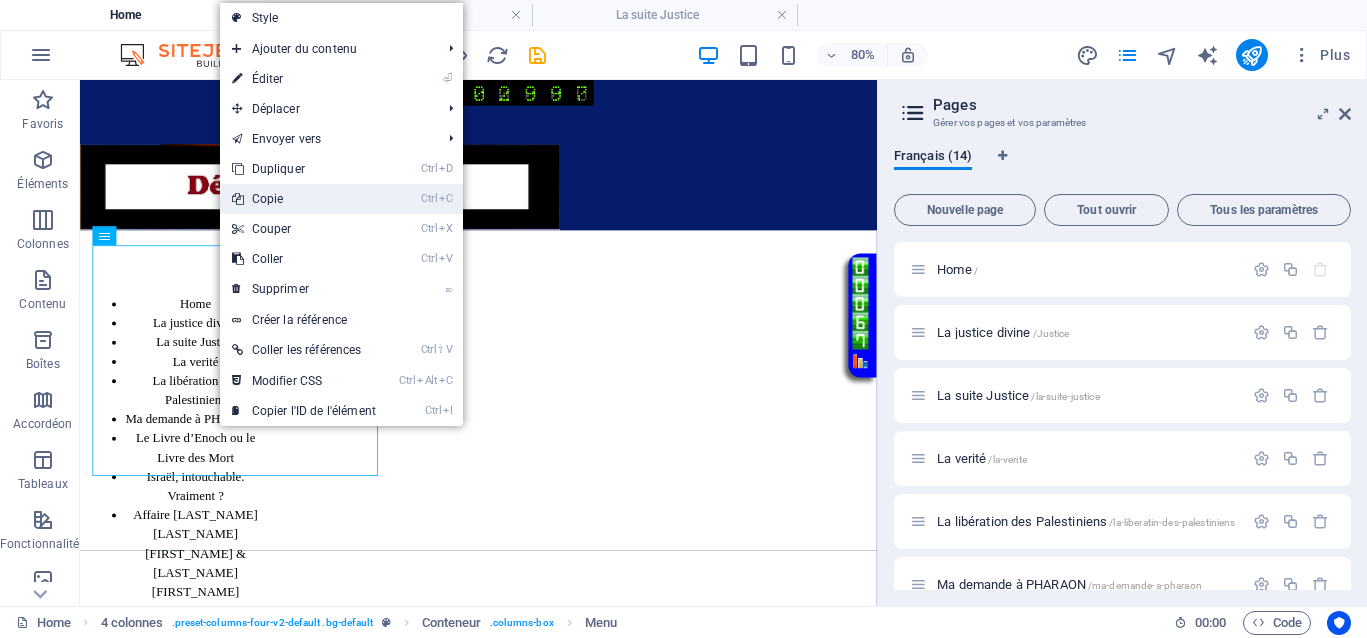 click on "Ctrl C  Copie" at bounding box center [304, 199] 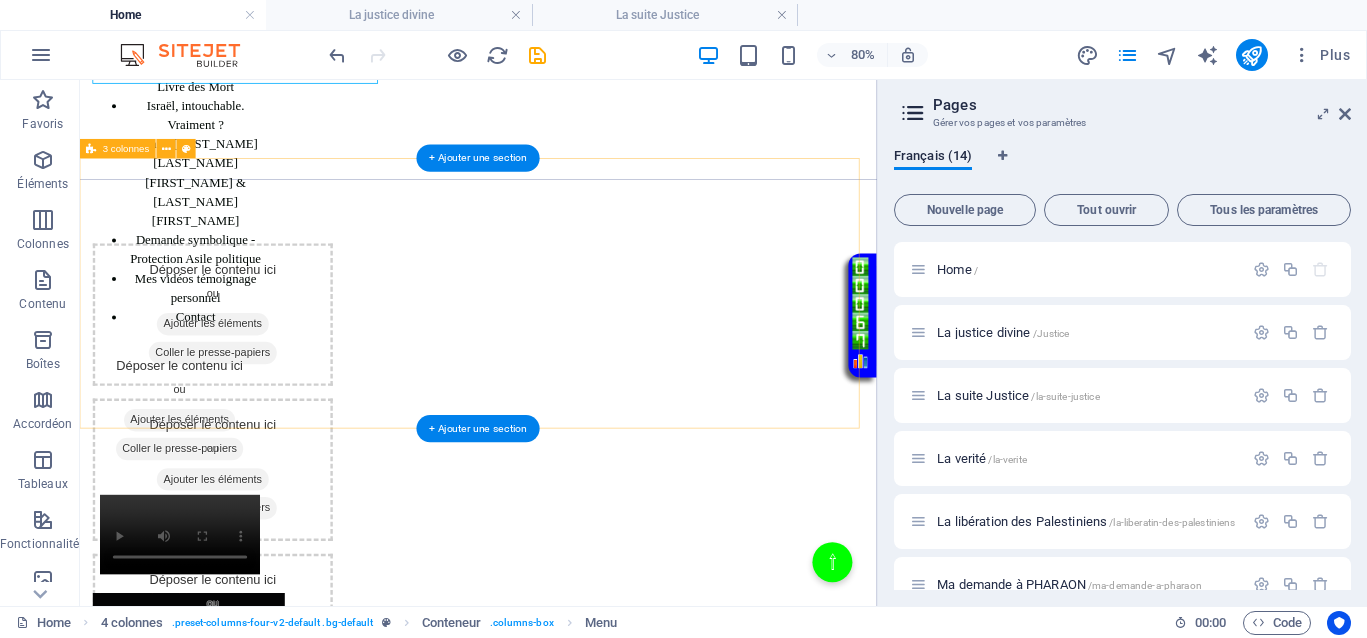 scroll, scrollTop: 500, scrollLeft: 0, axis: vertical 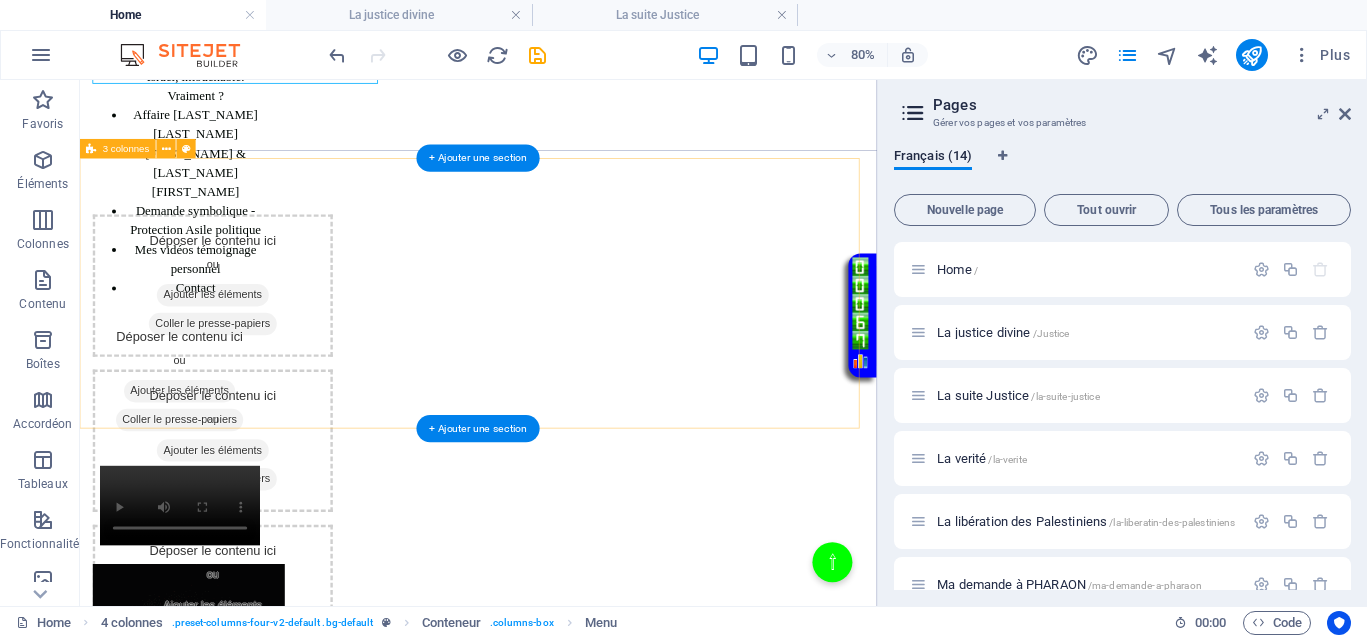 click on "Déposer le contenu ici ou  Ajouter les éléments  Coller le presse-papiers Déposer le contenu ici ou  Ajouter les éléments  Coller le presse-papiers Déposer le contenu ici ou  Ajouter les éléments  Coller le presse-papiers" at bounding box center [578, 531] 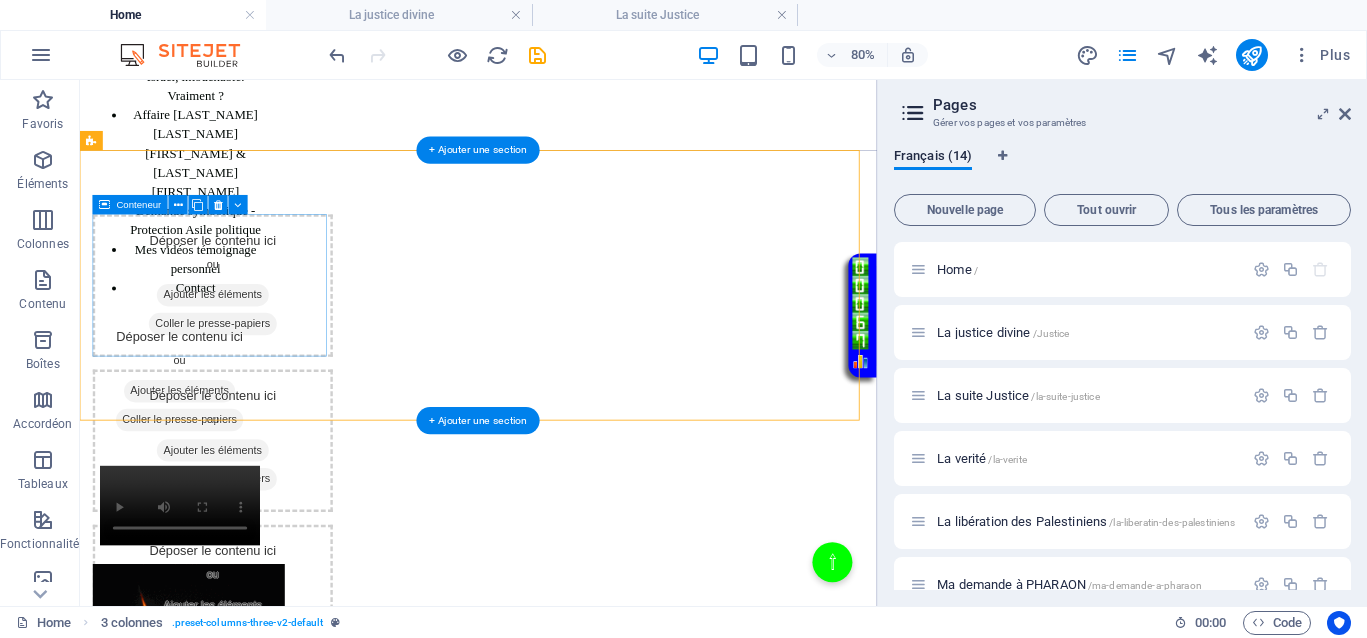 click on "Coller le presse-papiers" at bounding box center (246, 385) 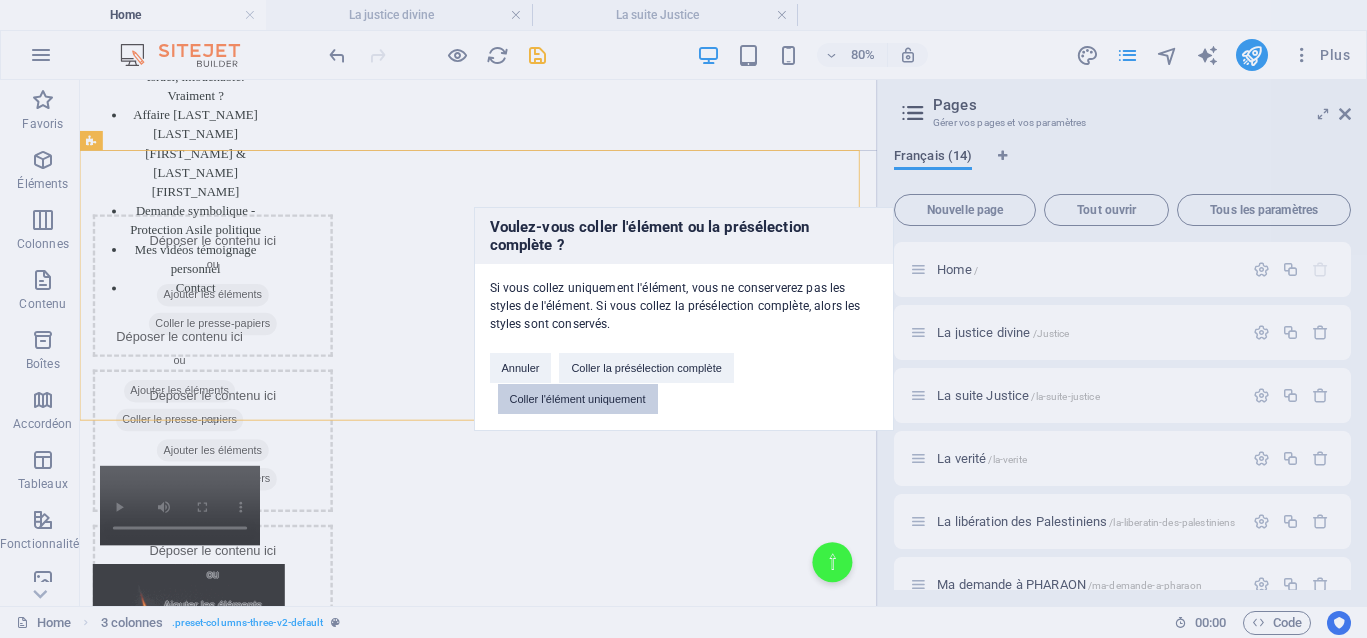 drag, startPoint x: 535, startPoint y: 391, endPoint x: 552, endPoint y: 374, distance: 24.04163 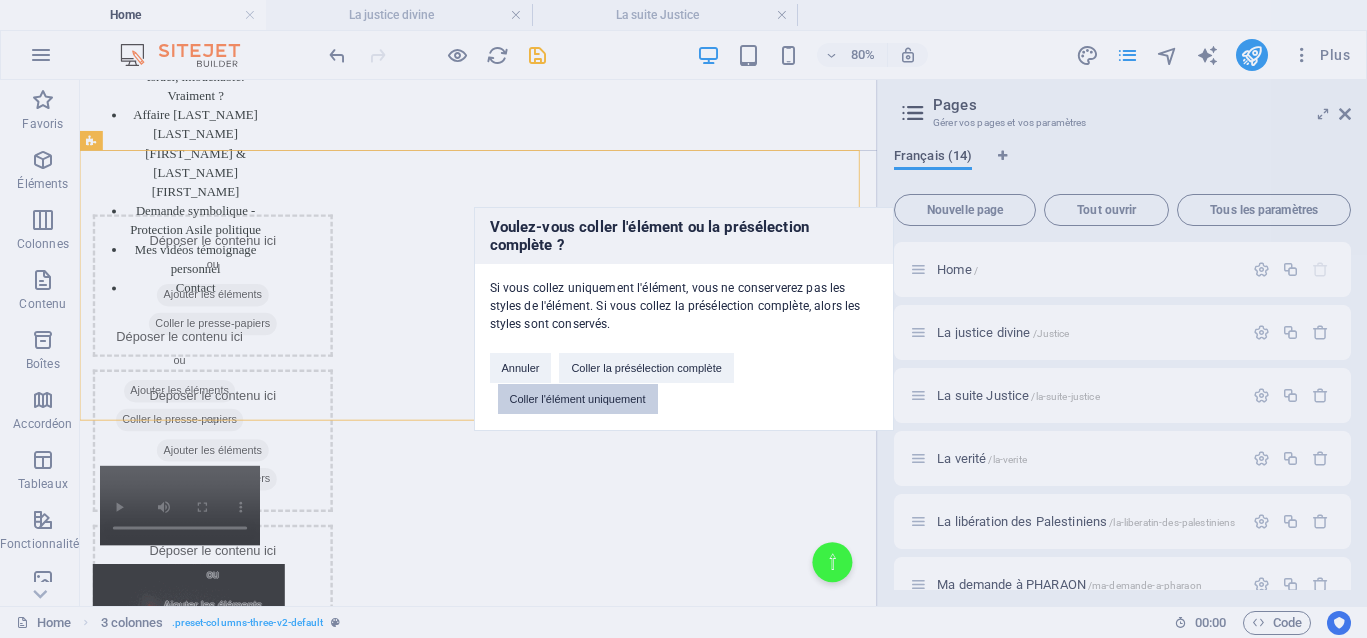 click on "Coller l'élément uniquement" at bounding box center [578, 399] 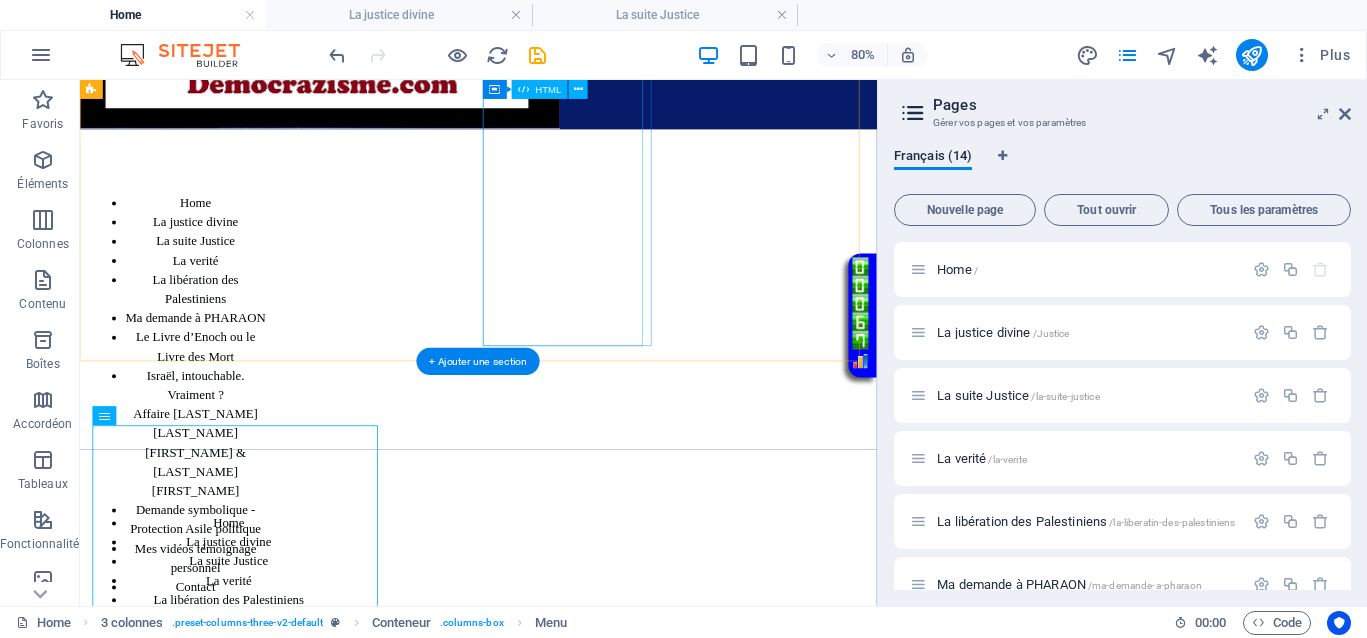 scroll, scrollTop: 125, scrollLeft: 0, axis: vertical 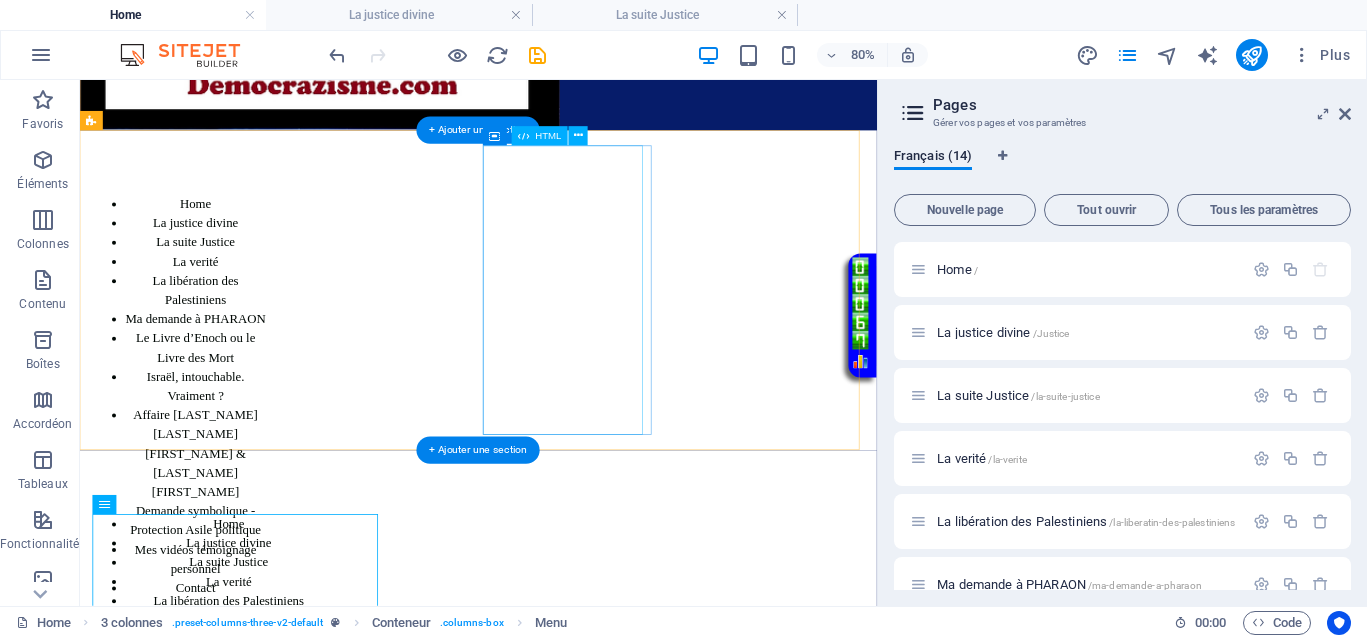 click on "Vidéo en boucle" at bounding box center (204, 990) 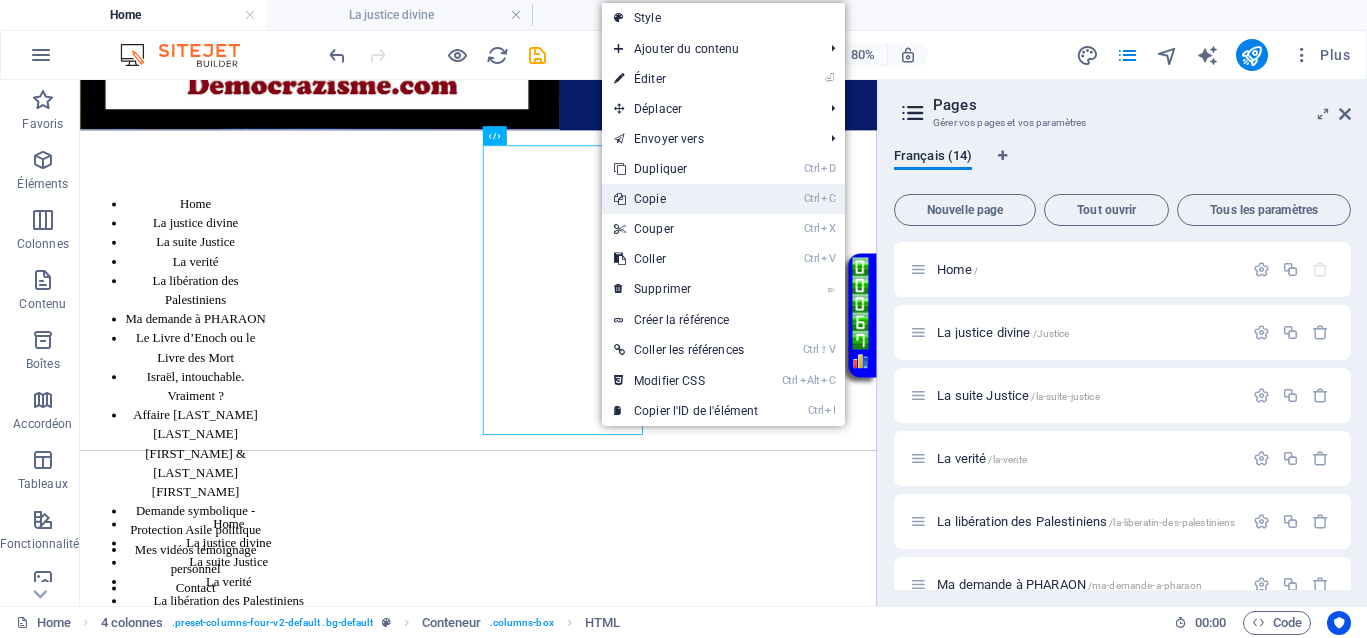 drag, startPoint x: 647, startPoint y: 198, endPoint x: 618, endPoint y: 274, distance: 81.34495 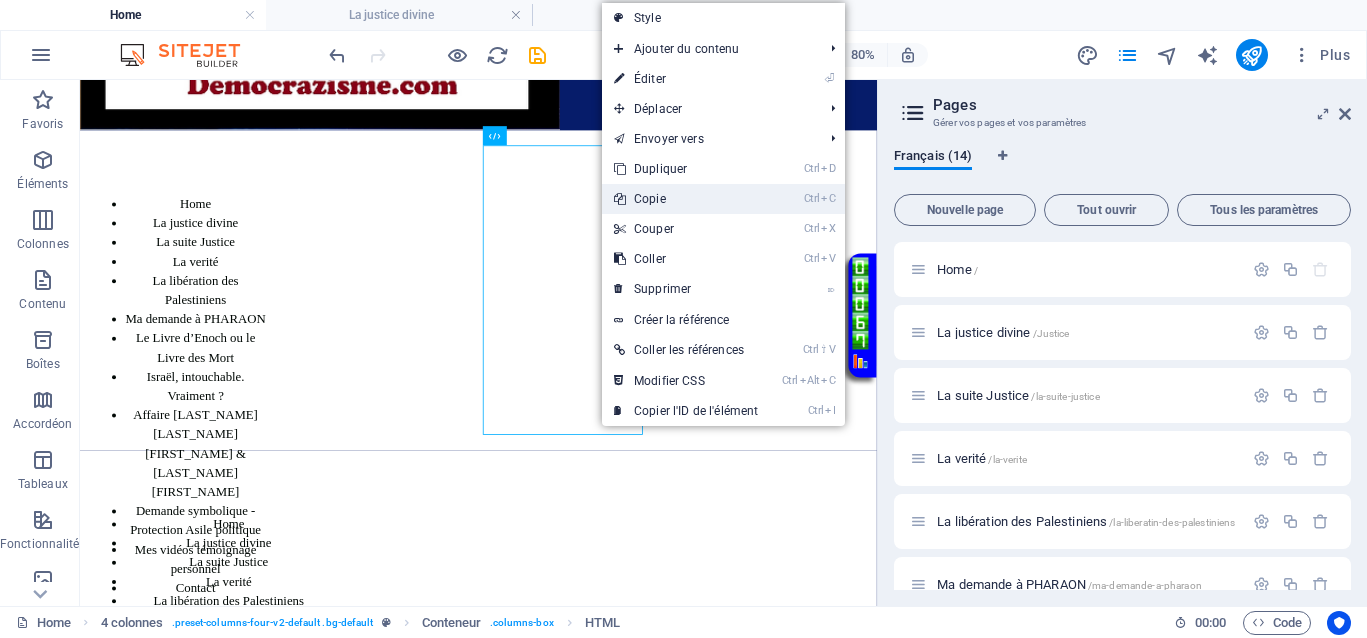 click on "Ctrl C  Copie" at bounding box center [686, 199] 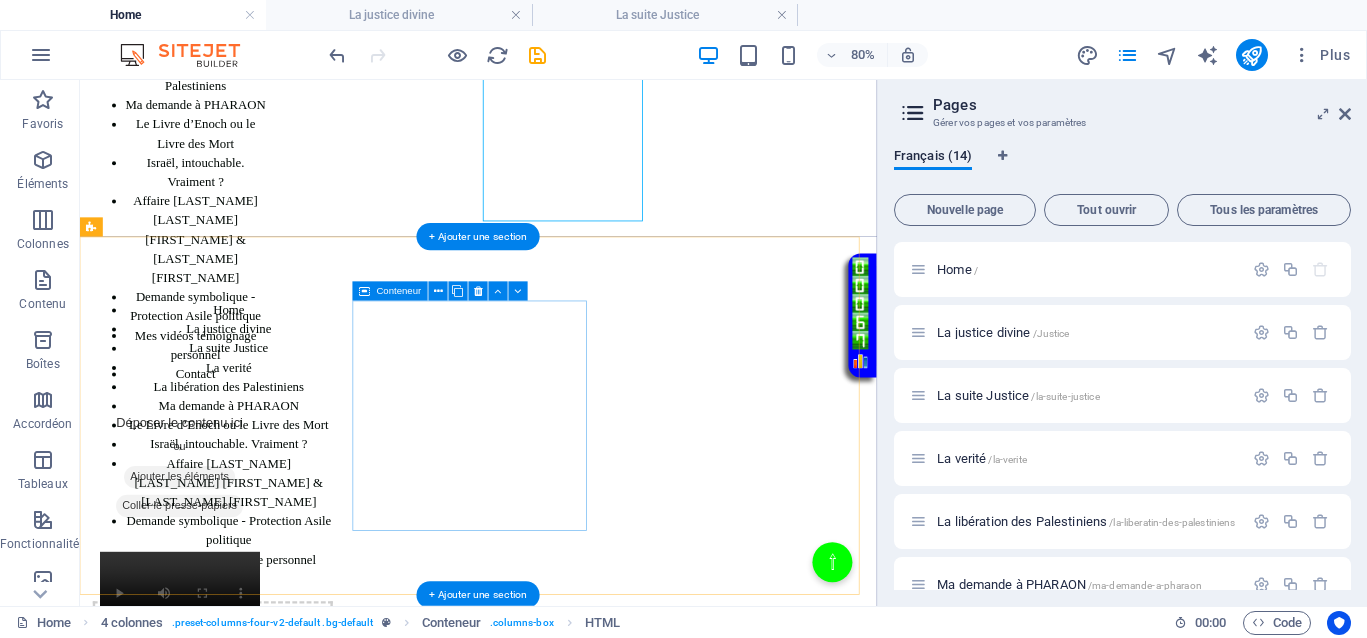 scroll, scrollTop: 500, scrollLeft: 0, axis: vertical 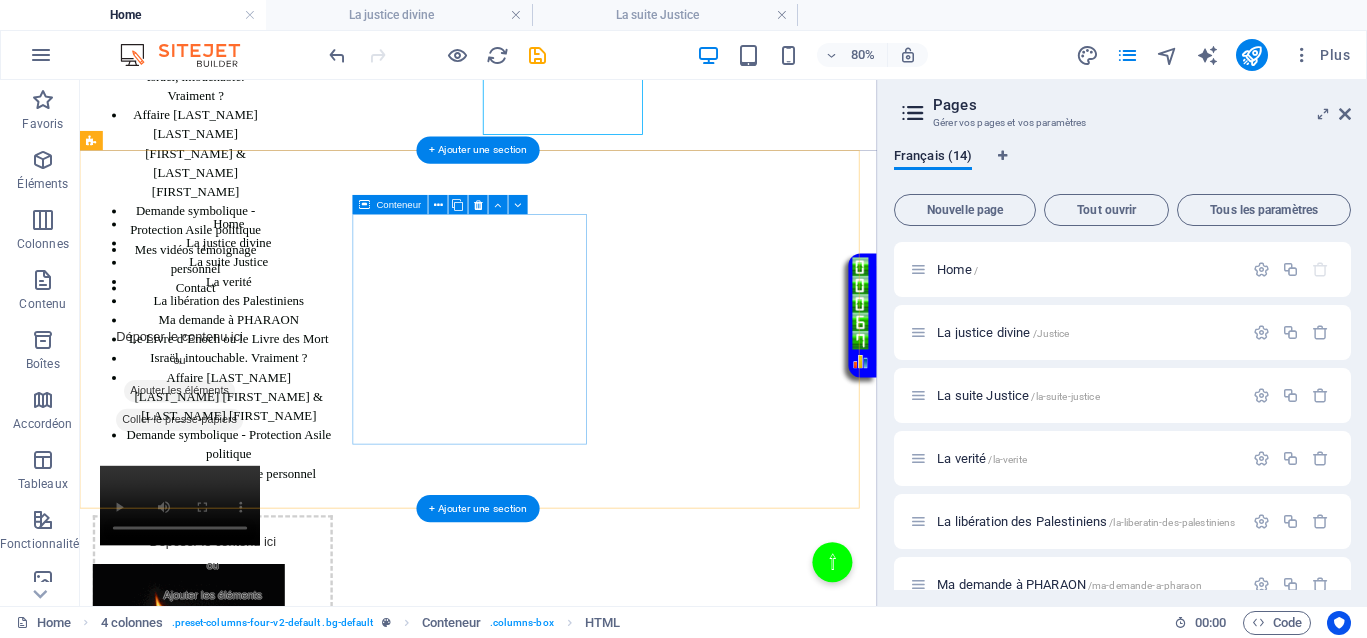 click on "Coller le presse-papiers" at bounding box center (246, 761) 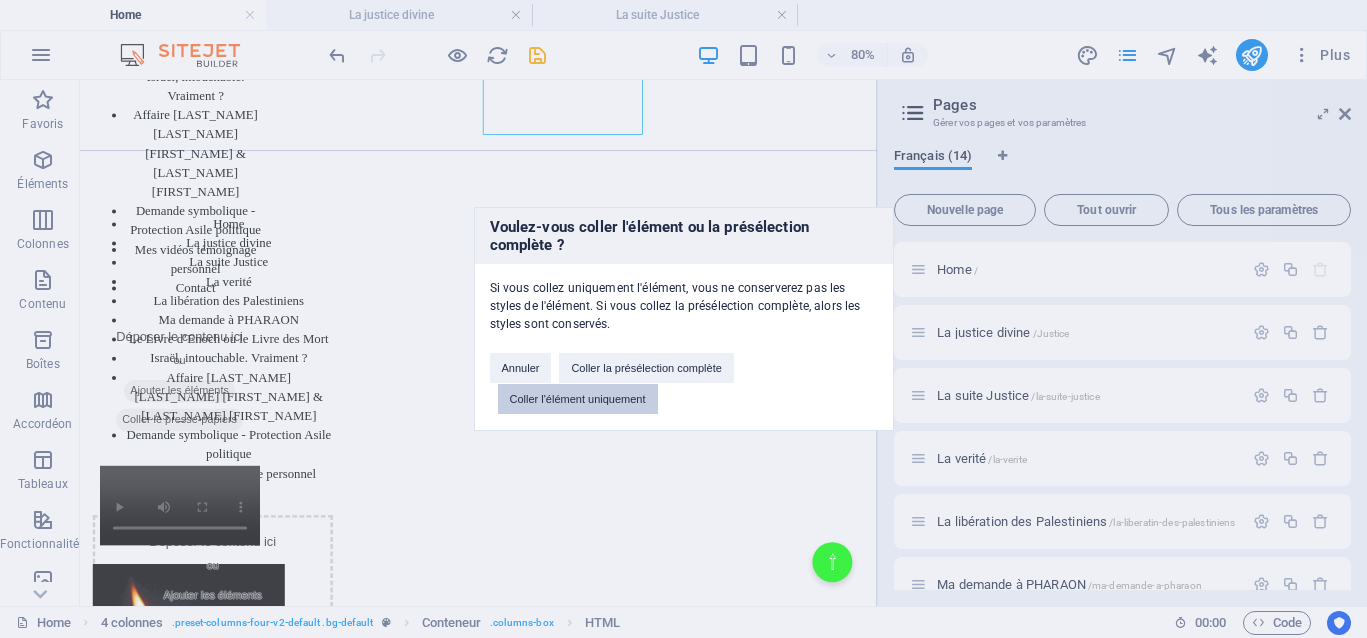 drag, startPoint x: 563, startPoint y: 402, endPoint x: 611, endPoint y: 401, distance: 48.010414 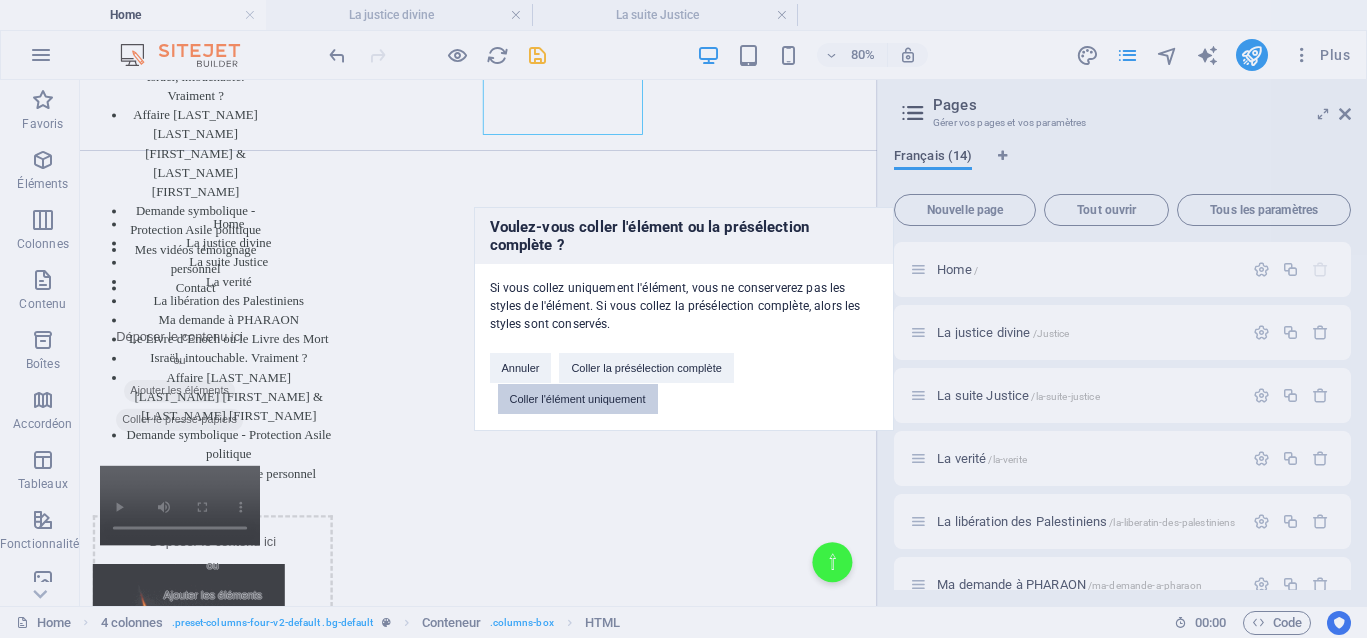 click on "Coller l'élément uniquement" at bounding box center [578, 399] 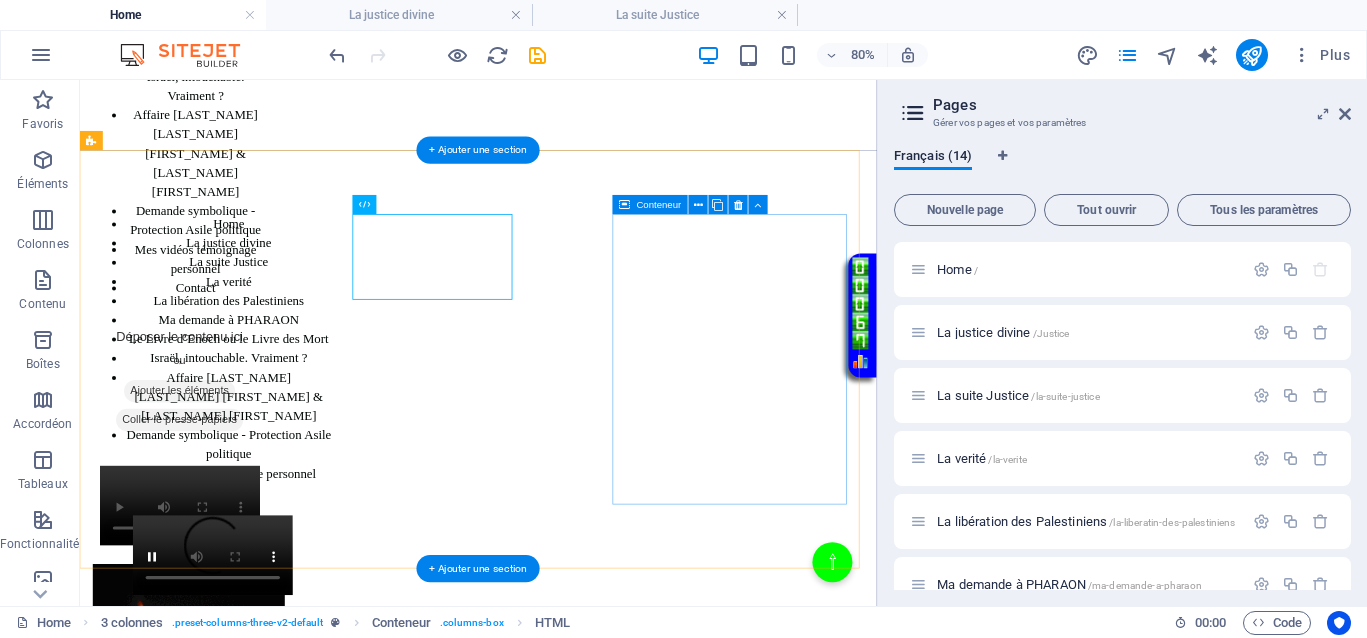 click on "Coller le presse-papiers" at bounding box center [246, 884] 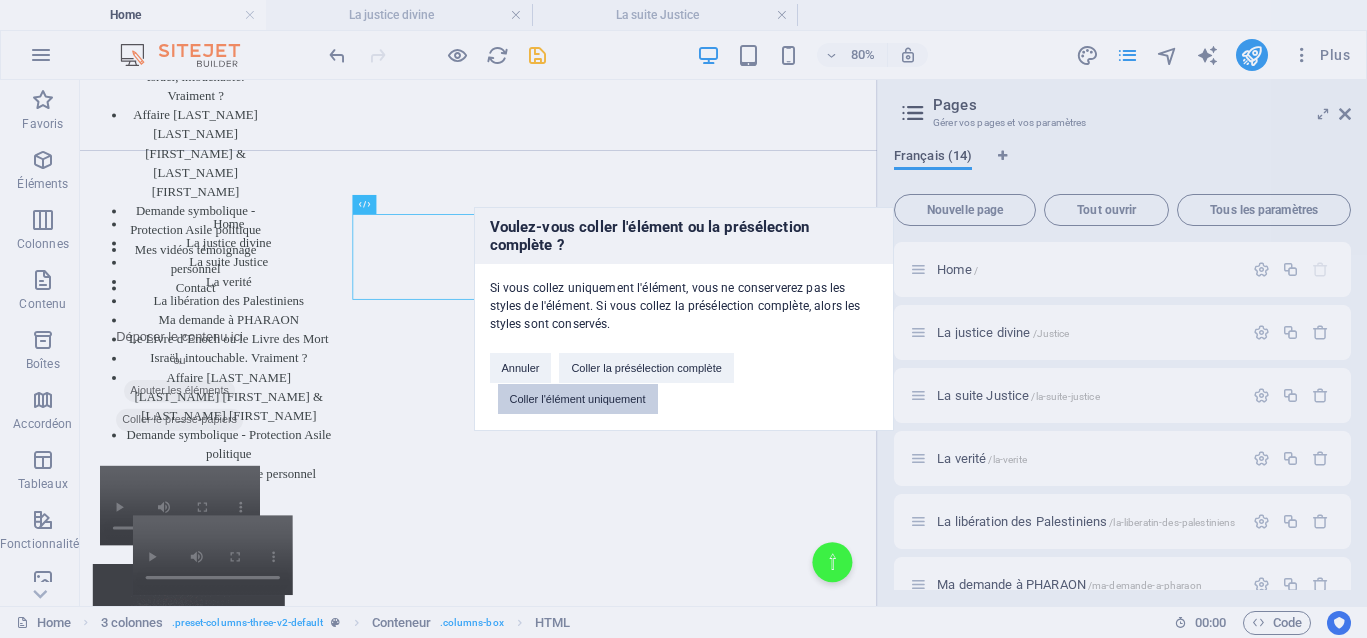 drag, startPoint x: 618, startPoint y: 392, endPoint x: 670, endPoint y: 393, distance: 52.009613 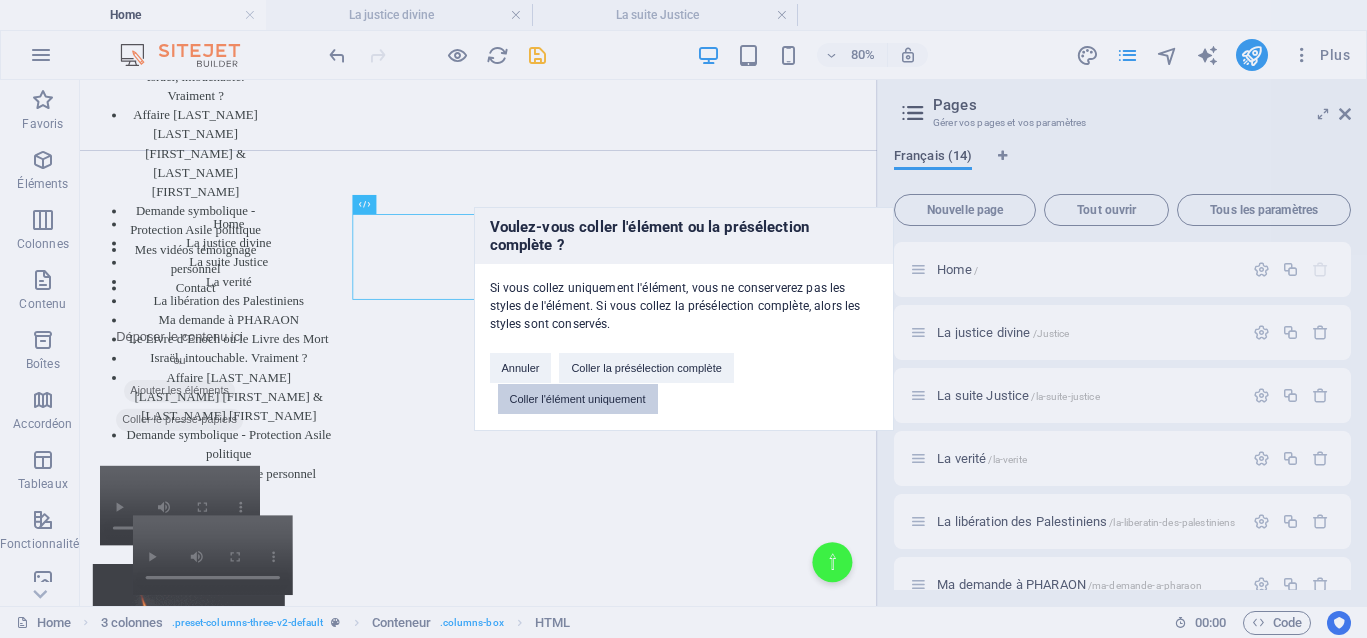 click on "Coller l'élément uniquement" at bounding box center (578, 399) 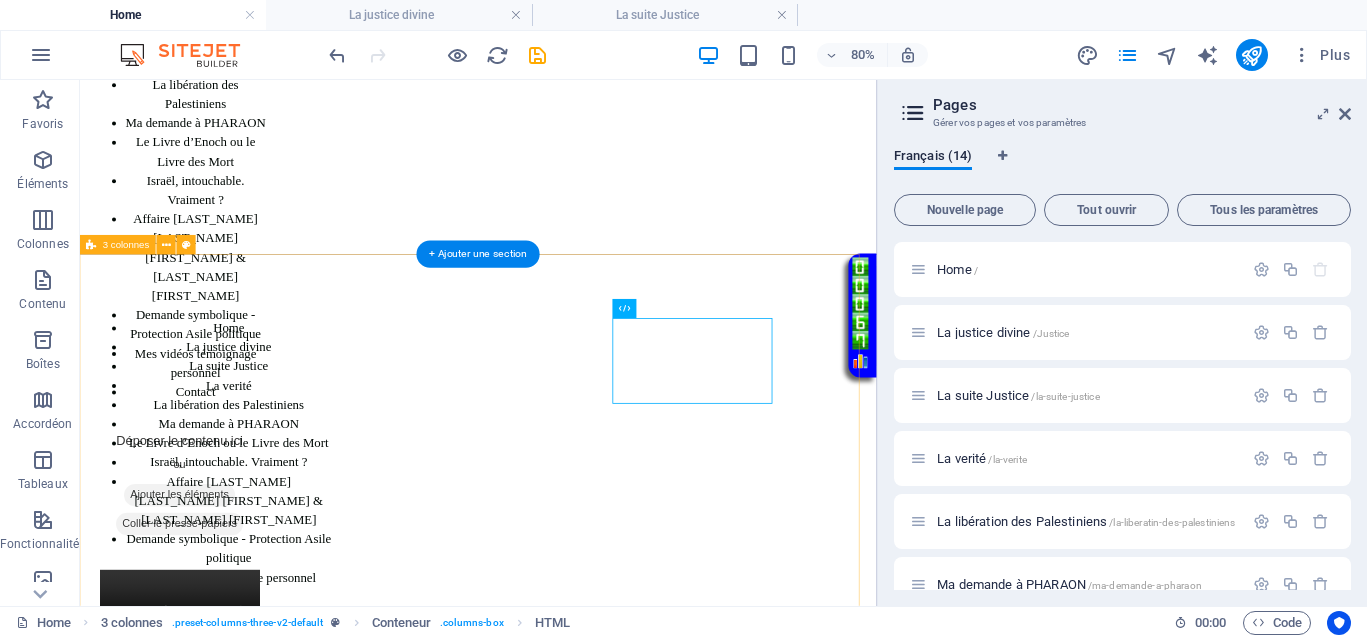 scroll, scrollTop: 250, scrollLeft: 0, axis: vertical 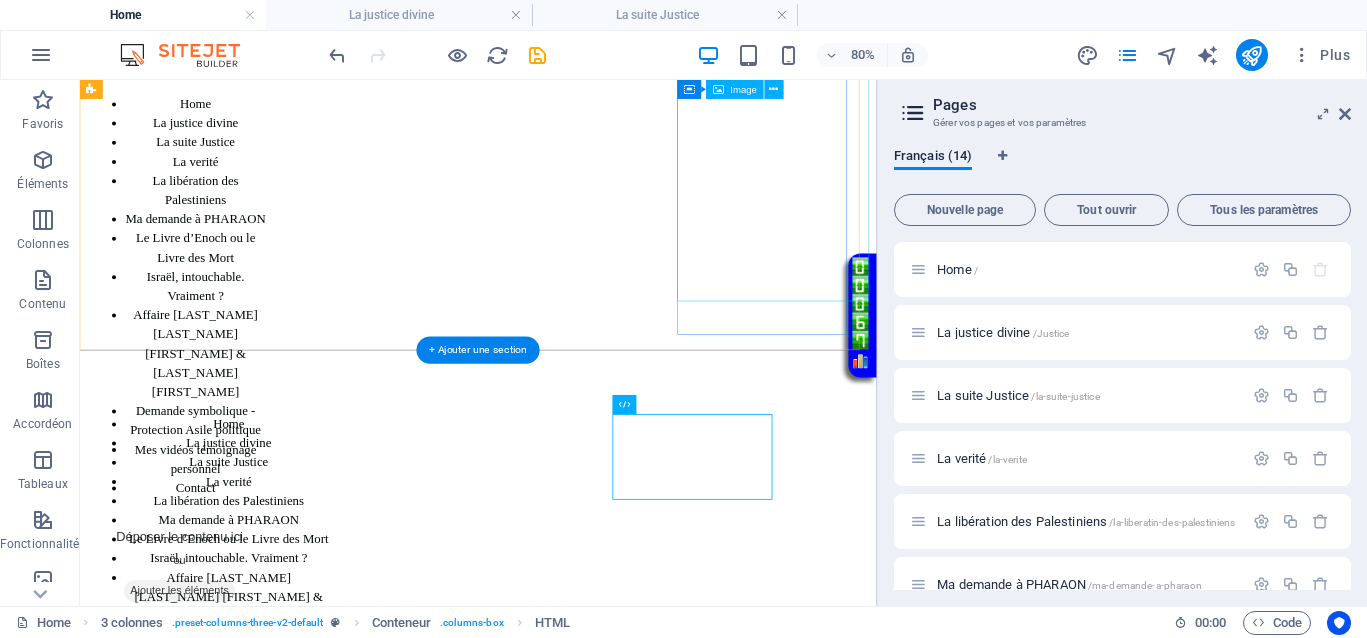 click at bounding box center [204, 1095] 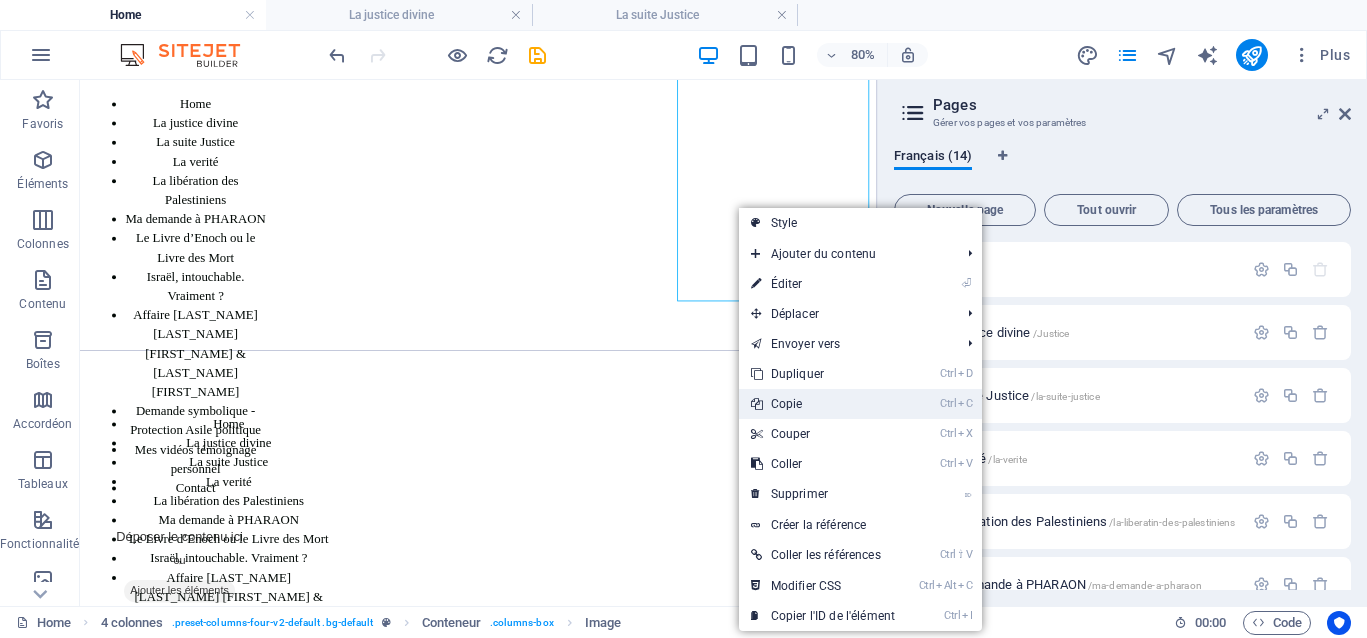 click on "Ctrl C  Copie" at bounding box center (823, 404) 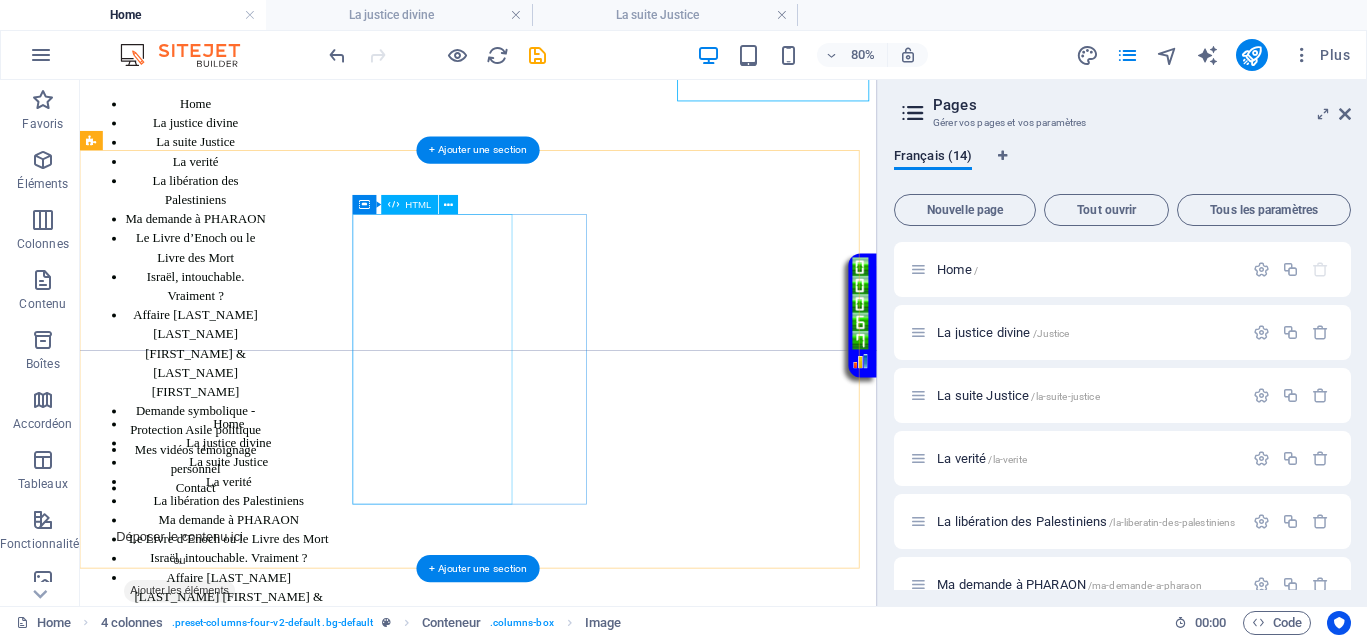 scroll, scrollTop: 500, scrollLeft: 0, axis: vertical 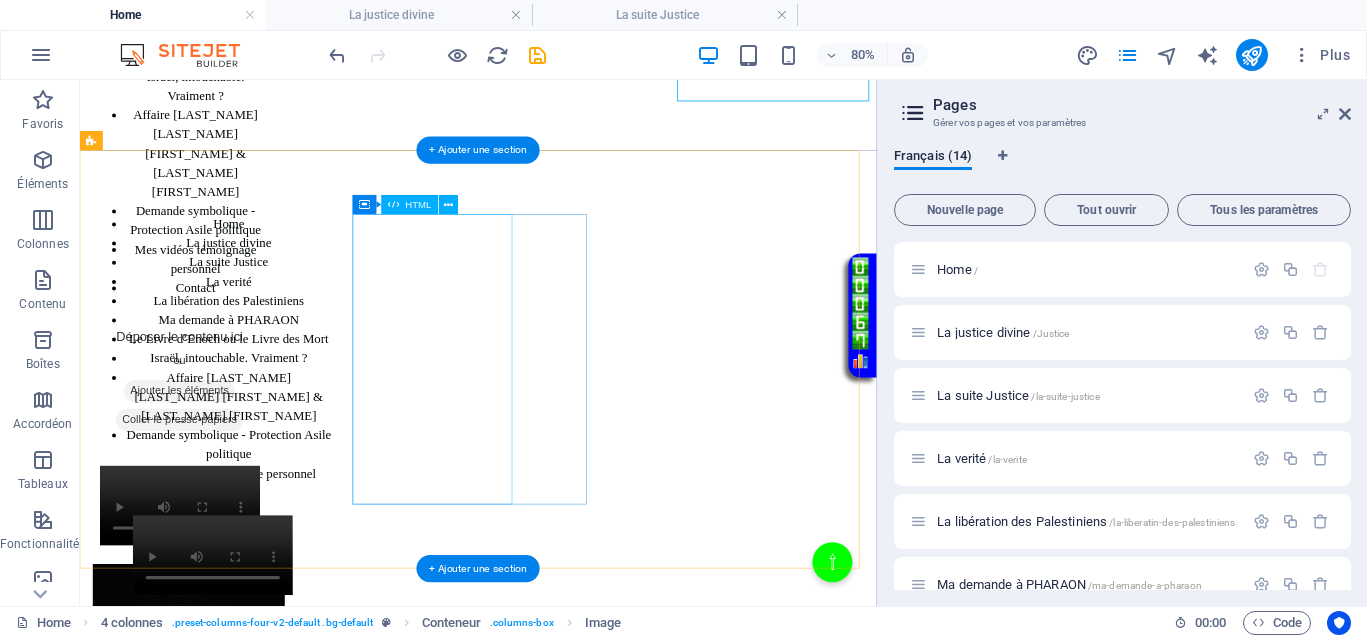 click on "Vidéo en boucle" at bounding box center [246, 677] 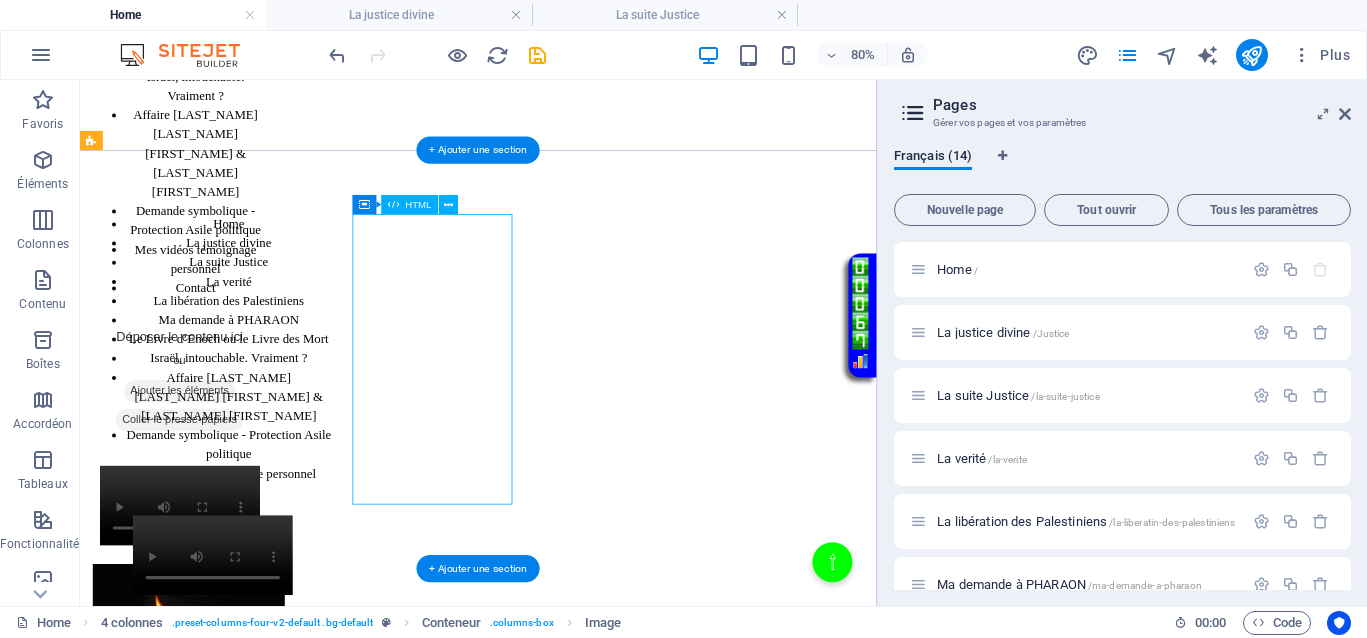 click on "Vidéo en boucle" at bounding box center (246, 677) 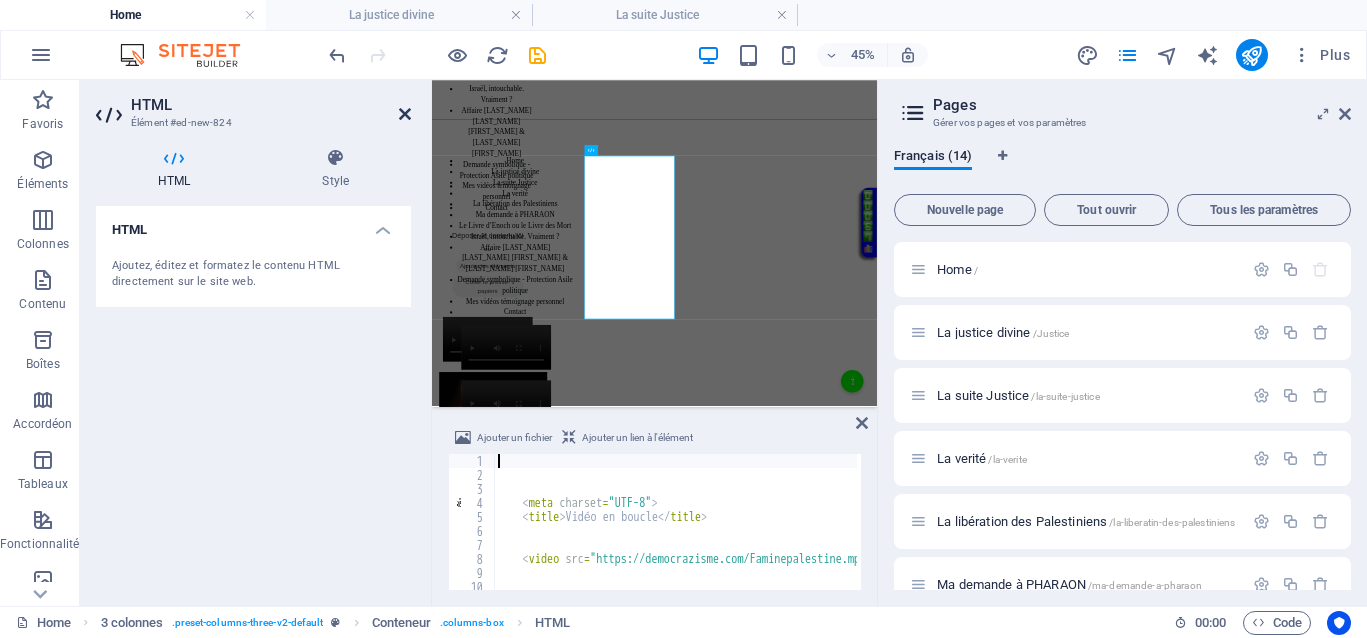 click at bounding box center (405, 114) 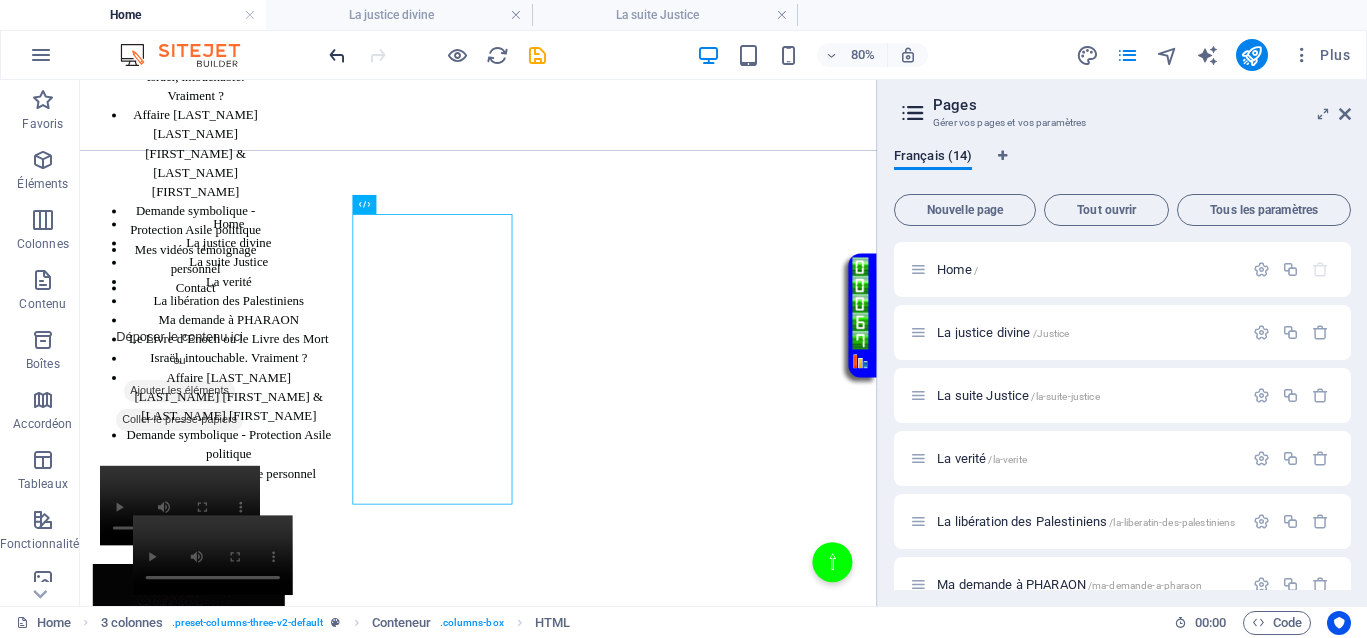 click at bounding box center (337, 55) 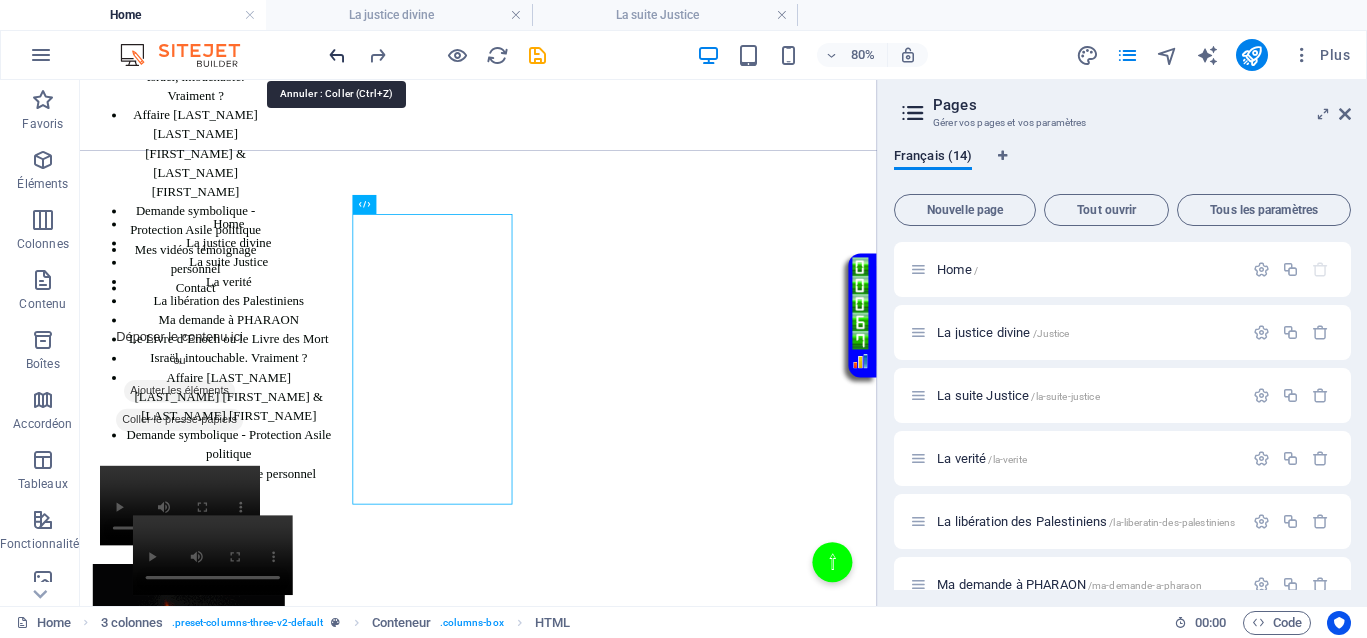 click at bounding box center (337, 55) 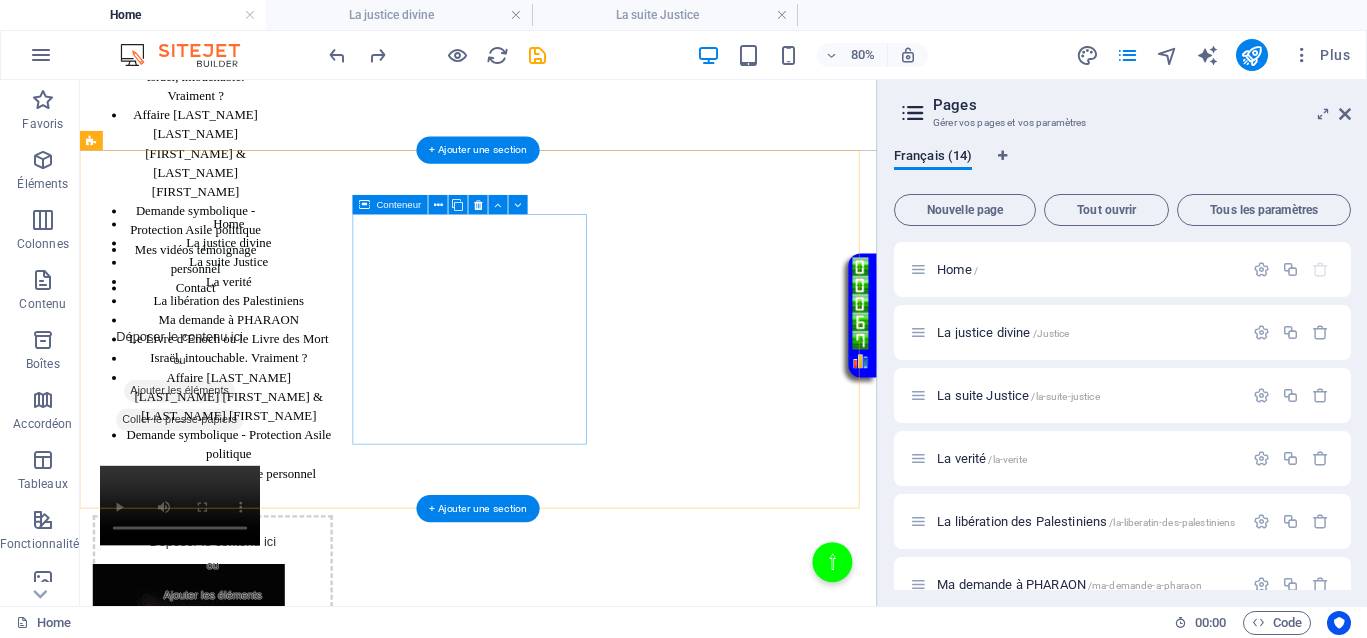 click on "Coller le presse-papiers" at bounding box center (246, 761) 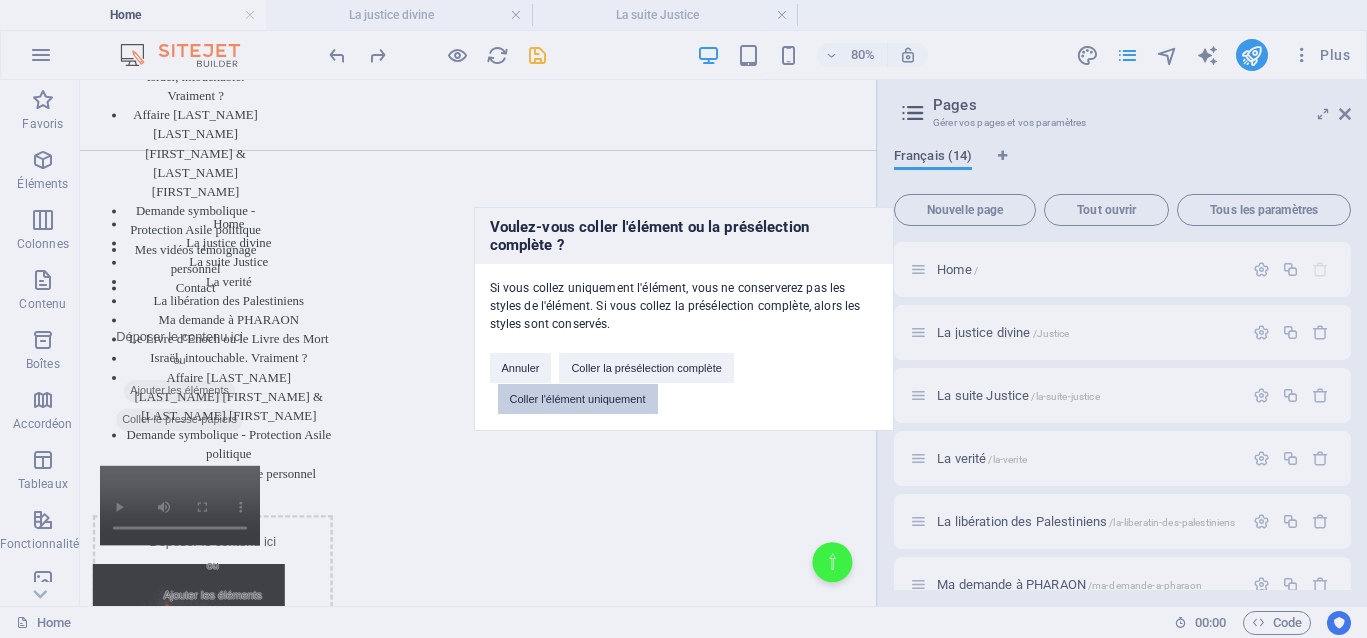 click on "Coller l'élément uniquement" at bounding box center [578, 399] 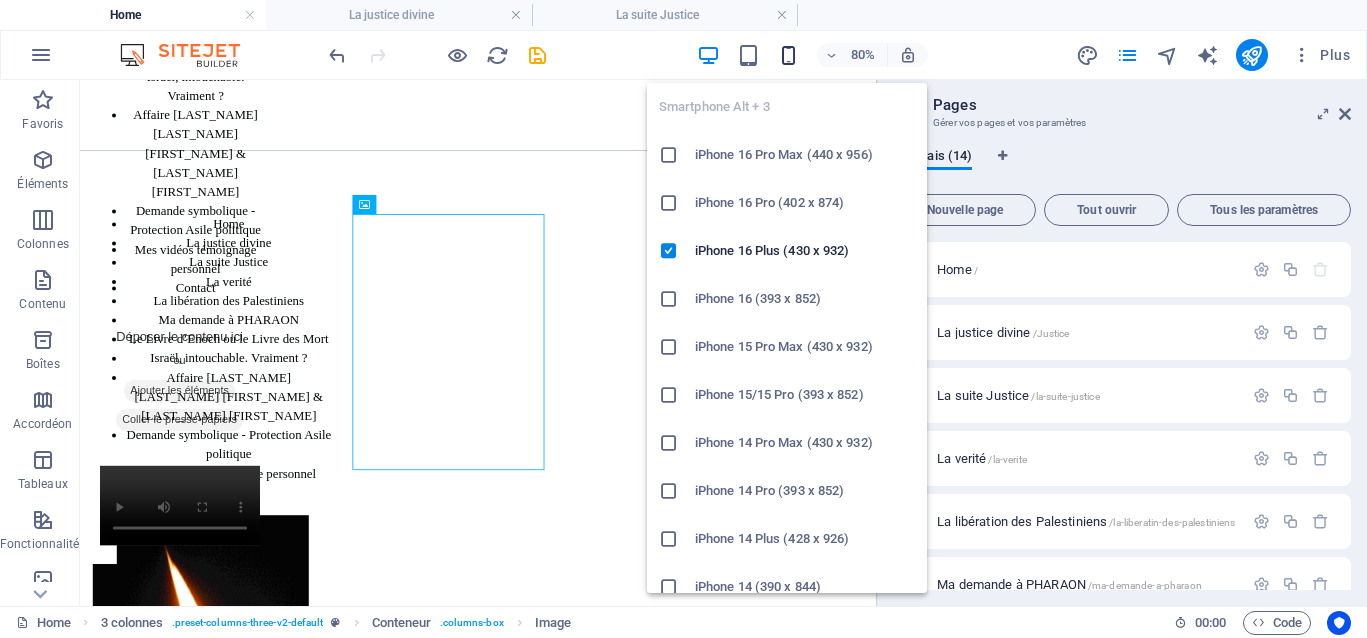 click at bounding box center (788, 55) 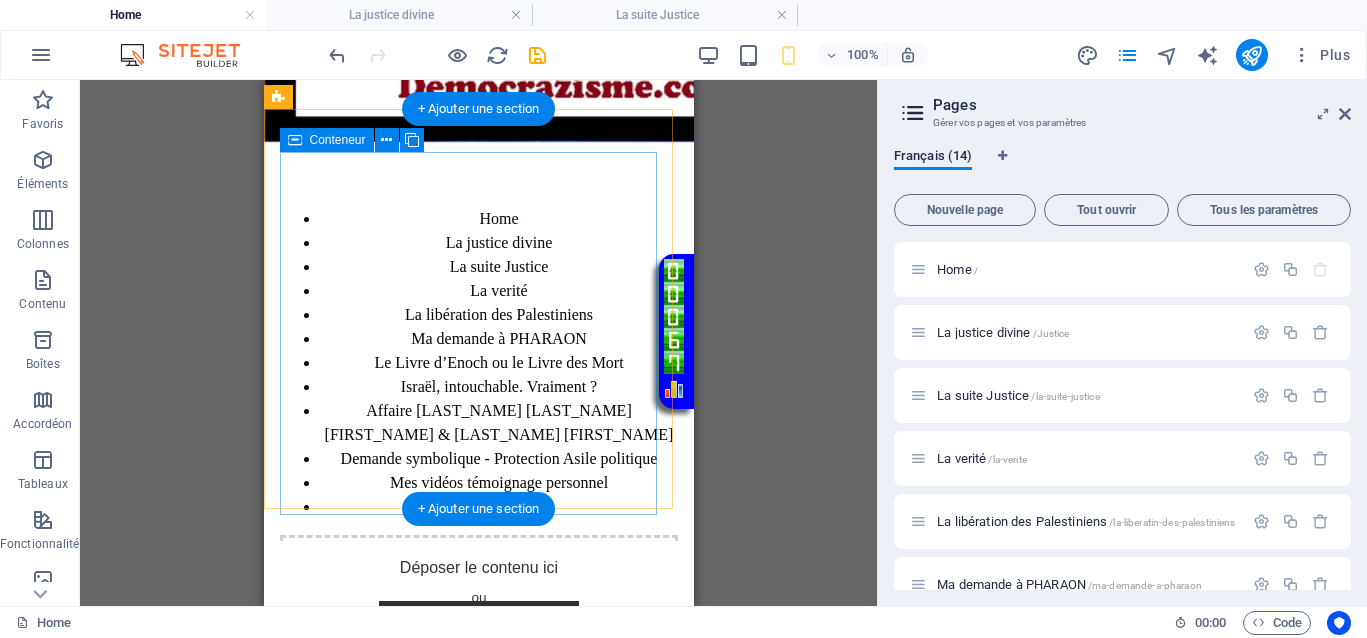 scroll, scrollTop: 0, scrollLeft: 0, axis: both 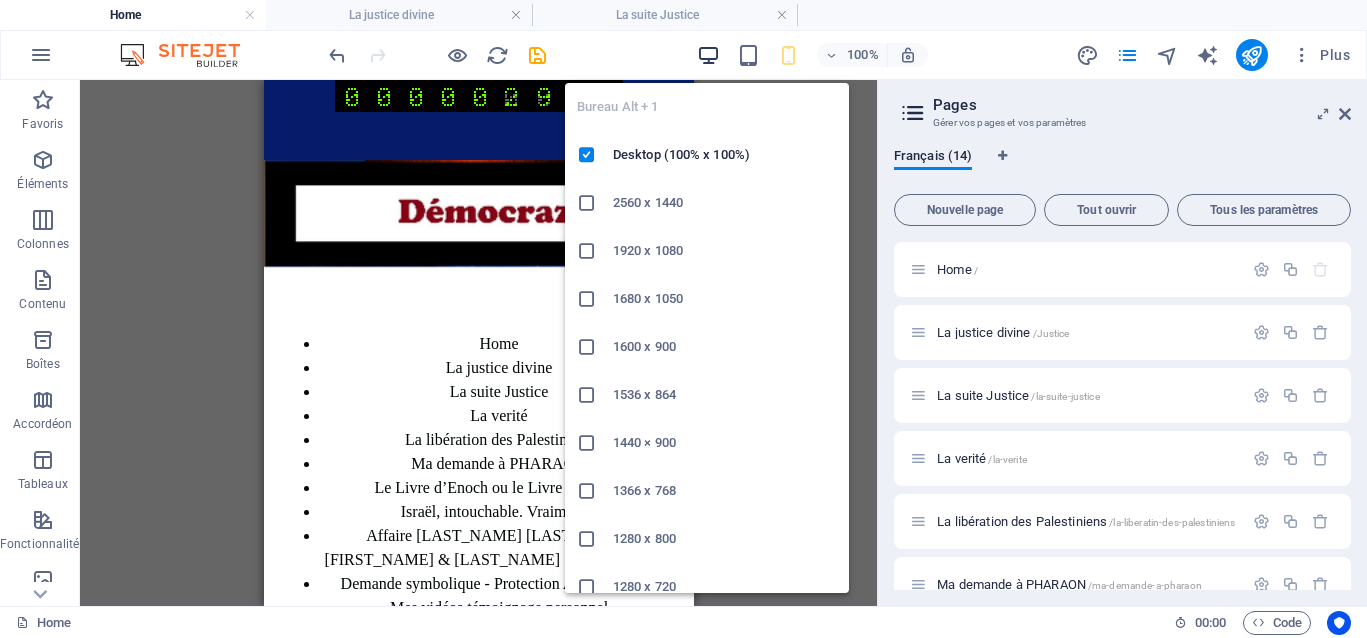 click at bounding box center [708, 55] 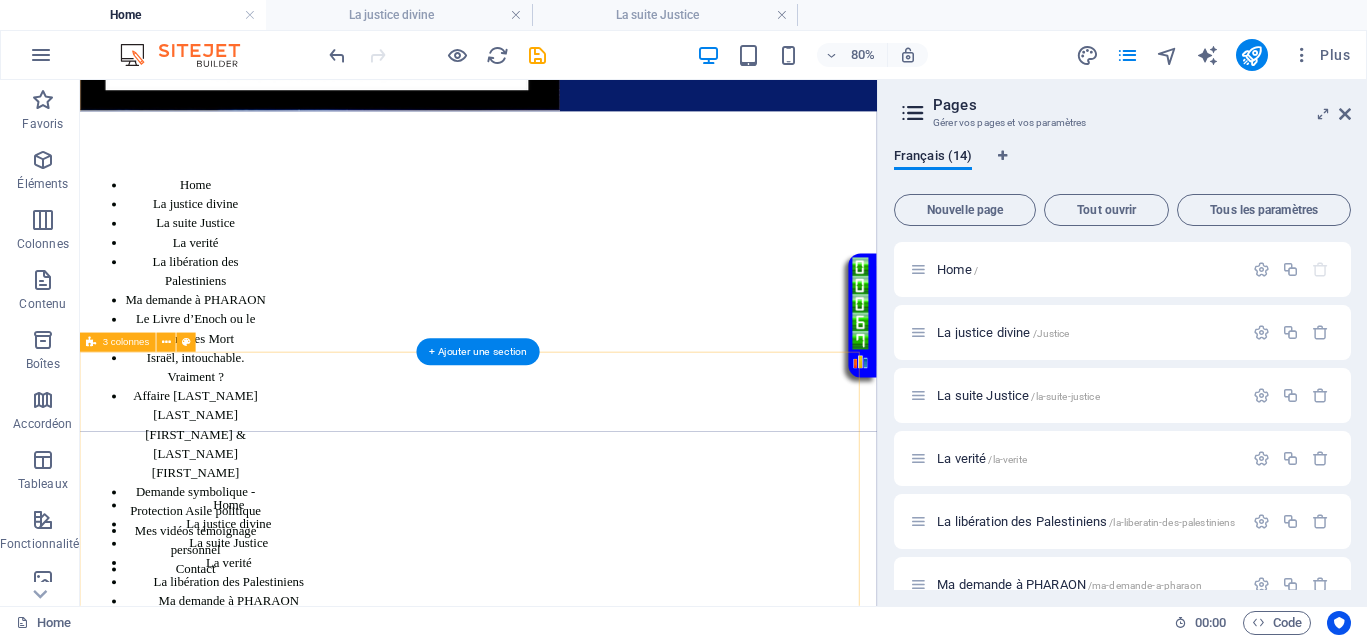 scroll, scrollTop: 125, scrollLeft: 0, axis: vertical 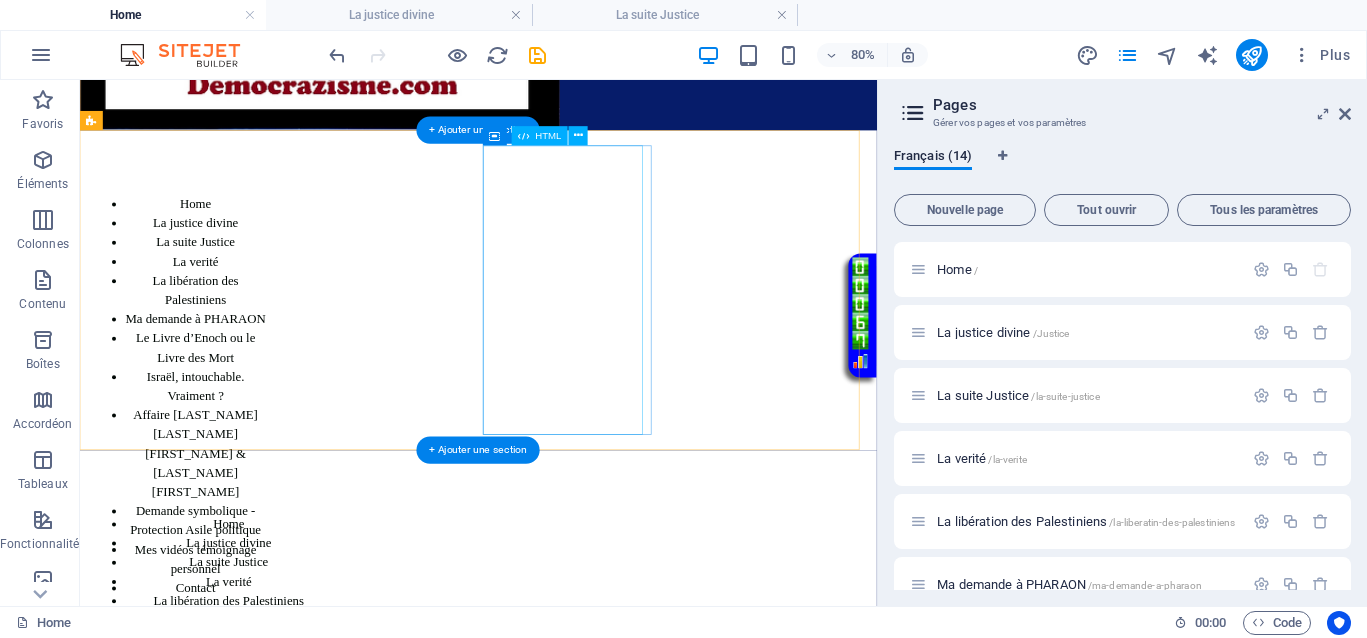 click on "Vidéo en boucle" at bounding box center (204, 990) 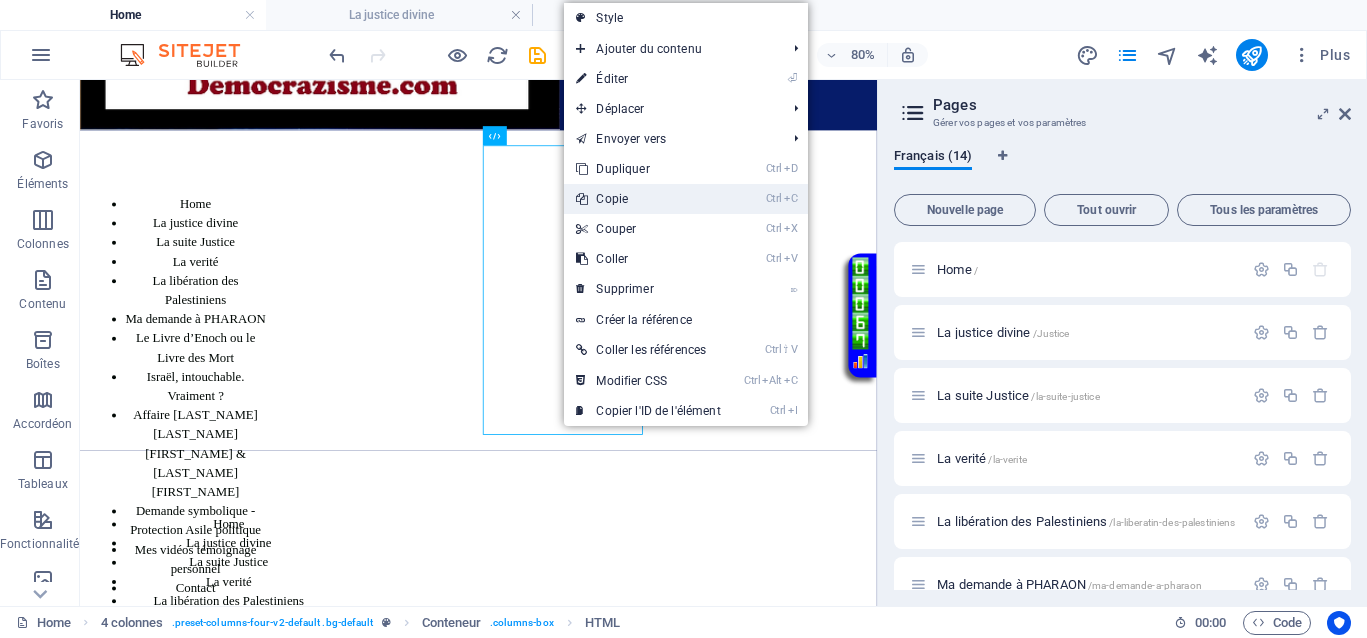 click on "Ctrl C  Copie" at bounding box center [648, 199] 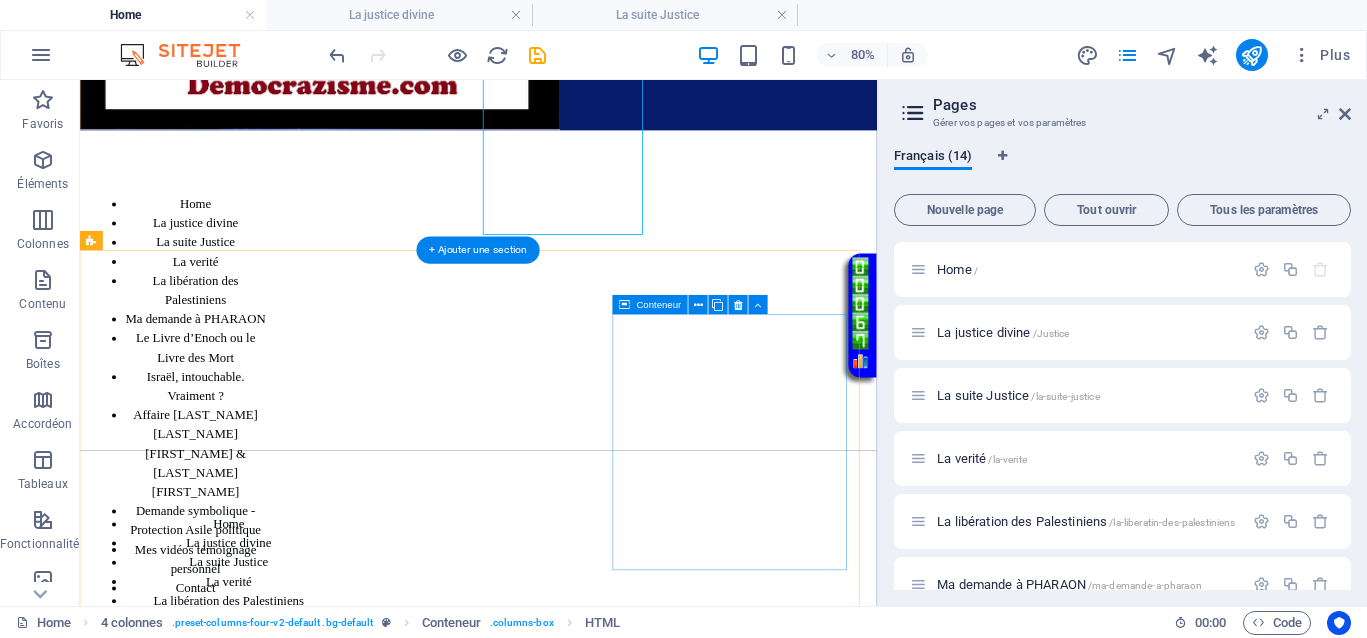 scroll, scrollTop: 375, scrollLeft: 0, axis: vertical 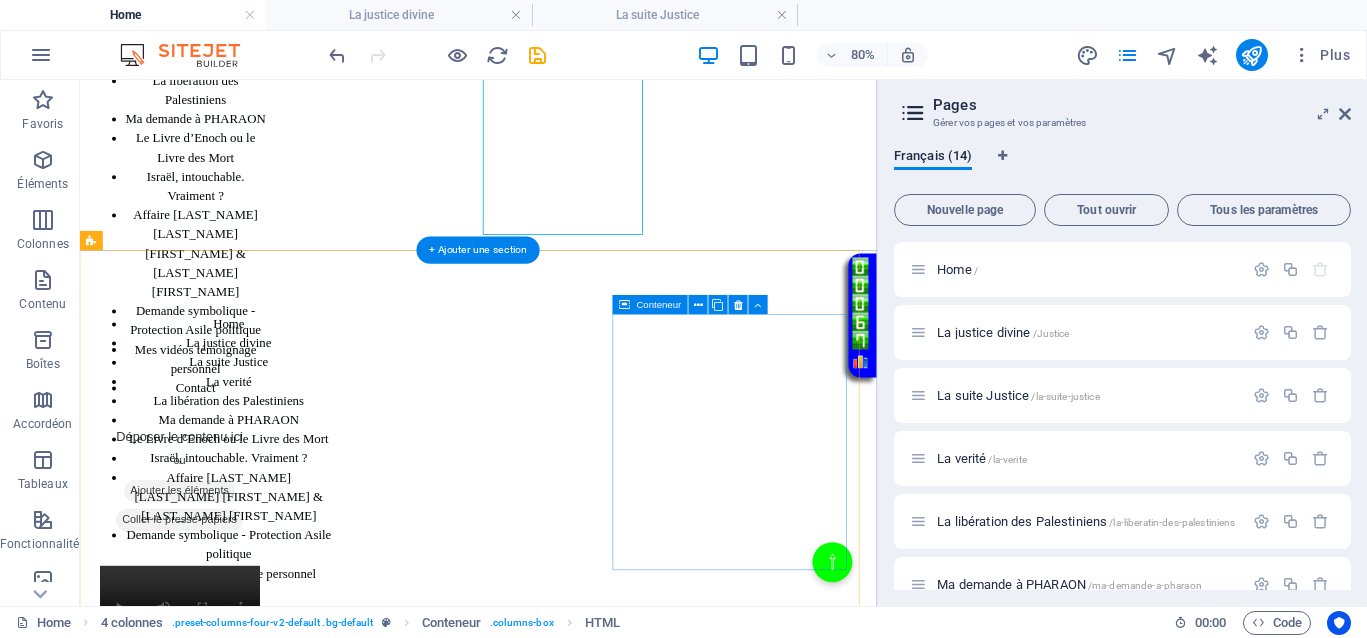 click on "Coller le presse-papiers" at bounding box center (246, 1222) 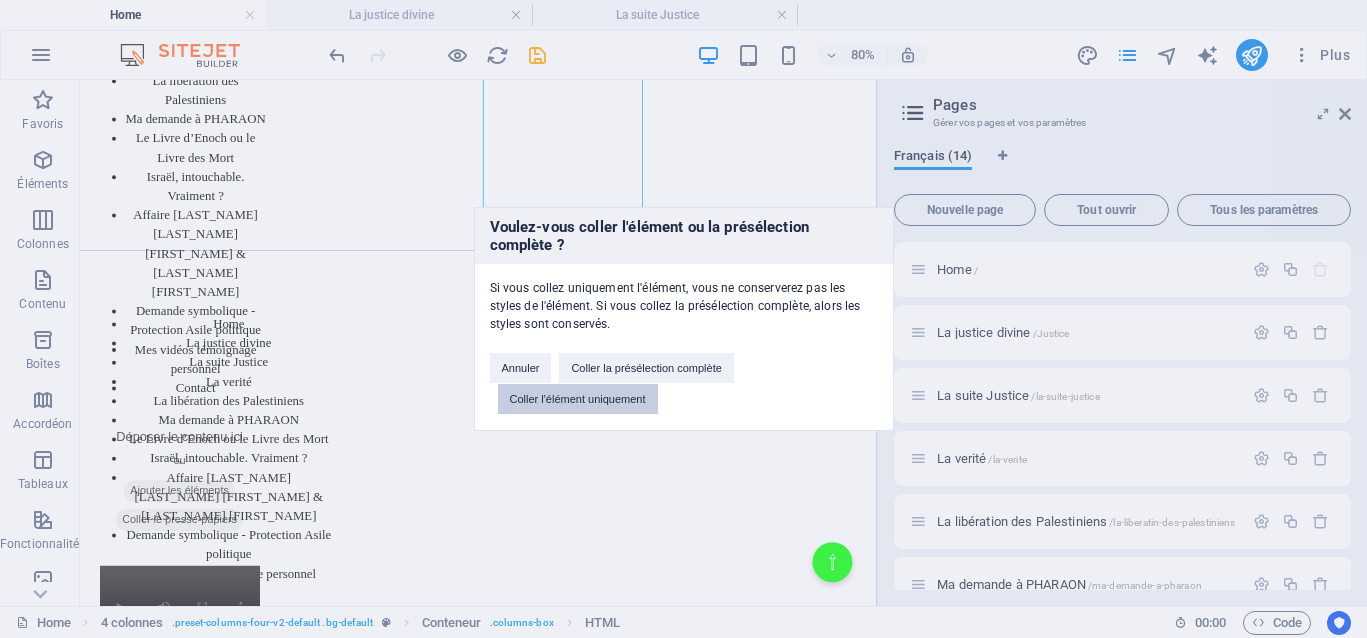 drag, startPoint x: 591, startPoint y: 399, endPoint x: 641, endPoint y: 460, distance: 78.873314 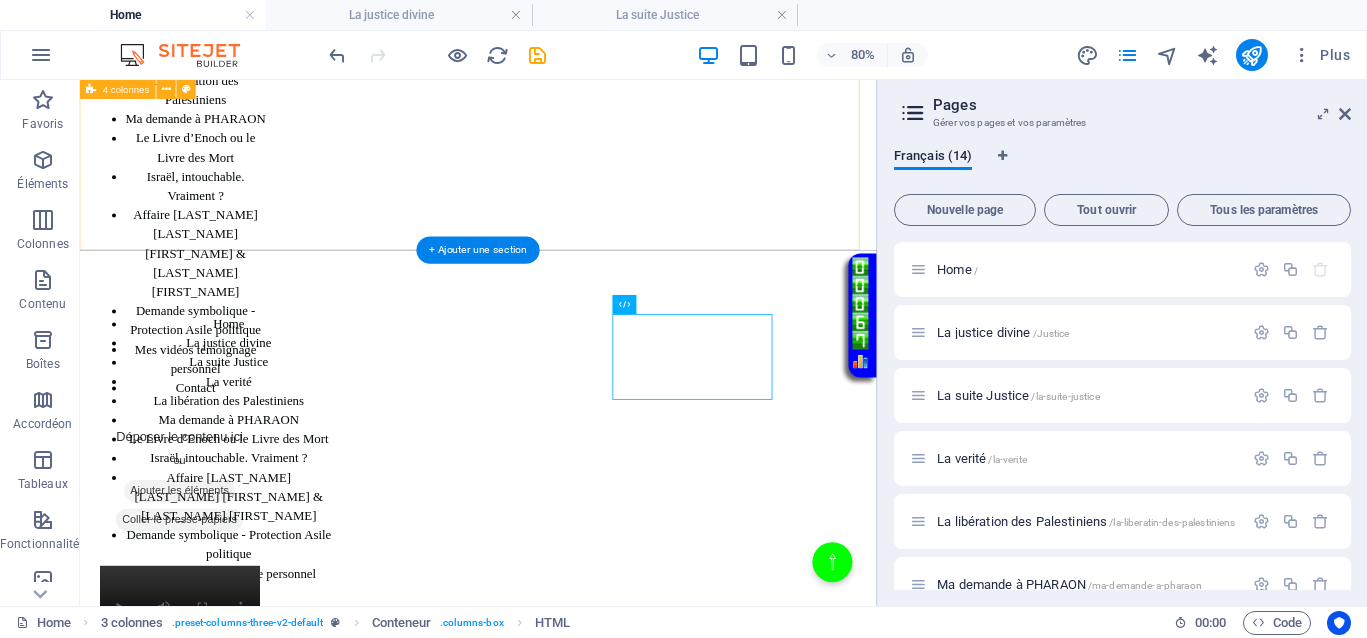 click on "Home La justice divine La suite Justice La verité La libération des Palestiniens Ma demande à PHARAON Le Livre d’Enoch ou le Livre des Mort Israël, intouchable. Vraiment ? Affaire Van Russelt Michel & Huveneers Paule Demande symbolique  - Protection Asile politique Mes vidéos témoignage personnel Contact Déposer le contenu ici ou  Ajouter les éléments  Coller le presse-papiers
Vidéo en boucle" at bounding box center [578, 93] 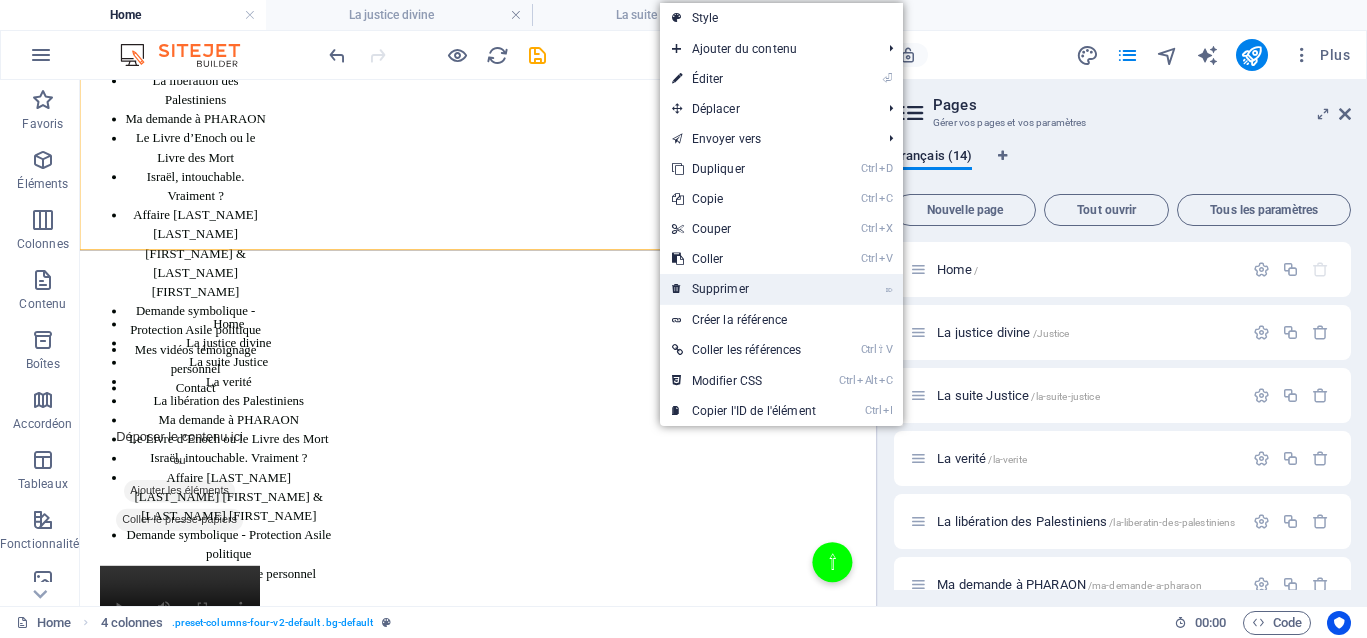 click on "⌦  Supprimer" at bounding box center (744, 289) 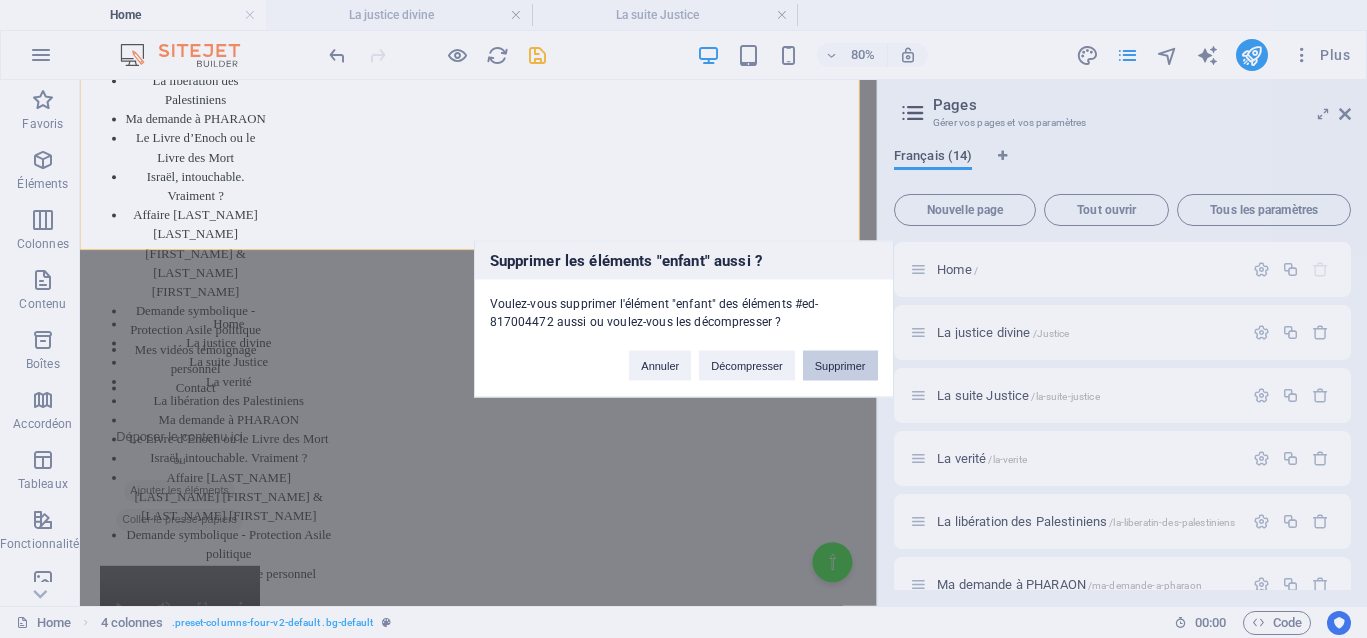 drag, startPoint x: 835, startPoint y: 359, endPoint x: 923, endPoint y: 353, distance: 88.20431 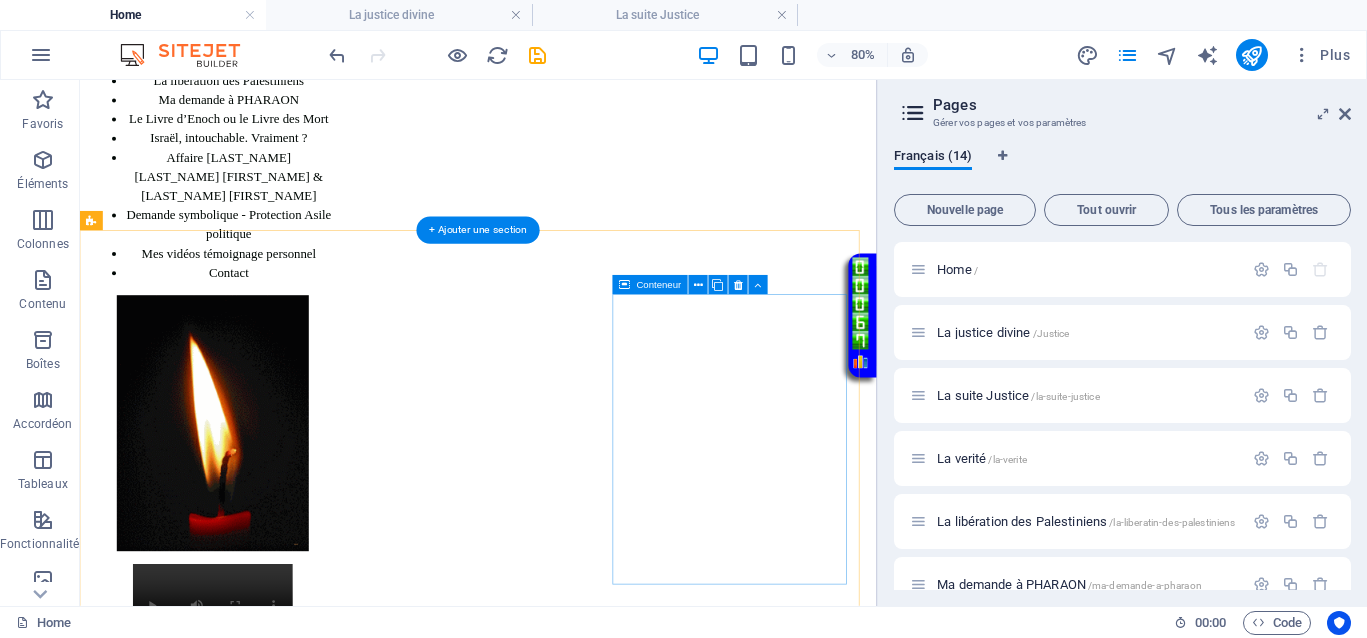 scroll, scrollTop: 0, scrollLeft: 0, axis: both 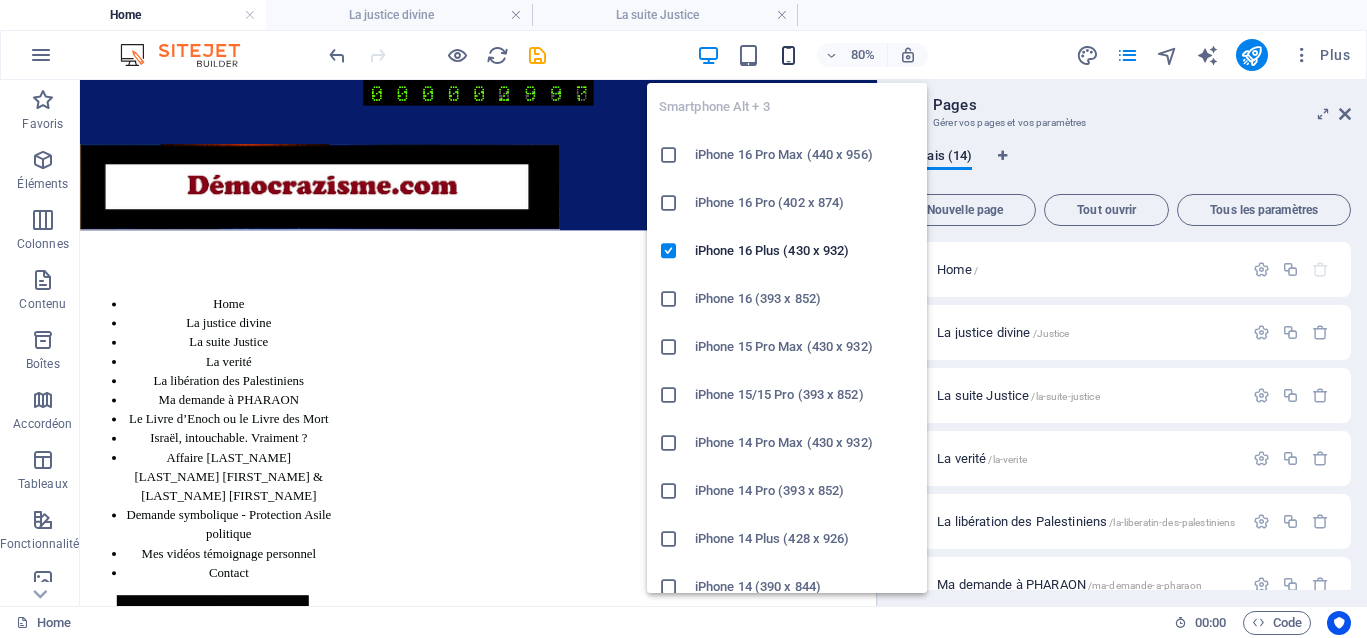 click at bounding box center (788, 55) 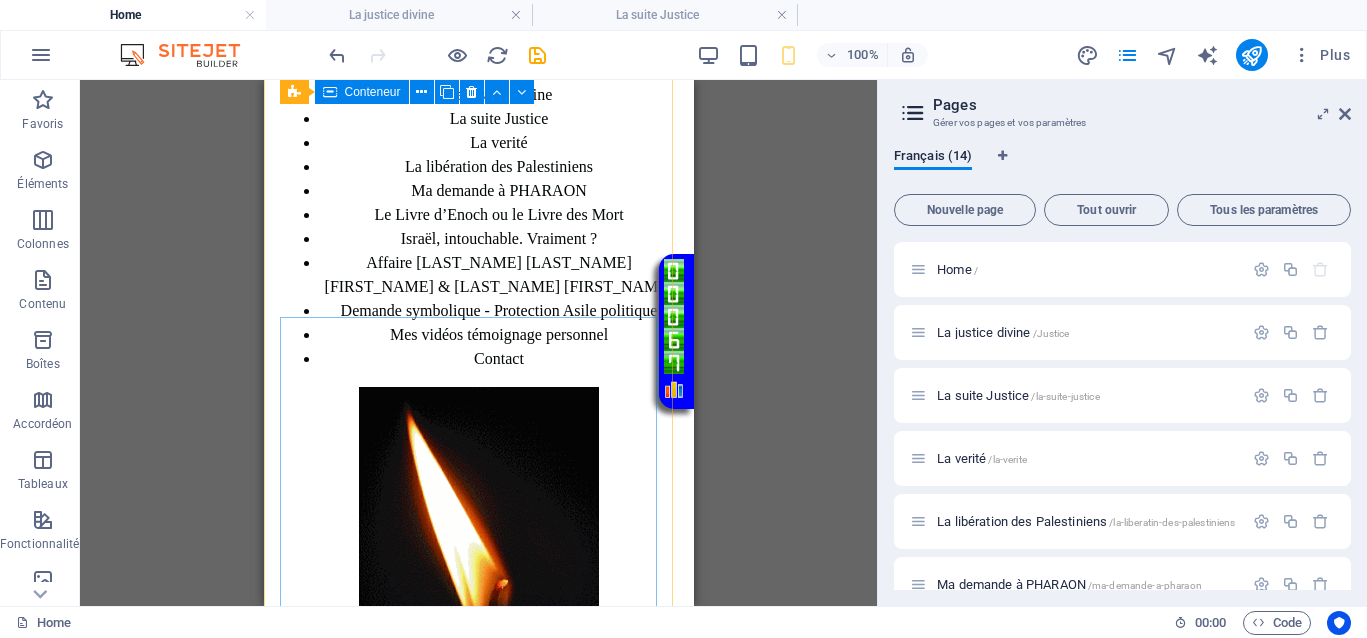 scroll, scrollTop: 272, scrollLeft: 0, axis: vertical 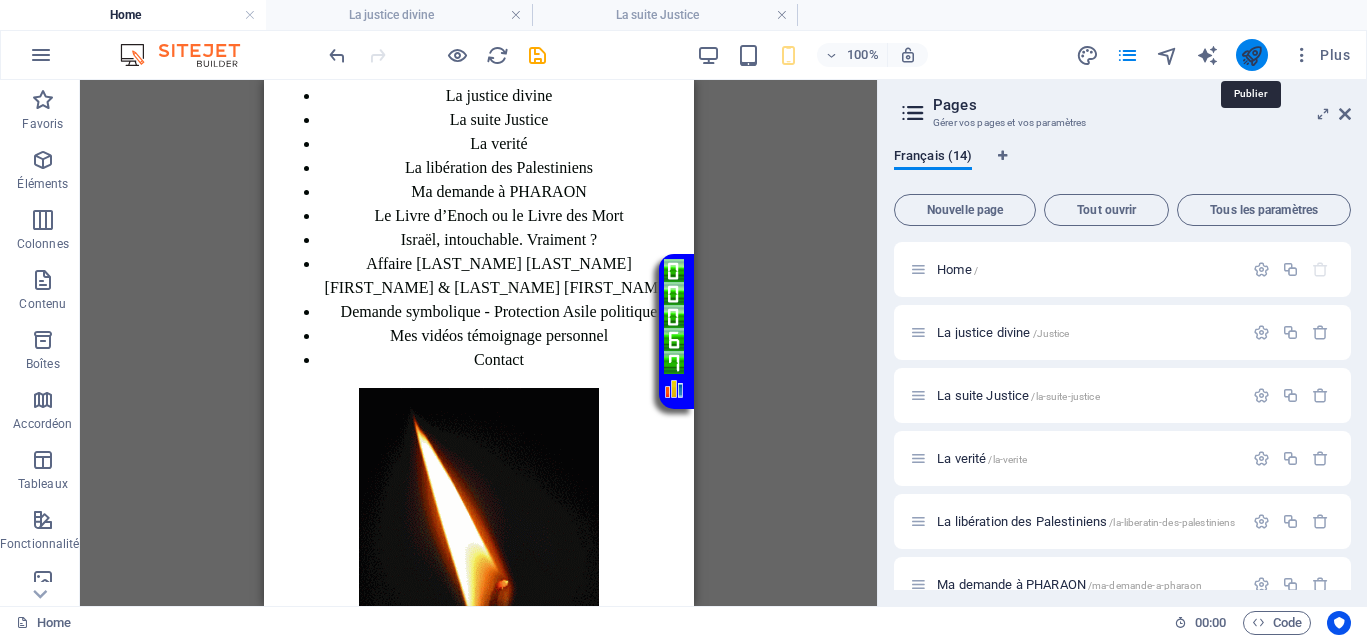 click at bounding box center [1251, 55] 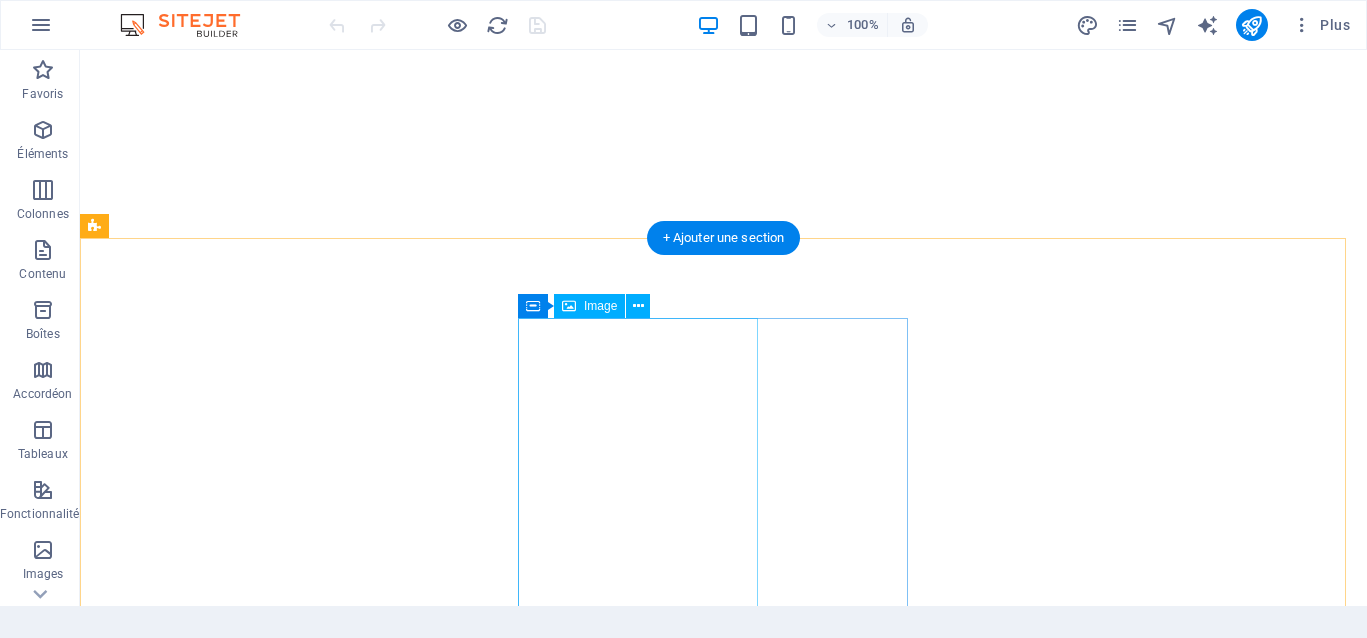 scroll, scrollTop: 0, scrollLeft: 0, axis: both 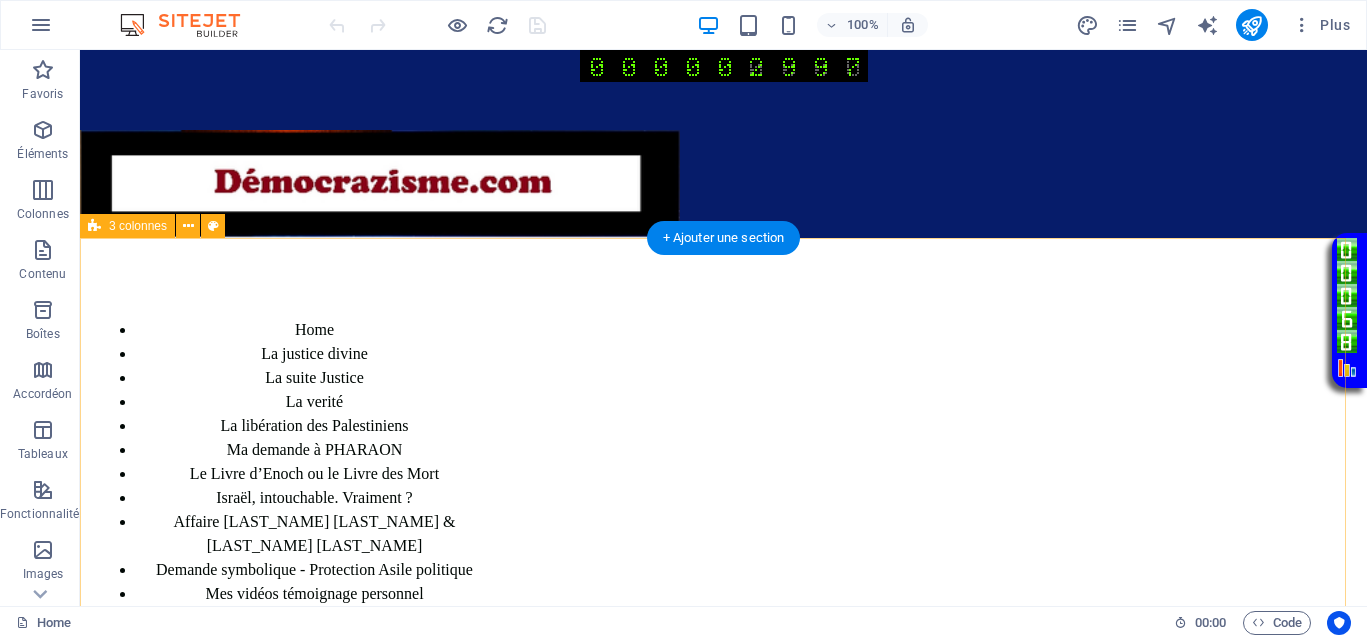 click on "Home La justice divine La suite Justice La verité La libération des Palestiniens Ma demande à PHARAON Le Livre d’Enoch ou le Livre des Mort Israël, intouchable. Vraiment ? Affaire Van Russelt Michel & Huveneers Paule Demande symbolique  - Protection Asile politique Mes vidéos témoignage personnel Contact
Vidéo en boucle" at bounding box center [723, 703] 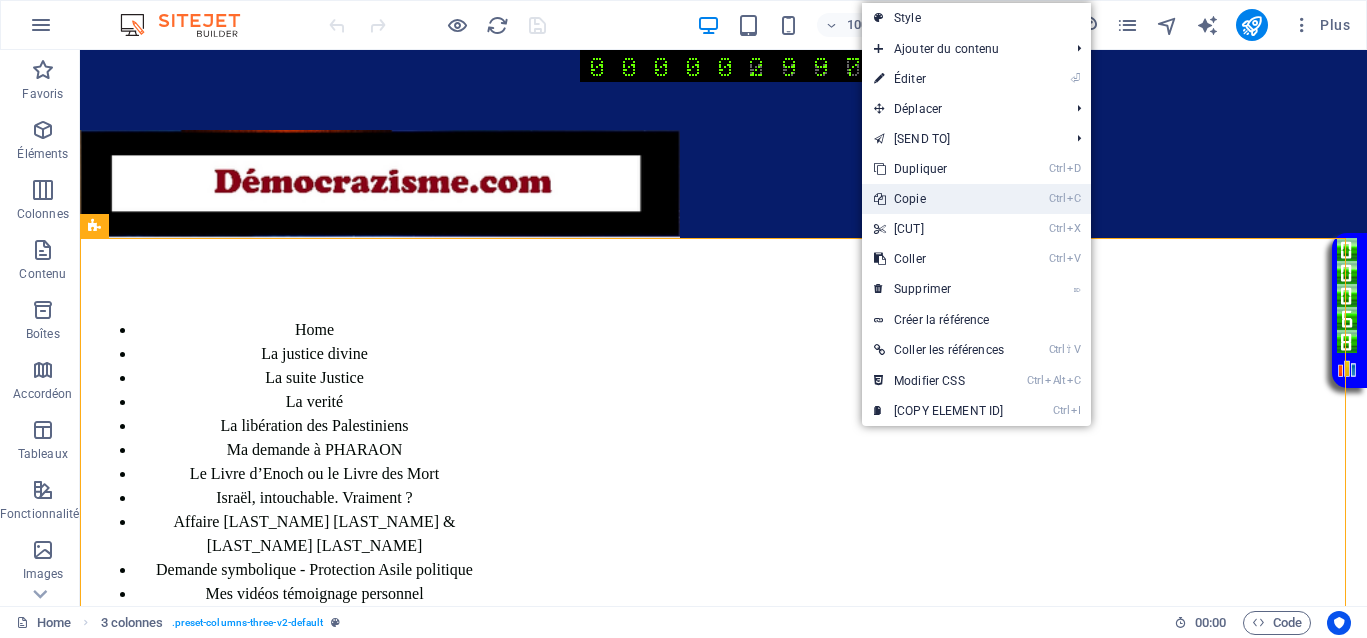 click on "Ctrl C  Copie" at bounding box center (939, 199) 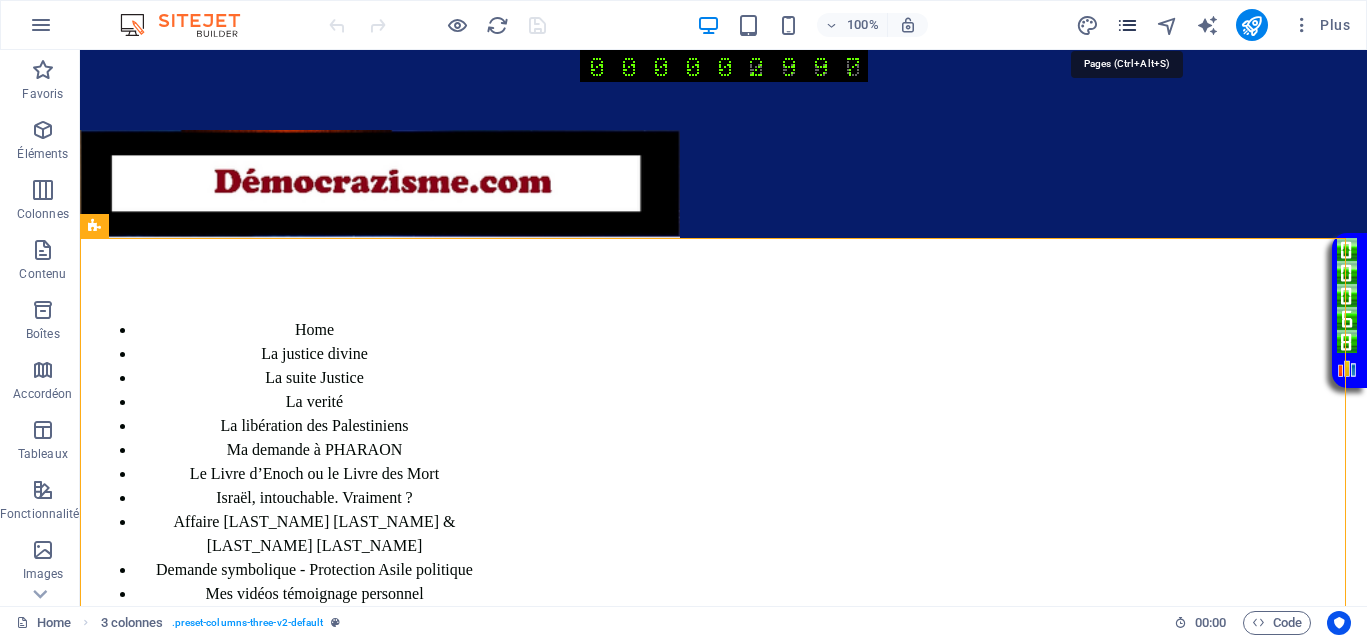 click at bounding box center (1127, 25) 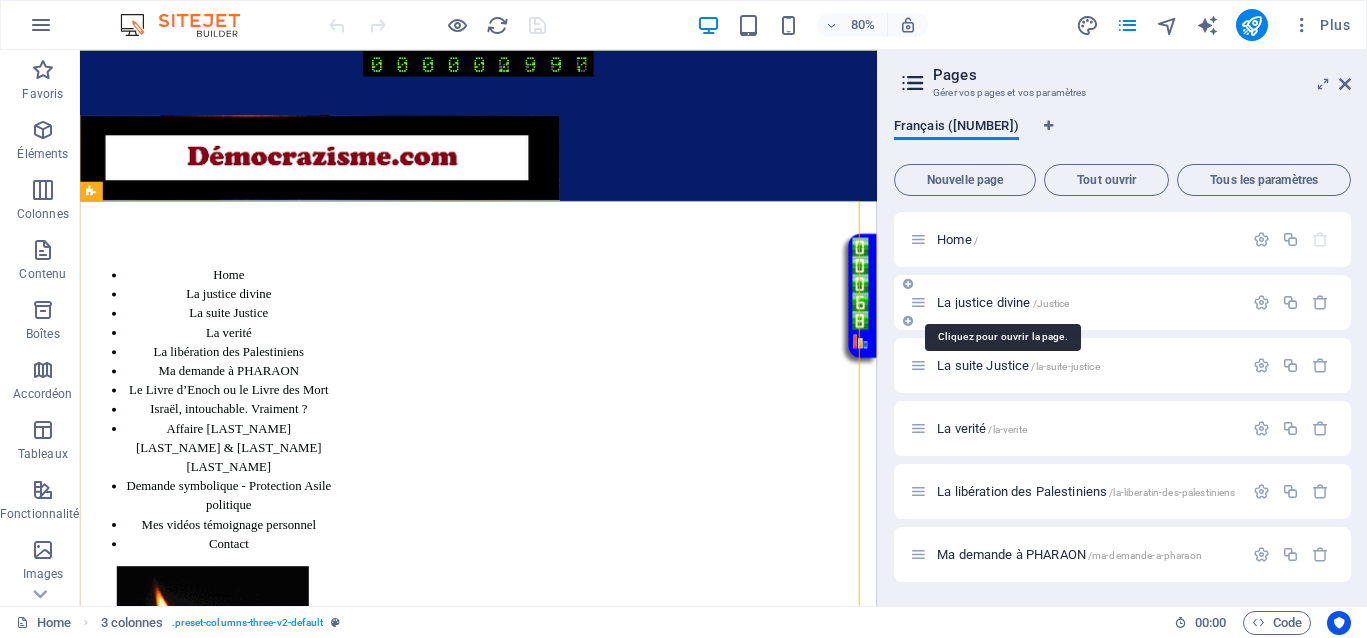 click on "La justice divine /Justice" at bounding box center (1003, 302) 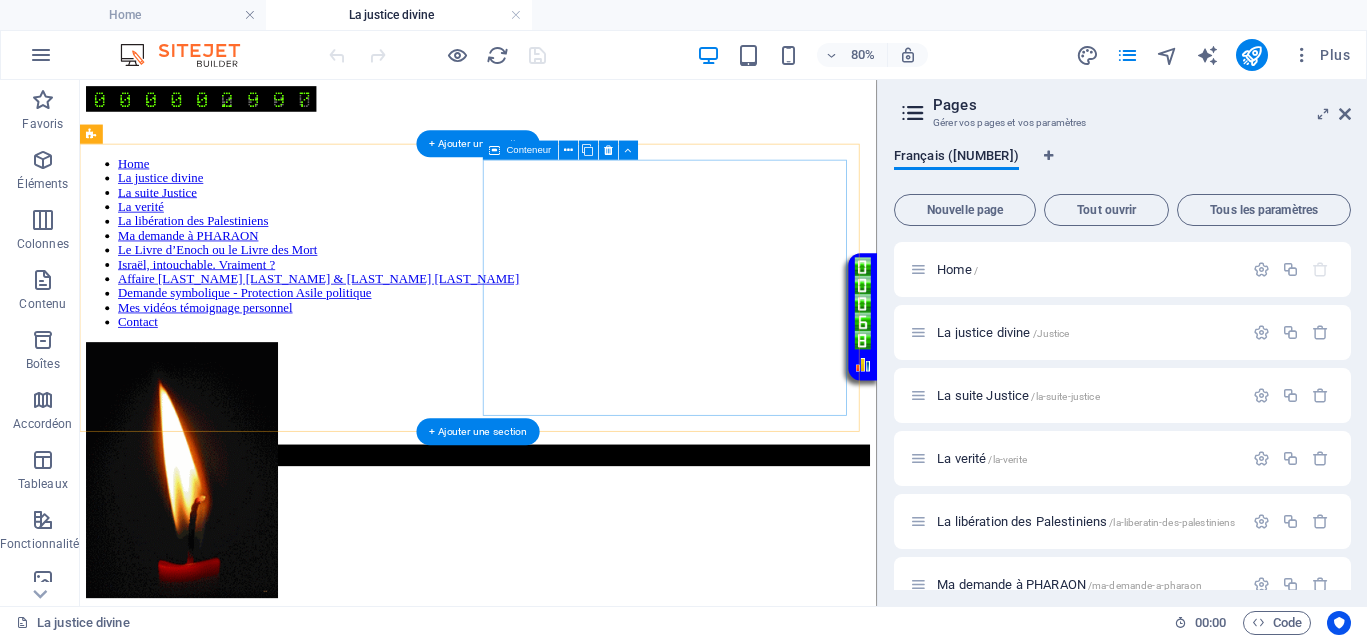 scroll, scrollTop: 0, scrollLeft: 0, axis: both 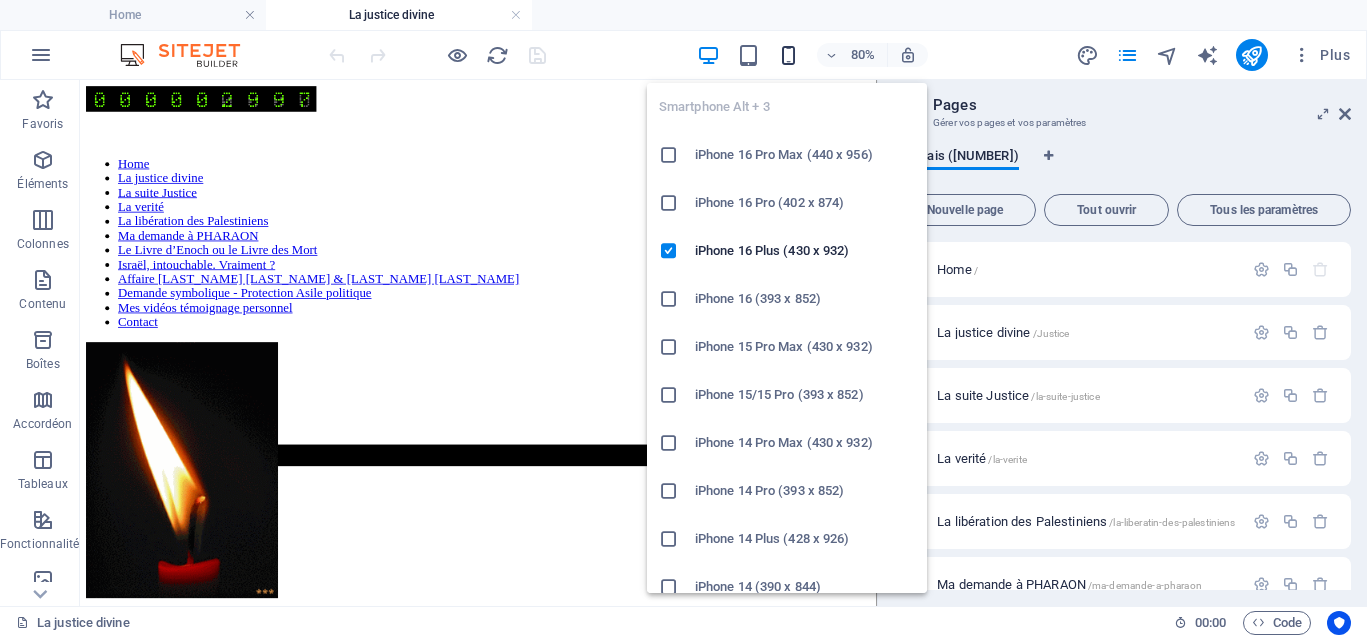 click at bounding box center (788, 55) 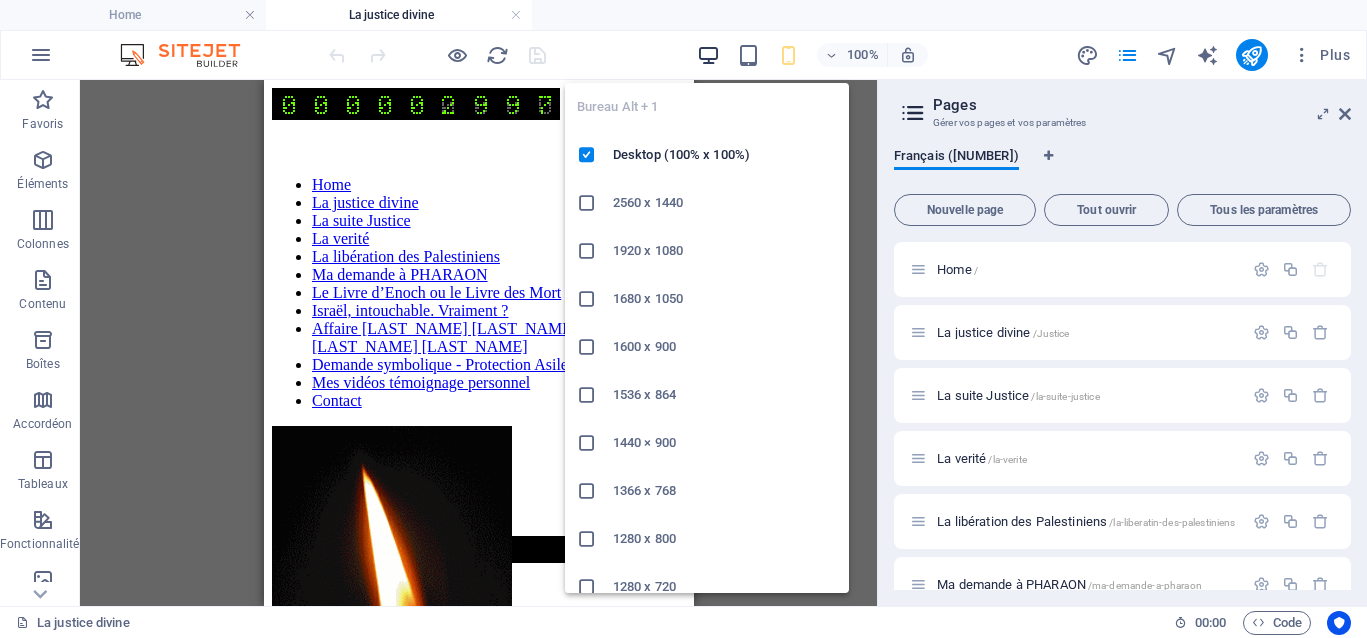 click at bounding box center [708, 55] 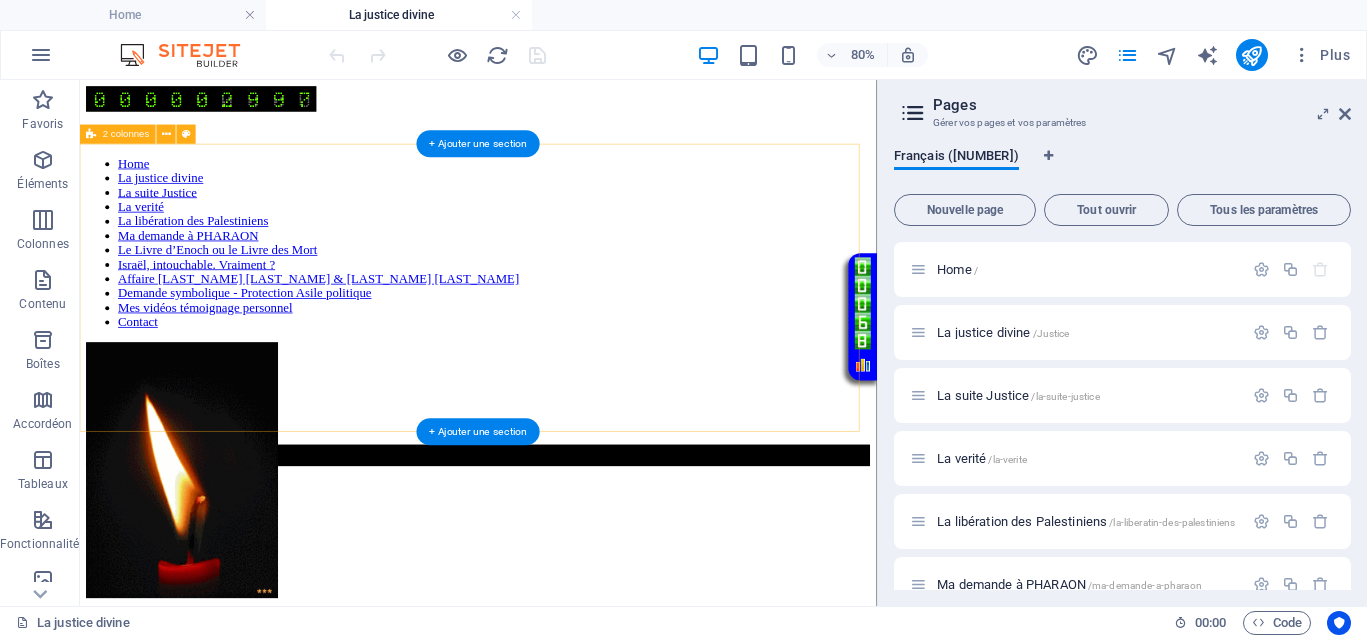 click on "Ma demande à PHARAON Le Livre d’Enoch ou le Livre des Mort Israël, intouchable. Vraiment ? Affaire Van Russelt Michel & Huveneers Paule Demande symbolique - Protection Asile politique Mes vidéos témoignage personnel Contact" at bounding box center [578, 356] 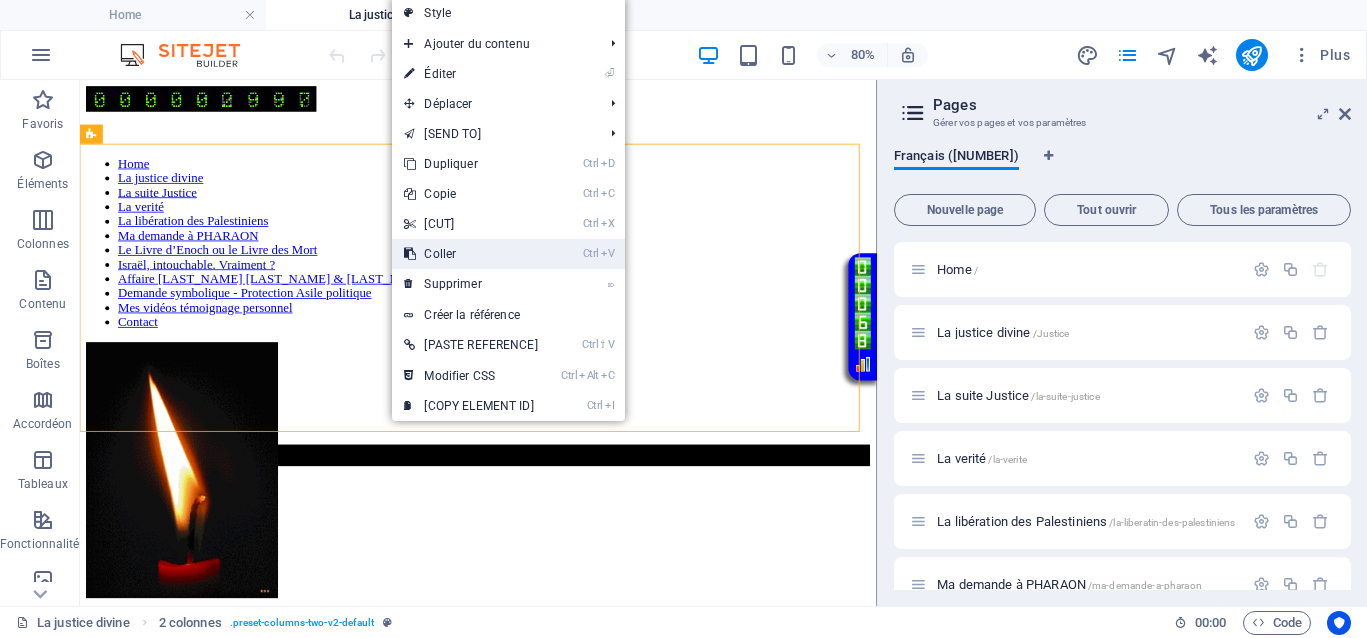 drag, startPoint x: 460, startPoint y: 252, endPoint x: 471, endPoint y: 223, distance: 31.016125 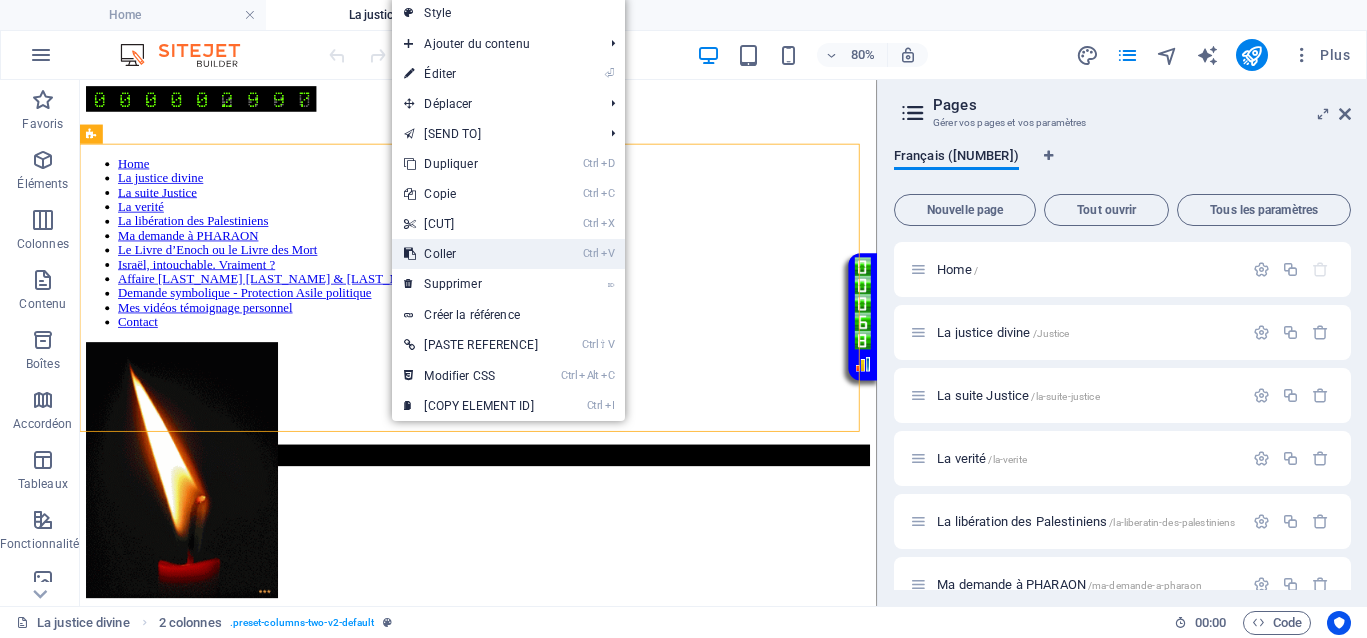 click on "Ctrl V  Coller" at bounding box center [470, 254] 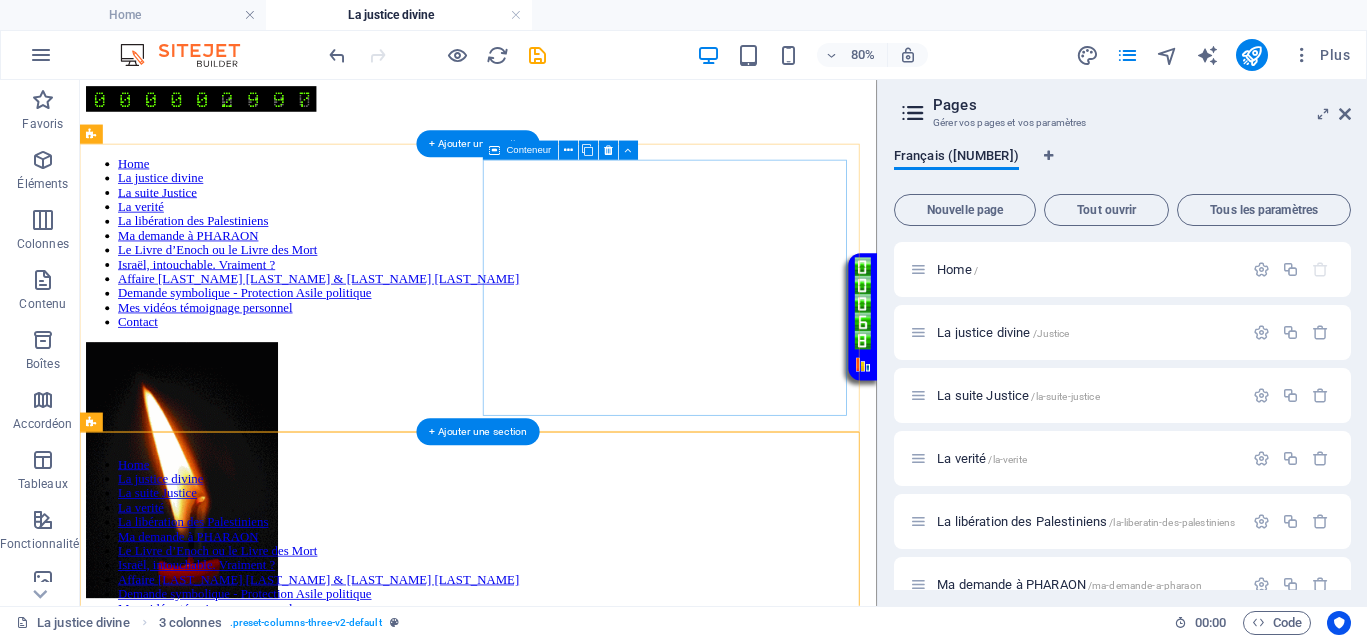 click at bounding box center (578, 570) 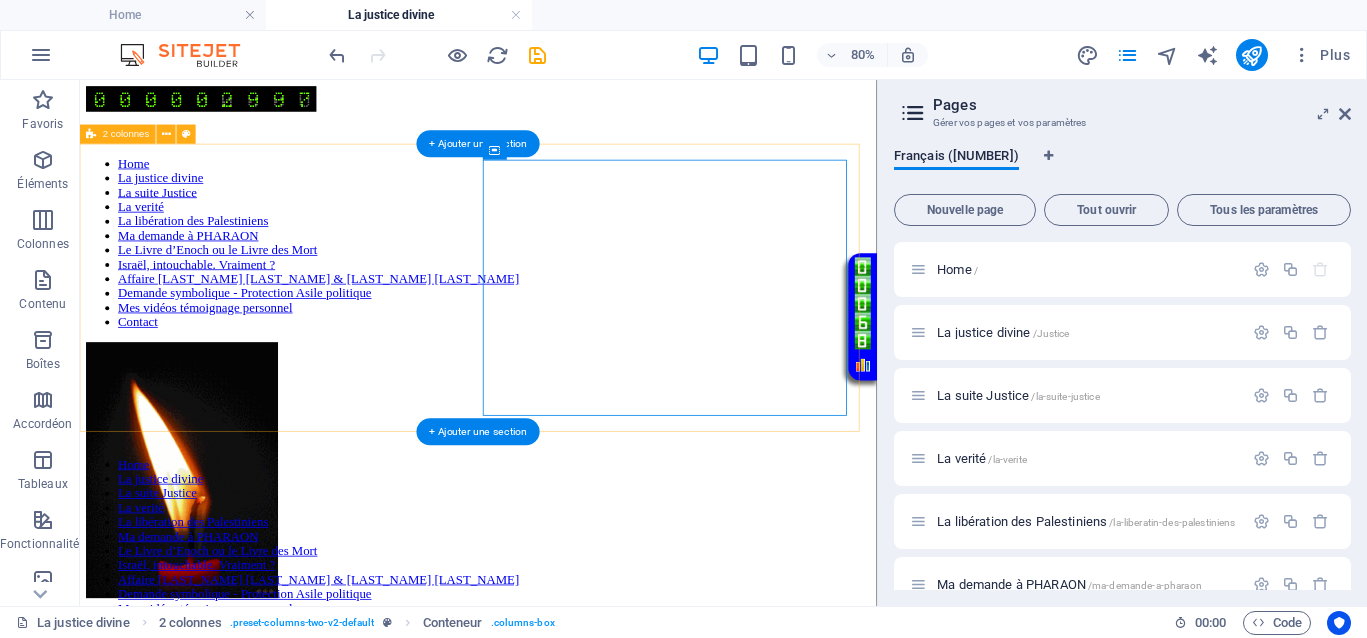 click on "Ma demande à PHARAON Le Livre d’Enoch ou le Livre des Mort Israël, intouchable. Vraiment ? Affaire Van Russelt Michel & Huveneers Paule Demande symbolique - Protection Asile politique Mes vidéos témoignage personnel Contact" at bounding box center [578, 356] 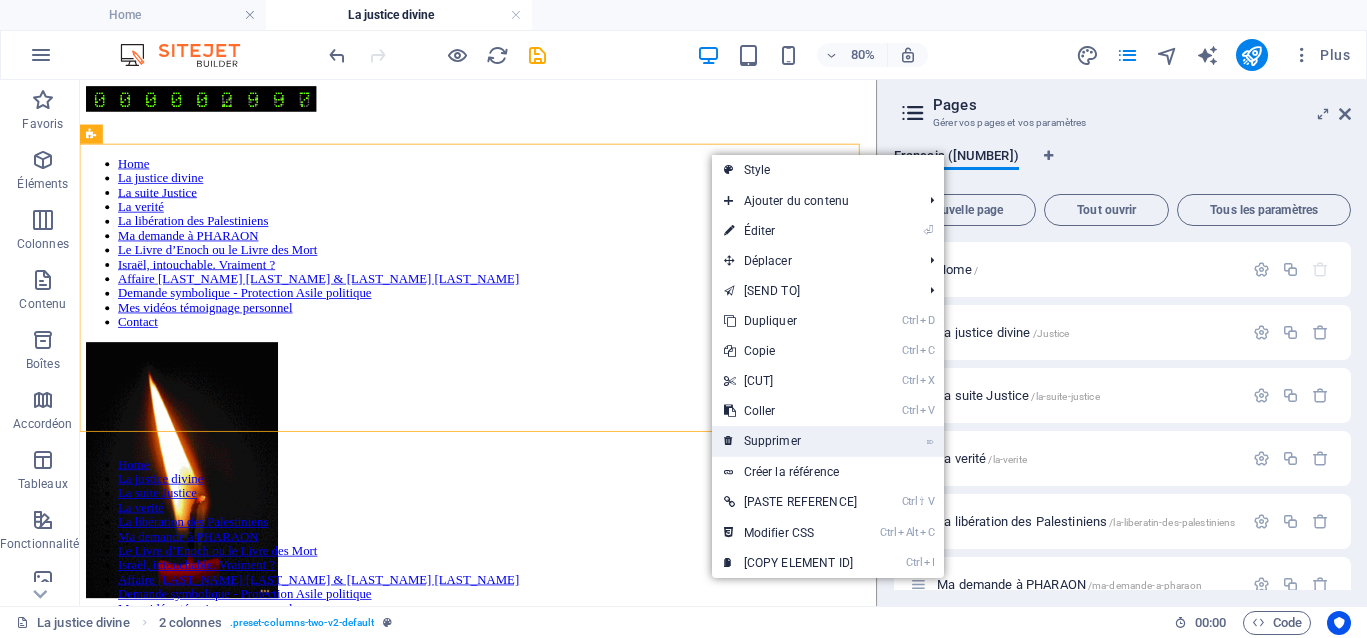 click on "⌦  Supprimer" at bounding box center [790, 441] 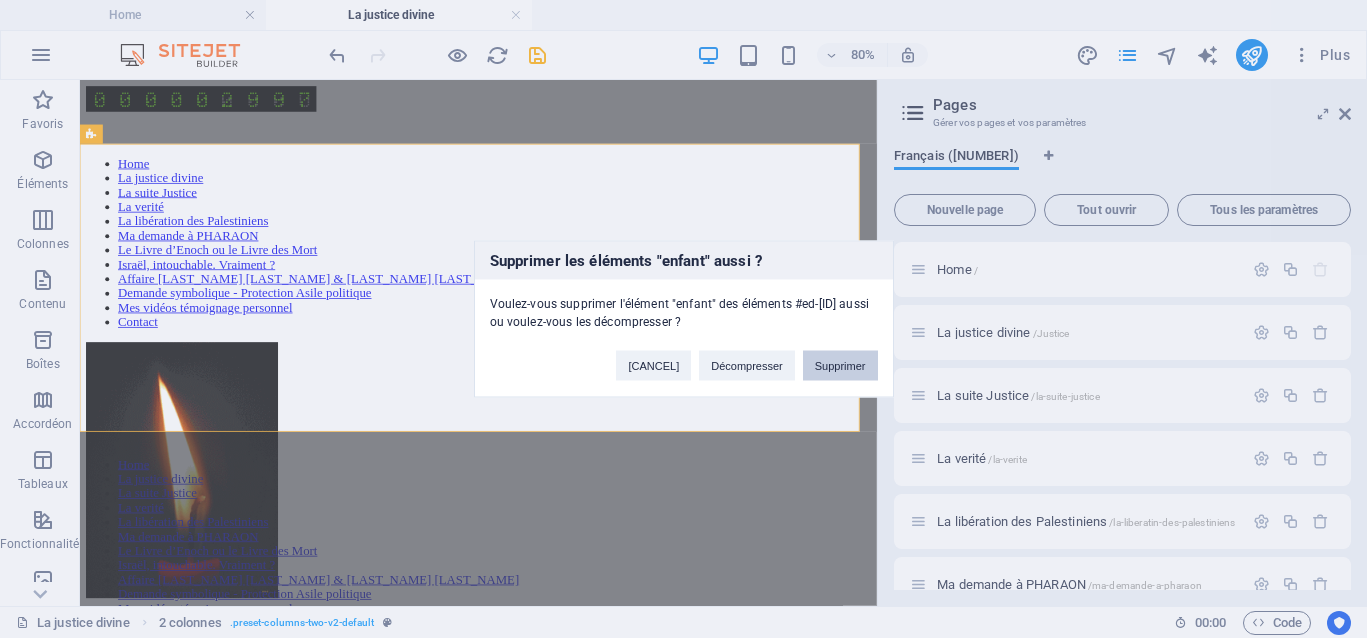click on "Supprimer" at bounding box center [840, 366] 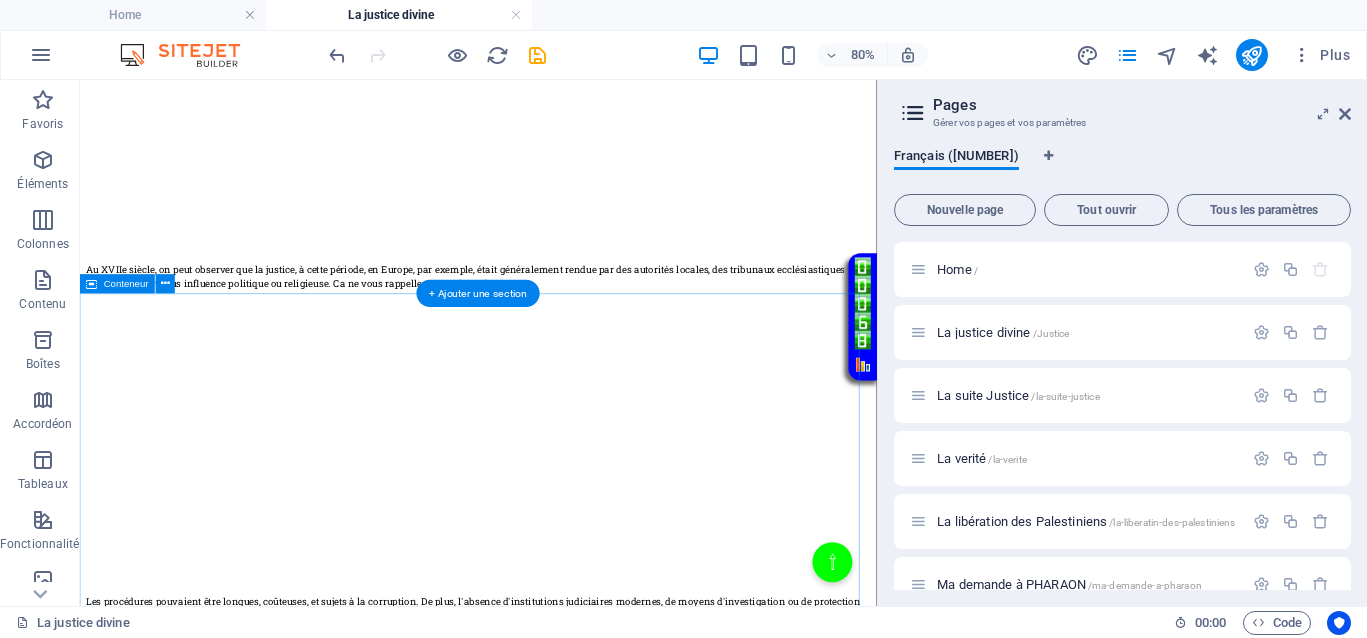 scroll, scrollTop: 875, scrollLeft: 0, axis: vertical 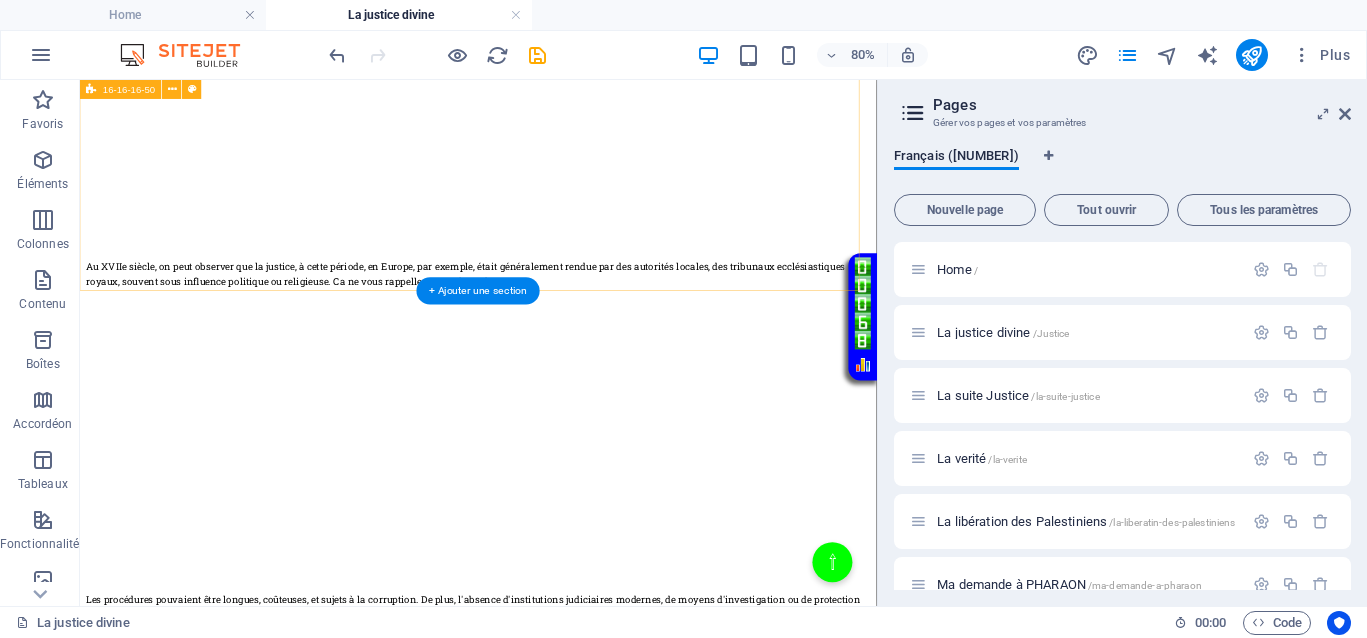 click on "</div> Au XVIIe siècle, on peut observer que la justice, à cette période, en Europe, par exemple, était généralement rendue par des autorités locales, des tribunaux ecclésiastiques ou royaux, souvent sous influence politique ou religieuse. Ca ne vous rappelle pas quelque chose ? Les procédures pouvaient être longues, coûteuses, et sujets à la corruption. De plus, l'absence d'institutions judiciaires modernes, de moyens d'investigation ou de protection des droits individuels contribuait à une justice qui était absente ou défaillante pour beaucoup. Au XVIIe siècle, la justice jouait le même rôle qu’aujourd’hui, absence totale de justice pour les uns, justice inégalitaire, ce qui empêchait totalement le droit d’accès à une justice de libération pour ceux qui en avaient le plus besoin." at bounding box center (578, 238) 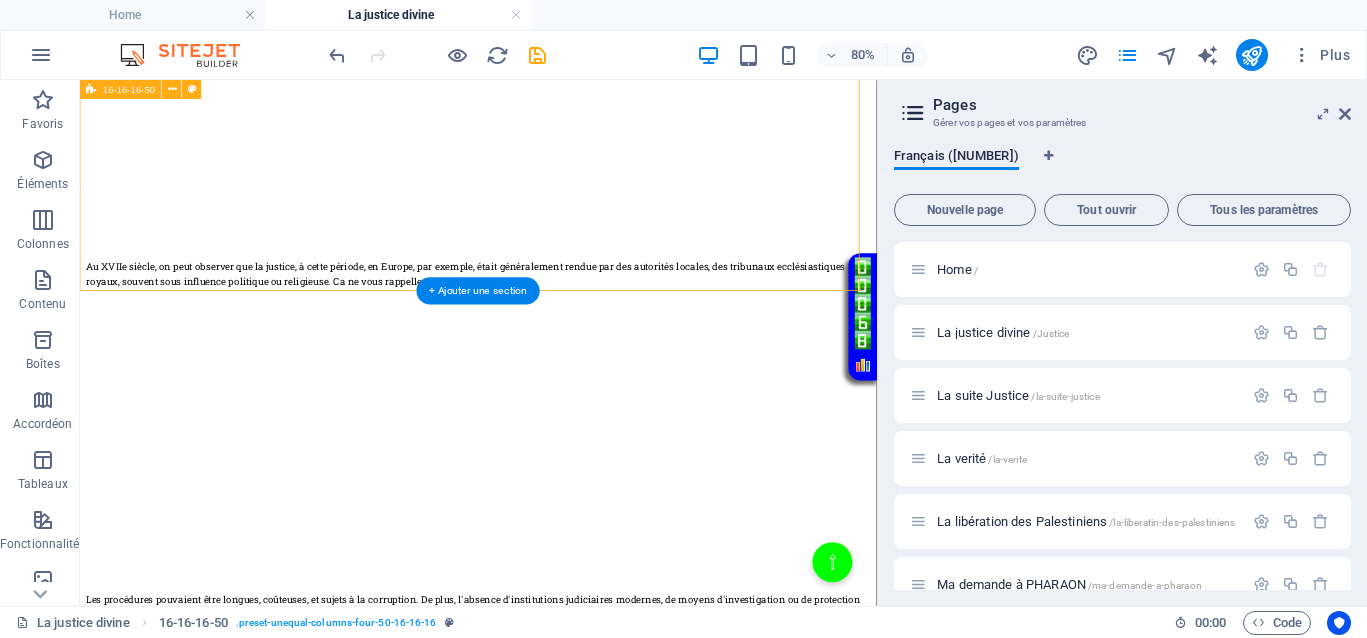 click on "</div> Au XVIIe siècle, on peut observer que la justice, à cette période, en Europe, par exemple, était généralement rendue par des autorités locales, des tribunaux ecclésiastiques ou royaux, souvent sous influence politique ou religieuse. Ca ne vous rappelle pas quelque chose ? Les procédures pouvaient être longues, coûteuses, et sujets à la corruption. De plus, l'absence d'institutions judiciaires modernes, de moyens d'investigation ou de protection des droits individuels contribuait à une justice qui était absente ou défaillante pour beaucoup. Au XVIIe siècle, la justice jouait le même rôle qu’aujourd’hui, absence totale de justice pour les uns, justice inégalitaire, ce qui empêchait totalement le droit d’accès à une justice de libération pour ceux qui en avaient le plus besoin." at bounding box center [578, 238] 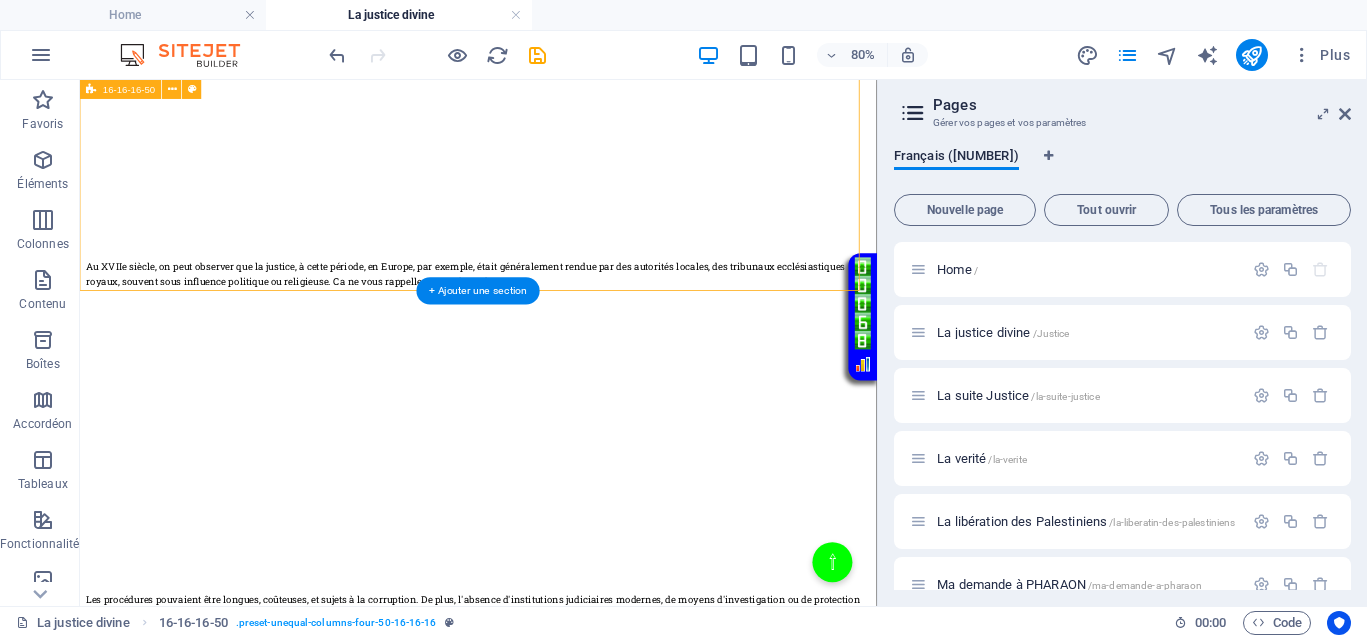 select on "px" 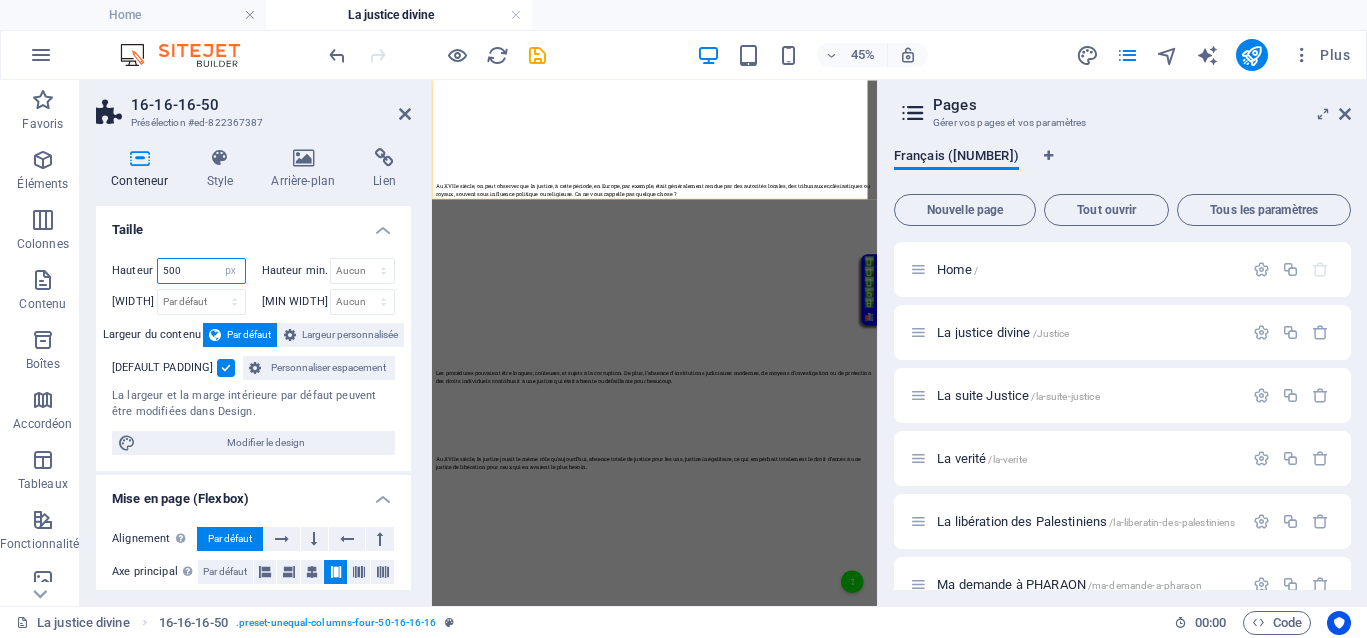 drag, startPoint x: 206, startPoint y: 268, endPoint x: 101, endPoint y: 268, distance: 105 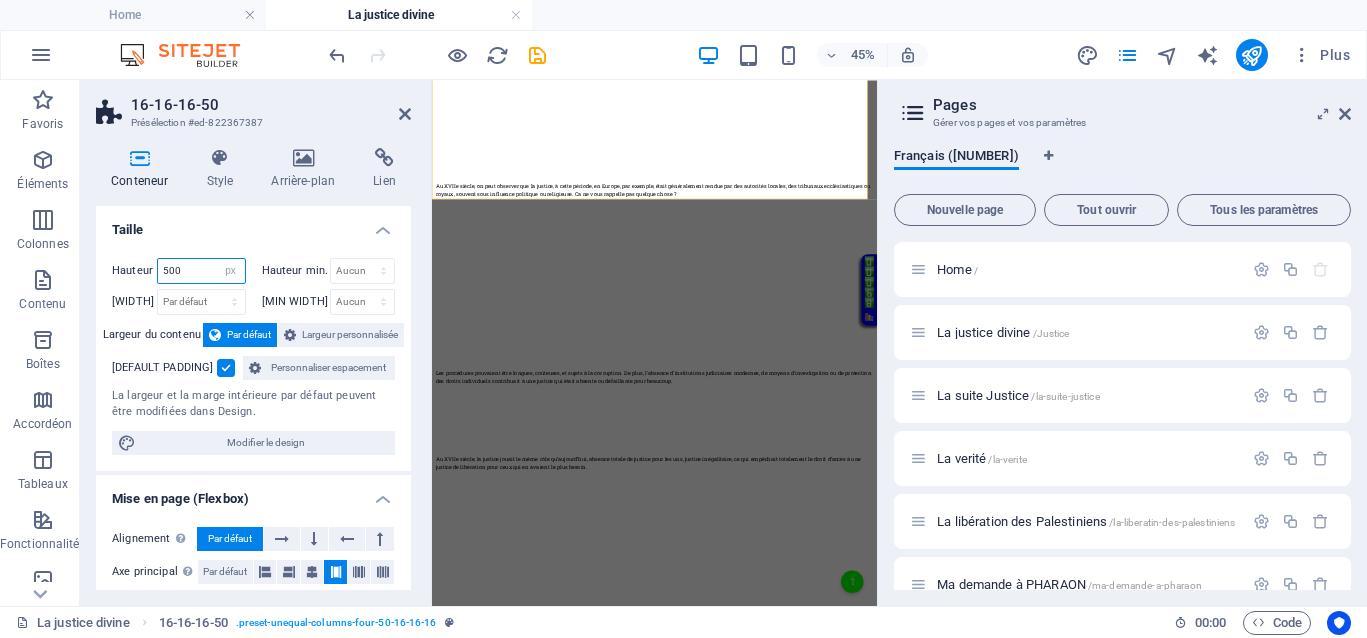 click on "Hauteur 500 Par défaut px rem % vh vw Hauteur min. Aucun px rem % vh vw Largeur Par défaut px rem % em vh vw Largeur min. Aucun px rem % vh vw Largeur du contenu Par défaut Largeur personnalisée Largeur Par défaut px rem % em vh vw Largeur min. Aucun px rem % vh vw Marge intérieure par défaut Personnaliser espacement La largeur et la marge intérieure par défaut peuvent être modifiées dans Design. Modifier le design" at bounding box center [253, 356] 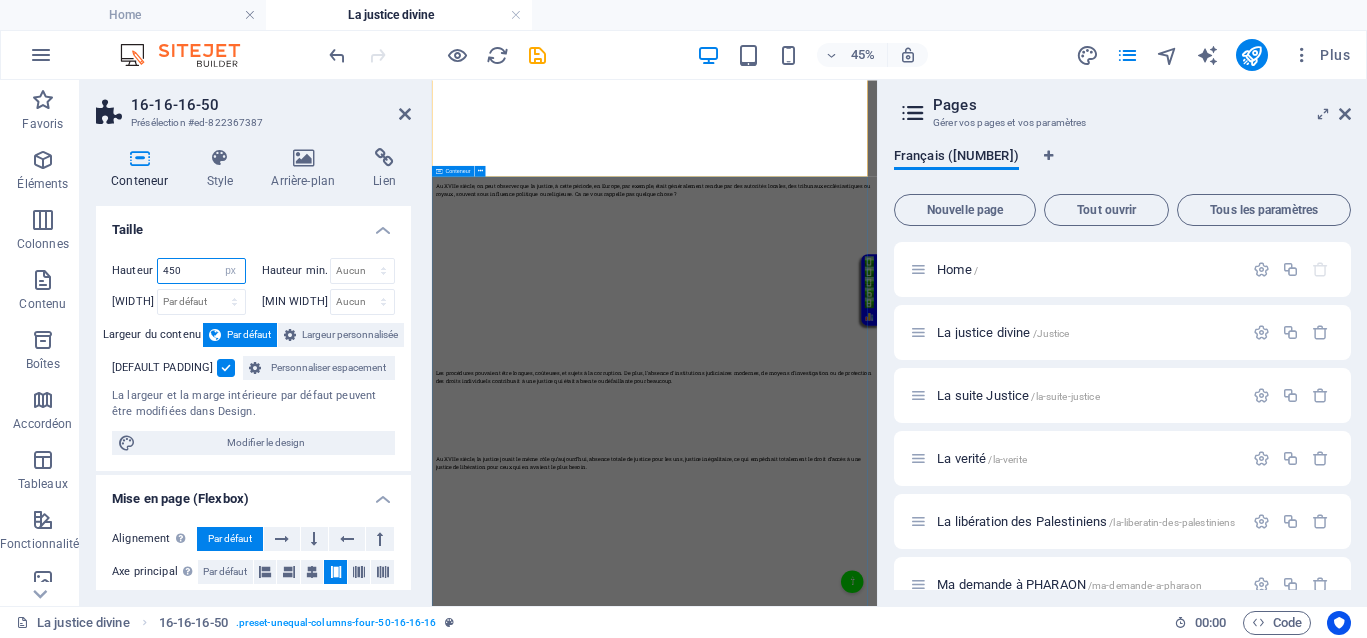 type on "450" 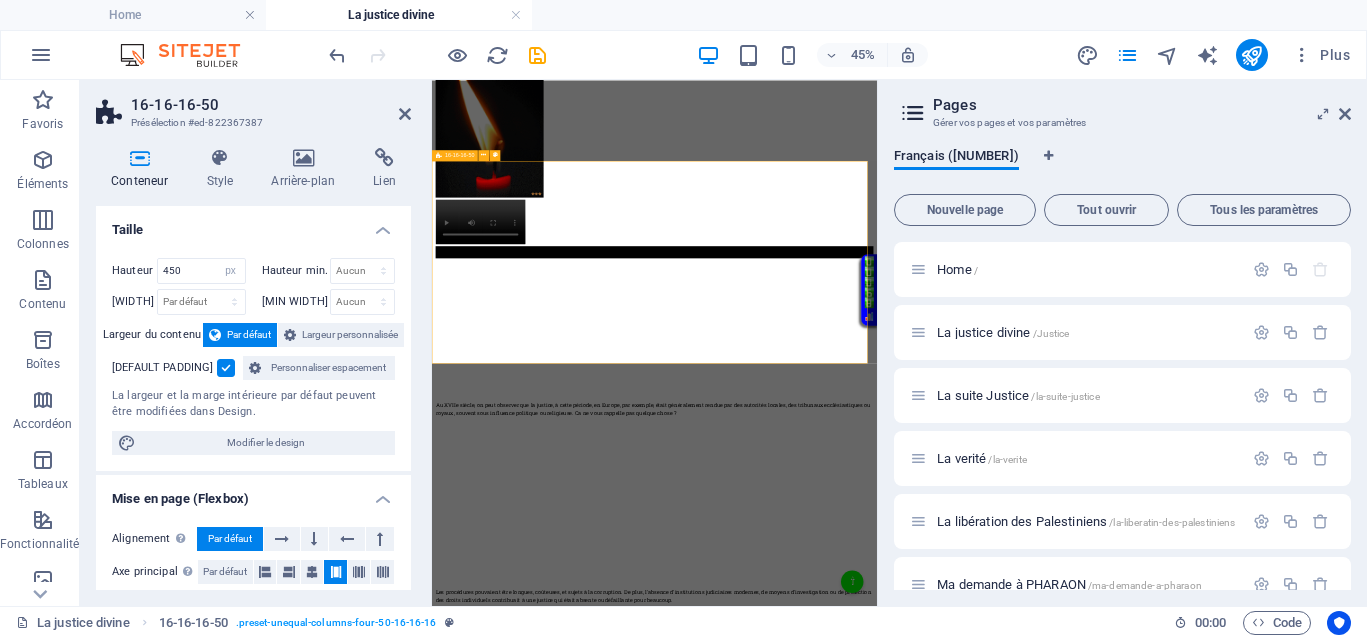 scroll, scrollTop: 375, scrollLeft: 0, axis: vertical 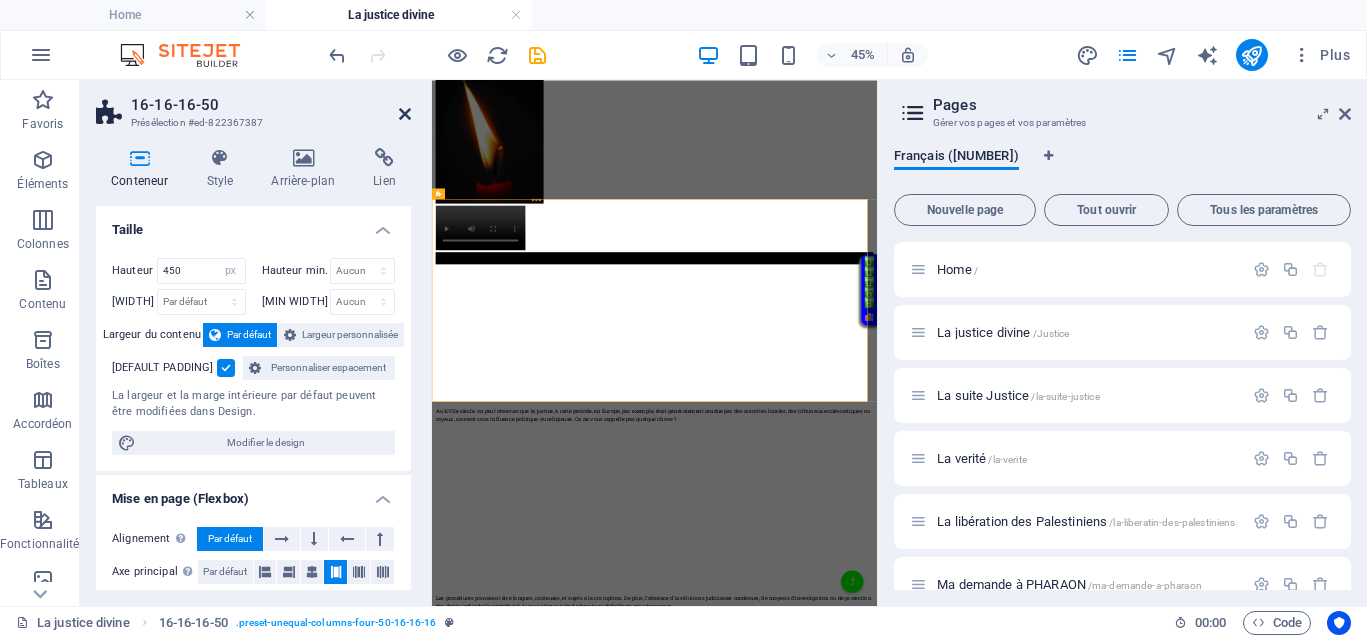 click at bounding box center [405, 114] 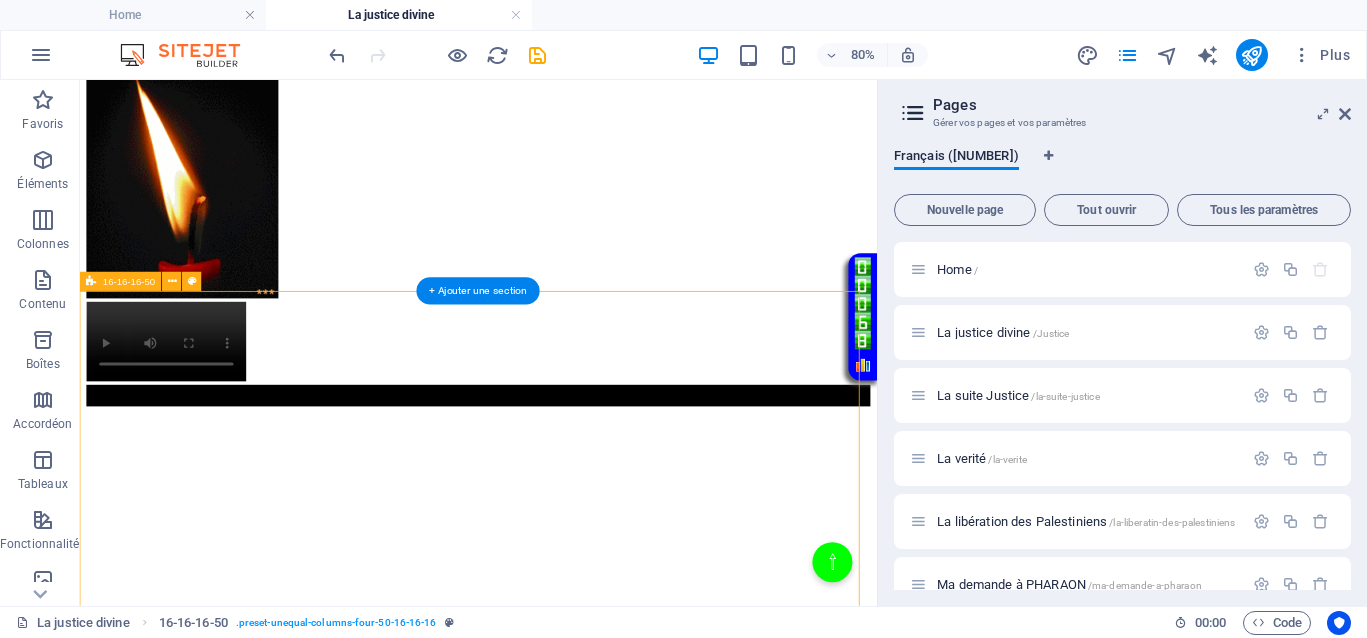 click on "</div> Au XVIIe siècle, on peut observer que la justice, à cette période, en Europe, par exemple, était généralement rendue par des autorités locales, des tribunaux ecclésiastiques ou royaux, souvent sous influence politique ou religieuse. Ca ne vous rappelle pas quelque chose ? Les procédures pouvaient être longues, coûteuses, et sujets à la corruption. De plus, l'absence d'institutions judiciaires modernes, de moyens d'investigation ou de protection des droits individuels contribuait à une justice qui était absente ou défaillante pour beaucoup. Au XVIIe siècle, la justice jouait le même rôle qu’aujourd’hui, absence totale de justice pour les uns, justice inégalitaire, ce qui empêchait totalement le droit d’accès à une justice de libération pour ceux qui en avaient le plus besoin." at bounding box center [578, 713] 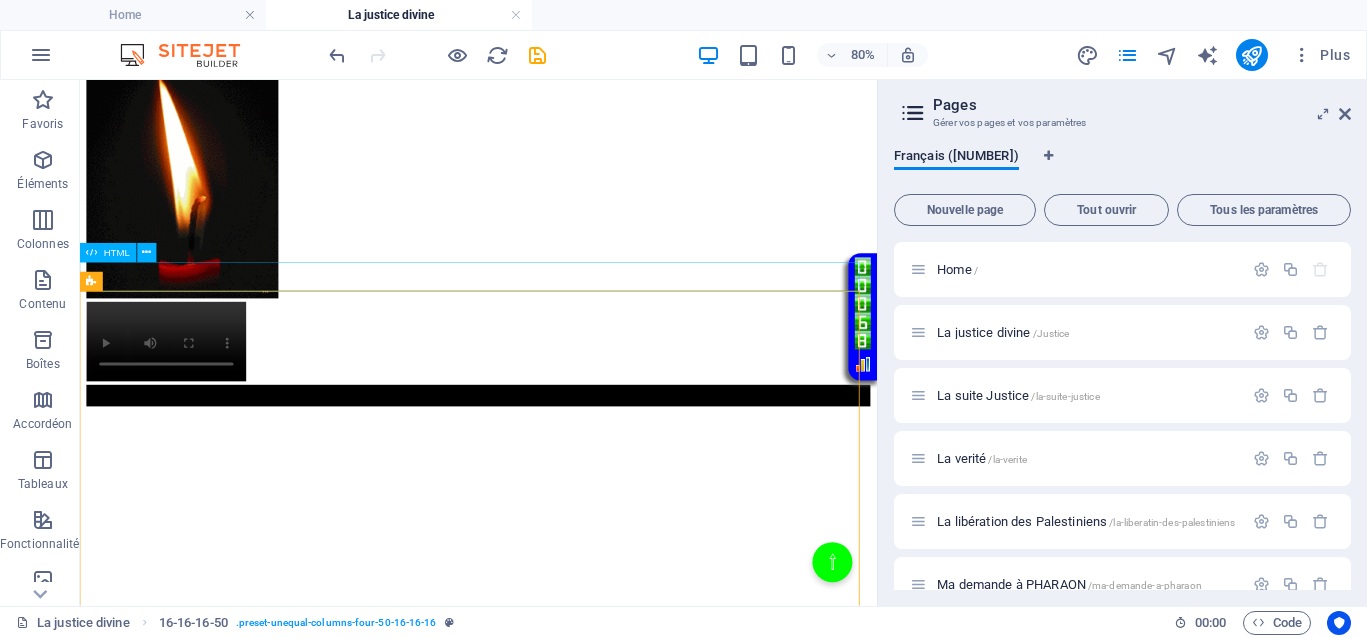 scroll, scrollTop: 125, scrollLeft: 0, axis: vertical 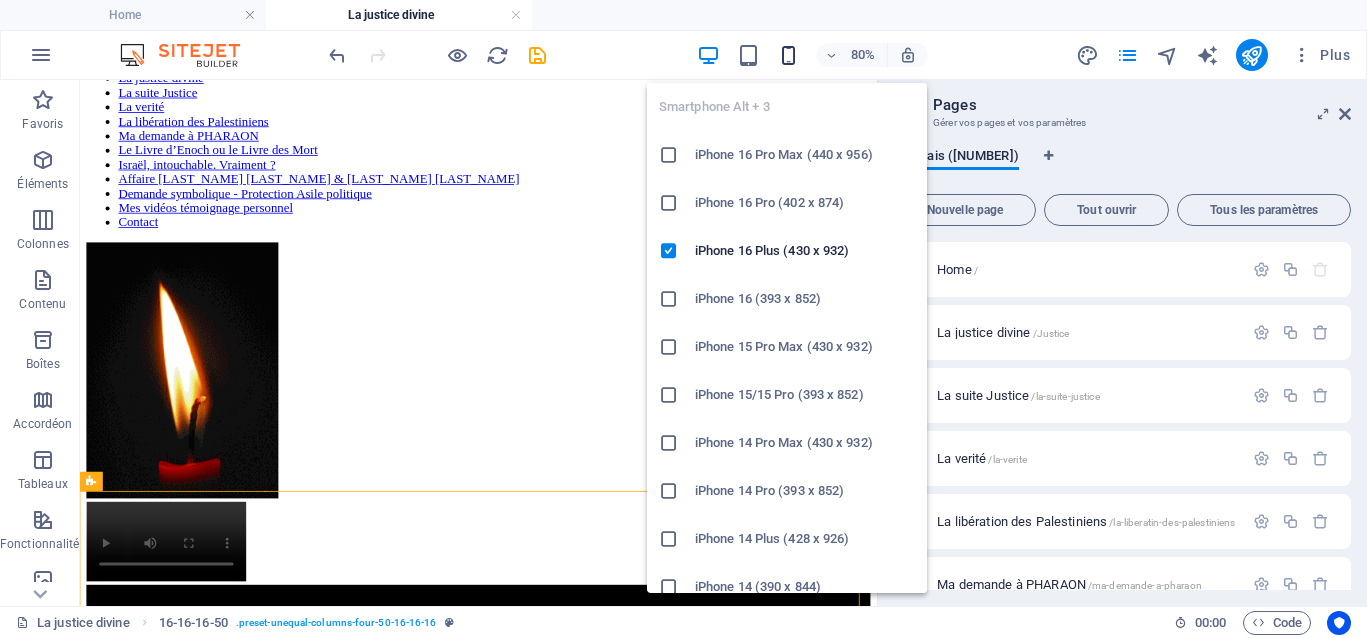 click at bounding box center (788, 55) 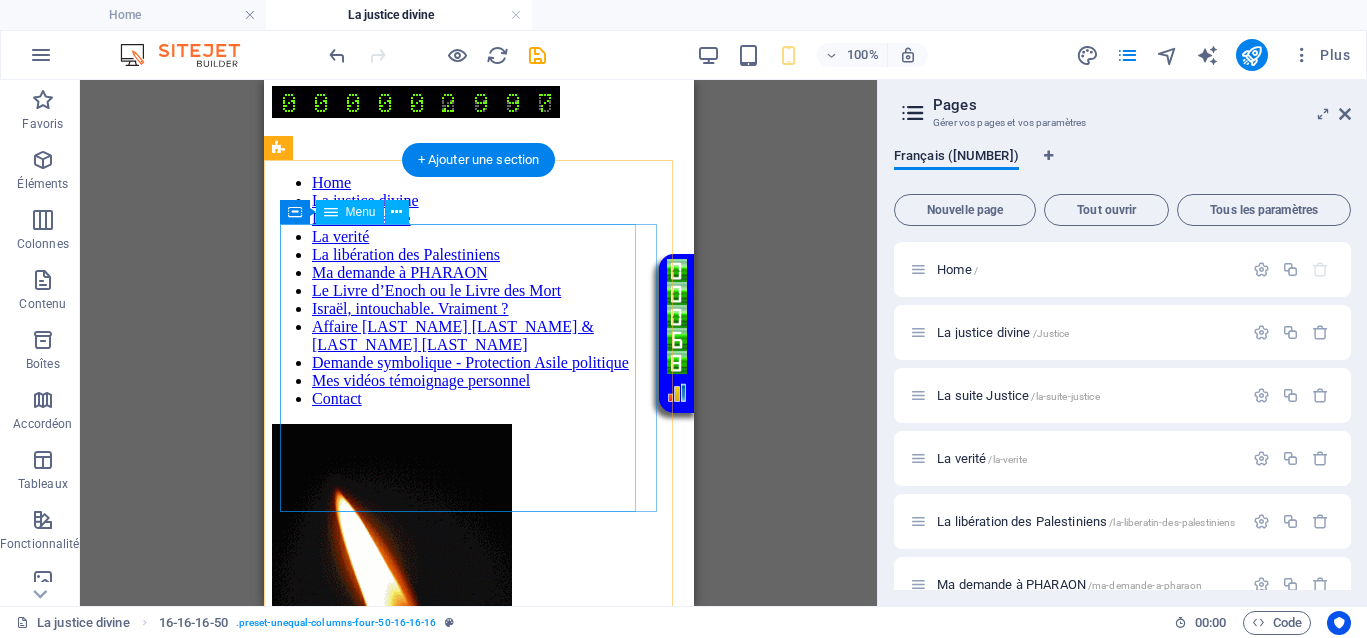 scroll, scrollTop: 0, scrollLeft: 0, axis: both 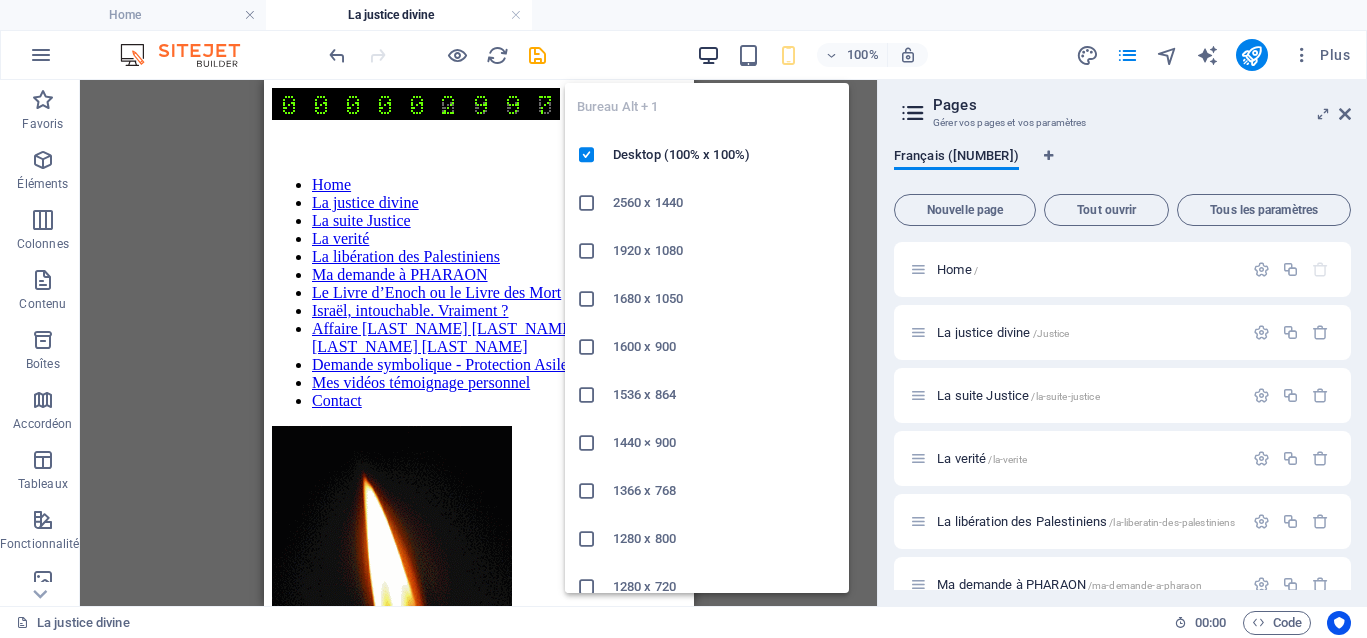 click at bounding box center (708, 55) 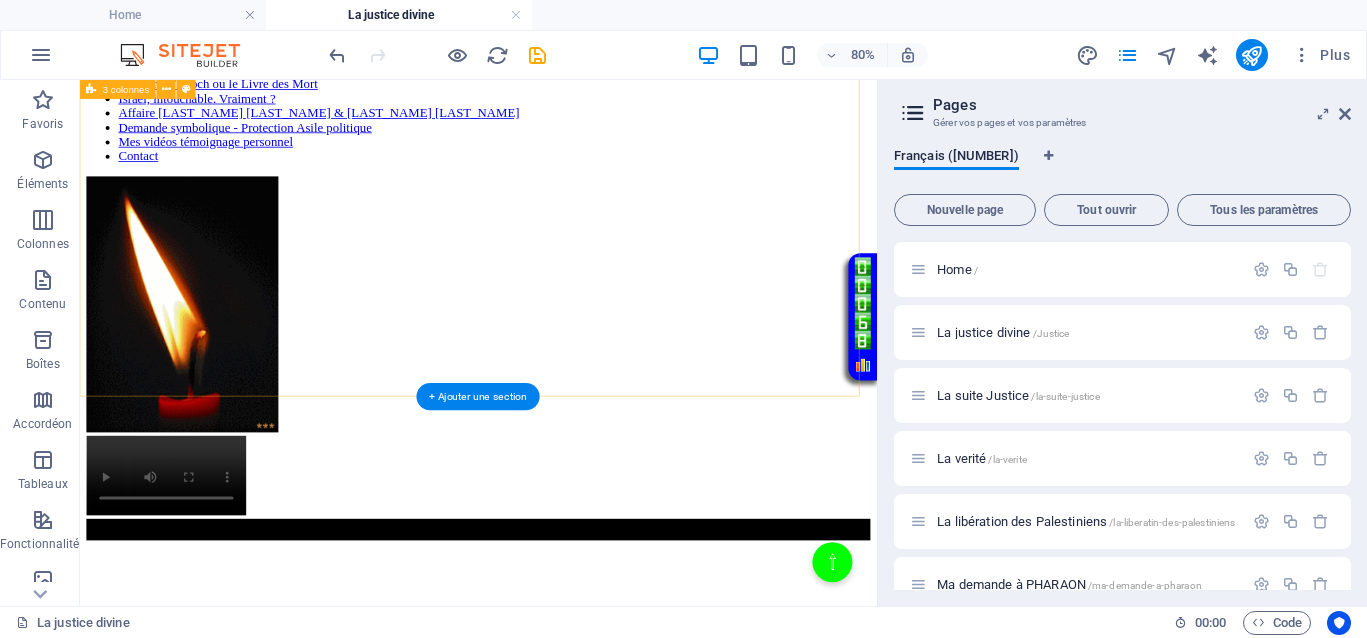 scroll, scrollTop: 625, scrollLeft: 0, axis: vertical 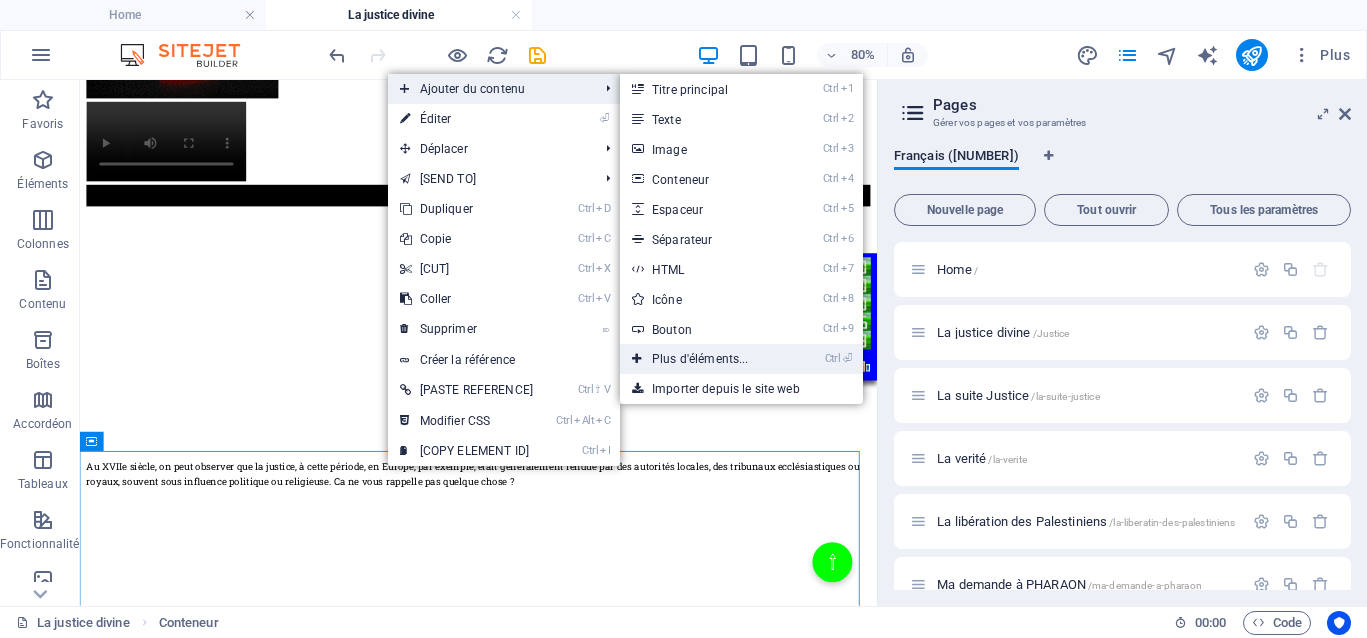 click on "Ctrl ⏎  Plus d'éléments..." at bounding box center (704, 359) 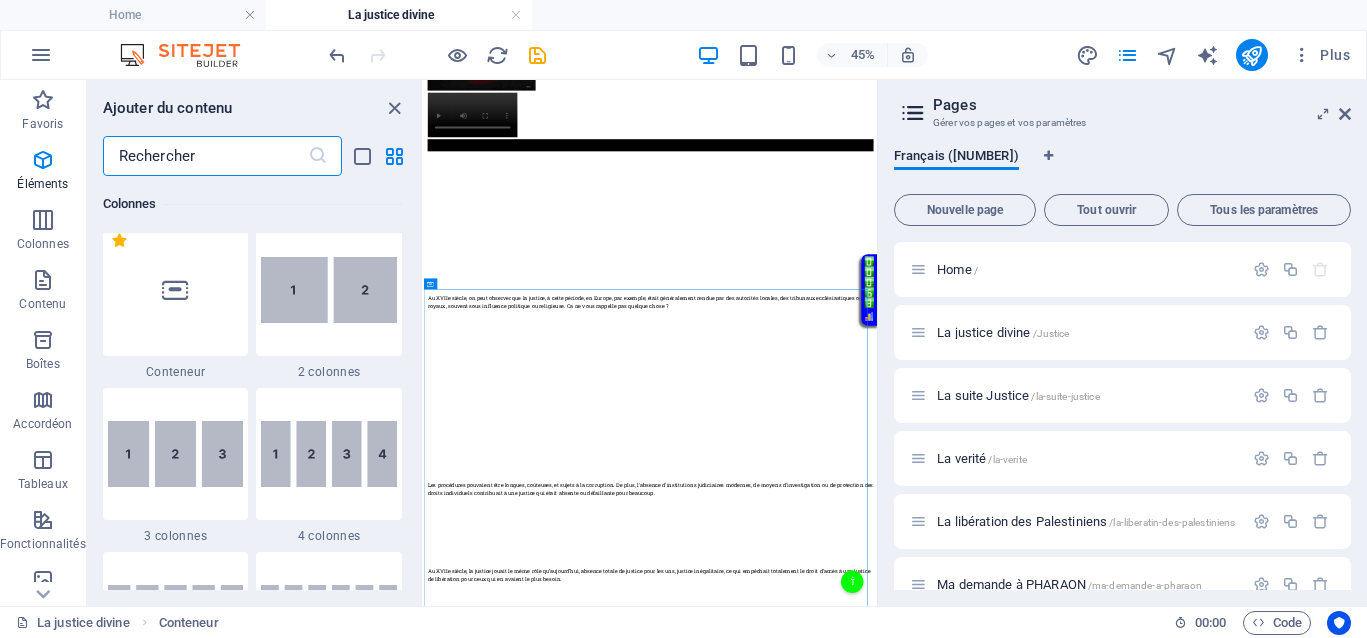 scroll, scrollTop: 963, scrollLeft: 0, axis: vertical 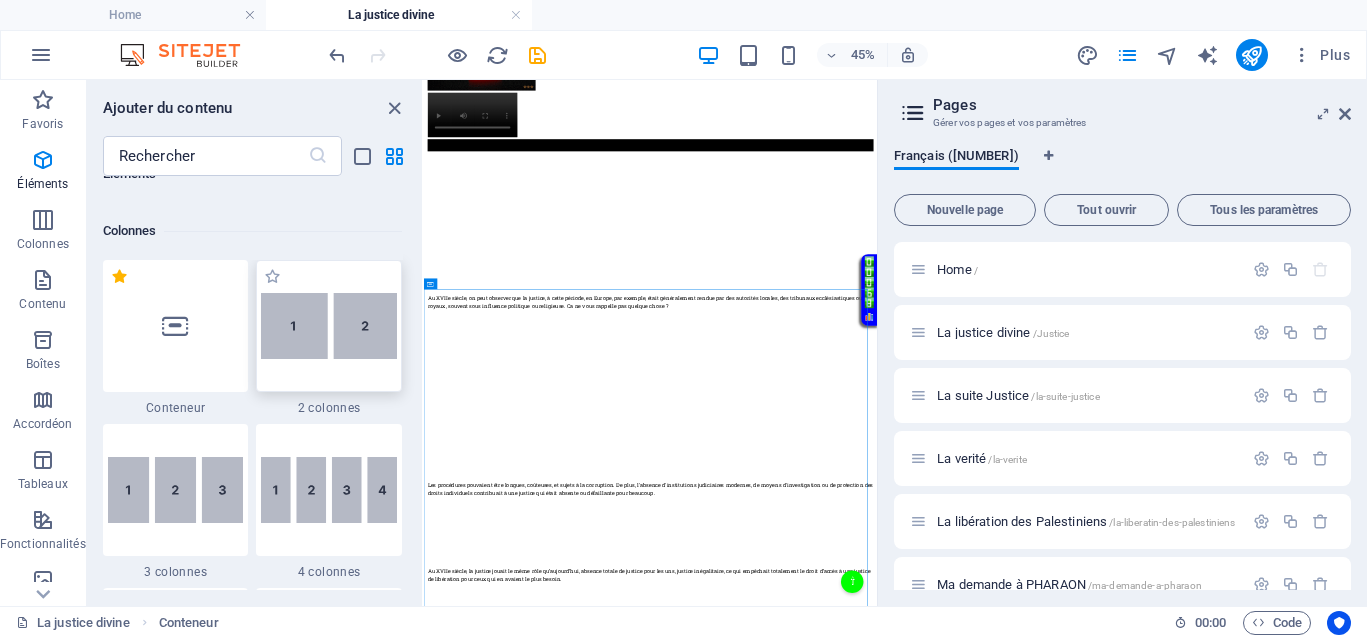 click at bounding box center [329, 326] 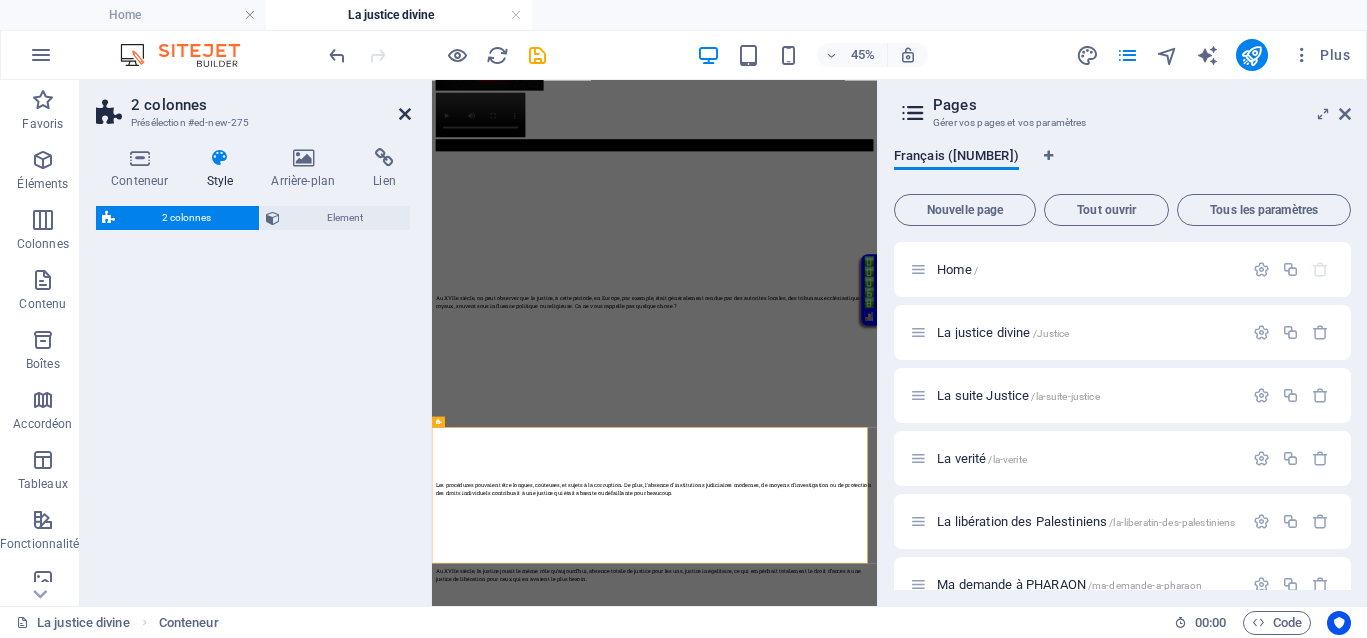 click at bounding box center (405, 114) 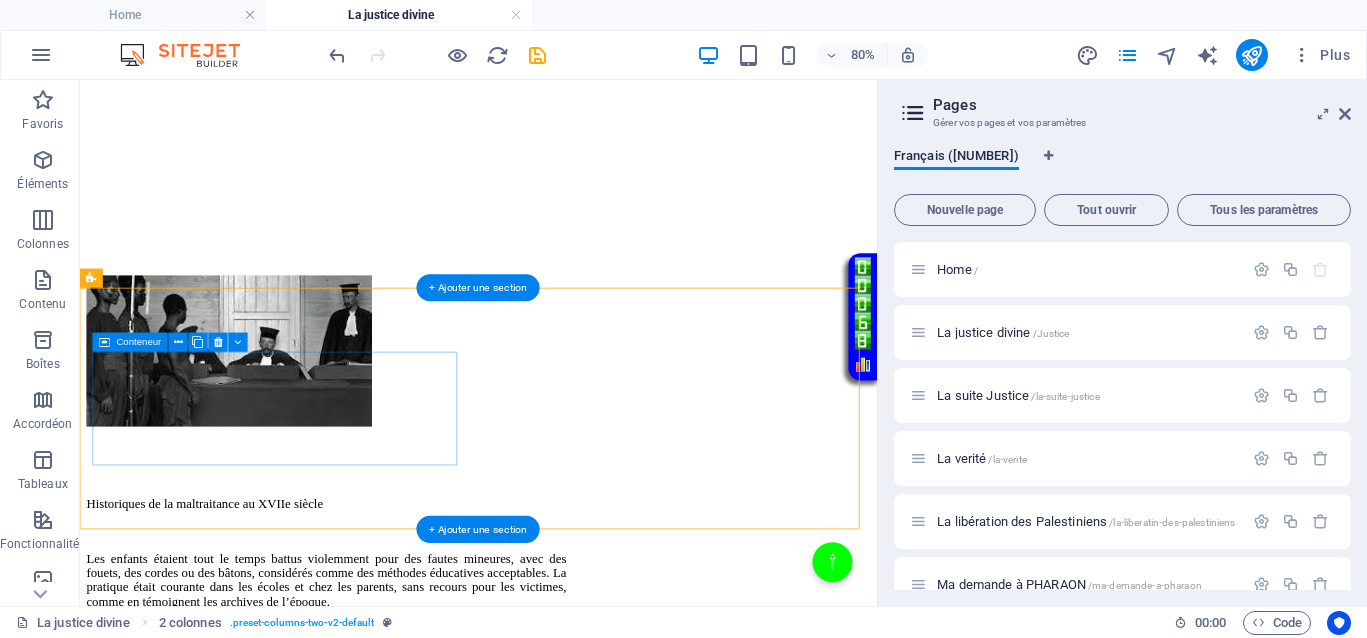scroll, scrollTop: 3388, scrollLeft: 0, axis: vertical 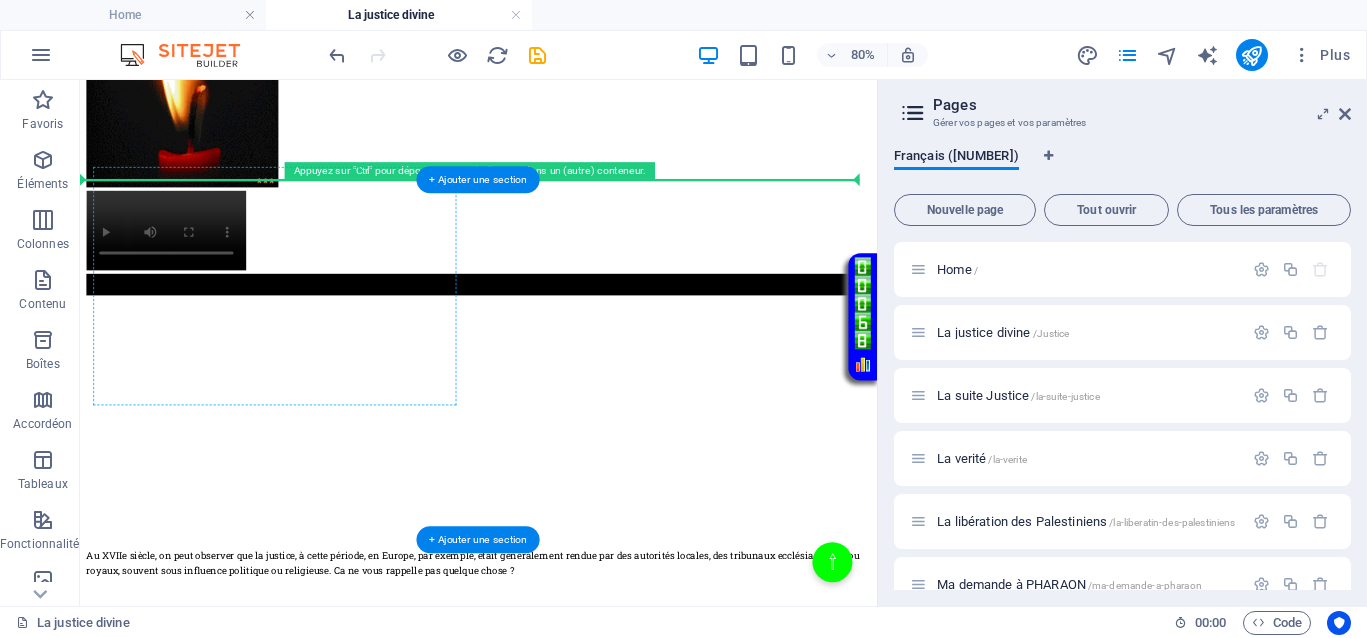 drag, startPoint x: 406, startPoint y: 436, endPoint x: 363, endPoint y: 311, distance: 132.18925 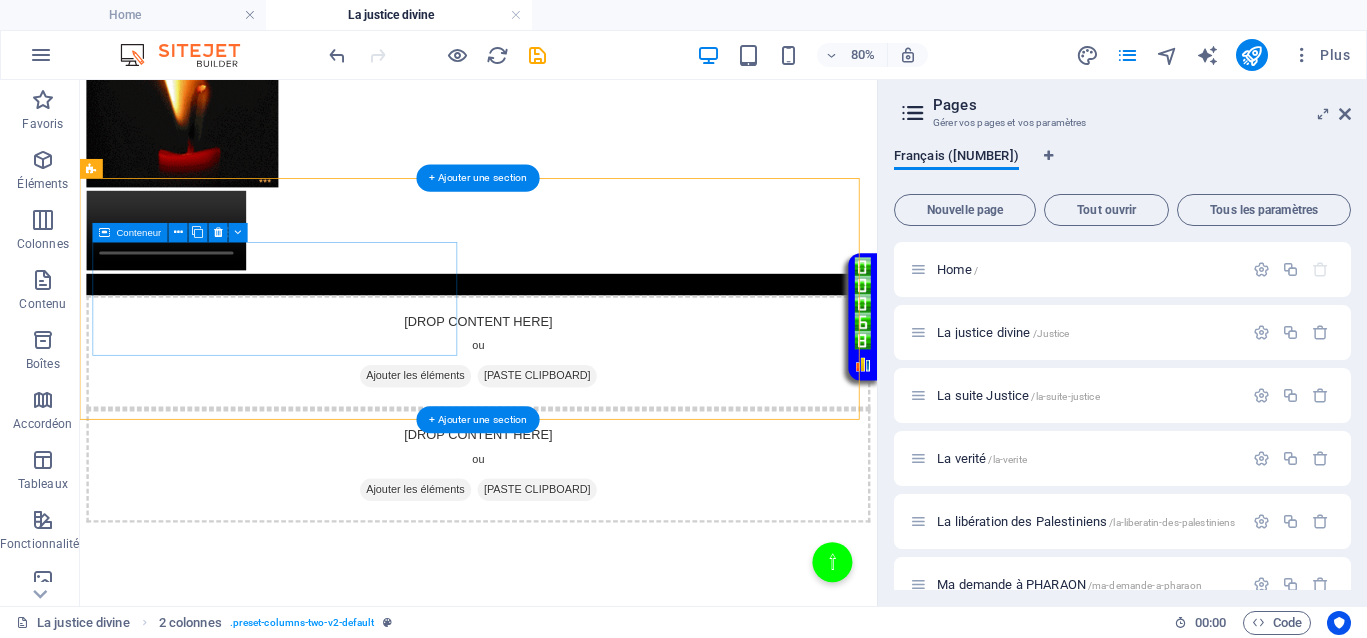 scroll, scrollTop: 764, scrollLeft: 0, axis: vertical 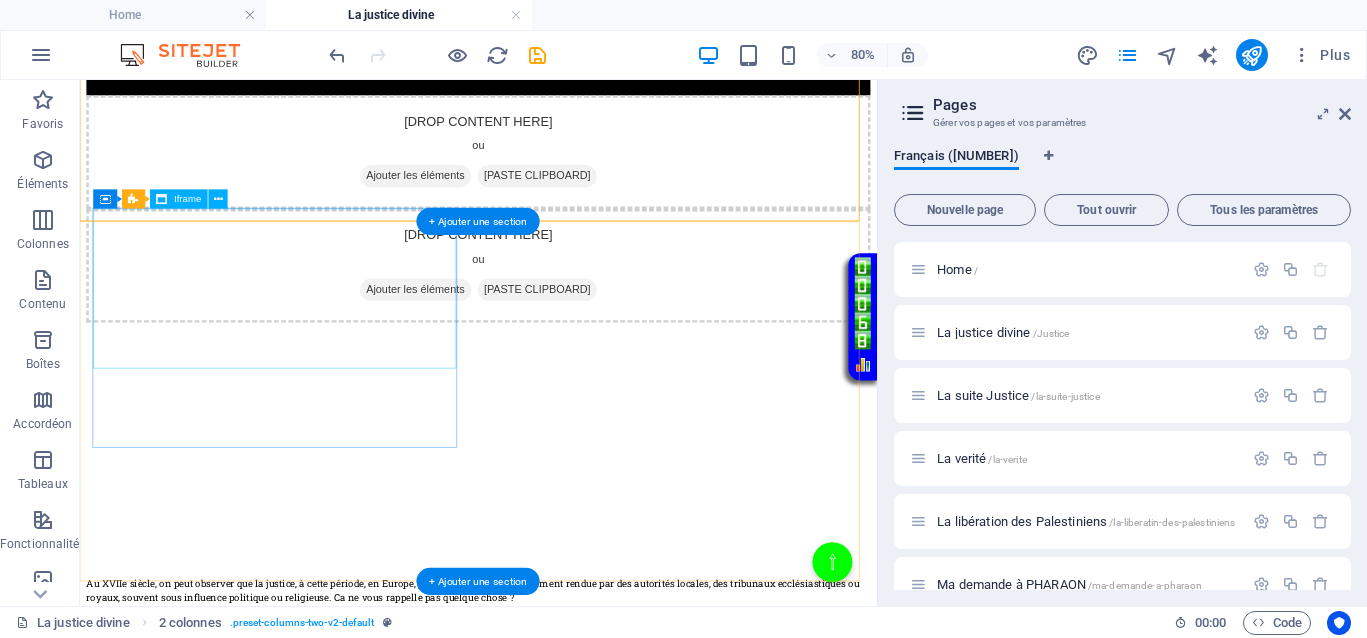 click on "</div>" at bounding box center [578, 485] 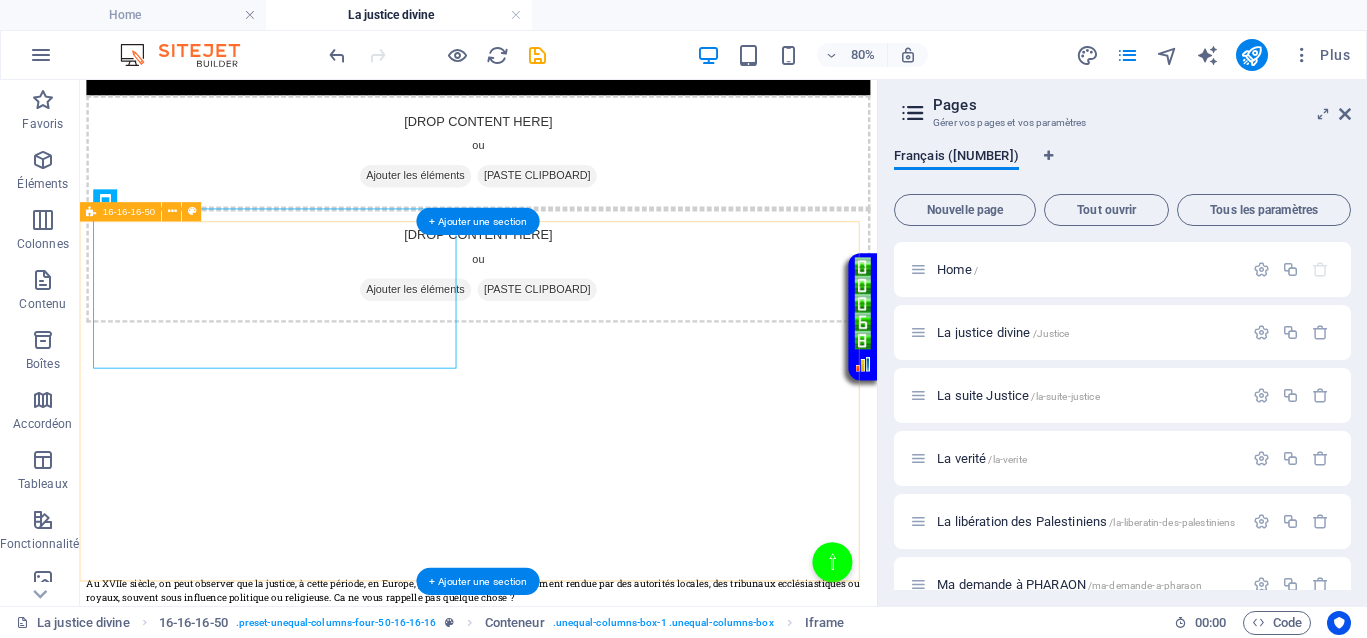 click on "</div> Au XVIIe siècle, on peut observer que la justice, à cette période, en Europe, par exemple, était généralement rendue par des autorités locales, des tribunaux ecclésiastiques ou royaux, souvent sous influence politique ou religieuse. Ca ne vous rappelle pas quelque chose ? Les procédures pouvaient être longues, coûteuses, et sujets à la corruption. De plus, l'absence d'institutions judiciaires modernes, de moyens d'investigation ou de protection des droits individuels contribuait à une justice qui était absente ou défaillante pour beaucoup. Au XVIIe siècle, la justice jouait le même rôle qu’aujourd’hui, absence totale de justice pour les uns, justice inégalitaire, ce qui empêchait totalement le droit d’accès à une justice de libération pour ceux qui en avaient le plus besoin." at bounding box center [578, 608] 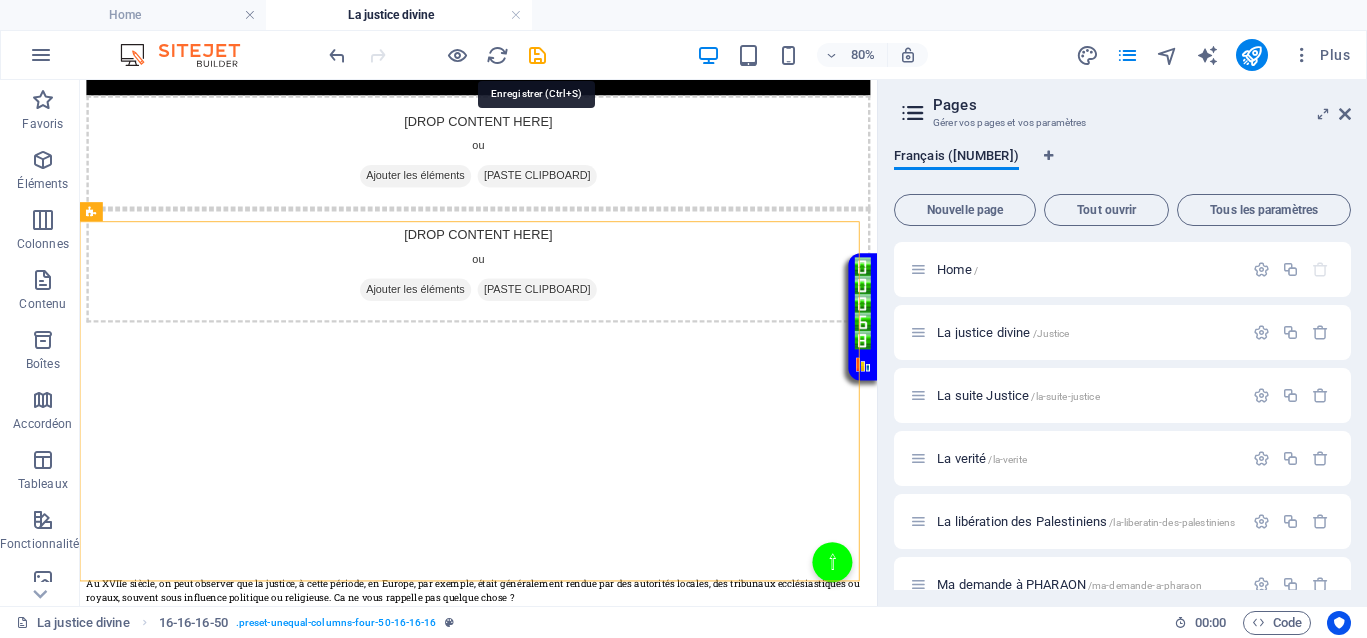 drag, startPoint x: 537, startPoint y: 51, endPoint x: 559, endPoint y: 65, distance: 26.076809 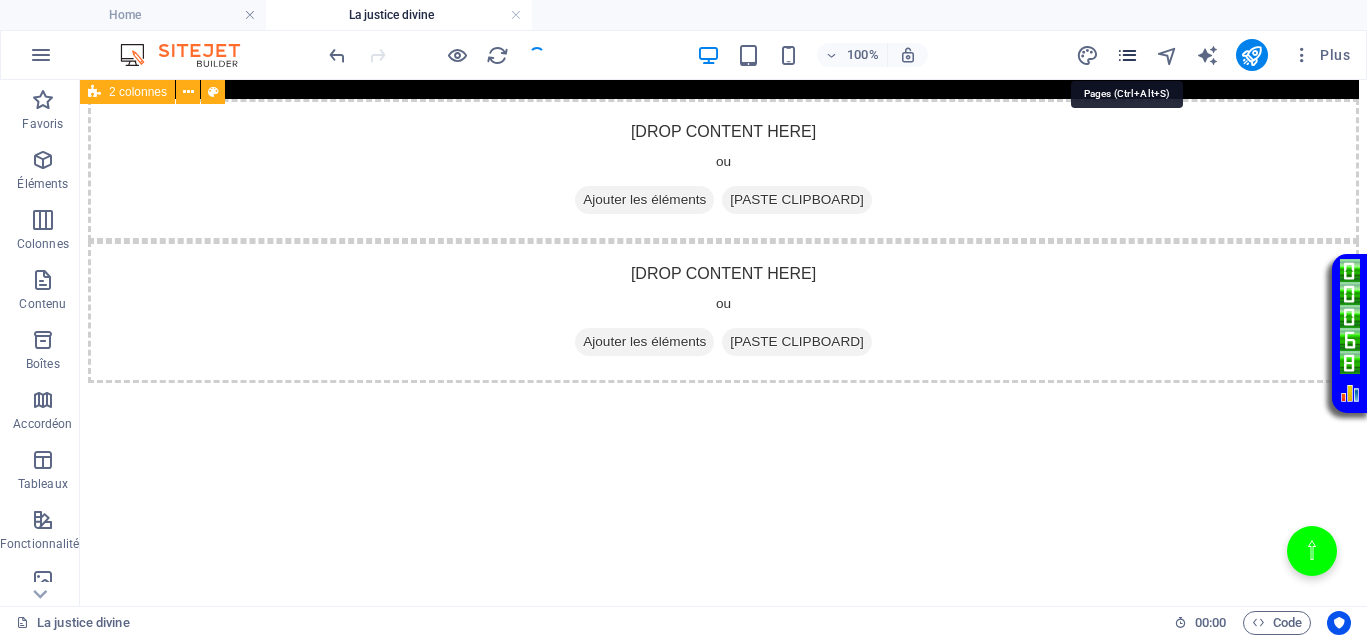 click at bounding box center (1127, 55) 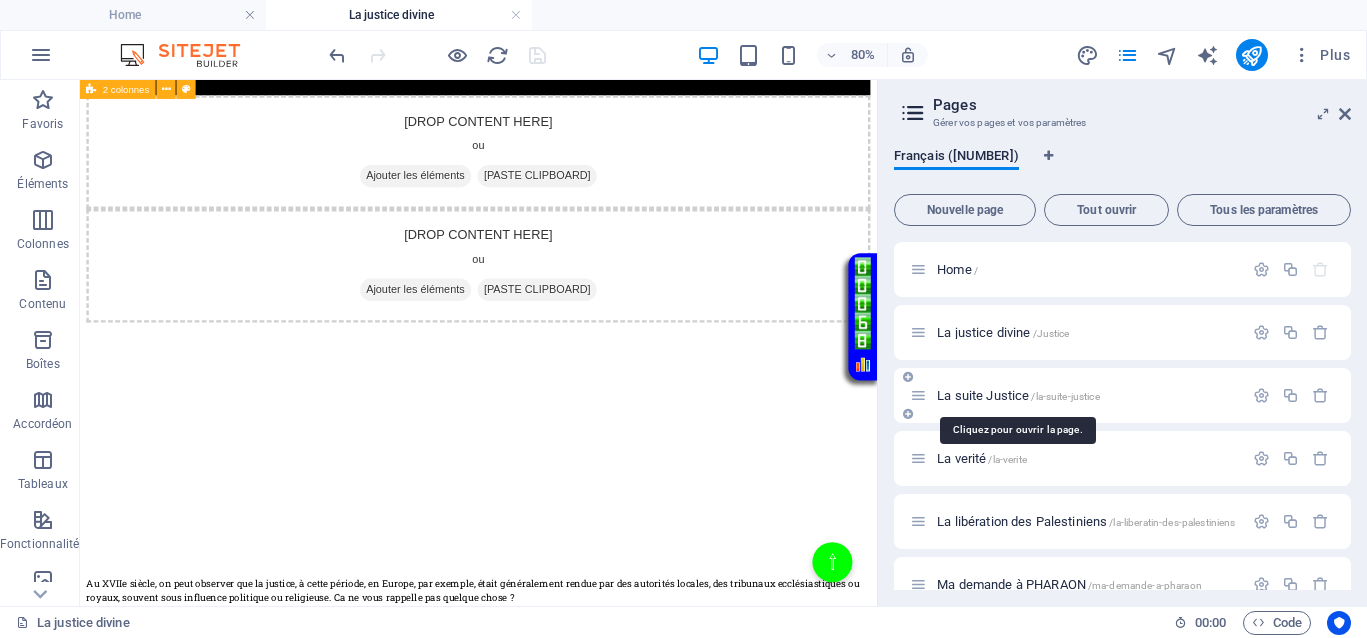 click on "La suite Justice /la-suite-justice" at bounding box center (1018, 395) 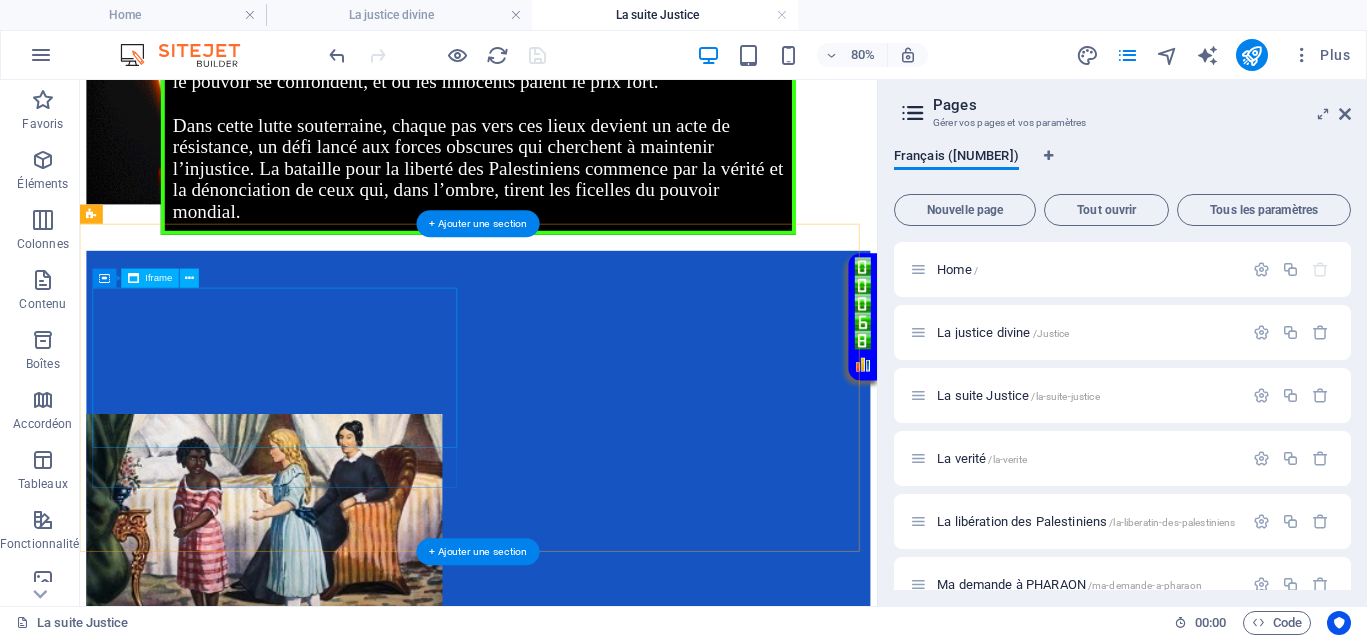scroll, scrollTop: 500, scrollLeft: 0, axis: vertical 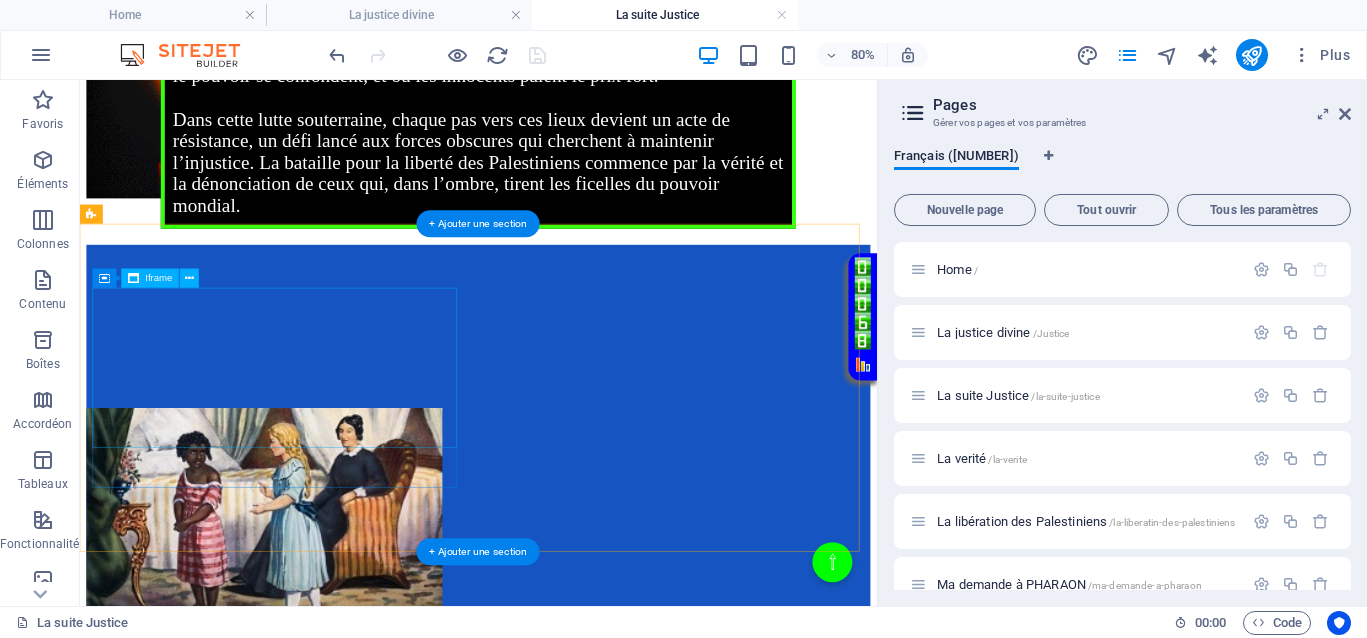 click on "</div>" at bounding box center (578, 388) 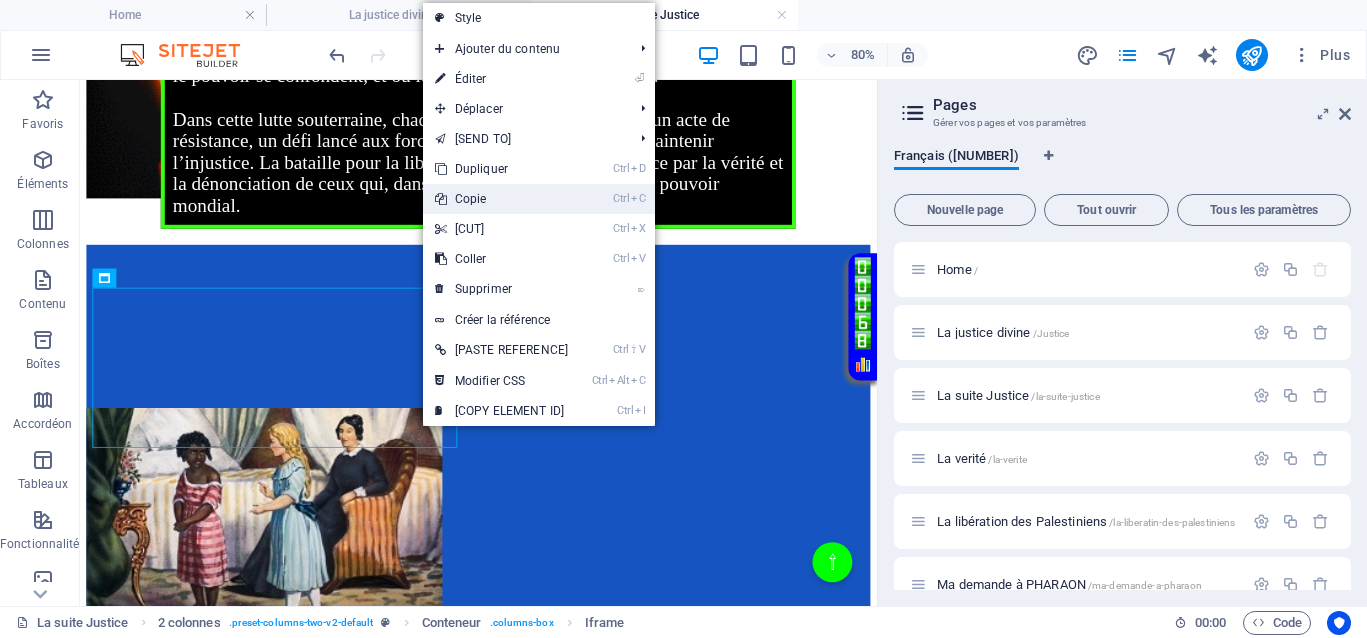 click on "Ctrl C  Copie" at bounding box center (501, 199) 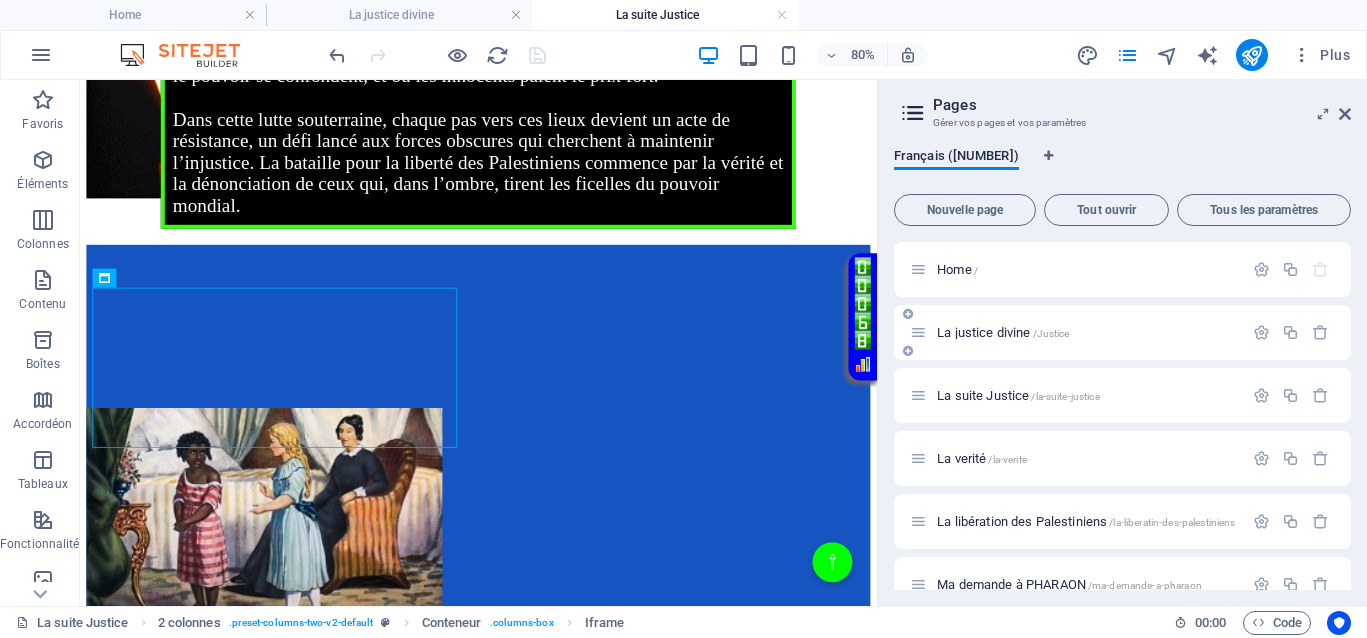 click on "La justice divine /Justice" at bounding box center (1003, 332) 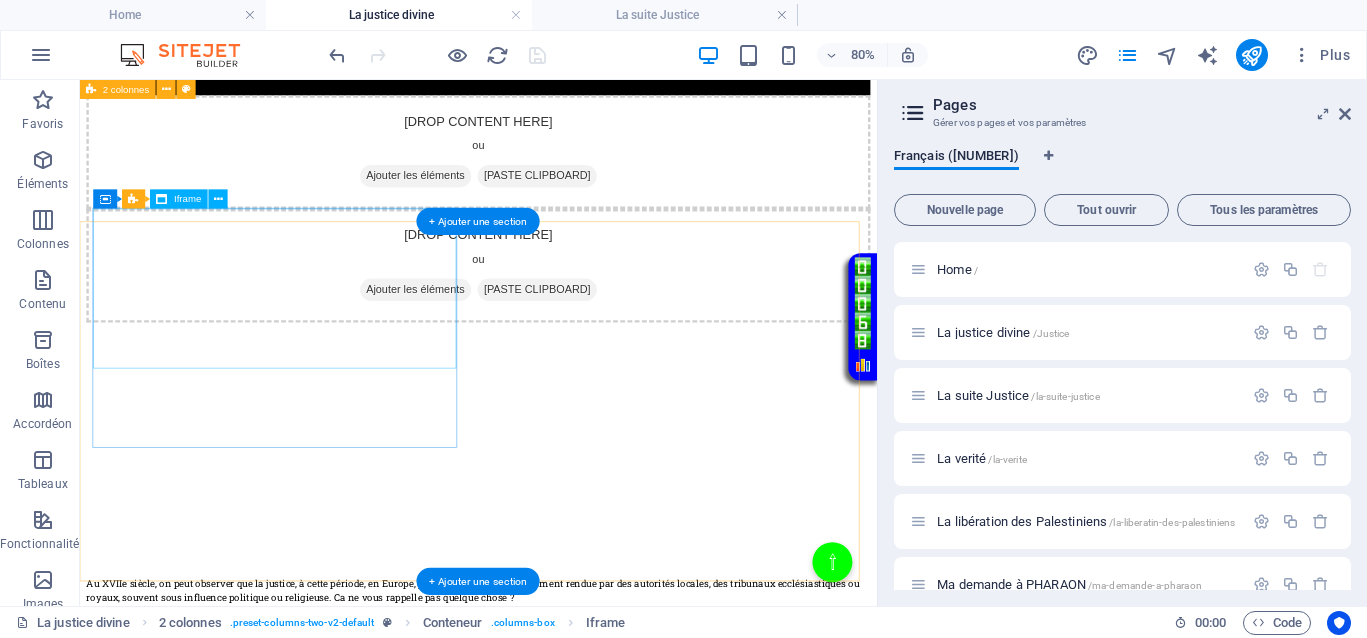 scroll, scrollTop: 514, scrollLeft: 0, axis: vertical 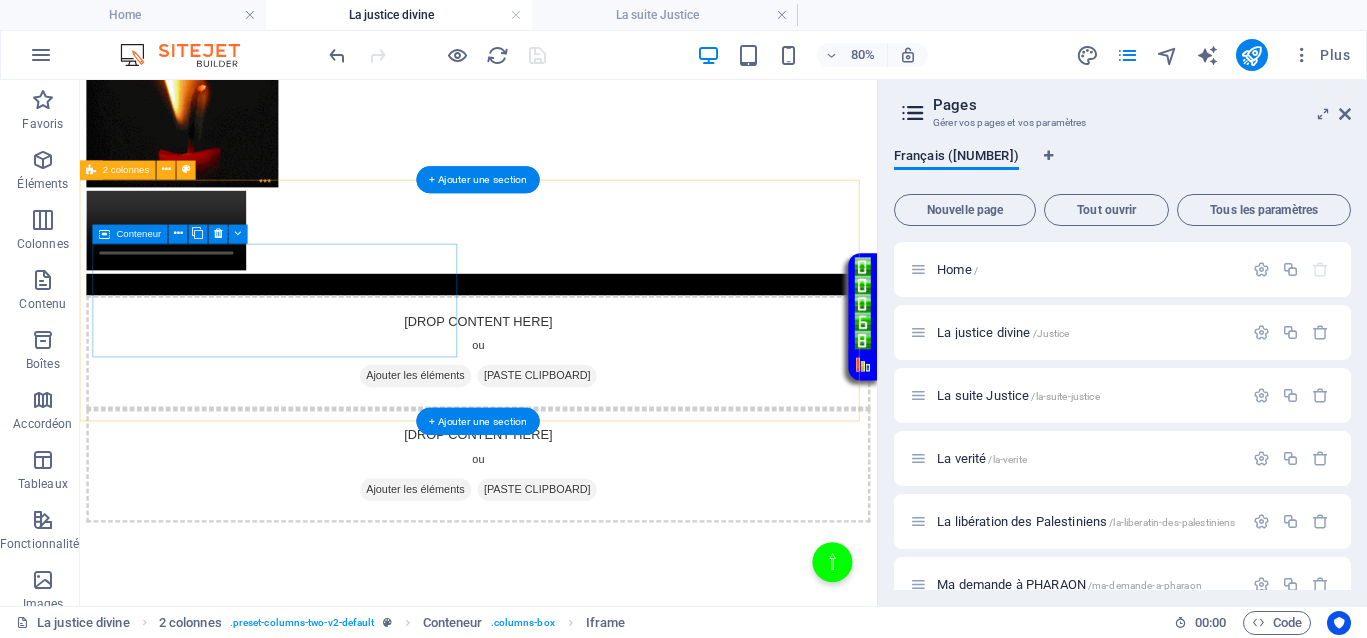 click on "Coller le presse-papiers" at bounding box center [651, 450] 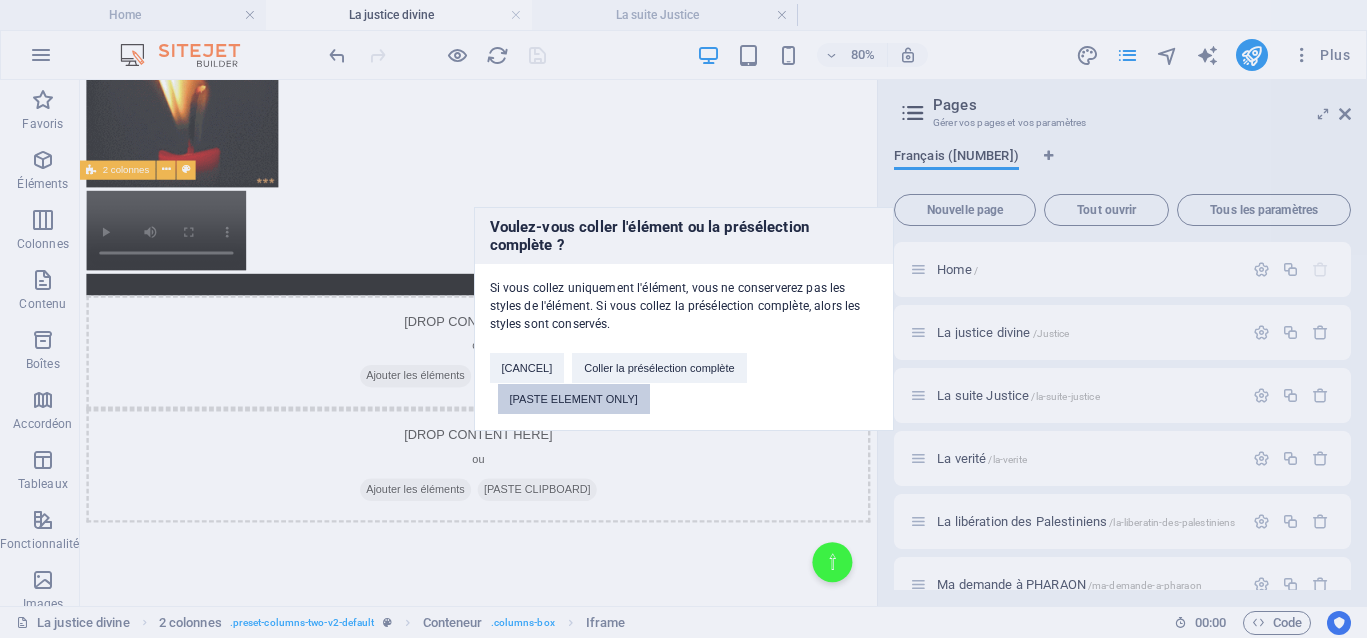 click on "Coller l'élément uniquement" at bounding box center [574, 399] 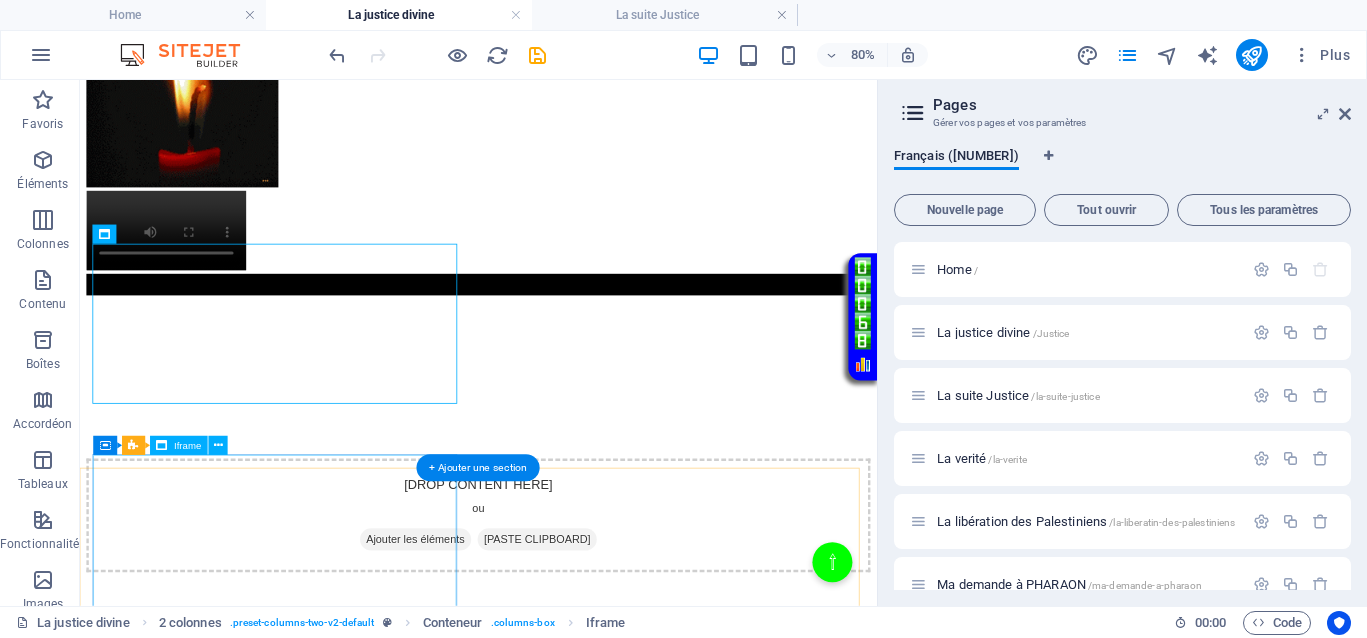 scroll, scrollTop: 764, scrollLeft: 0, axis: vertical 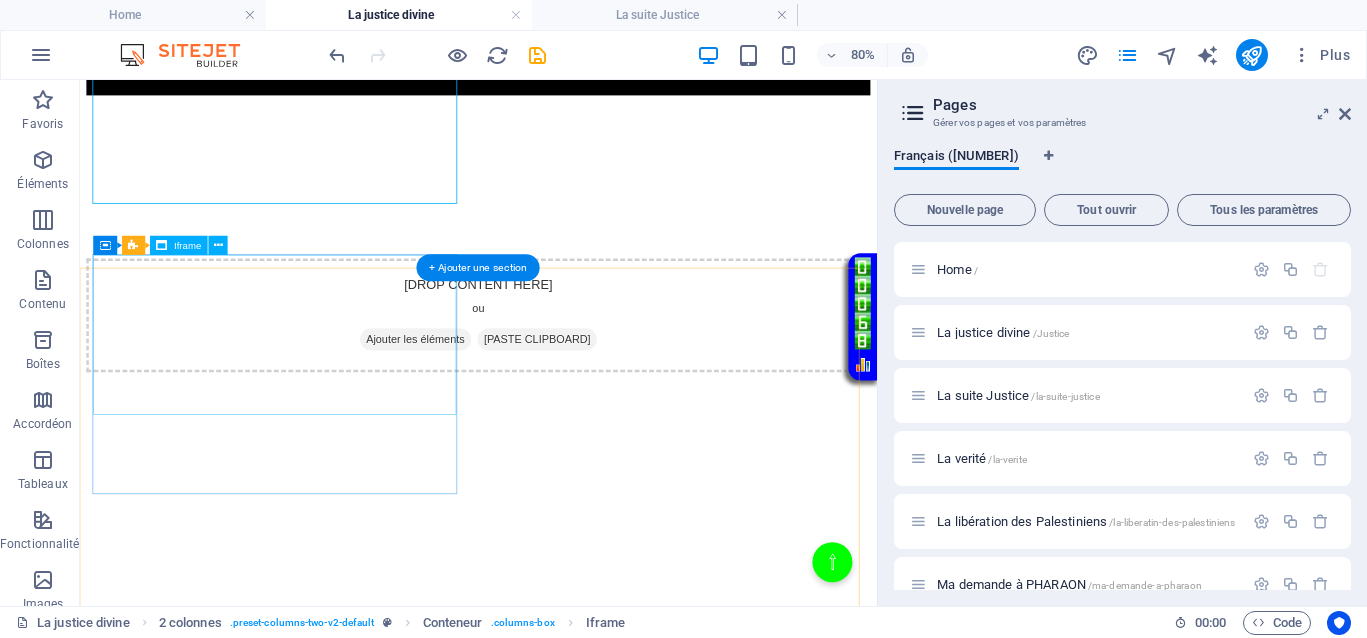 click on "</div>" at bounding box center (578, 547) 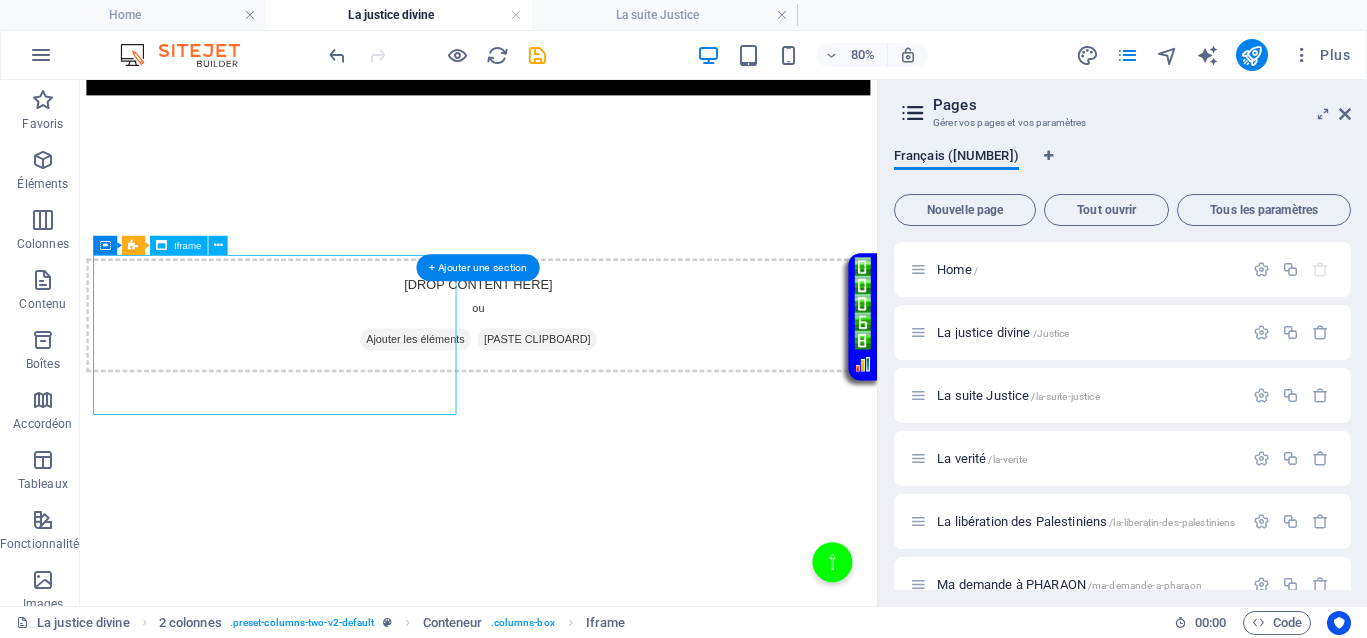 click on "</div>" at bounding box center [578, 547] 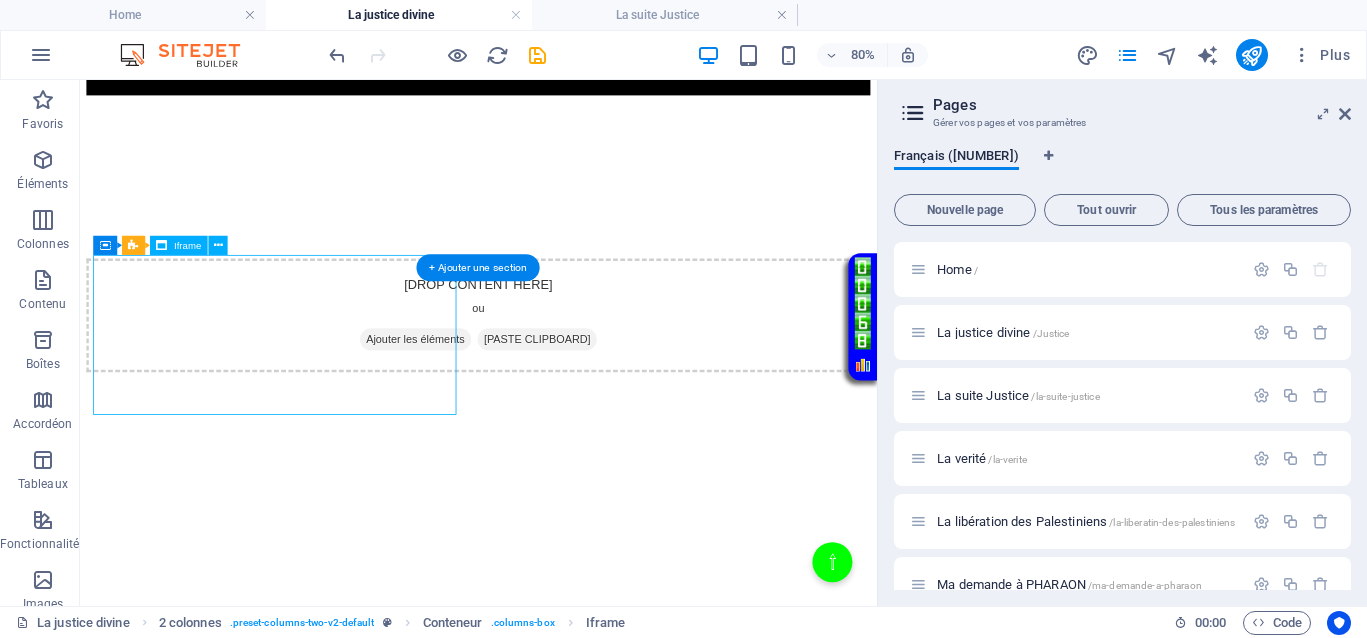 select on "px" 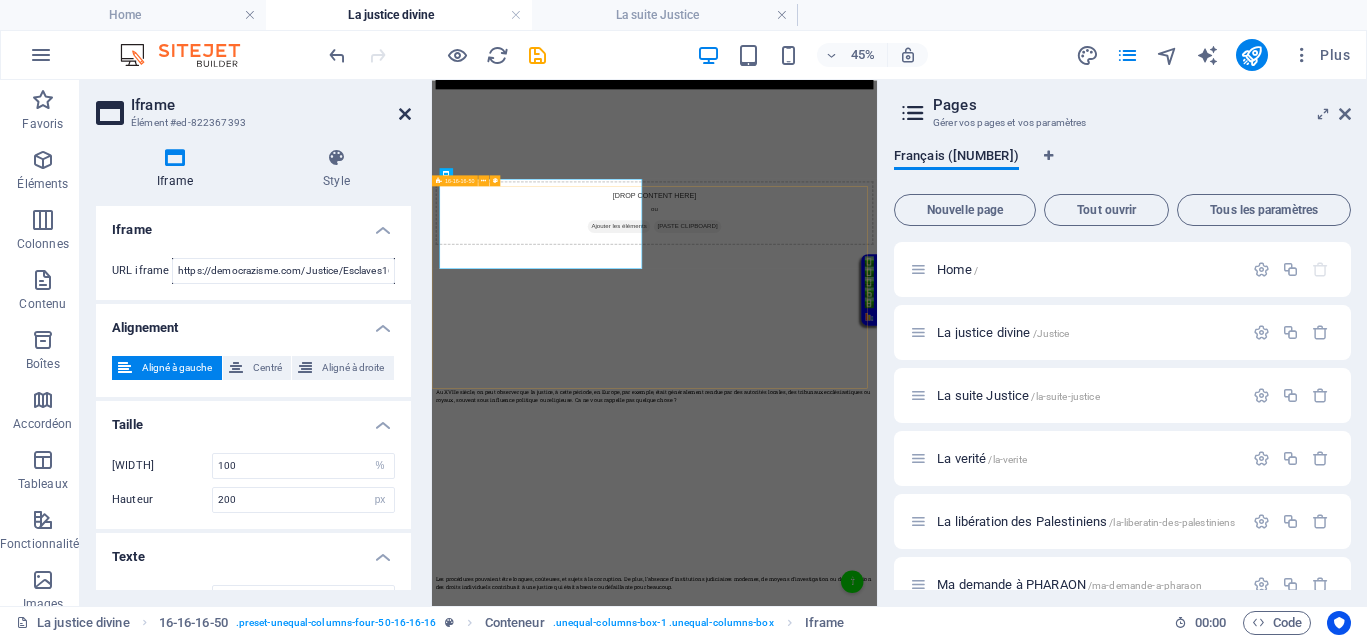click at bounding box center (405, 114) 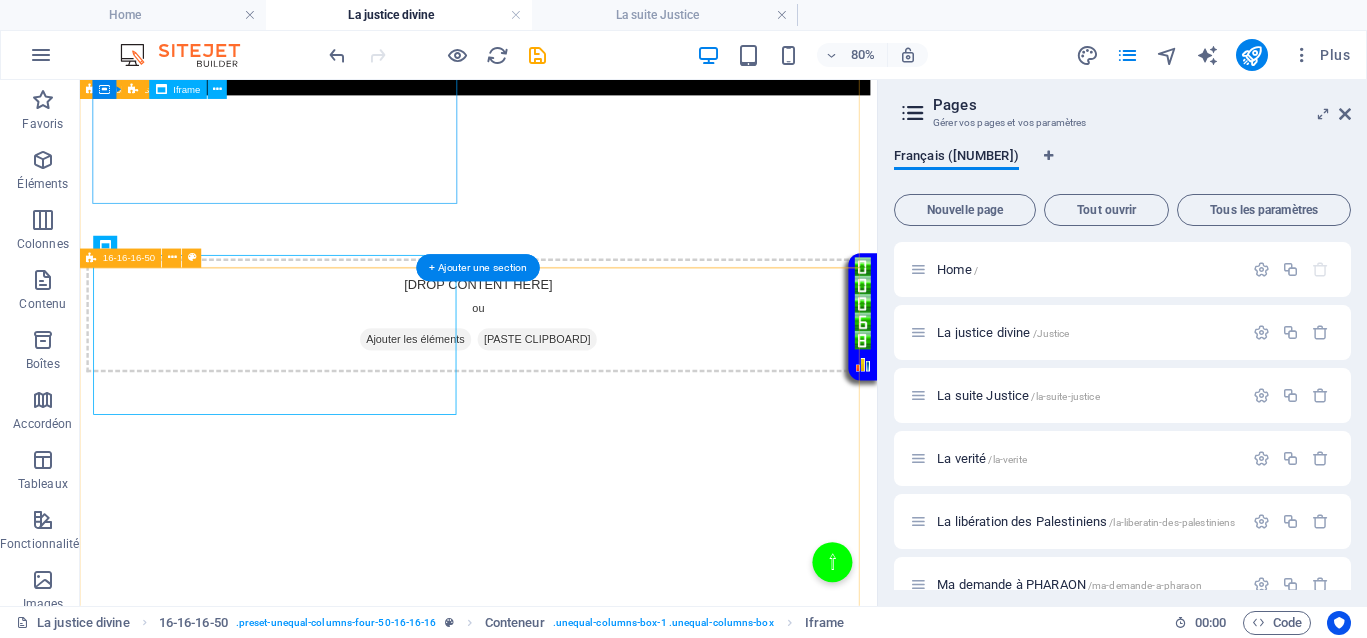 click on "</div>" at bounding box center [578, 201] 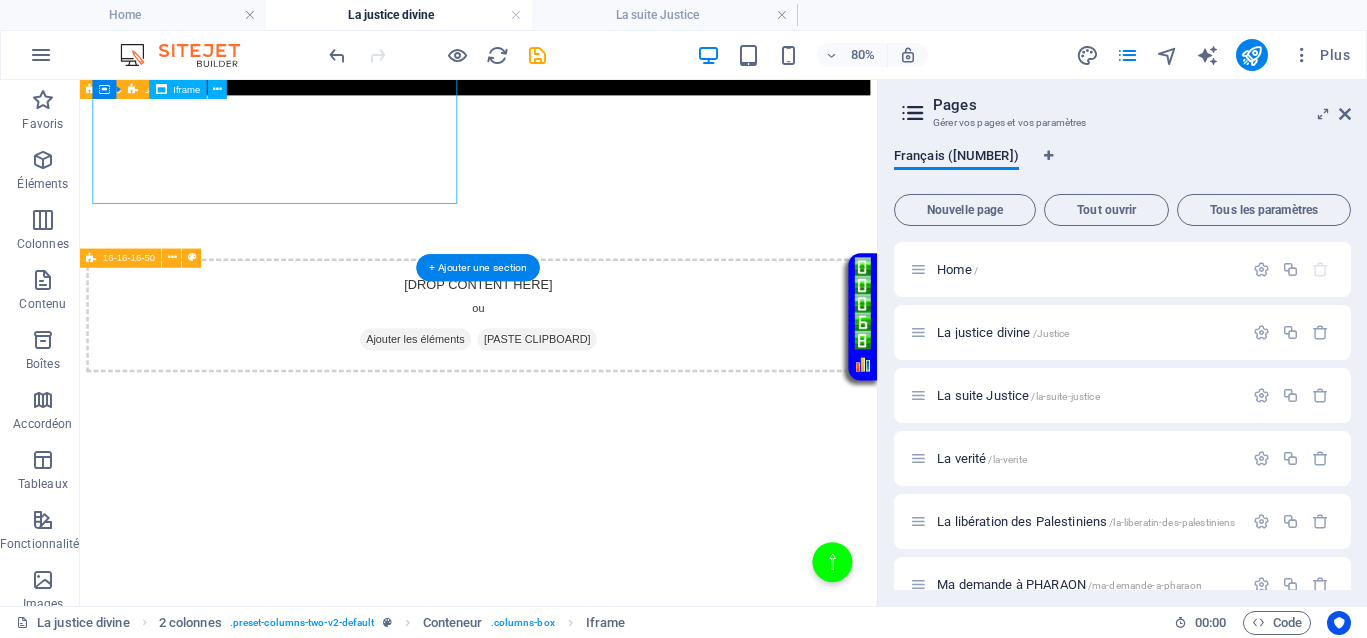 click on "</div>" at bounding box center [578, 201] 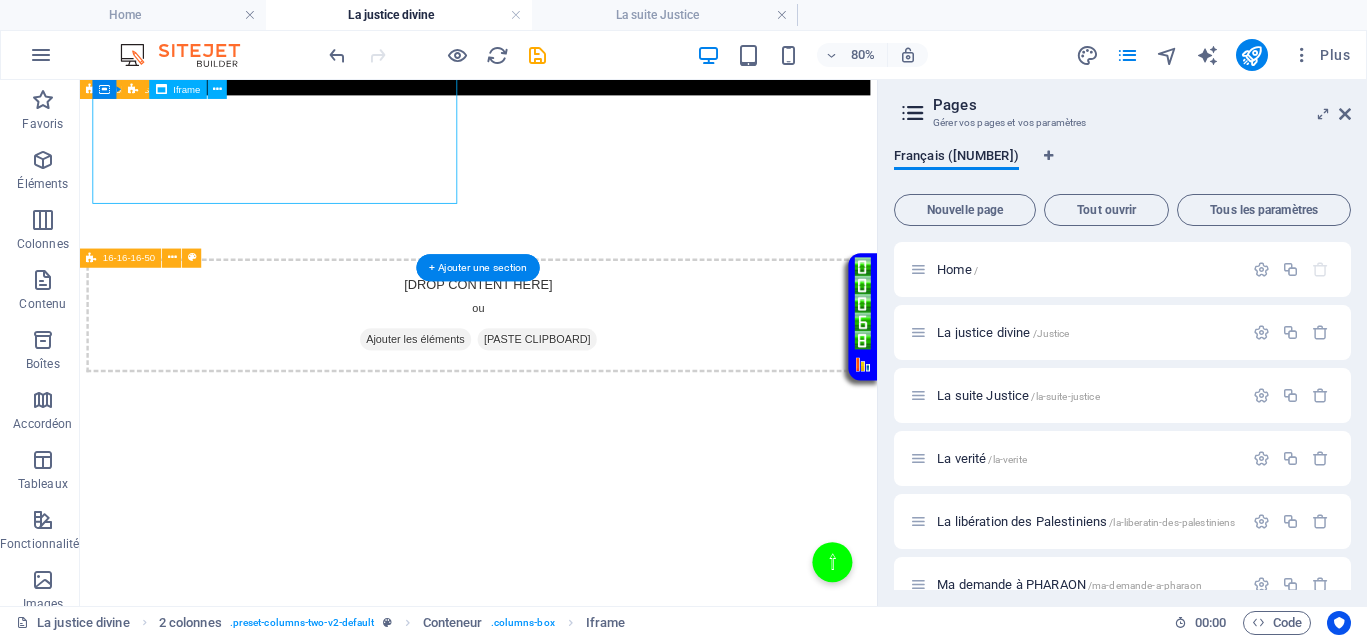 select on "%" 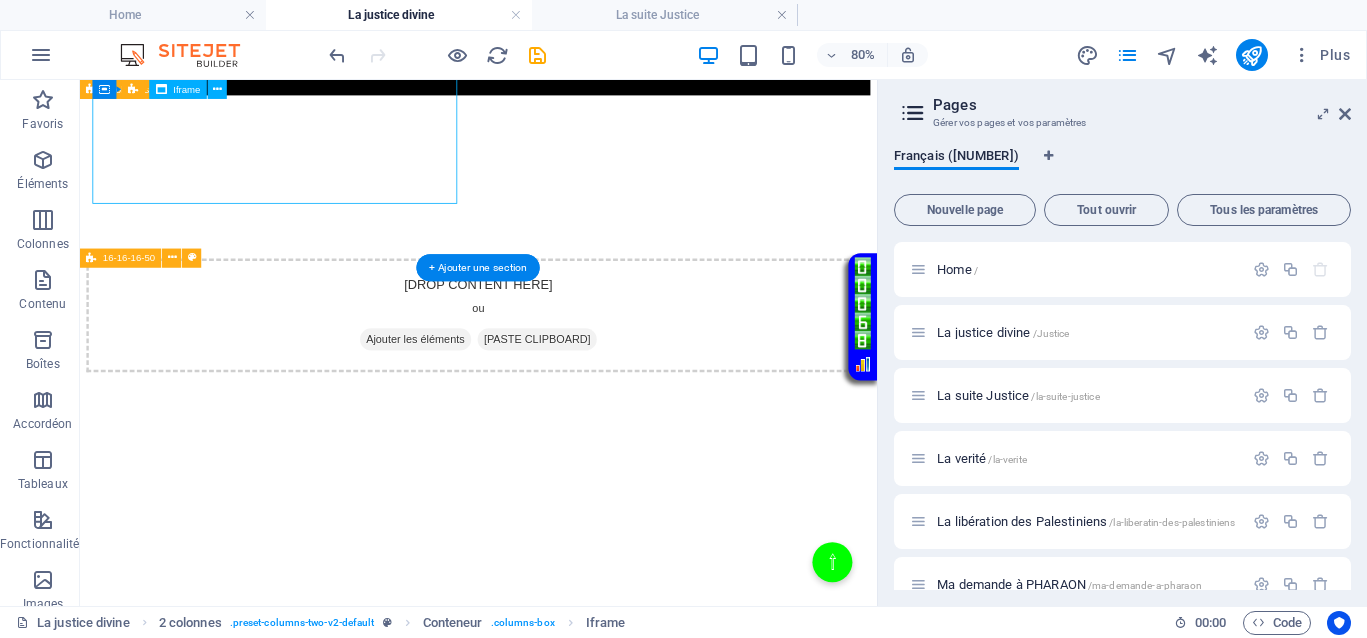 select on "px" 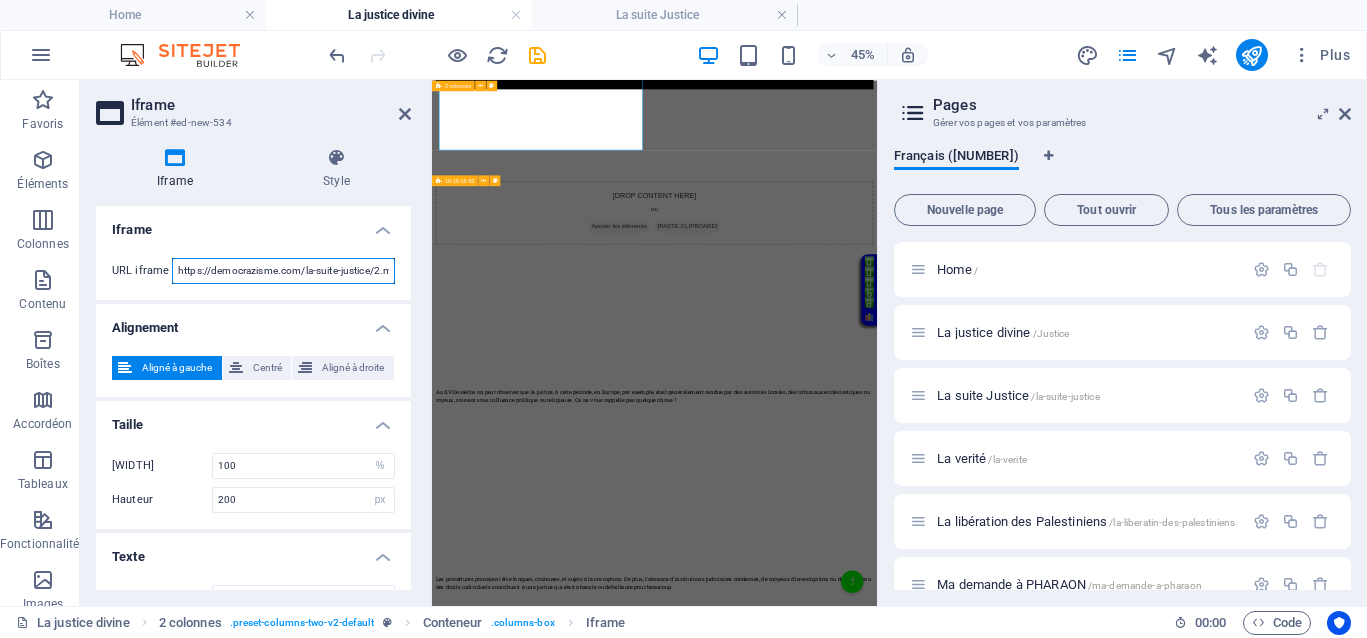paste on "Justice/Esclaves1600" 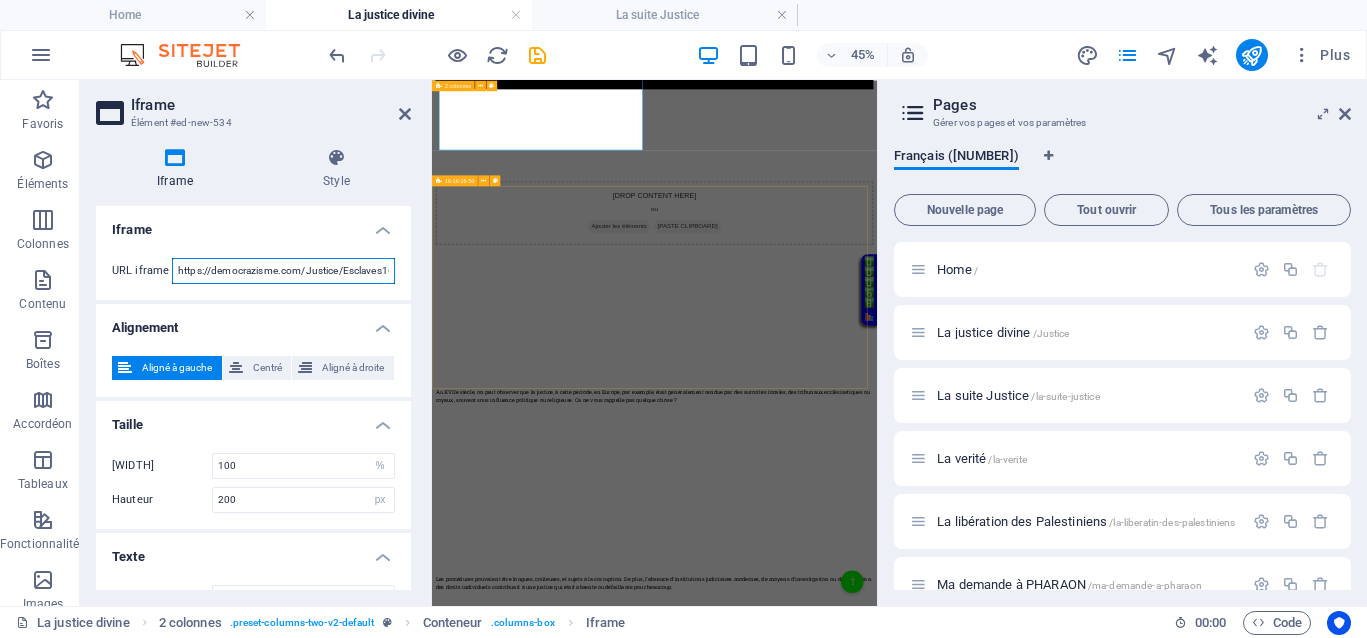 scroll, scrollTop: 0, scrollLeft: 45, axis: horizontal 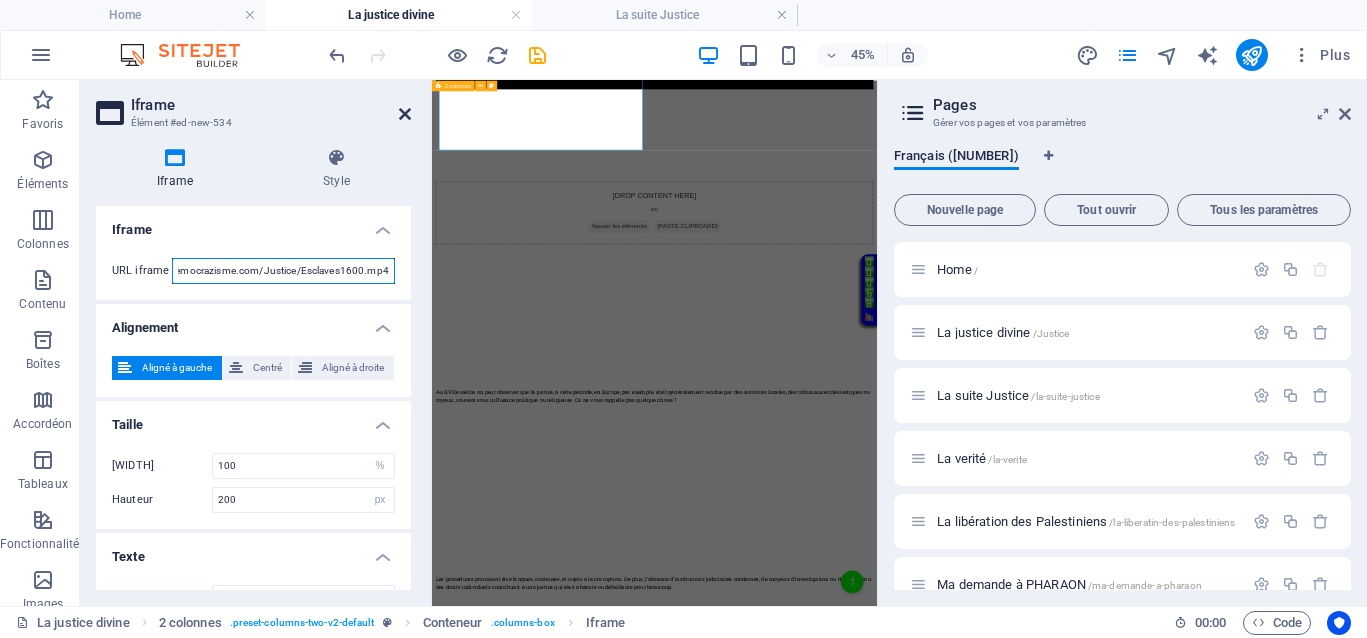 type on "https://democrazisme.com/Justice/Esclaves1600.mp4" 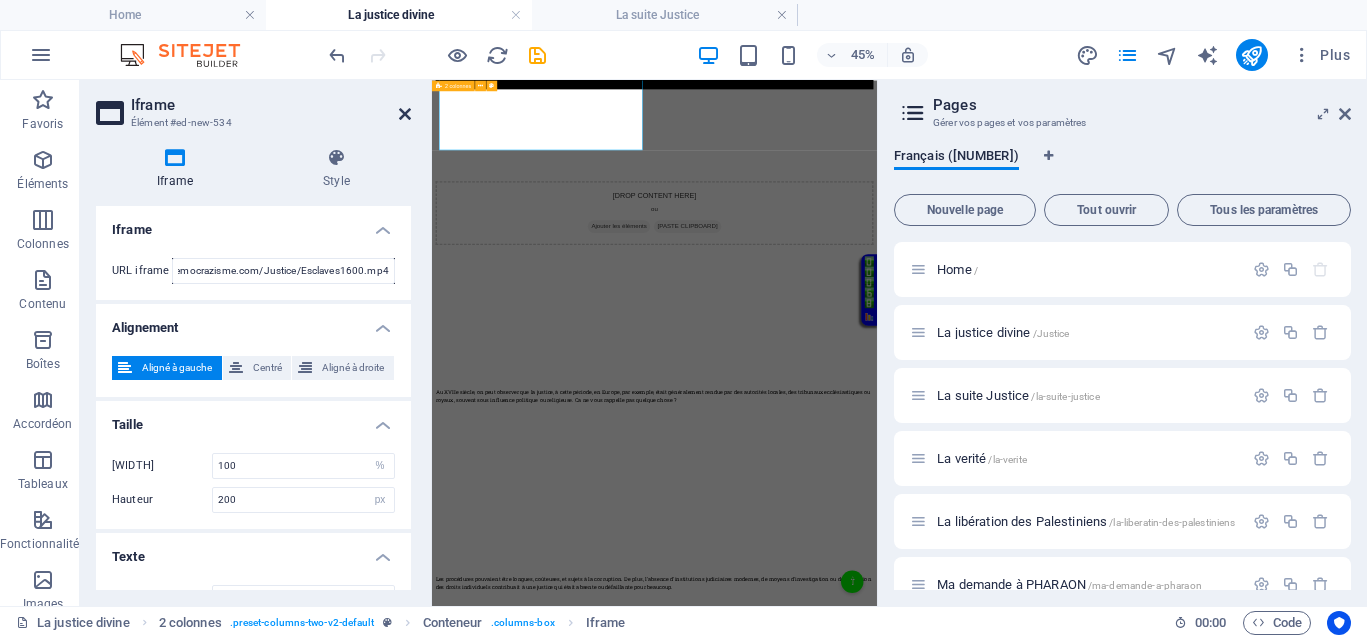 click at bounding box center [405, 114] 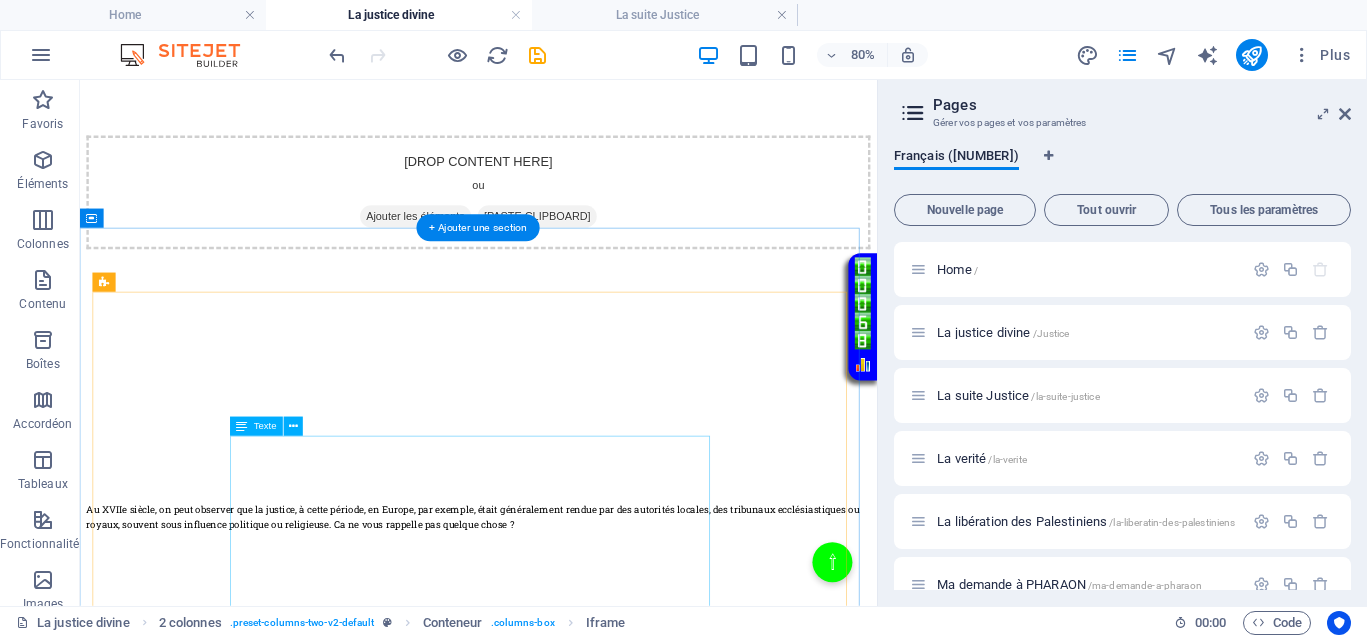 scroll, scrollTop: 1264, scrollLeft: 0, axis: vertical 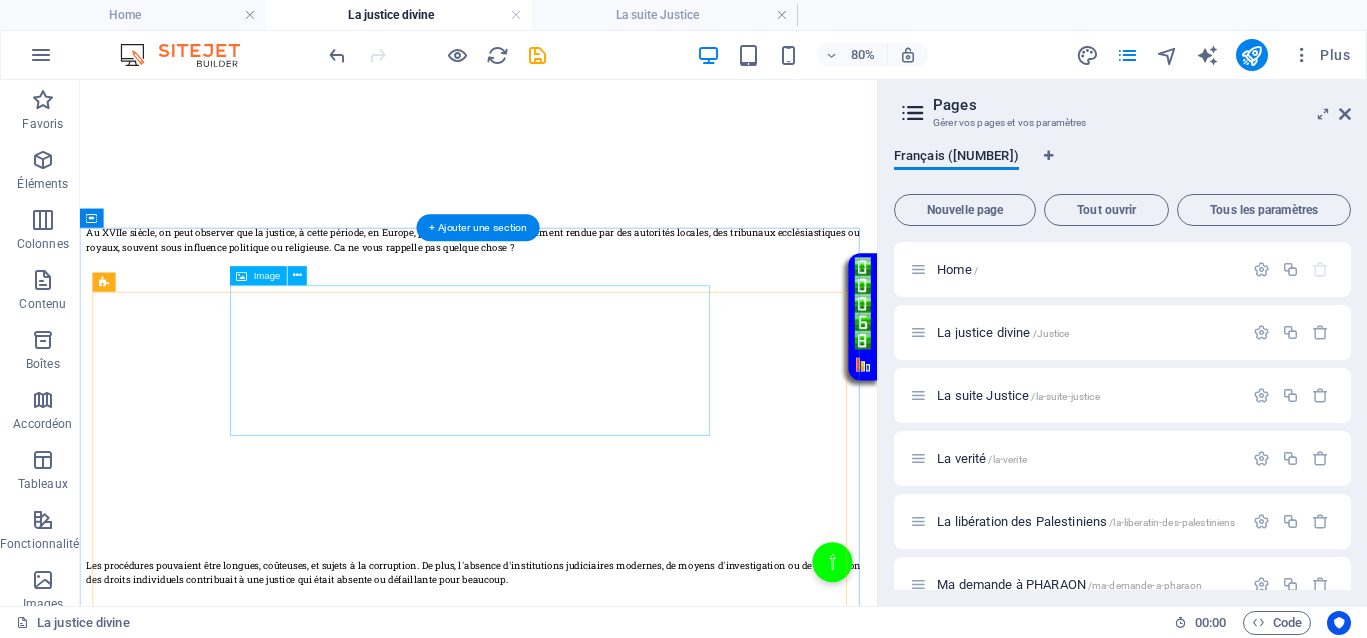 click at bounding box center (388, 3016) 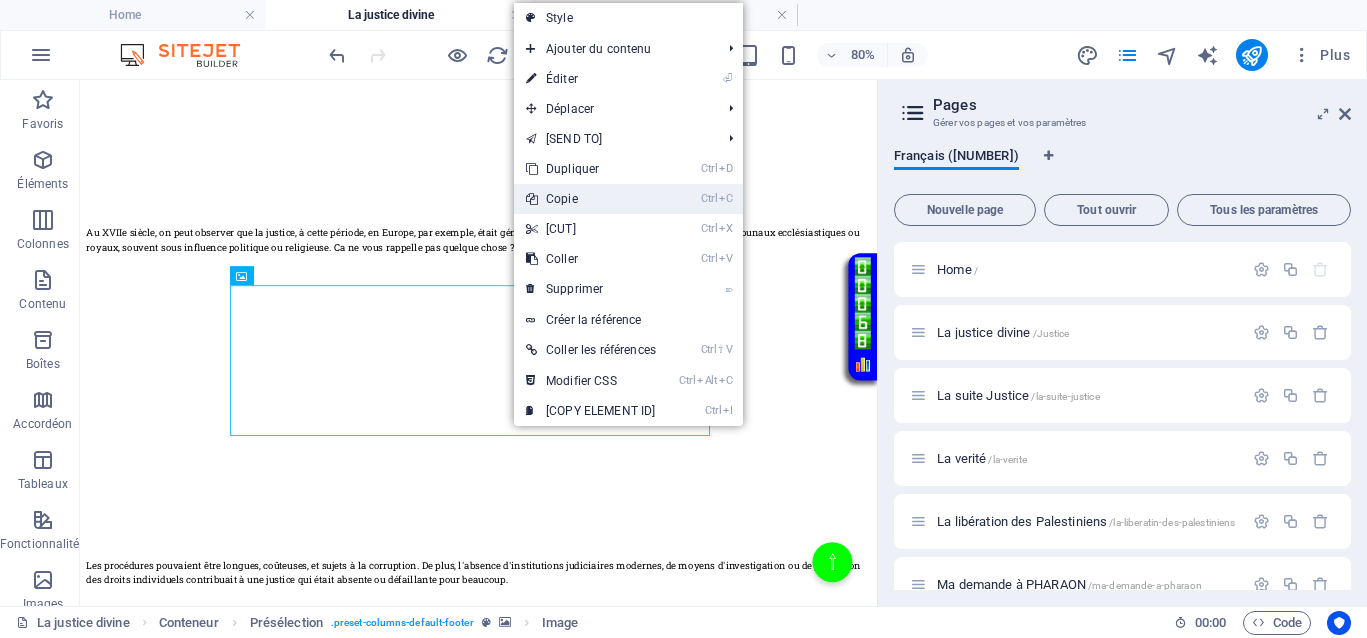 click on "Ctrl C  Copie" at bounding box center [591, 199] 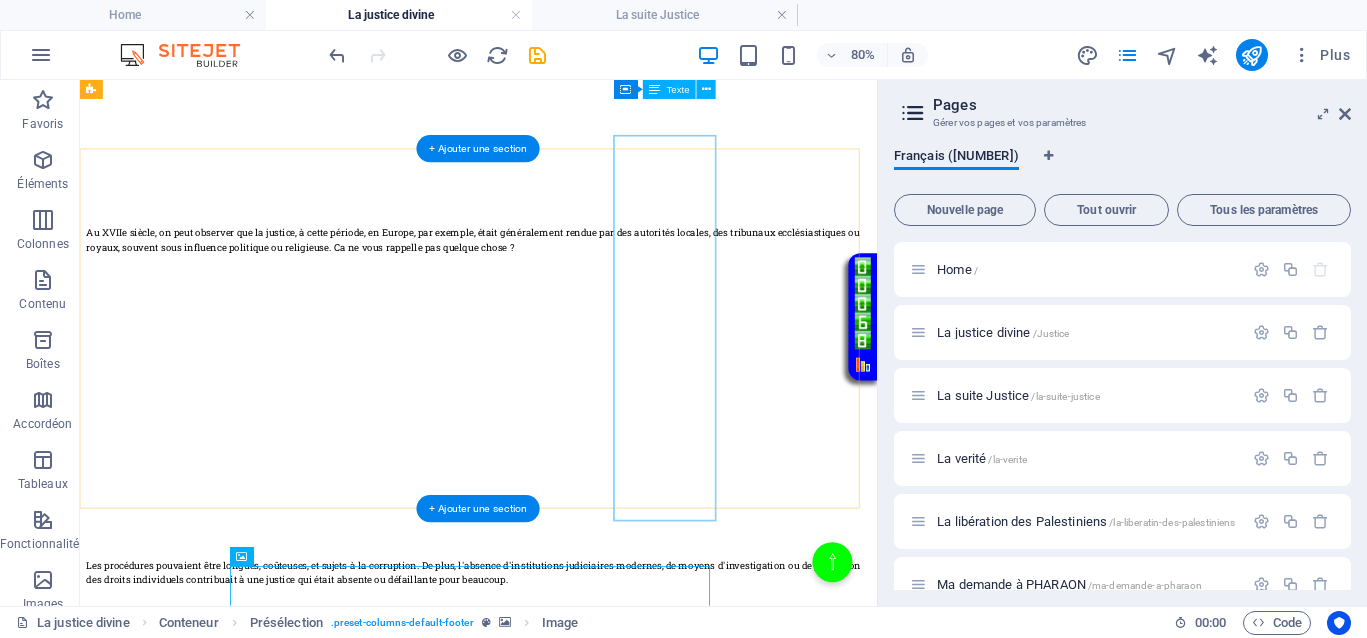 scroll, scrollTop: 639, scrollLeft: 0, axis: vertical 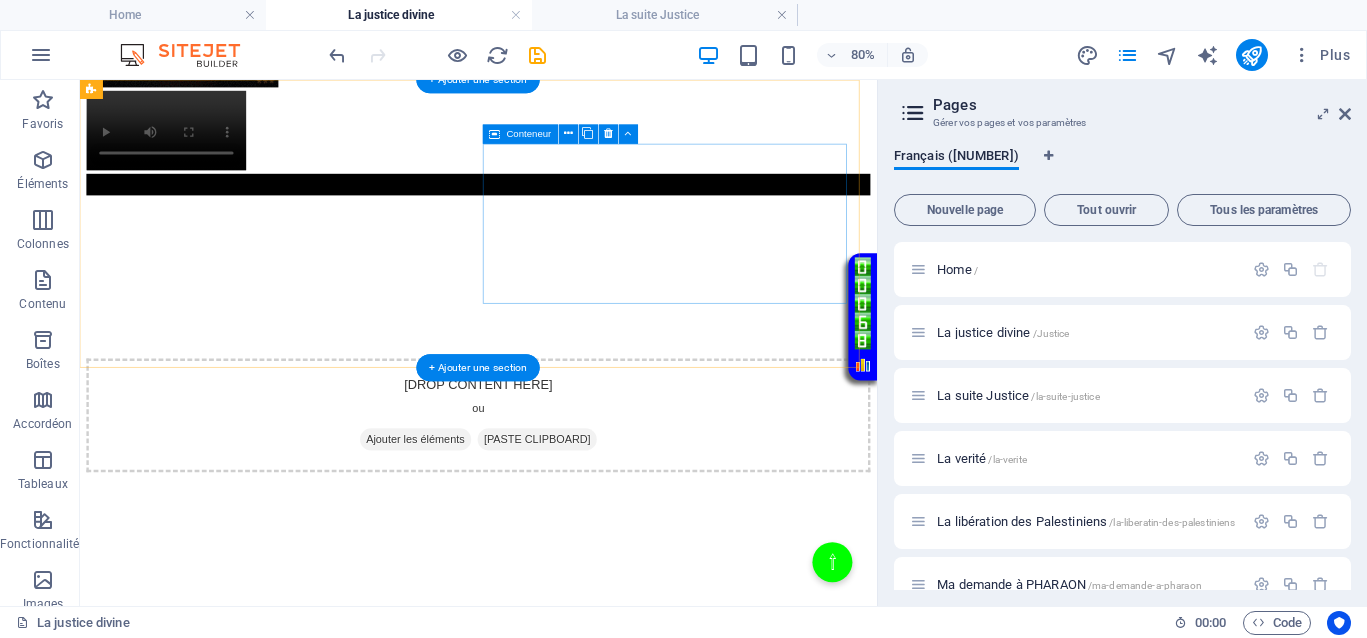 click on "Coller le presse-papiers" at bounding box center (651, 529) 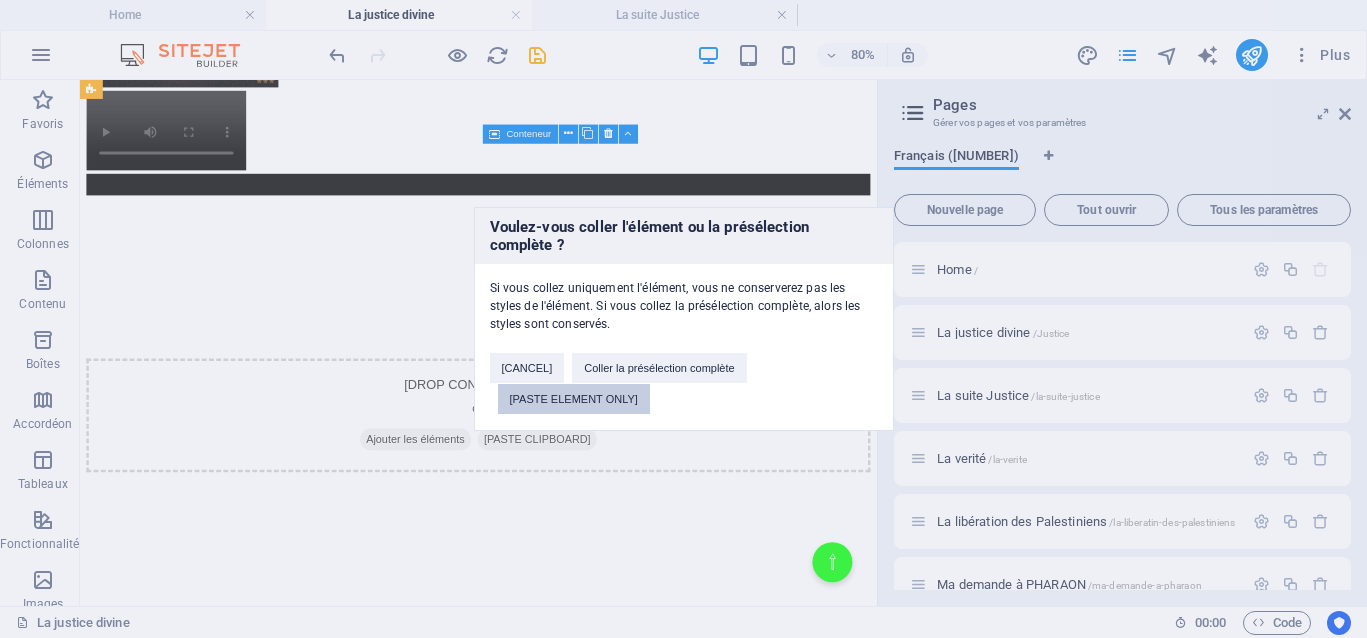 drag, startPoint x: 627, startPoint y: 399, endPoint x: 675, endPoint y: 409, distance: 49.0306 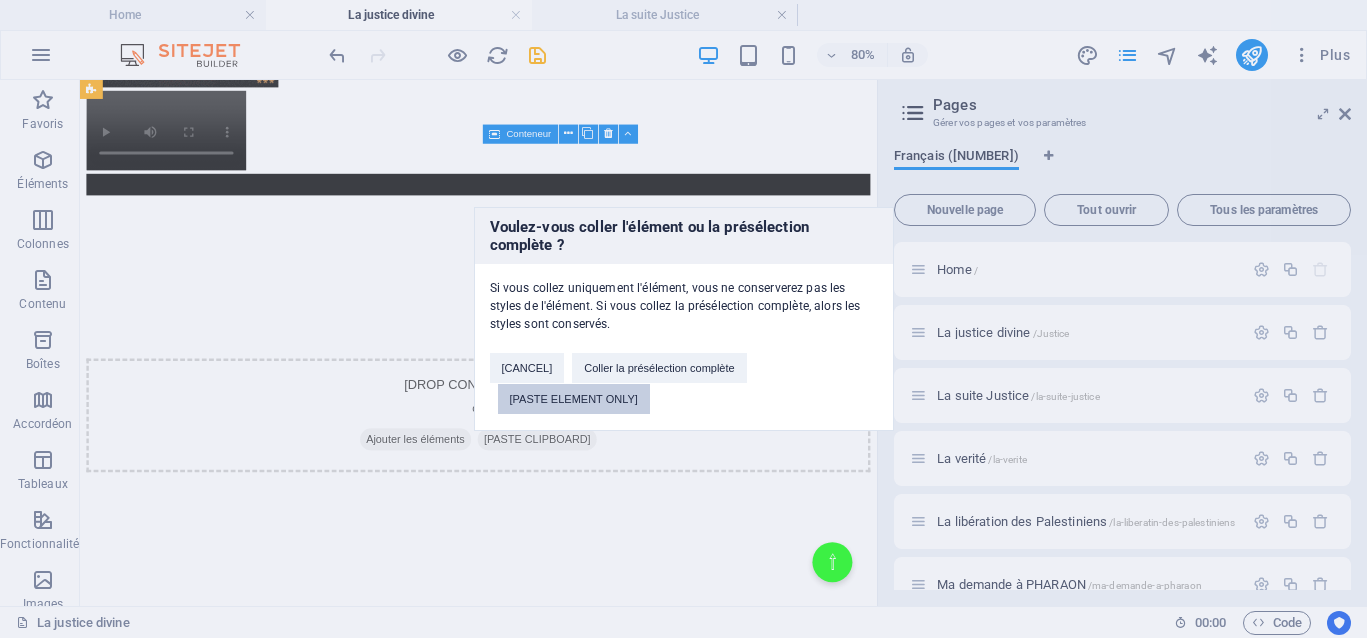 click on "Coller l'élément uniquement" at bounding box center [574, 399] 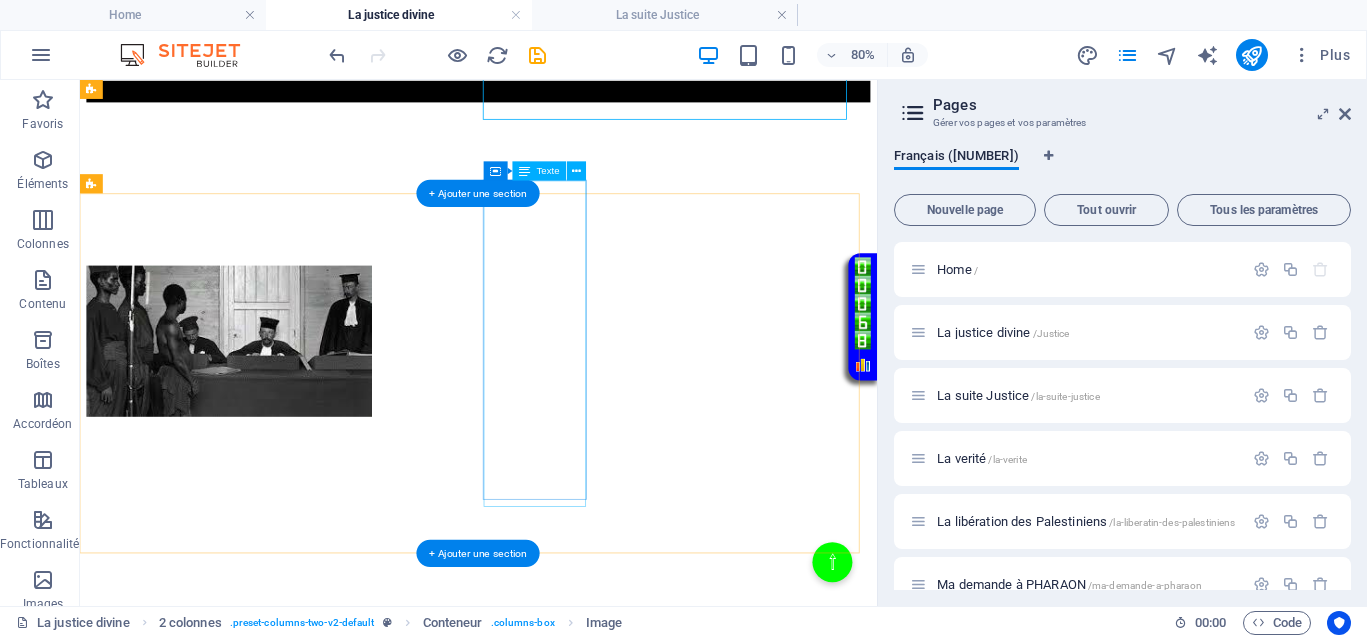 scroll, scrollTop: 1014, scrollLeft: 0, axis: vertical 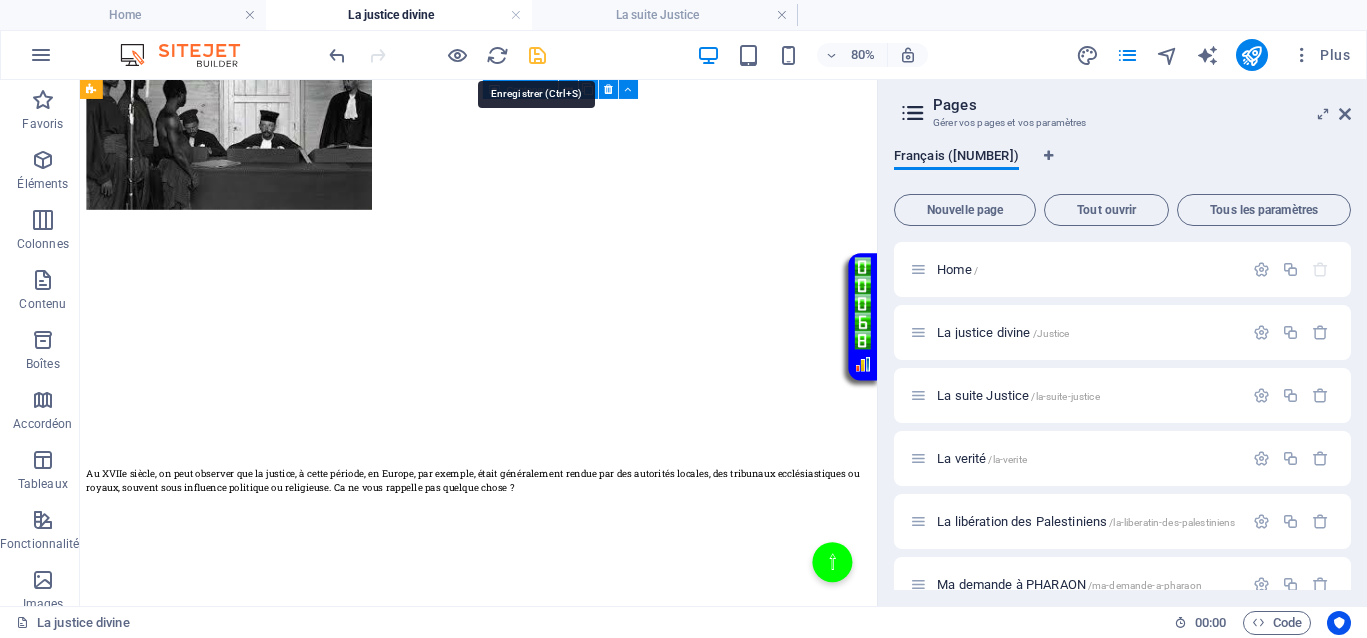 click at bounding box center (537, 55) 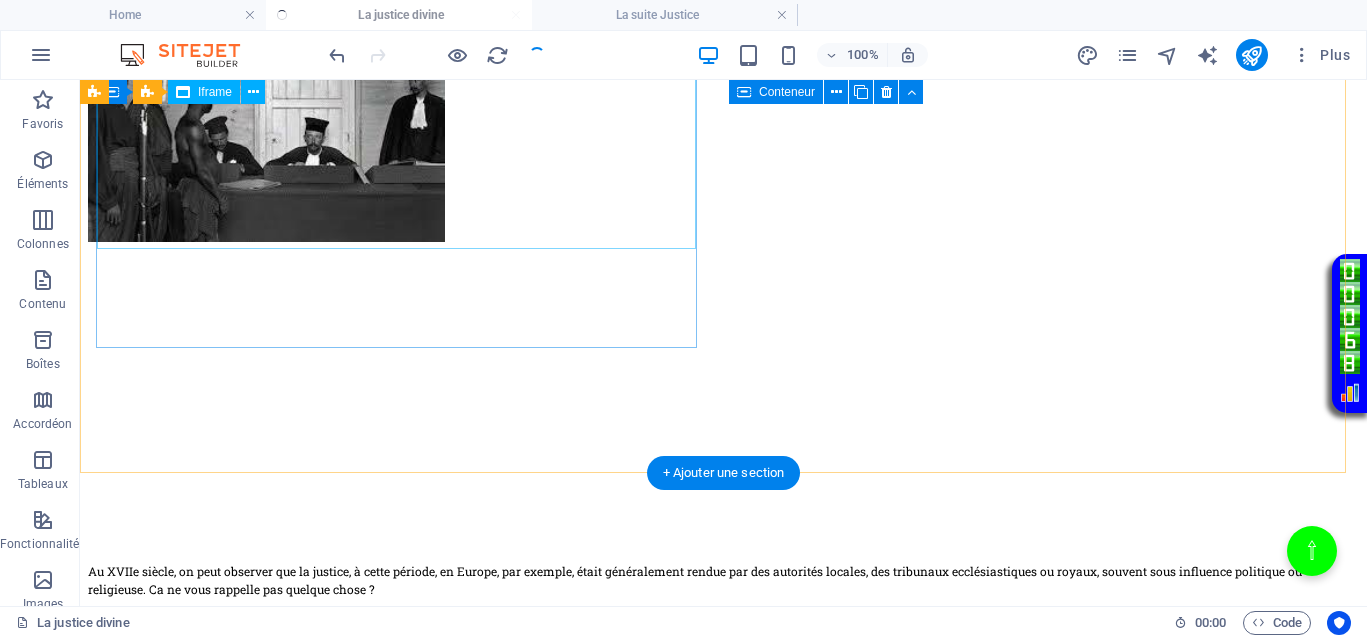 scroll, scrollTop: 1056, scrollLeft: 0, axis: vertical 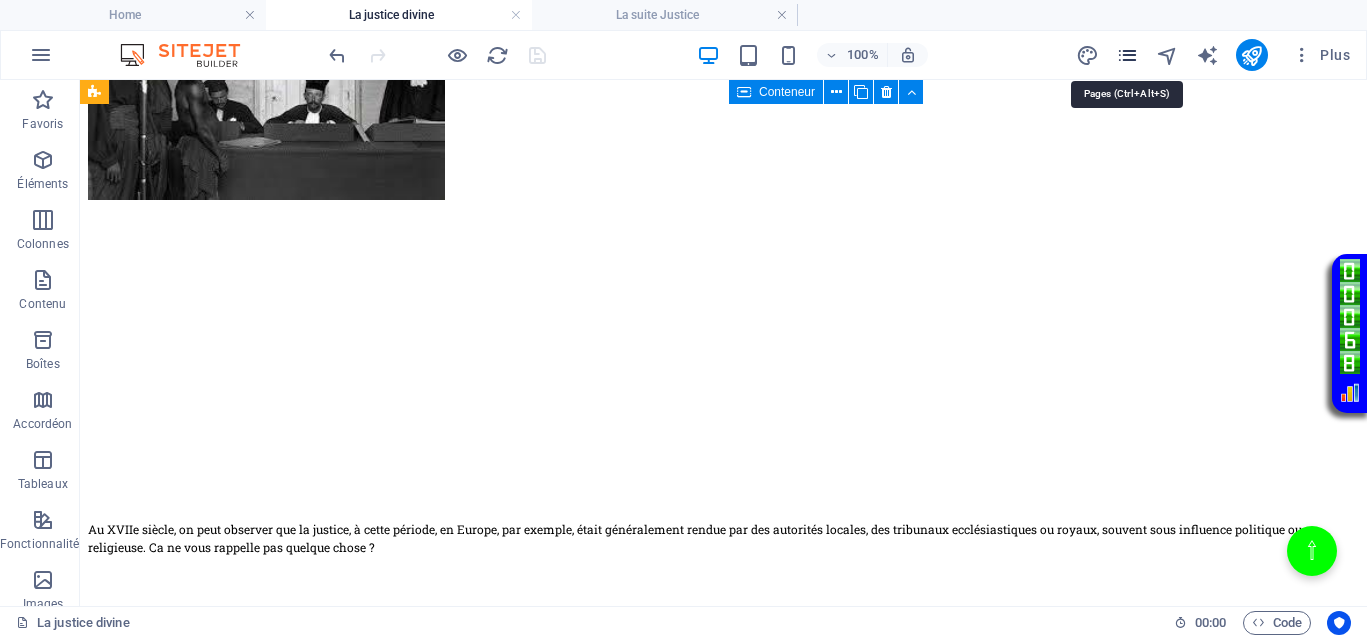 click at bounding box center (1127, 55) 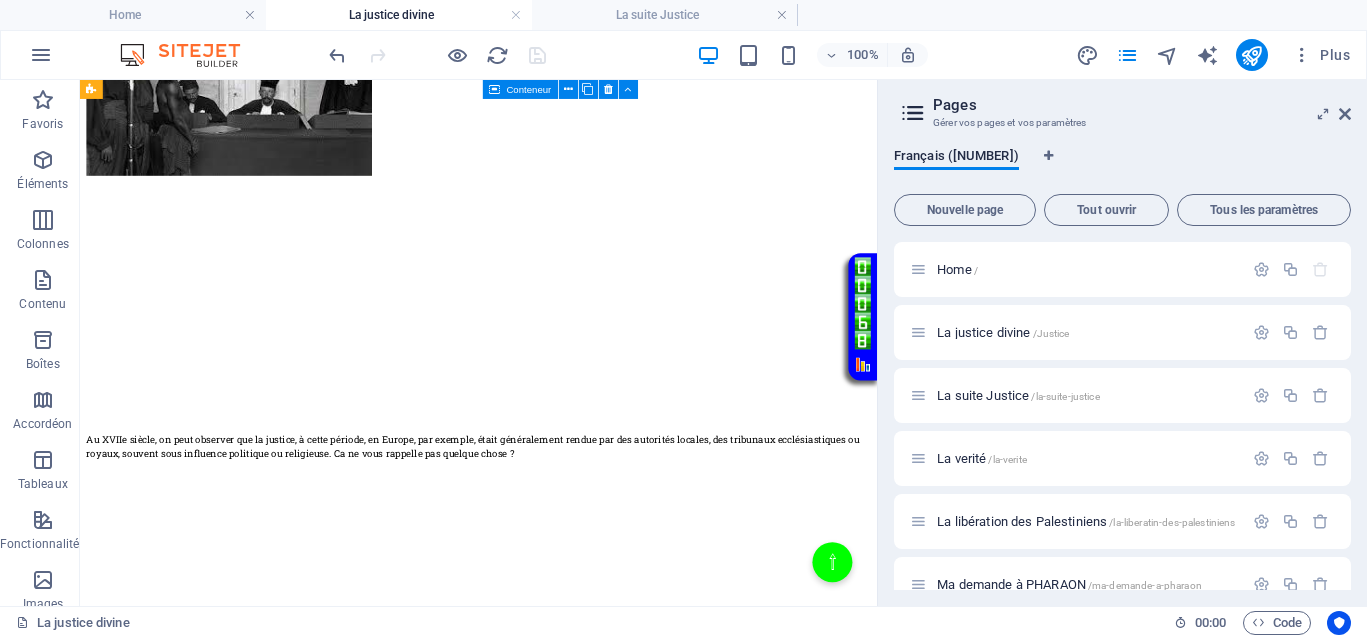 scroll, scrollTop: 1014, scrollLeft: 0, axis: vertical 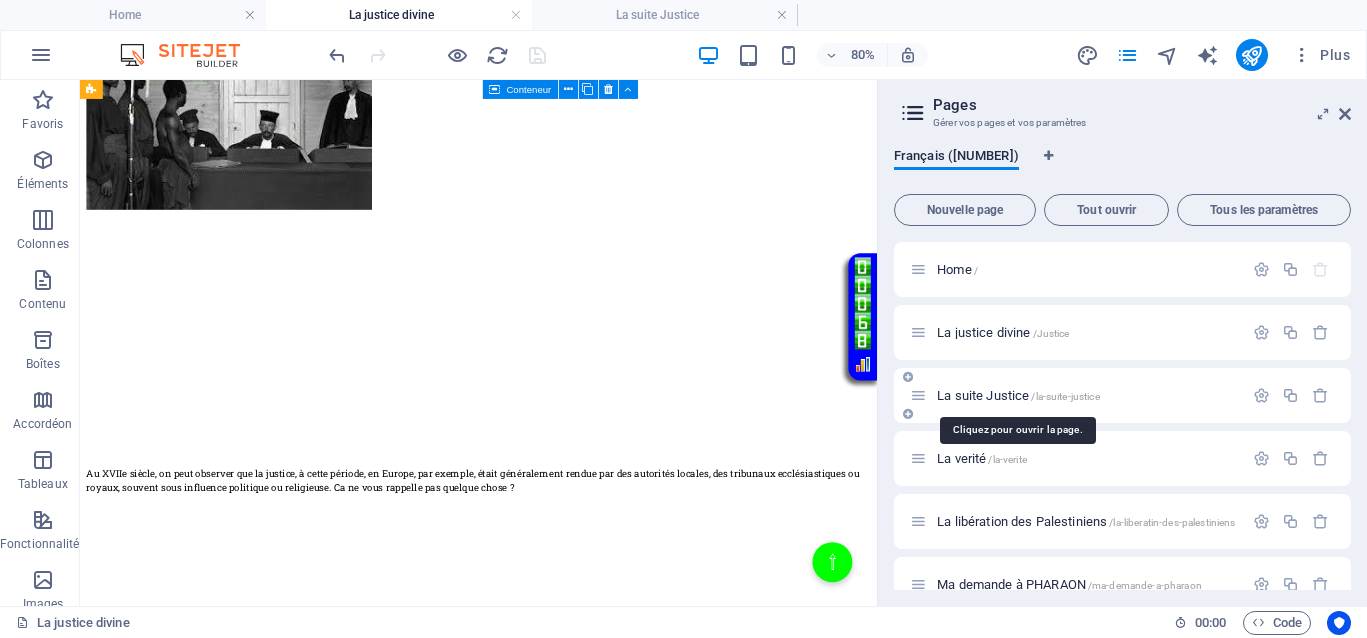 click on "La suite Justice /la-suite-justice" at bounding box center (1018, 395) 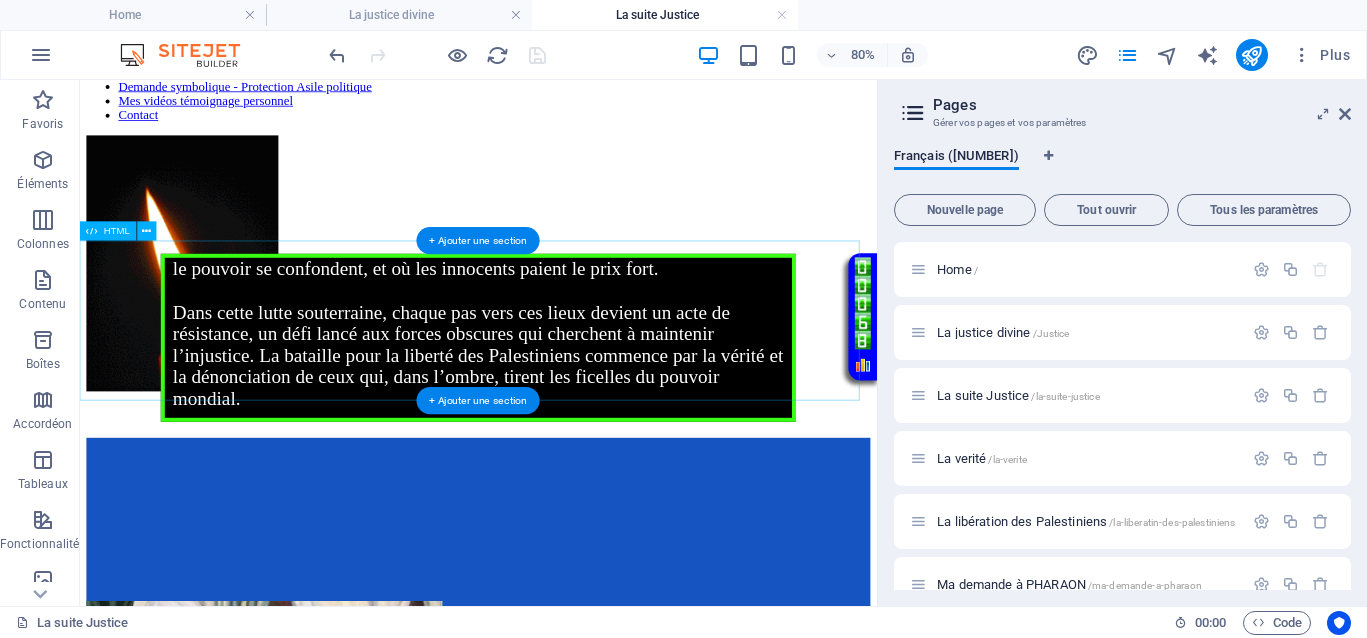 scroll, scrollTop: 125, scrollLeft: 0, axis: vertical 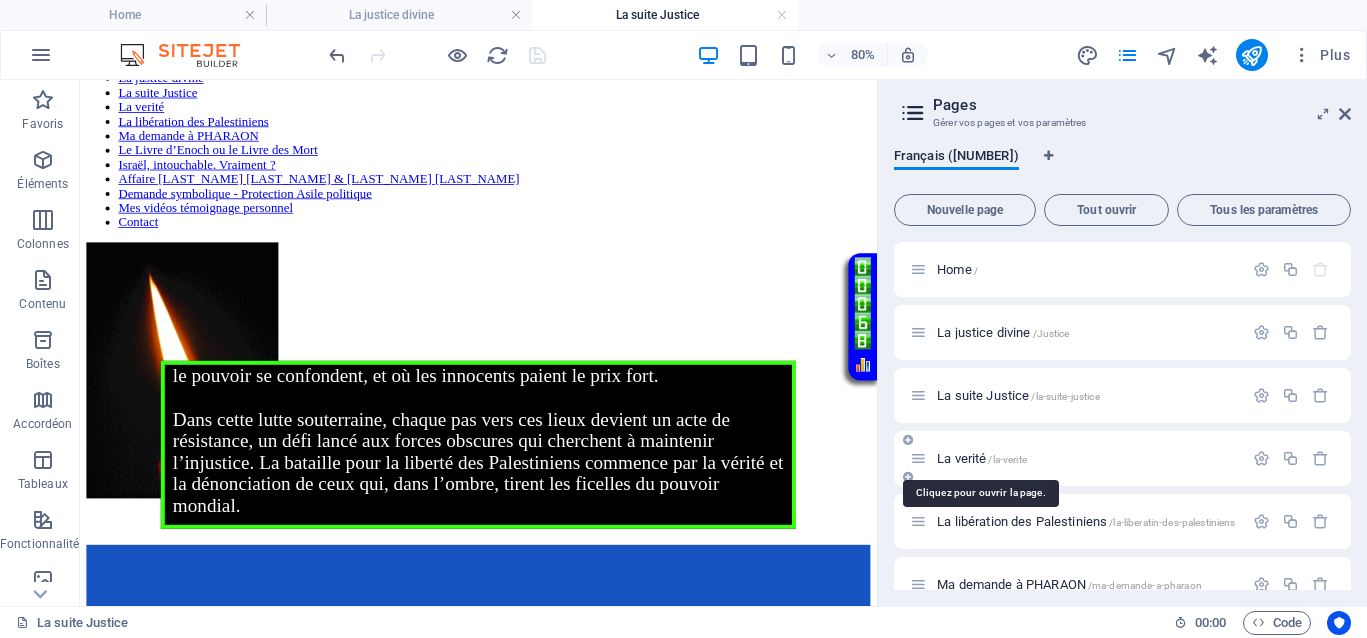 click on "La verité /la-verite" at bounding box center [982, 458] 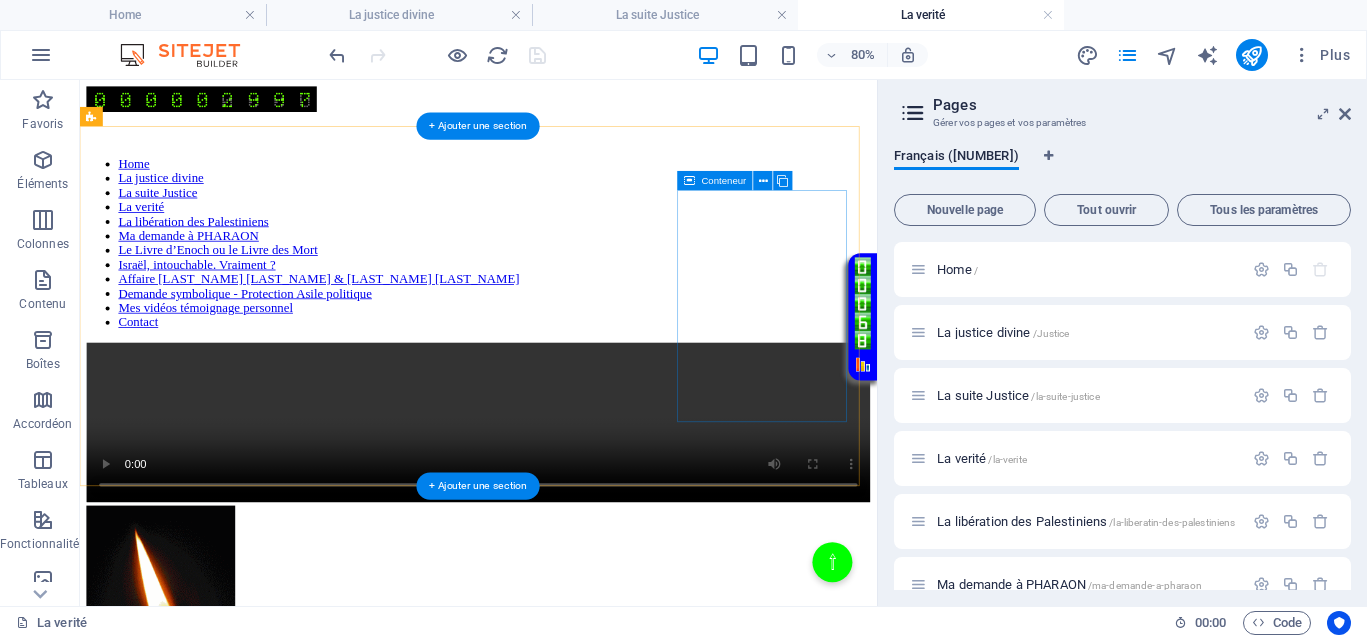 scroll, scrollTop: 625, scrollLeft: 0, axis: vertical 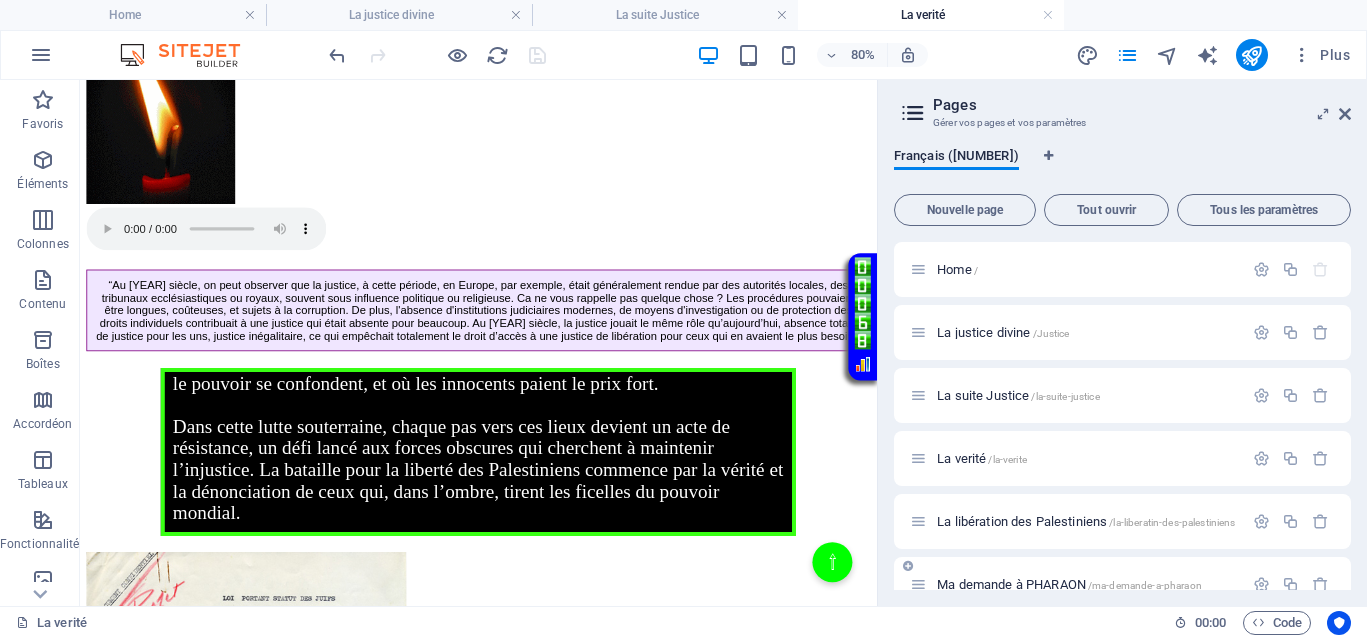 click on "La libération des Palestiniens /la-liberatin-des-palestiniens" at bounding box center (1086, 521) 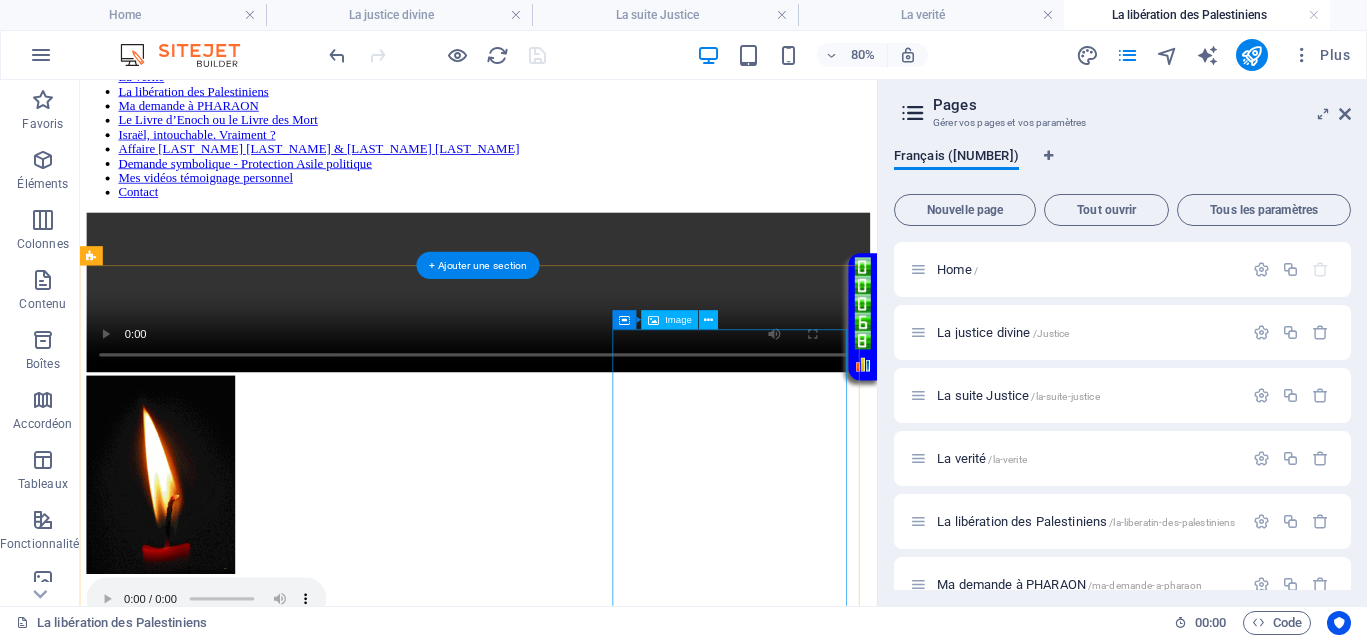 scroll, scrollTop: 625, scrollLeft: 0, axis: vertical 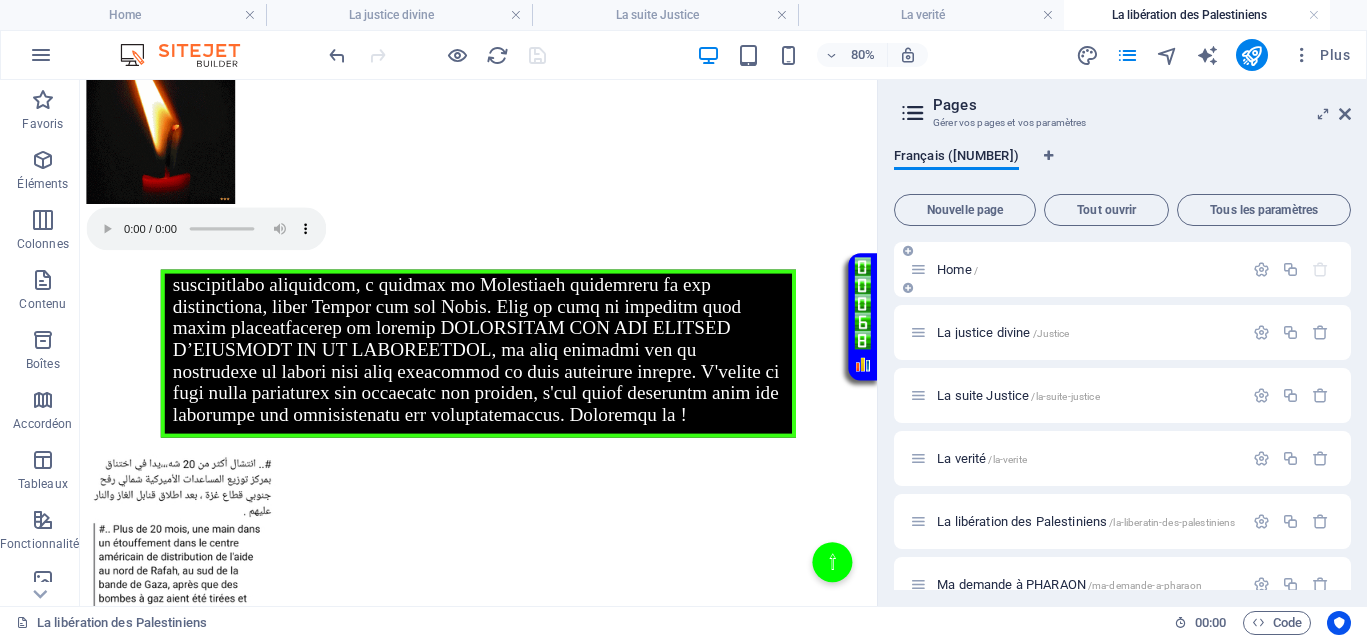 click on "Home /" at bounding box center (957, 269) 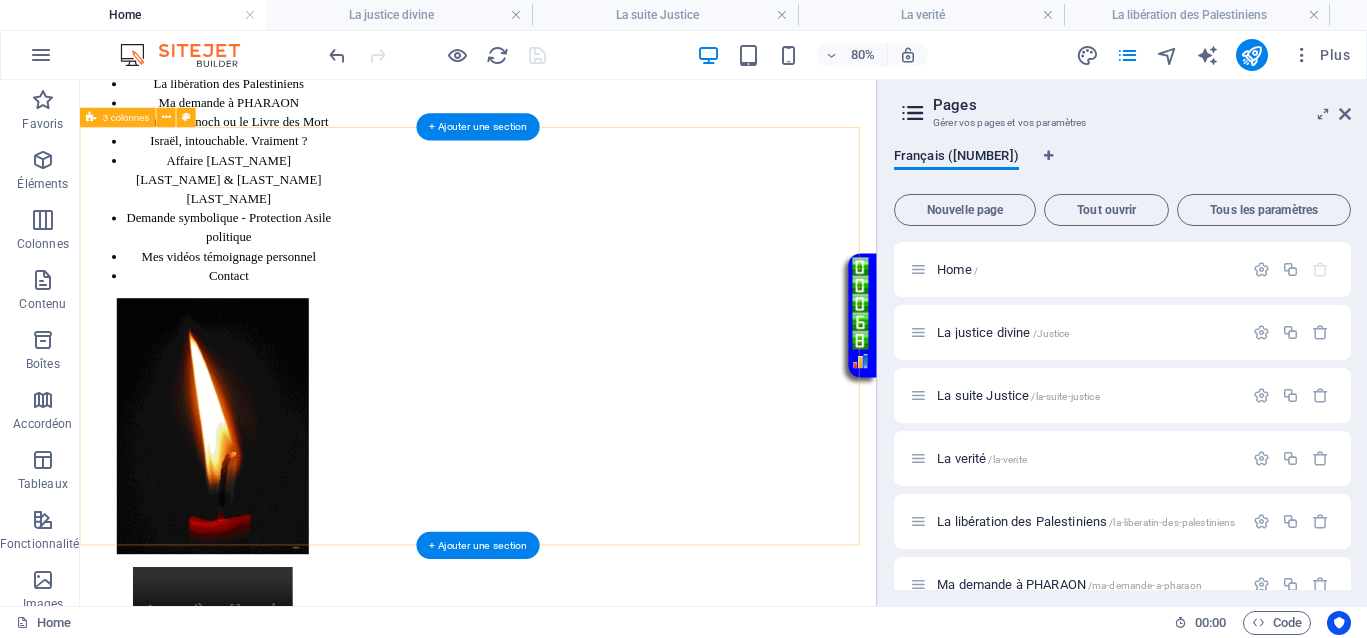 scroll, scrollTop: 375, scrollLeft: 0, axis: vertical 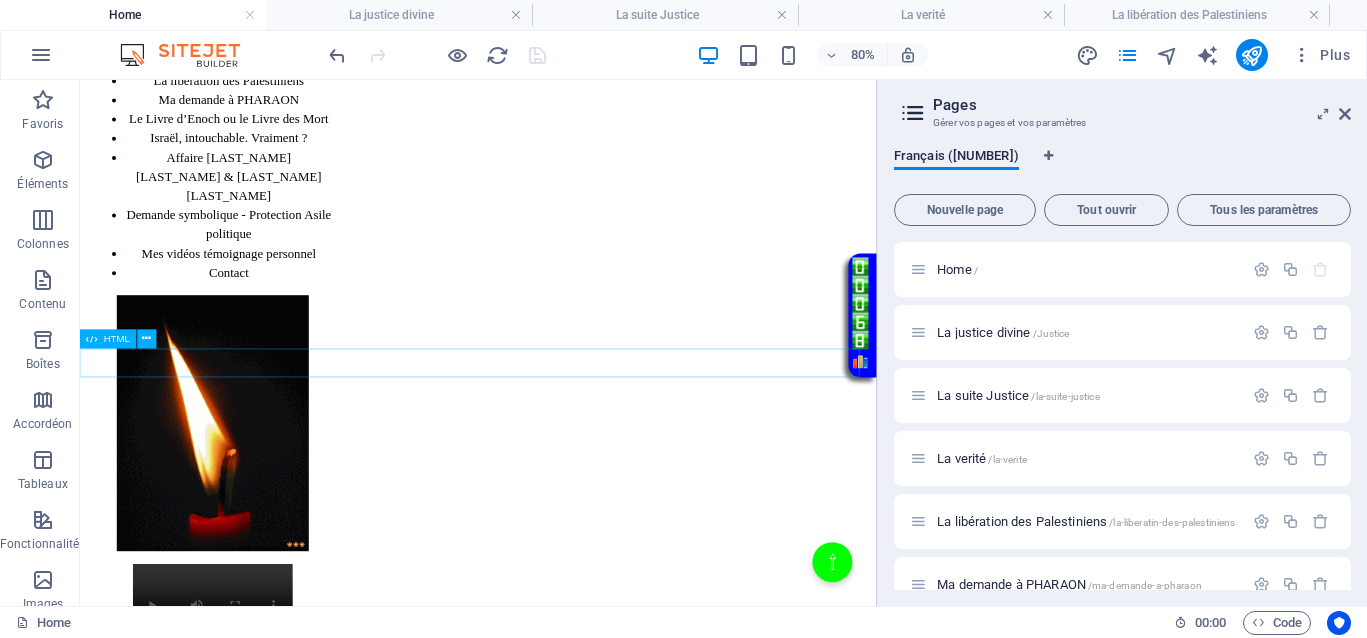 click on "Défilement de texte vert fluide" at bounding box center (578, 890) 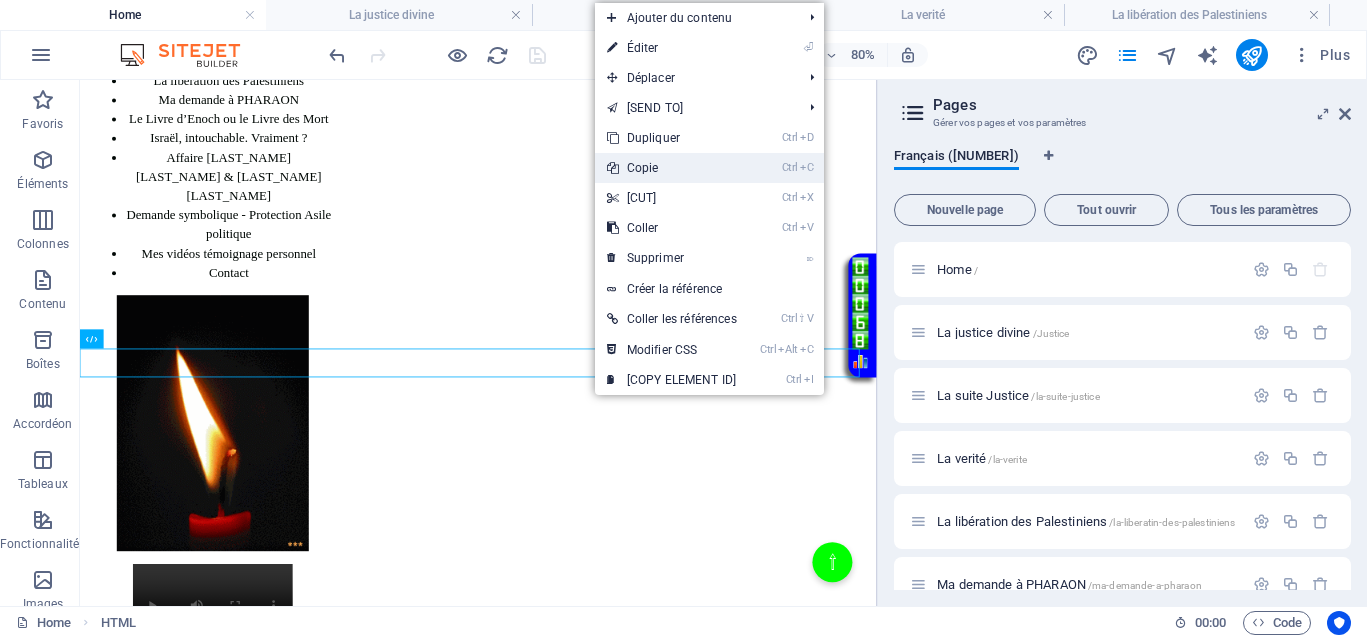 drag, startPoint x: 638, startPoint y: 171, endPoint x: 768, endPoint y: 211, distance: 136.01471 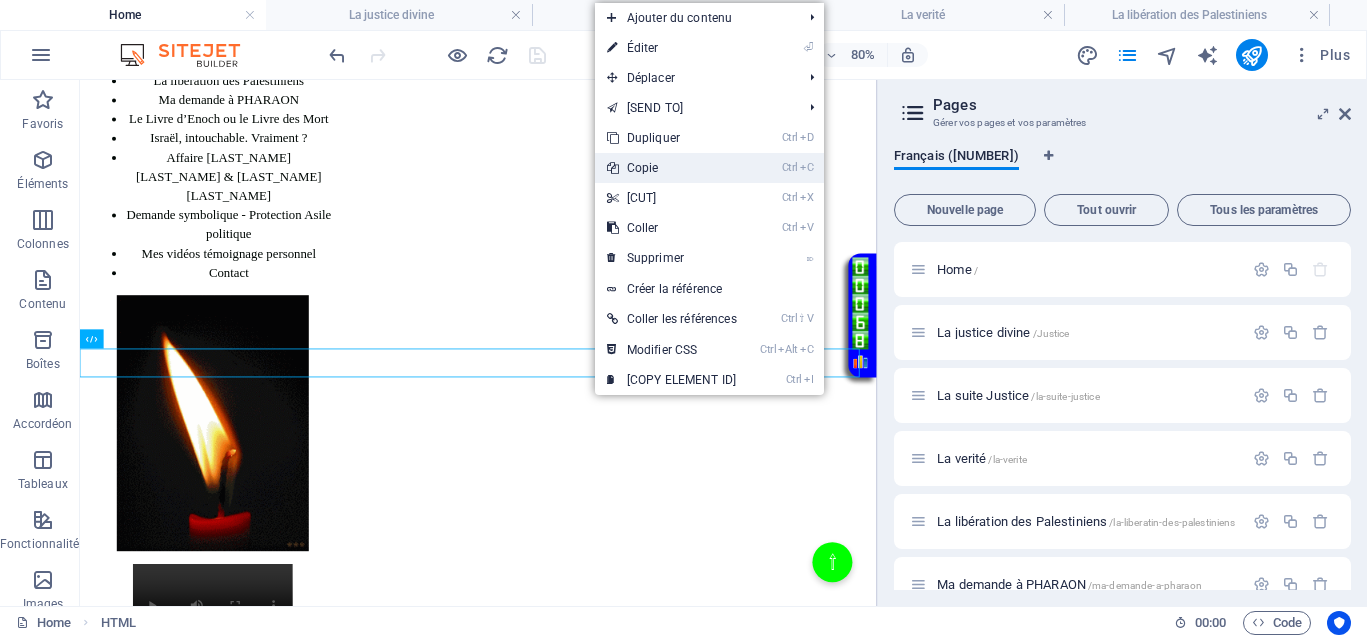 click on "Ctrl C  Copie" at bounding box center (672, 168) 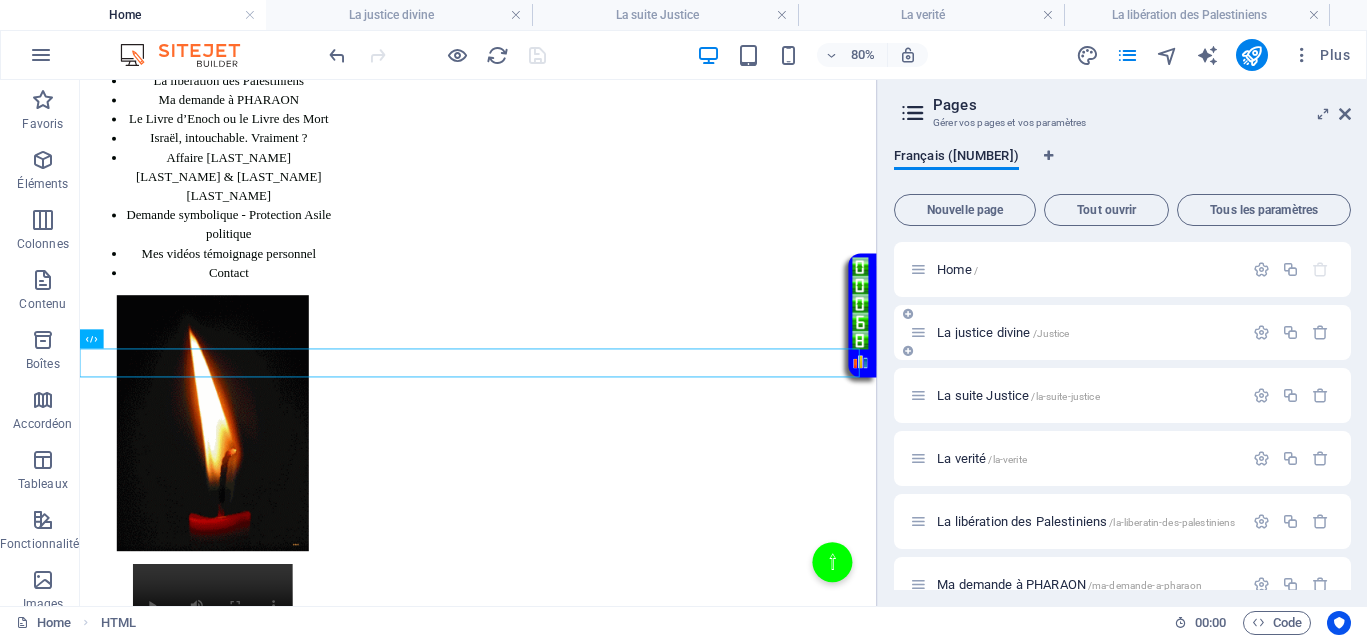 click on "La justice divine /Justice" at bounding box center [1076, 332] 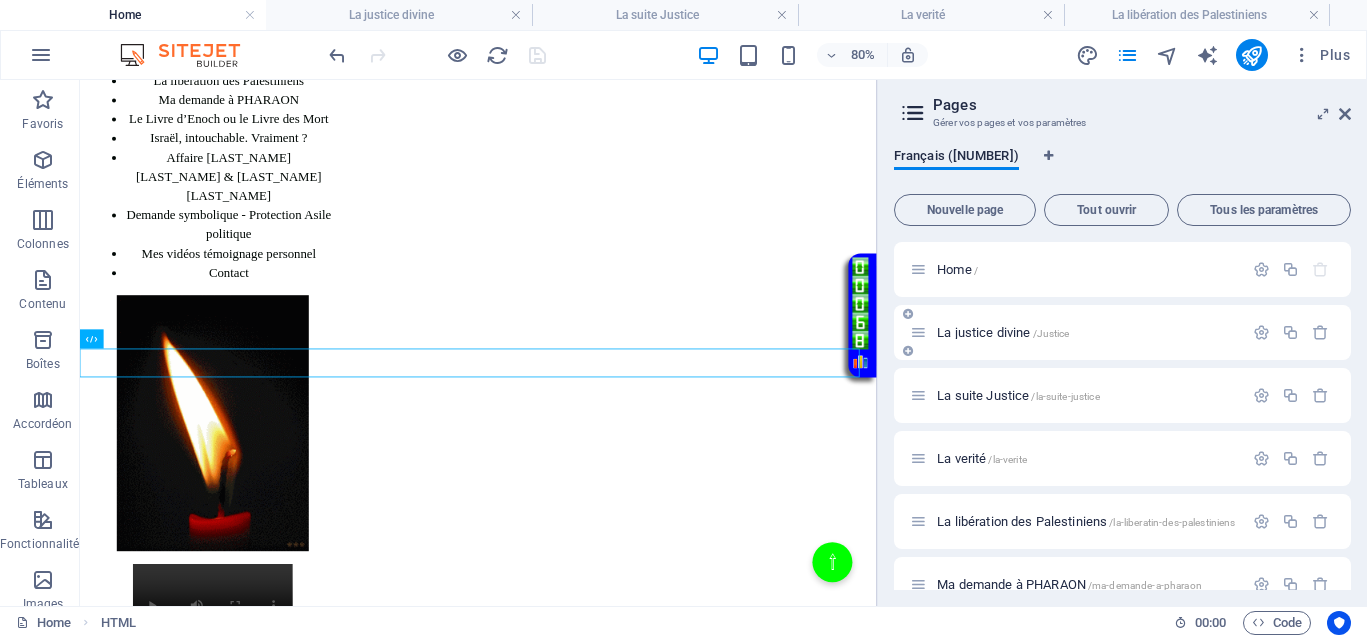 click on "La justice divine /Justice" at bounding box center [1003, 332] 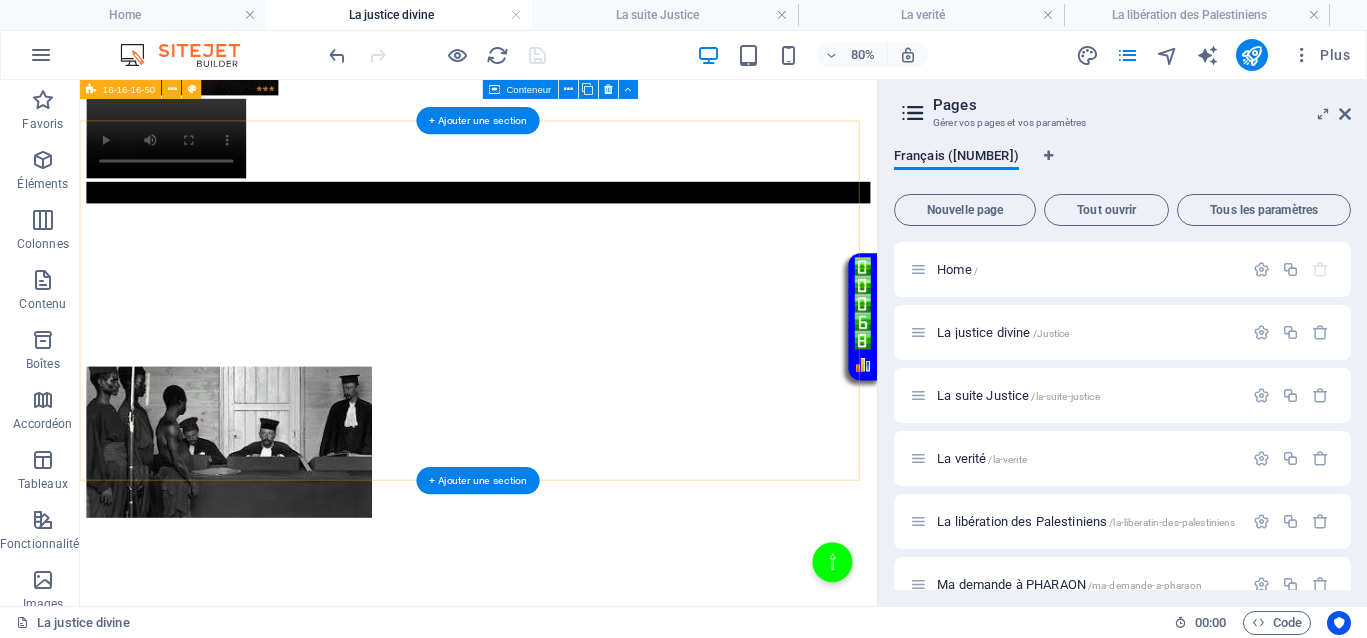 scroll, scrollTop: 389, scrollLeft: 0, axis: vertical 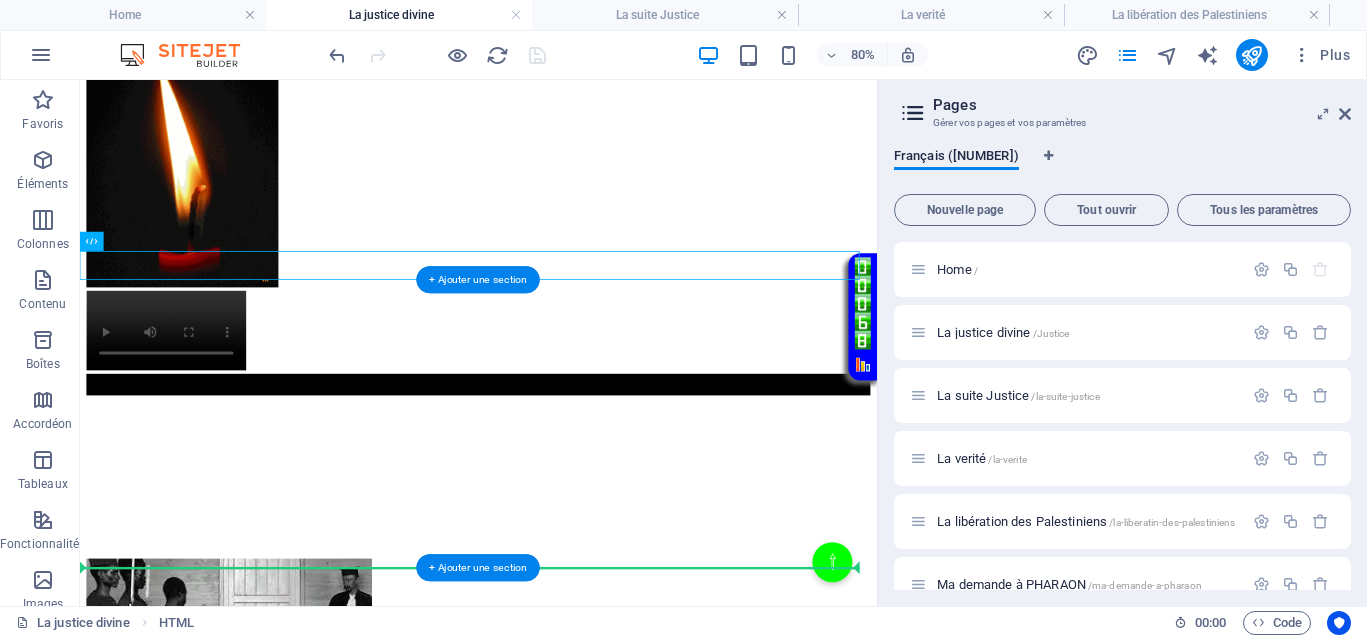 drag, startPoint x: 726, startPoint y: 408, endPoint x: 601, endPoint y: 631, distance: 255.64429 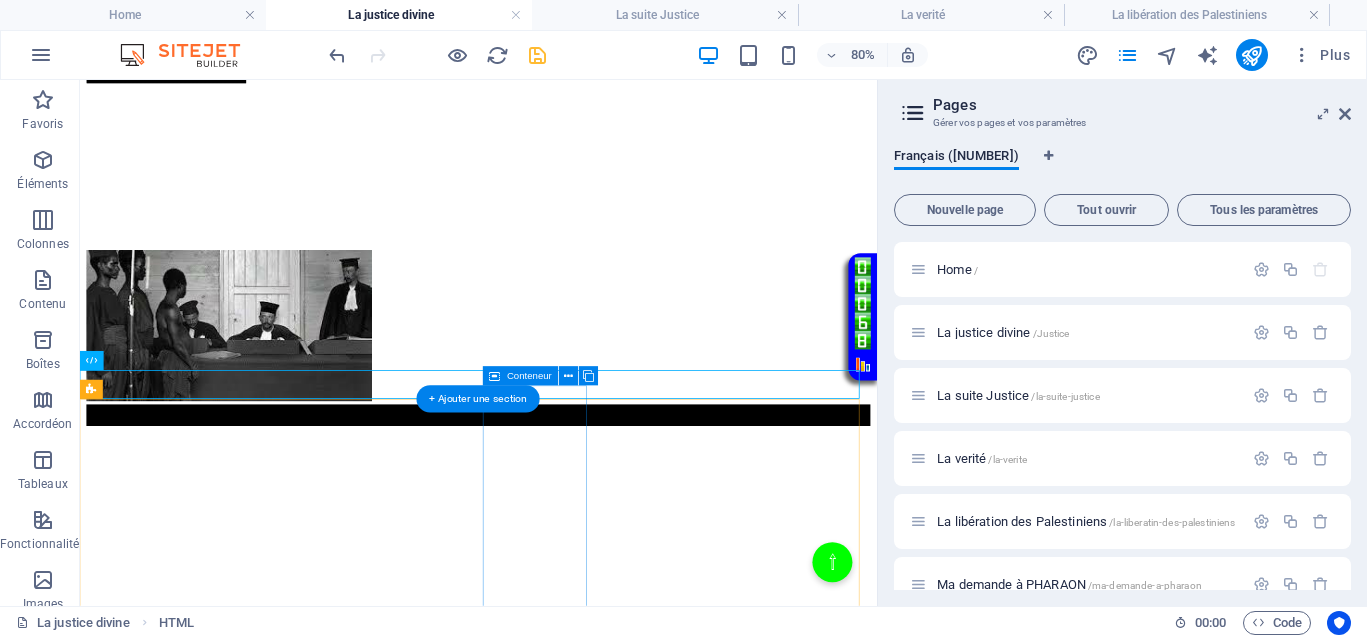 scroll, scrollTop: 764, scrollLeft: 0, axis: vertical 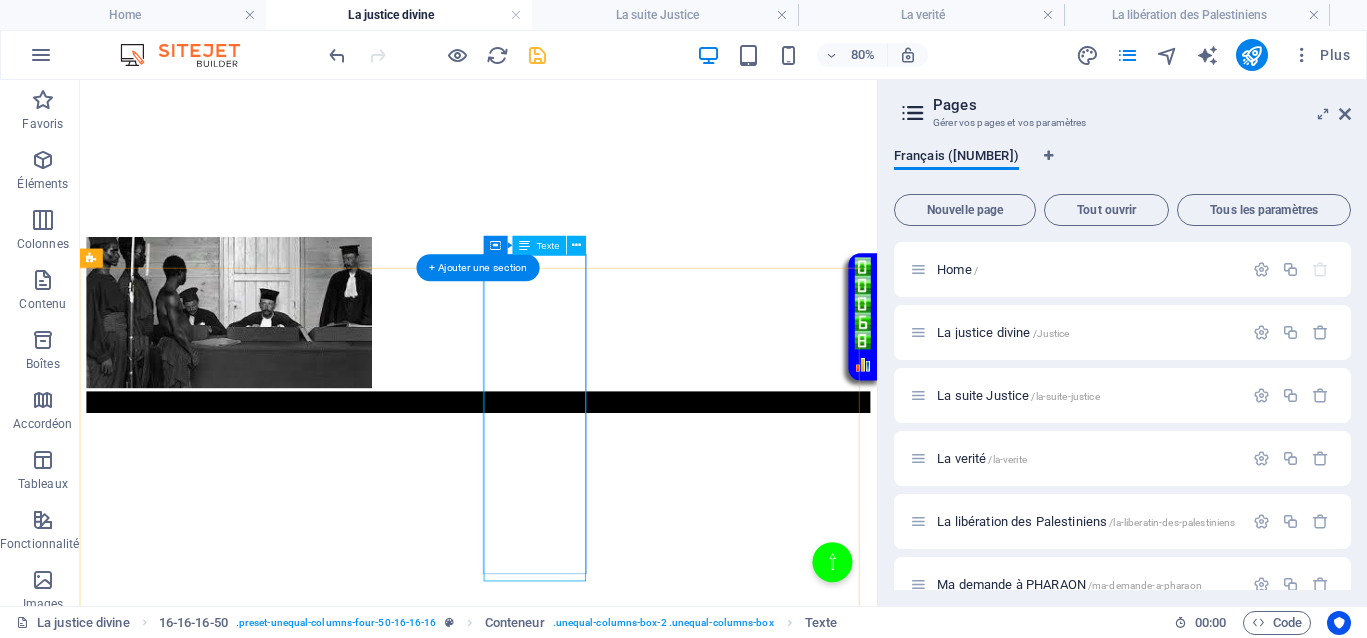click on "Au XVIIe siècle, on peut observer que la justice, à cette période, en Europe, par exemple, était généralement rendue par des autorités locales, des tribunaux ecclésiastiques ou royaux, souvent sous influence politique ou religieuse. Ca ne vous rappelle pas quelque chose ?" at bounding box center [578, 881] 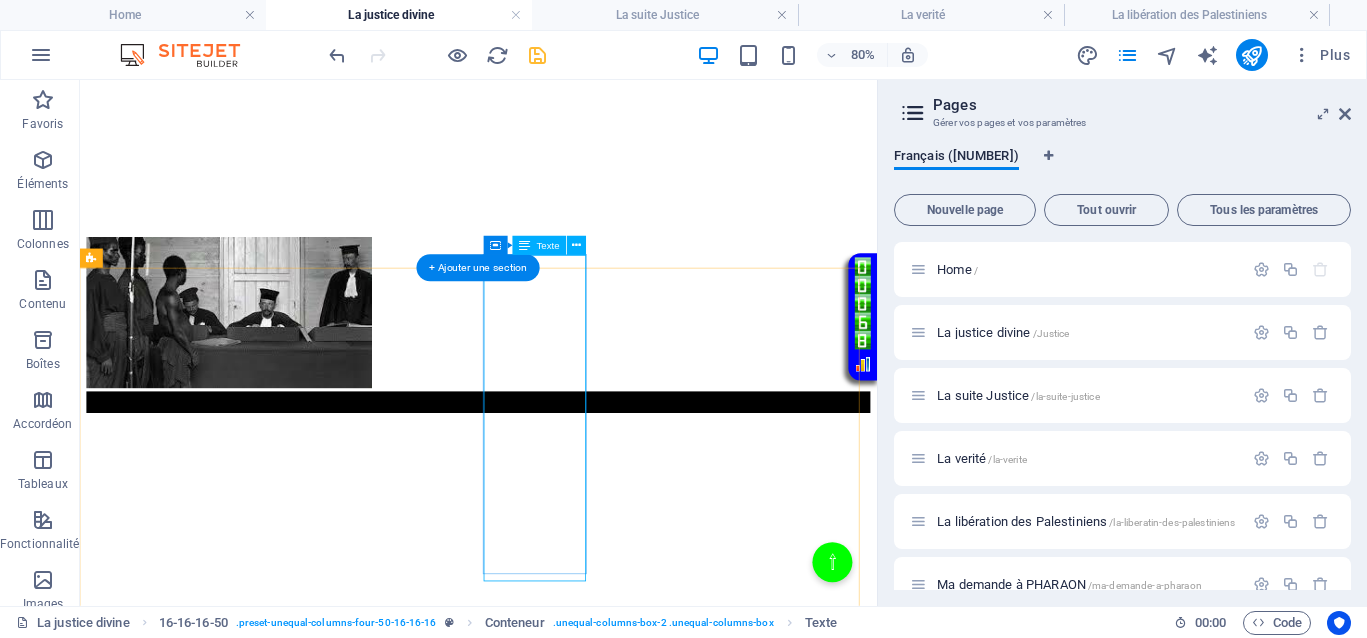 click on "Au XVIIe siècle, on peut observer que la justice, à cette période, en Europe, par exemple, était généralement rendue par des autorités locales, des tribunaux ecclésiastiques ou royaux, souvent sous influence politique ou religieuse. Ca ne vous rappelle pas quelque chose ?" at bounding box center [578, 881] 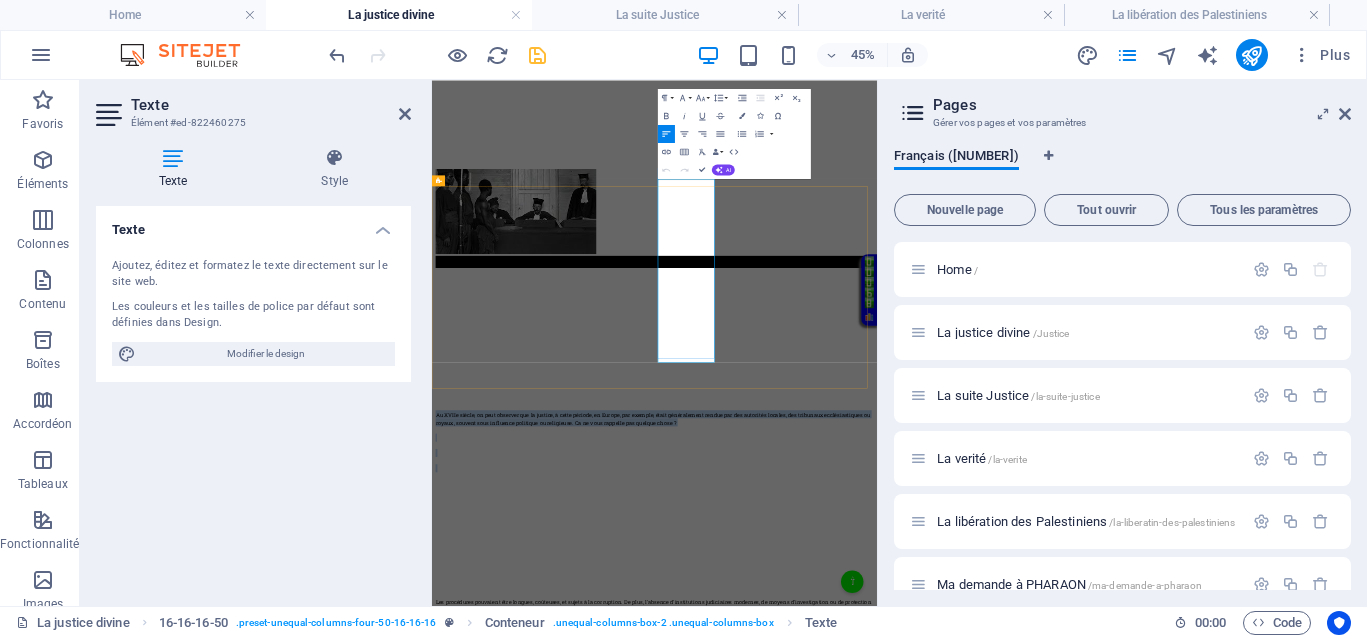 copy on "Au XVIIe siècle, on peut observer que la justice, à cette période, en Europe, par exemple, était généralement rendue par des autorités locales, des tribunaux ecclésiastiques ou royaux, souvent sous influence politique ou religieuse. Ca ne vous rappelle pas quelque chose ?" 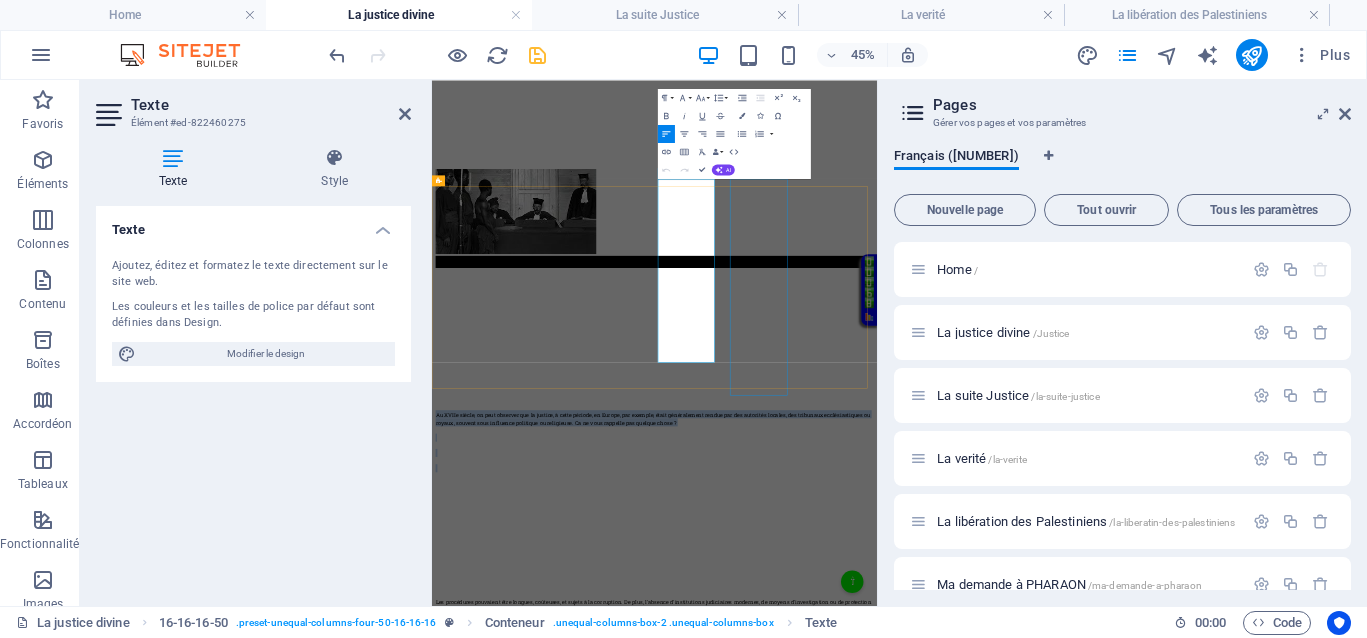 click on "Les procédures pouvaient être longues, coûteuses, et sujets à la corruption. De plus, l'absence d'institutions judiciaires modernes, de moyens d'investigation ou de protection des droits individuels contribuait à une justice qui était absente ou défaillante pour beaucoup." at bounding box center (926, 1315) 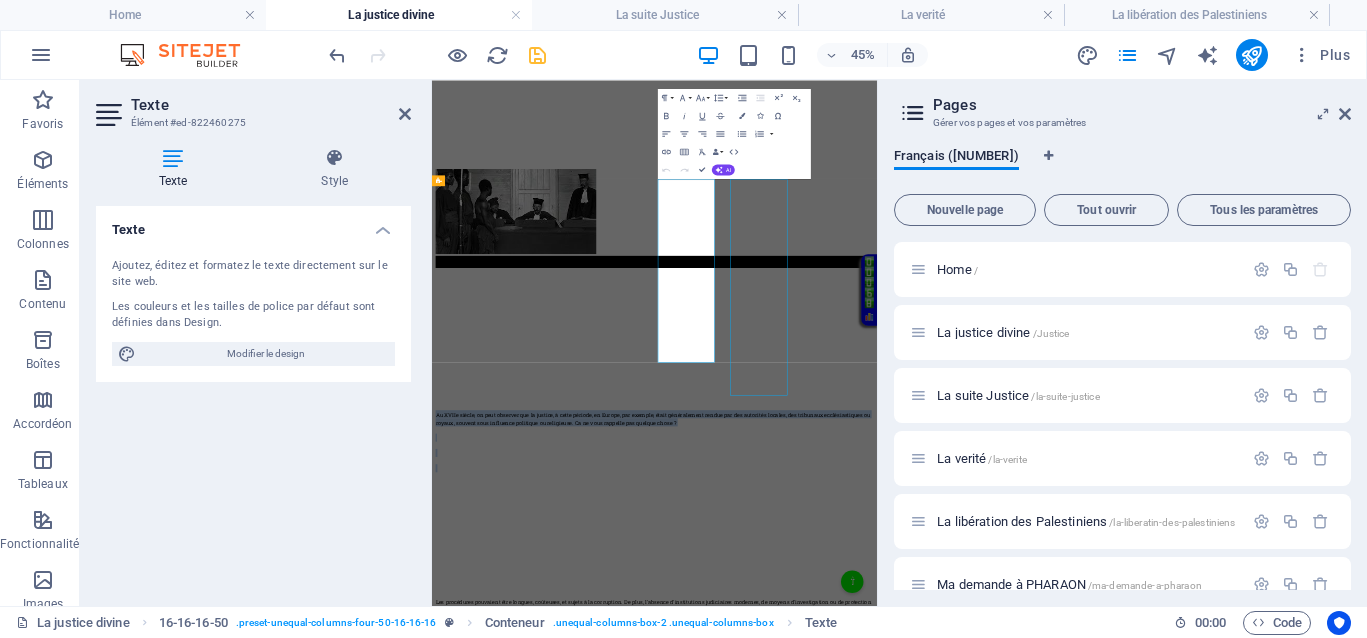 click on "Les procédures pouvaient être longues, coûteuses, et sujets à la corruption. De plus, l'absence d'institutions judiciaires modernes, de moyens d'investigation ou de protection des droits individuels contribuait à une justice qui était absente ou défaillante pour beaucoup." at bounding box center (926, 1315) 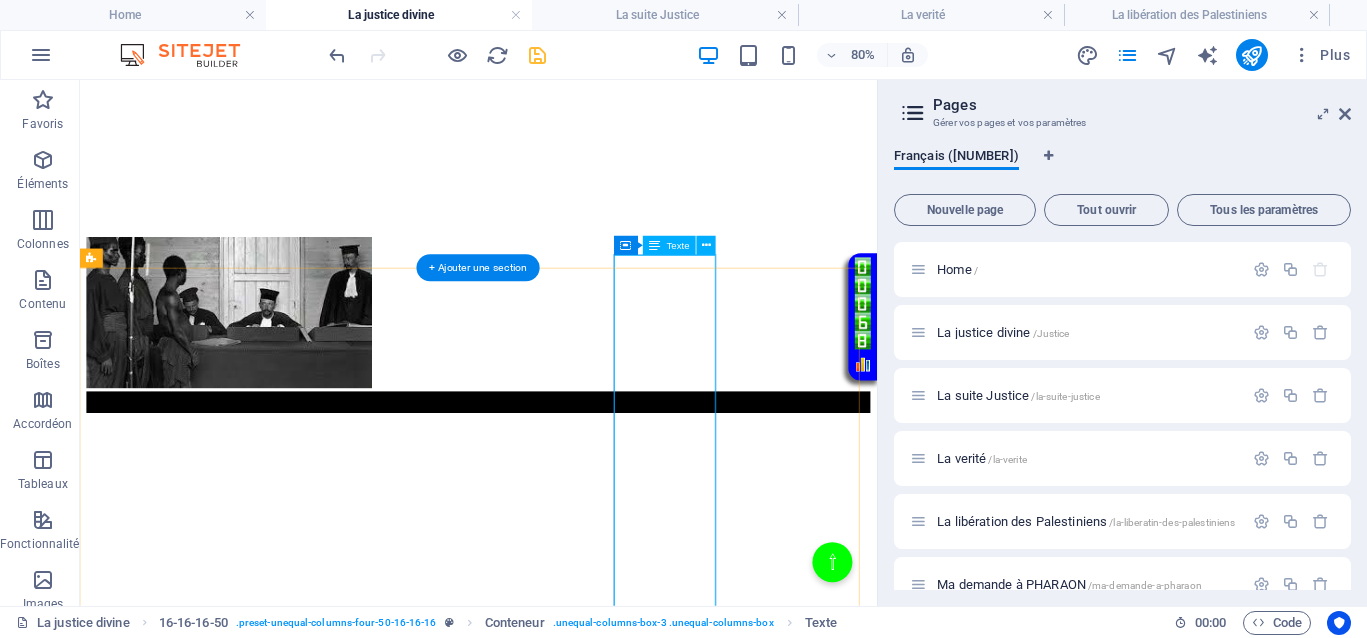 click on "Les procédures pouvaient être longues, coûteuses, et sujets à la corruption. De plus, l'absence d'institutions judiciaires modernes, de moyens d'investigation ou de protection des droits individuels contribuait à une justice qui était absente ou défaillante pour beaucoup." at bounding box center (578, 1315) 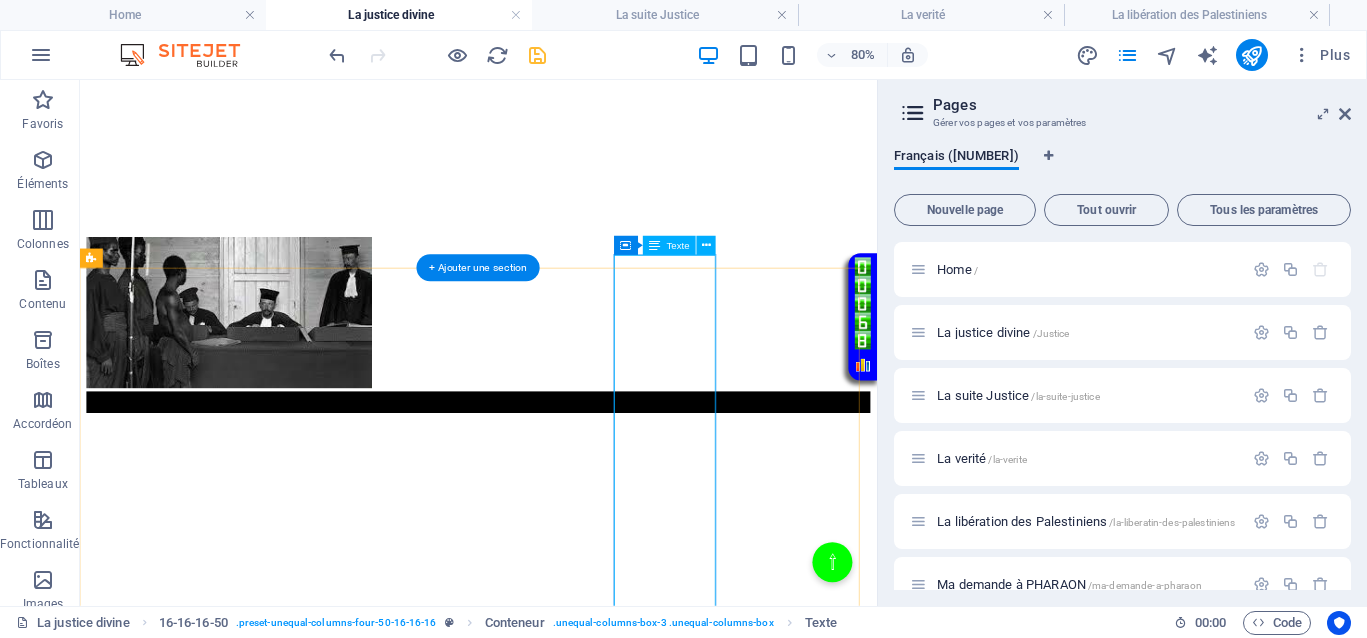 click on "Les procédures pouvaient être longues, coûteuses, et sujets à la corruption. De plus, l'absence d'institutions judiciaires modernes, de moyens d'investigation ou de protection des droits individuels contribuait à une justice qui était absente ou défaillante pour beaucoup." at bounding box center [578, 1315] 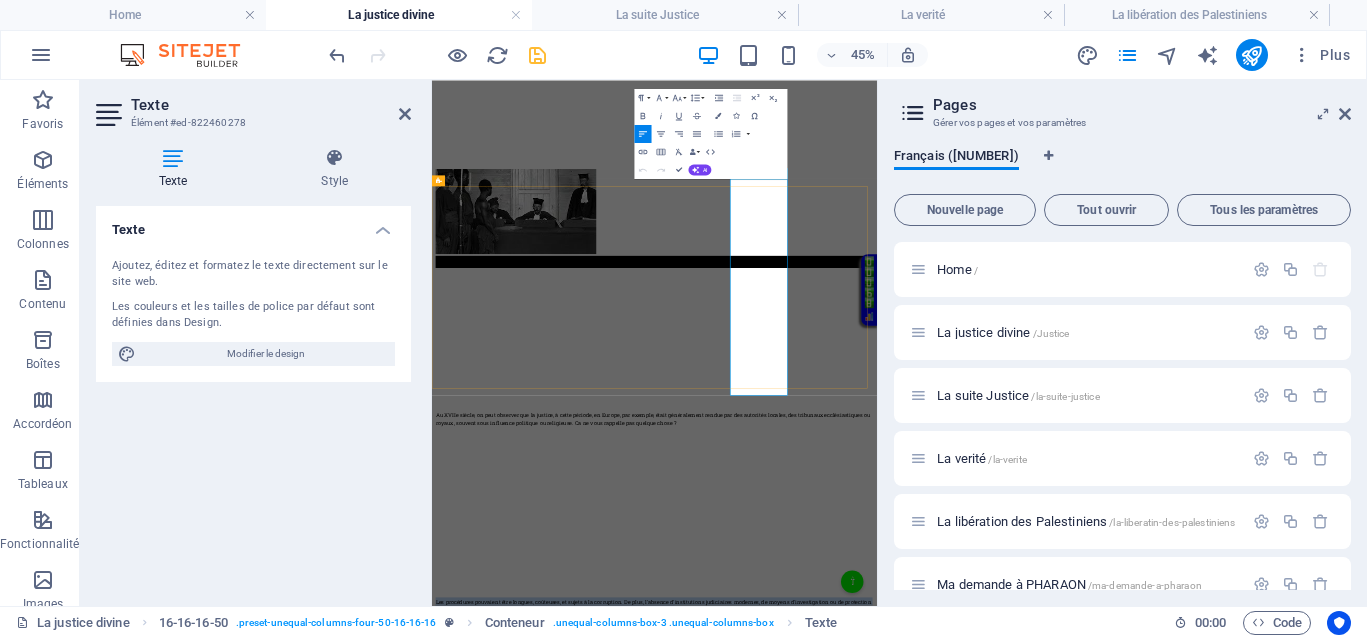 copy on "Les procédures pouvaient être longues, coûteuses, et sujets à la corruption. De plus, l'absence d'institutions judiciaires modernes, de moyens d'investigation ou de protection des droits individuels contribuait à une justice qui était absente ou défaillante pour beaucoup." 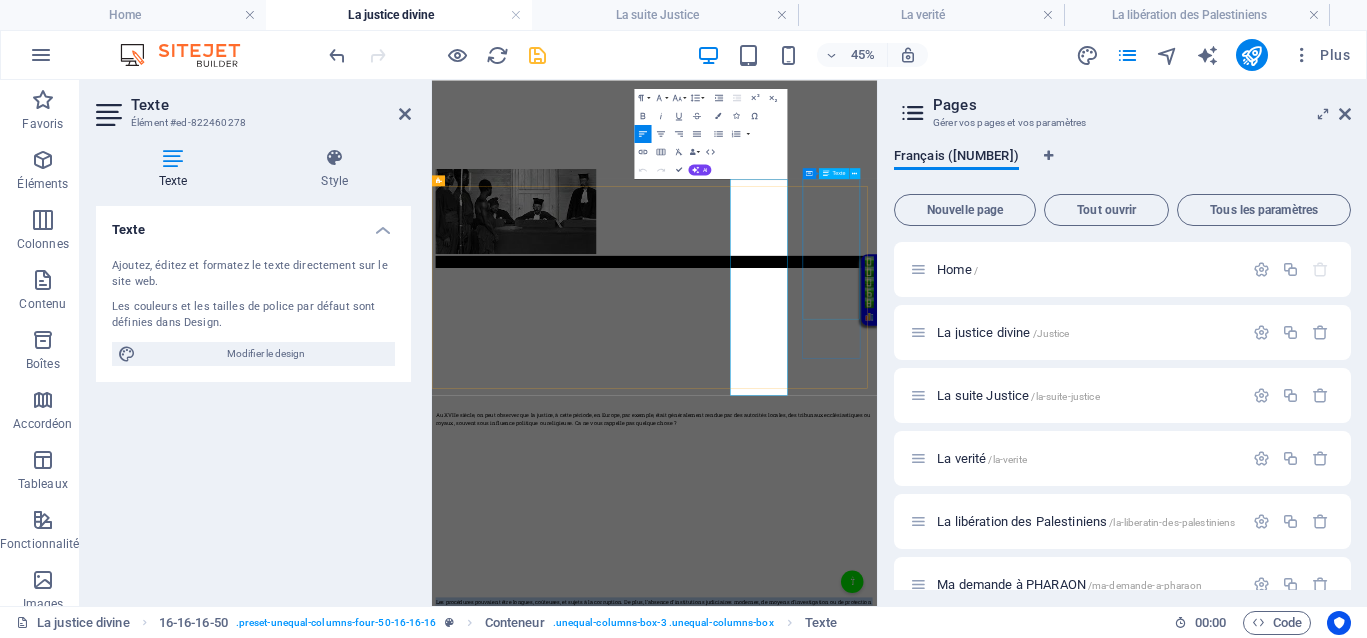 click on "Au XVIIe siècle, la justice jouait le même rôle qu’aujourd’hui, absence totale de justice pour les uns, justice inégalitaire, ce qui empêchait totalement le droit d’accès à une justice de libération pour ceux qui en avaient le plus besoin." at bounding box center [926, 1454] 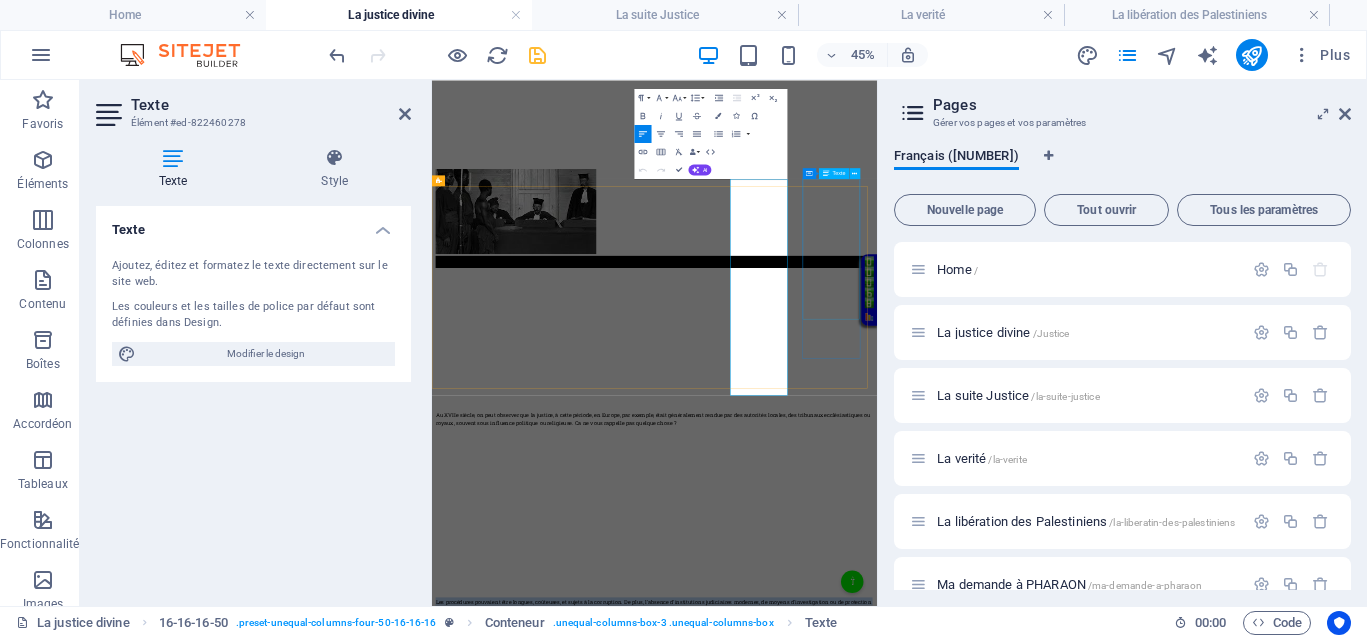click on "Au XVIIe siècle, la justice jouait le même rôle qu’aujourd’hui, absence totale de justice pour les uns, justice inégalitaire, ce qui empêchait totalement le droit d’accès à une justice de libération pour ceux qui en avaient le plus besoin." at bounding box center (926, 1454) 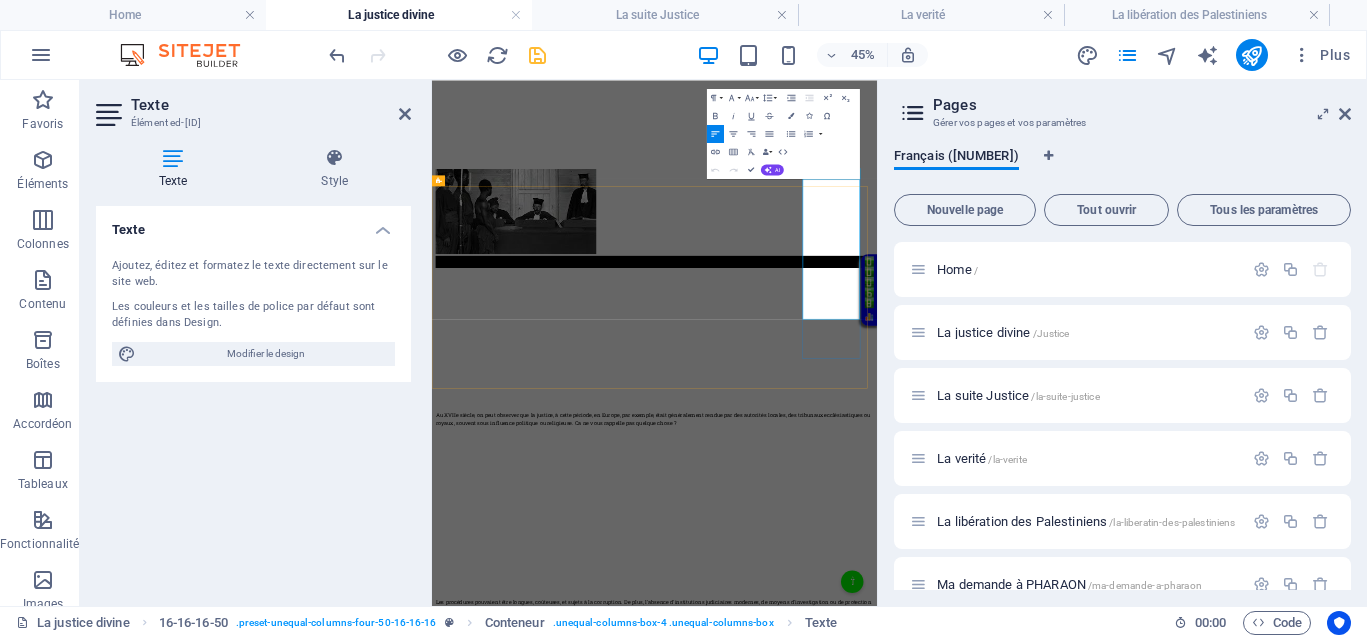 copy on "Au XVIIe siècle, la justice jouait le même rôle qu’aujourd’hui, absence totale de justice pour les uns, justice inégalitaire, ce qui empêchait totalement le droit d’accès à une justice de libération pour ceux qui en avaient le plus besoin." 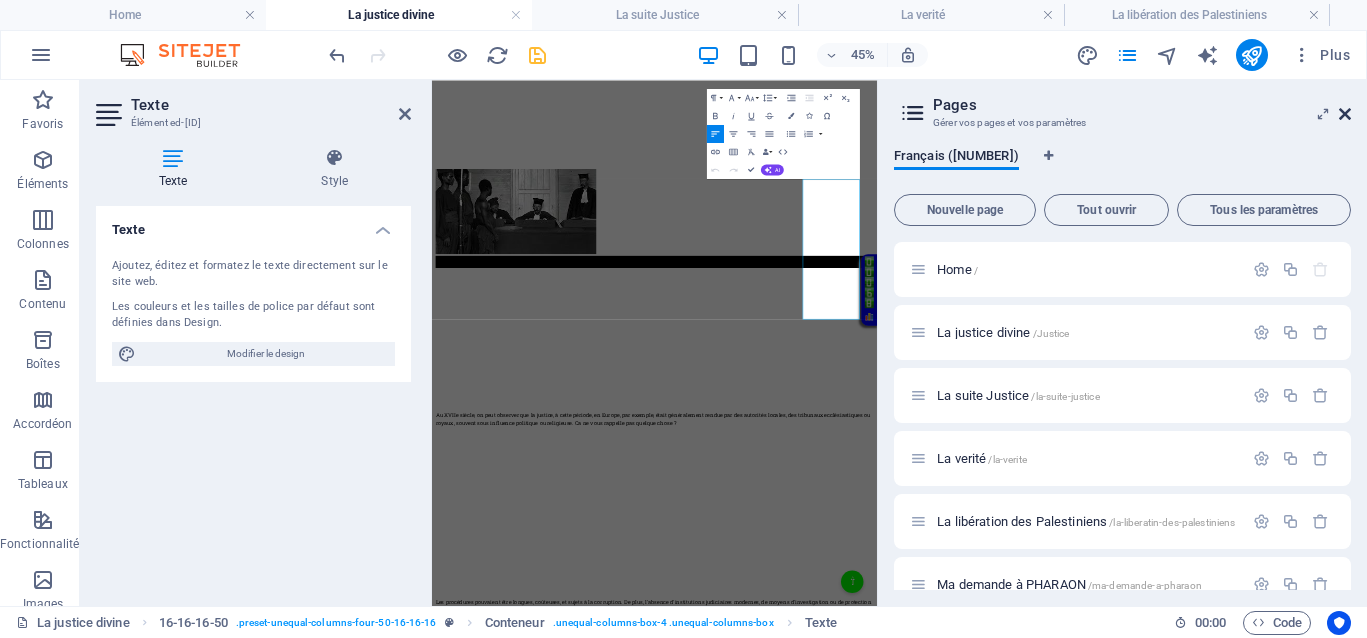 click at bounding box center [1345, 114] 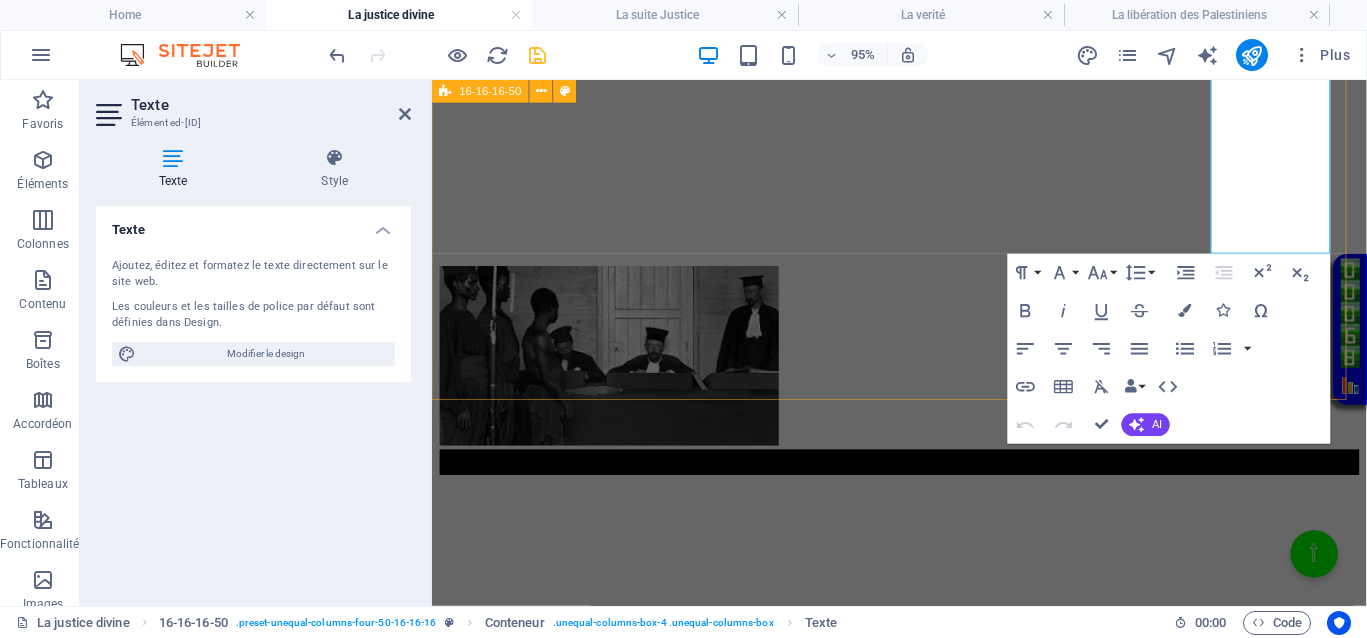 scroll, scrollTop: 1139, scrollLeft: 0, axis: vertical 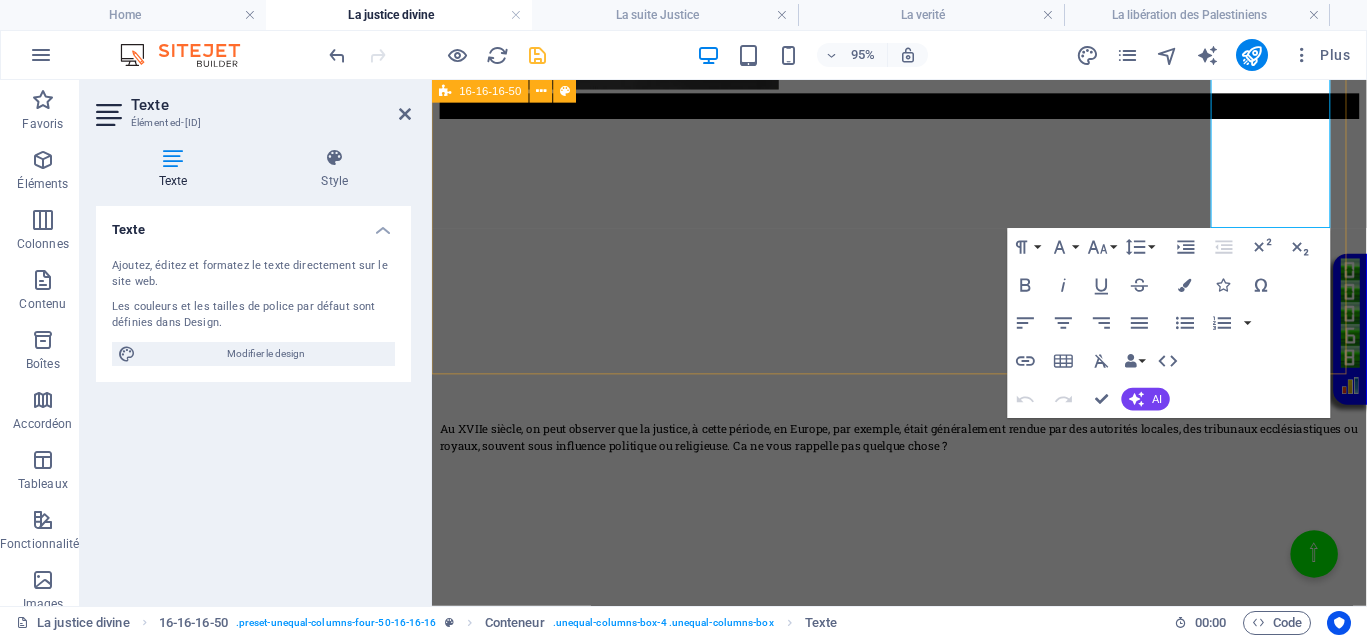 click on "</div> Au XVIIe siècle, on peut observer que la justice, à cette période, en Europe, par exemple, était généralement rendue par des autorités locales, des tribunaux ecclésiastiques ou royaux, souvent sous influence politique ou religieuse. Ca ne vous rappelle pas quelque chose ? Les procédures pouvaient être longues, coûteuses, et sujets à la corruption. De plus, l'absence d'institutions judiciaires modernes, de moyens d'investigation ou de protection des droits individuels contribuait à une justice qui était absente ou défaillante pour beaucoup. Au XVIIe siècle, la justice jouait le même rôle qu’aujourd’hui, absence totale de justice pour les uns, justice inégalitaire, ce qui empêchait totalement le droit d’accès à une justice de libération pour ceux qui en avaient le plus besoin." at bounding box center (924, 346) 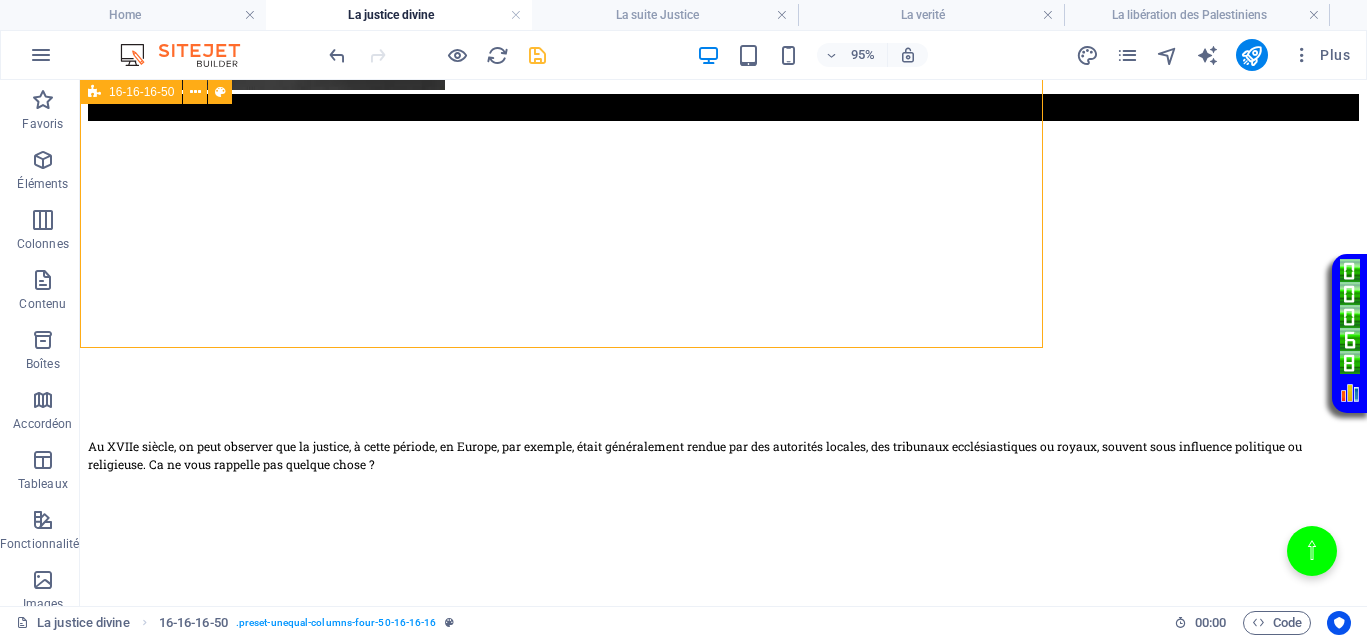 scroll, scrollTop: 1181, scrollLeft: 0, axis: vertical 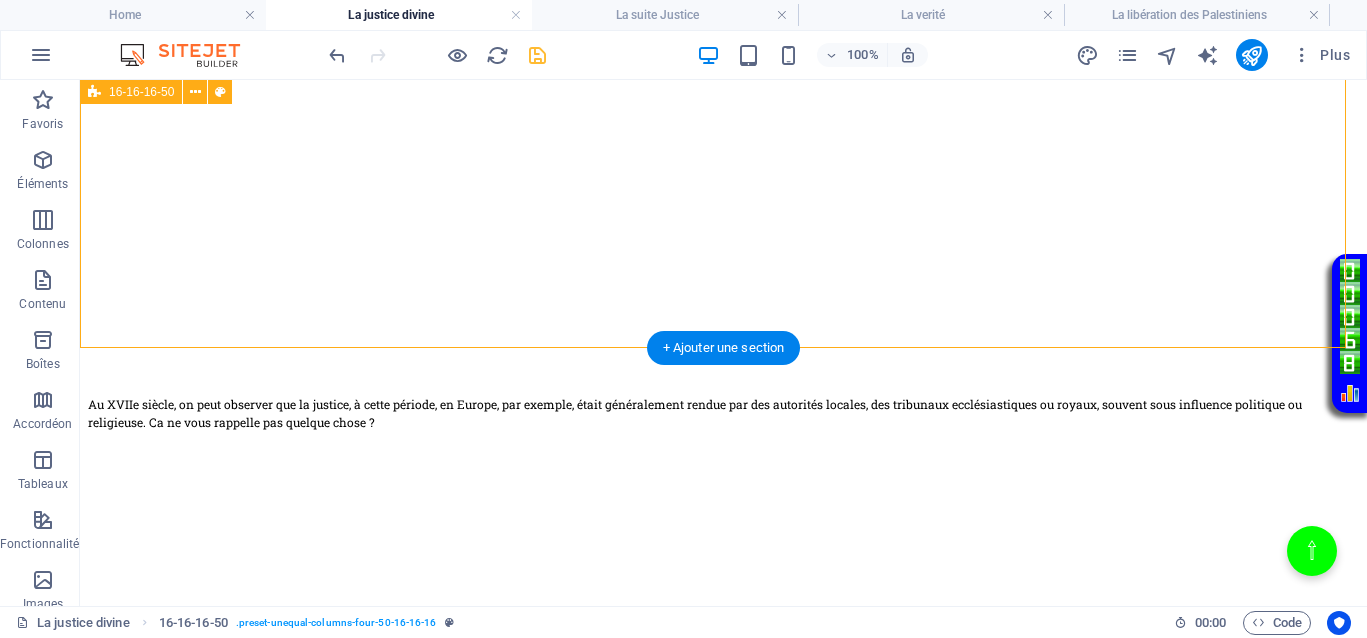 click on "</div> Au XVIIe siècle, on peut observer que la justice, à cette période, en Europe, par exemple, était généralement rendue par des autorités locales, des tribunaux ecclésiastiques ou royaux, souvent sous influence politique ou religieuse. Ca ne vous rappelle pas quelque chose ? Les procédures pouvaient être longues, coûteuses, et sujets à la corruption. De plus, l'absence d'institutions judiciaires modernes, de moyens d'investigation ou de protection des droits individuels contribuait à une justice qui était absente ou défaillante pour beaucoup. Au XVIIe siècle, la justice jouait le même rôle qu’aujourd’hui, absence totale de justice pour les uns, justice inégalitaire, ce qui empêchait totalement le droit d’accès à une justice de libération pour ceux qui en avaient le plus besoin." at bounding box center (723, 304) 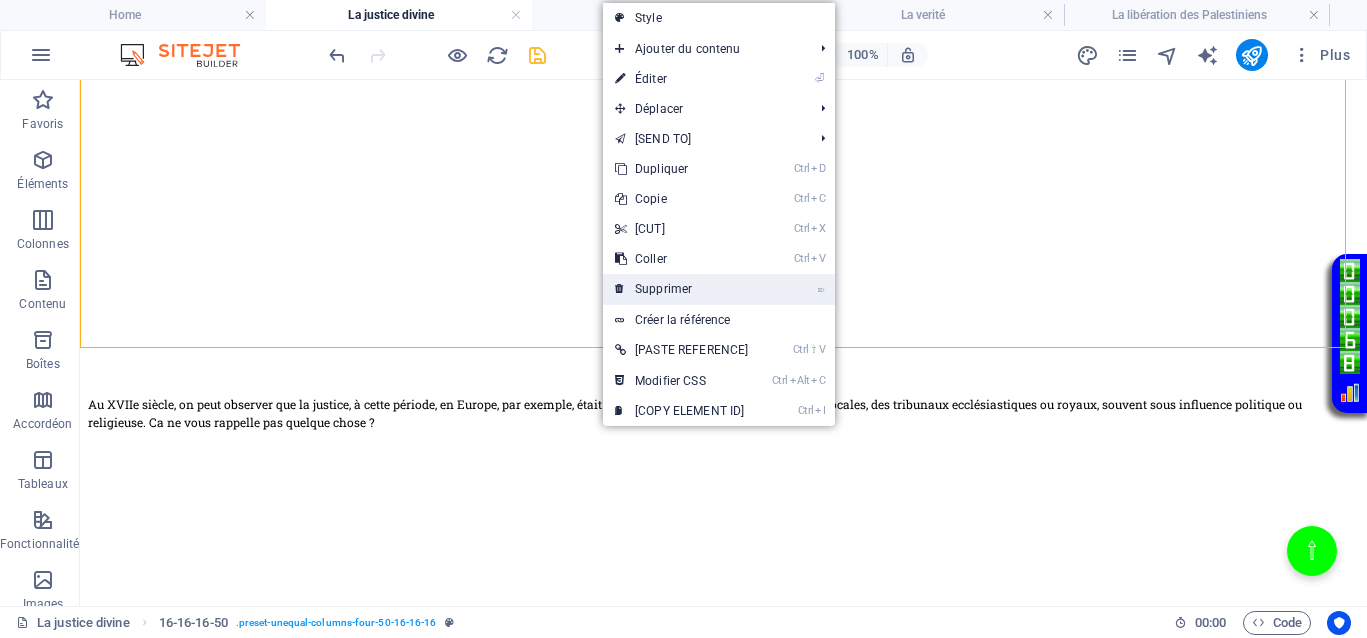 click on "⌦  Supprimer" at bounding box center [681, 289] 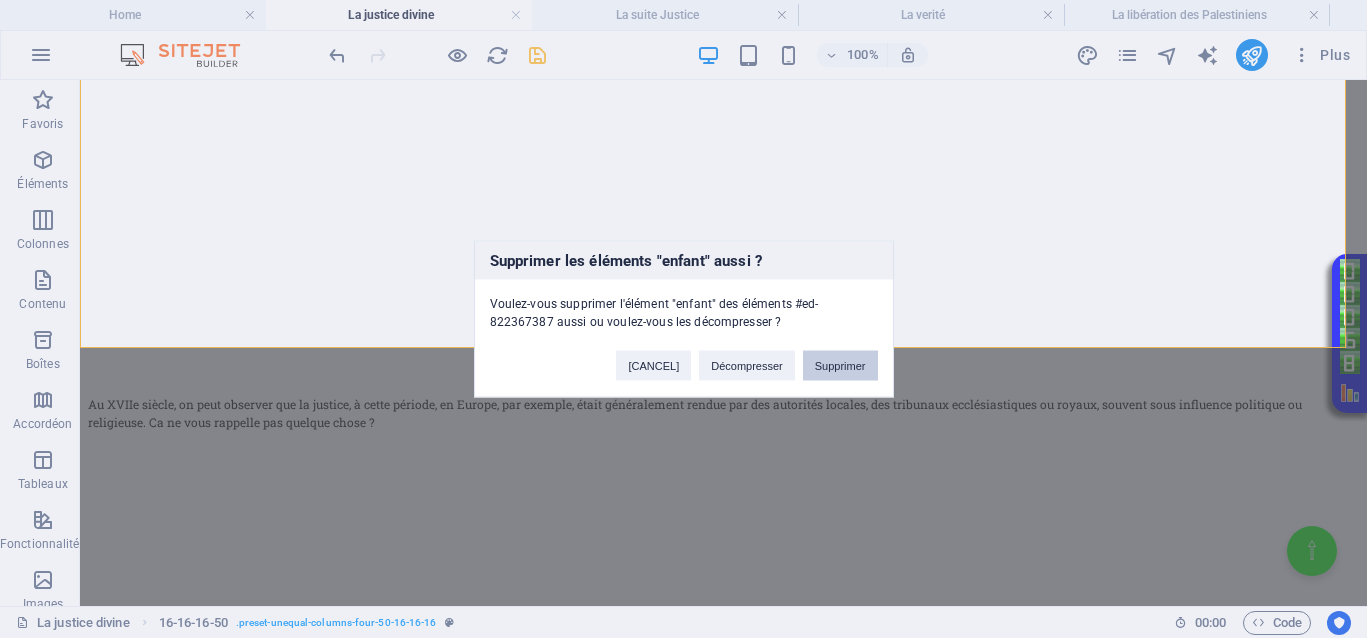 click on "Supprimer" at bounding box center (840, 366) 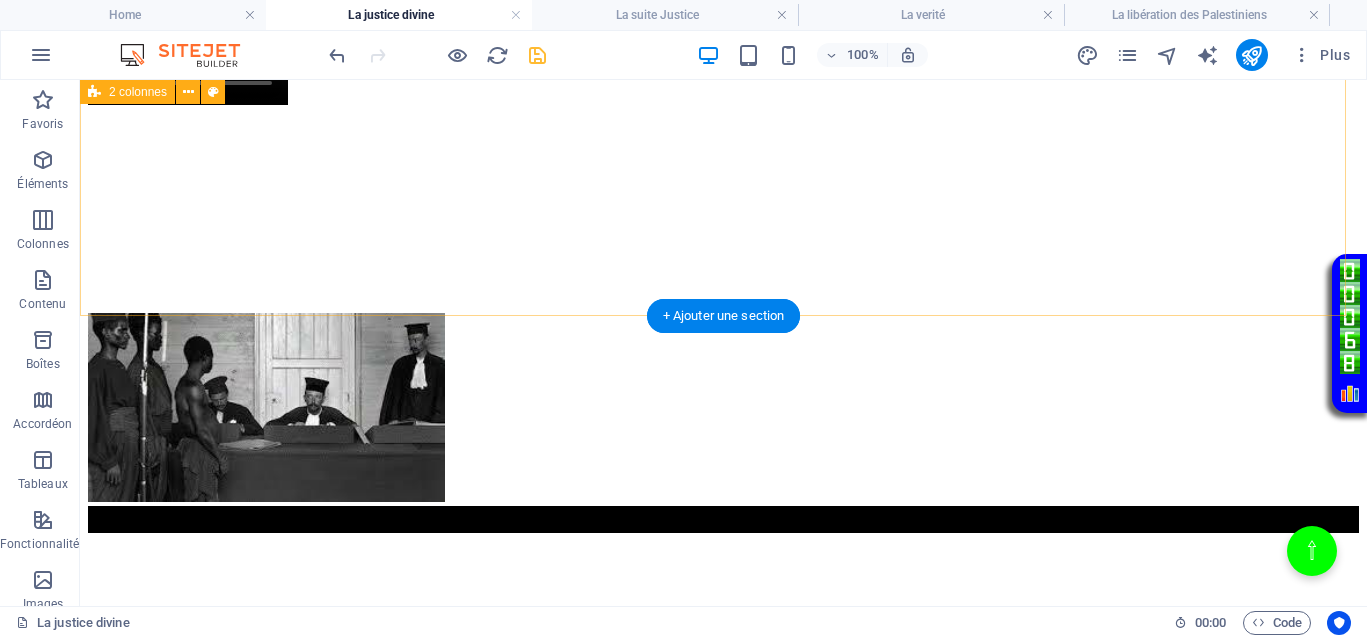 scroll, scrollTop: 681, scrollLeft: 0, axis: vertical 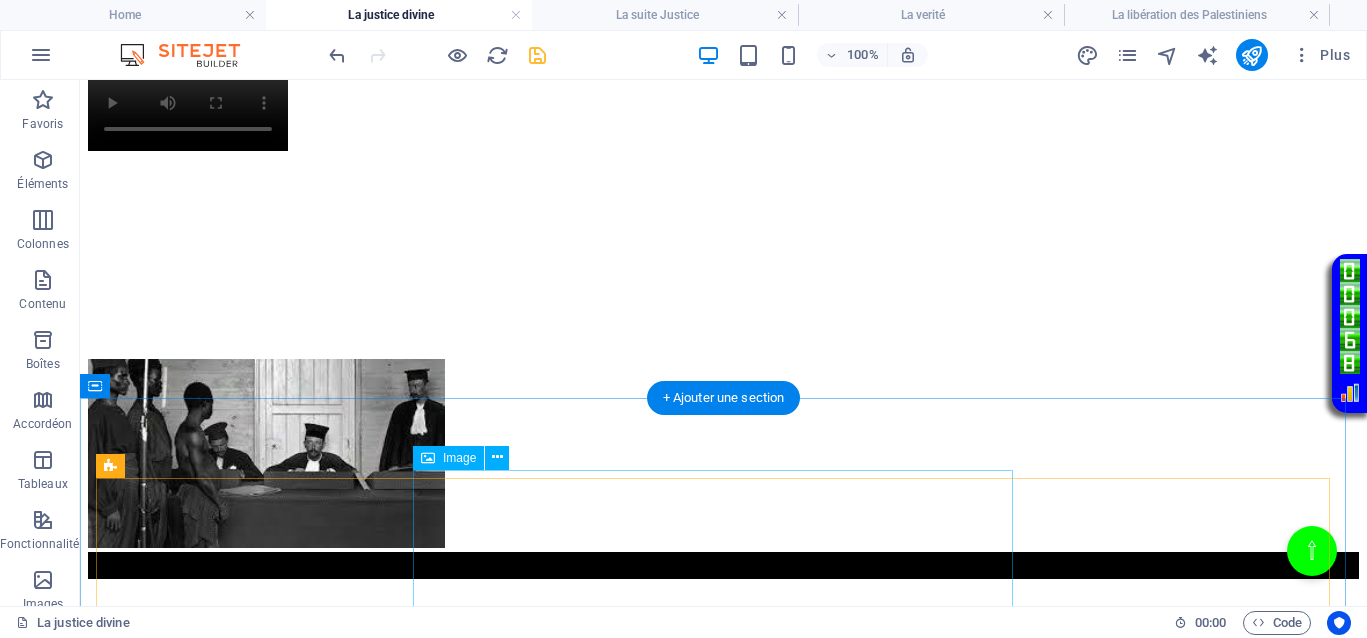 click at bounding box center (388, 3200) 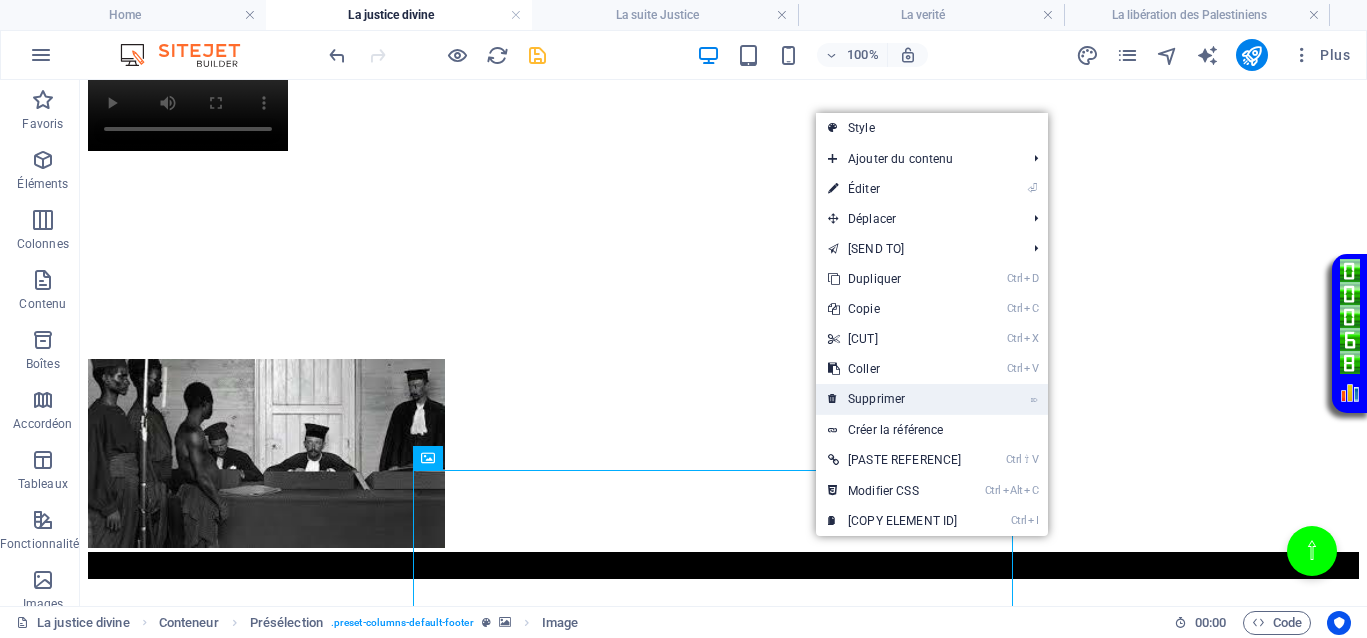 click on "⌦  Supprimer" at bounding box center [894, 399] 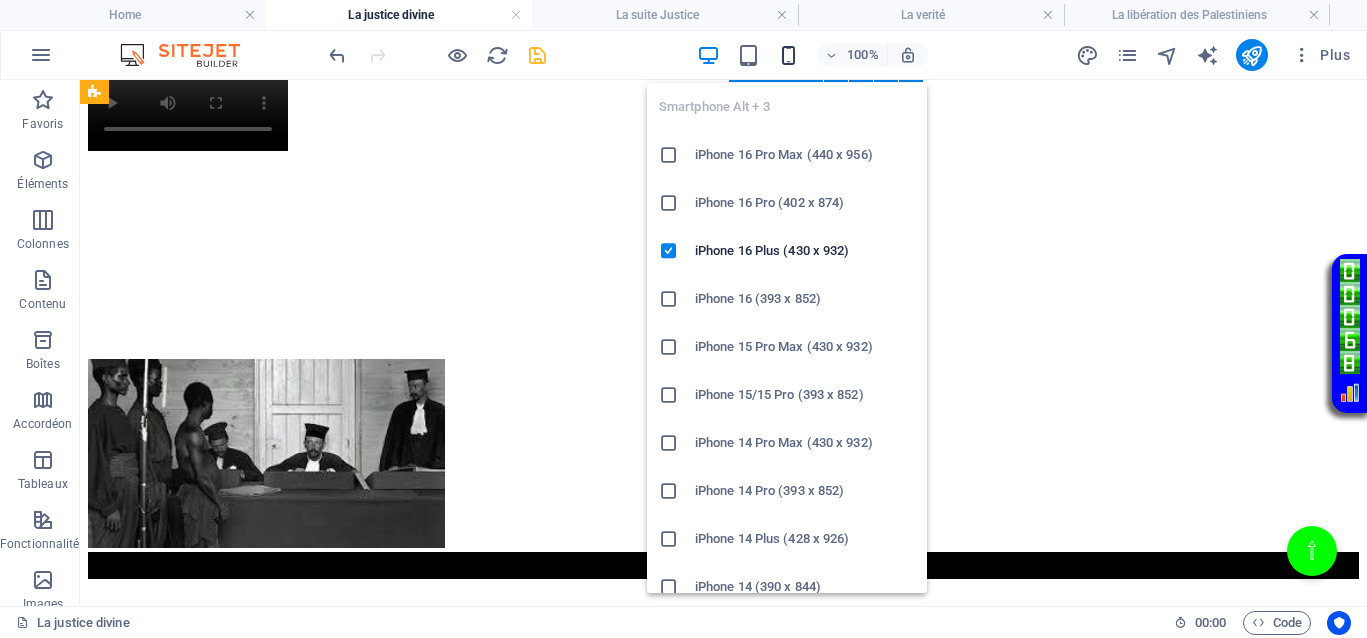 click at bounding box center [788, 55] 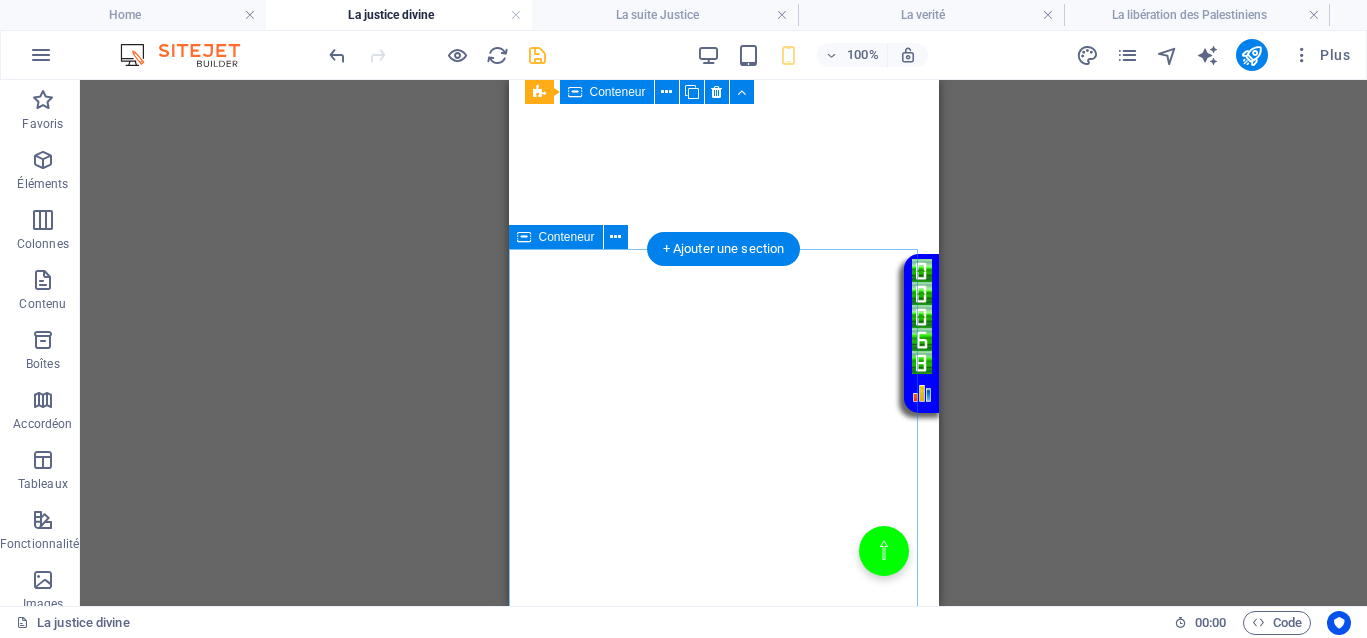 scroll, scrollTop: 1304, scrollLeft: 0, axis: vertical 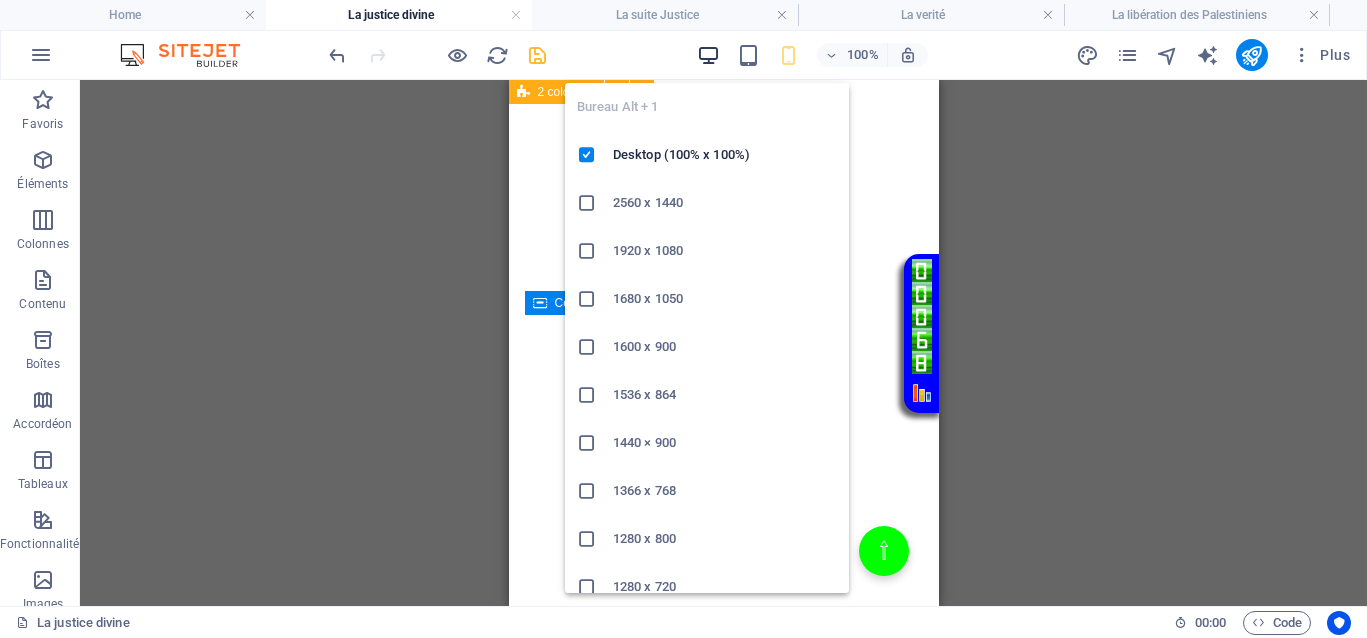click at bounding box center (708, 55) 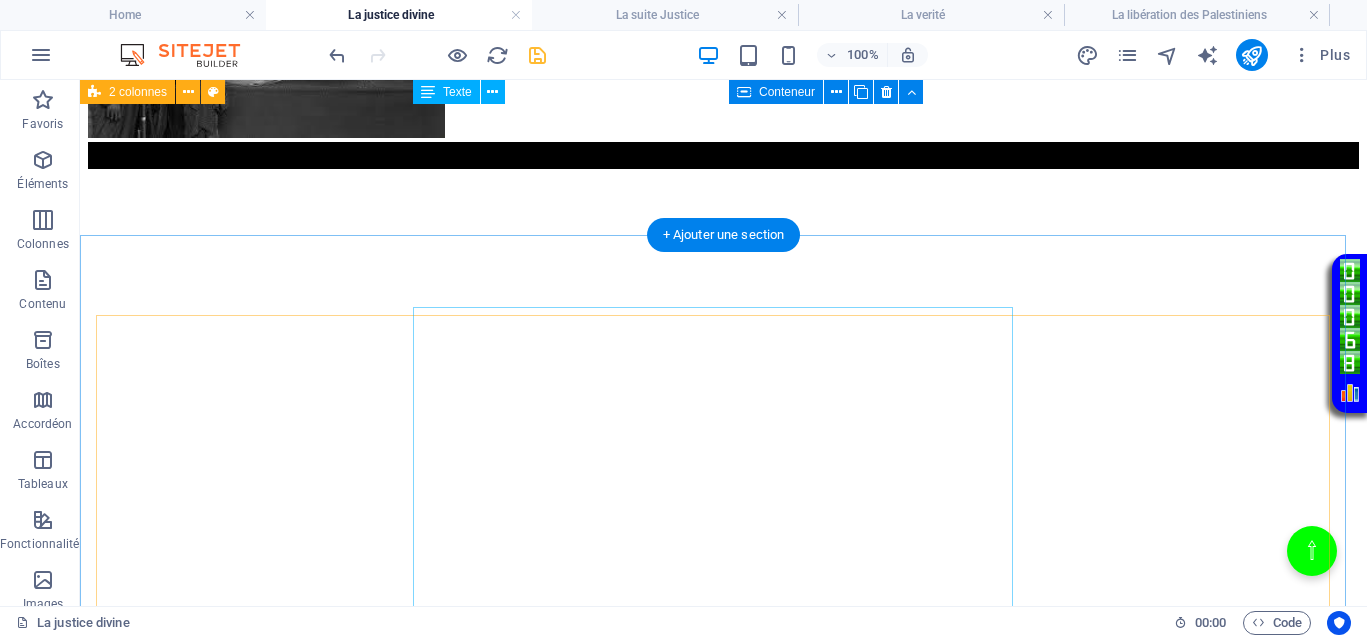 scroll, scrollTop: 679, scrollLeft: 0, axis: vertical 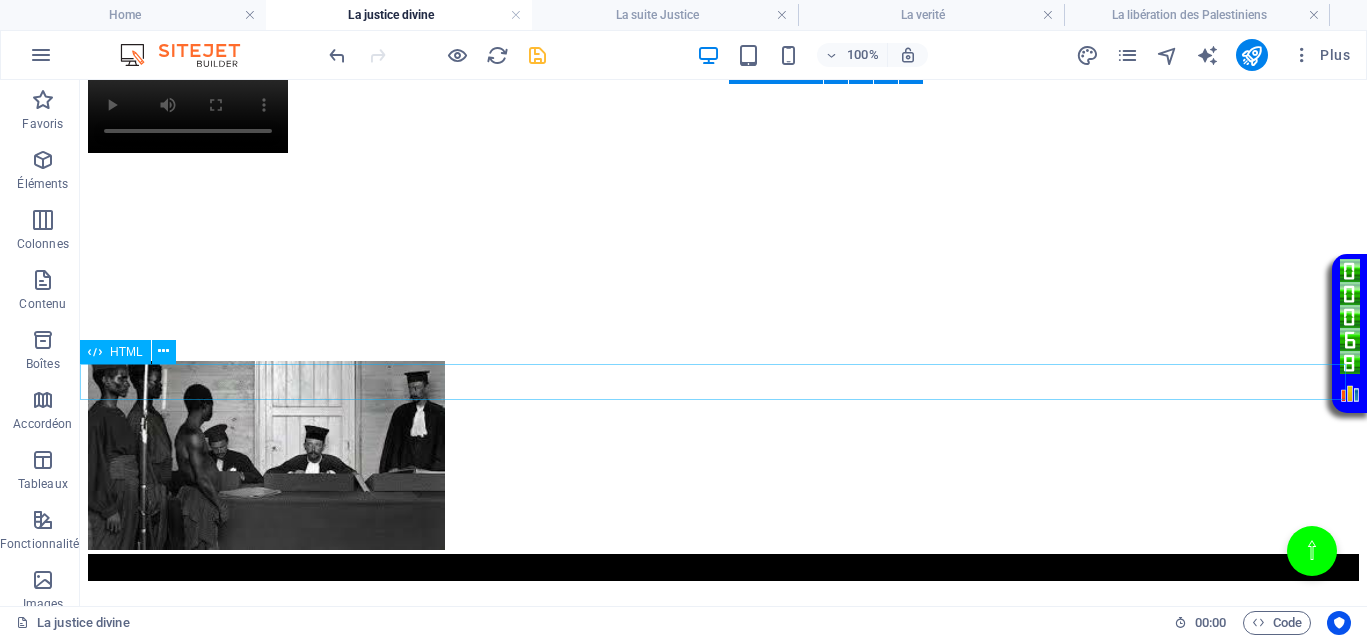 click on "Défilement de texte vert fluide" at bounding box center (723, 567) 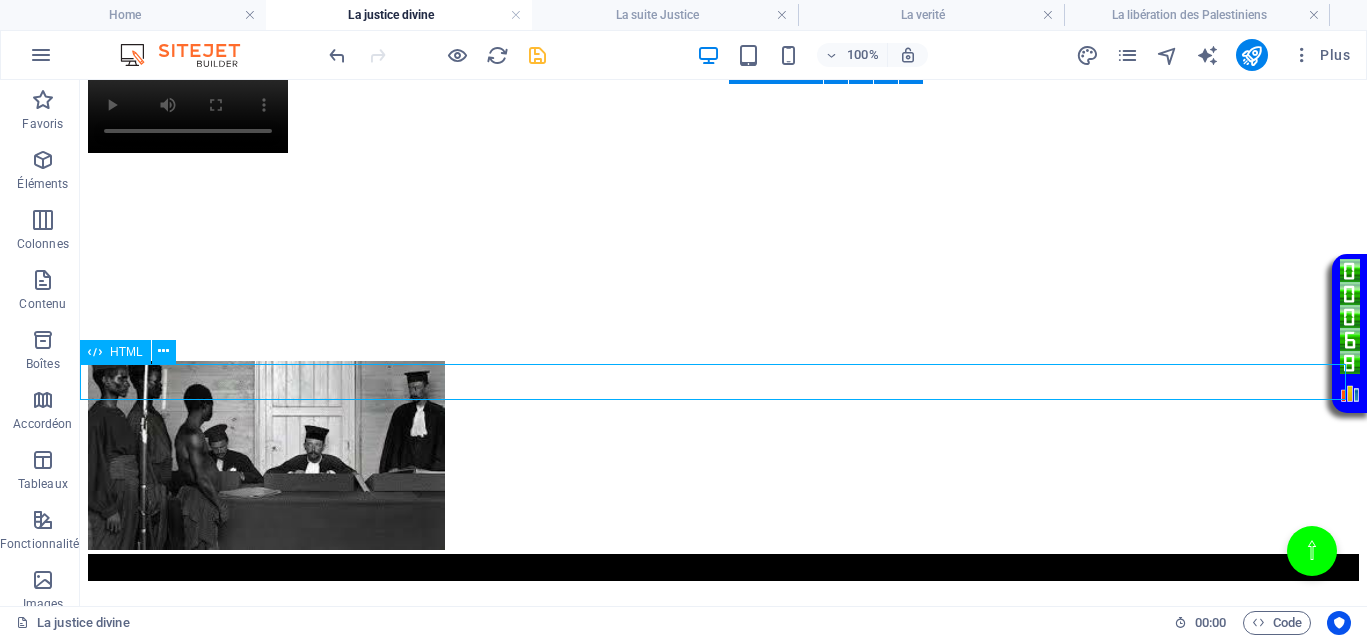 click on "Défilement de texte vert fluide" at bounding box center (723, 567) 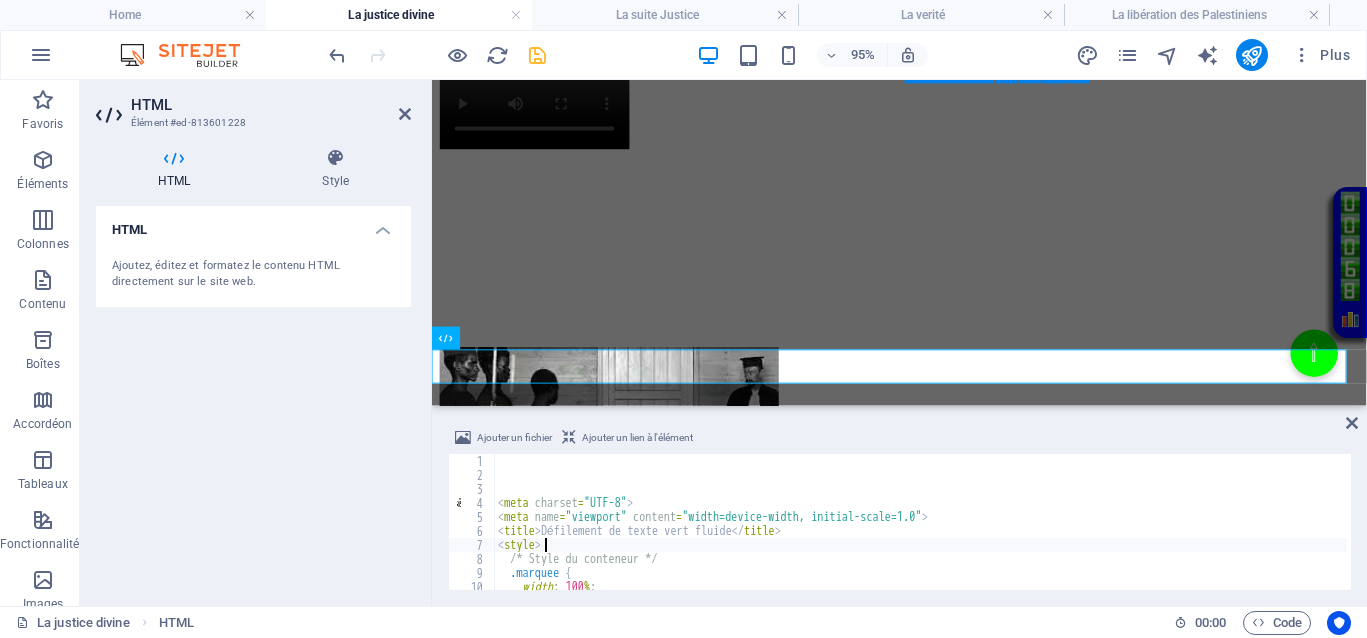 type on "</span></div>" 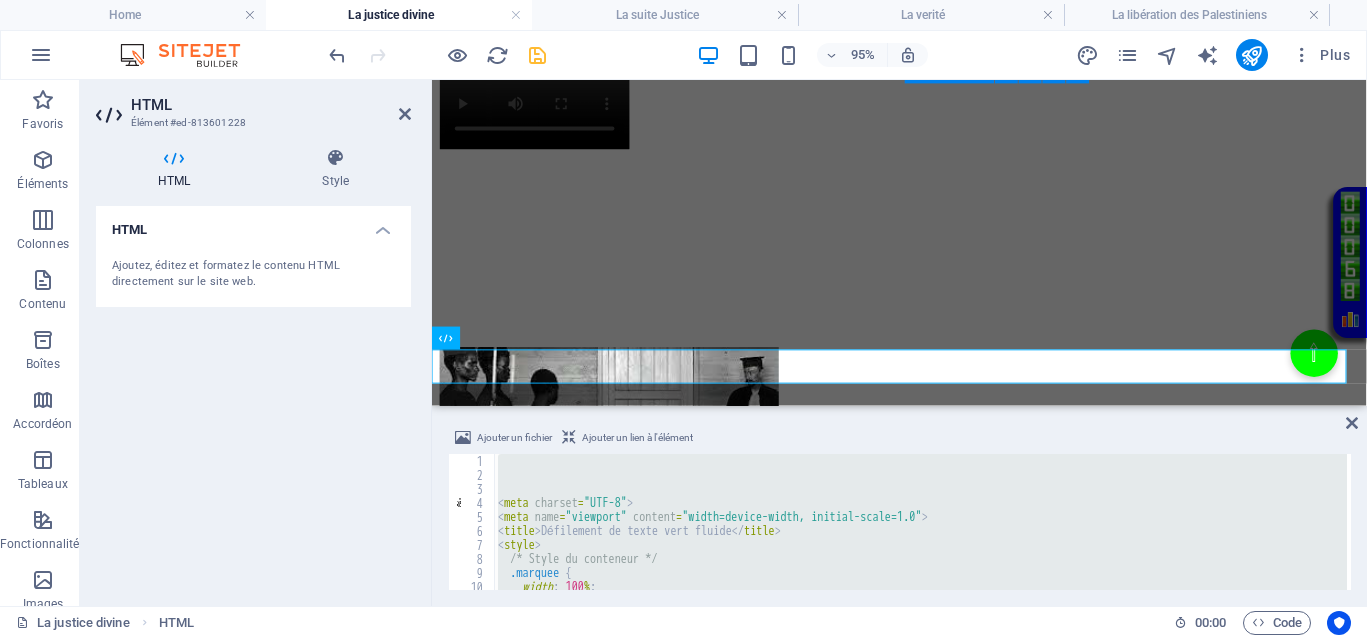 drag, startPoint x: 581, startPoint y: 523, endPoint x: 537, endPoint y: 495, distance: 52.153618 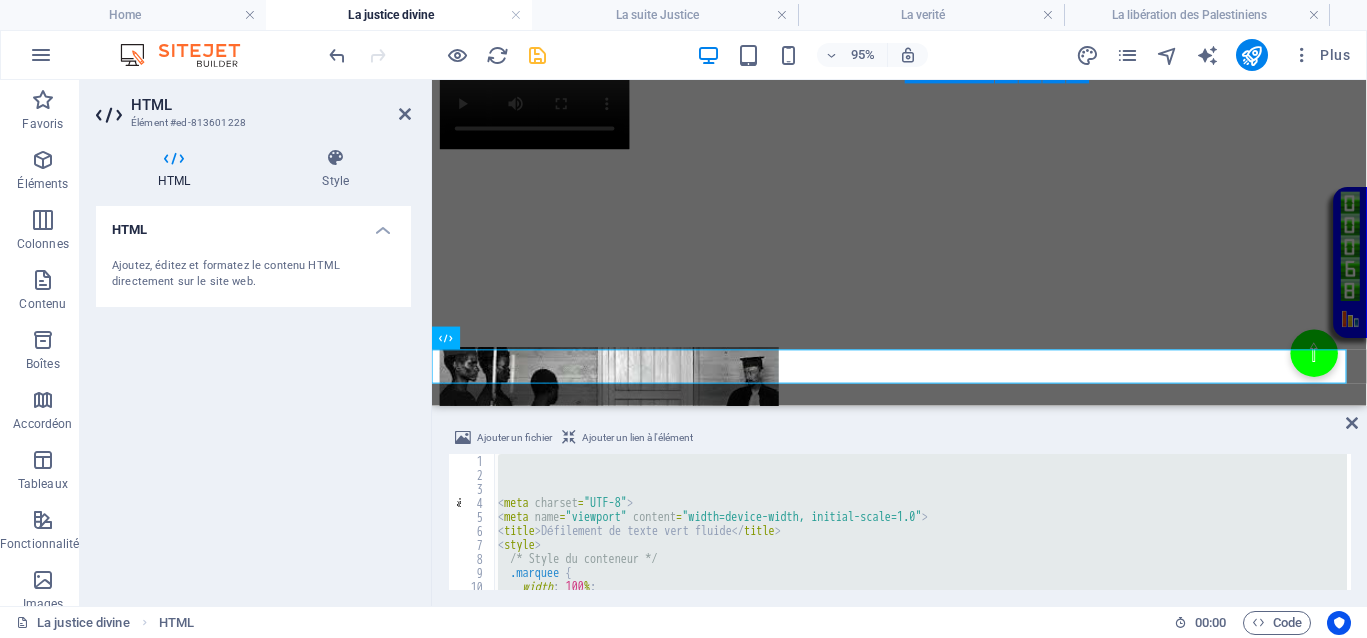 click on "< meta   charset = "UTF-8" > < meta   name = "viewport"   content = "width=device-width, initial-scale=1.0" > < title > Défilement de texte vert fluide </ title > < style >    /* Style du conteneur */    .marquee   {      width :   100 % ;      overflow :   hidden ;" at bounding box center [920, 522] 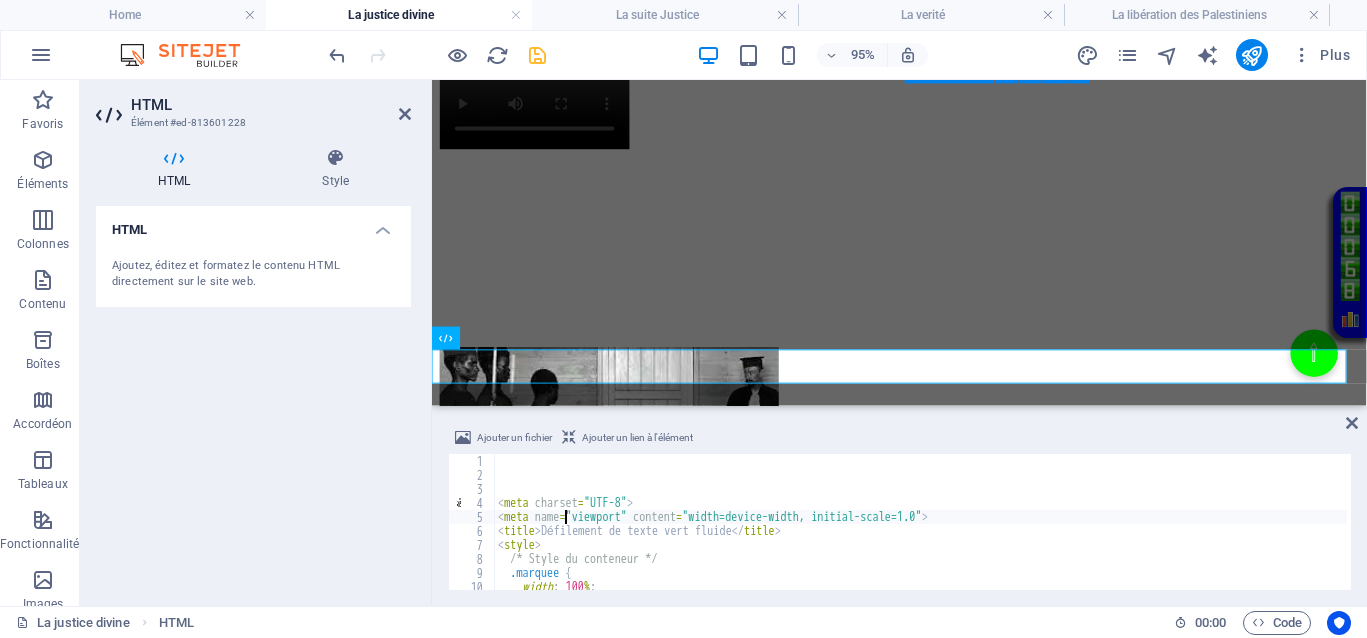 type on "</span></div>" 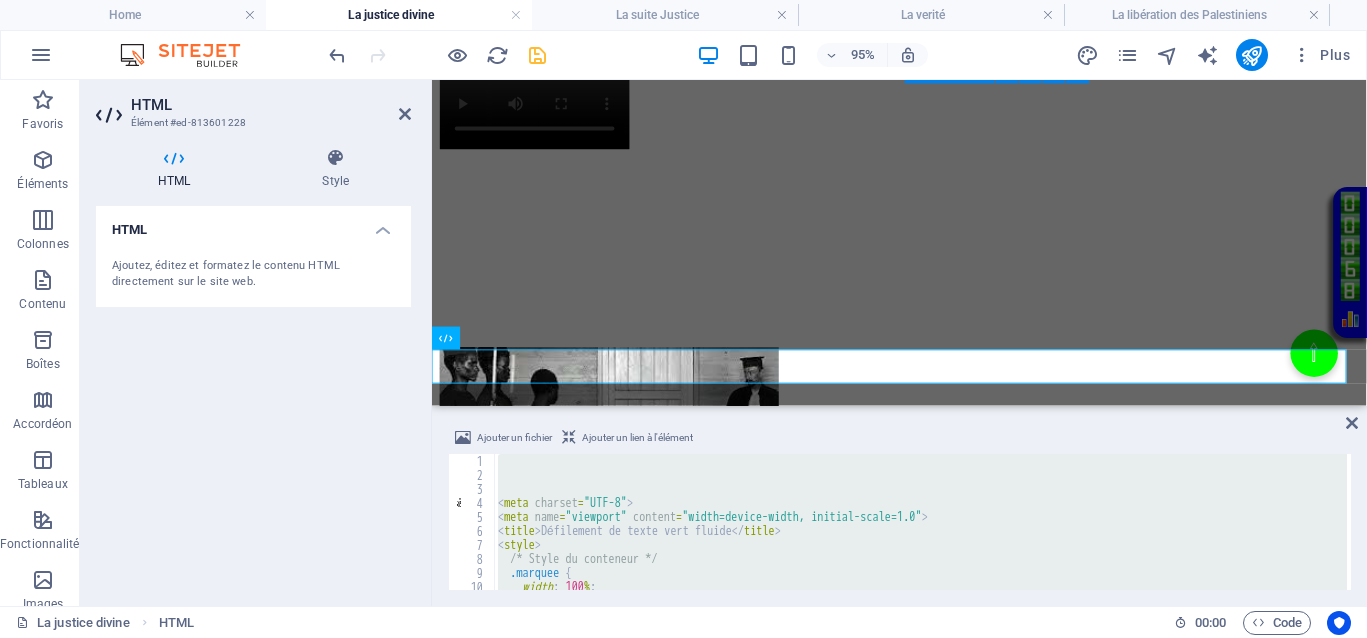 paste 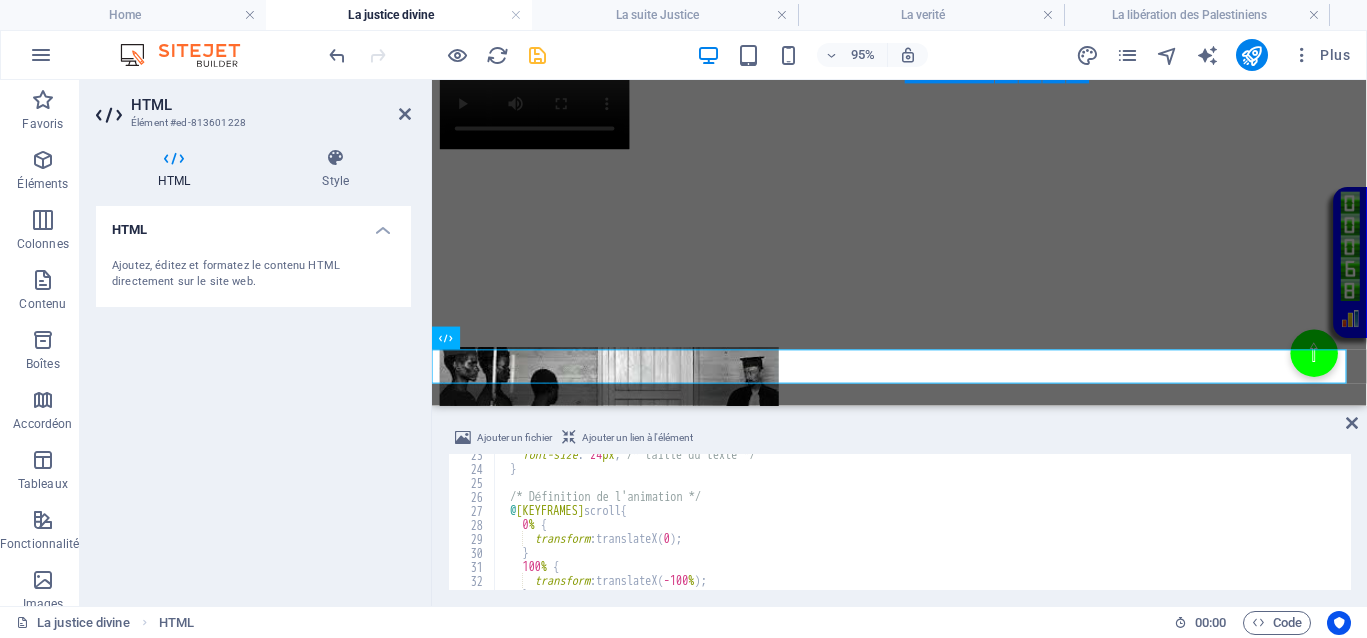 scroll, scrollTop: 239, scrollLeft: 0, axis: vertical 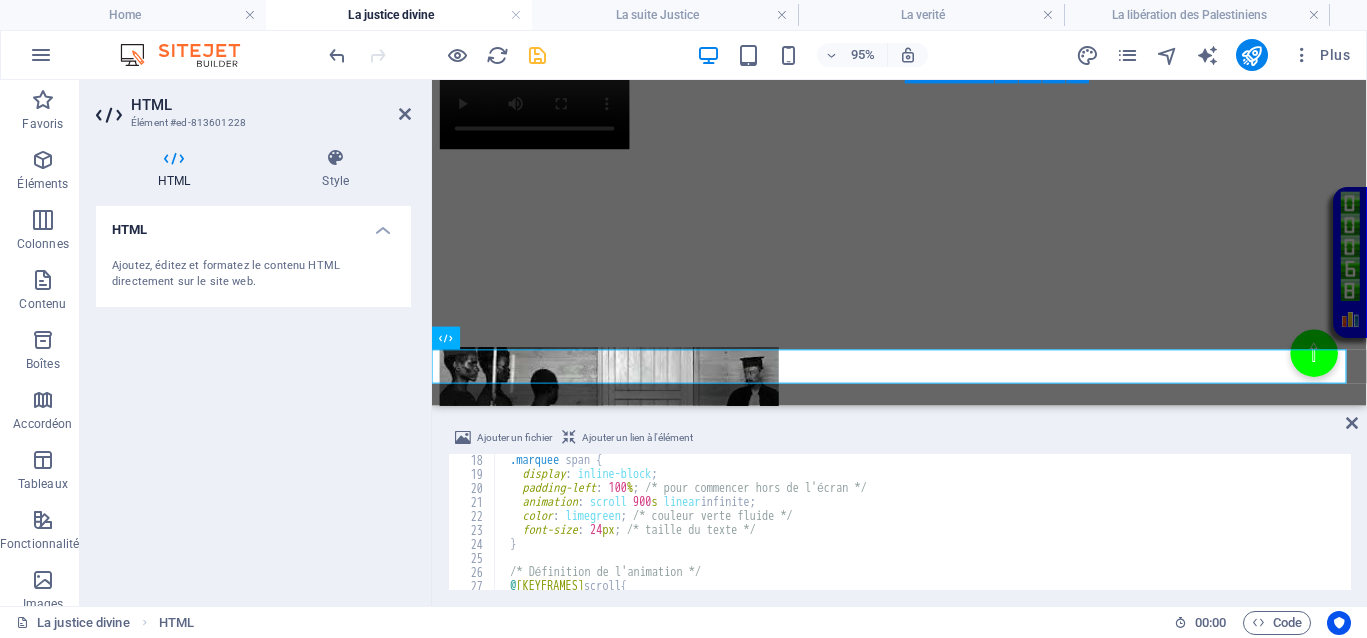 click on ".marquee   span   {      display :   inline-block ;      padding-left :   100 % ;   /* pour commencer hors de l'écran */      animation :   scroll   900 s   linear  infinite ;      color :   limegreen ;   /* couleur verte fluide */      font-size :   24 px ;   /* taille du texte */    }    /* Définition de l'animation */    @ keyframes  scroll  {      0 %   {" at bounding box center [1418, 533] 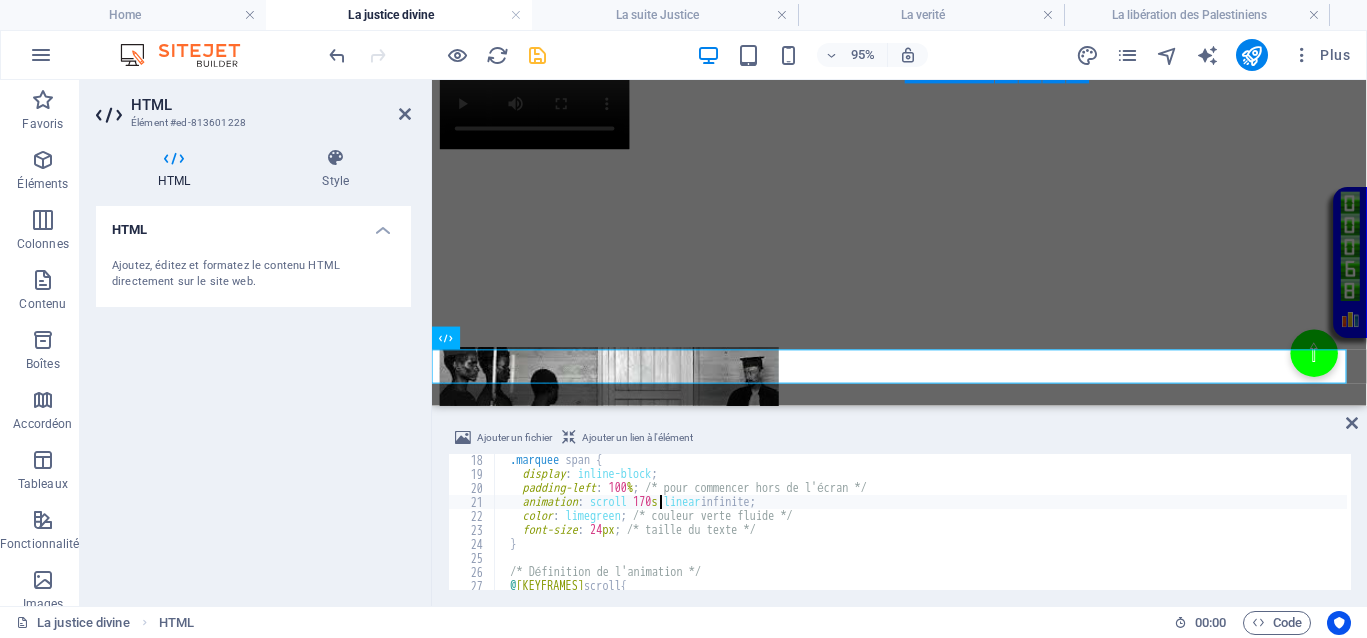 scroll, scrollTop: 0, scrollLeft: 14, axis: horizontal 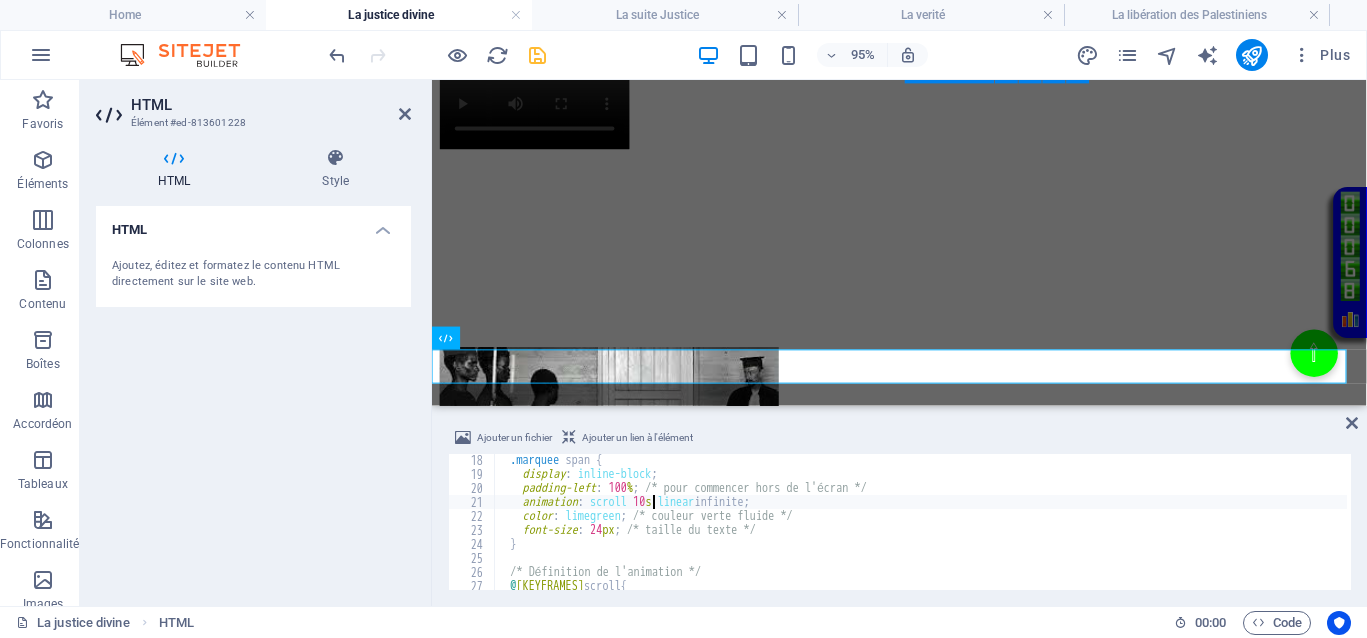 type on "animation: scroll 140s linear infinite;" 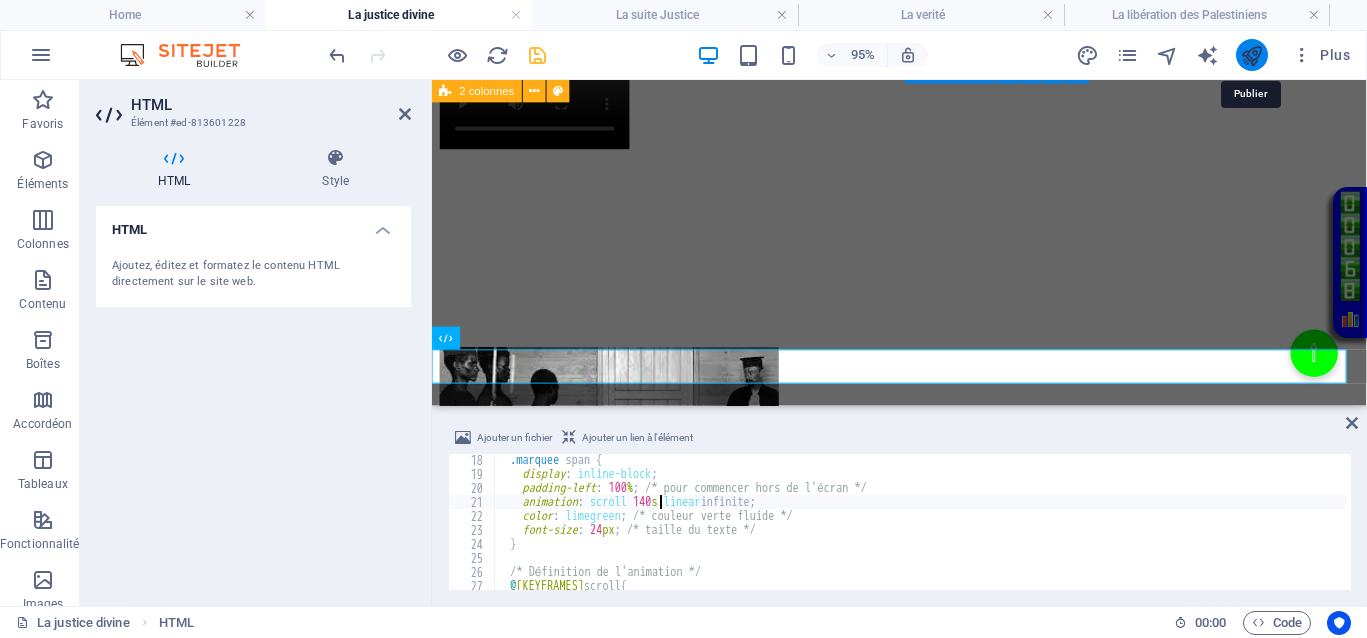 click at bounding box center [1251, 55] 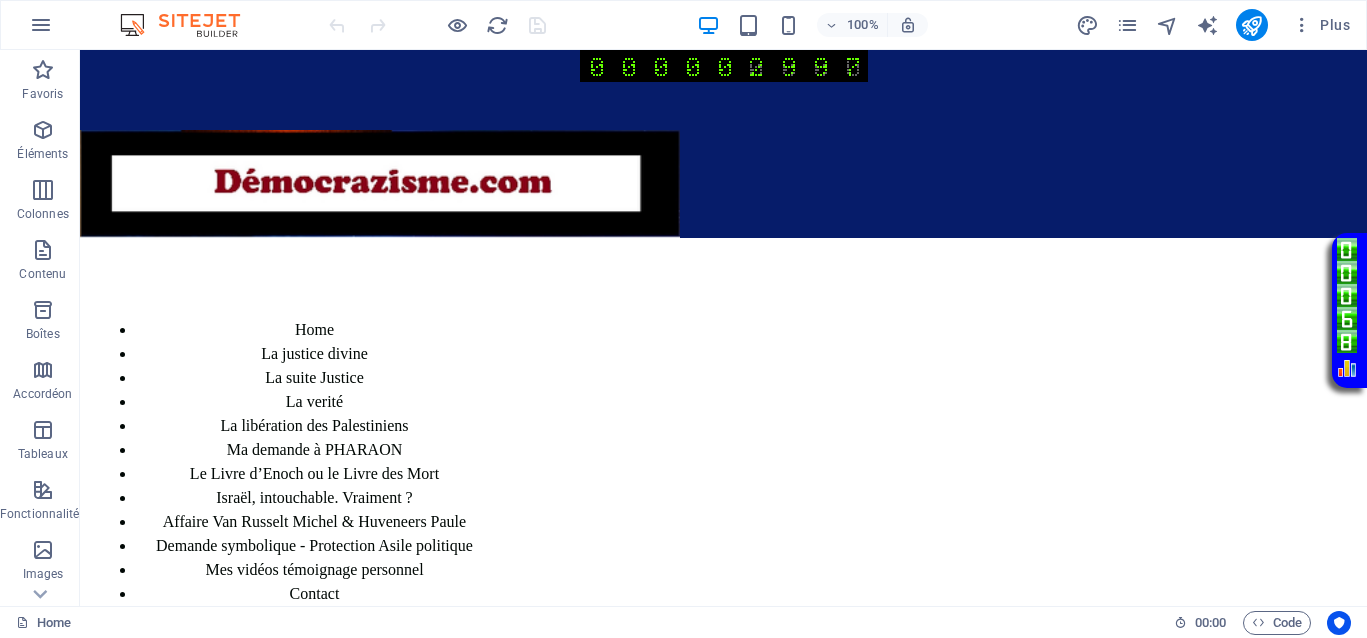 scroll, scrollTop: 0, scrollLeft: 0, axis: both 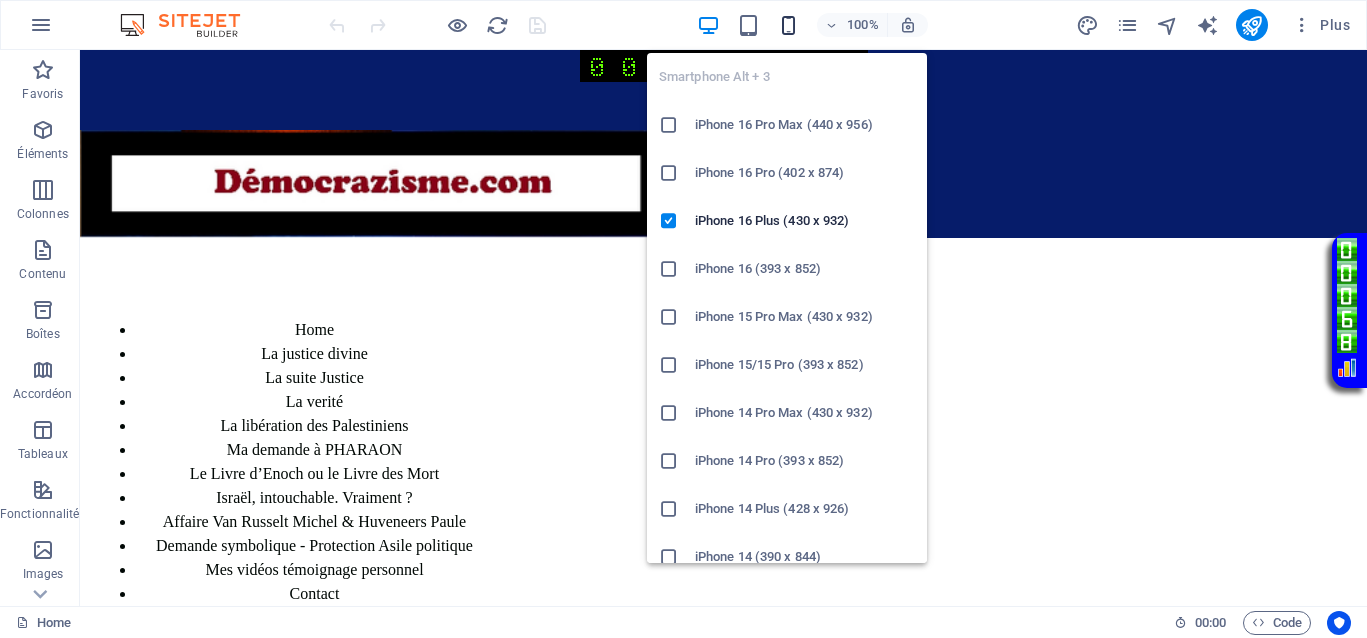 click at bounding box center (788, 25) 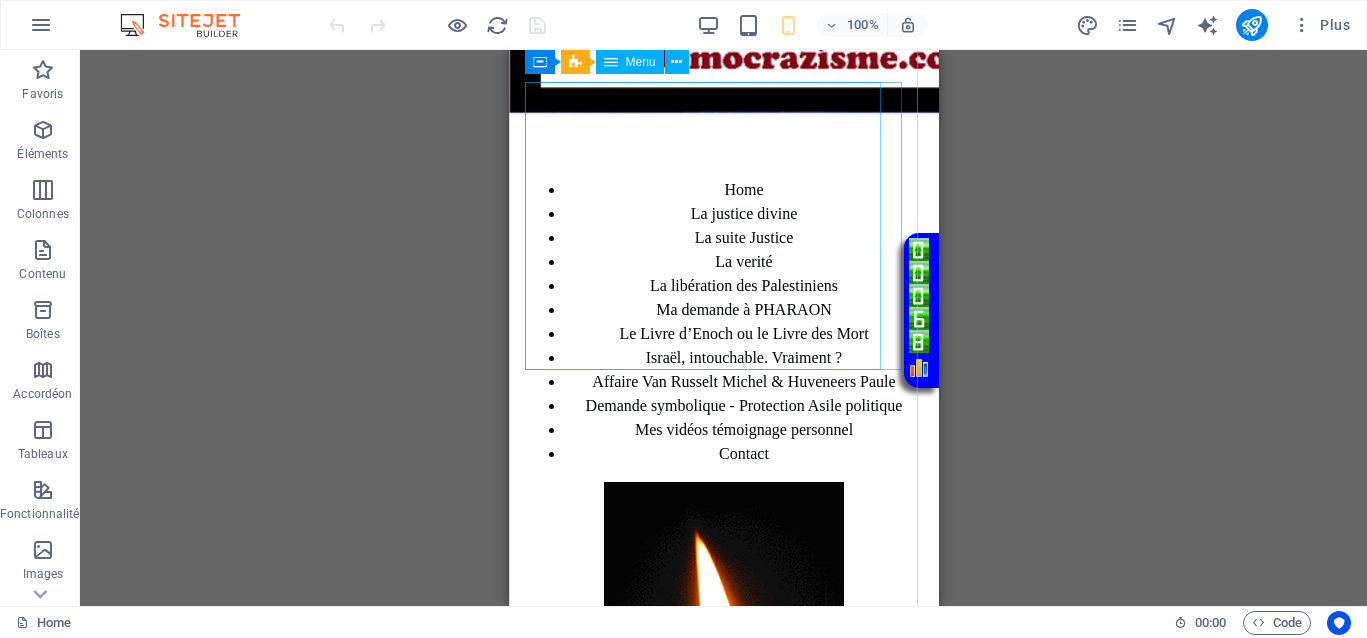 scroll, scrollTop: 0, scrollLeft: 0, axis: both 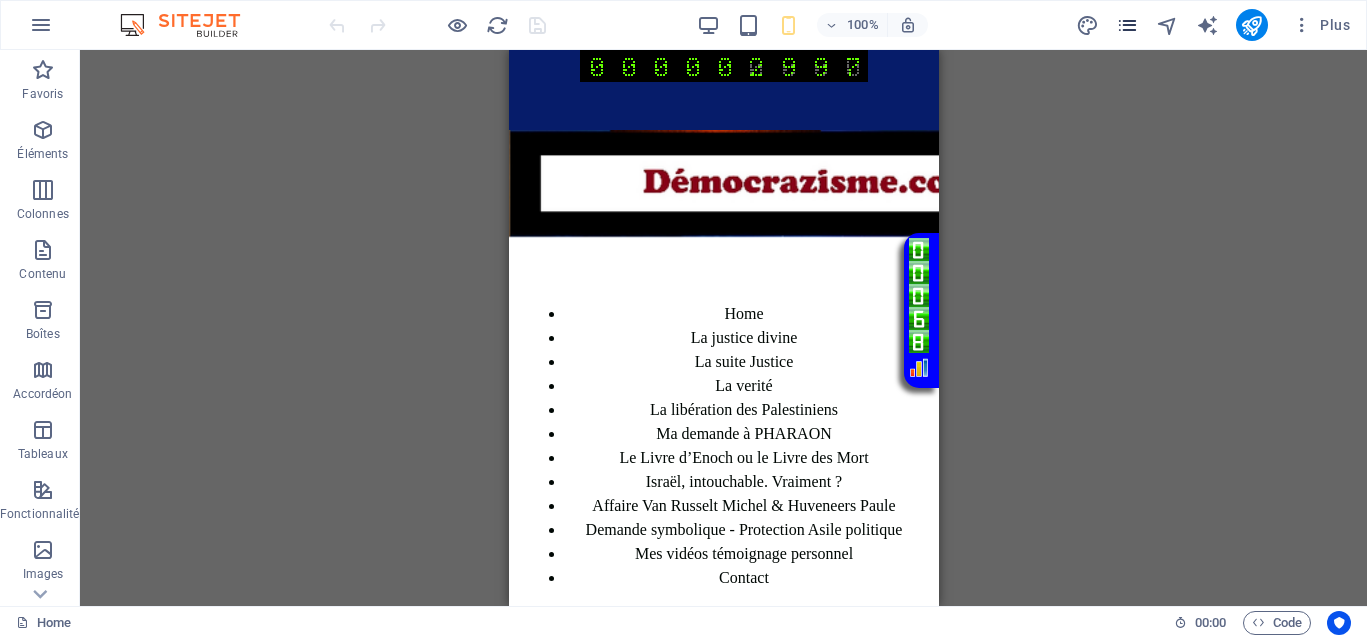 click at bounding box center [1127, 25] 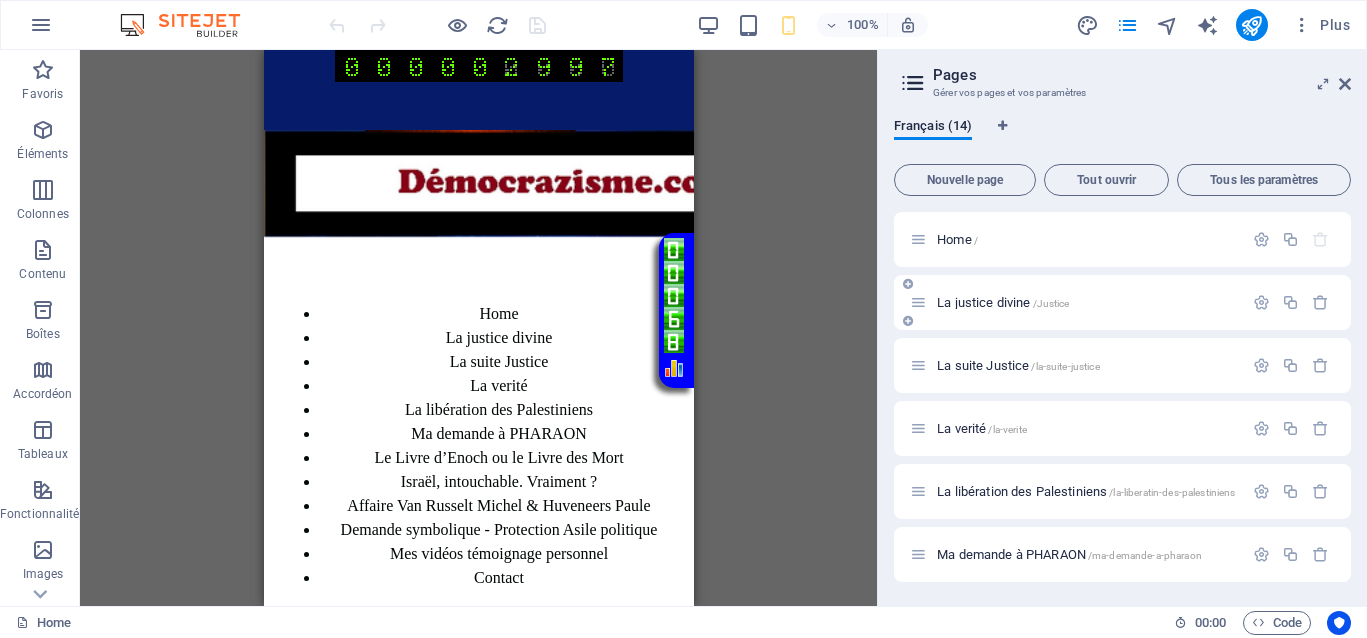 click on "La justice divine /Justice" at bounding box center [1003, 302] 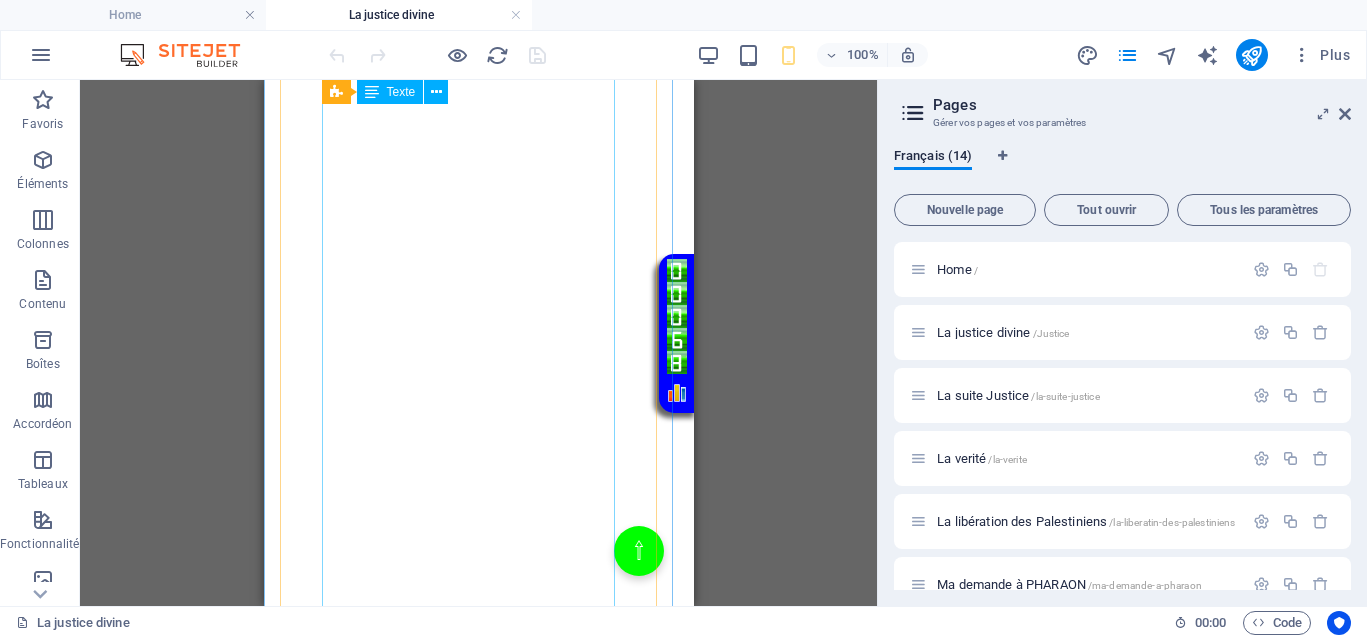 scroll, scrollTop: 5125, scrollLeft: 0, axis: vertical 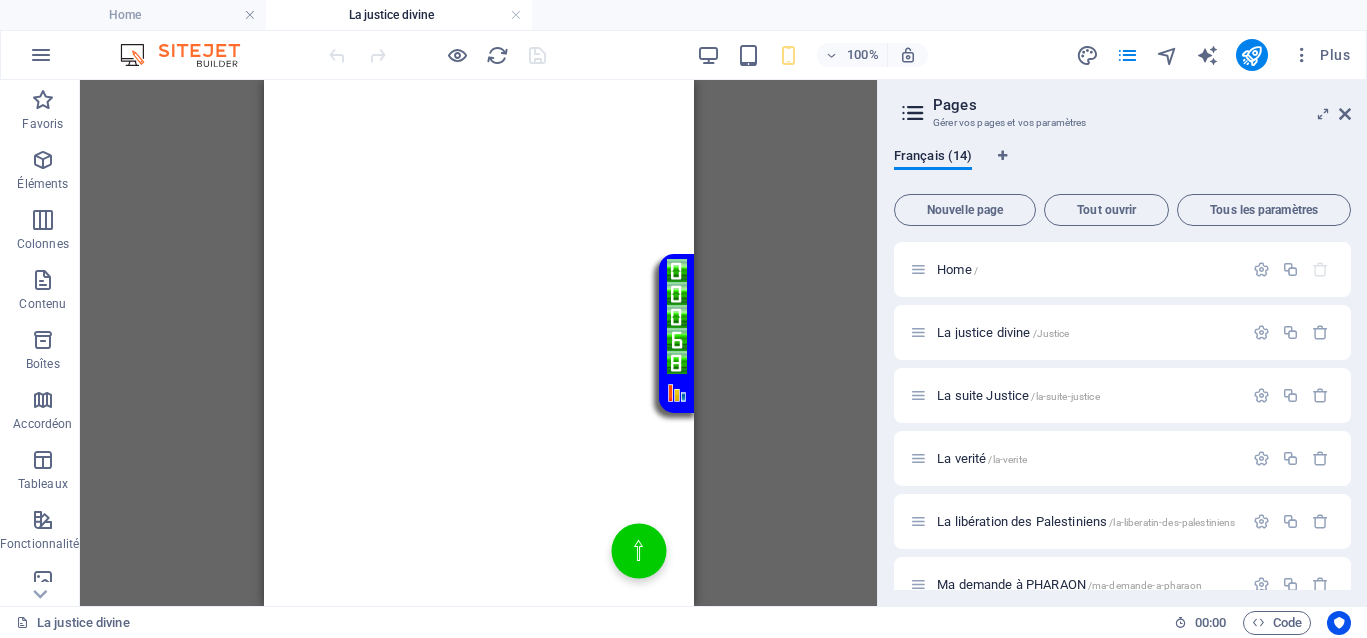click on "⇧" at bounding box center [638, 551] 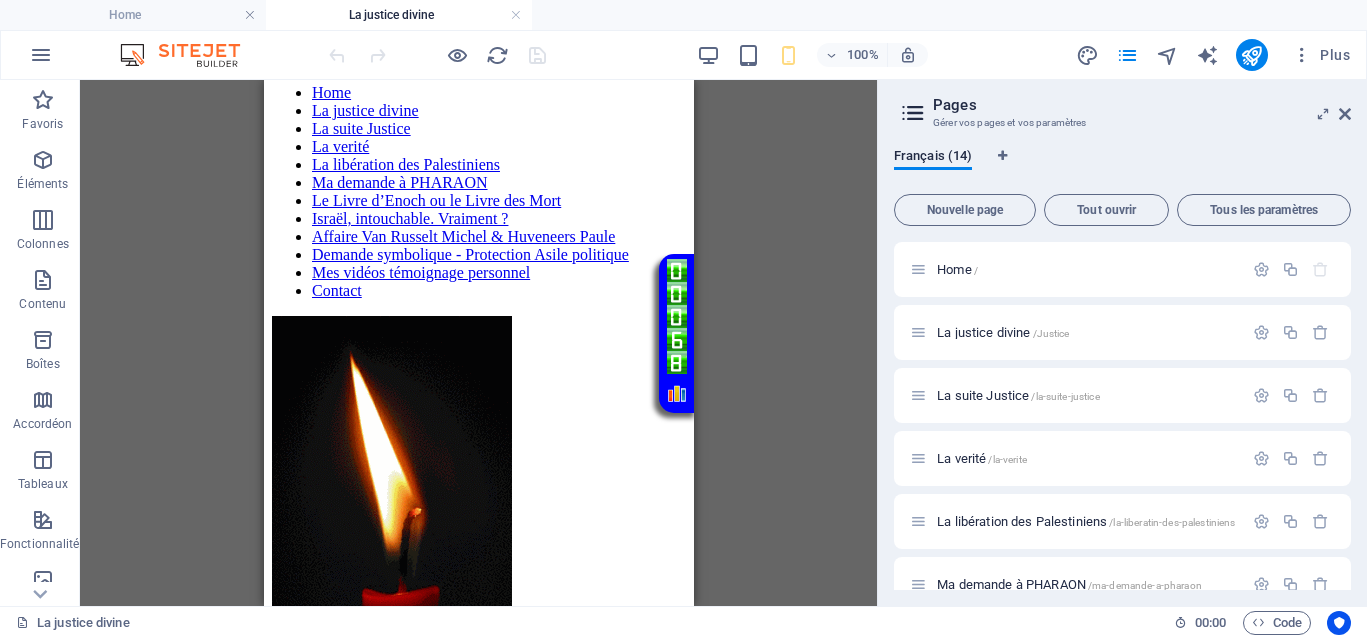 scroll, scrollTop: 0, scrollLeft: 0, axis: both 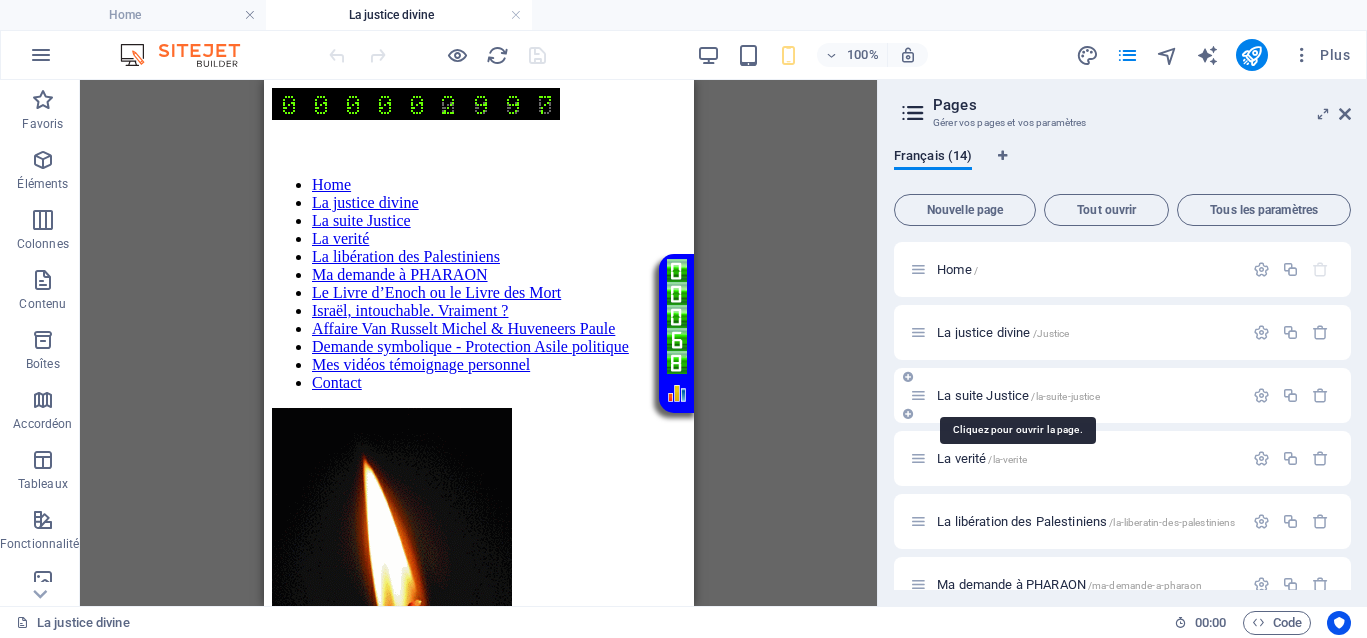 click on "La suite Justice /la-suite-justice" at bounding box center (1018, 395) 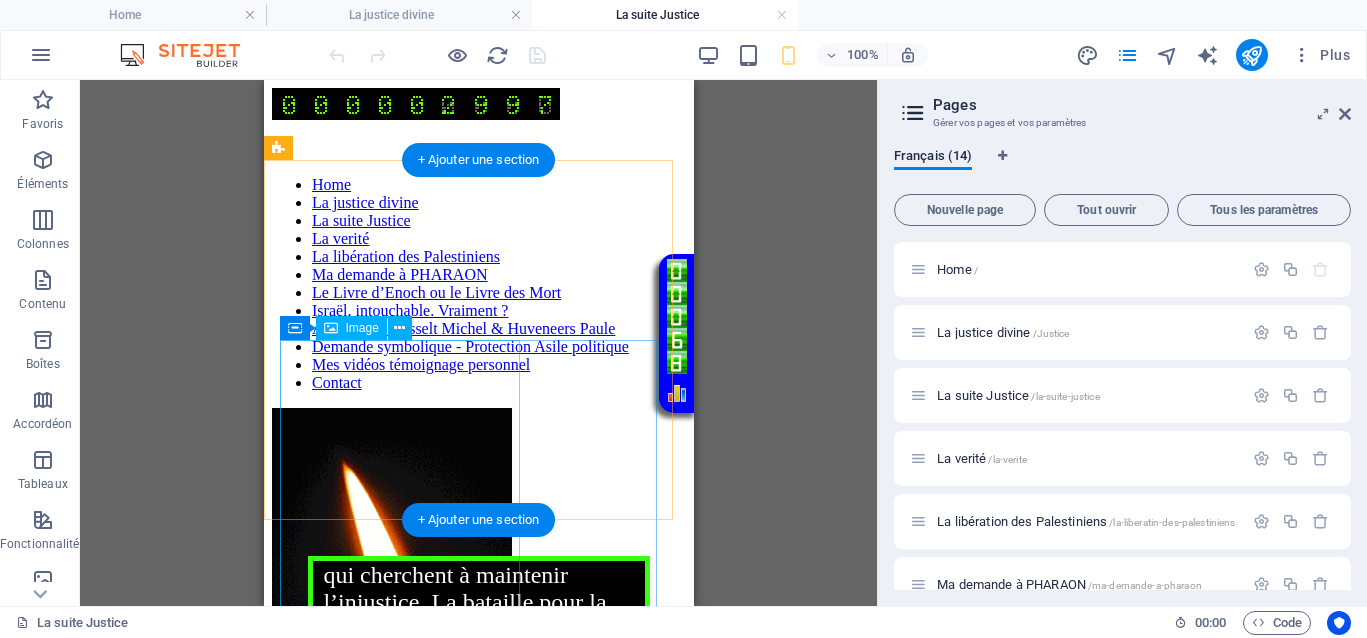 scroll, scrollTop: 0, scrollLeft: 0, axis: both 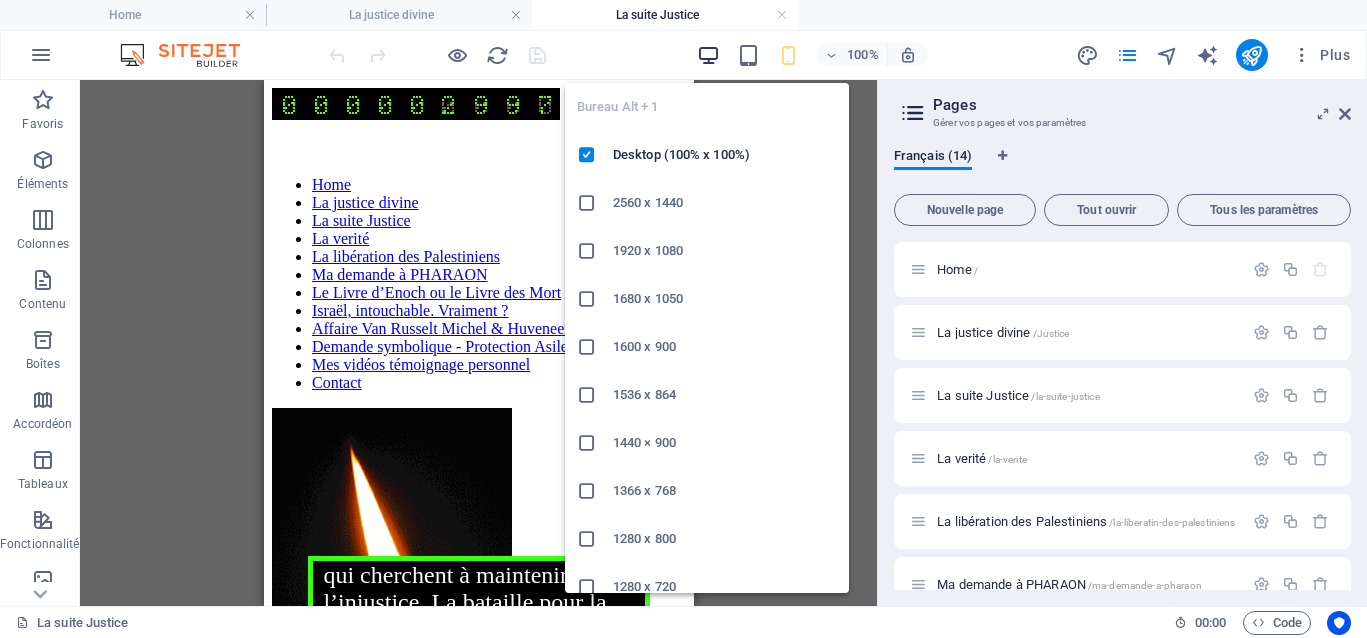click at bounding box center [708, 55] 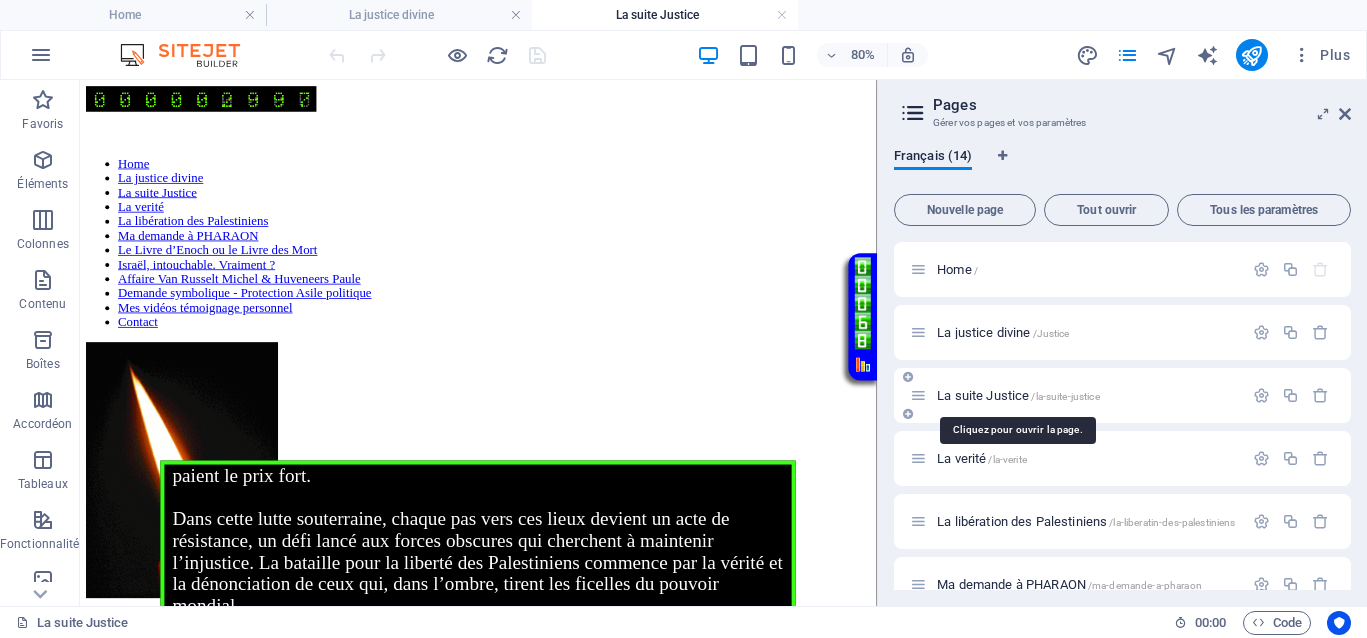 click on "La suite Justice /la-suite-justice" at bounding box center (1018, 395) 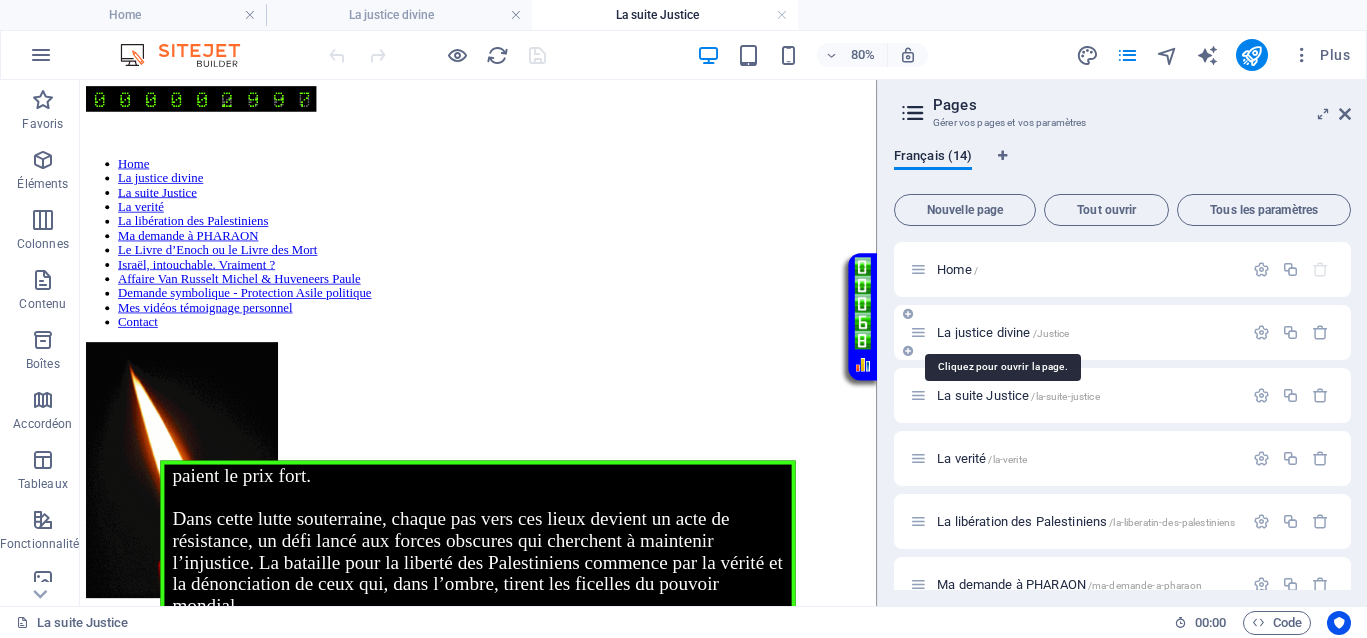 click on "La justice divine /Justice" at bounding box center (1003, 332) 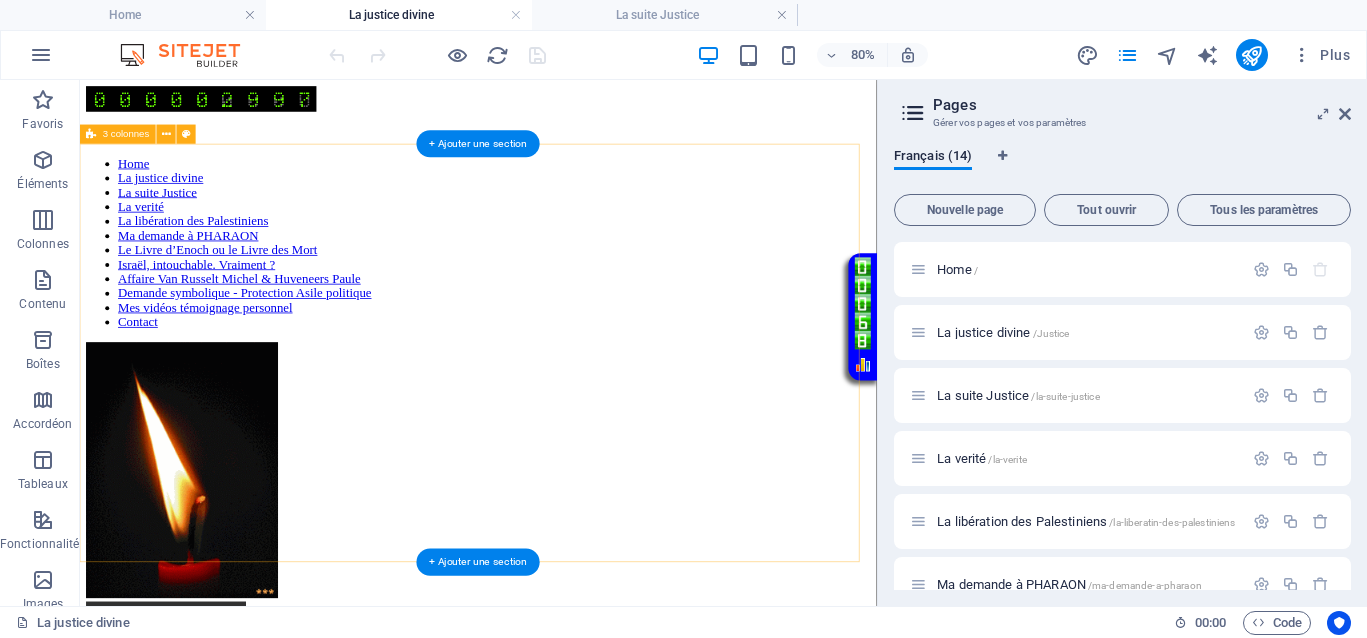click on "Home La justice divine La suite Justice La verité La libération des Palestiniens Ma demande à PHARAON Le Livre d’Enoch ou le Livre des Mort Israël, intouchable. Vraiment ? Affaire Van Russelt Michel & Huveneers Paule Demande symbolique  - Protection Asile politique Mes vidéos témoignage personnel Contact
Vidéo en boucle" at bounding box center (578, 506) 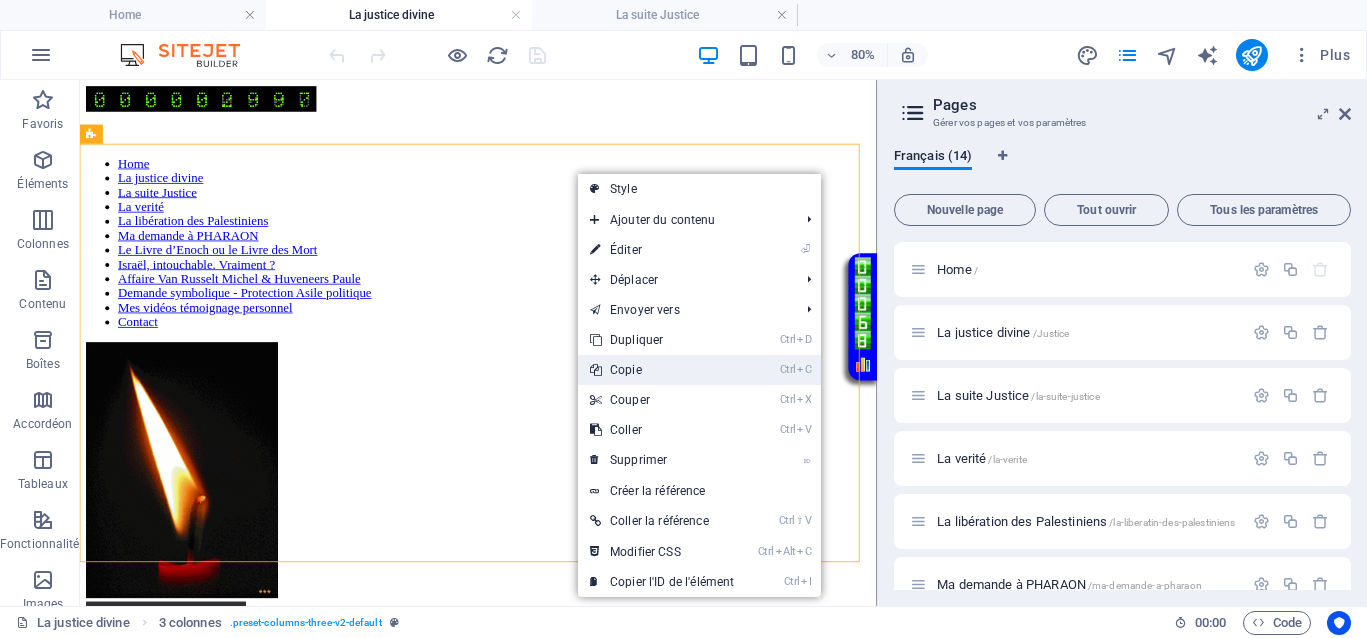 click on "Ctrl C  Copie" at bounding box center (662, 370) 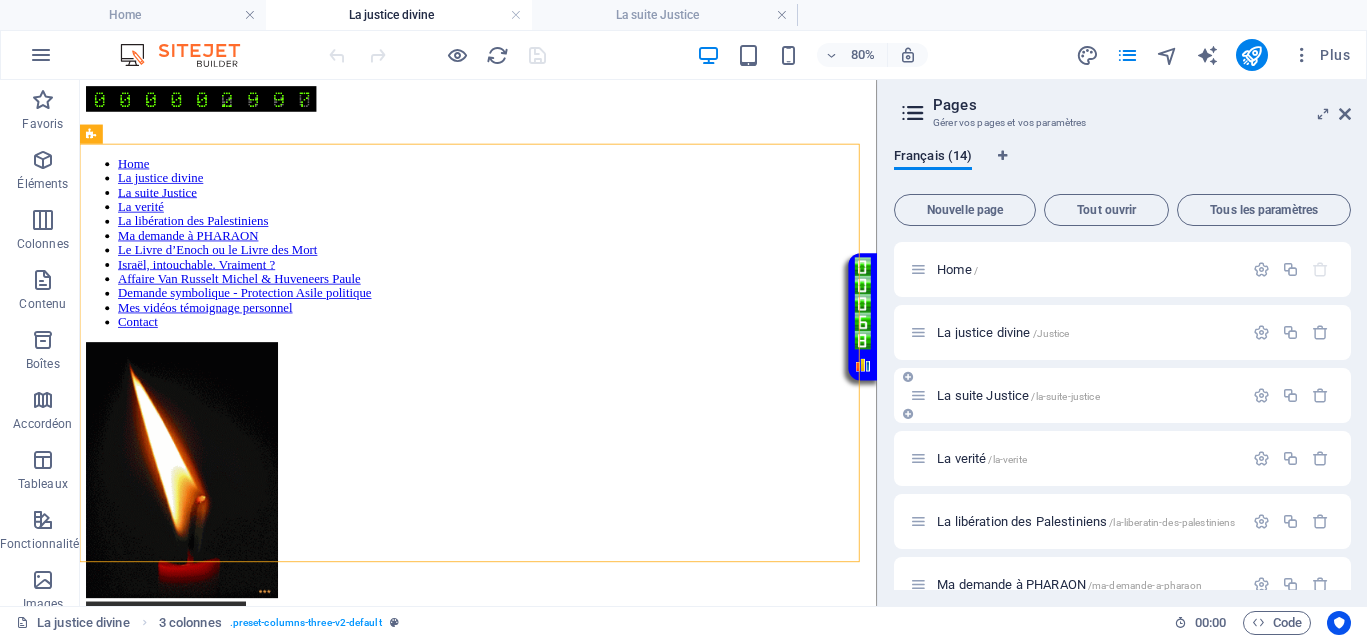click on "La suite Justice /la-suite-justice" at bounding box center [1018, 395] 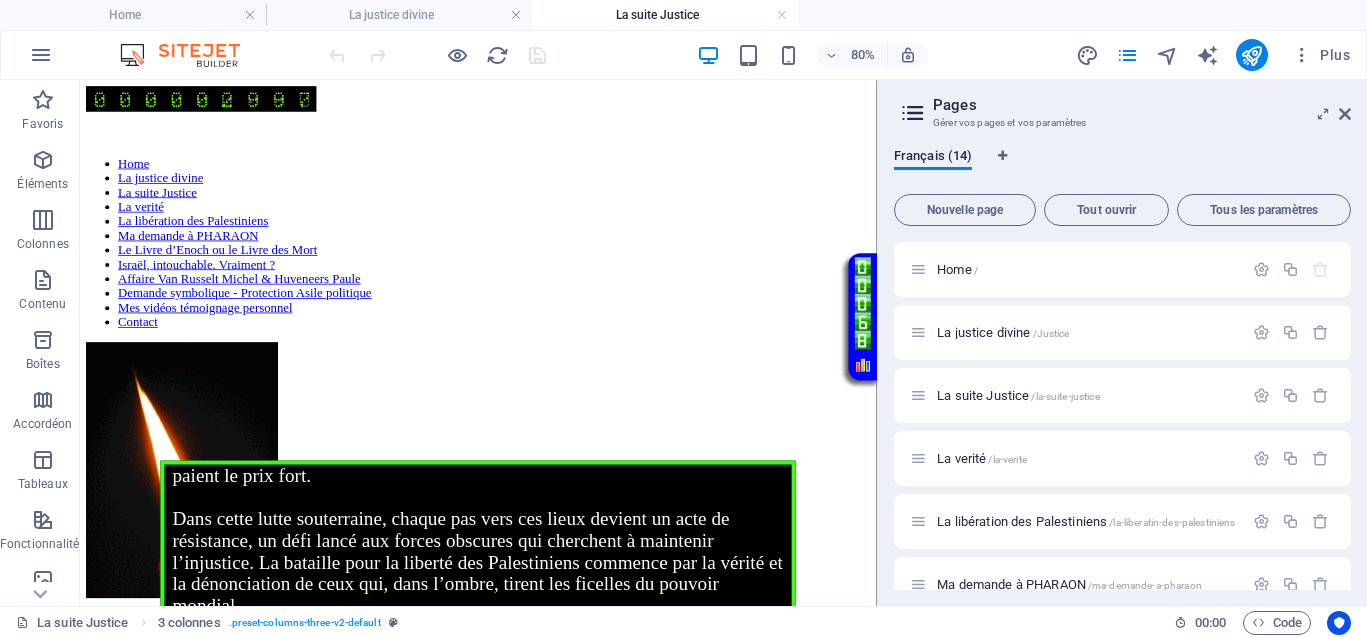 click on "Loupe
⇧
Home La justice divine La suite Justice La verité La libération des Palestiniens Ma demande à PHARAON Le Livre d’Enoch ou le Livre des Mort Israël, intouchable. Vraiment ? Affaire Van Russelt Michel & Huveneers Paule Demande symbolique  - Protection Asile politique Mes vidéos témoignage personnel Contact
Votre Témoignage
Impact potentiel d’un boycott total de l’Autorité de la Concurrence européenne.
Dans l'ombre des grandes métropoles, Bruxelles et Washington, se dressent des bastions stratégiques dont le pouvoir dépasse l'imagination. Ces lieux, dissimulés derrière des façades anodines, abritent les bureaux clés des autorités de la concurrence, véritables centres de contrôle économique et politique. Leur influence s'étend bien au-delà des frontières, tissant un réseau invisible qui soutient ceux qui manipulent le pouvoir économique mondial.
</div> Site  hébergé en dehors de l’Europe  |" at bounding box center [578, 10151] 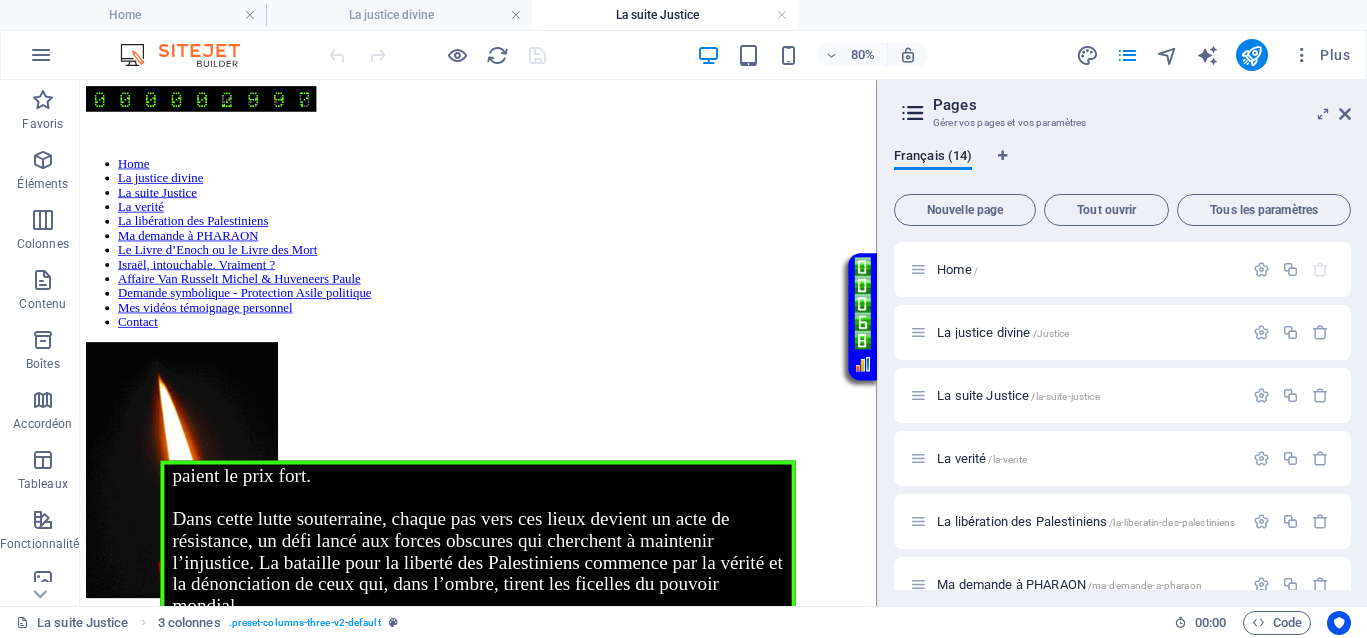 drag, startPoint x: 861, startPoint y: 135, endPoint x: 522, endPoint y: 470, distance: 476.59836 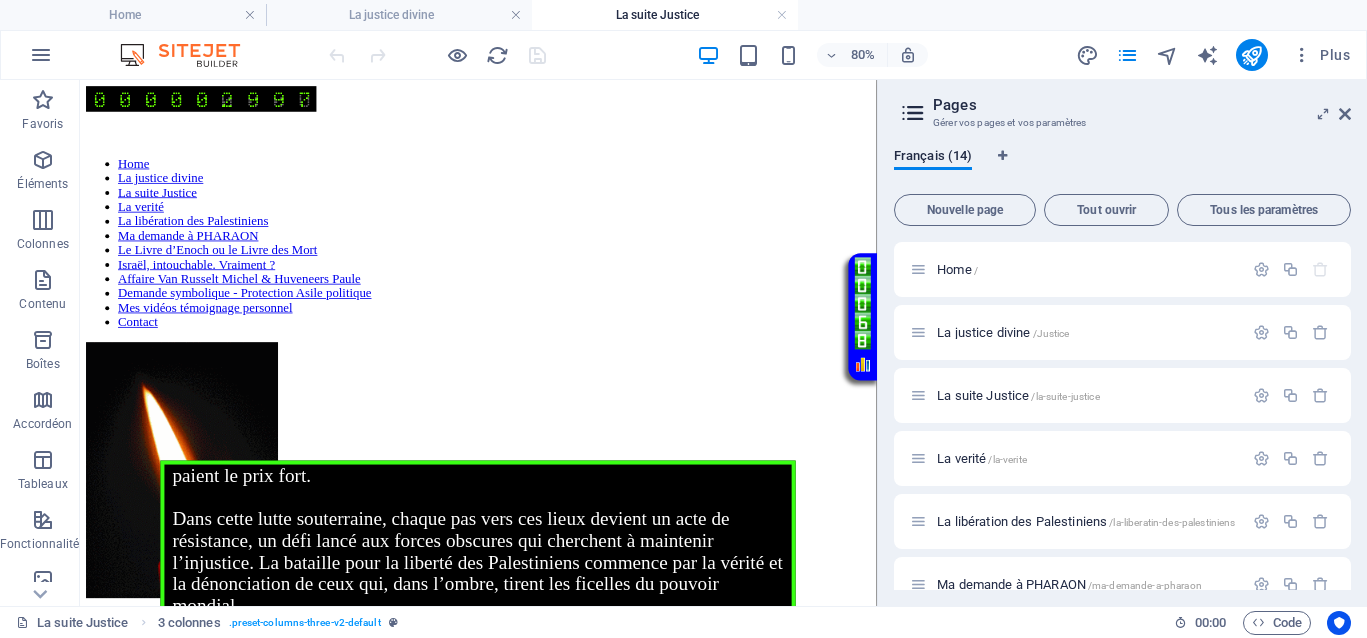 click on "Ma demande à PHARAON Le Livre d’Enoch ou le Livre des Mort Israël, intouchable. Vraiment ? Affaire Van Russelt Michel & Huveneers Paule Demande symbolique - Protection Asile politique Mes vidéos témoignage personnel Contact" at bounding box center (578, 284) 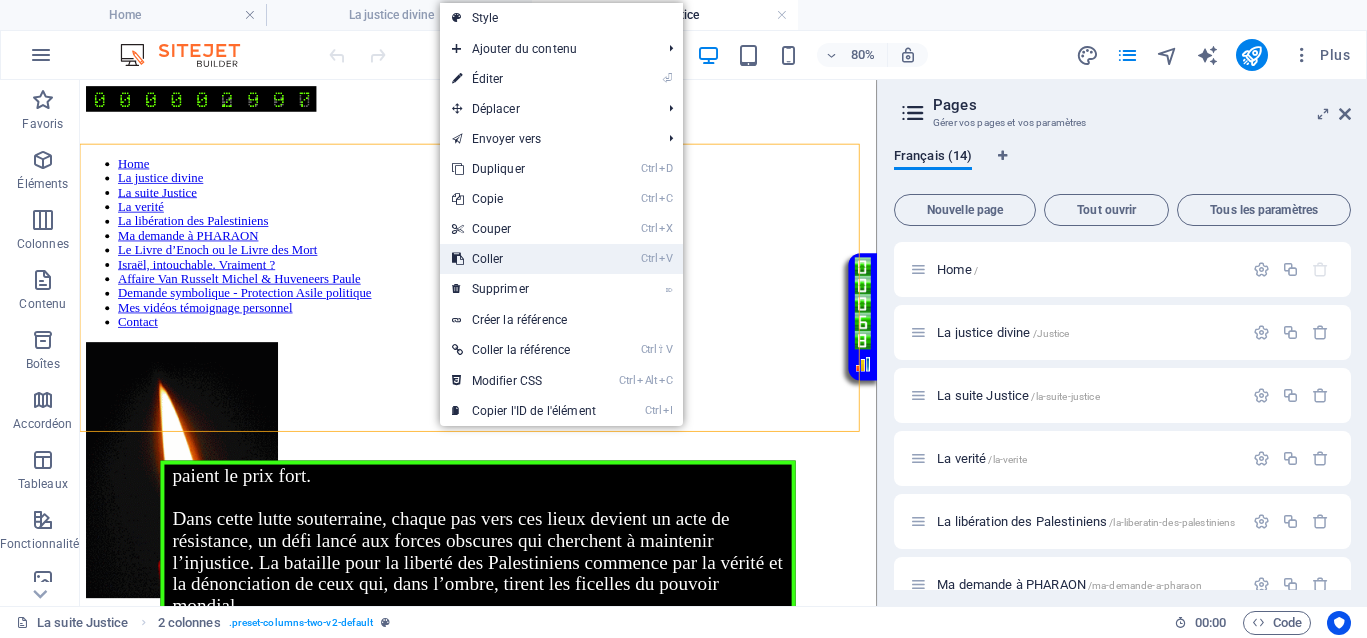 drag, startPoint x: 505, startPoint y: 252, endPoint x: 537, endPoint y: 233, distance: 37.215588 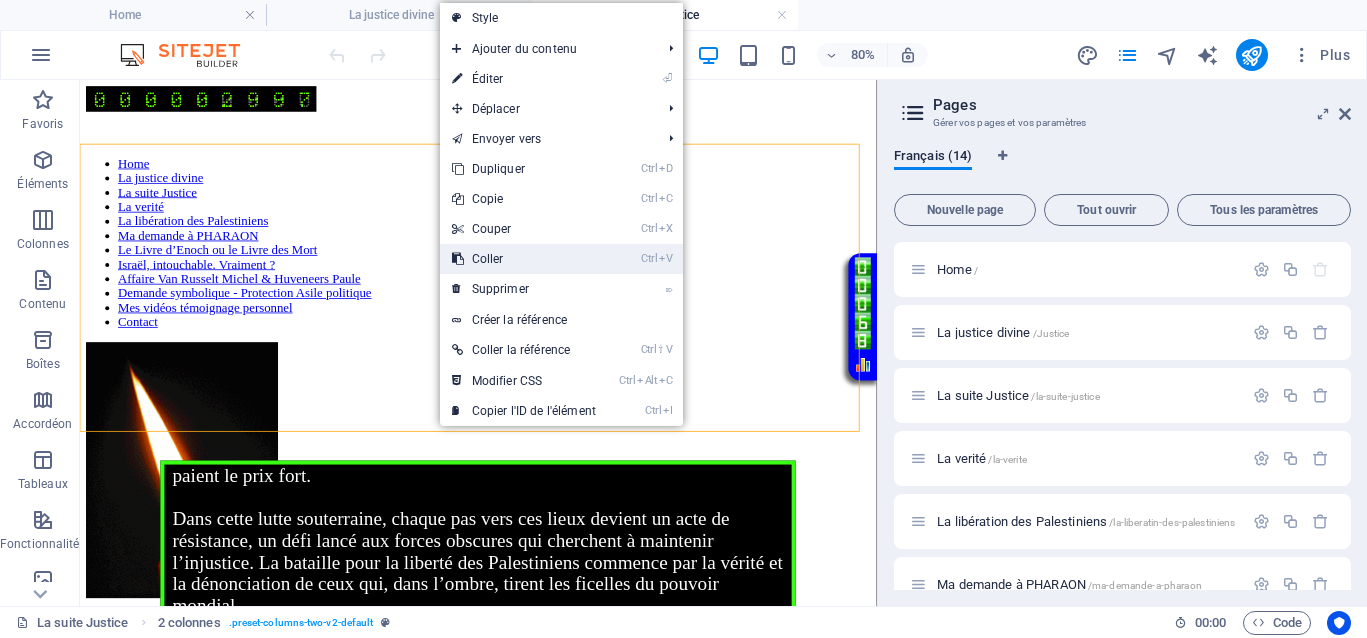 click on "Ctrl V  Coller" at bounding box center [524, 259] 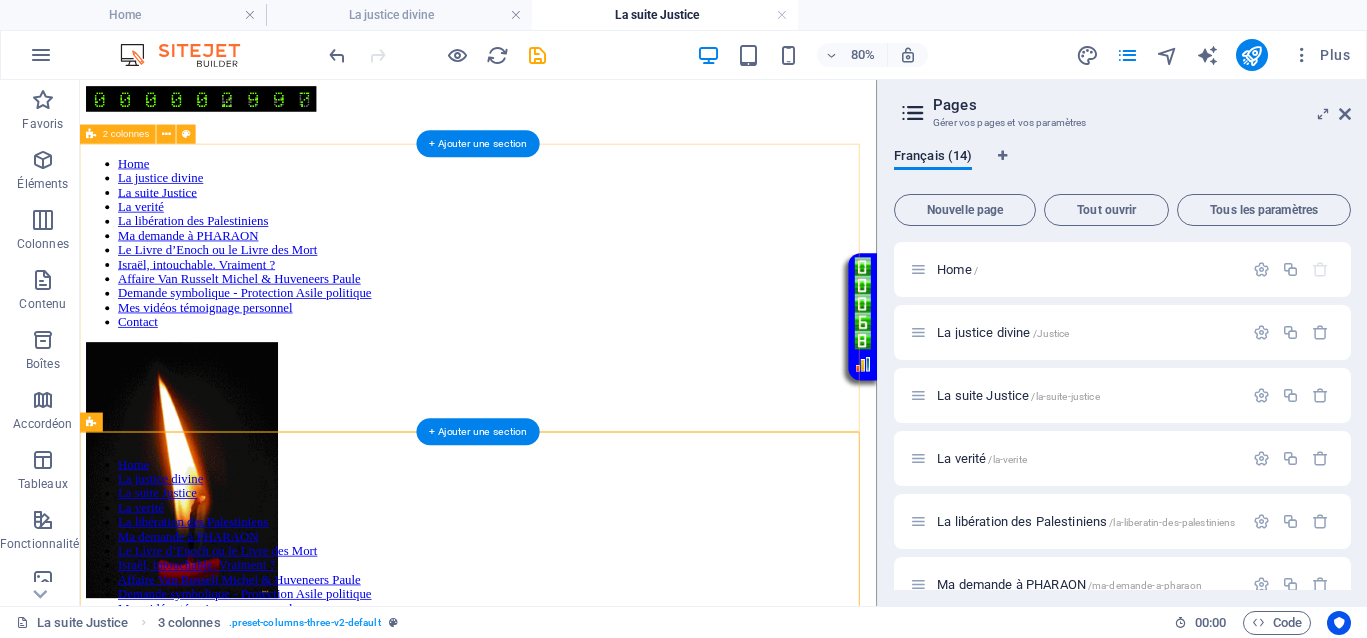 click on "Ma demande à PHARAON Le Livre d’Enoch ou le Livre des Mort Israël, intouchable. Vraiment ? Affaire Van Russelt Michel & Huveneers Paule Demande symbolique - Protection Asile politique Mes vidéos témoignage personnel Contact" at bounding box center [578, 356] 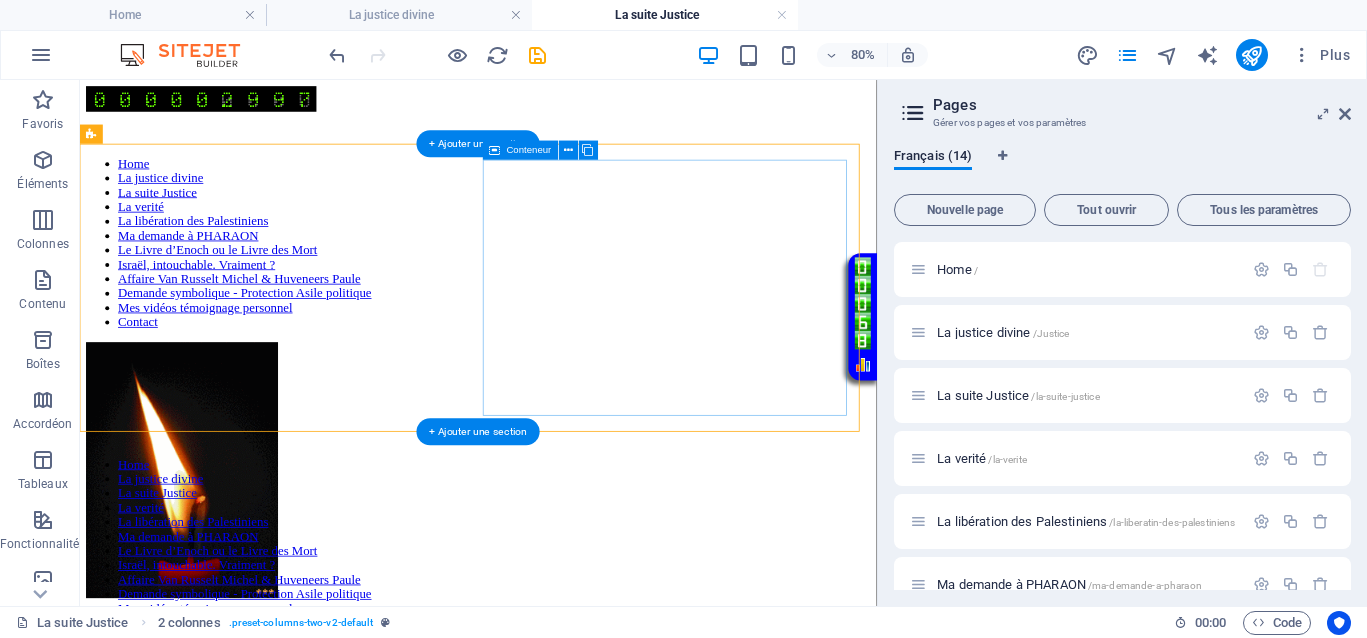 drag, startPoint x: 1028, startPoint y: 499, endPoint x: 1025, endPoint y: 485, distance: 14.3178215 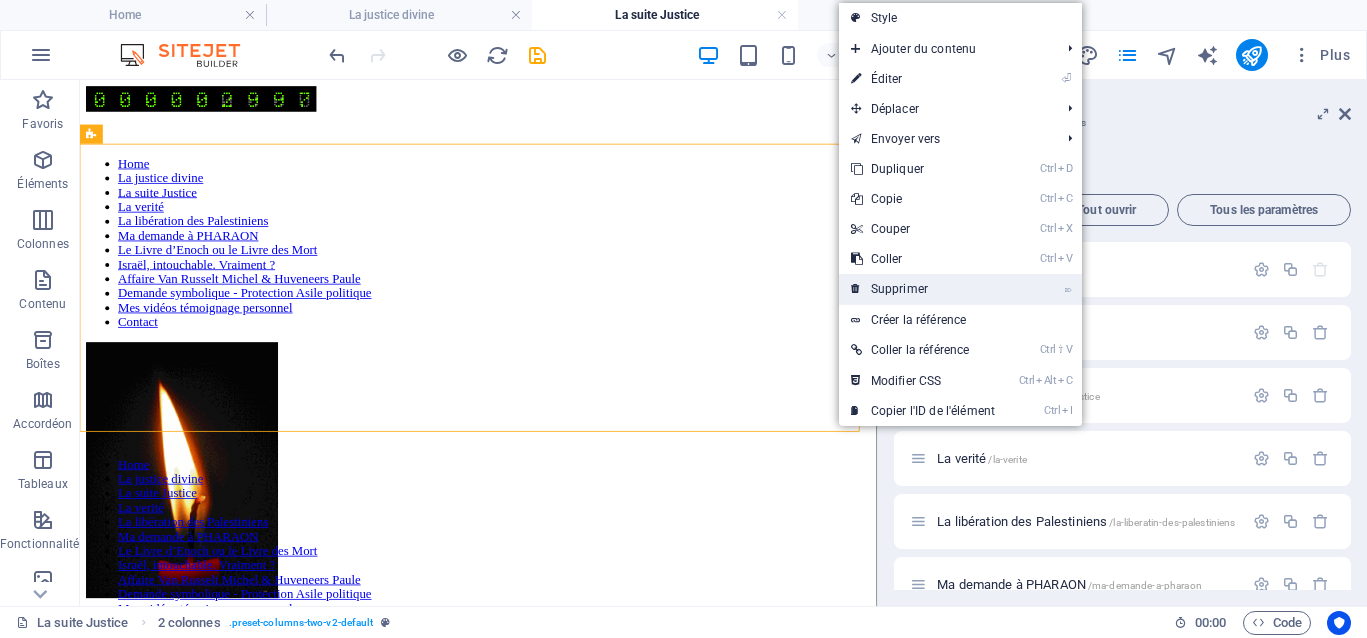 click on "⌦  Supprimer" at bounding box center (923, 289) 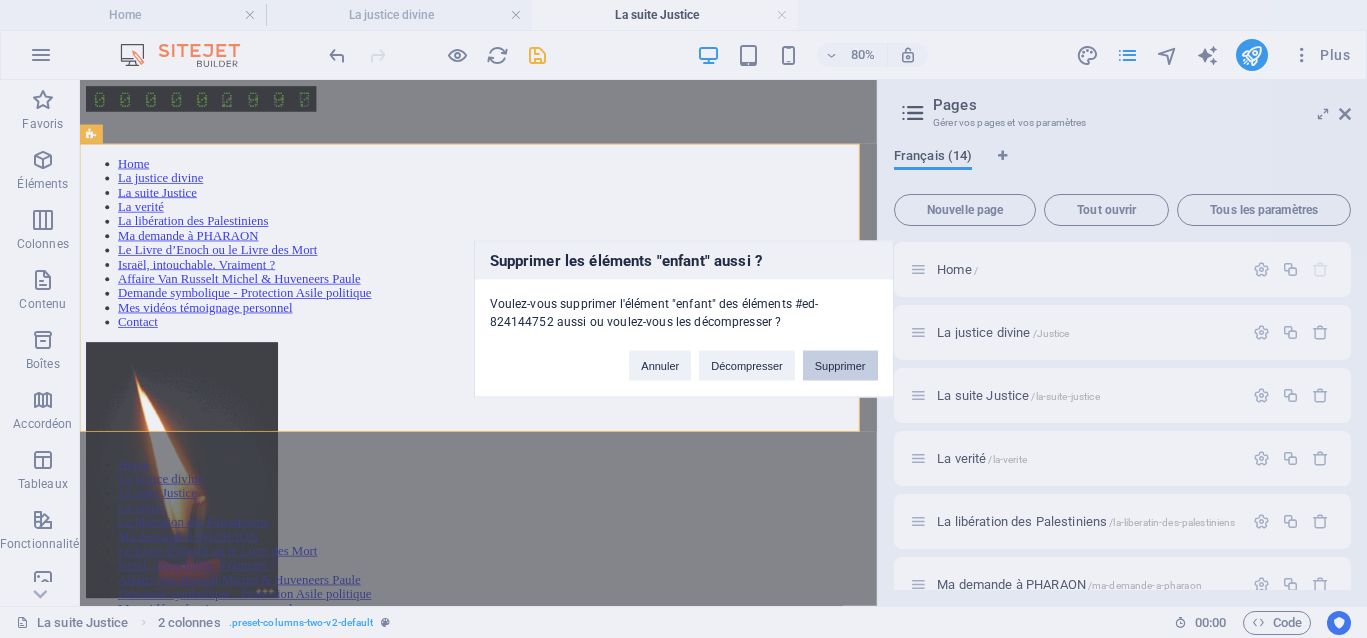 click on "Supprimer" at bounding box center (840, 366) 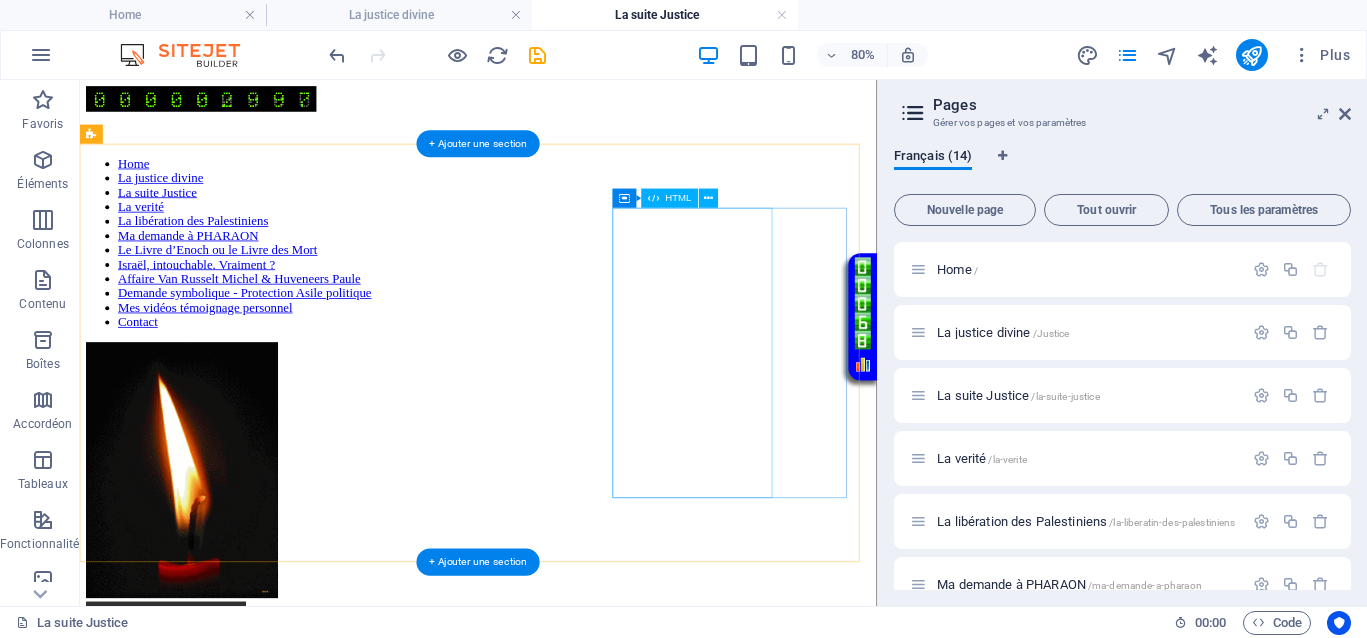 click on "Vidéo en boucle" at bounding box center (578, 784) 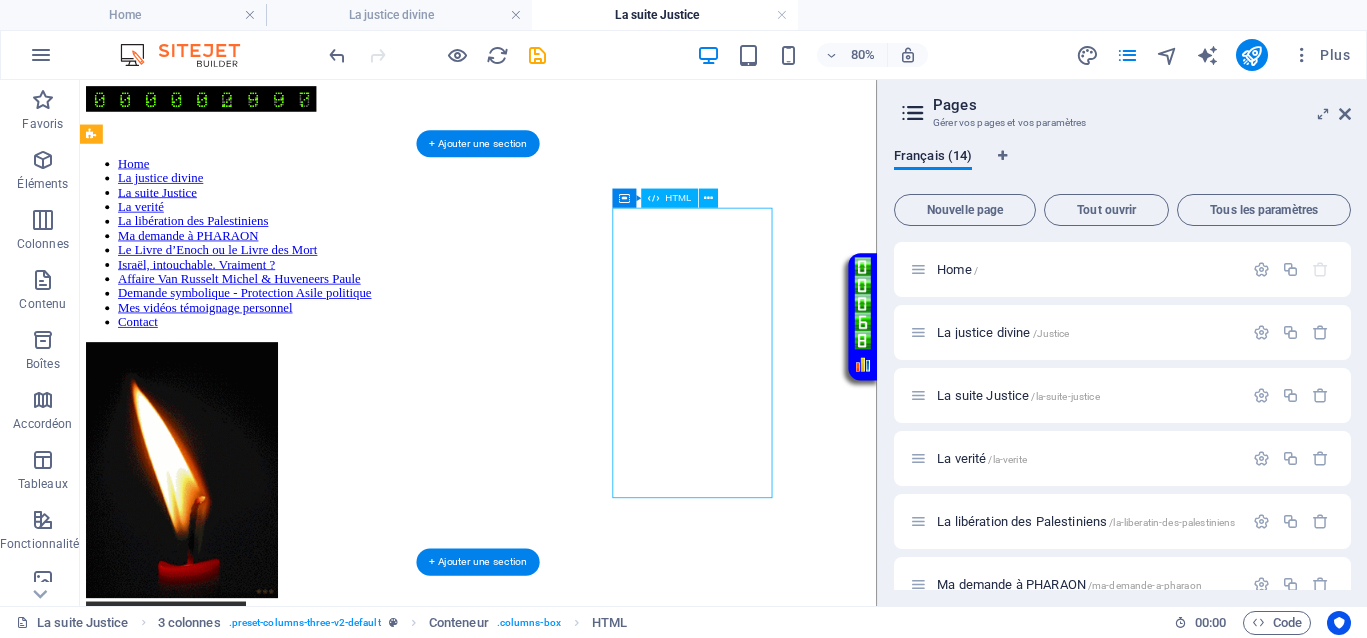 click on "Vidéo en boucle" at bounding box center [578, 784] 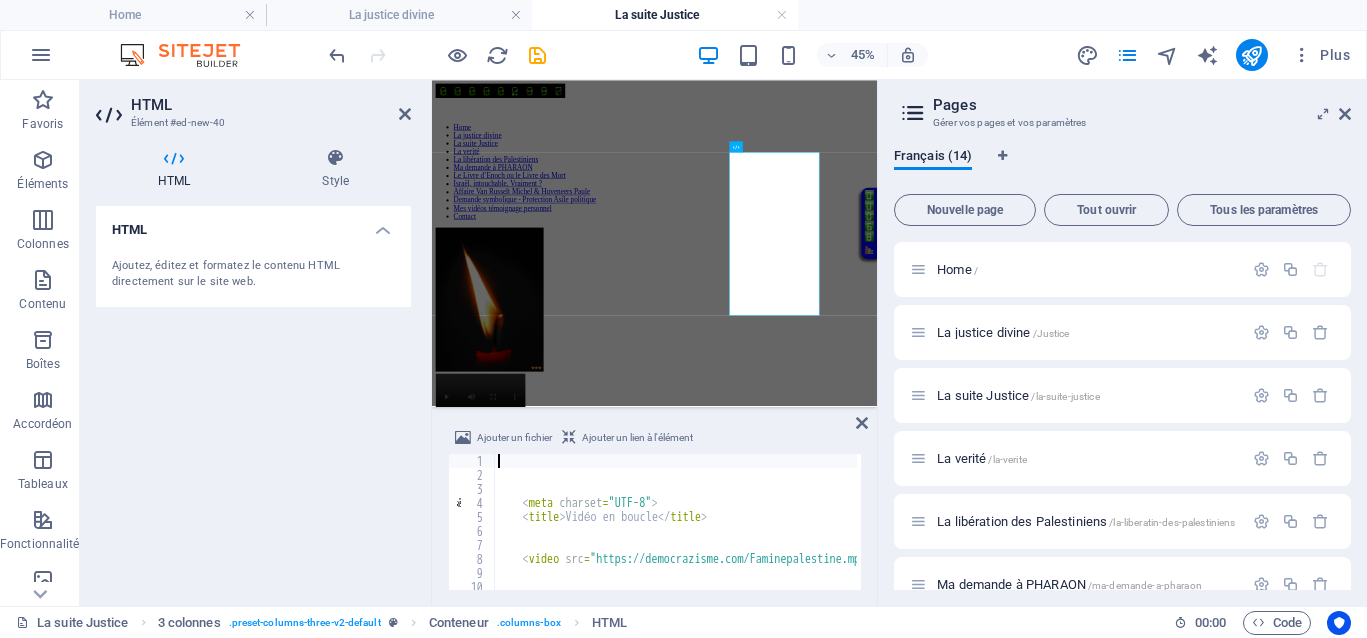 scroll, scrollTop: 50, scrollLeft: 0, axis: vertical 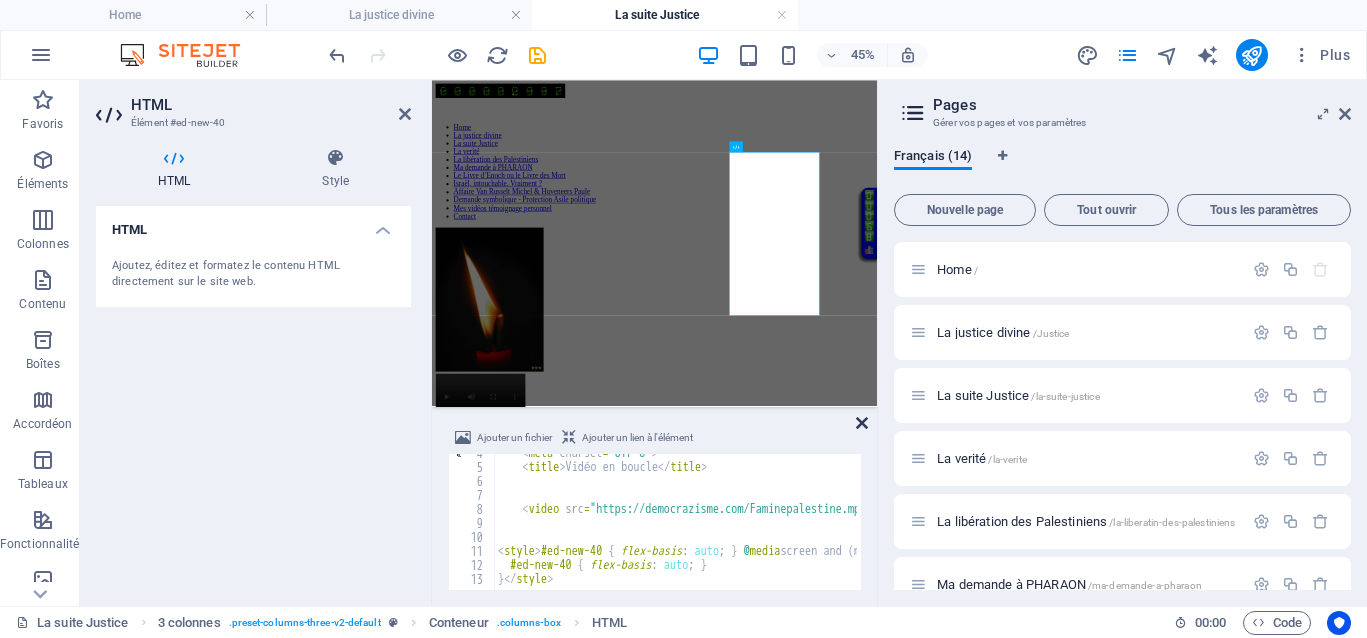 click at bounding box center [862, 423] 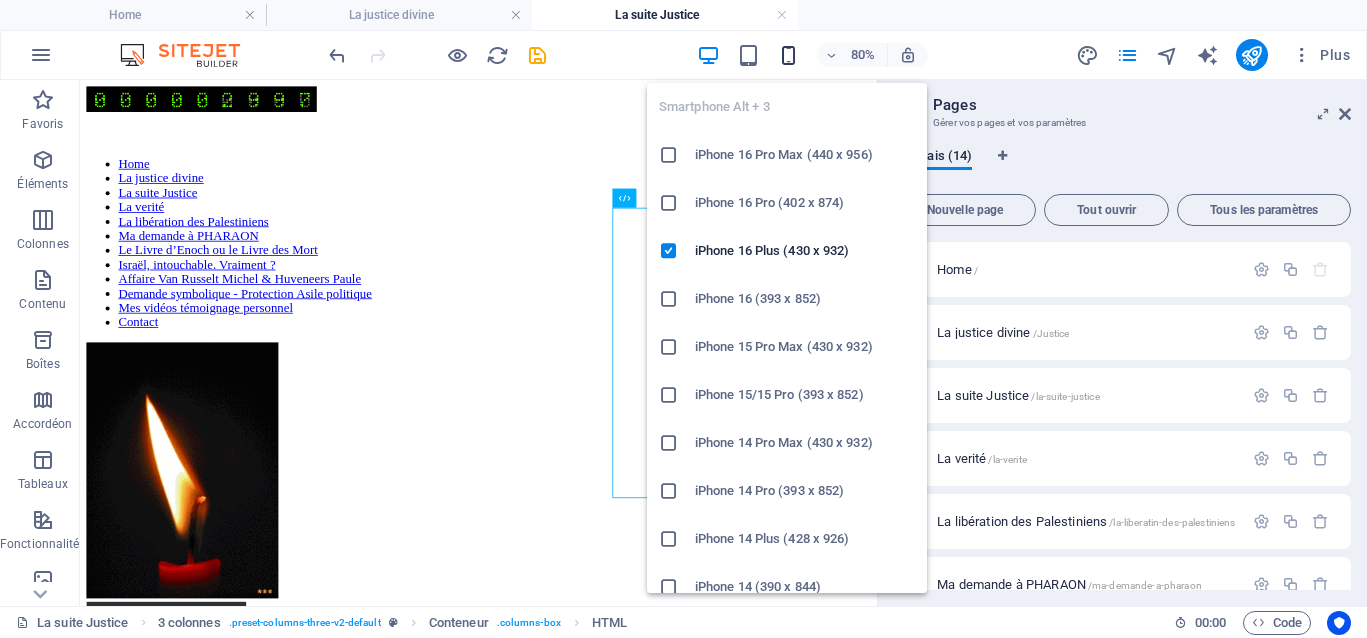 click at bounding box center [788, 55] 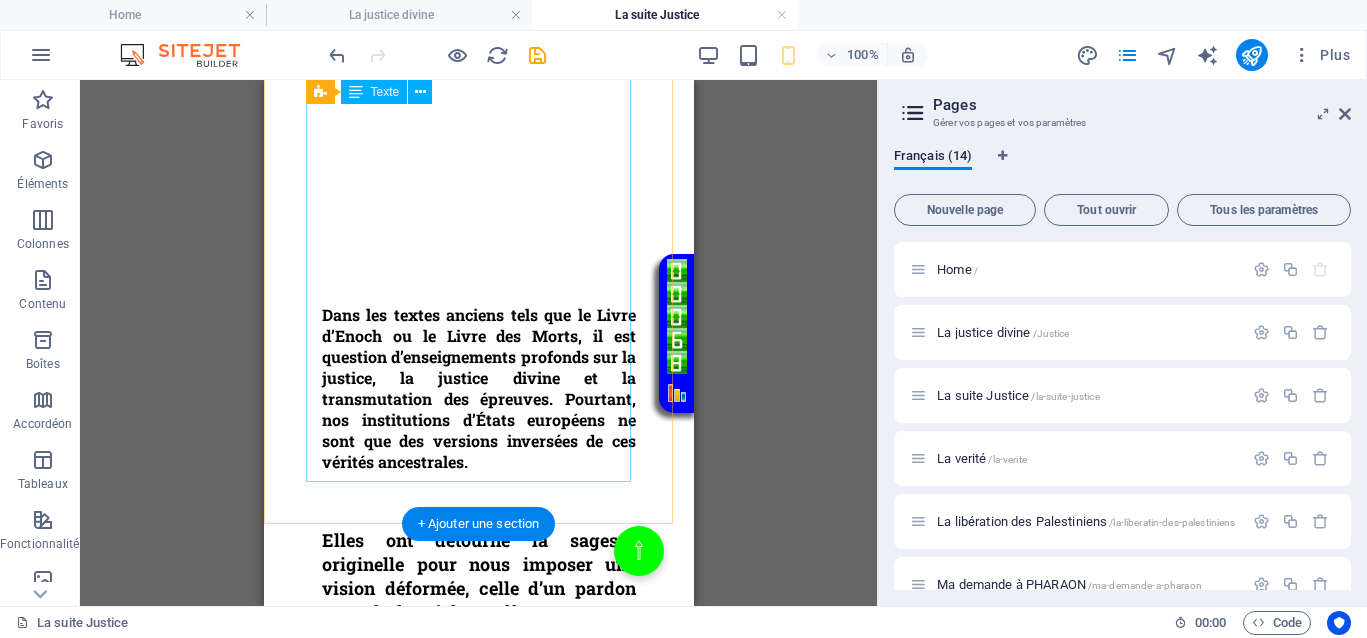 scroll, scrollTop: 10900, scrollLeft: 0, axis: vertical 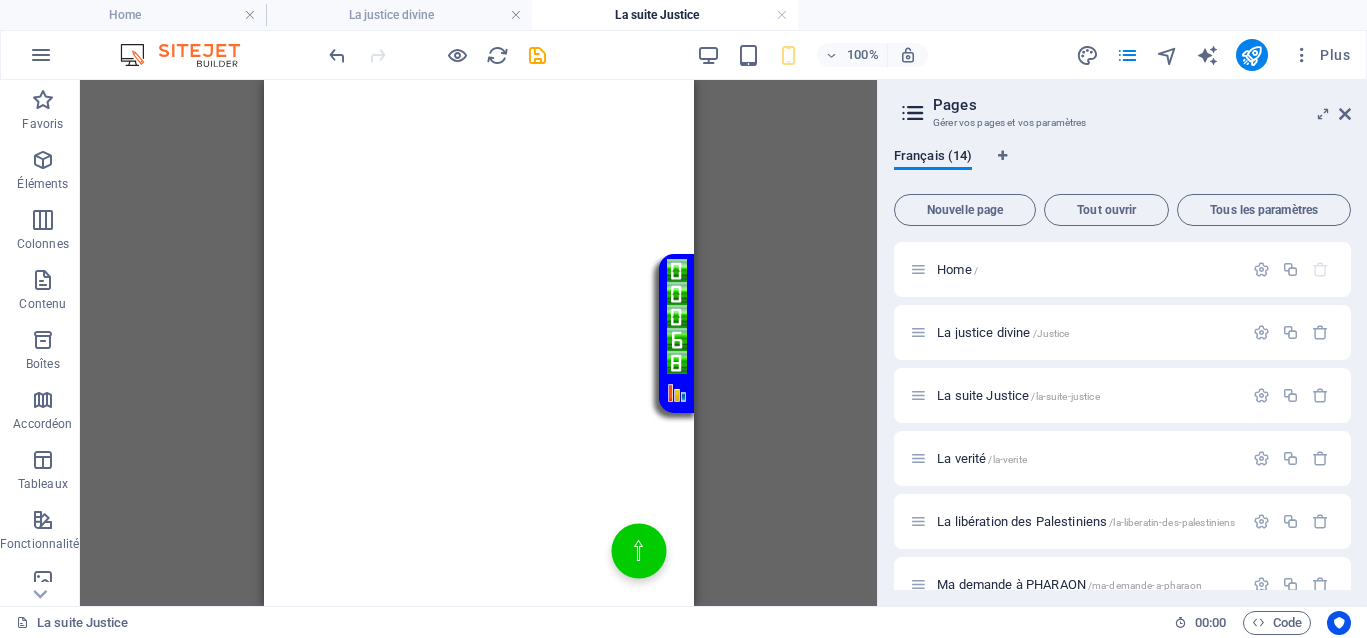 click on "⇧" at bounding box center [638, 551] 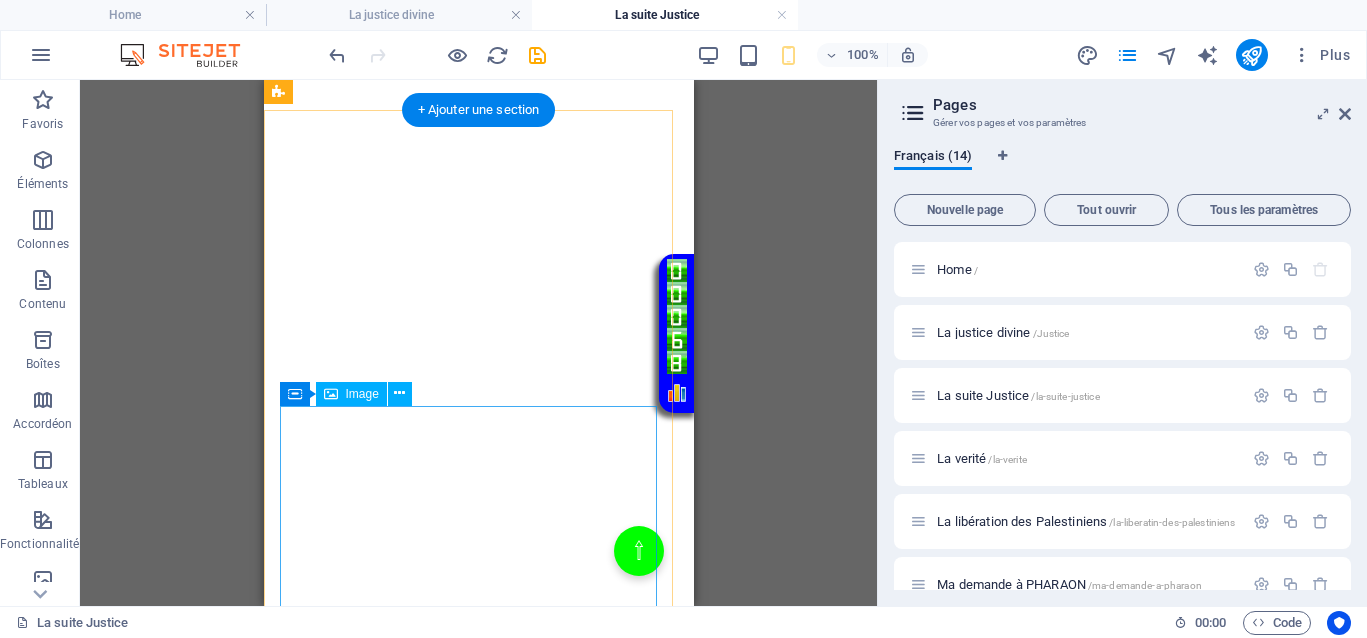 scroll, scrollTop: 1000, scrollLeft: 0, axis: vertical 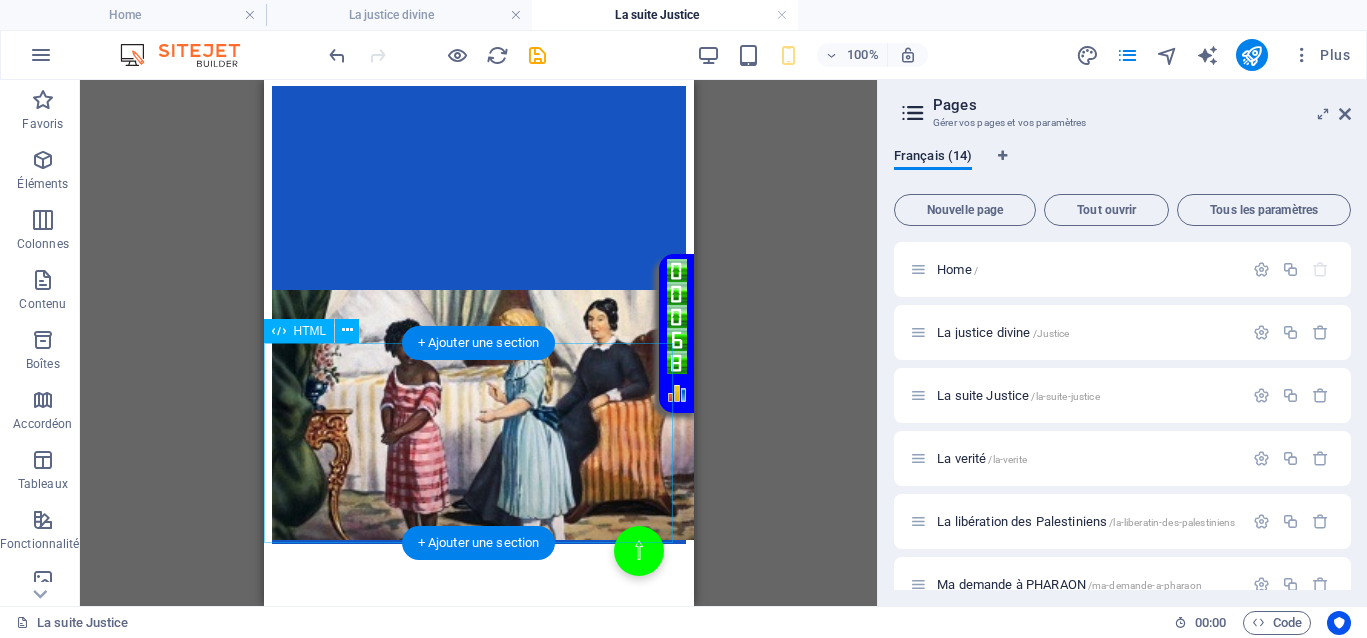 click on "Votre Témoignage
Impact potentiel d’un boycott total de l’Autorité de la Concurrence européenne.
Dans l'ombre des grandes métropoles, Bruxelles et Washington, se dressent des bastions stratégiques dont le pouvoir dépasse l'imagination. Ces lieux, dissimulés derrière des façades anodines, abritent les bureaux clés des autorités de la concurrence, véritables centres de contrôle économique et politique. Leur influence s'étend bien au-delà des frontières, tissant un réseau invisible qui soutient ceux qui manipulent le pouvoir économique mondial.
Dans cette lutte souterraine, chaque pas vers ces lieux devient un acte de résistance, un défi lancé aux forces obscures qui cherchent à maintenir l’injustice. La bataille pour la liberté des Palestiniens commence par la vérité et la dénonciation de ceux qui, dans l’ombre, tirent les ficelles du pouvoir mondial." at bounding box center (478, -39) 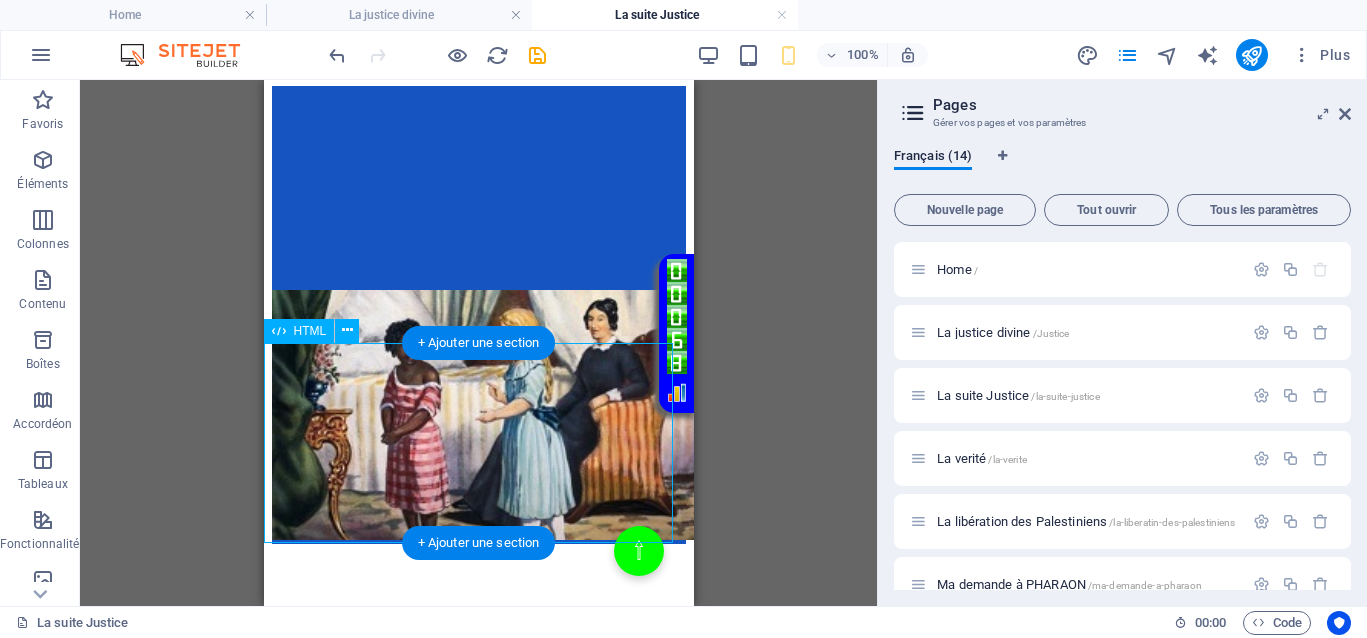 click on "Votre Témoignage
Impact potentiel d’un boycott total de l’Autorité de la Concurrence européenne.
Dans l'ombre des grandes métropoles, Bruxelles et Washington, se dressent des bastions stratégiques dont le pouvoir dépasse l'imagination. Ces lieux, dissimulés derrière des façades anodines, abritent les bureaux clés des autorités de la concurrence, véritables centres de contrôle économique et politique. Leur influence s'étend bien au-delà des frontières, tissant un réseau invisible qui soutient ceux qui manipulent le pouvoir économique mondial.
Dans cette lutte souterraine, chaque pas vers ces lieux devient un acte de résistance, un défi lancé aux forces obscures qui cherchent à maintenir l’injustice. La bataille pour la liberté des Palestiniens commence par la vérité et la dénonciation de ceux qui, dans l’ombre, tirent les ficelles du pouvoir mondial." at bounding box center (478, -39) 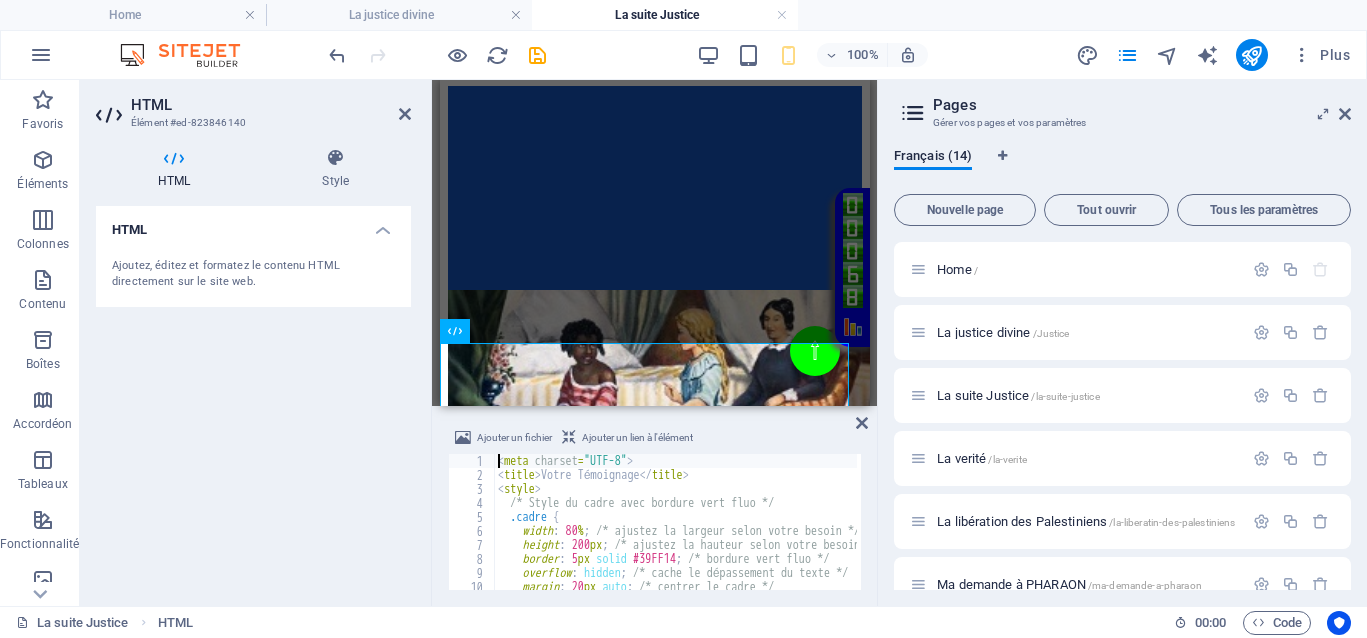 scroll, scrollTop: 75, scrollLeft: 0, axis: vertical 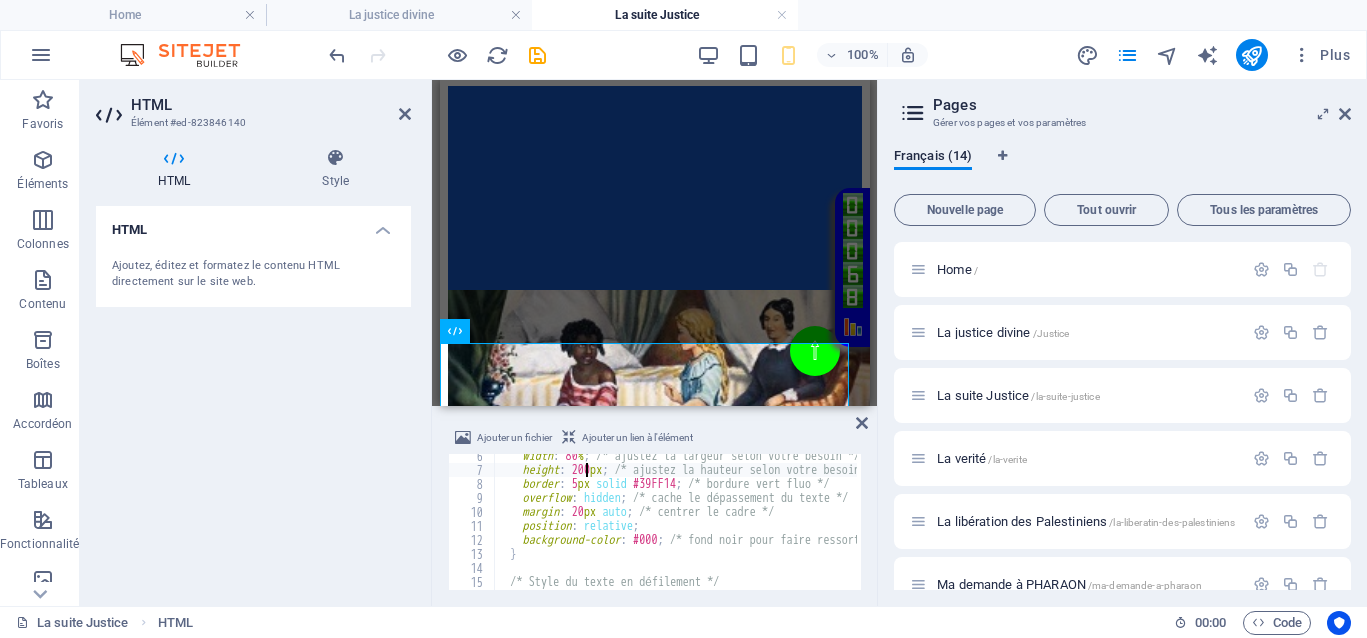 click on "width :   80 % ;   /* ajustez la largeur selon votre besoin */      height :   200 px ;   /* ajustez la hauteur selon votre besoin */      border :   5 px   solid   #39FF14 ;   /* bordure vert fluo */      overflow :   hidden ;   /* cache le dépassement du texte */      margin :   20 px   auto ;   /* centrer le cadre */      position :   relative ;      background-color :   #000 ;   /* fond noir pour faire ressortir le texte */    }    /* Style du texte en défilement */    .deplacement   {" at bounding box center [2081, 529] 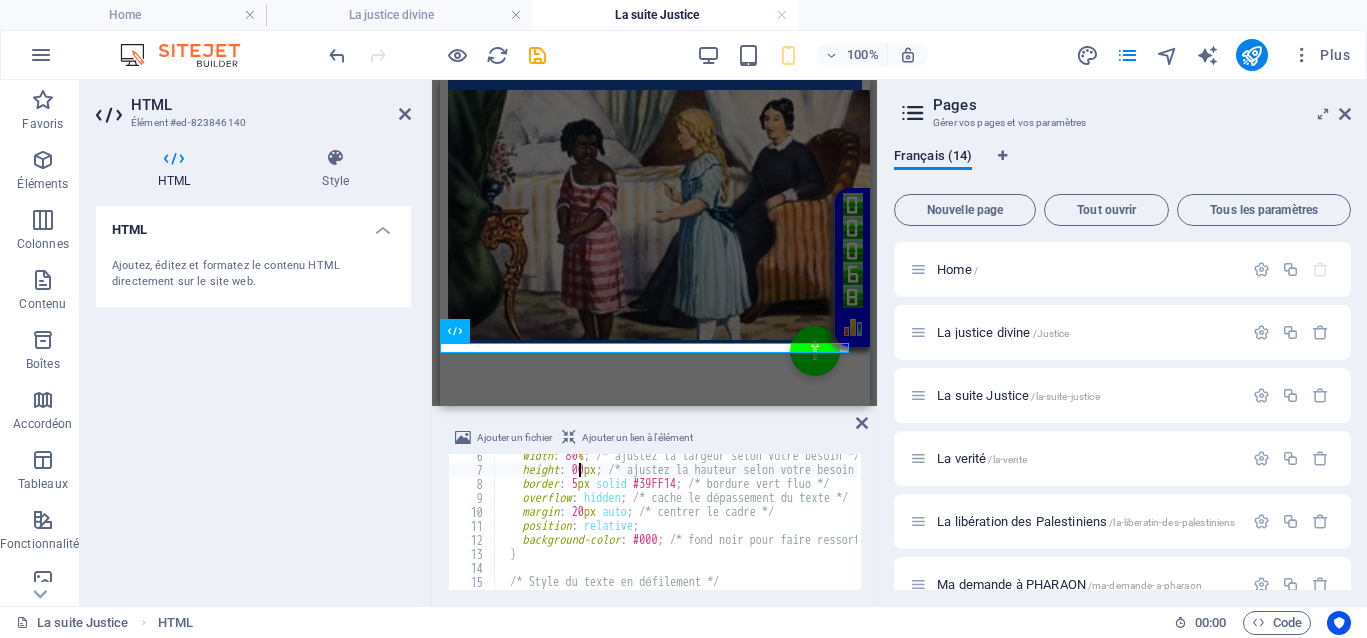 scroll, scrollTop: 0, scrollLeft: 8, axis: horizontal 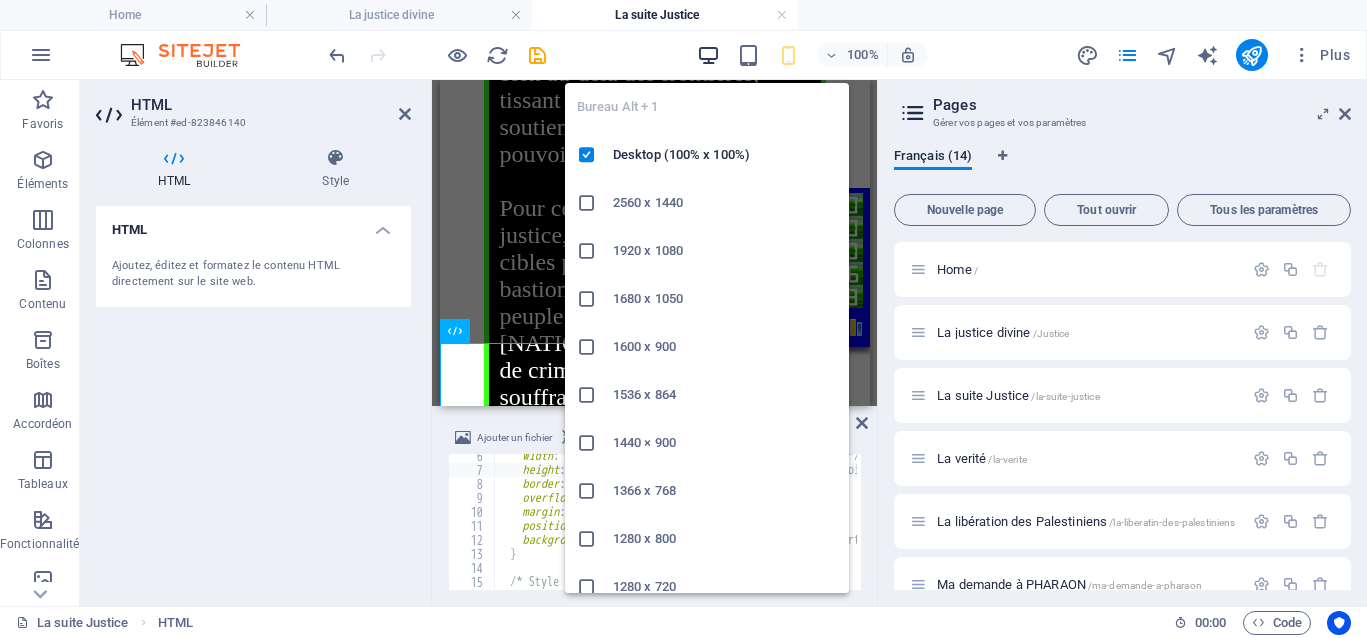 type on "height: 1100px; /* ajustez la hauteur selon votre besoin */" 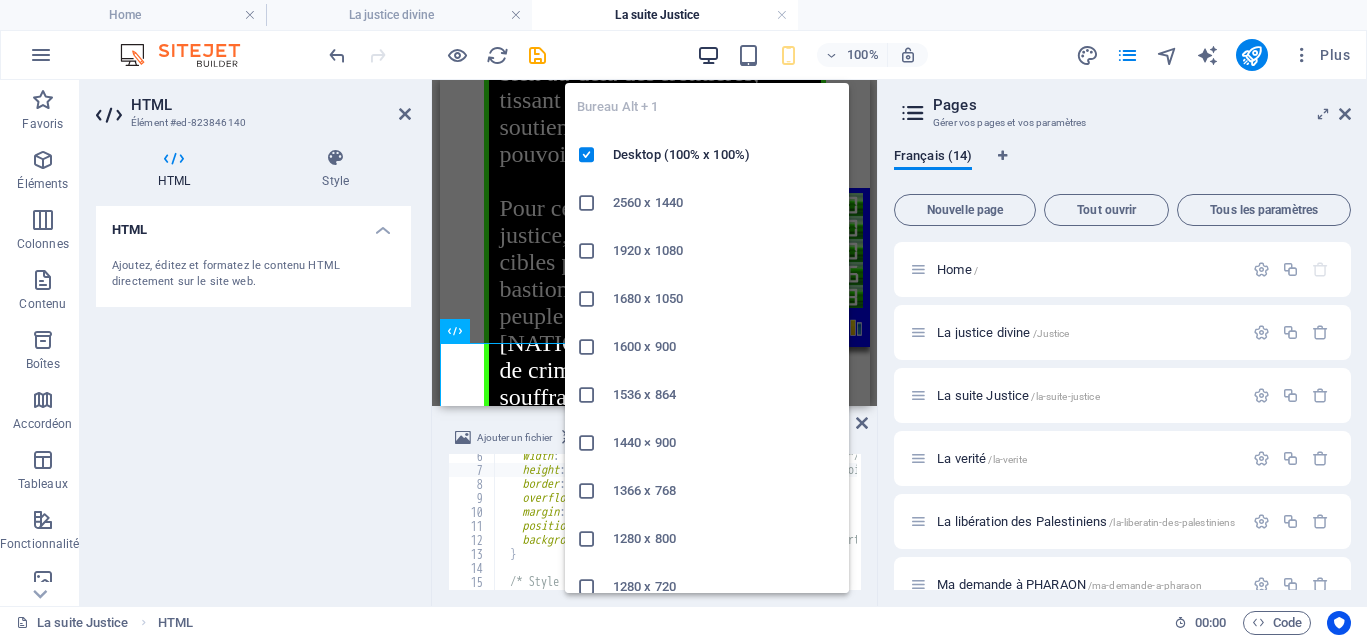click at bounding box center (708, 55) 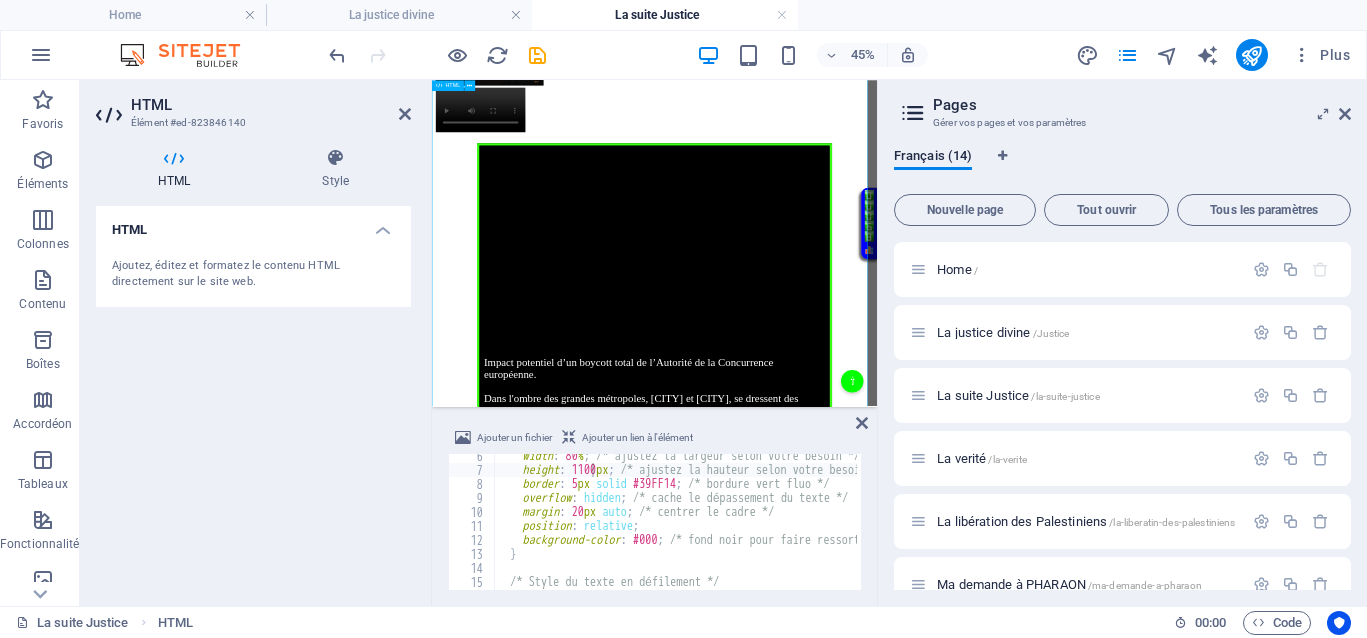 scroll, scrollTop: 625, scrollLeft: 0, axis: vertical 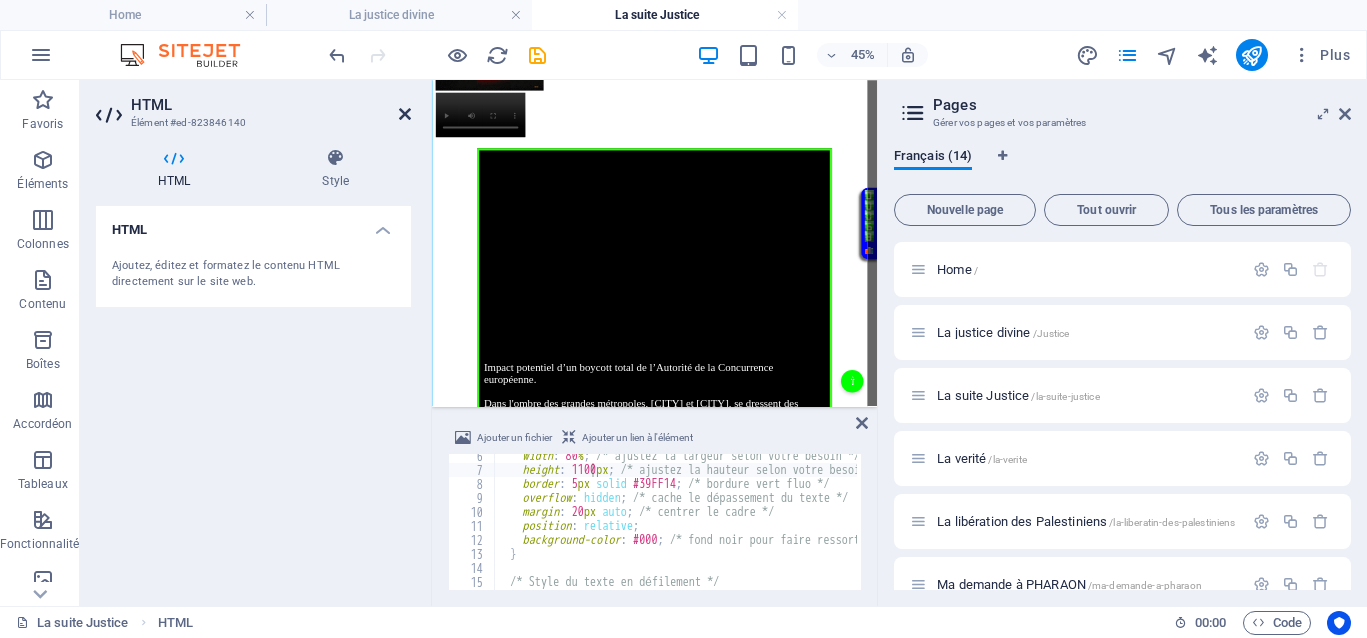click at bounding box center (405, 114) 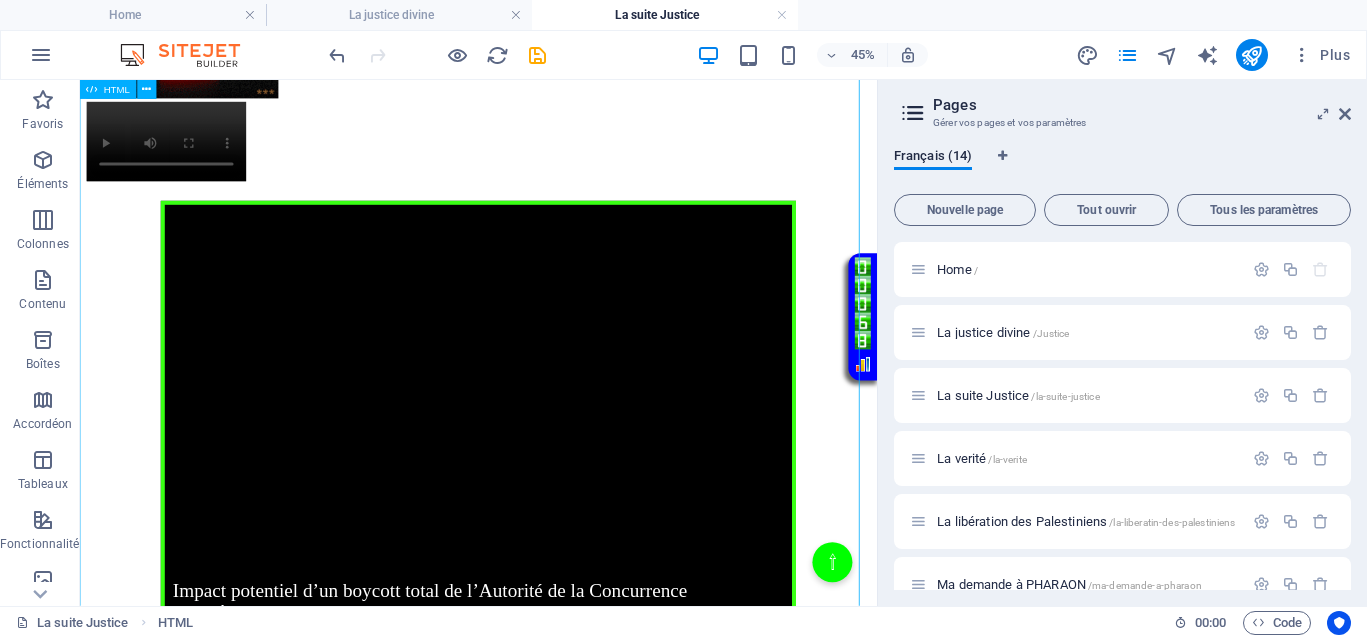 scroll, scrollTop: 661, scrollLeft: 0, axis: vertical 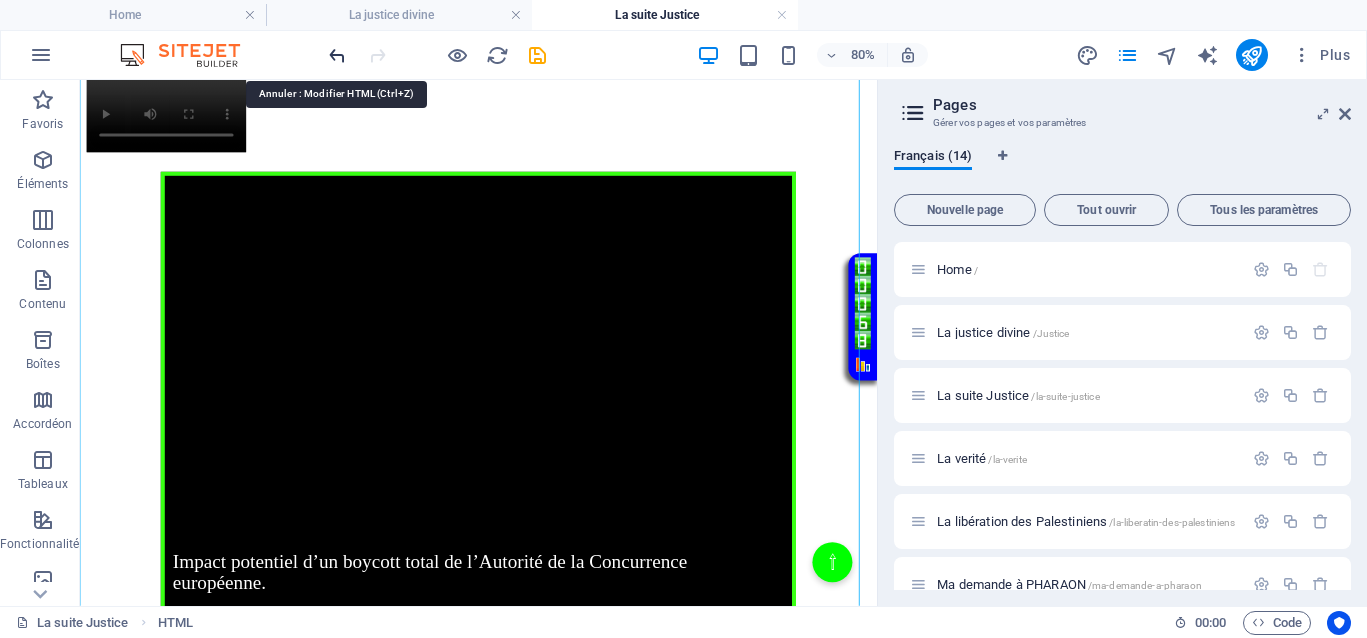 click at bounding box center (337, 55) 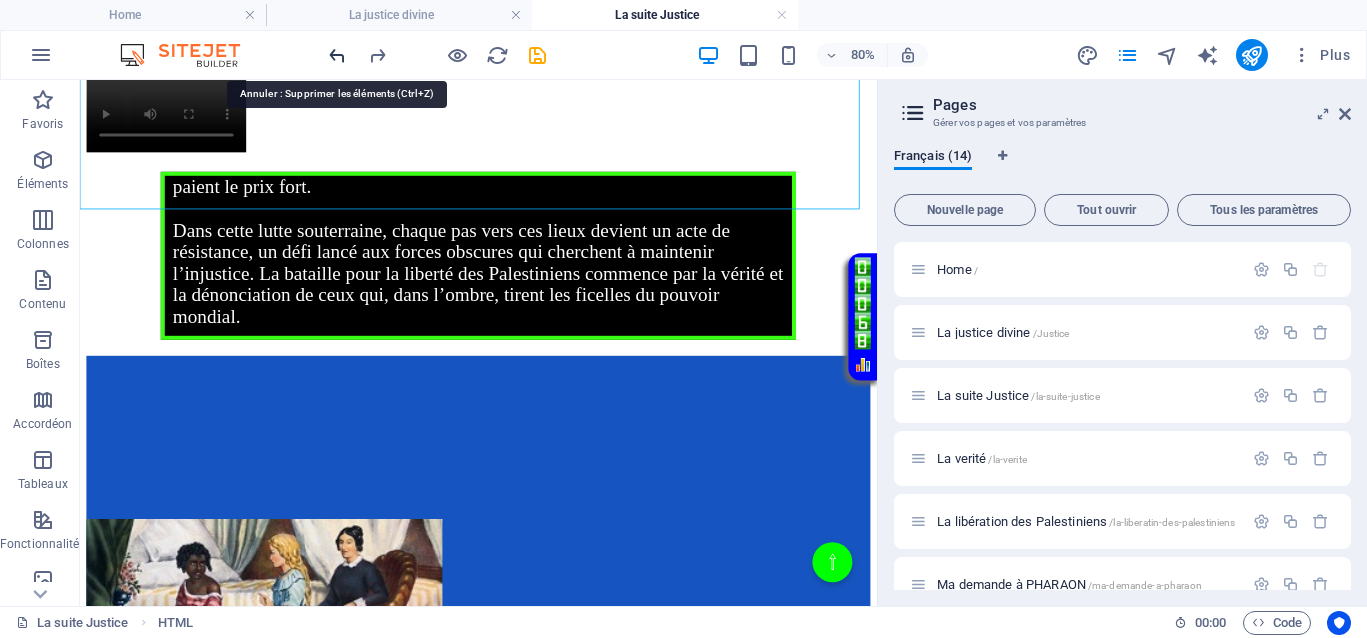 click at bounding box center [337, 55] 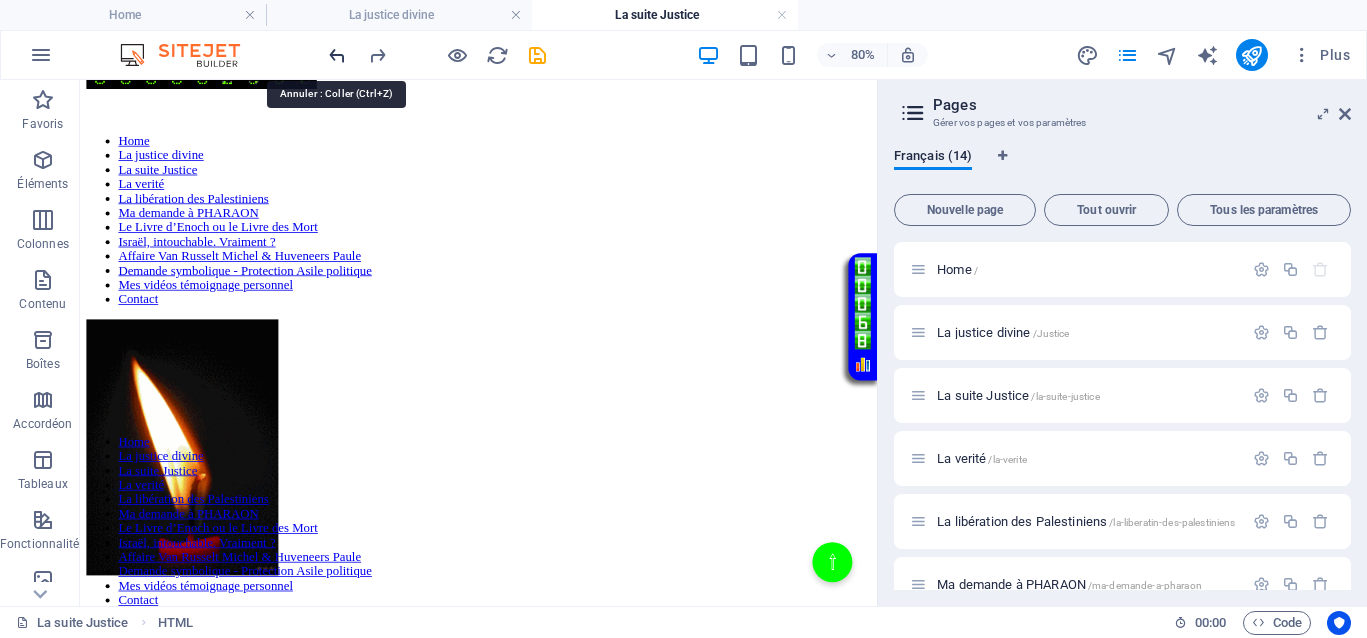 scroll, scrollTop: 0, scrollLeft: 0, axis: both 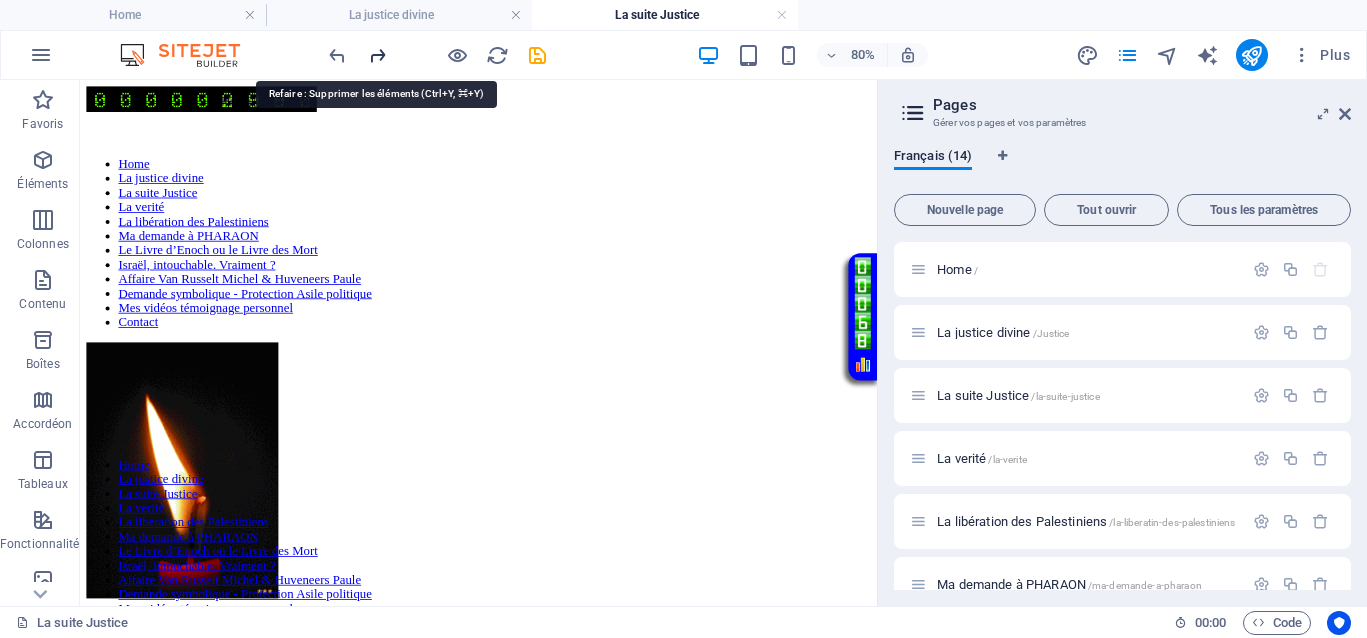 click at bounding box center (377, 55) 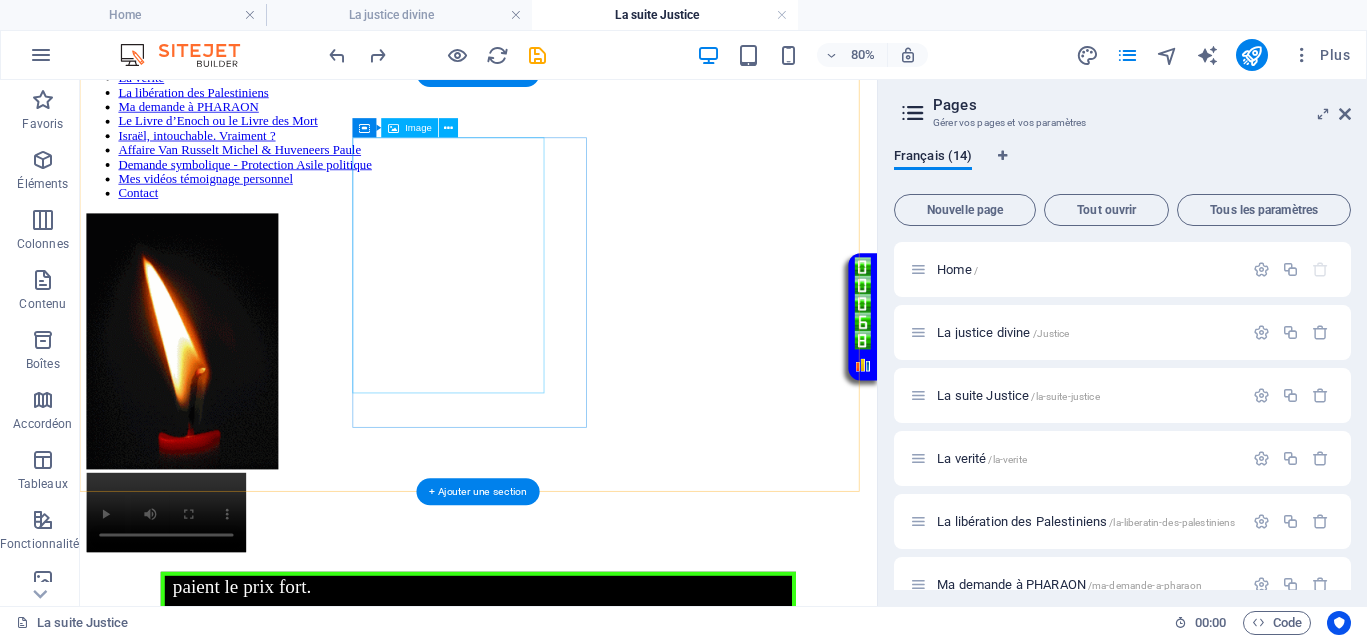 scroll, scrollTop: 375, scrollLeft: 0, axis: vertical 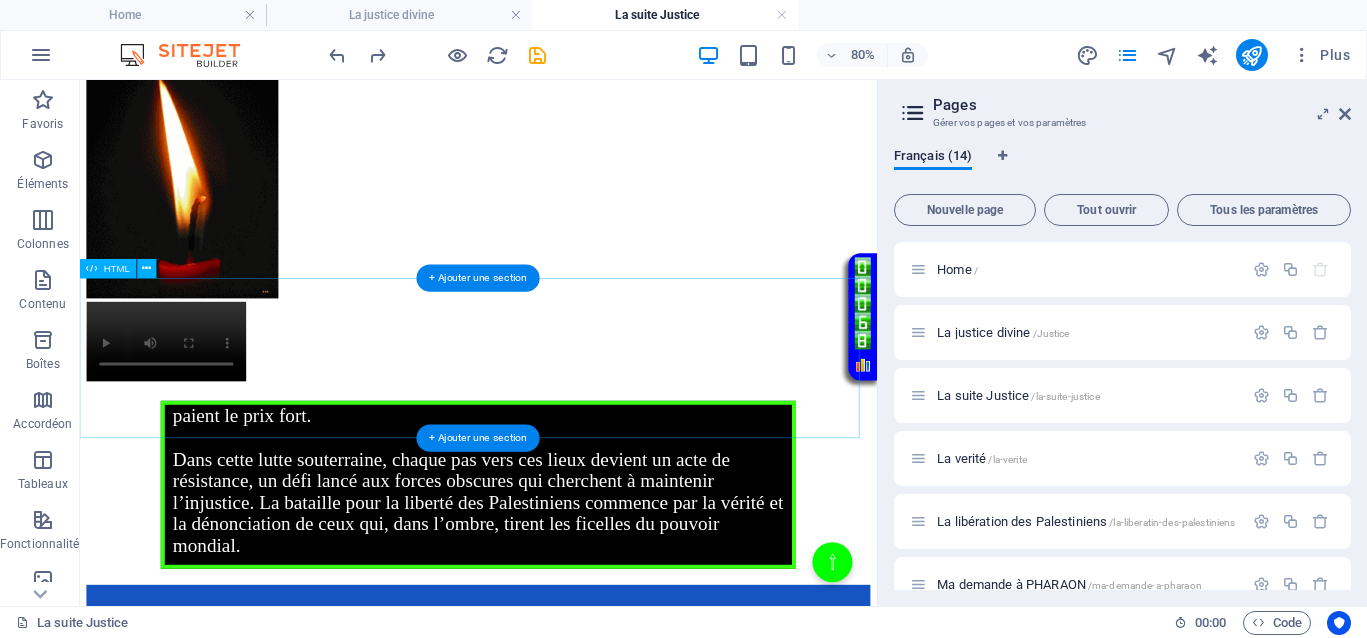click on "Votre Témoignage
Impact potentiel d’un boycott total de l’Autorité de la Concurrence européenne.
Dans l'ombre des grandes métropoles, Bruxelles et Washington, se dressent des bastions stratégiques dont le pouvoir dépasse l'imagination. Ces lieux, dissimulés derrière des façades anodines, abritent les bureaux clés des autorités de la concurrence, véritables centres de contrôle économique et politique. Leur influence s'étend bien au-delà des frontières, tissant un réseau invisible qui soutient ceux qui manipulent le pouvoir économique mondial.
Dans cette lutte souterraine, chaque pas vers ces lieux devient un acte de résistance, un défi lancé aux forces obscures qui cherchent à maintenir l’injustice. La bataille pour la liberté des Palestiniens commence par la vérité et la dénonciation de ceux qui, dans l’ombre, tirent les ficelles du pouvoir mondial." at bounding box center [578, 586] 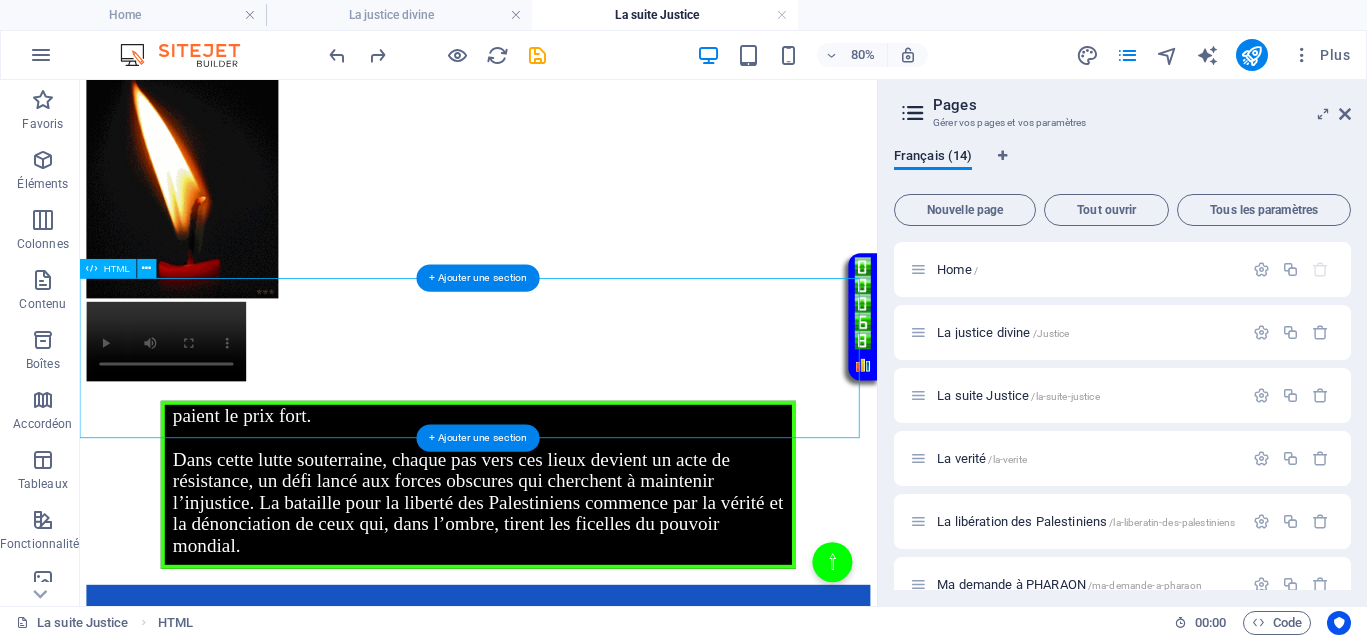 click on "Votre Témoignage
Impact potentiel d’un boycott total de l’Autorité de la Concurrence européenne.
Dans l'ombre des grandes métropoles, Bruxelles et Washington, se dressent des bastions stratégiques dont le pouvoir dépasse l'imagination. Ces lieux, dissimulés derrière des façades anodines, abritent les bureaux clés des autorités de la concurrence, véritables centres de contrôle économique et politique. Leur influence s'étend bien au-delà des frontières, tissant un réseau invisible qui soutient ceux qui manipulent le pouvoir économique mondial.
Dans cette lutte souterraine, chaque pas vers ces lieux devient un acte de résistance, un défi lancé aux forces obscures qui cherchent à maintenir l’injustice. La bataille pour la liberté des Palestiniens commence par la vérité et la dénonciation de ceux qui, dans l’ombre, tirent les ficelles du pouvoir mondial." at bounding box center (578, 586) 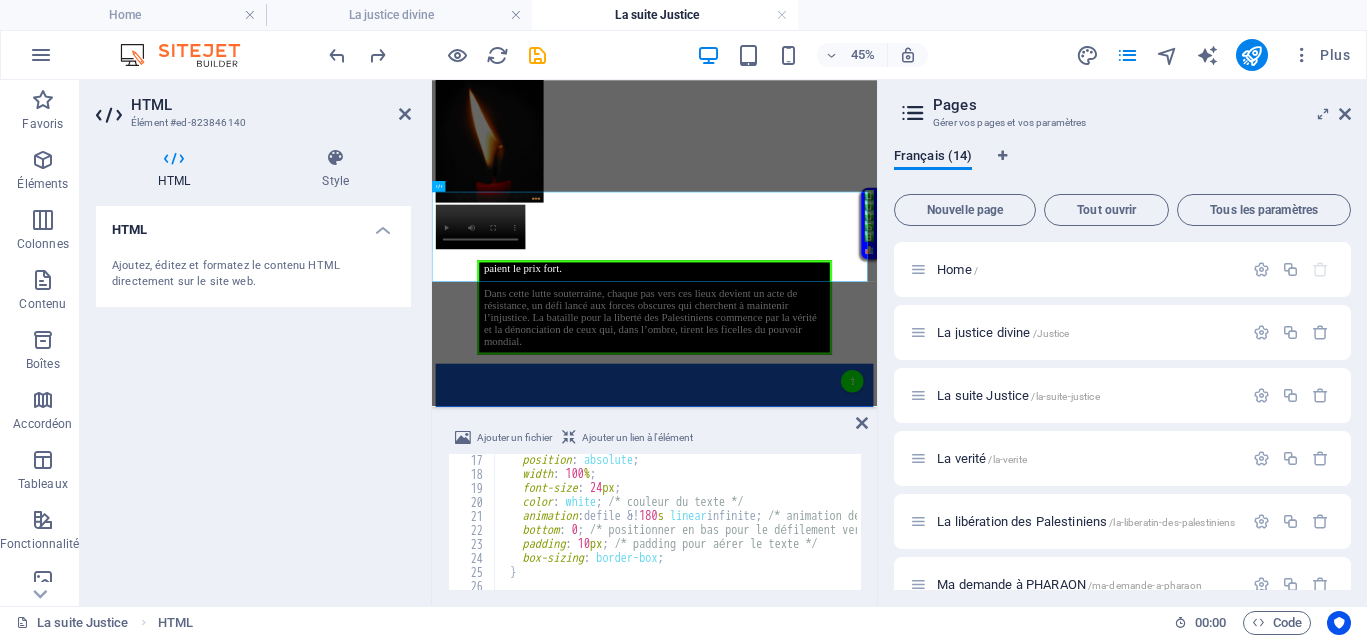 scroll, scrollTop: 225, scrollLeft: 0, axis: vertical 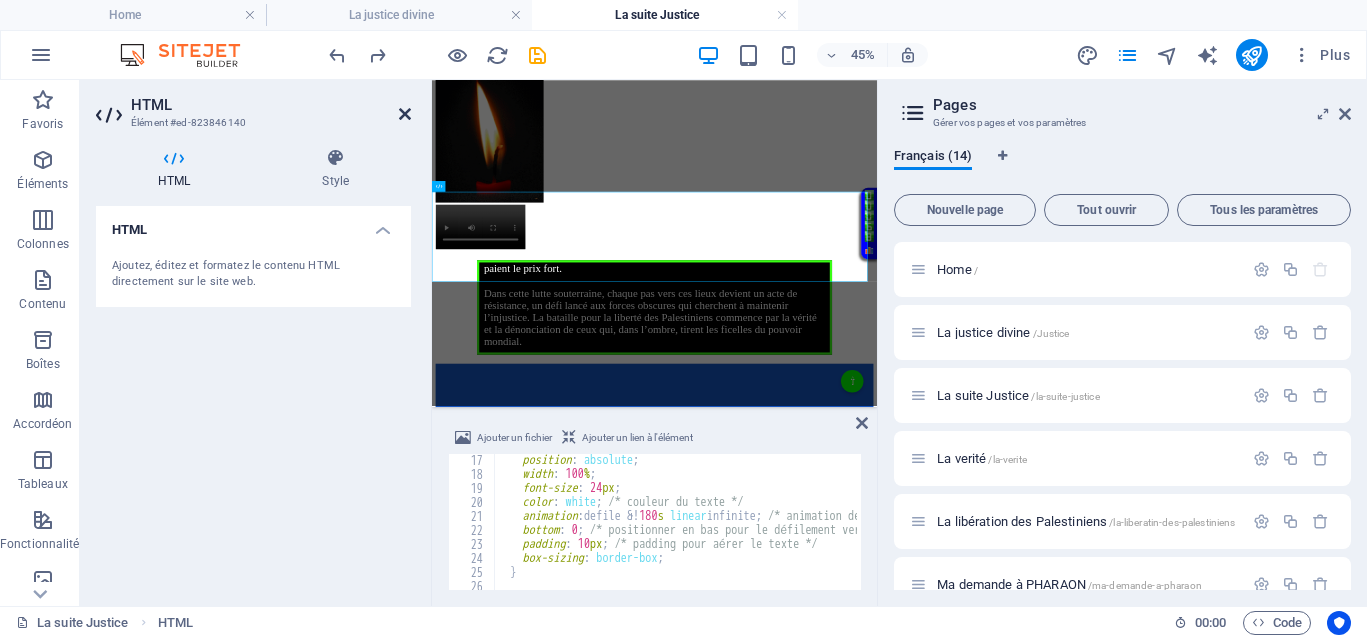drag, startPoint x: 400, startPoint y: 111, endPoint x: 426, endPoint y: 55, distance: 61.741398 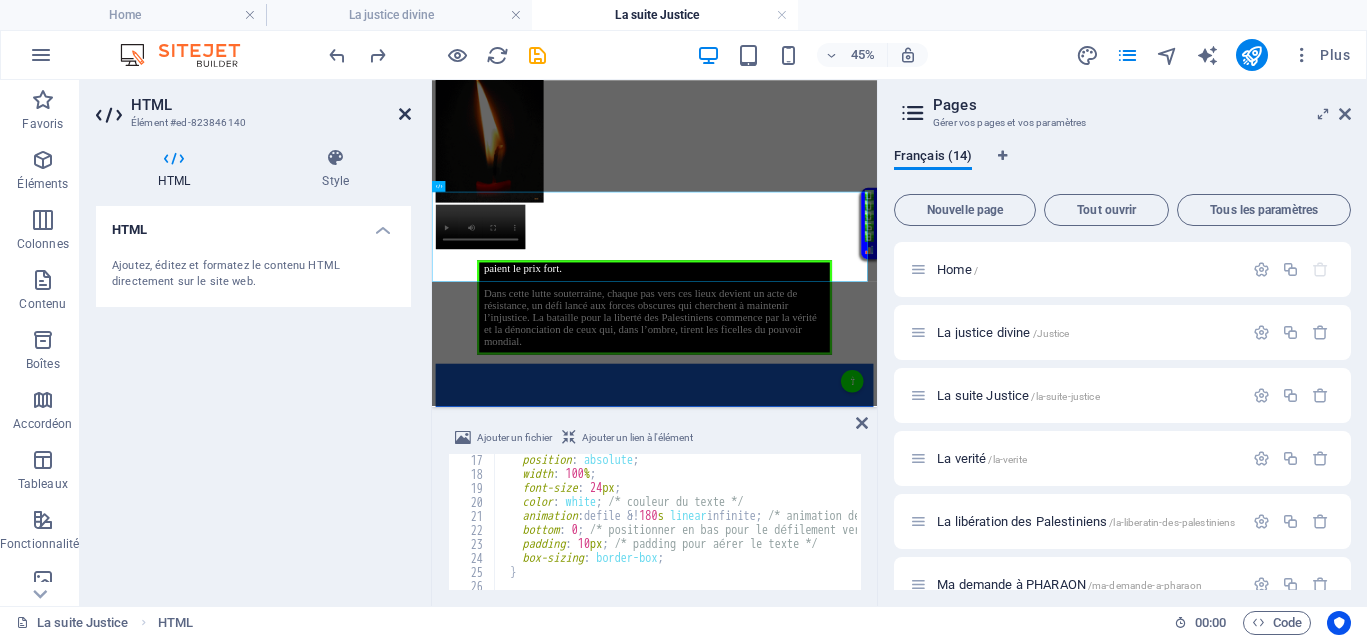click at bounding box center (405, 114) 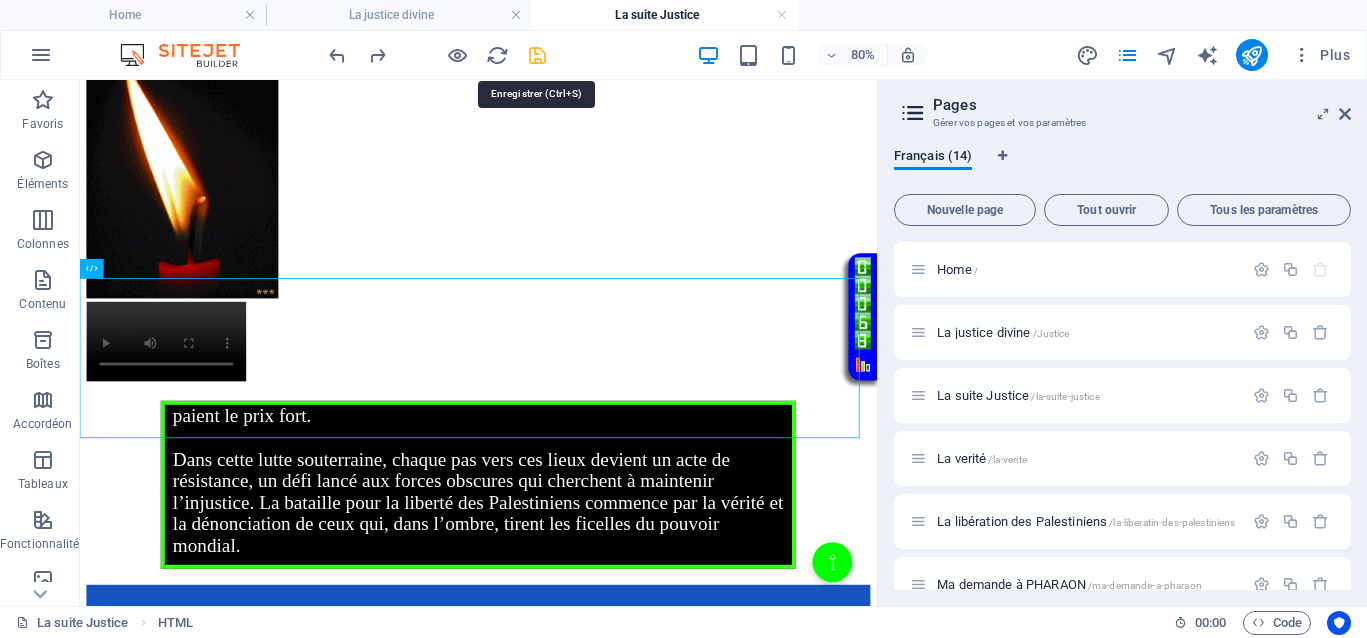 click at bounding box center [537, 55] 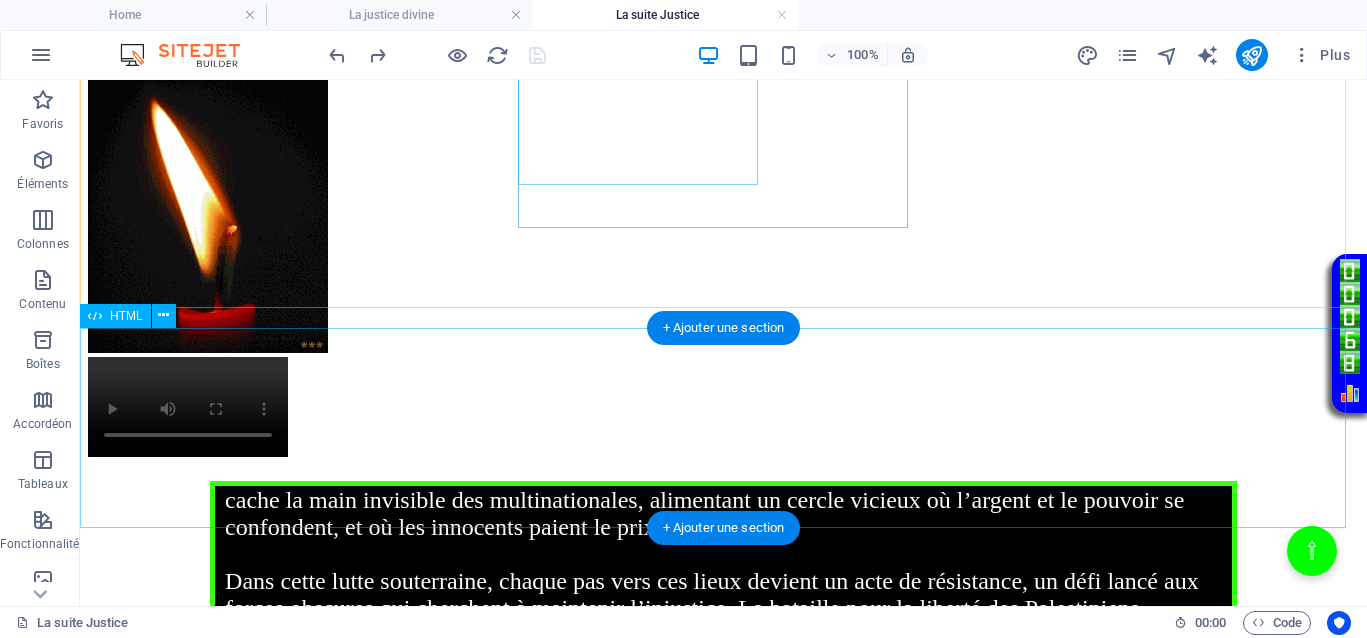 click on "Votre Témoignage
Impact potentiel d’un boycott total de l’Autorité de la Concurrence européenne.
Dans l'ombre des grandes métropoles, Bruxelles et Washington, se dressent des bastions stratégiques dont le pouvoir dépasse l'imagination. Ces lieux, dissimulés derrière des façades anodines, abritent les bureaux clés des autorités de la concurrence, véritables centres de contrôle économique et politique. Leur influence s'étend bien au-delà des frontières, tissant un réseau invisible qui soutient ceux qui manipulent le pouvoir économique mondial.
Dans cette lutte souterraine, chaque pas vers ces lieux devient un acte de résistance, un défi lancé aux forces obscures qui cherchent à maintenir l’injustice. La bataille pour la liberté des Palestiniens commence par la vérité et la dénonciation de ceux qui, dans l’ombre, tirent les ficelles du pouvoir mondial." at bounding box center [723, 586] 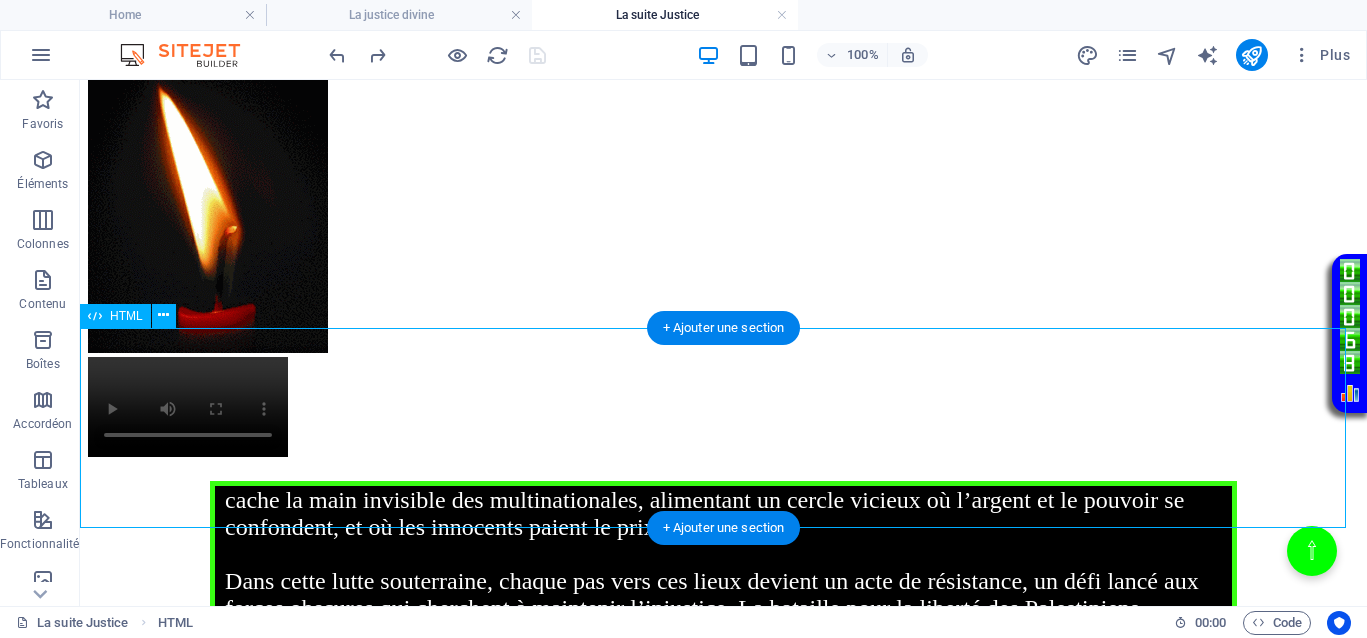 click on "Votre Témoignage
Impact potentiel d’un boycott total de l’Autorité de la Concurrence européenne.
Dans l'ombre des grandes métropoles, Bruxelles et Washington, se dressent des bastions stratégiques dont le pouvoir dépasse l'imagination. Ces lieux, dissimulés derrière des façades anodines, abritent les bureaux clés des autorités de la concurrence, véritables centres de contrôle économique et politique. Leur influence s'étend bien au-delà des frontières, tissant un réseau invisible qui soutient ceux qui manipulent le pouvoir économique mondial.
Dans cette lutte souterraine, chaque pas vers ces lieux devient un acte de résistance, un défi lancé aux forces obscures qui cherchent à maintenir l’injustice. La bataille pour la liberté des Palestiniens commence par la vérité et la dénonciation de ceux qui, dans l’ombre, tirent les ficelles du pouvoir mondial." at bounding box center [723, 586] 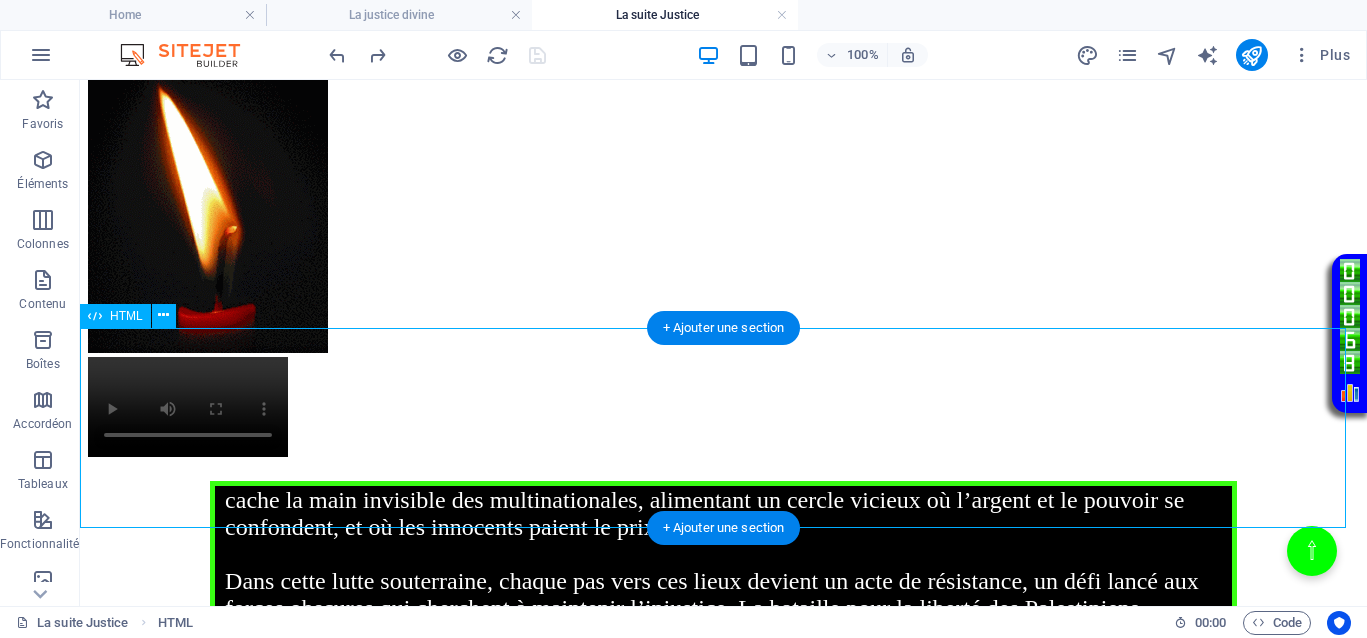 click on "Votre Témoignage
Impact potentiel d’un boycott total de l’Autorité de la Concurrence européenne.
Dans l'ombre des grandes métropoles, Bruxelles et Washington, se dressent des bastions stratégiques dont le pouvoir dépasse l'imagination. Ces lieux, dissimulés derrière des façades anodines, abritent les bureaux clés des autorités de la concurrence, véritables centres de contrôle économique et politique. Leur influence s'étend bien au-delà des frontières, tissant un réseau invisible qui soutient ceux qui manipulent le pouvoir économique mondial.
Dans cette lutte souterraine, chaque pas vers ces lieux devient un acte de résistance, un défi lancé aux forces obscures qui cherchent à maintenir l’injustice. La bataille pour la liberté des Palestiniens commence par la vérité et la dénonciation de ceux qui, dans l’ombre, tirent les ficelles du pouvoir mondial." at bounding box center (723, 586) 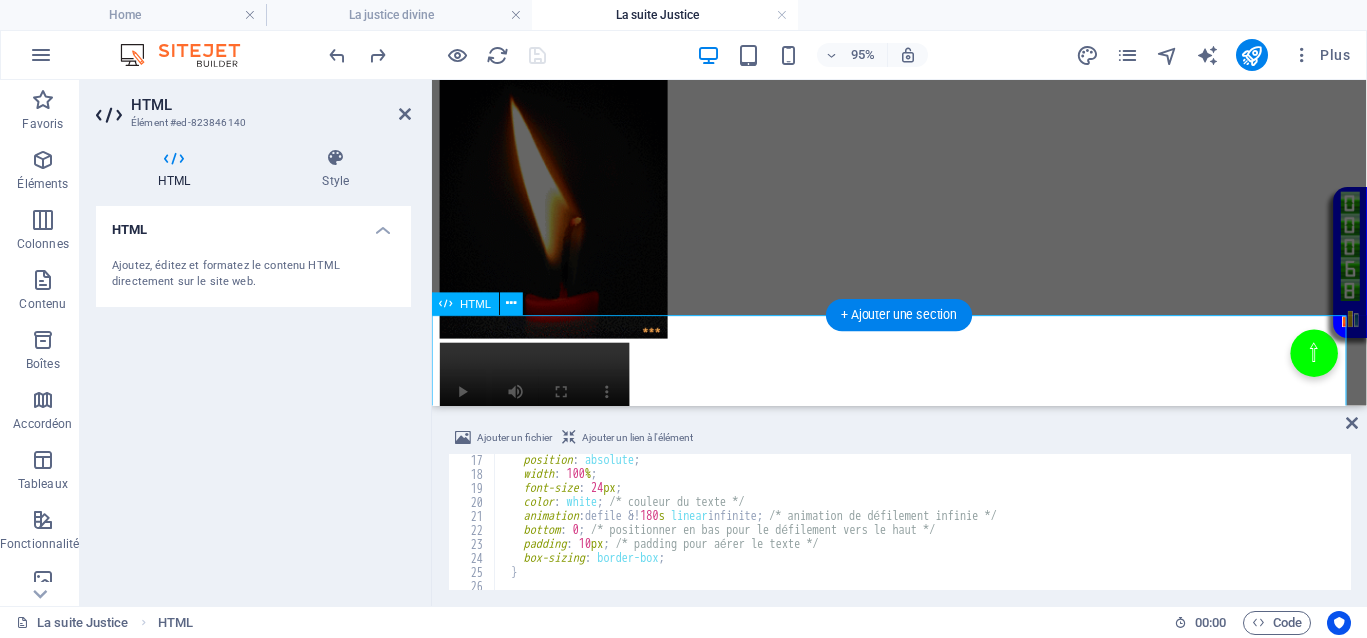 scroll, scrollTop: 225, scrollLeft: 0, axis: vertical 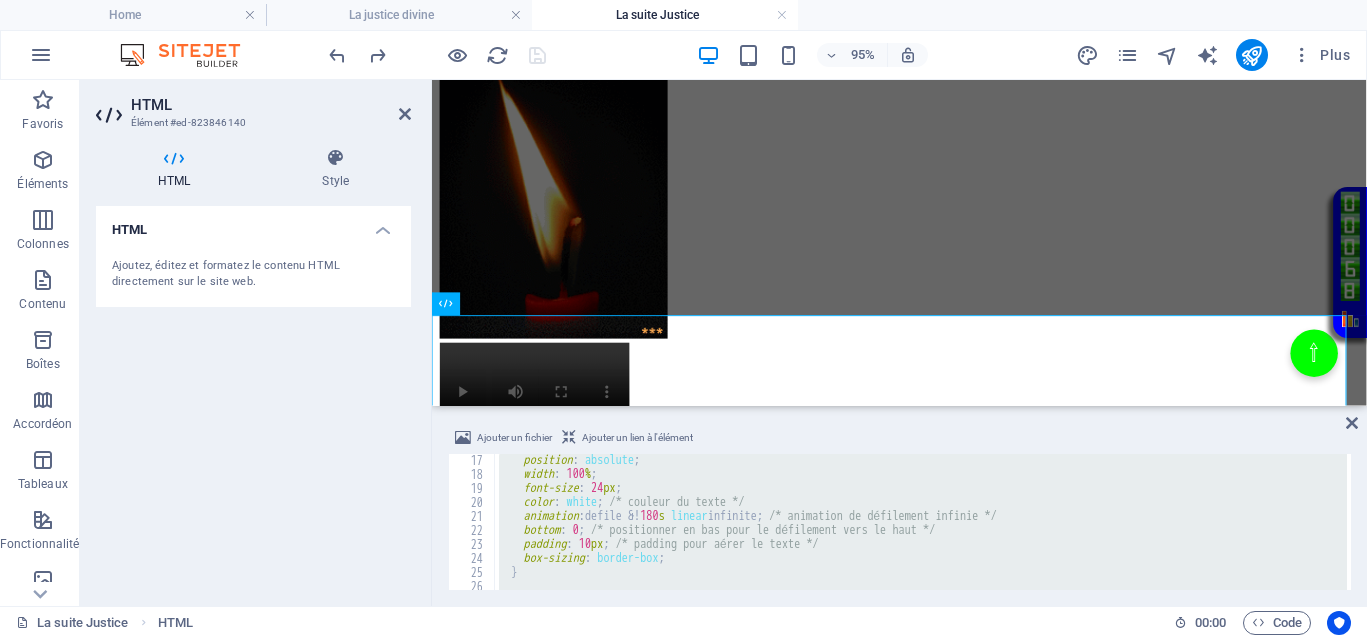drag, startPoint x: 678, startPoint y: 515, endPoint x: 660, endPoint y: 452, distance: 65.52099 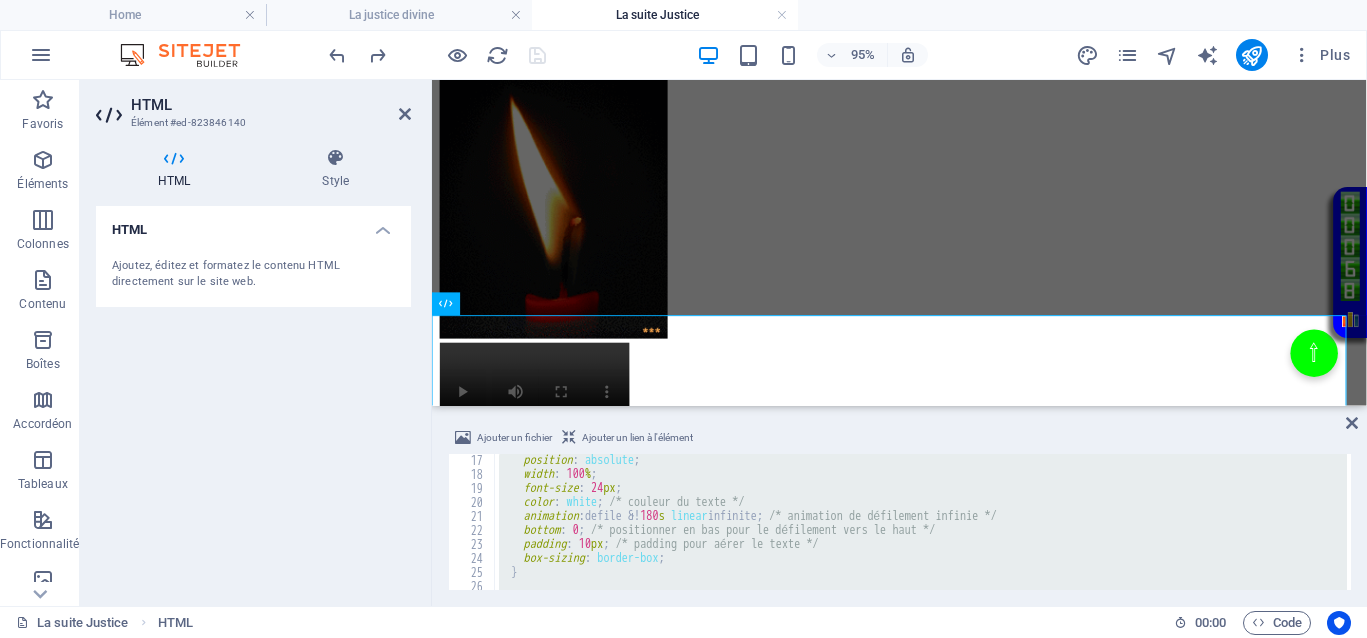 click on "Ajouter un fichier Ajouter un lien à l'élément" at bounding box center (899, 440) 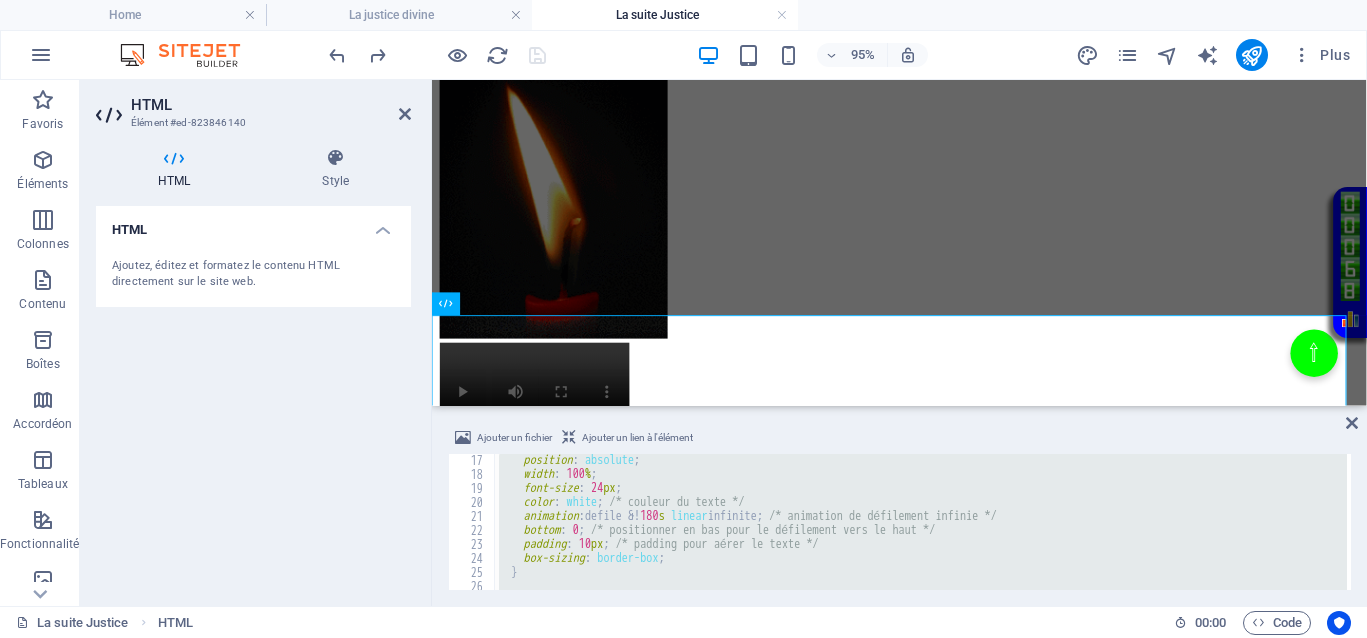 click on "position :   absolute ;      width :   100 % ;      font-size :   24 px ;      color :   white ;   /* couleur du texte */      animation :  defile &! 180 s   linear  infinite ;   /* animation de défilement infinie */      bottom :   0 ;   /* positionner en bas pour le défilement vers le haut */      padding :   10 px ;   /* padding pour aérer le texte */      box-sizing :   border-box ;    }    /* Animation du défilement de bas en haut */" at bounding box center [921, 522] 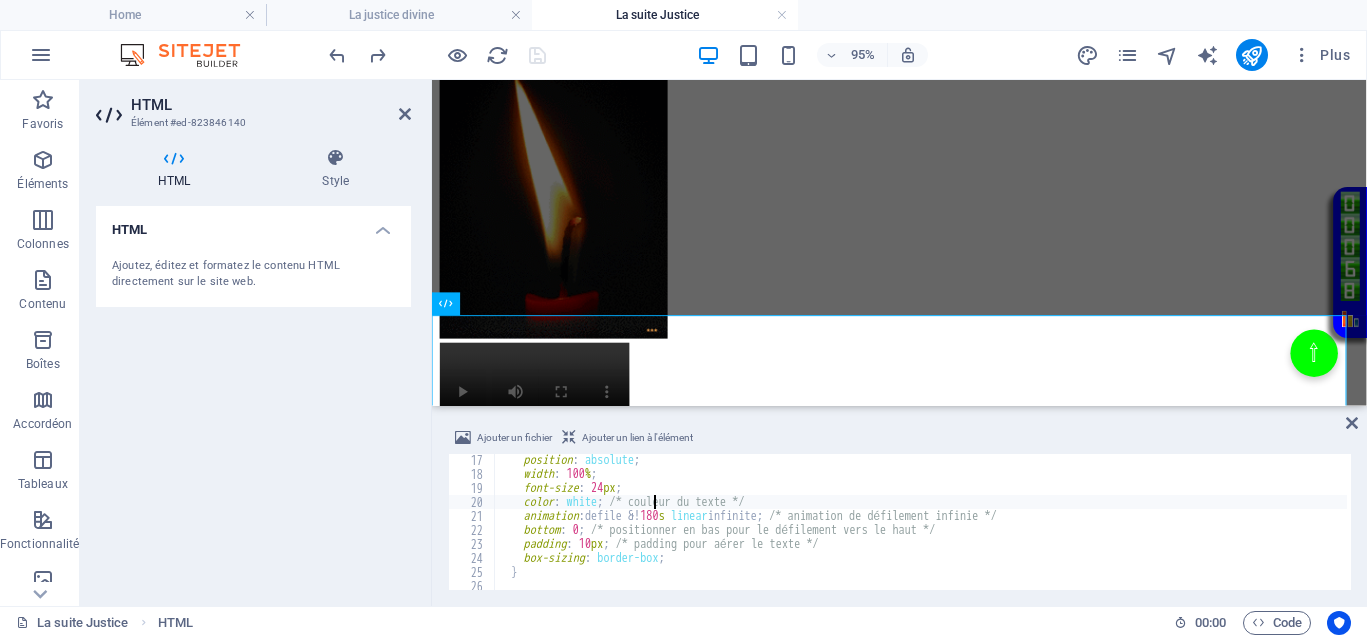 type on "</div>" 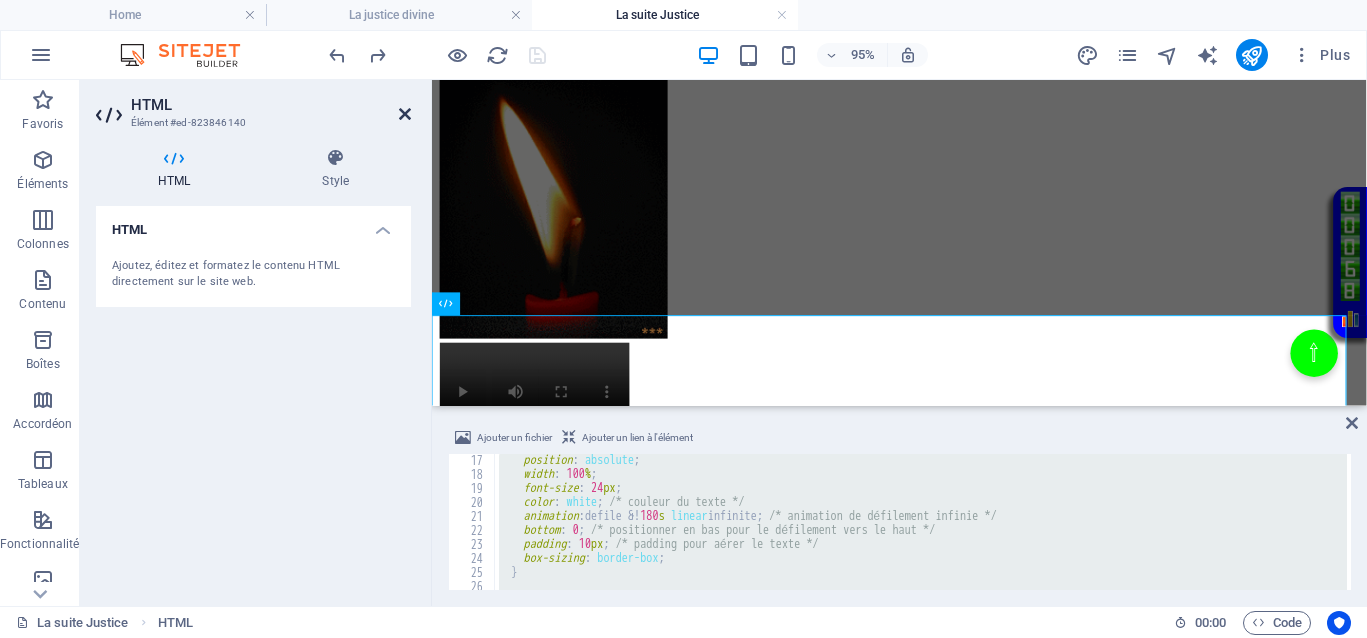 click at bounding box center [405, 114] 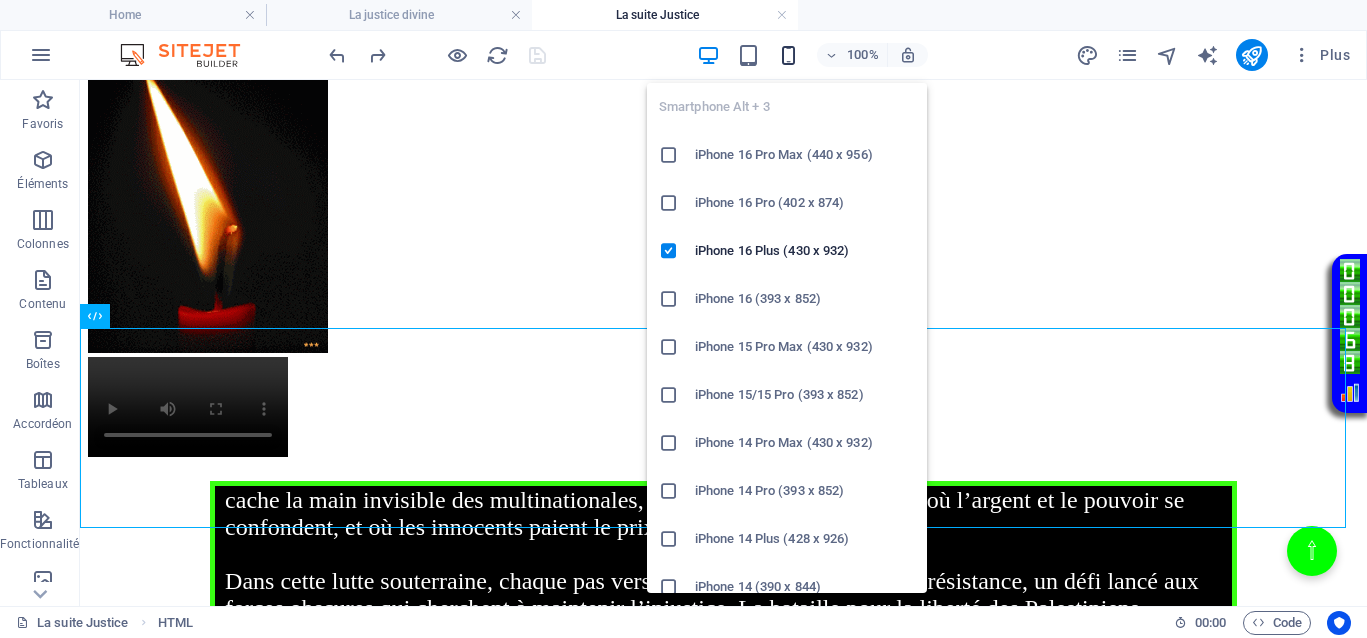 click at bounding box center [788, 55] 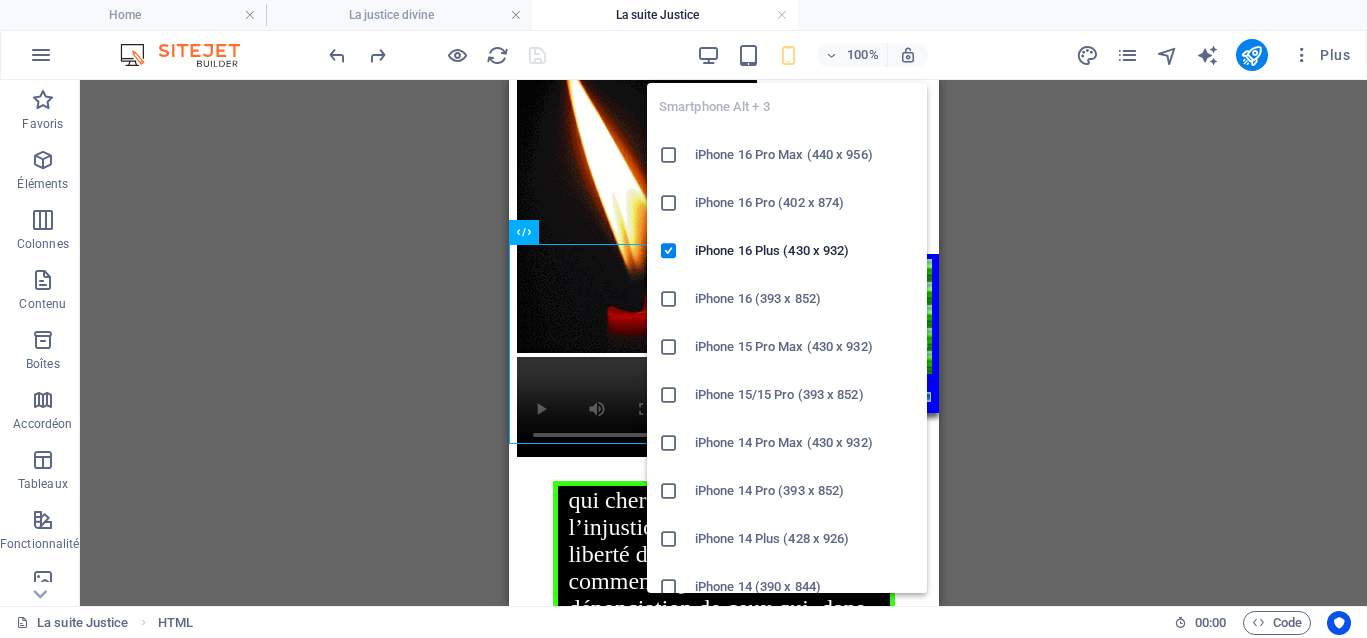 scroll, scrollTop: 1099, scrollLeft: 0, axis: vertical 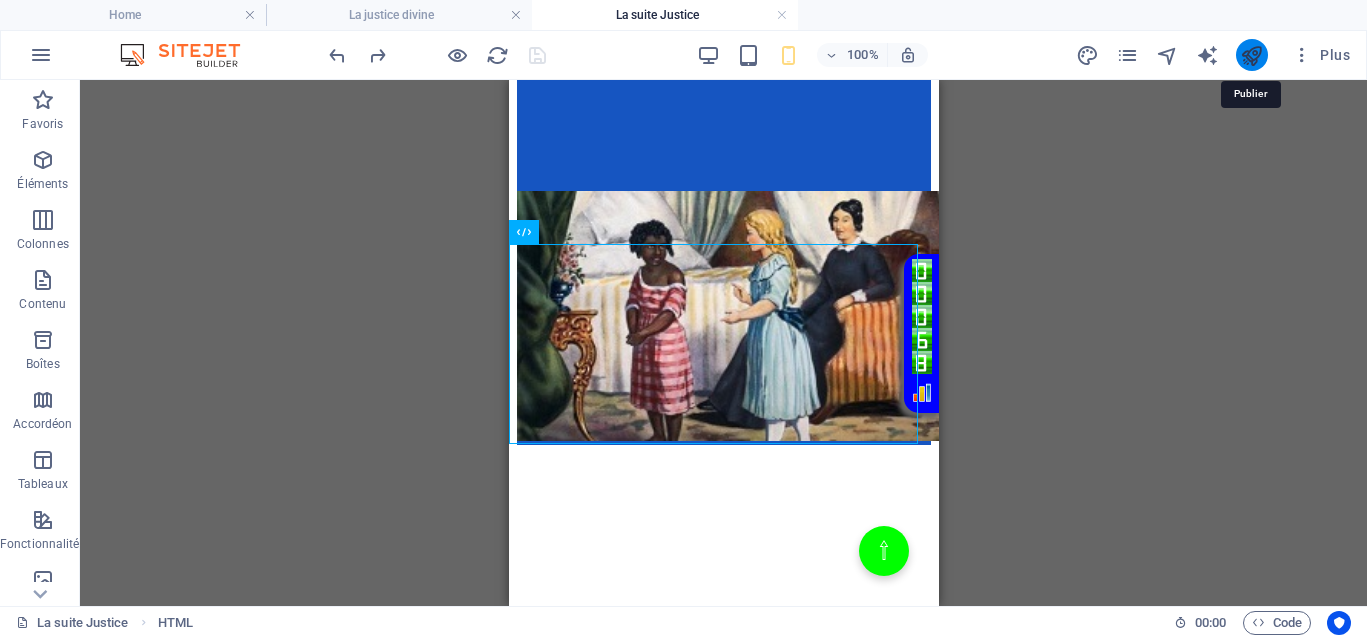 click at bounding box center (1251, 55) 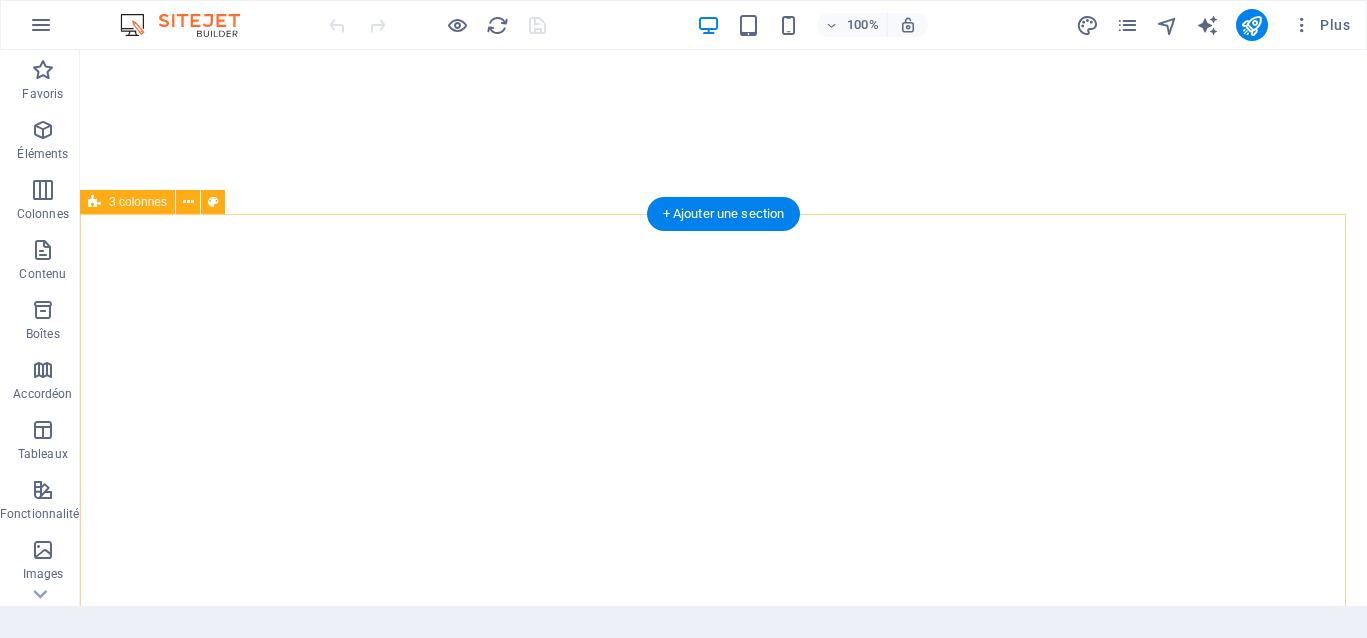 scroll, scrollTop: 0, scrollLeft: 0, axis: both 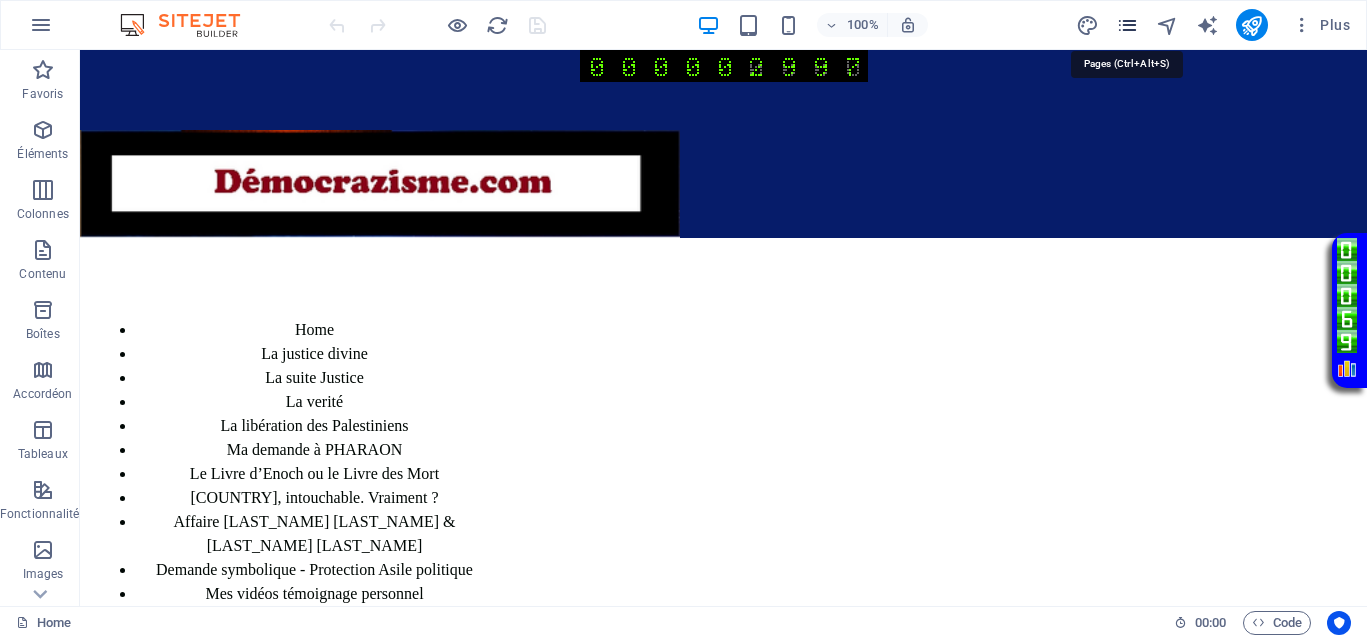 click at bounding box center [1127, 25] 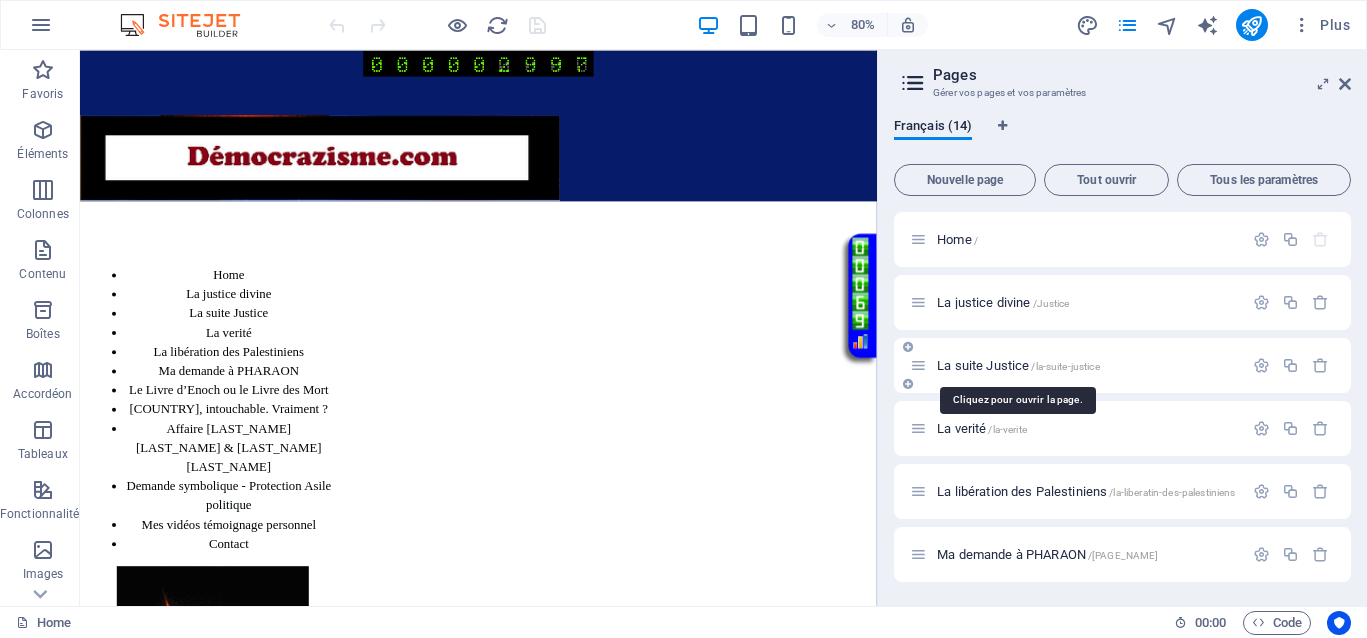 click on "La suite Justice /la-suite-justice" at bounding box center (1018, 365) 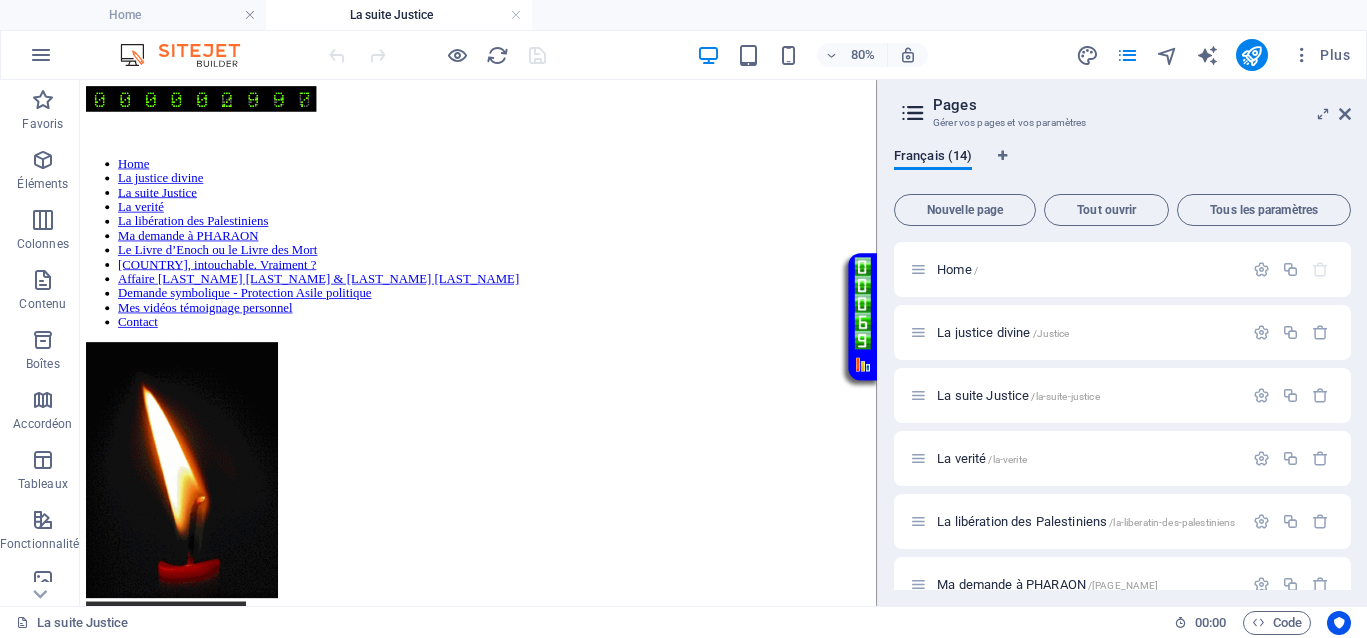scroll, scrollTop: 0, scrollLeft: 0, axis: both 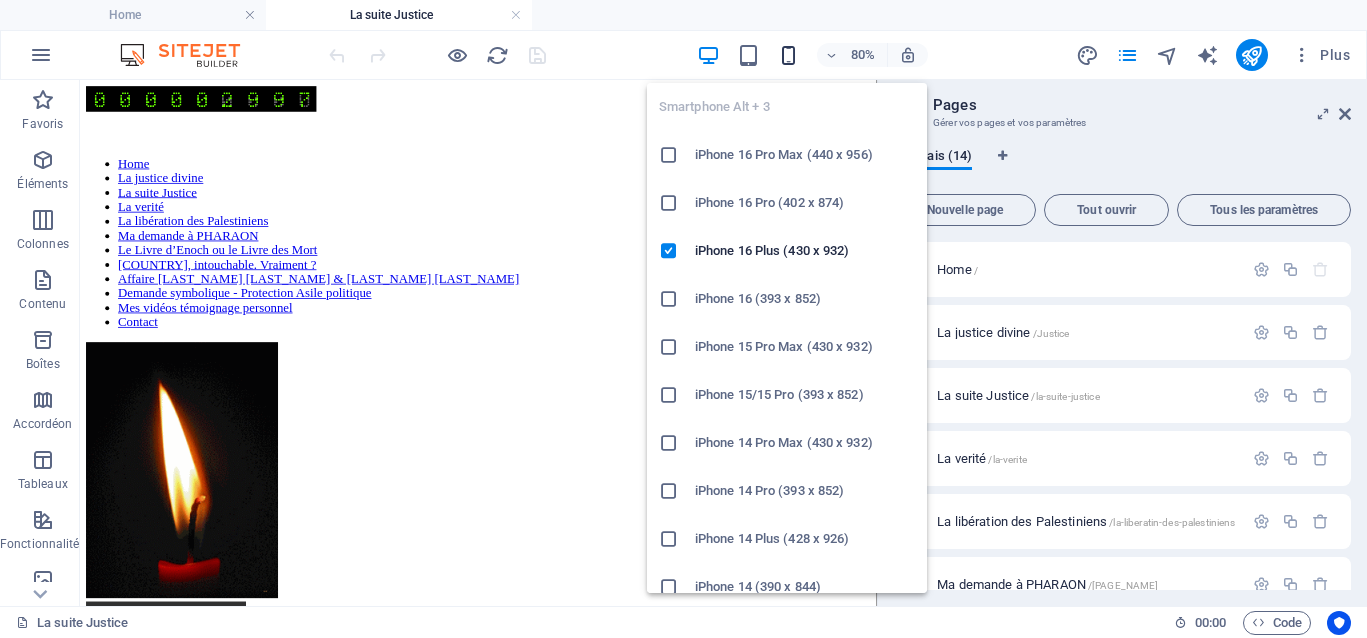 click at bounding box center (788, 55) 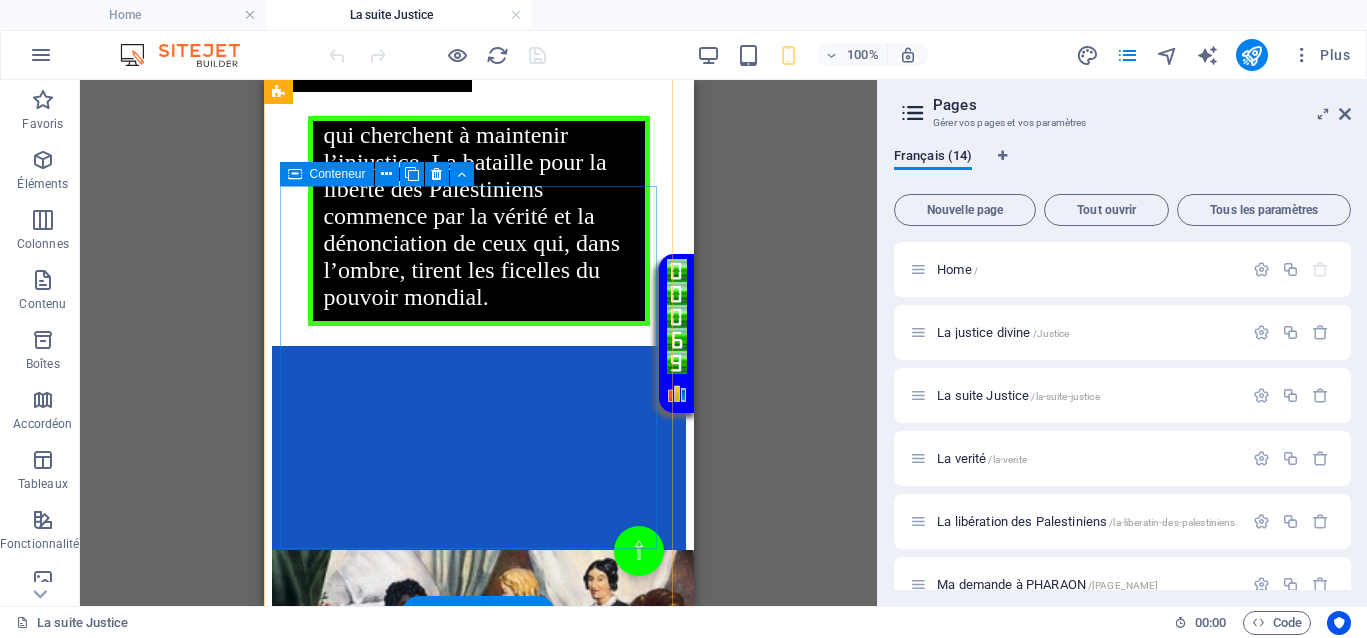 scroll, scrollTop: 1125, scrollLeft: 0, axis: vertical 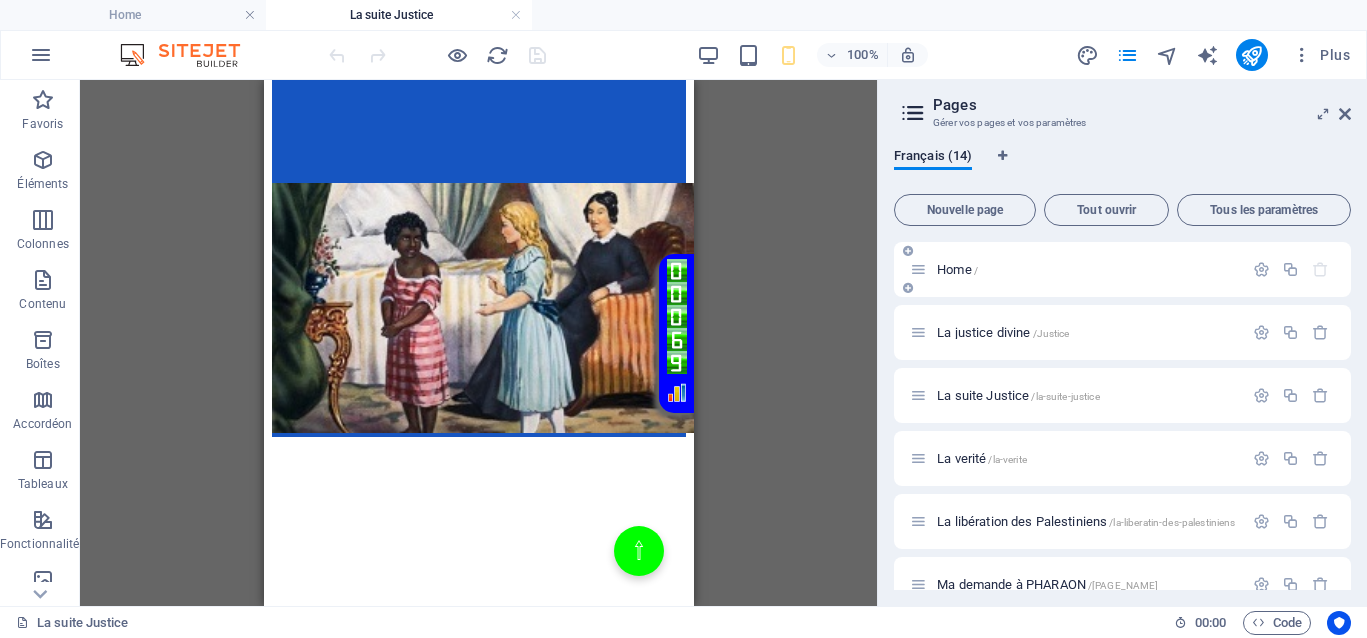 click on "Home /" at bounding box center [957, 269] 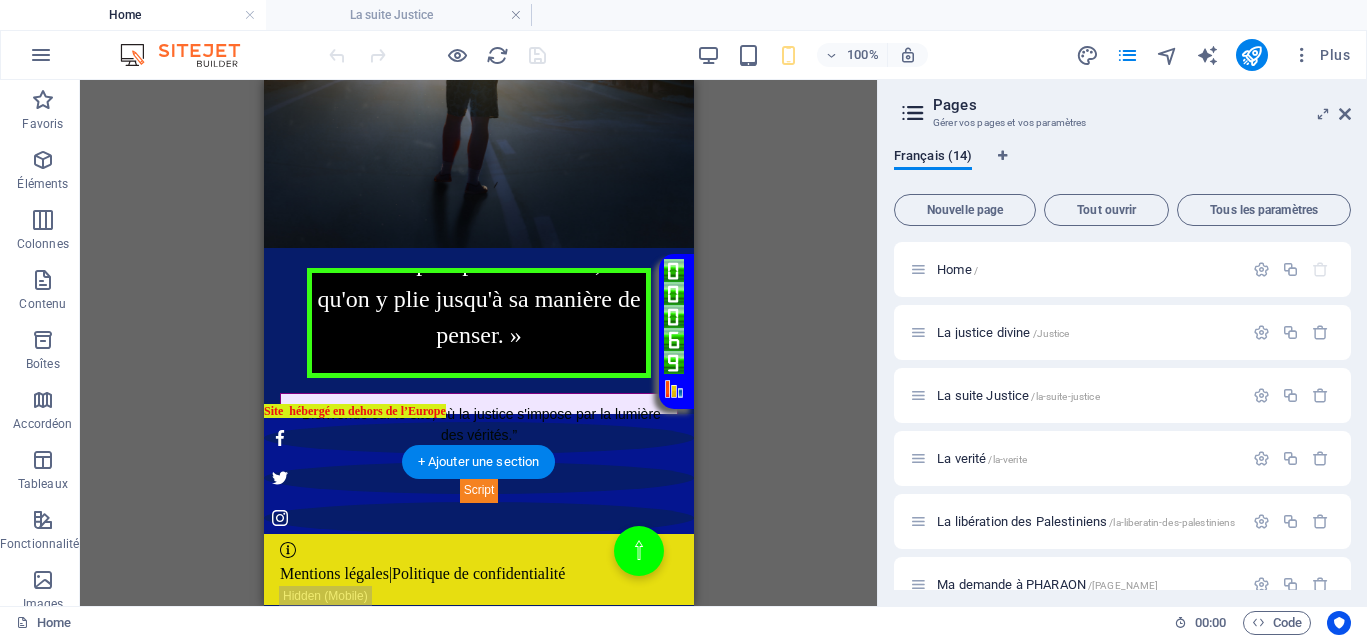 scroll, scrollTop: 2022, scrollLeft: 0, axis: vertical 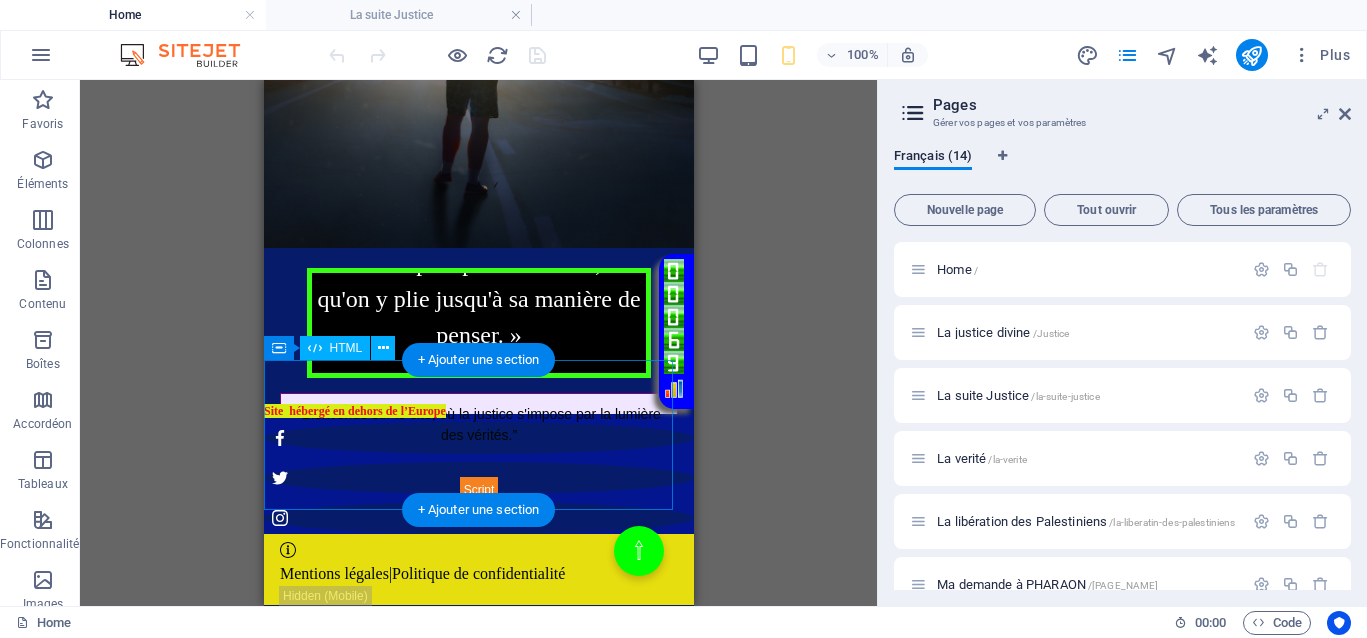 click on "Votre Témoignage
« Le meilleur moyen d'approcher la justice divine, c'est de s'en faire une telle habitude qu'on l'observe dans les plus petites choses, et qu'on y plie jusqu'à sa manière de penser. »" at bounding box center (478, 323) 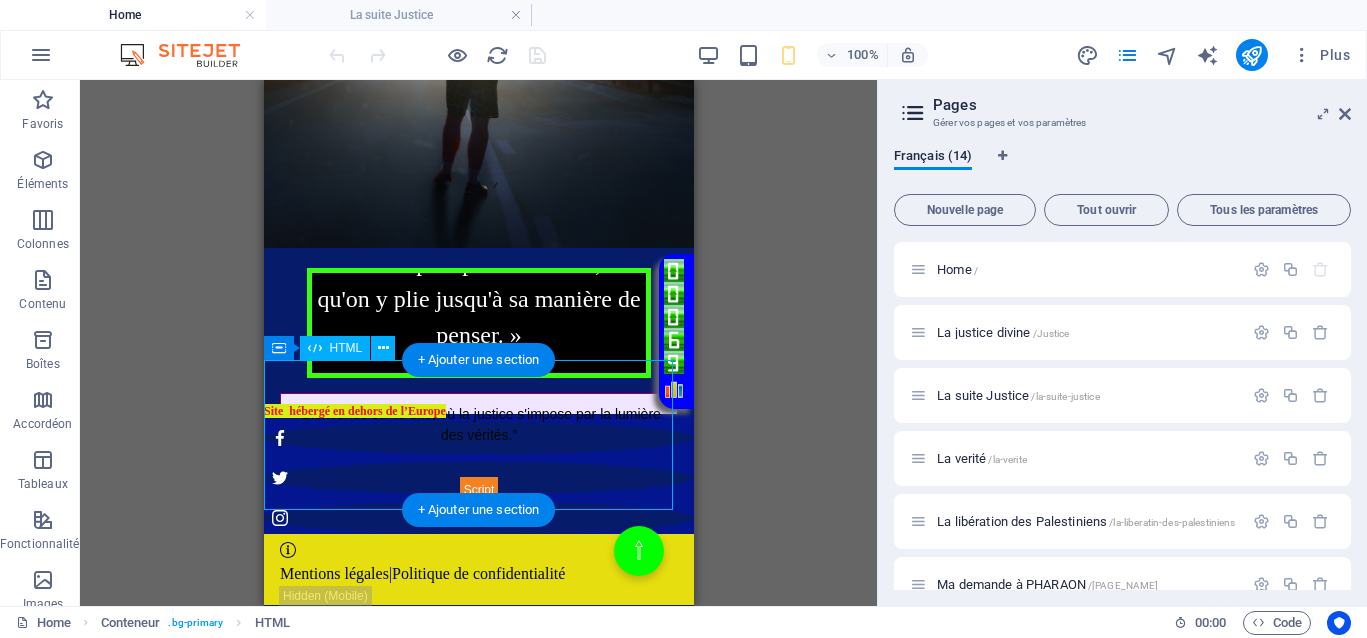 click on "Votre Témoignage
« Le meilleur moyen d'approcher la justice divine, c'est de s'en faire une telle habitude qu'on l'observe dans les plus petites choses, et qu'on y plie jusqu'à sa manière de penser. »" at bounding box center [478, 323] 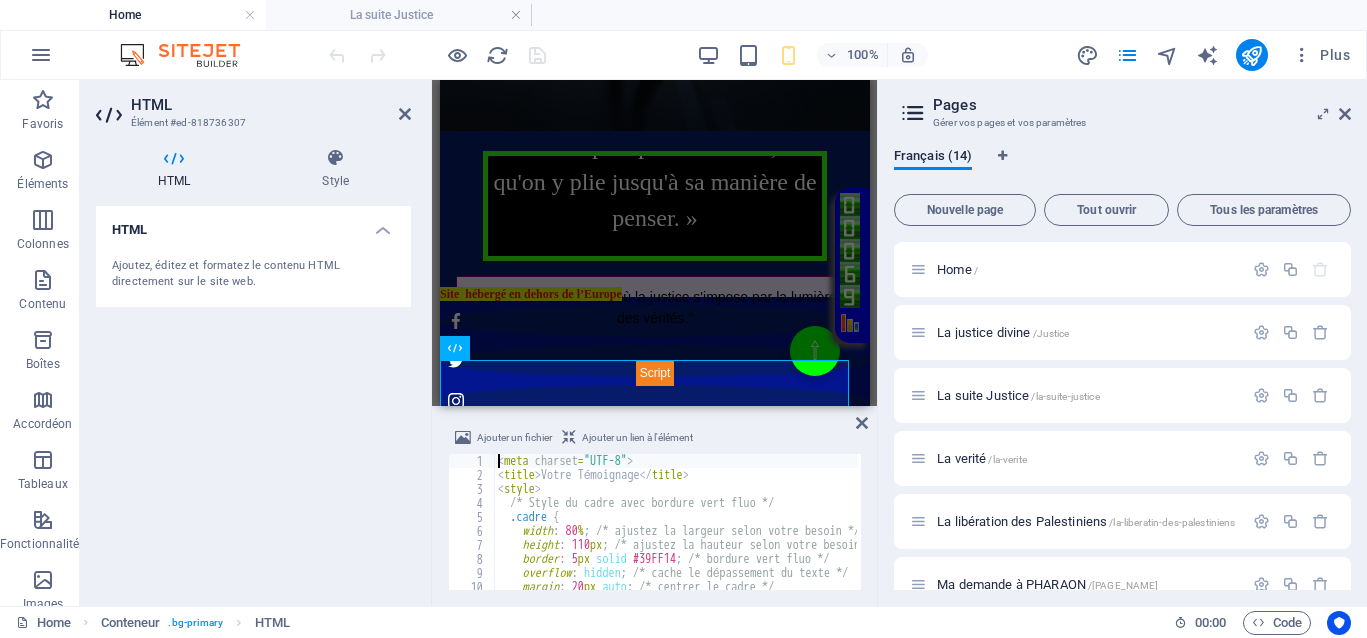 click on "< meta   charset = "UTF-8" > < title > Votre Témoignage </ title > < style >    /* Style du cadre avec bordure vert fluo */    .cadre   {      width :   80 % ;   /* ajustez la largeur selon votre besoin */      height :   110 px ;   /* ajustez la hauteur selon votre besoin */      border :   5 px   solid   #39FF14 ;   /* bordure vert fluo */      overflow :   hidden ;   /* cache le dépassement du texte */      margin :   20 px   auto ;   /* centrer le cadre */      position :   relative ;" at bounding box center [1128, 534] 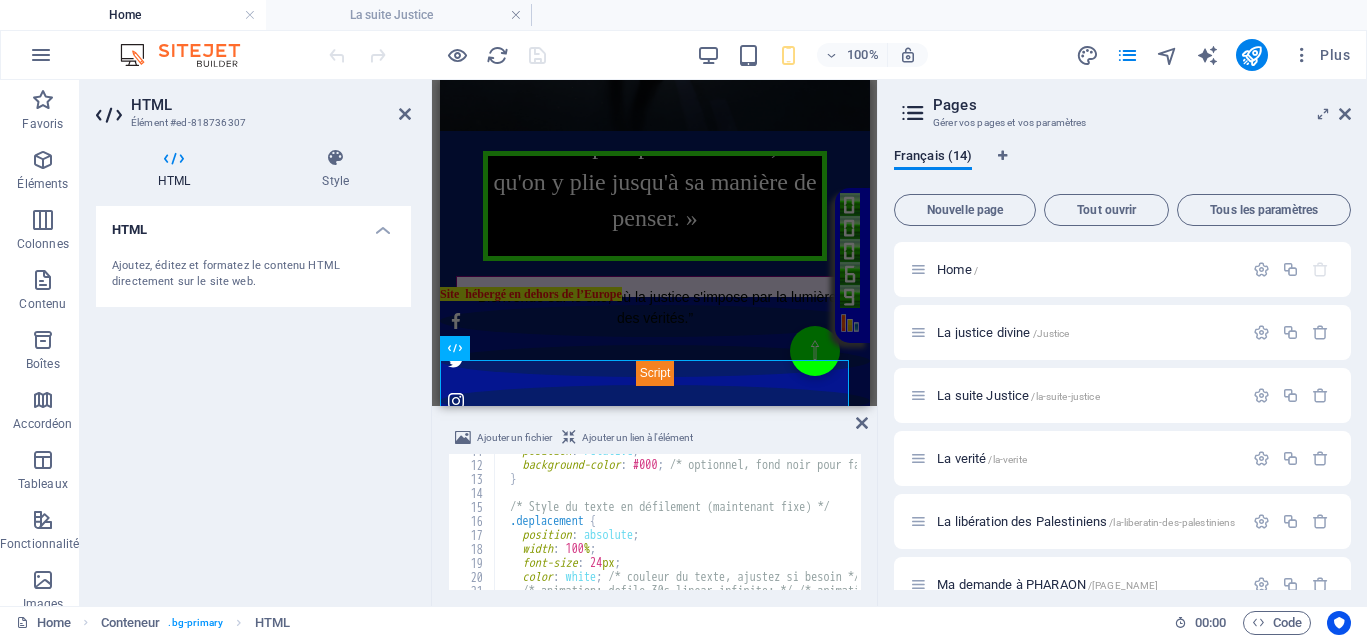 scroll, scrollTop: 150, scrollLeft: 0, axis: vertical 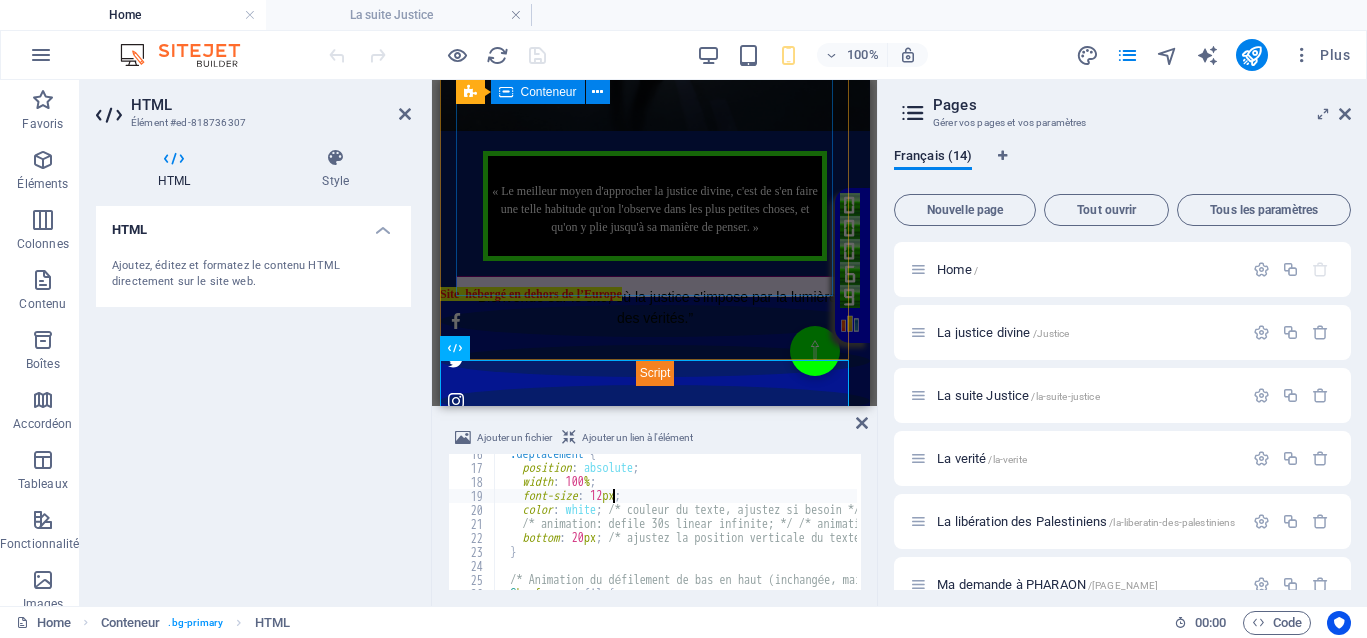 type on "font-size: 12px;" 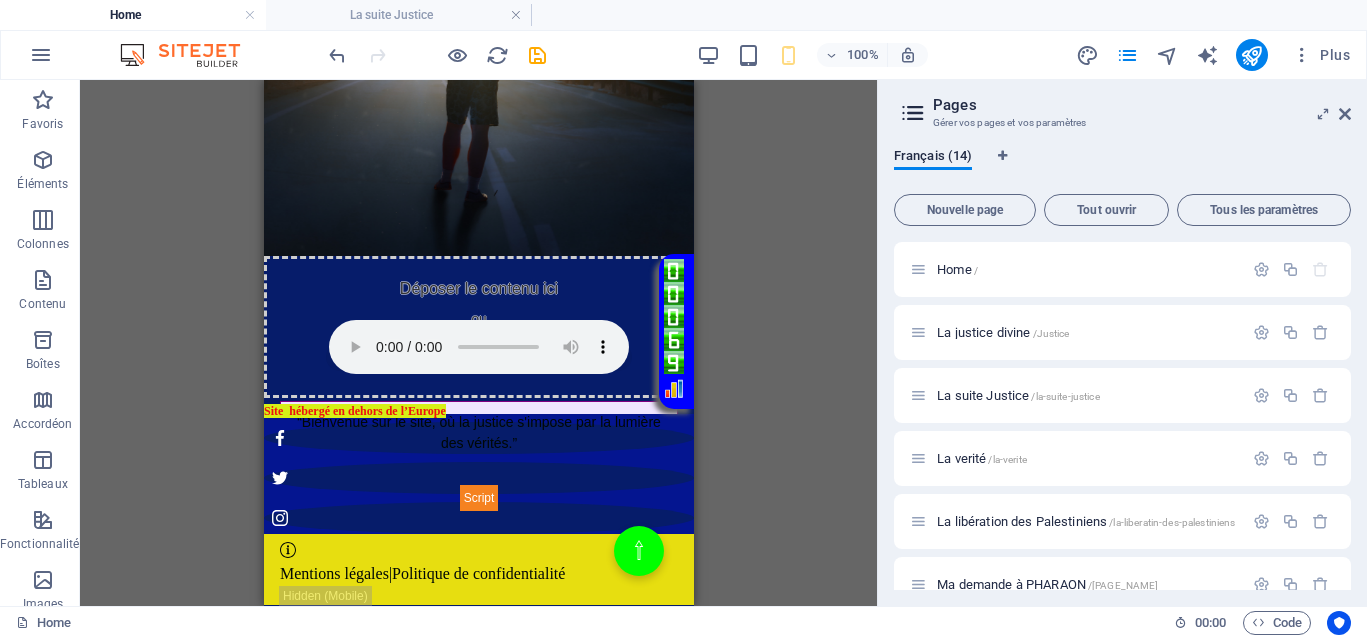 scroll, scrollTop: 2022, scrollLeft: 0, axis: vertical 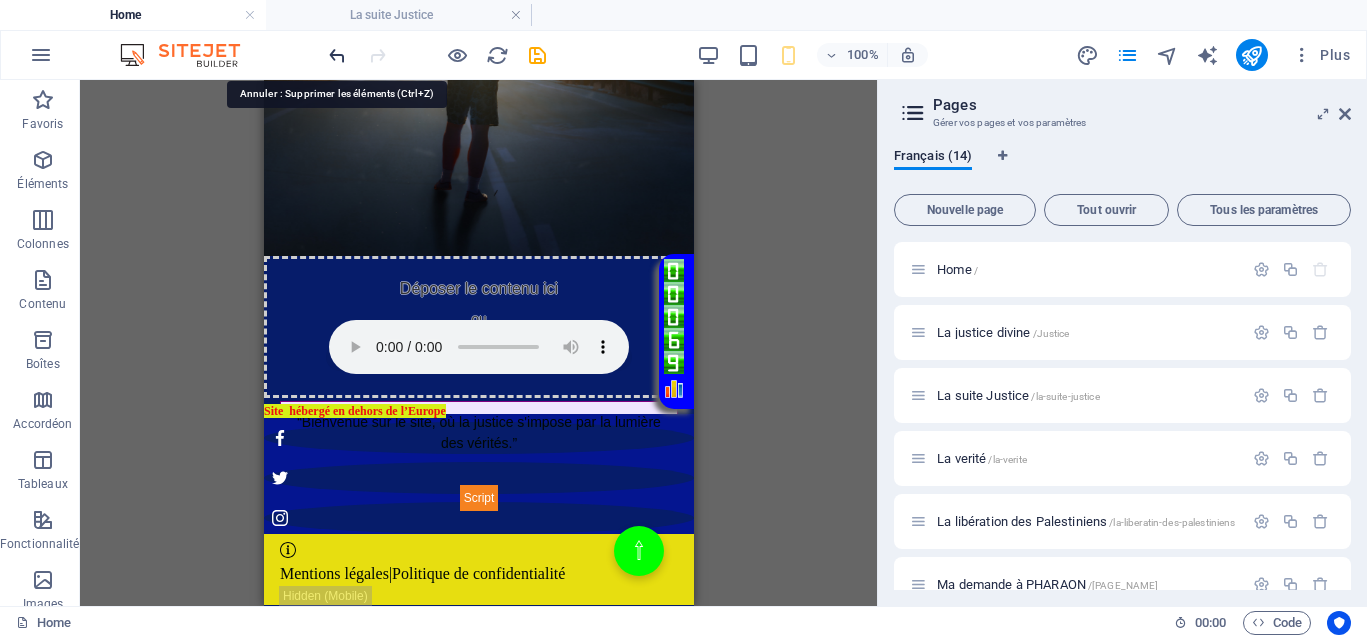 click at bounding box center (337, 55) 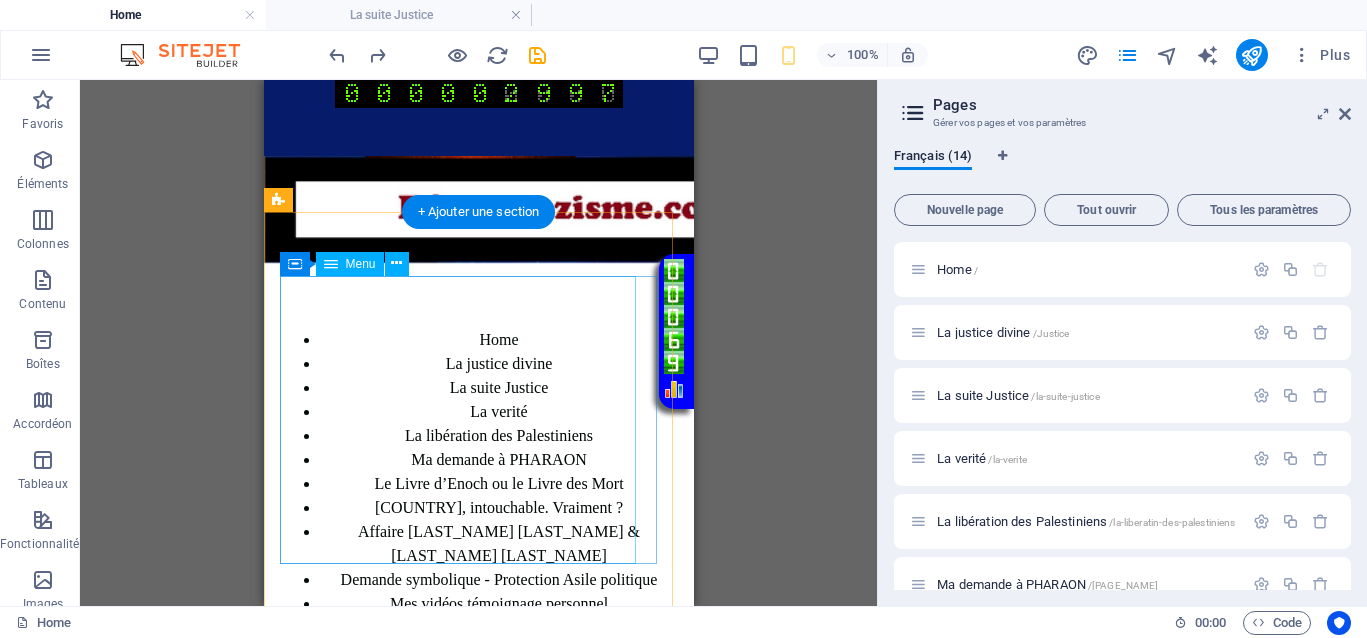 scroll, scrollTop: 0, scrollLeft: 0, axis: both 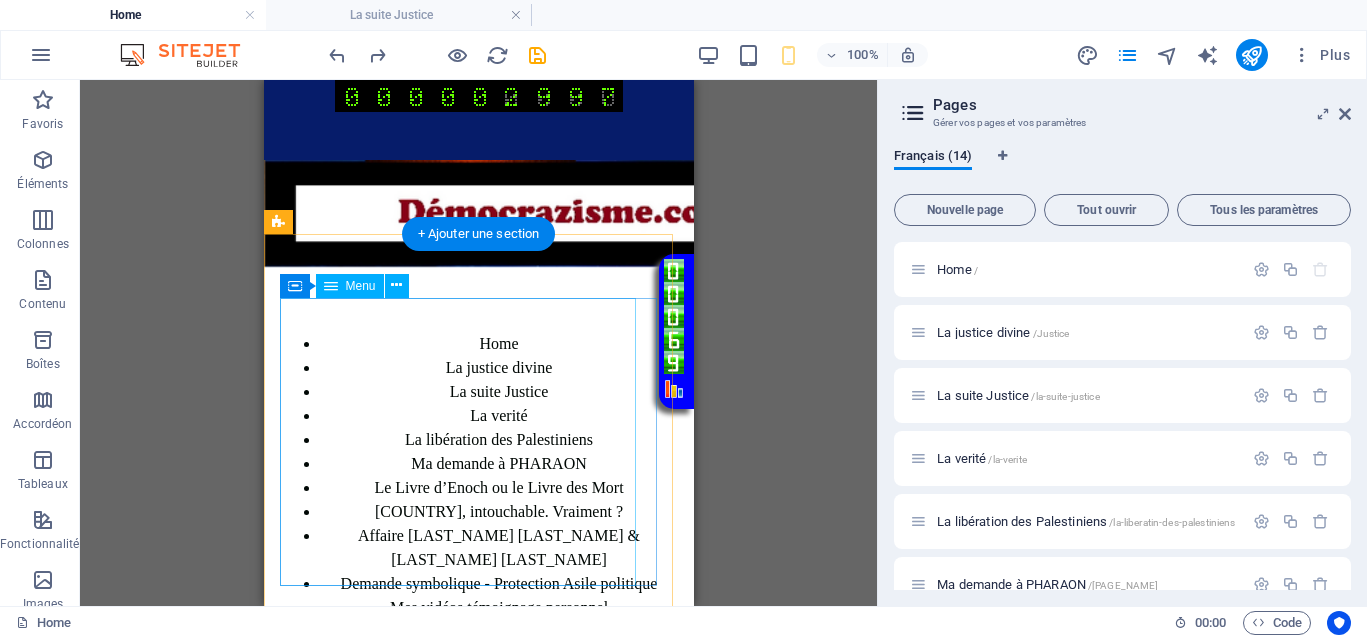 click on "Home La justice divine La suite Justice La verité La libération des Palestiniens Ma demande à PHARAON Le Livre d’Enoch ou le Livre des Mort Israël, intouchable. Vraiment ? Affaire Van Russelt Michel & Huveneers Paule Demande symbolique  - Protection Asile politique Mes vidéos témoignage personnel Contact" at bounding box center (478, 488) 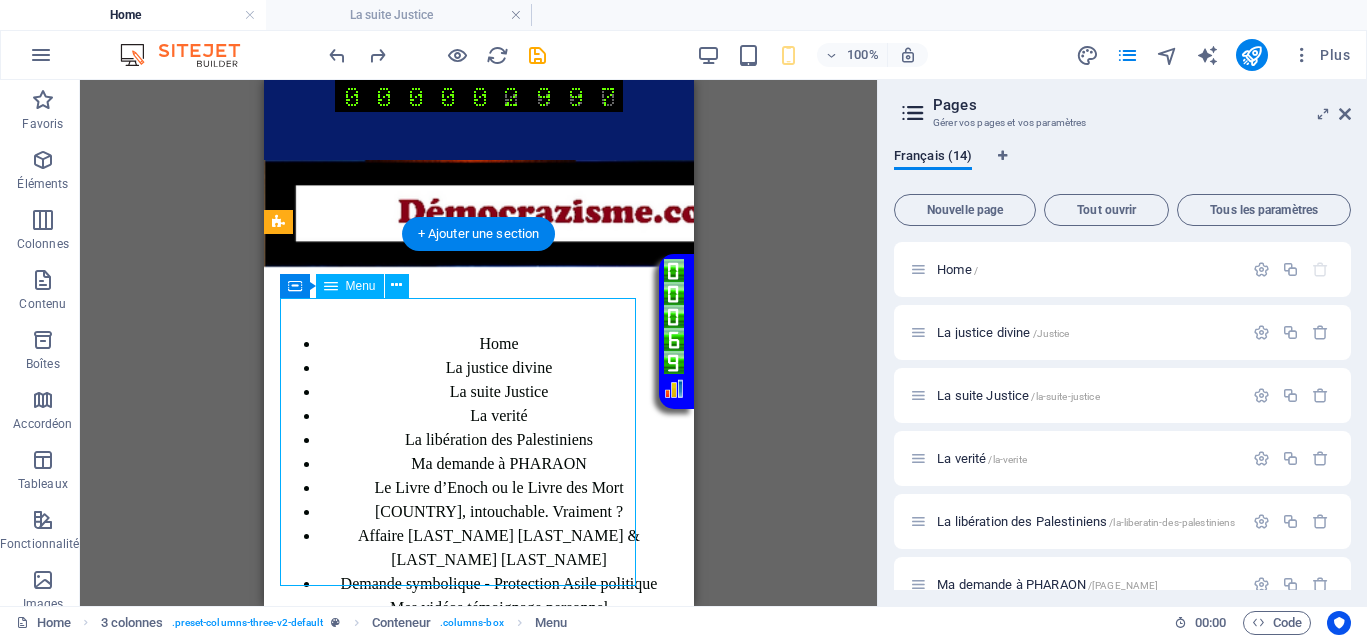 click on "Home La justice divine La suite Justice La verité La libération des Palestiniens Ma demande à PHARAON Le Livre d’Enoch ou le Livre des Mort Israël, intouchable. Vraiment ? Affaire Van Russelt Michel & Huveneers Paule Demande symbolique  - Protection Asile politique Mes vidéos témoignage personnel Contact" at bounding box center (478, 488) 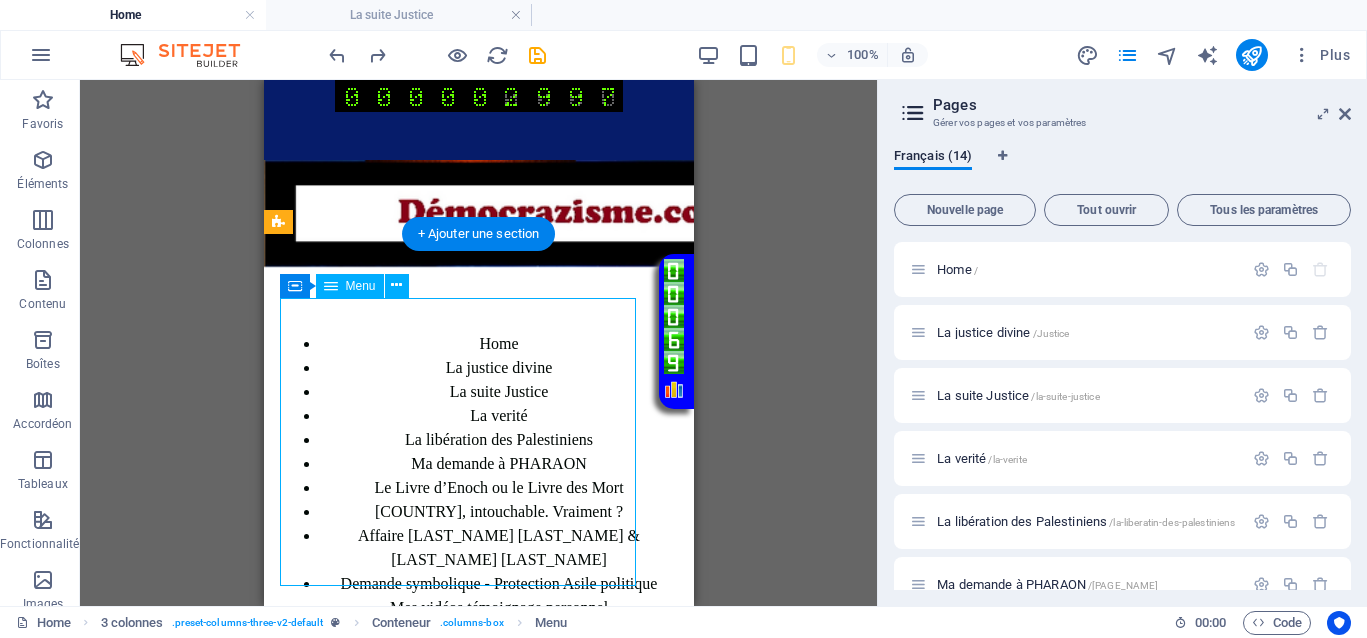 select 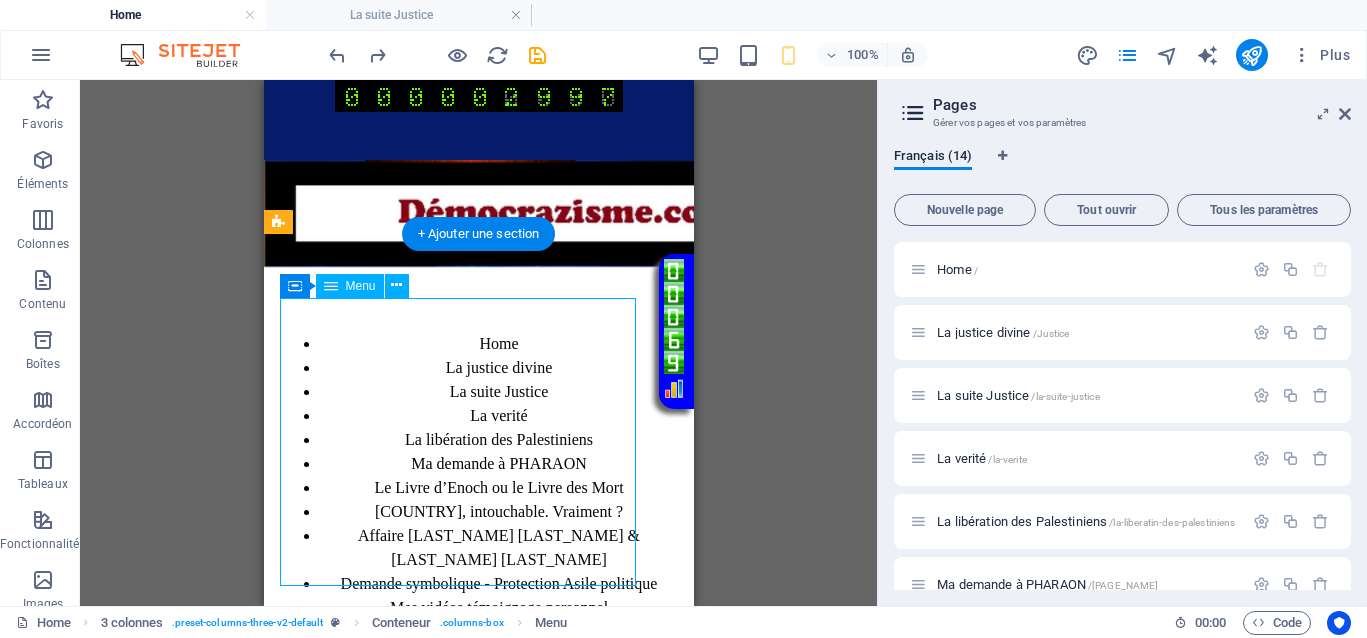 select 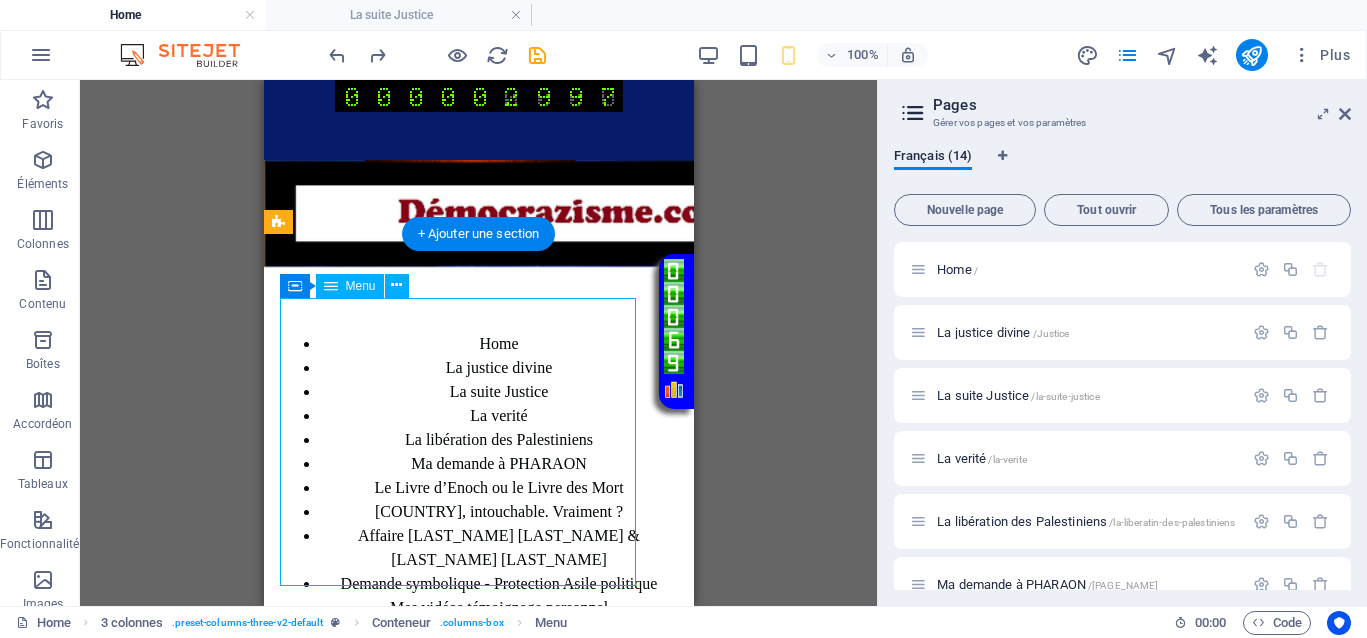 select on "2" 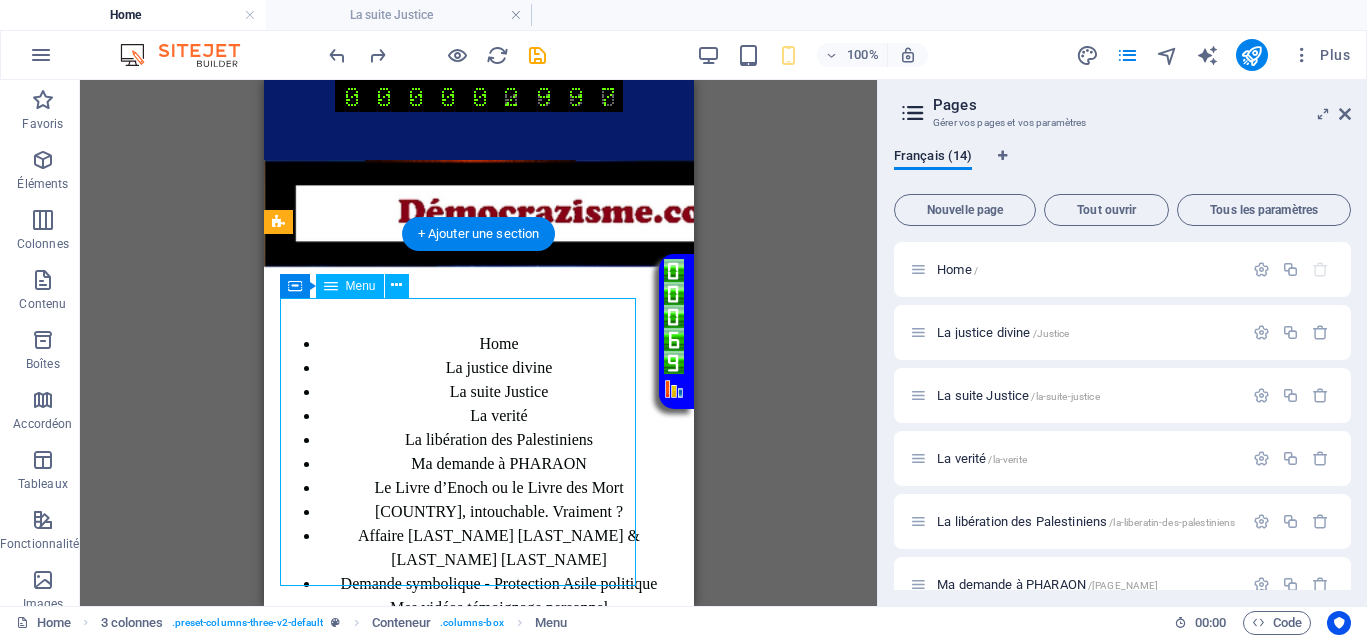 select on "3" 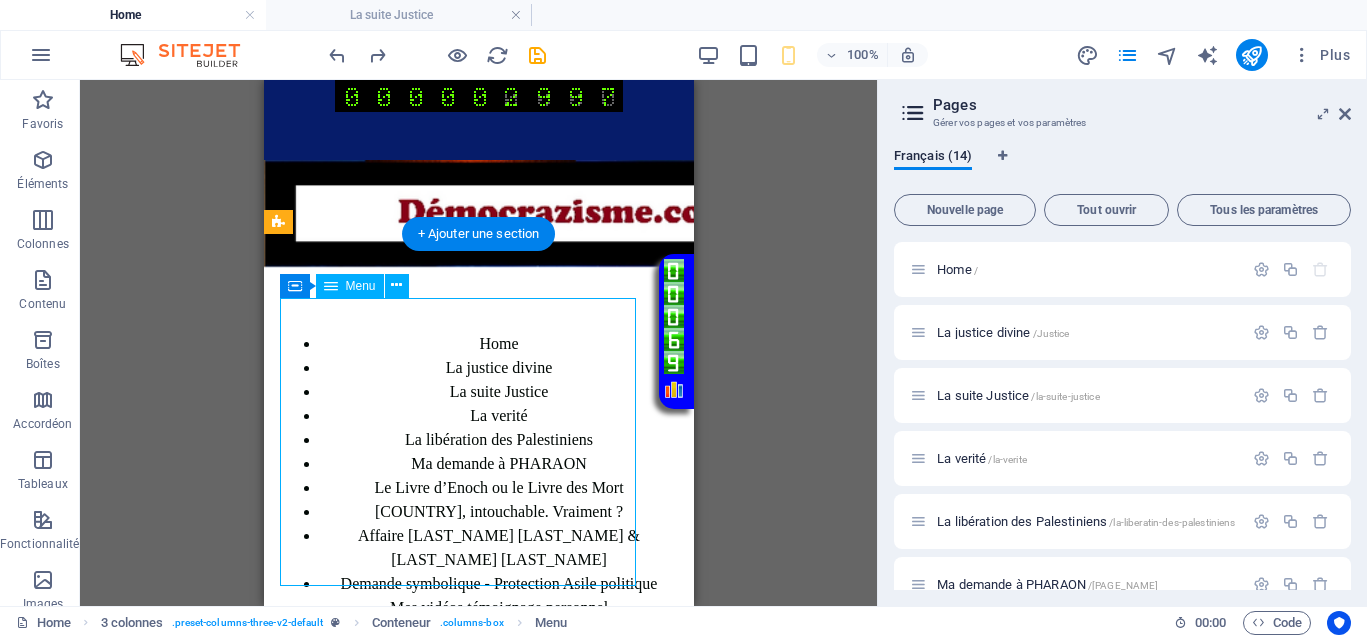 select 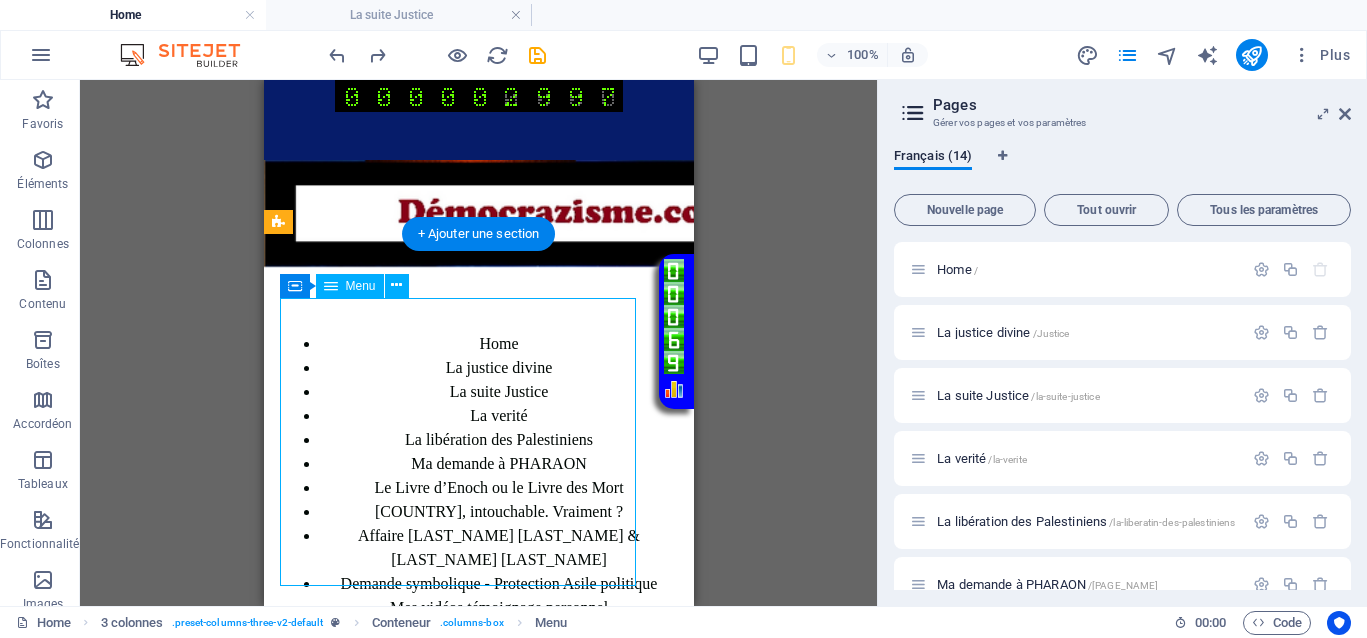 select on "4" 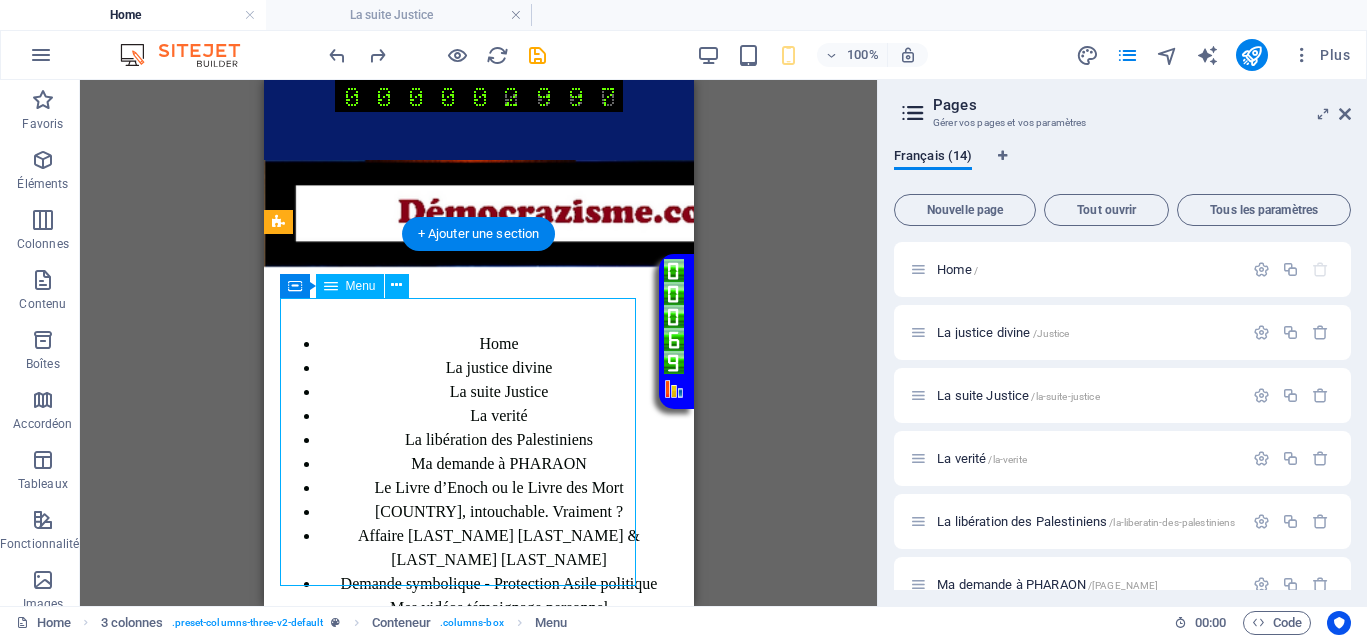 select 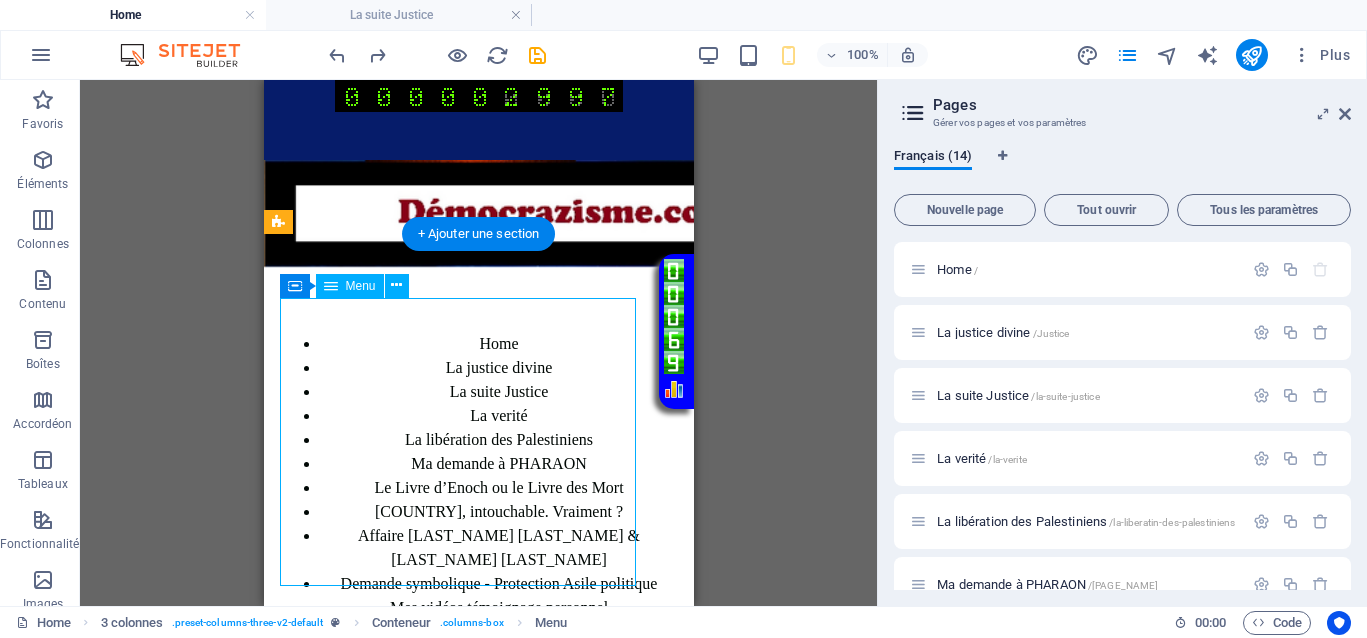 select on "5" 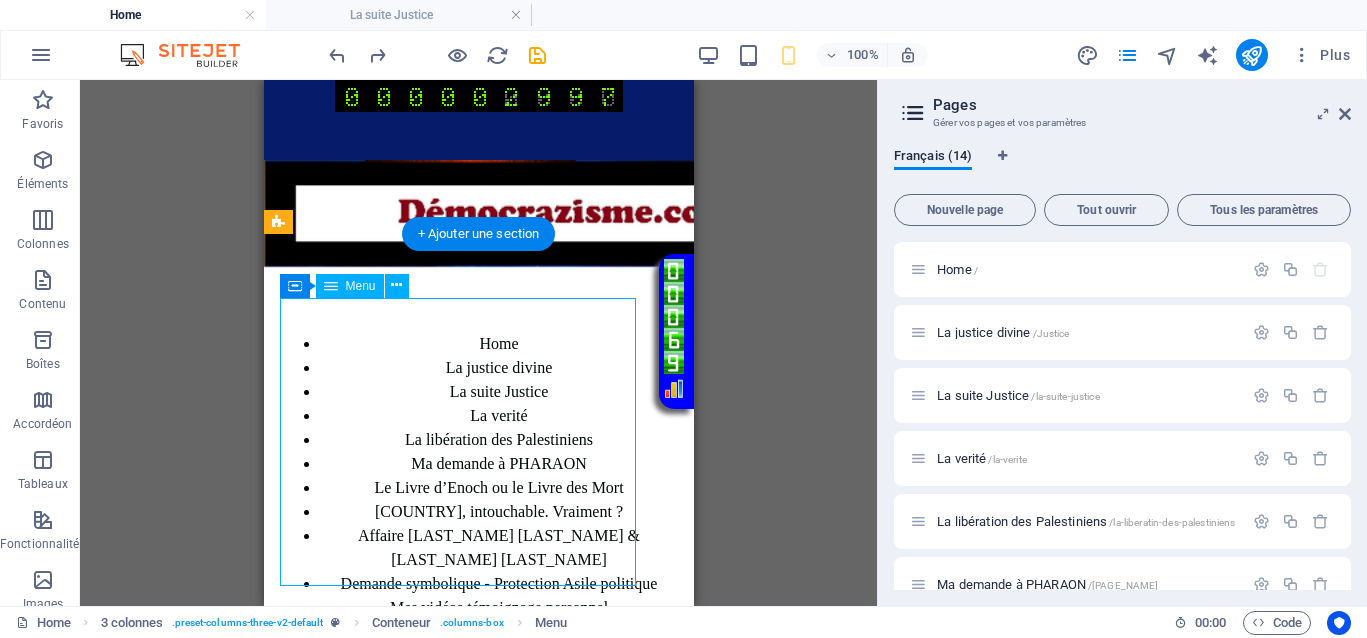 select on "6" 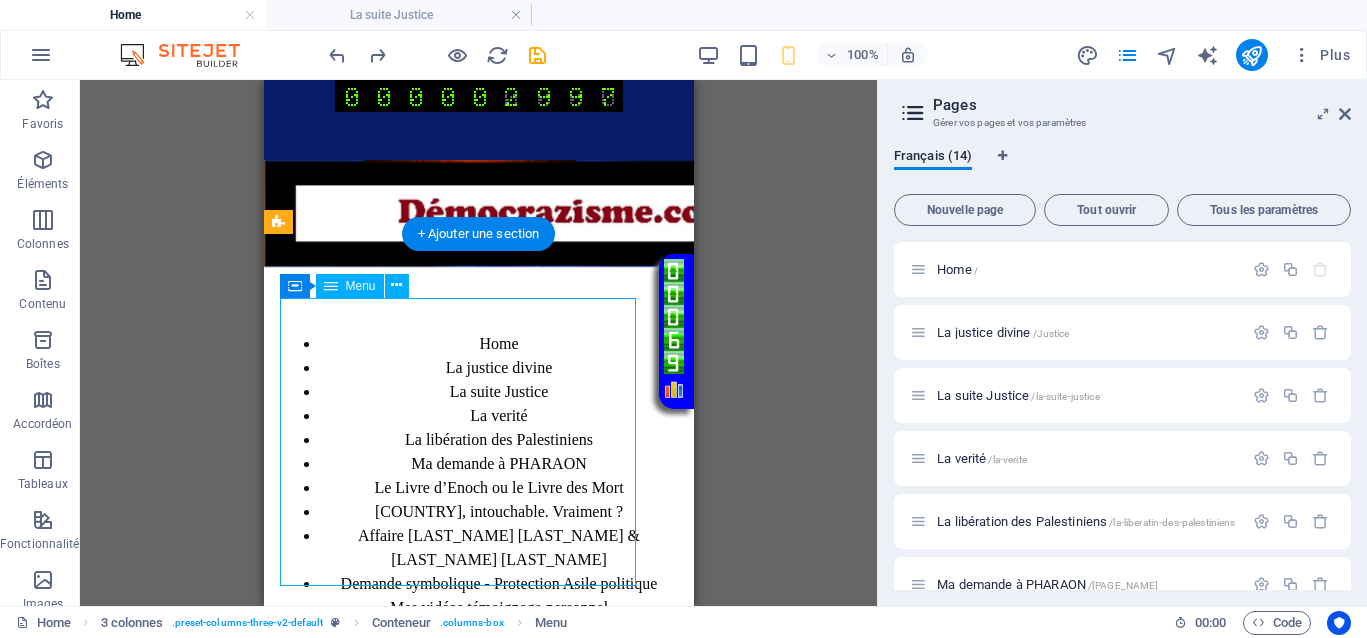 select 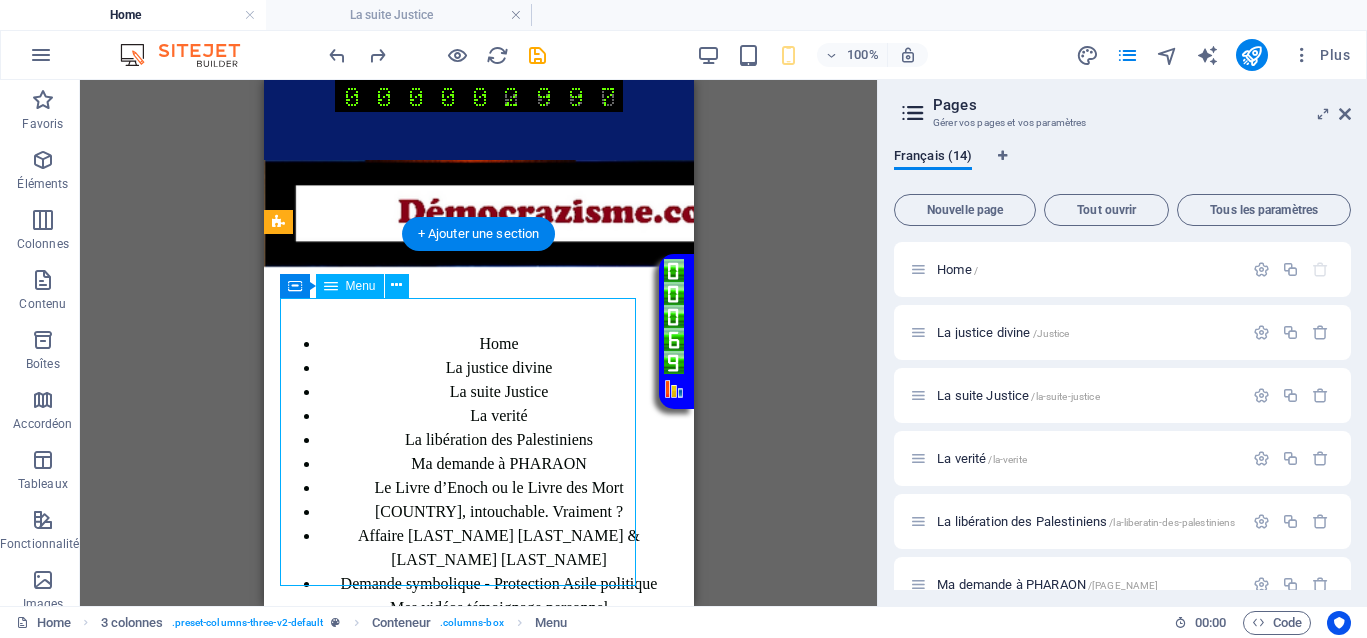 select on "7" 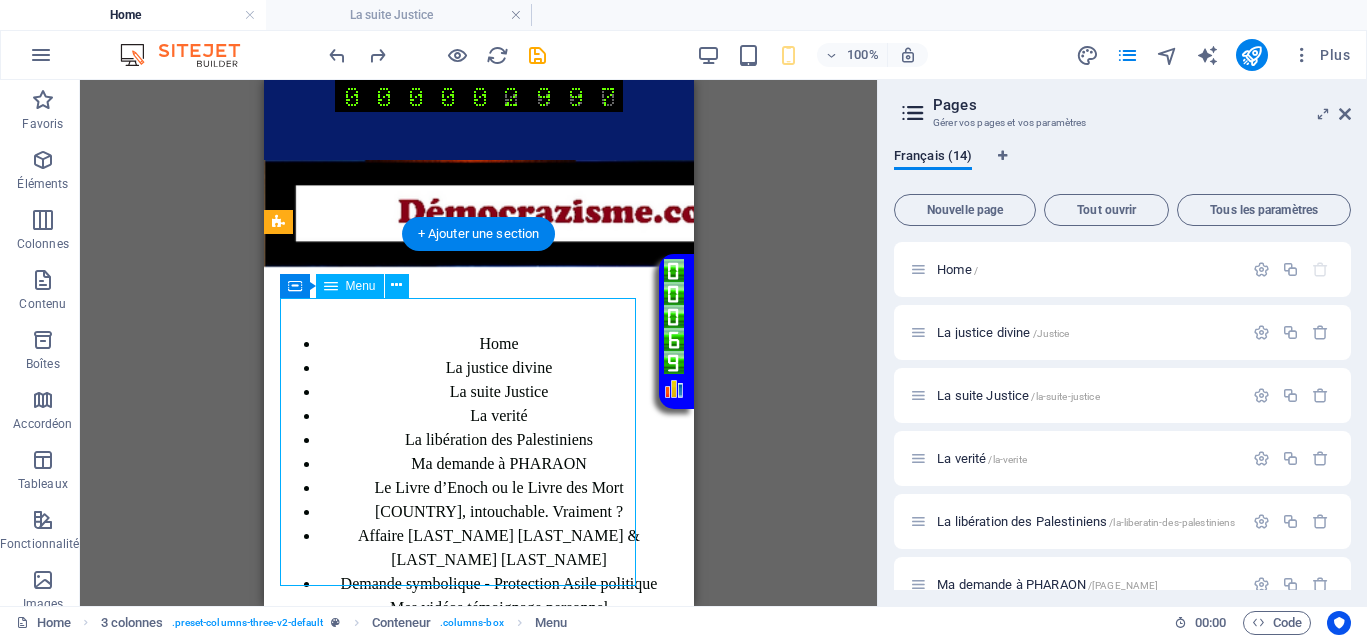 select 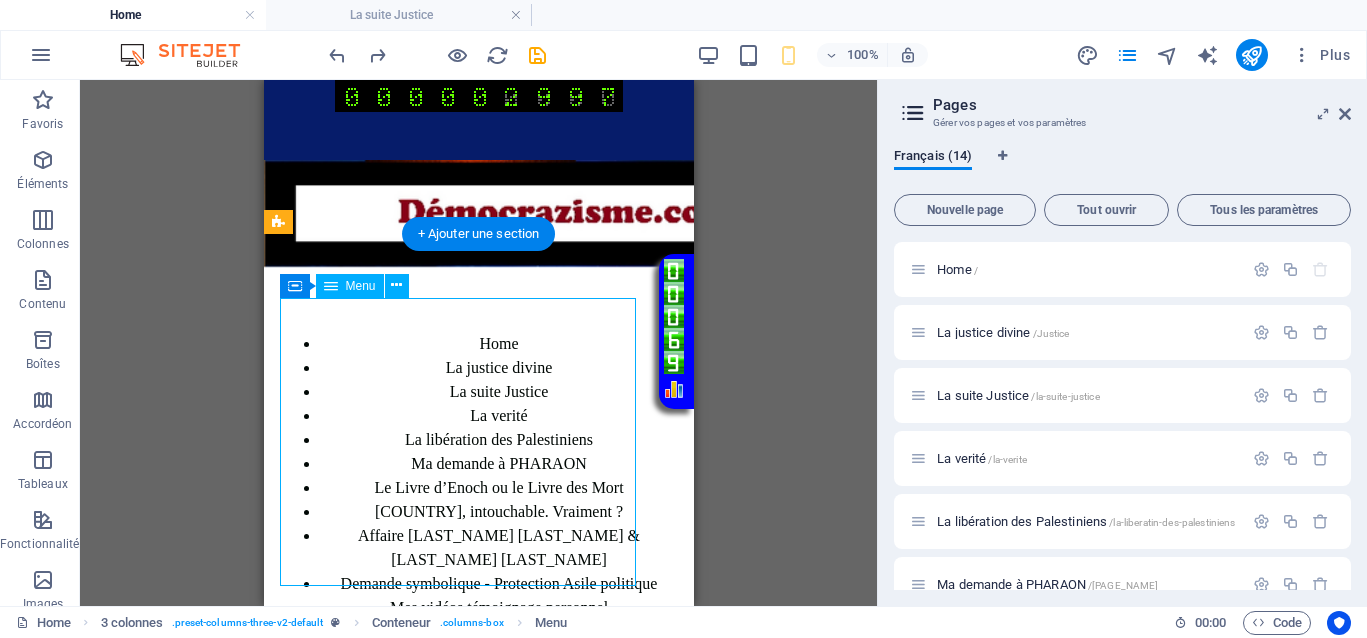 select on "8" 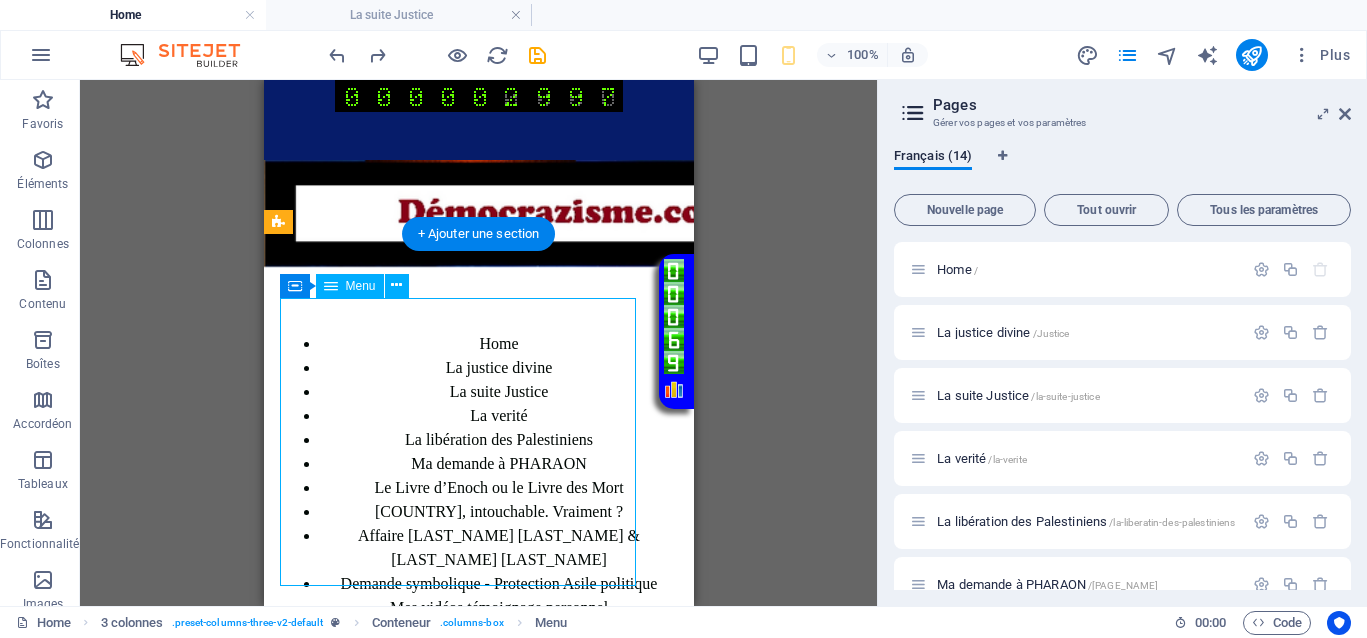 select 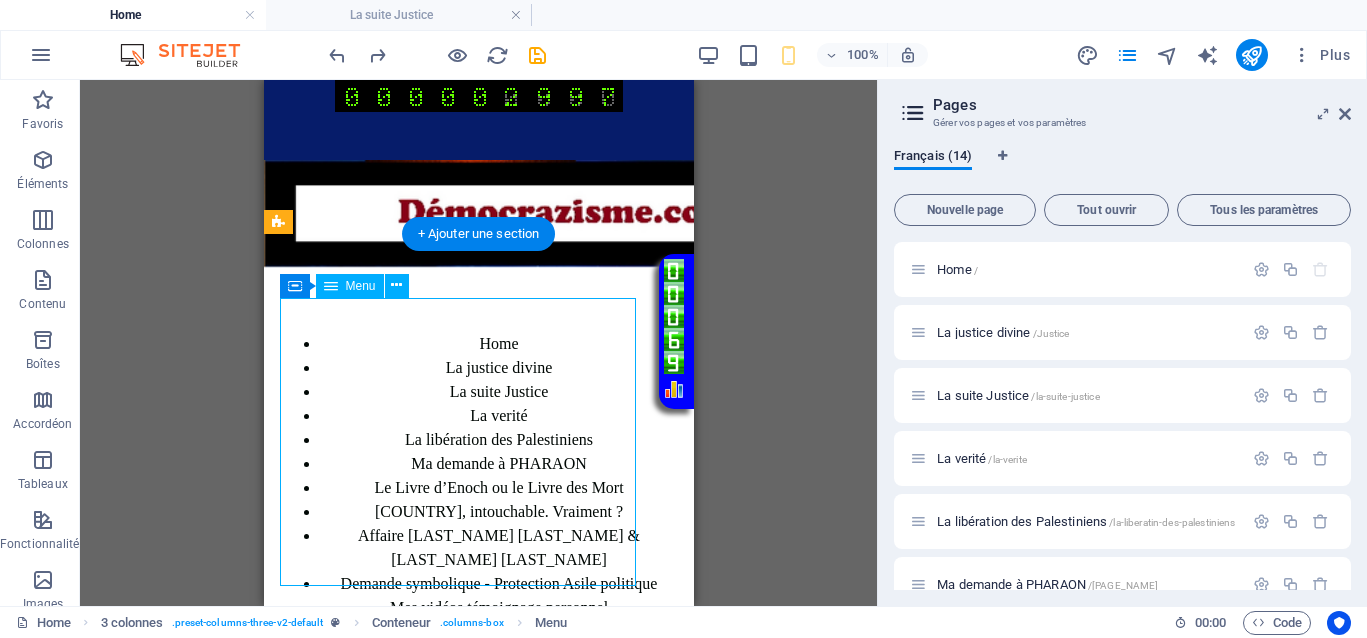 select 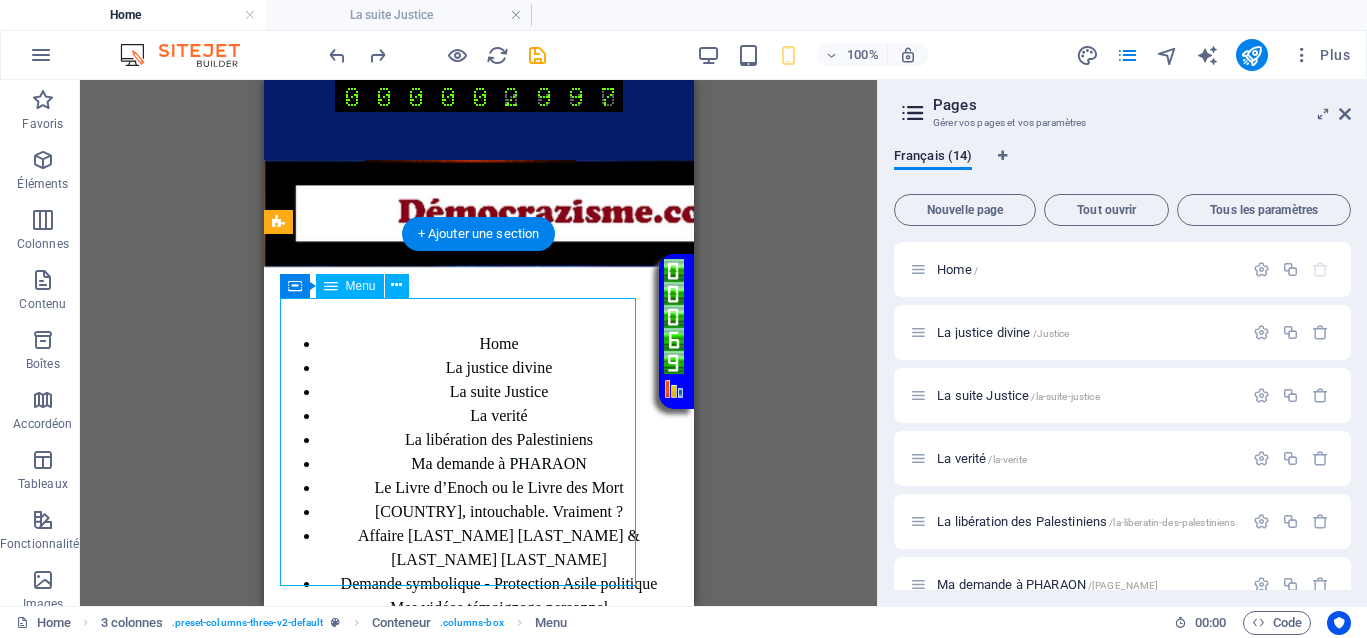 select on "10" 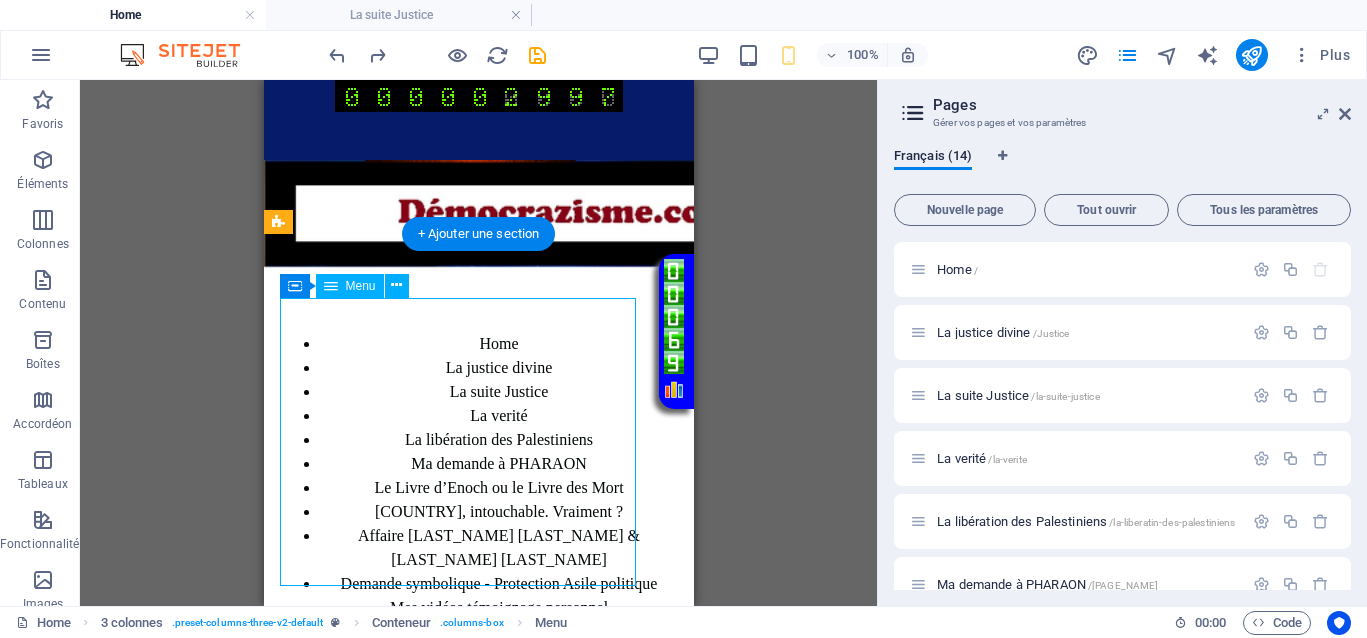 select on "11" 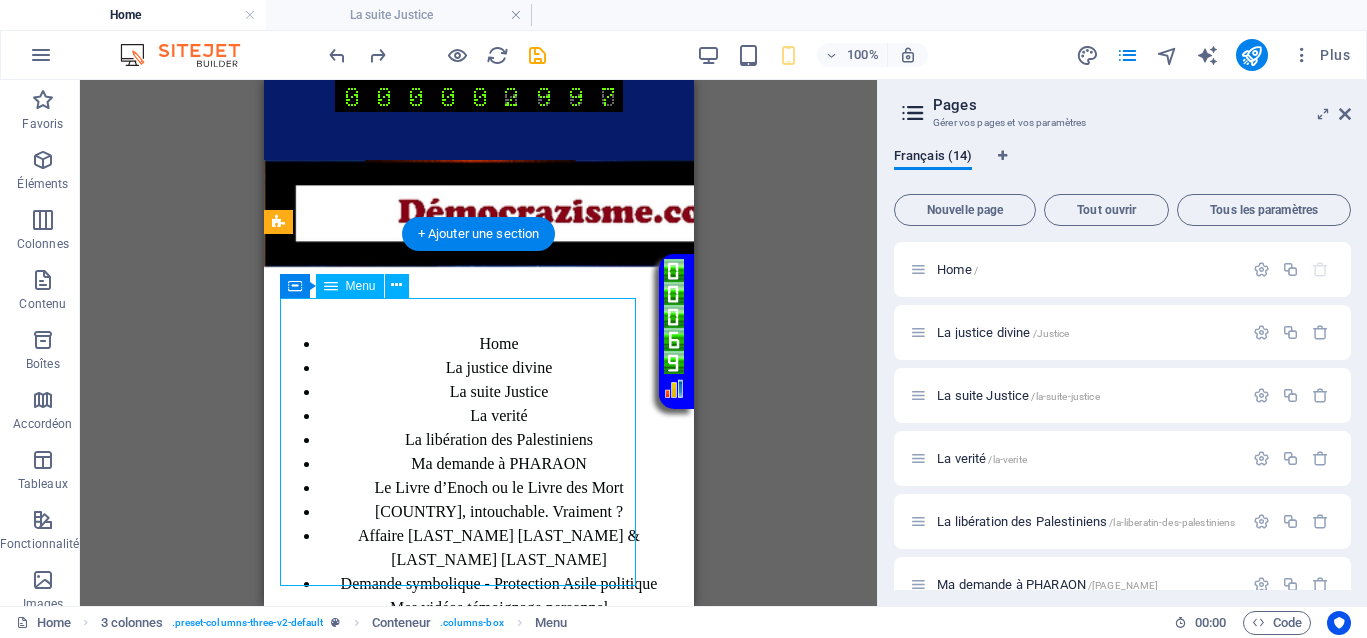 select 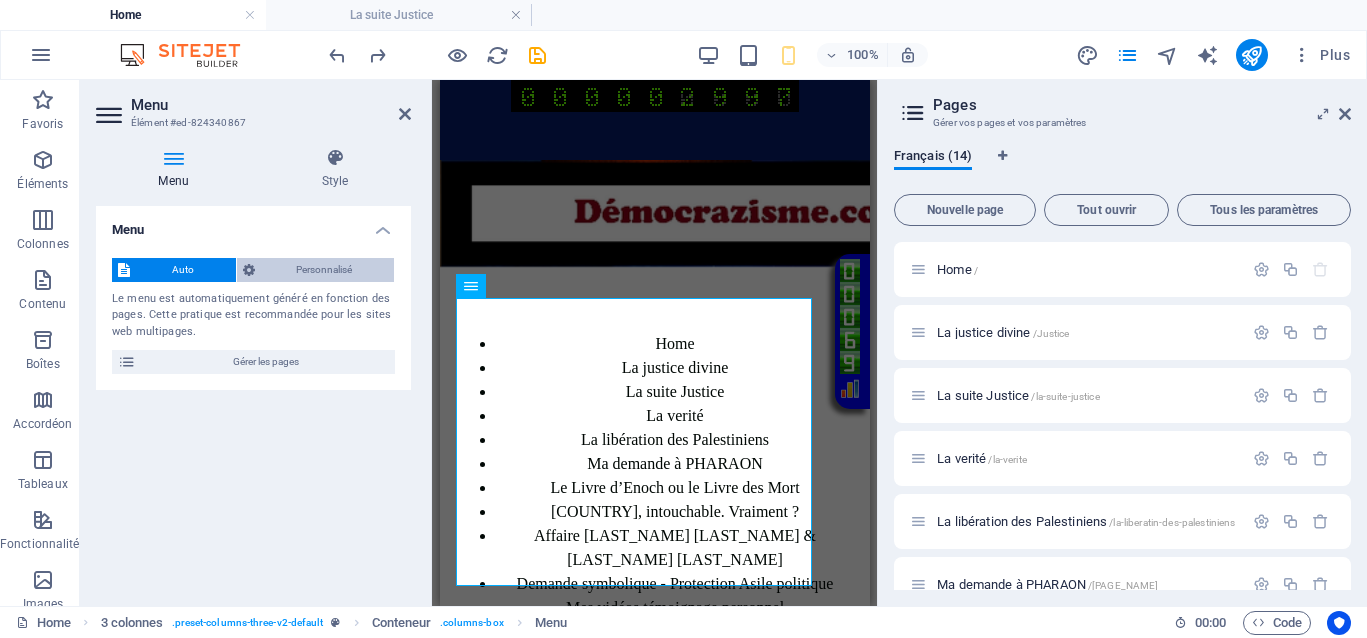click on "Personnalisé" at bounding box center [325, 270] 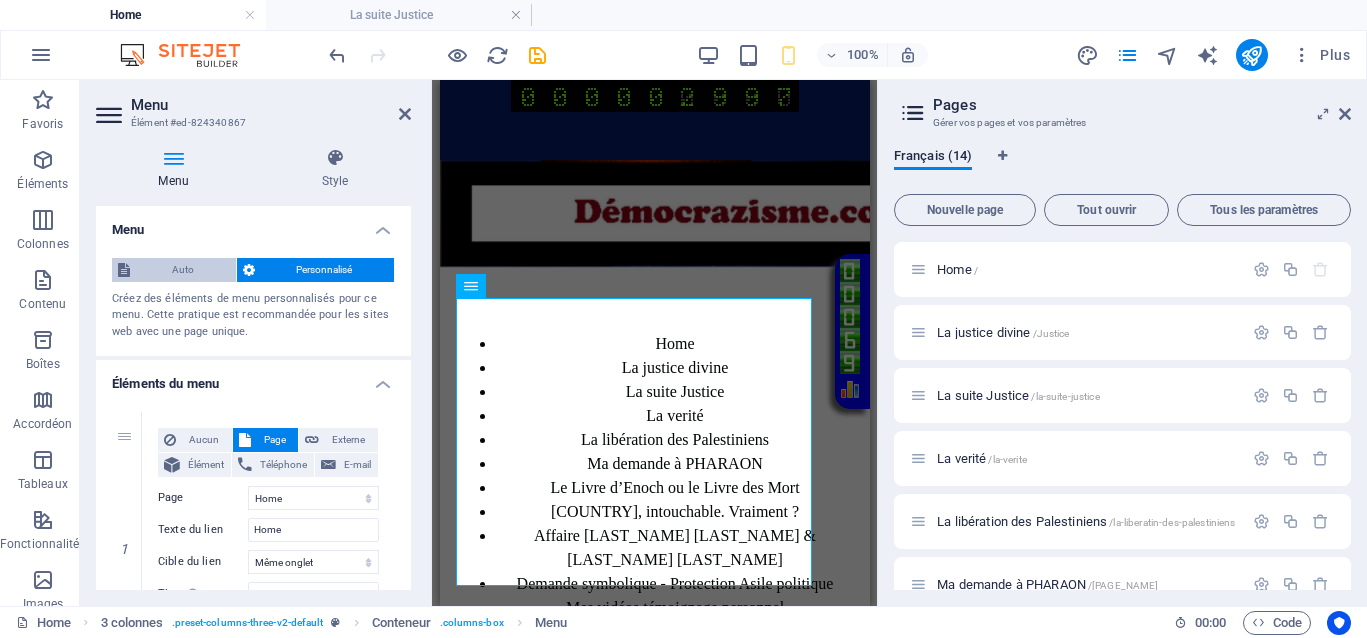 click on "Auto" at bounding box center (183, 270) 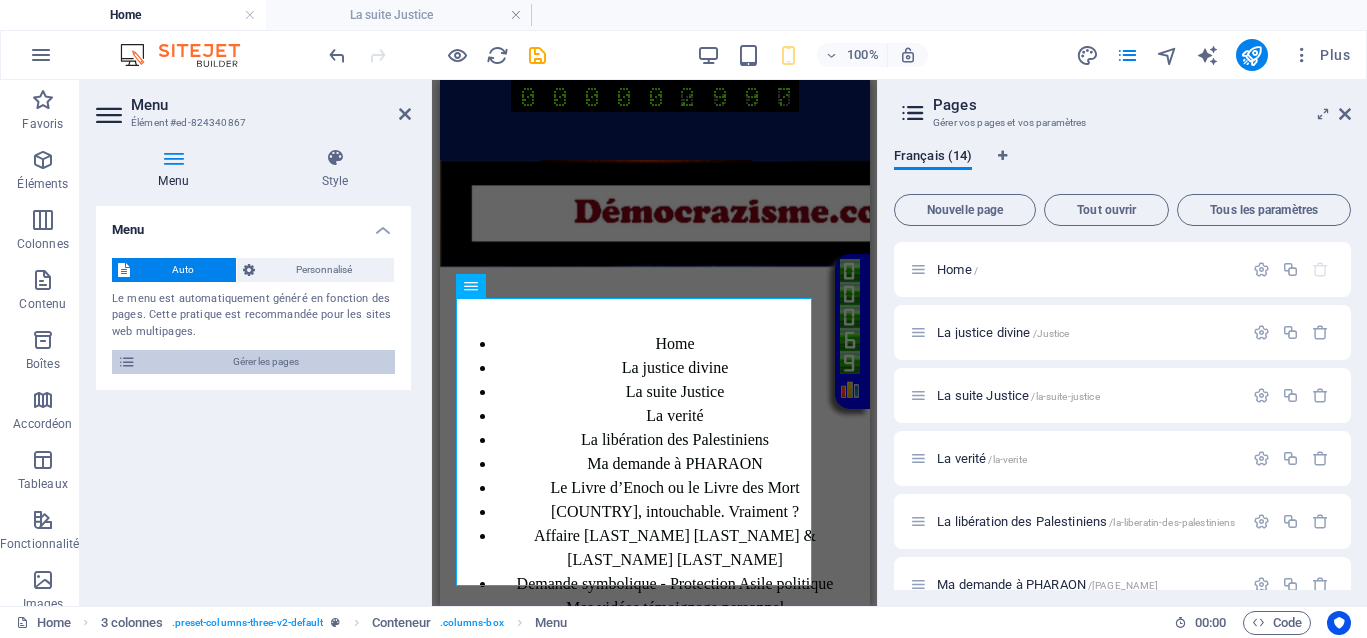 click on "Gérer les pages" at bounding box center [265, 362] 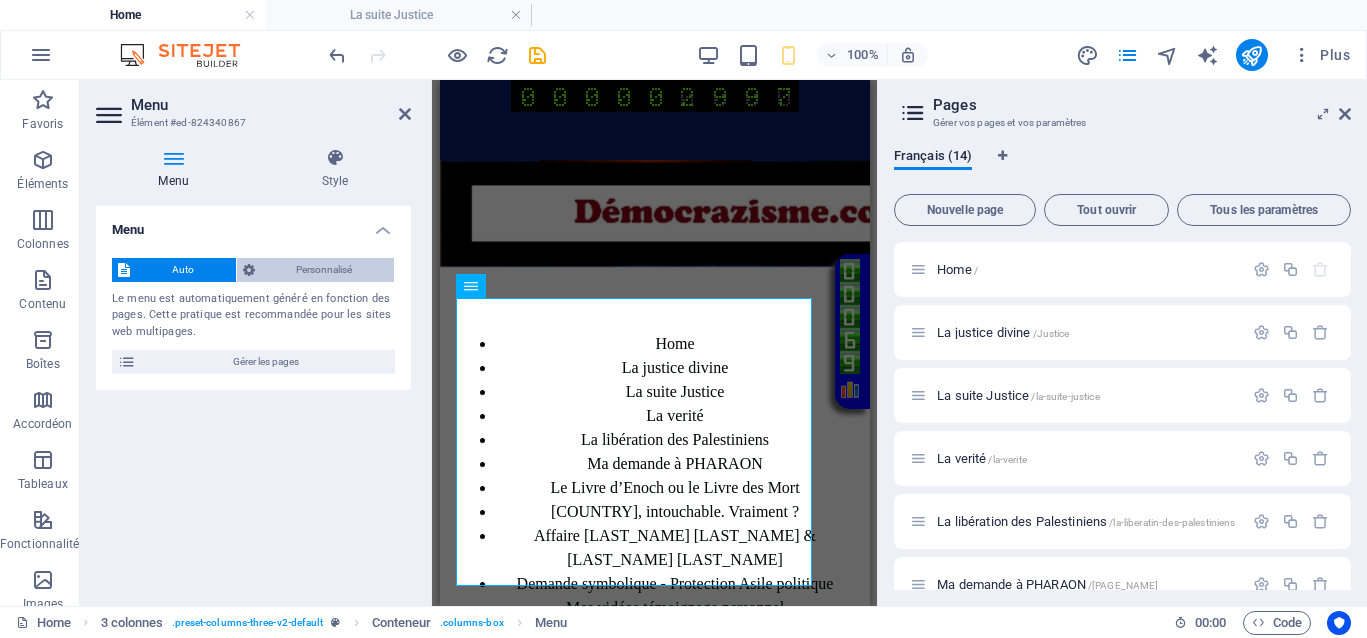 click on "Personnalisé" at bounding box center (325, 270) 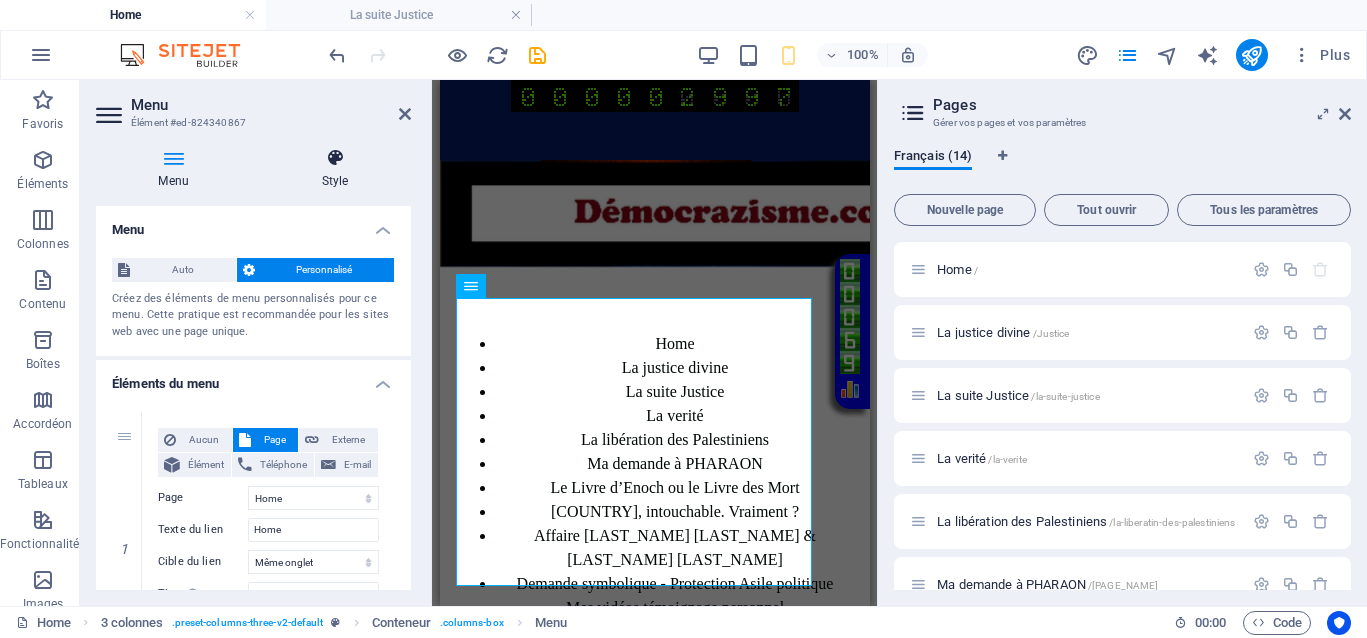 click on "Style" at bounding box center (335, 169) 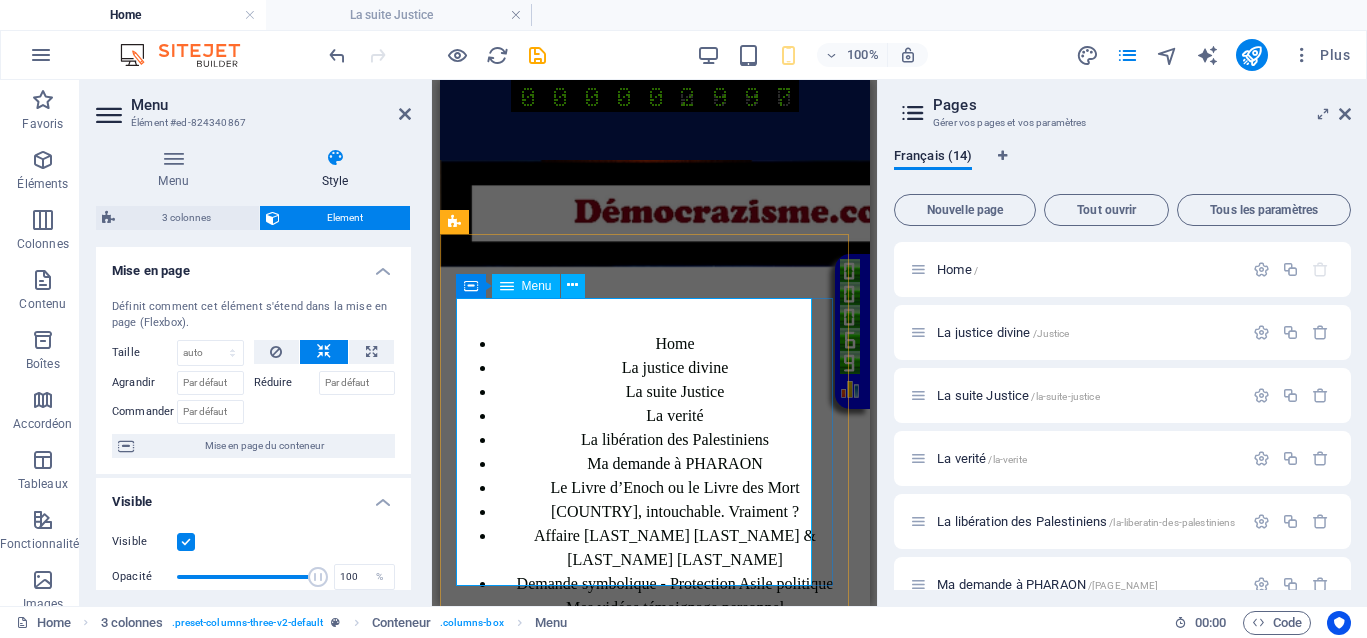 click on "Home La justice divine La suite Justice La verité La libération des Palestiniens Ma demande à PHARAON Le Livre d’Enoch ou le Livre des Mort Israël, intouchable. Vraiment ? Affaire Van Russelt Michel & Huveneers Paule Demande symbolique  - Protection Asile politique Mes vidéos témoignage personnel Contact" at bounding box center (654, 488) 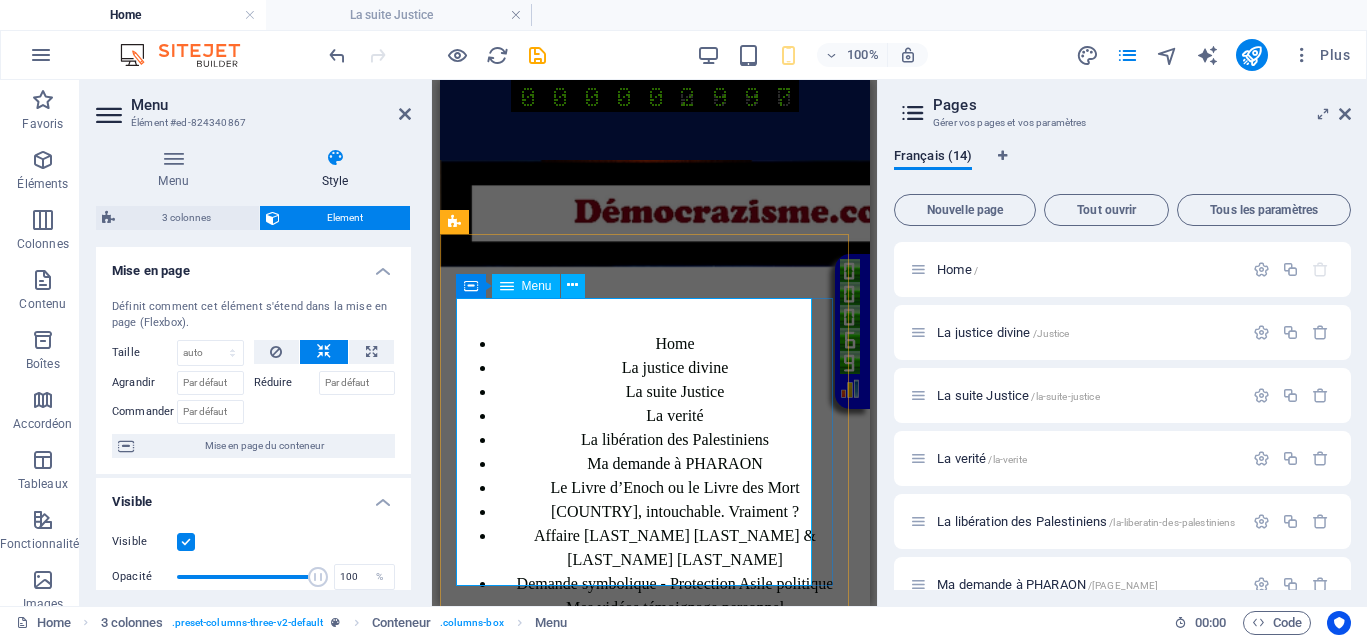 click on "Home La justice divine La suite Justice La verité La libération des Palestiniens Ma demande à PHARAON Le Livre d’Enoch ou le Livre des Mort Israël, intouchable. Vraiment ? Affaire Van Russelt Michel & Huveneers Paule Demande symbolique  - Protection Asile politique Mes vidéos témoignage personnel Contact" at bounding box center [654, 488] 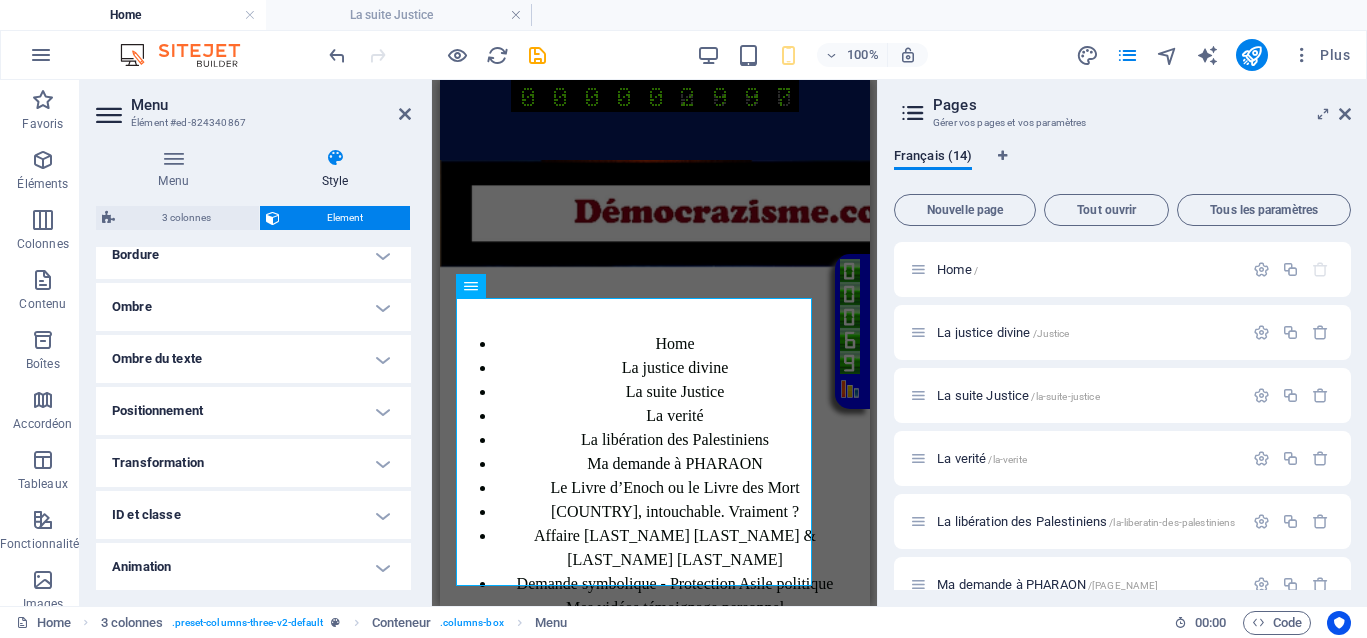 scroll, scrollTop: 500, scrollLeft: 0, axis: vertical 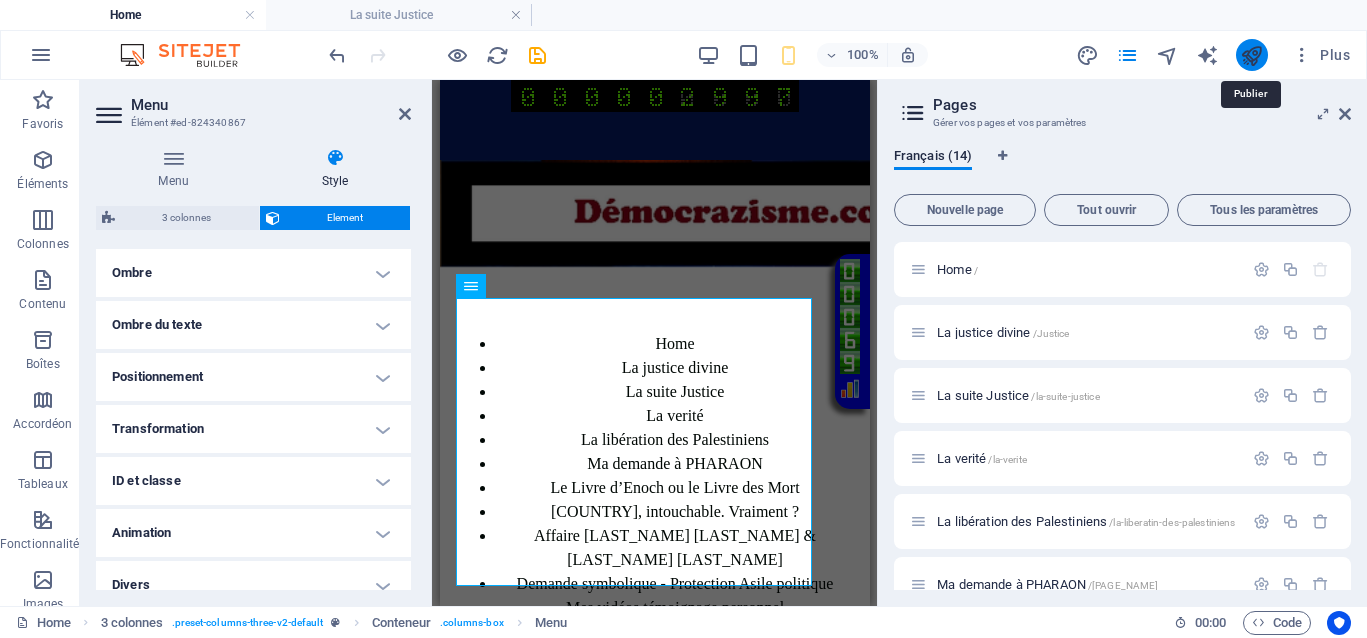 click at bounding box center (1251, 55) 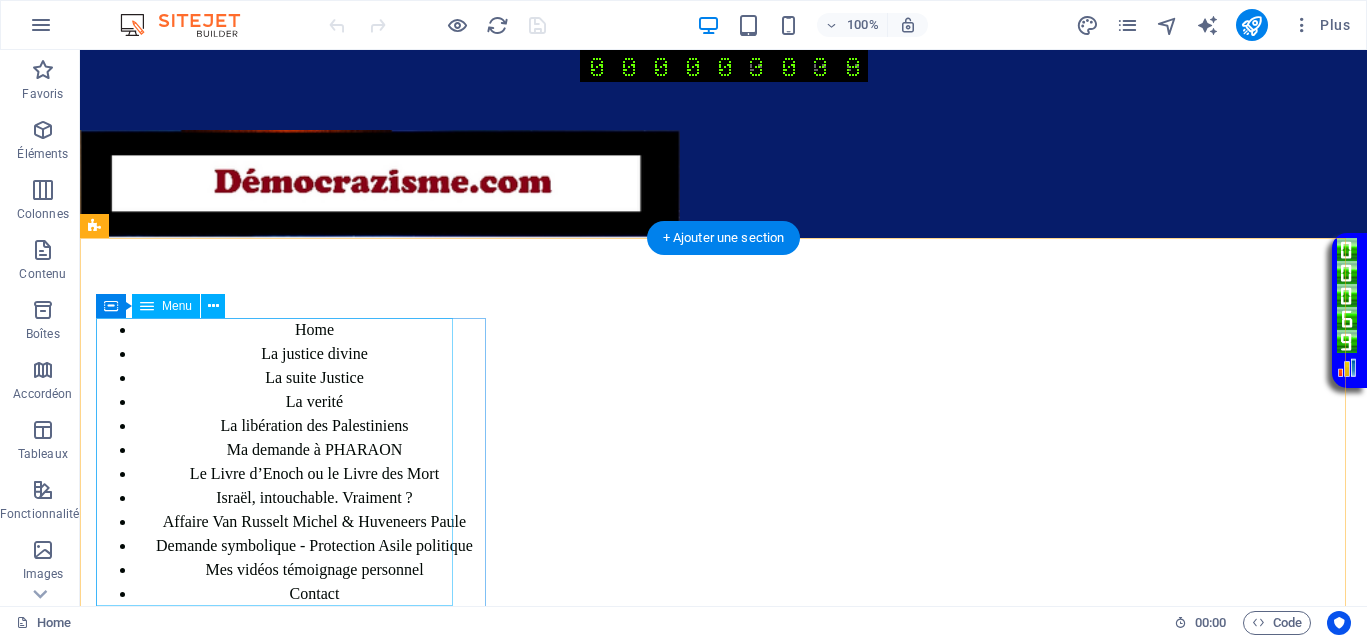 scroll, scrollTop: 24, scrollLeft: 0, axis: vertical 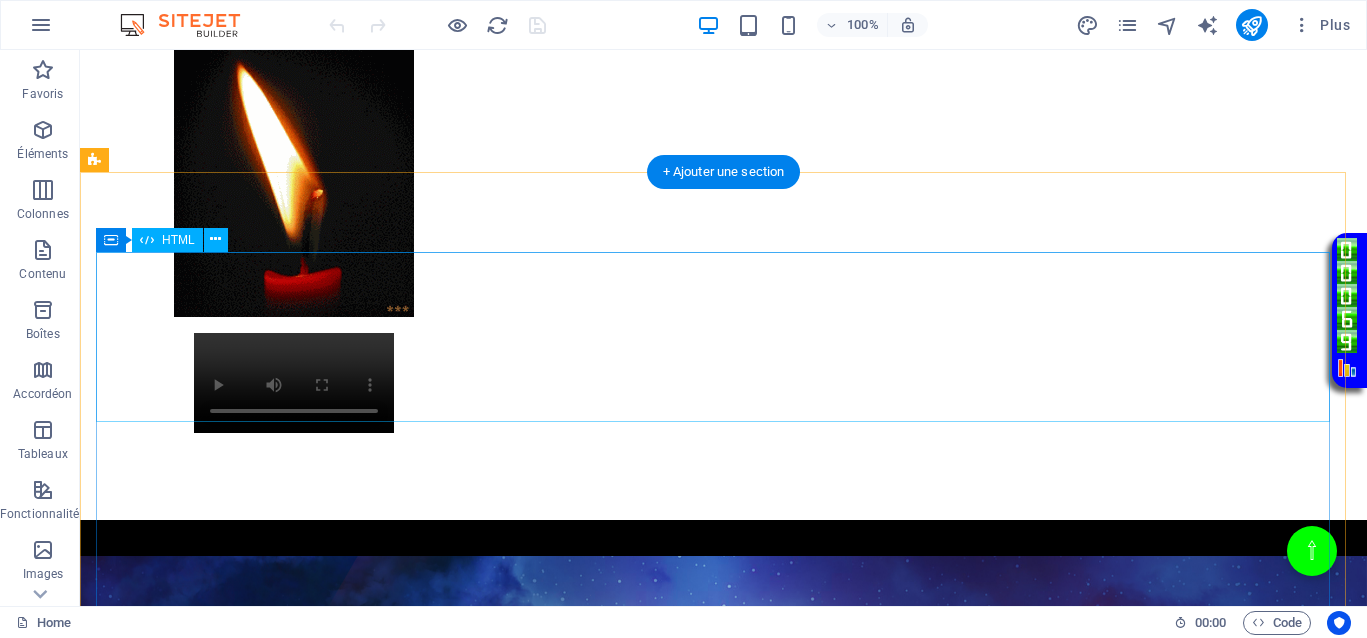 click on "Page avec musique d'ouverture
“Bienvenue sur le site, où la justice s'impose par la lumière des vérités.”" at bounding box center (723, 1671) 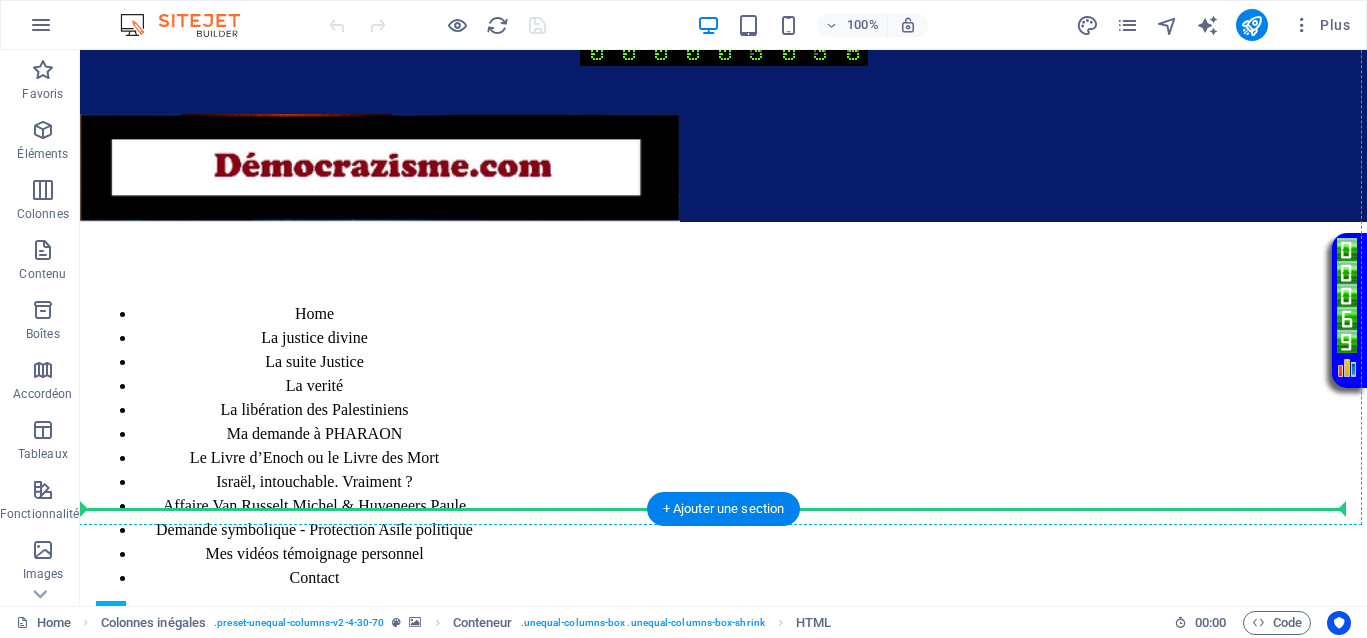 scroll, scrollTop: 0, scrollLeft: 0, axis: both 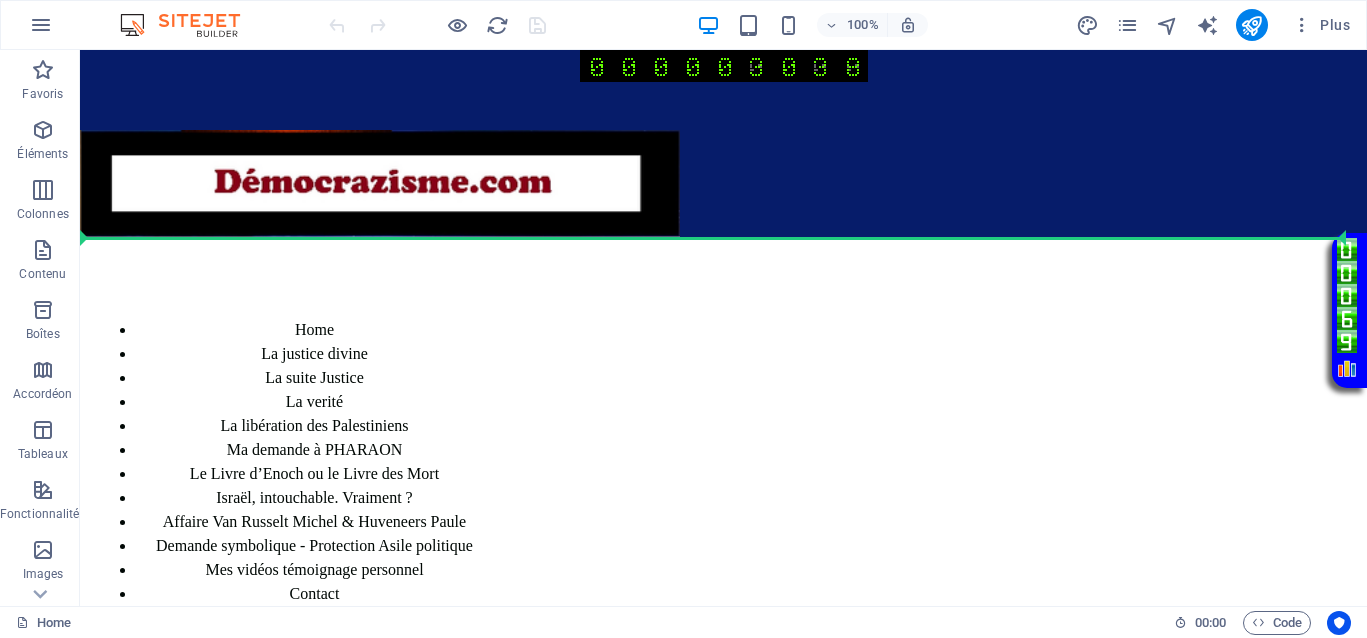 drag, startPoint x: 897, startPoint y: 296, endPoint x: 796, endPoint y: 235, distance: 117.99152 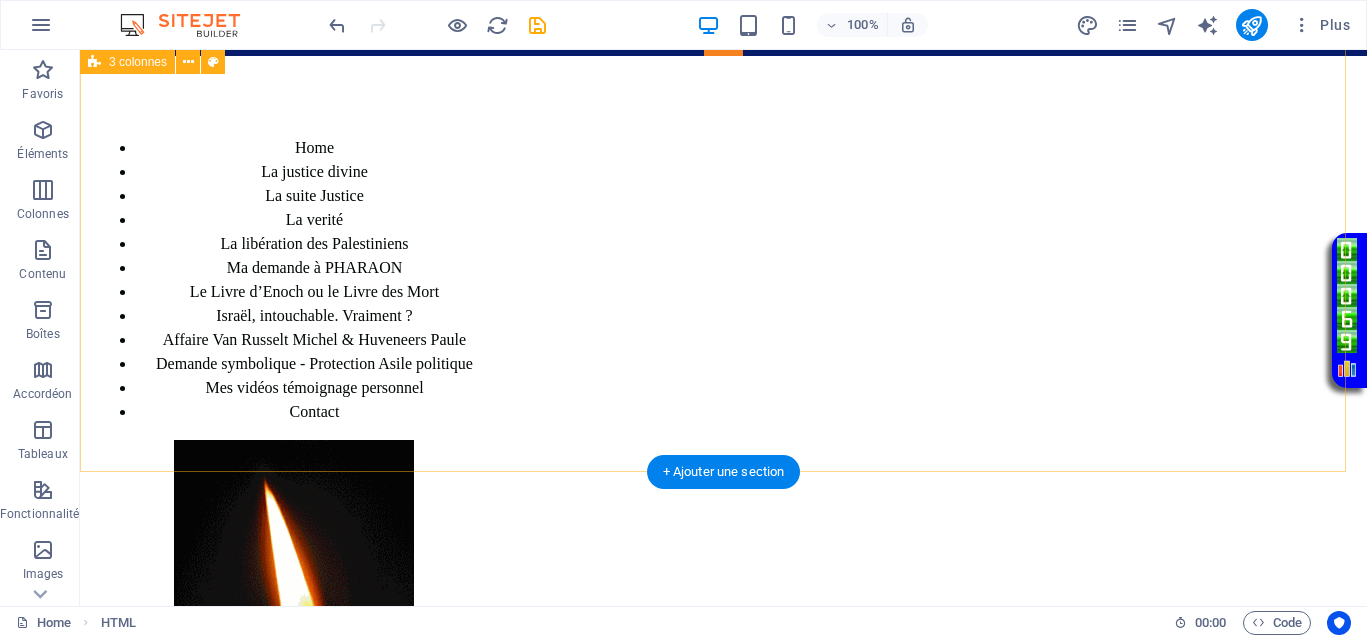 scroll, scrollTop: 500, scrollLeft: 0, axis: vertical 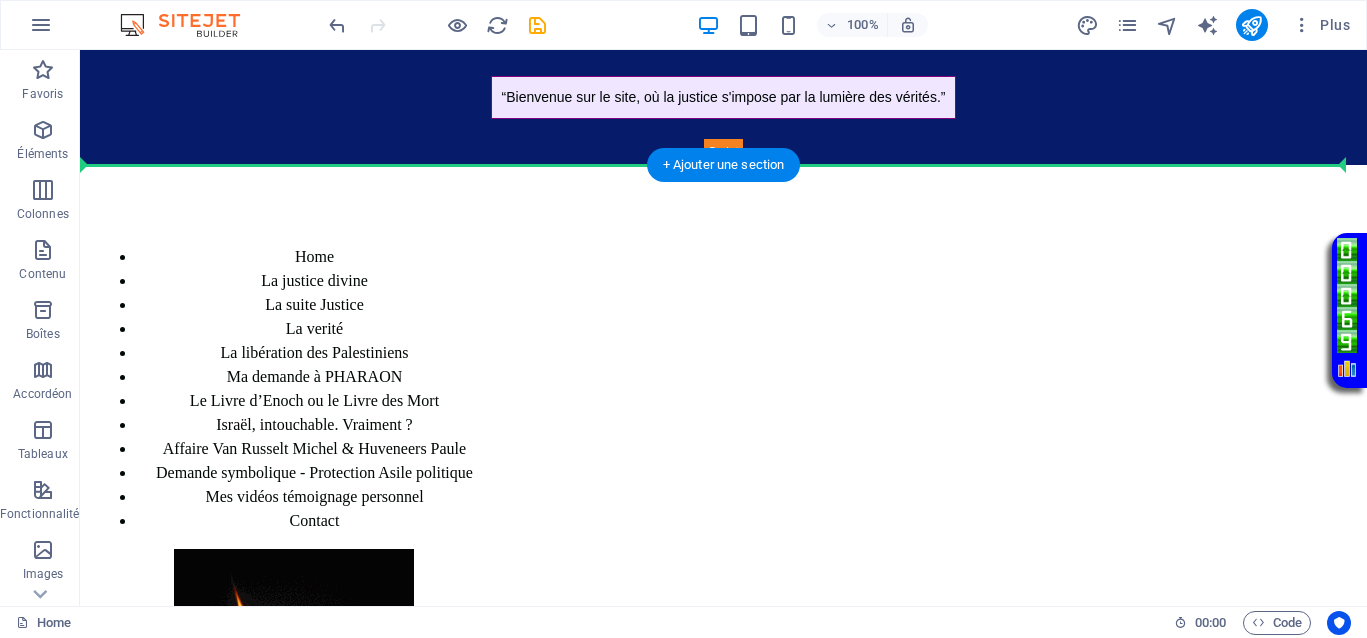 drag, startPoint x: 822, startPoint y: 443, endPoint x: 783, endPoint y: 144, distance: 301.53275 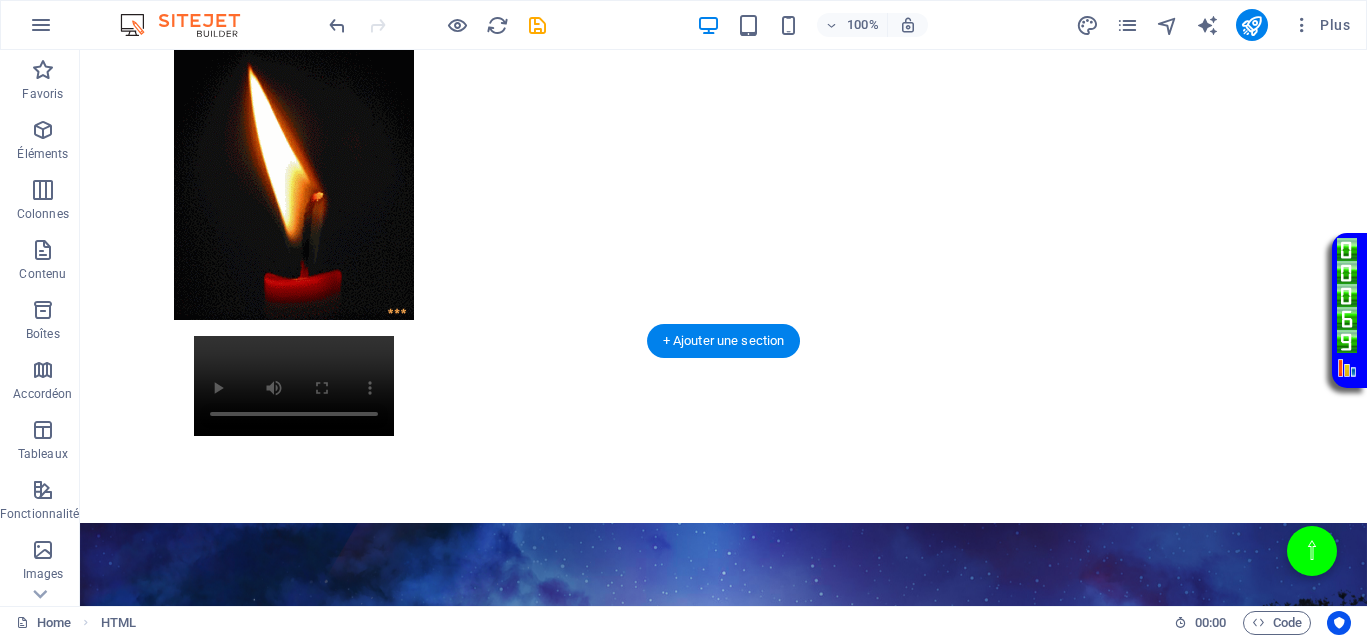 scroll, scrollTop: 868, scrollLeft: 0, axis: vertical 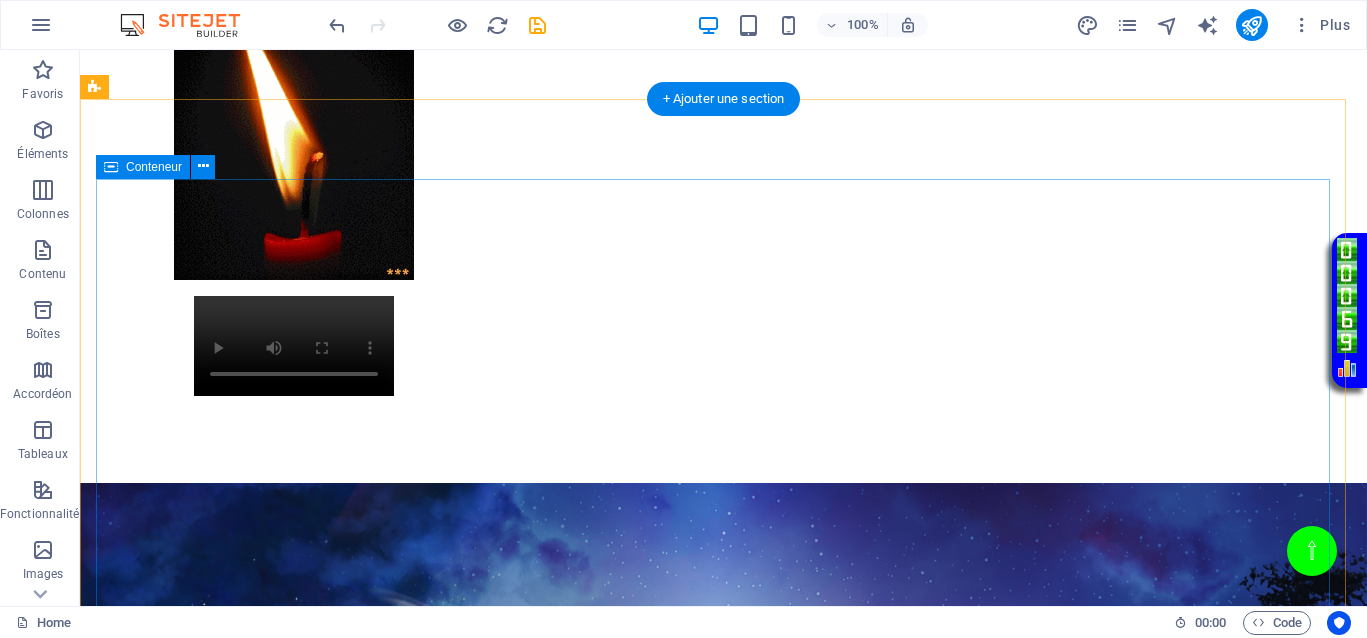 click on "Déposer le contenu ici ou  Ajouter les éléments  Coller le presse-papiers" at bounding box center [723, 1584] 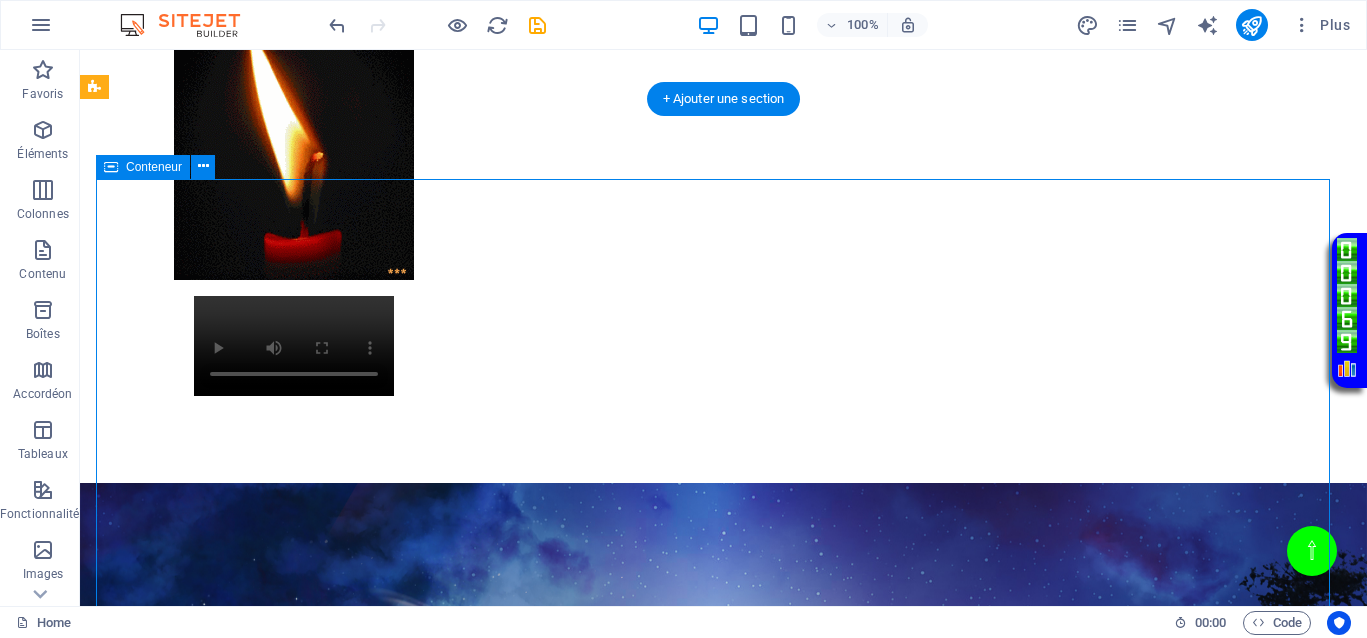 click on "Déposer le contenu ici ou  Ajouter les éléments  Coller le presse-papiers" at bounding box center (723, 1584) 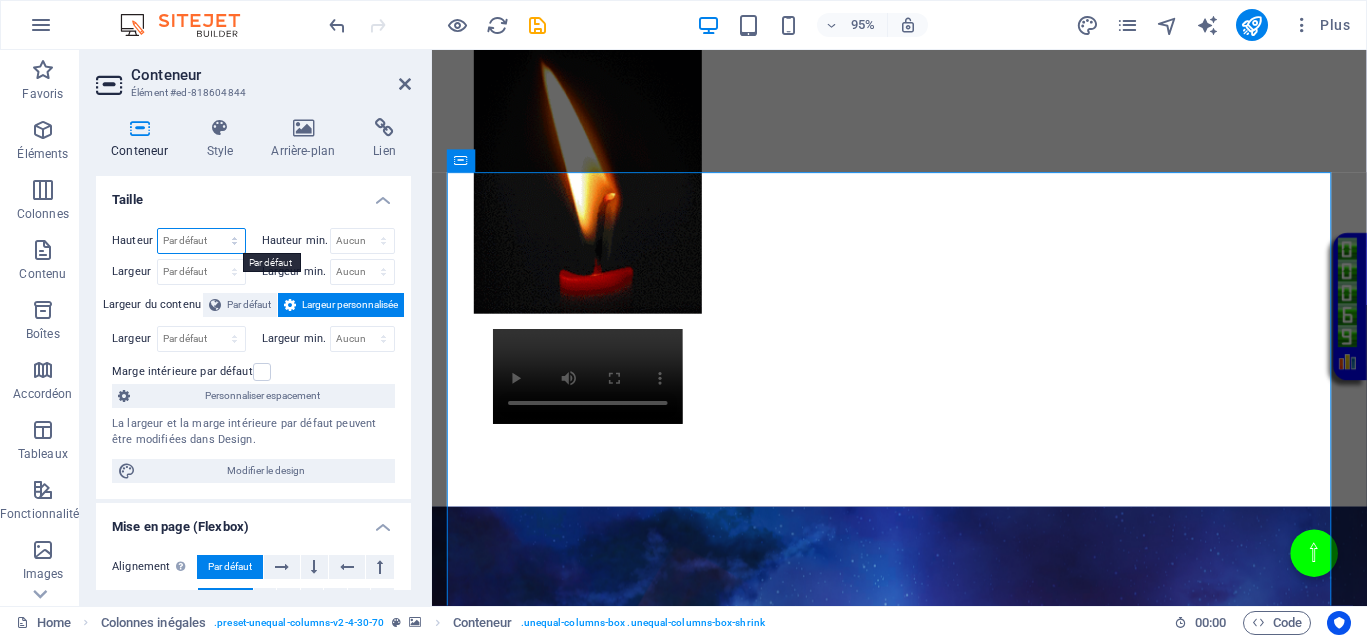 click on "Par défaut px rem % vh vw" at bounding box center [201, 241] 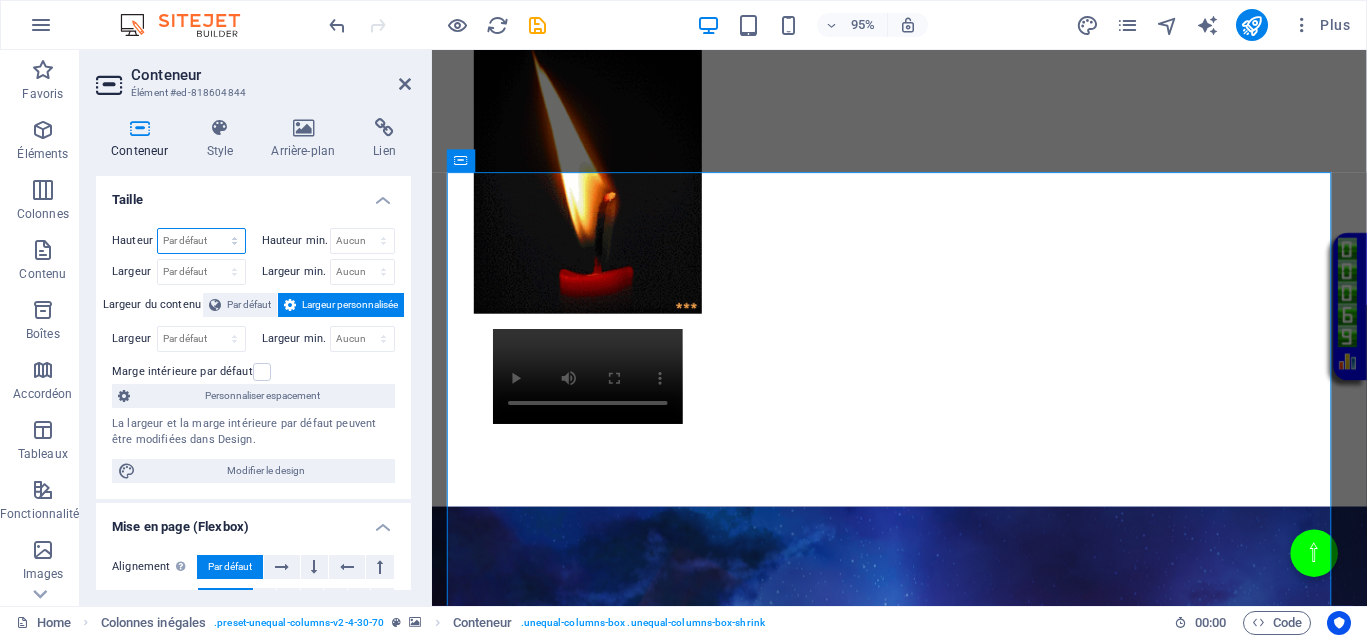 select on "px" 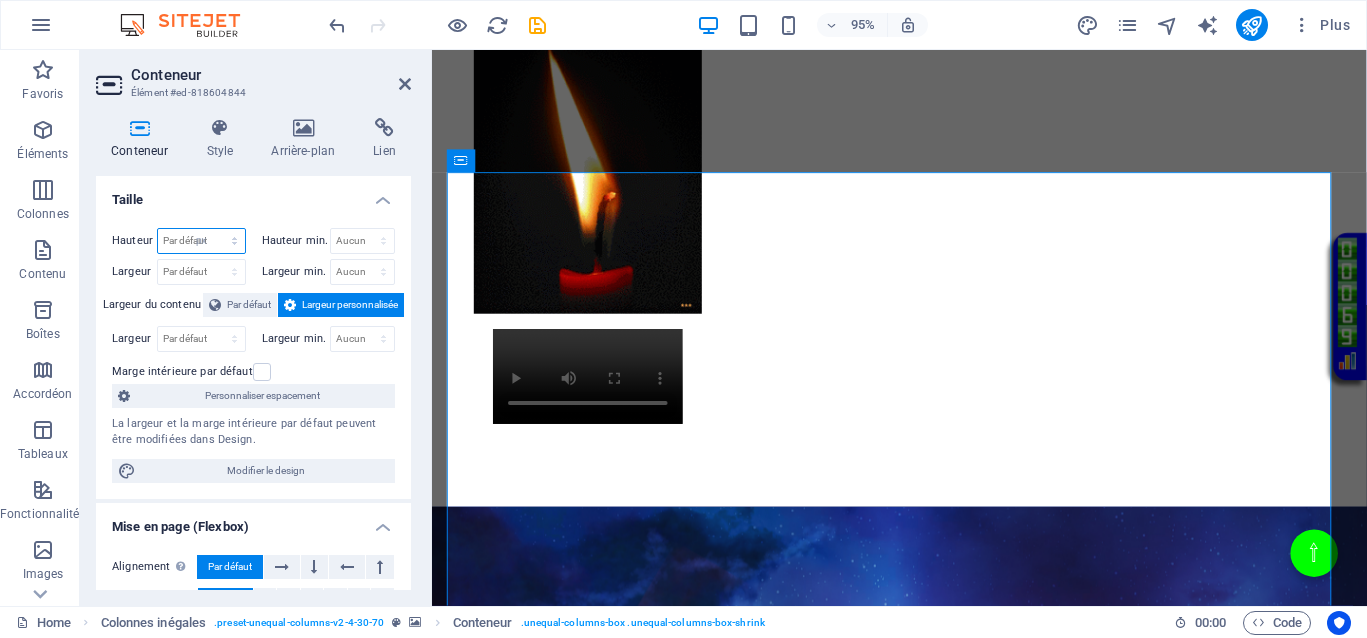 click on "Par défaut px rem % vh vw" at bounding box center [201, 241] 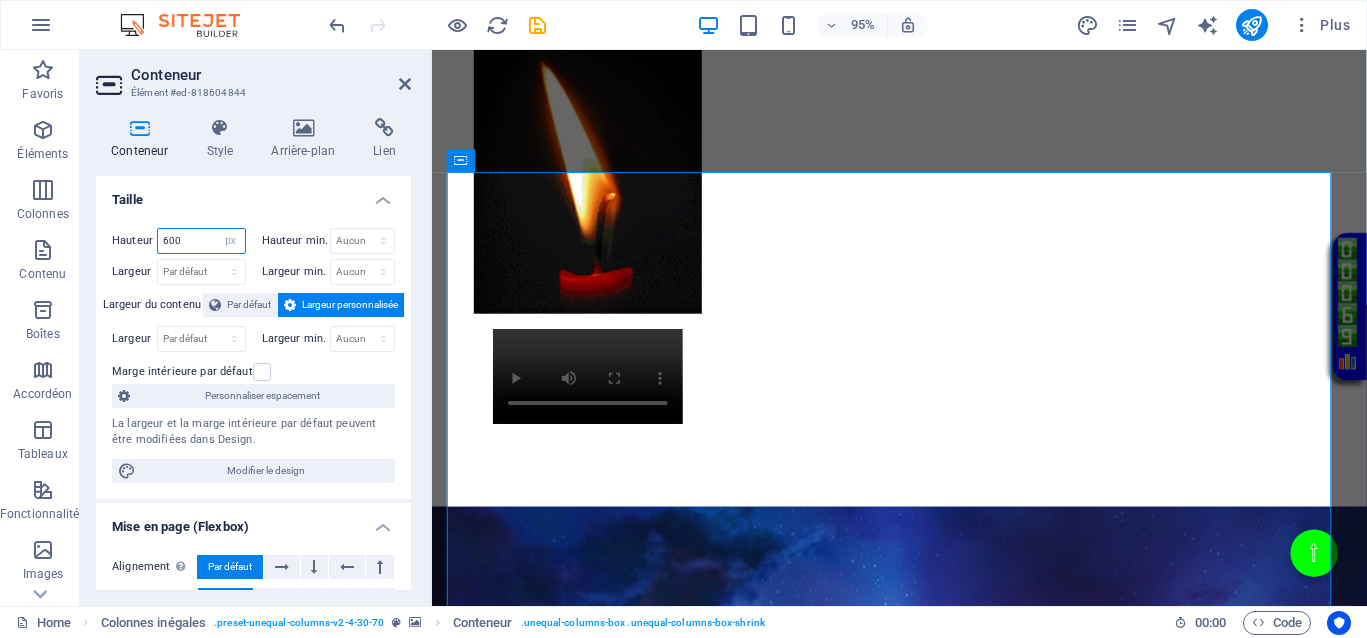 type on "600" 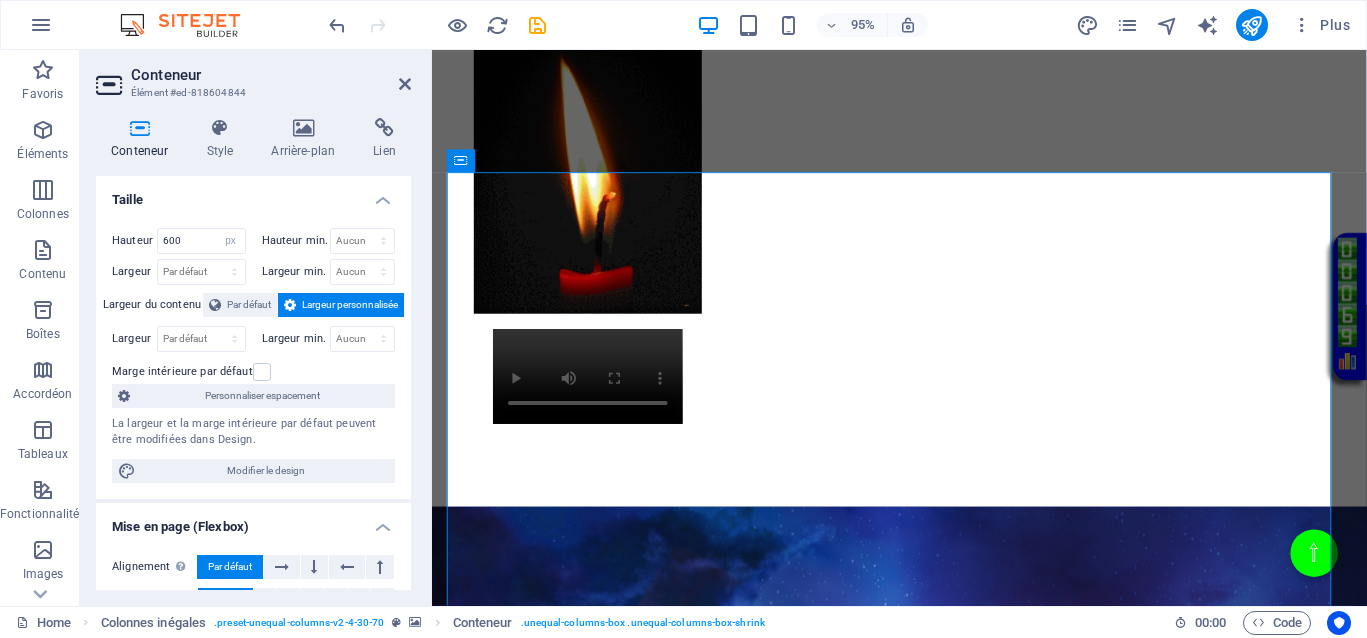 click at bounding box center (924, 1006) 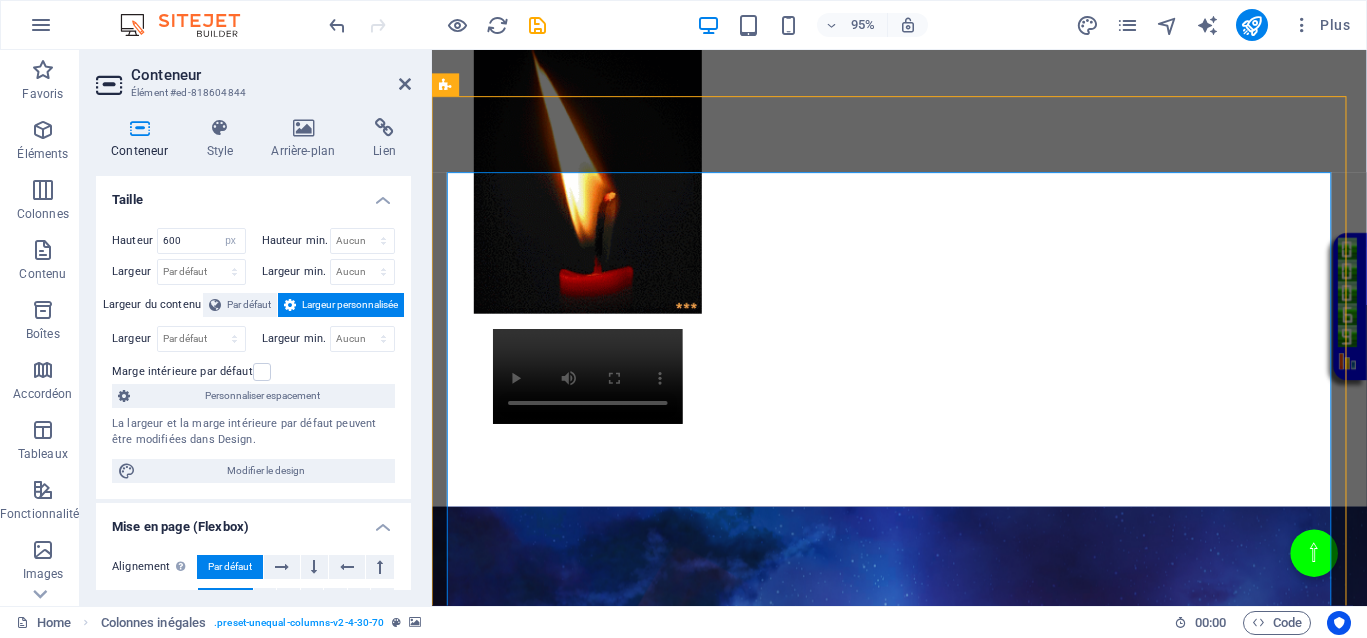 click at bounding box center [924, 1006] 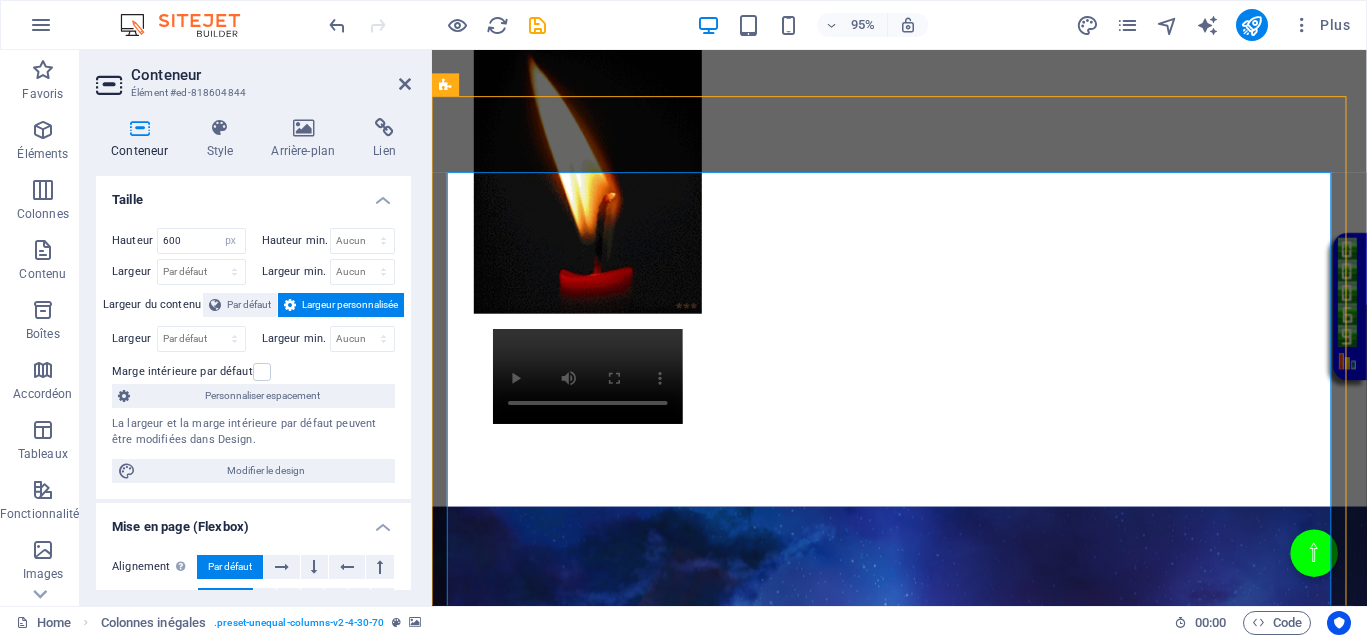 select on "px" 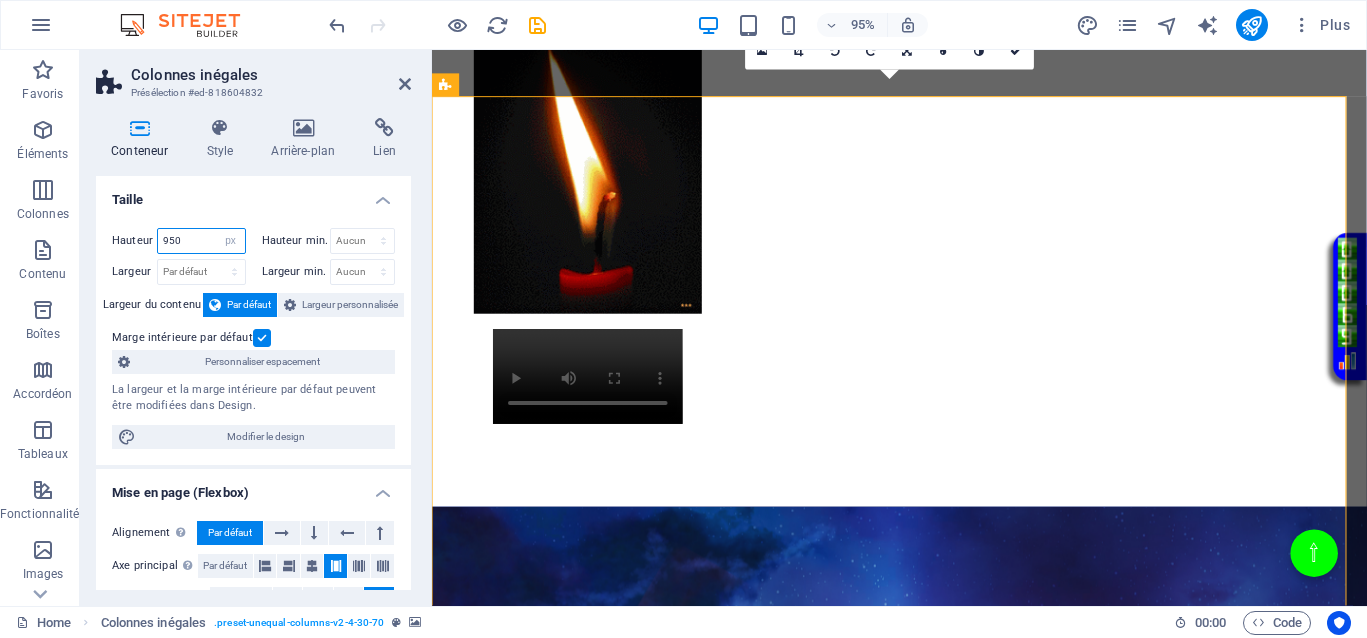 drag, startPoint x: 190, startPoint y: 234, endPoint x: 151, endPoint y: 238, distance: 39.20459 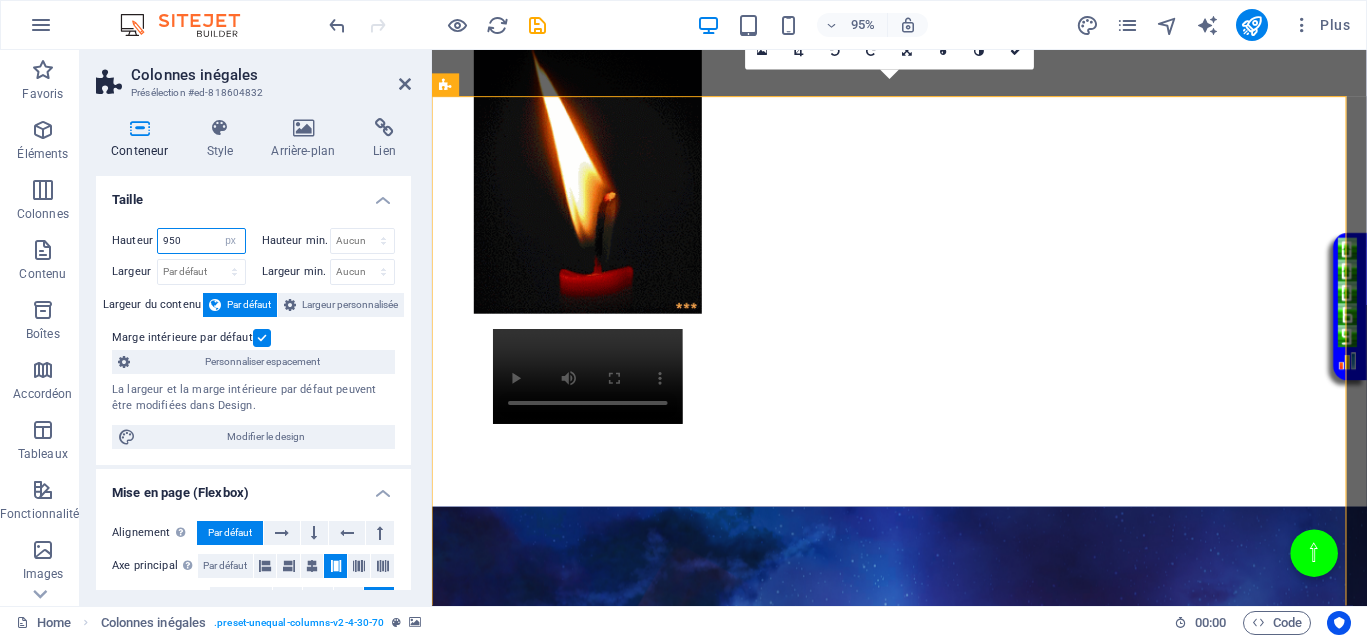 click on "Hauteur 950 Par défaut px rem % vh vw" at bounding box center [179, 241] 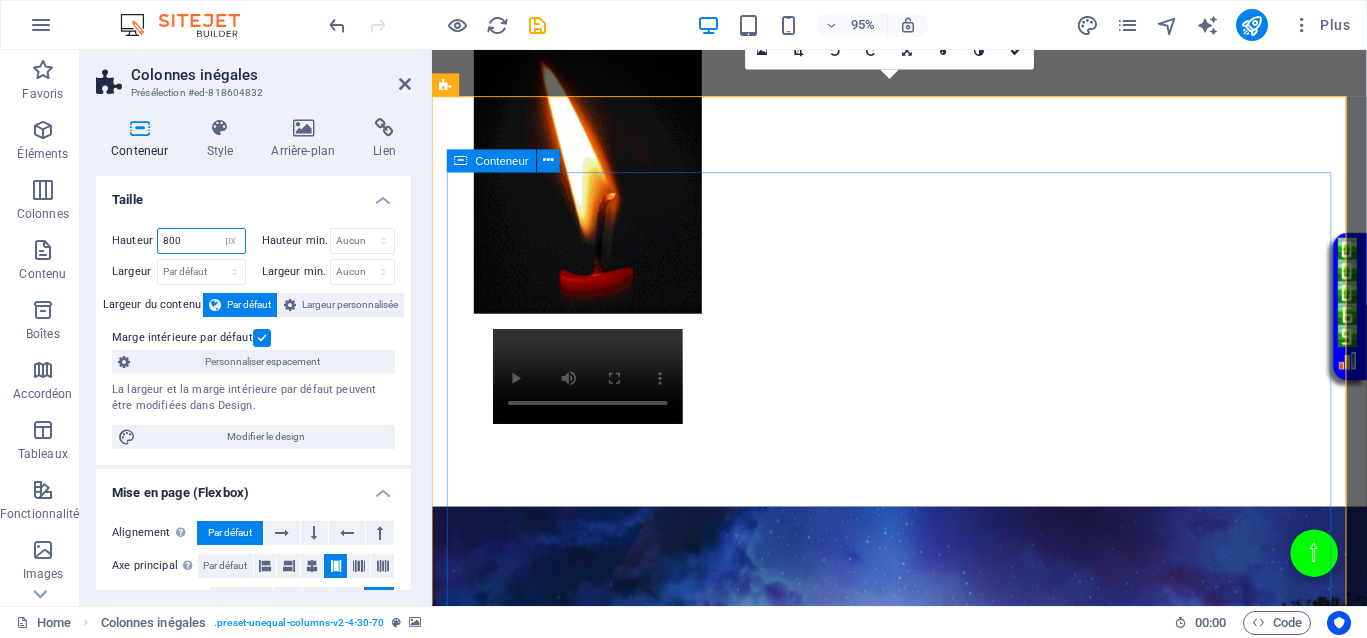 type on "800" 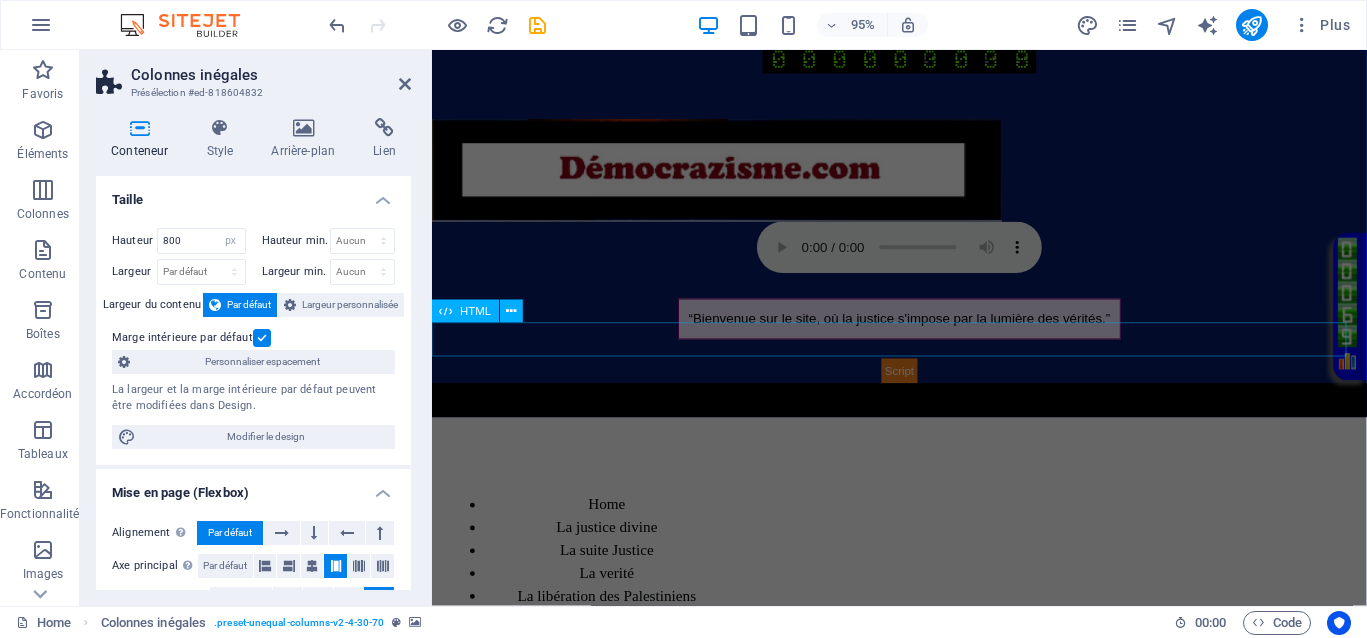 scroll, scrollTop: 0, scrollLeft: 0, axis: both 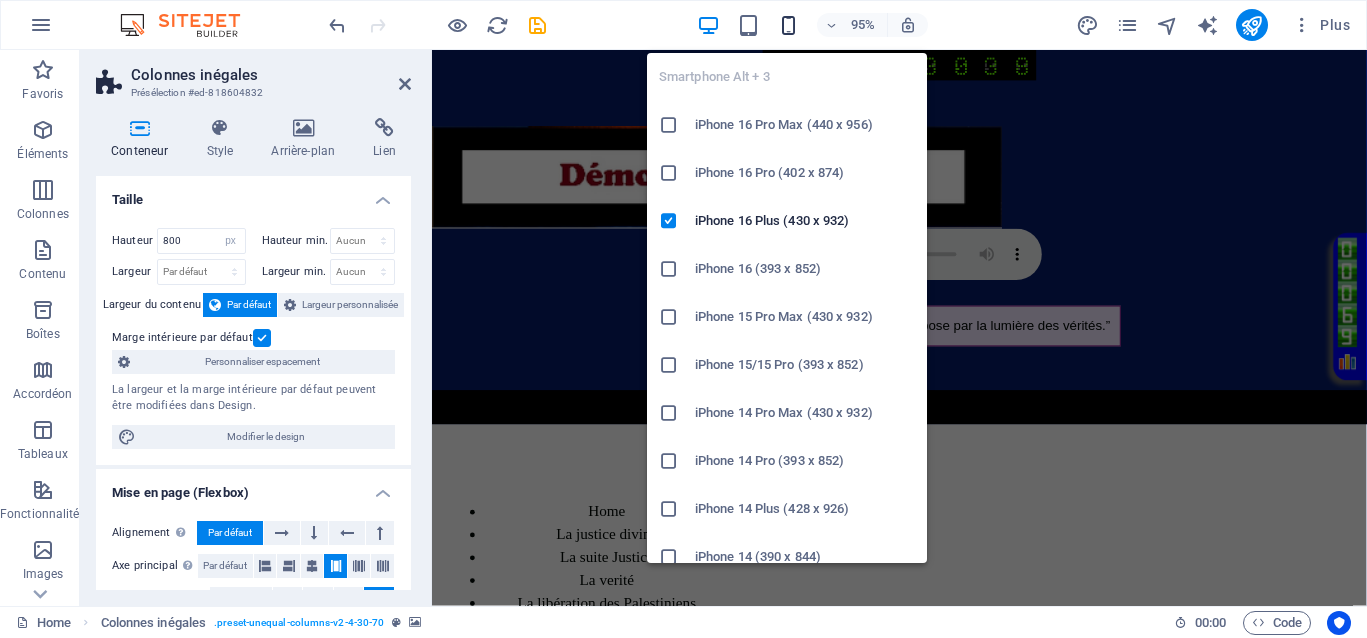 click at bounding box center [788, 25] 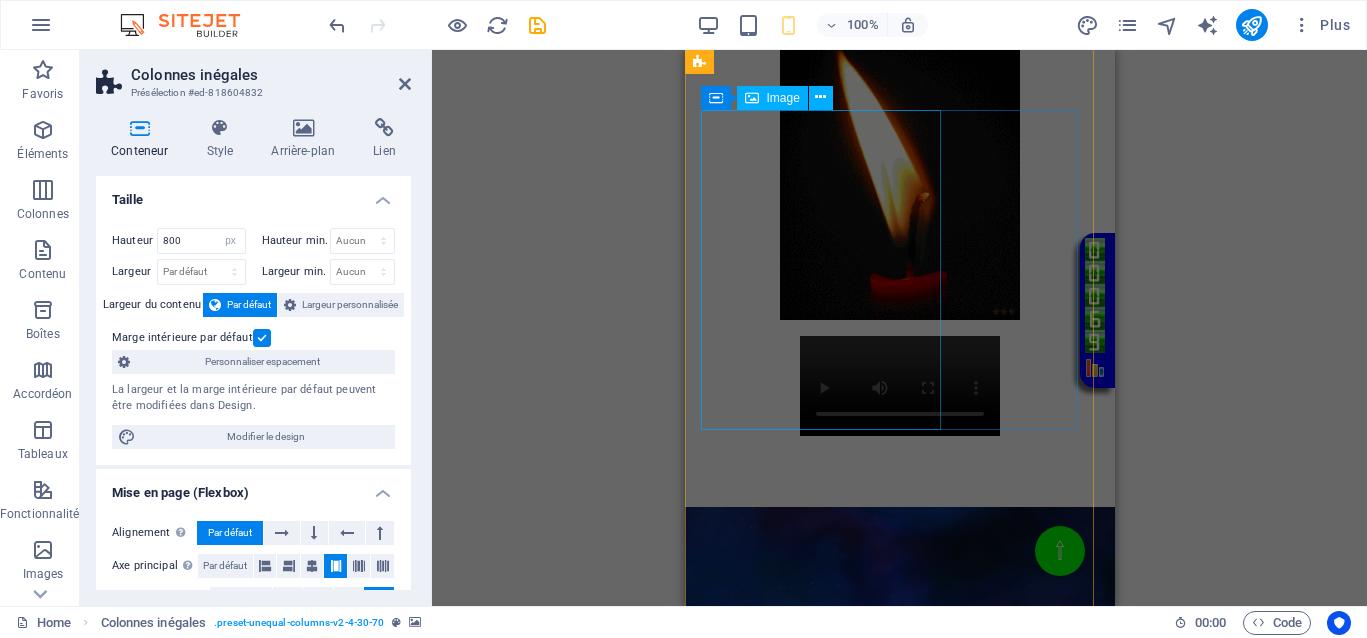 scroll, scrollTop: 1158, scrollLeft: 0, axis: vertical 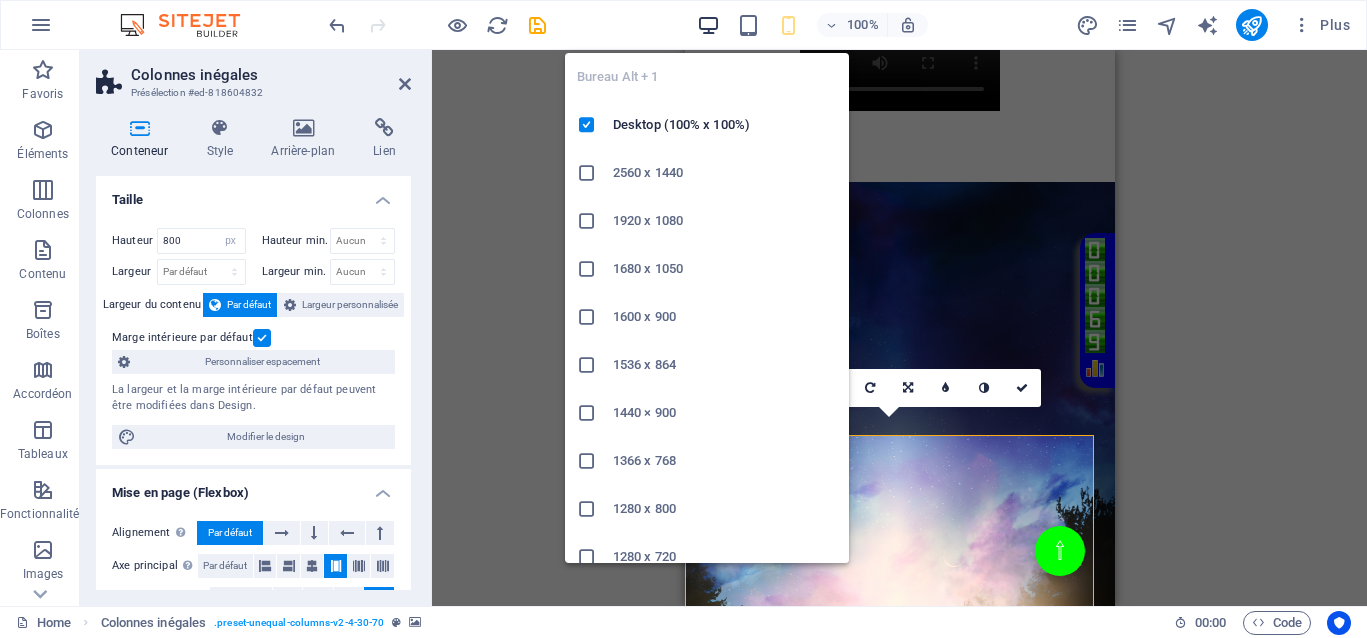 click at bounding box center [708, 25] 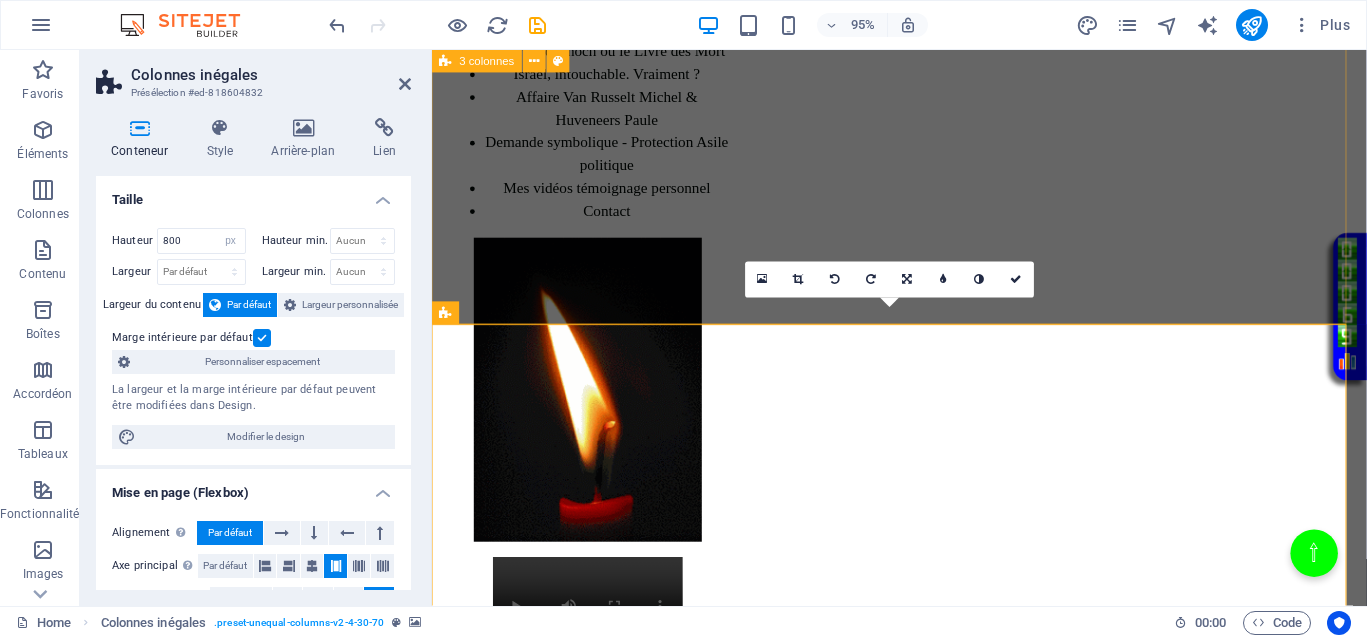 scroll, scrollTop: 378, scrollLeft: 0, axis: vertical 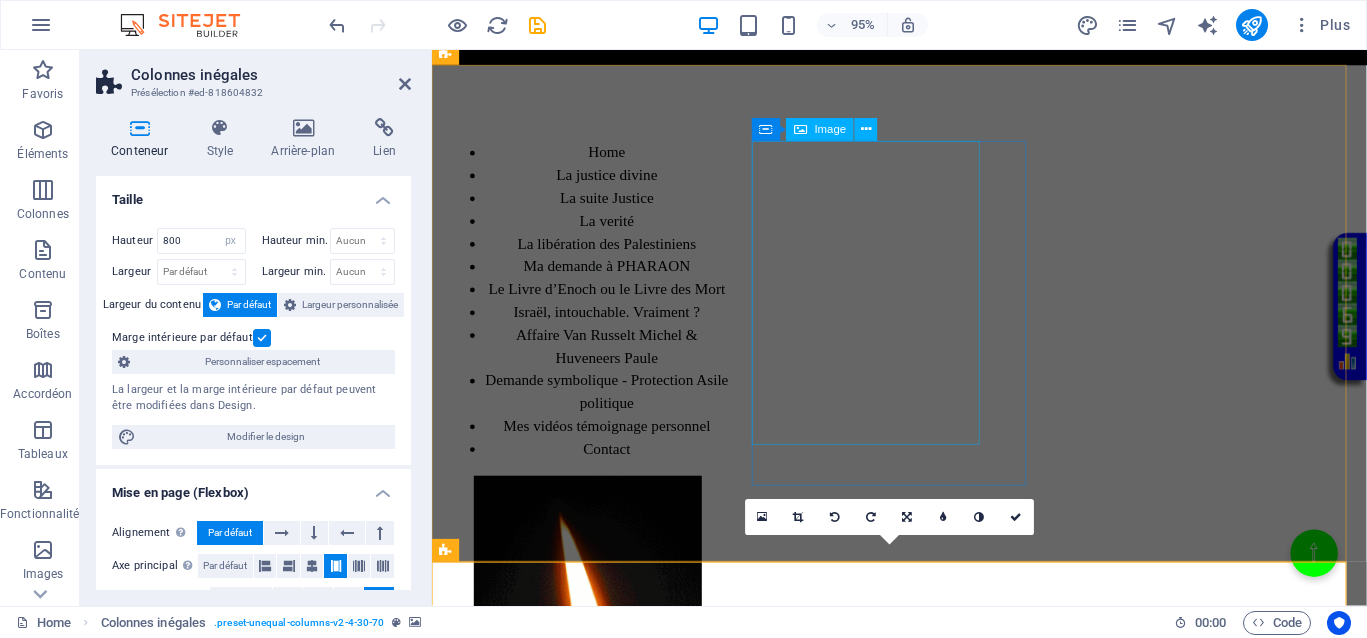 drag, startPoint x: 970, startPoint y: 291, endPoint x: 1296, endPoint y: 277, distance: 326.30048 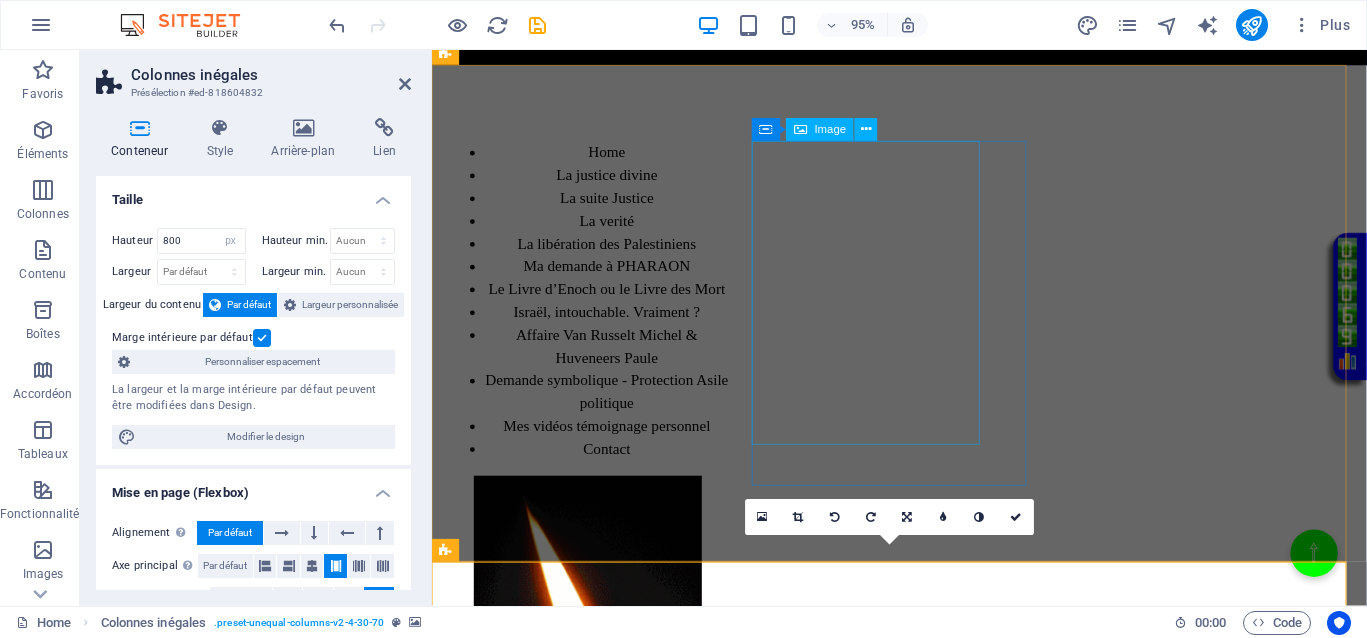 click on "Home La justice divine La suite Justice La verité La libération des Palestiniens Ma demande à PHARAON Le Livre d’Enoch ou le Livre des Mort Israël, intouchable. Vraiment ? Affaire Van Russelt Michel & Huveneers Paule Demande symbolique  - Protection Asile politique Mes vidéos témoignage personnel Contact
Vidéo en boucle" at bounding box center (924, 543) 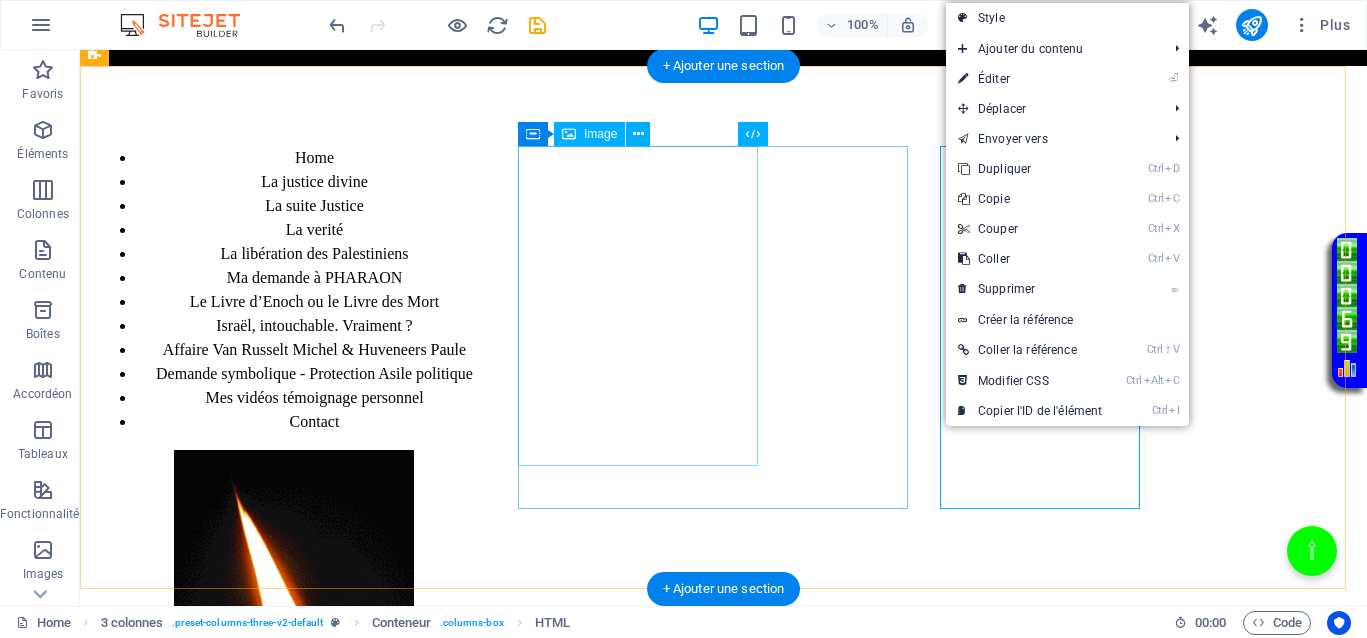 click at bounding box center (294, 610) 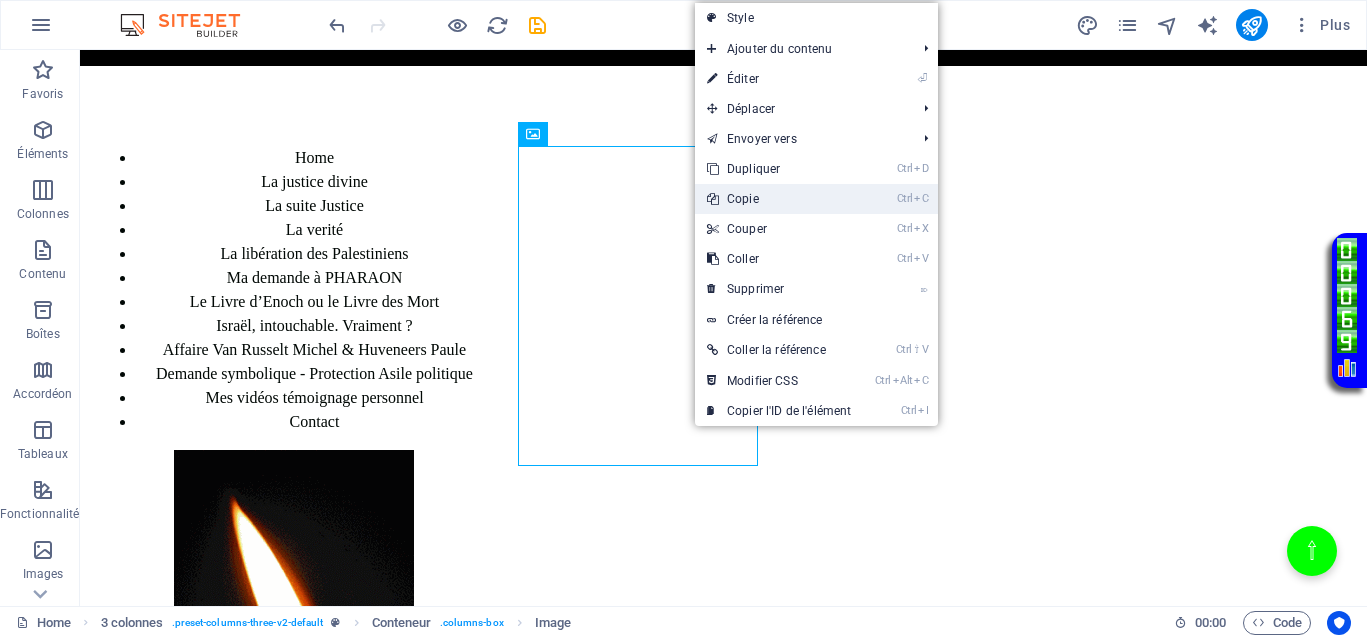 click on "Ctrl C  Copie" at bounding box center (779, 199) 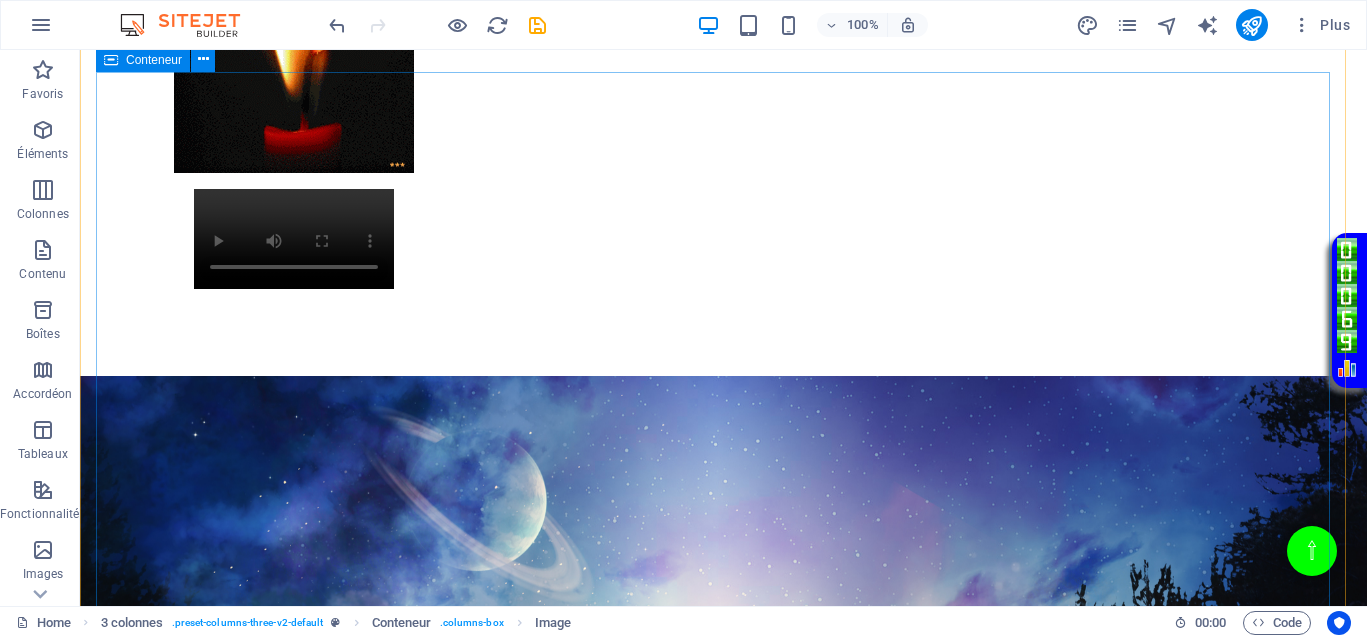scroll, scrollTop: 1003, scrollLeft: 0, axis: vertical 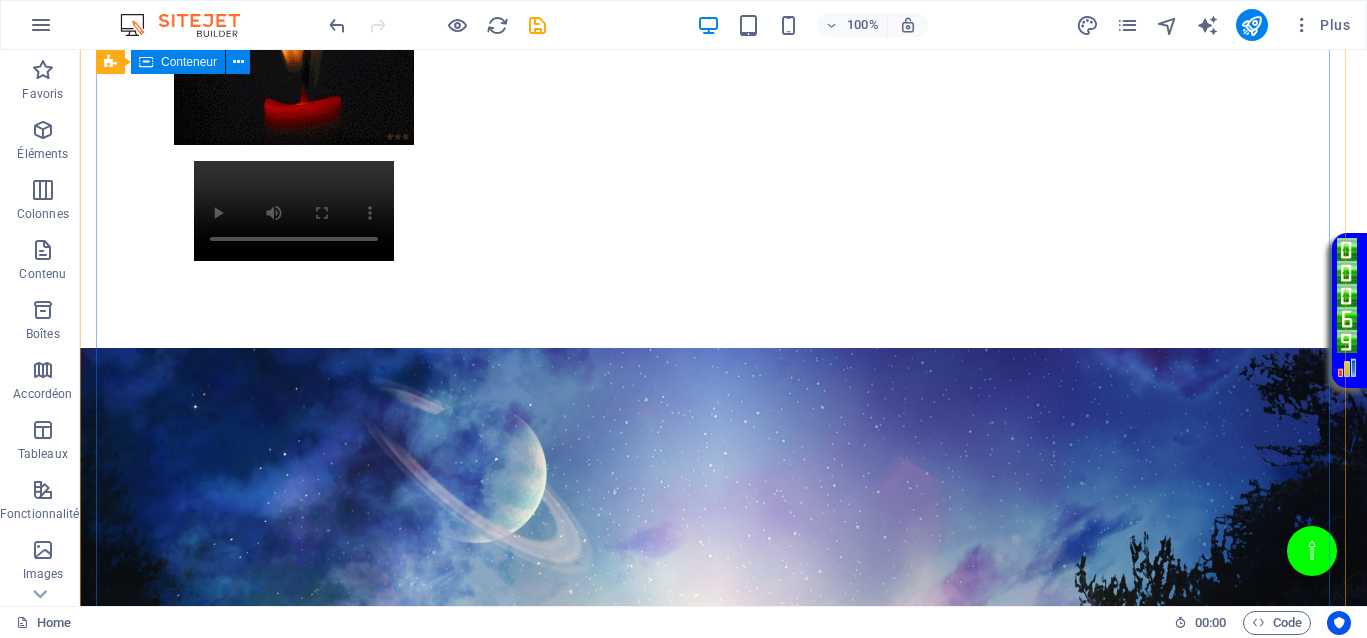 click on "Coller le presse-papiers" at bounding box center [797, 1329] 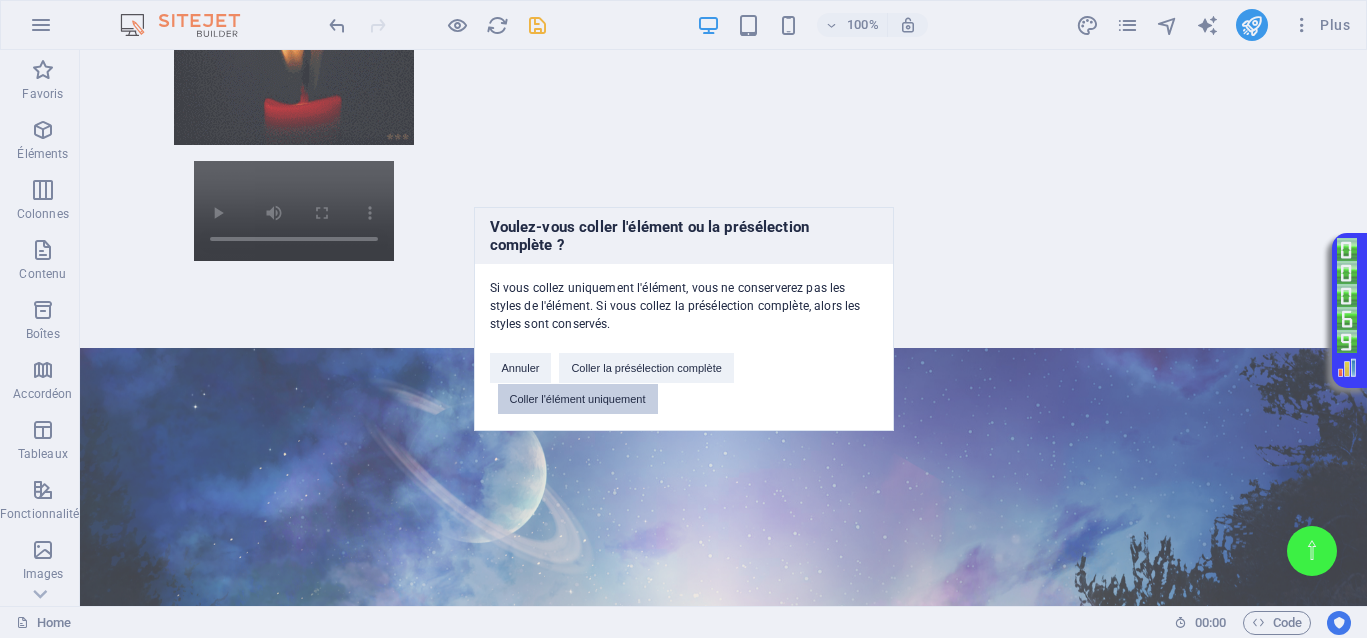 click on "Coller l'élément uniquement" at bounding box center [578, 399] 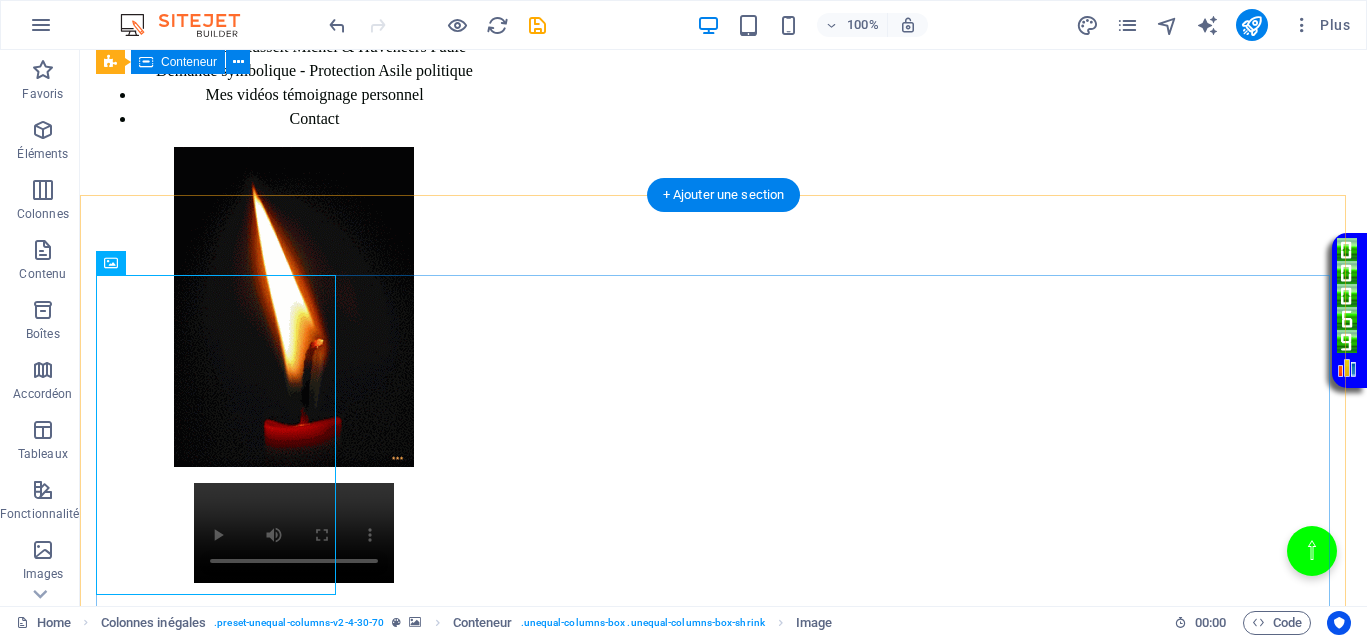 scroll, scrollTop: 628, scrollLeft: 0, axis: vertical 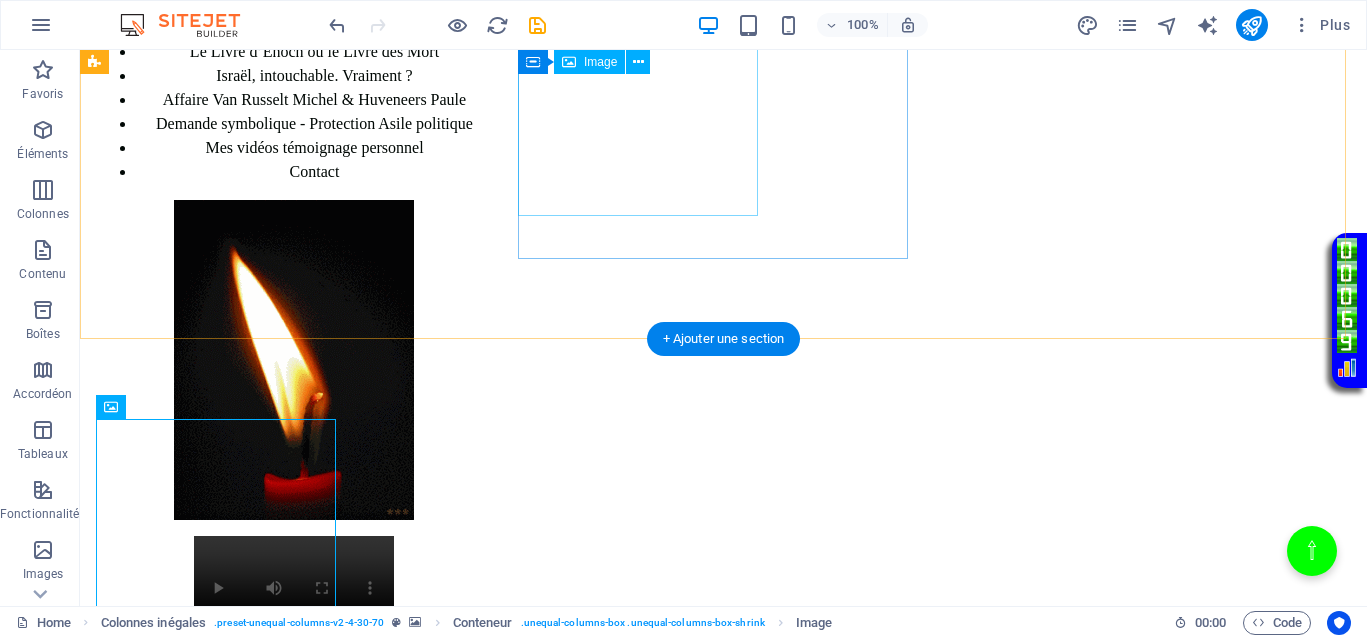 click at bounding box center [294, 360] 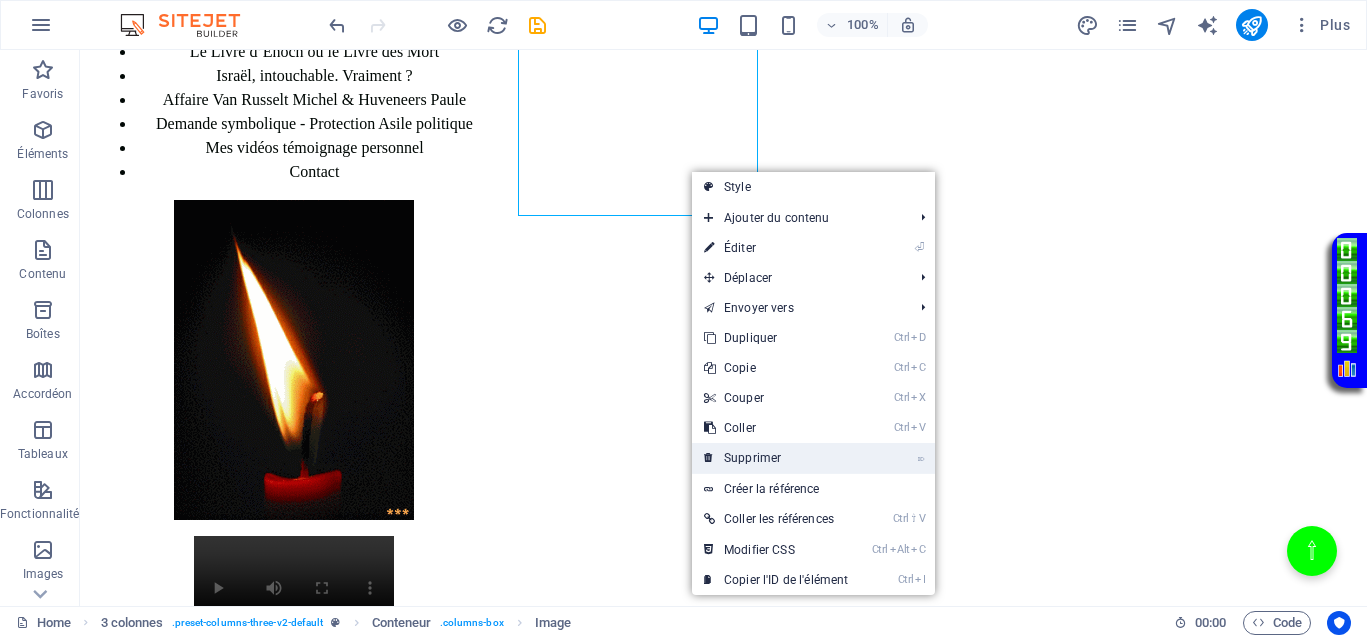 click on "⌦  Supprimer" at bounding box center [776, 458] 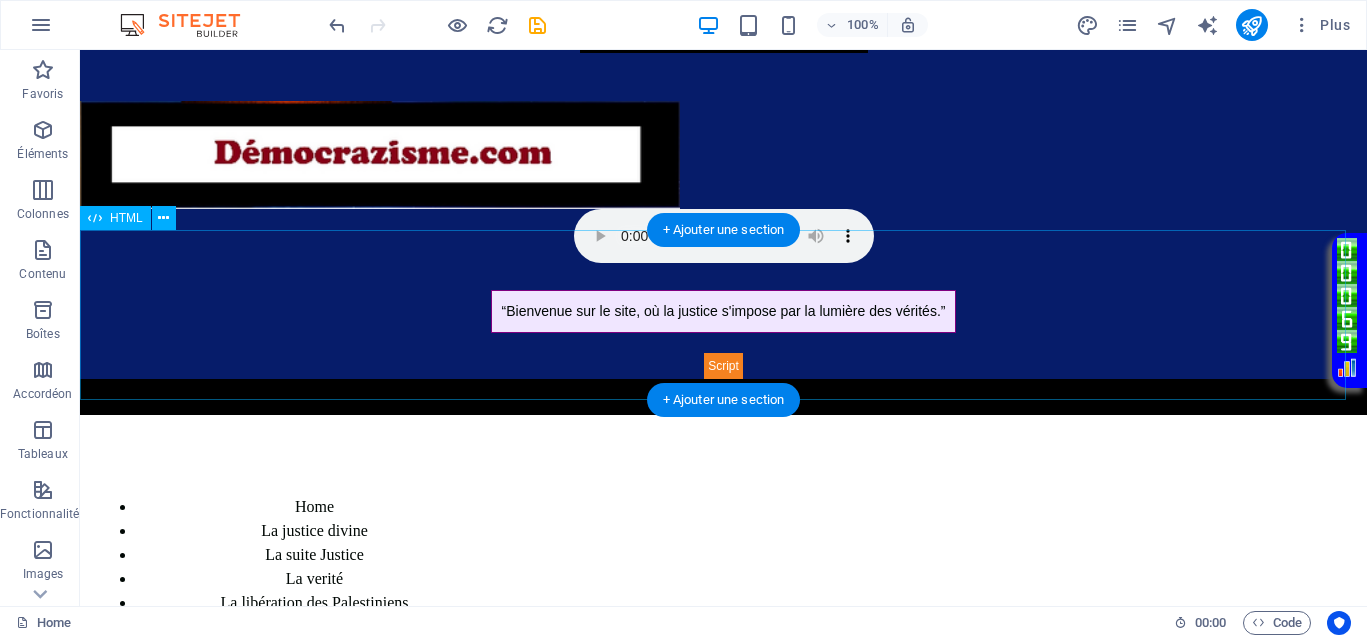 scroll, scrollTop: 0, scrollLeft: 0, axis: both 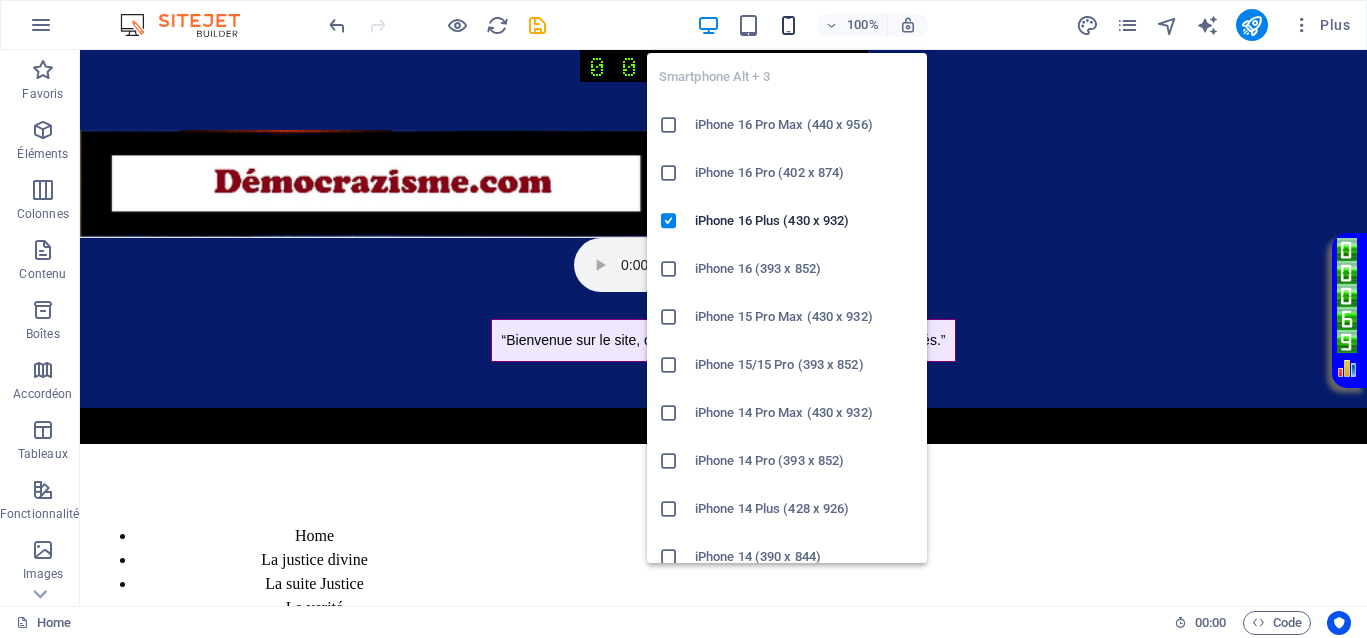 click at bounding box center (788, 25) 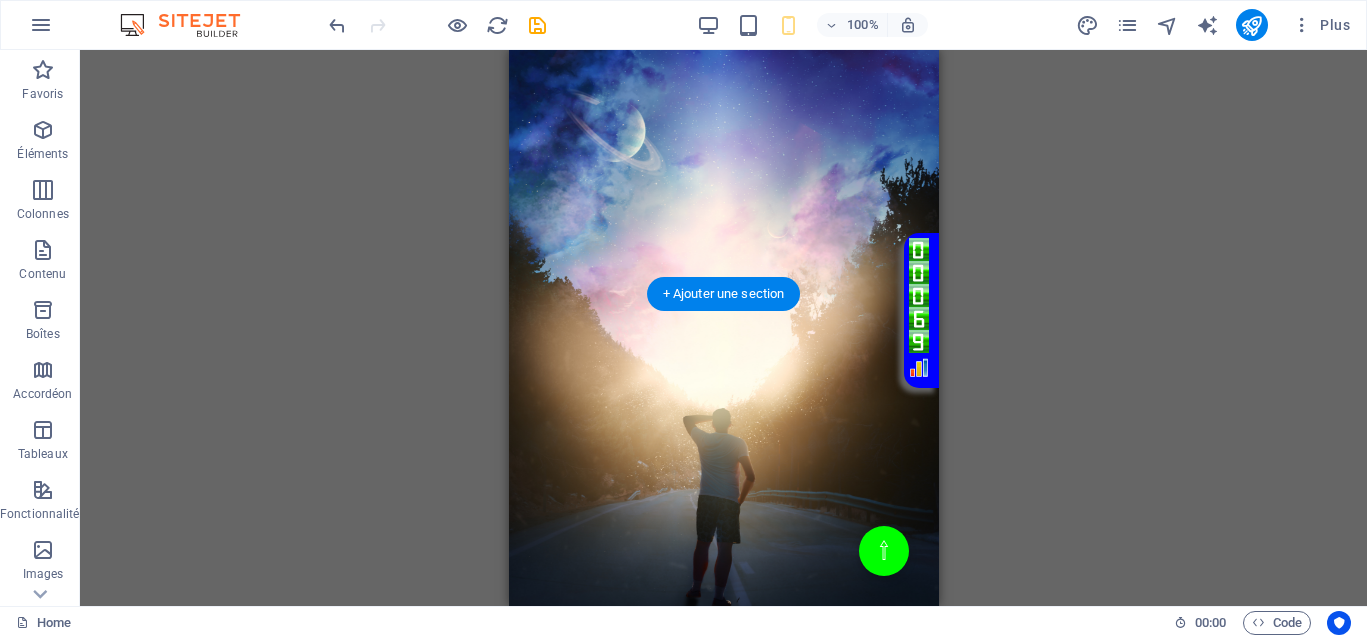 scroll, scrollTop: 1500, scrollLeft: 0, axis: vertical 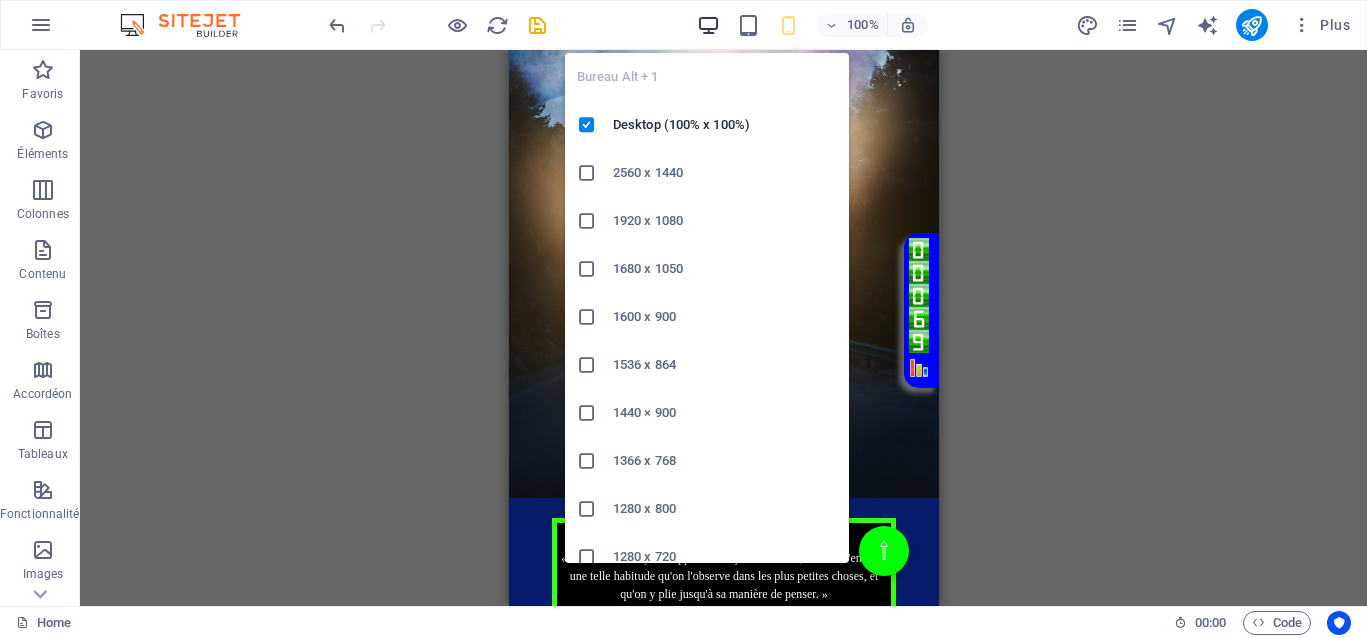 click at bounding box center (708, 25) 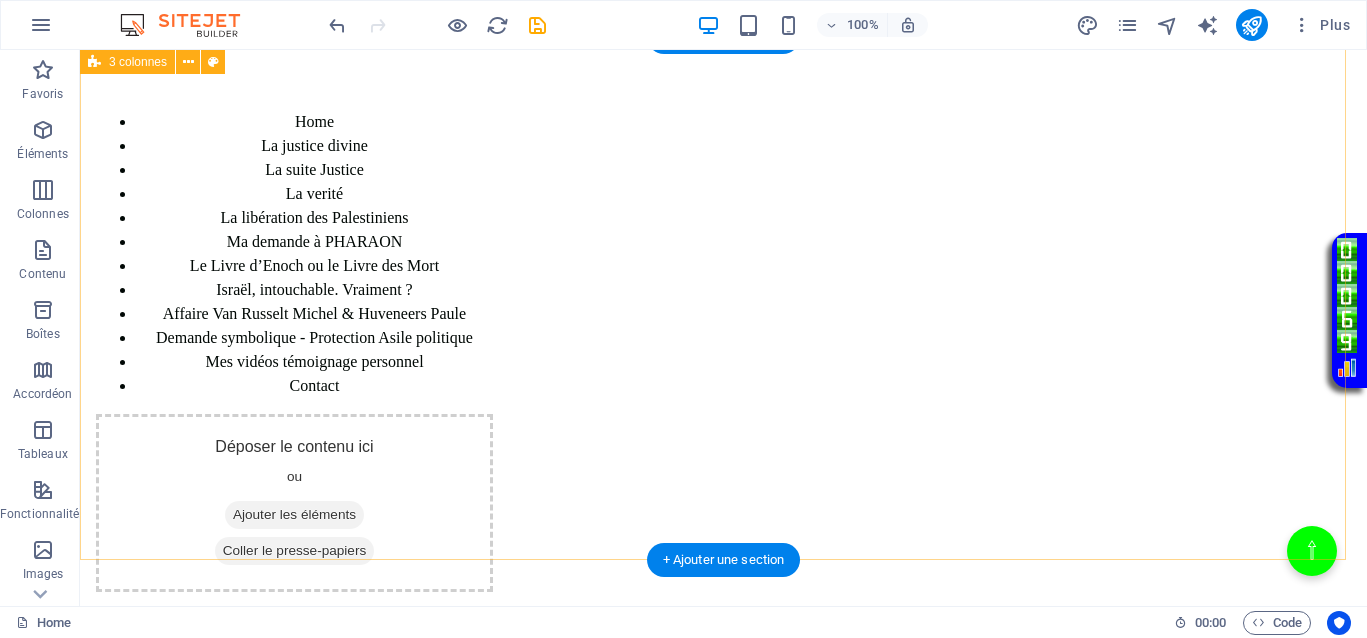 scroll, scrollTop: 407, scrollLeft: 0, axis: vertical 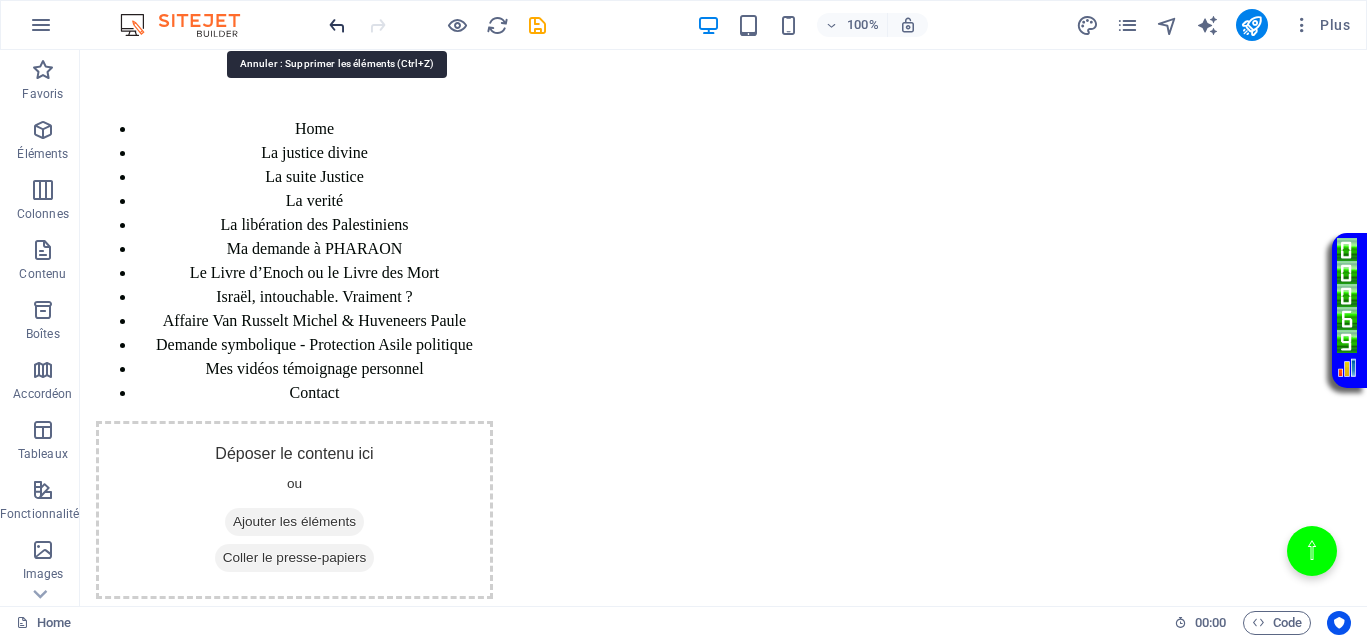 click at bounding box center (337, 25) 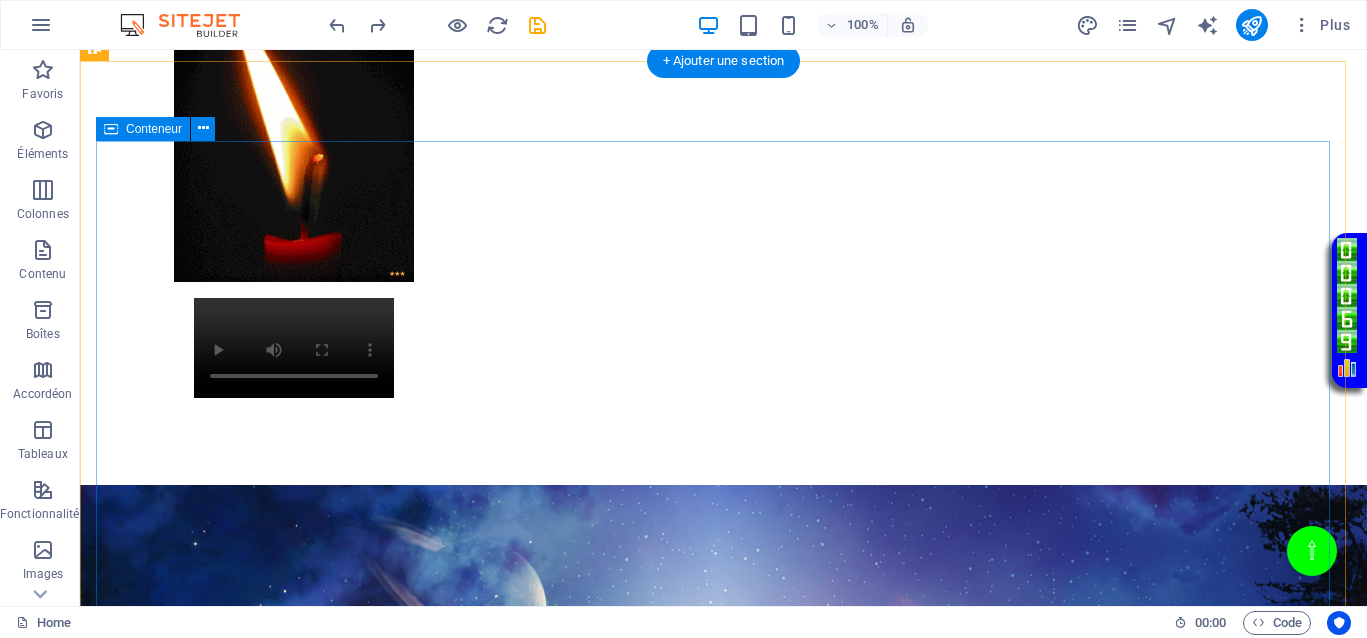 scroll, scrollTop: 907, scrollLeft: 0, axis: vertical 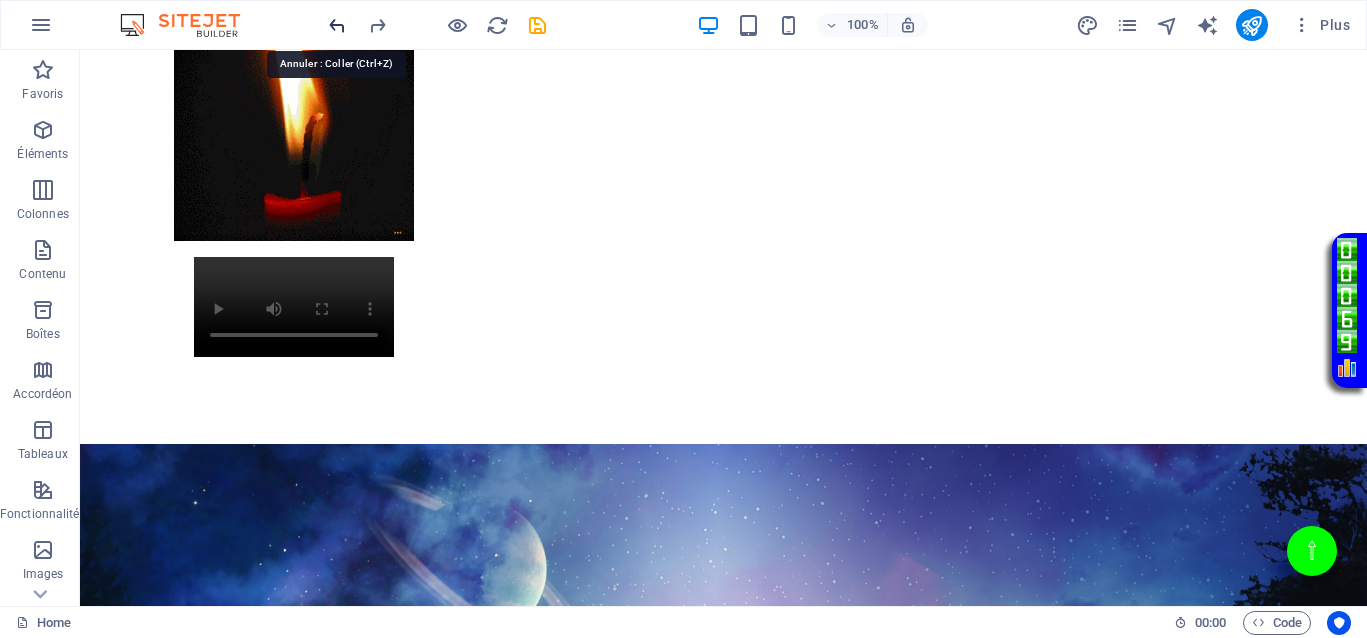 click at bounding box center (337, 25) 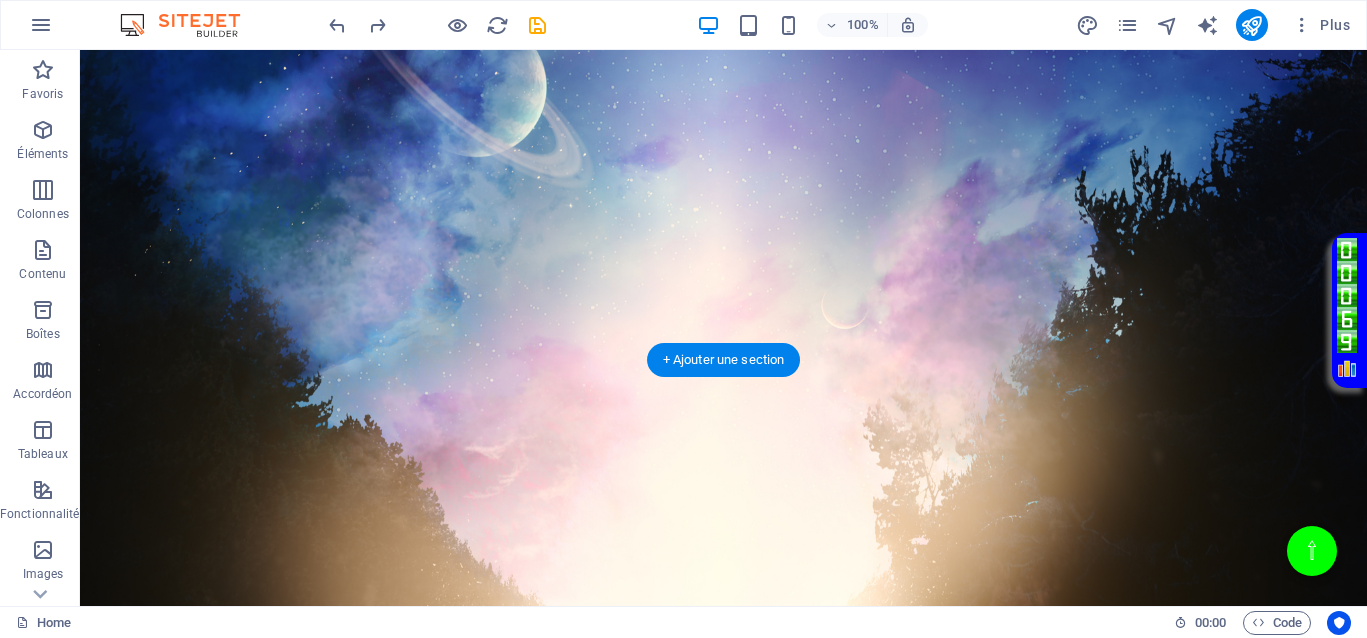 scroll, scrollTop: 1407, scrollLeft: 0, axis: vertical 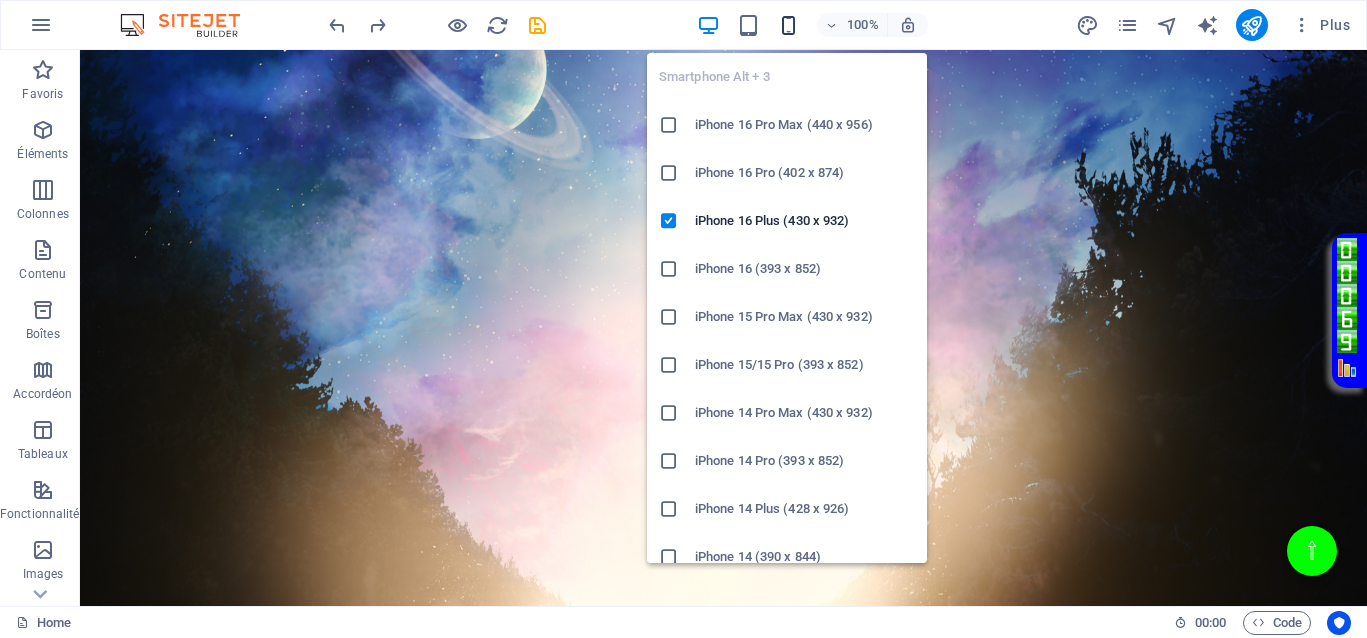 click at bounding box center [788, 25] 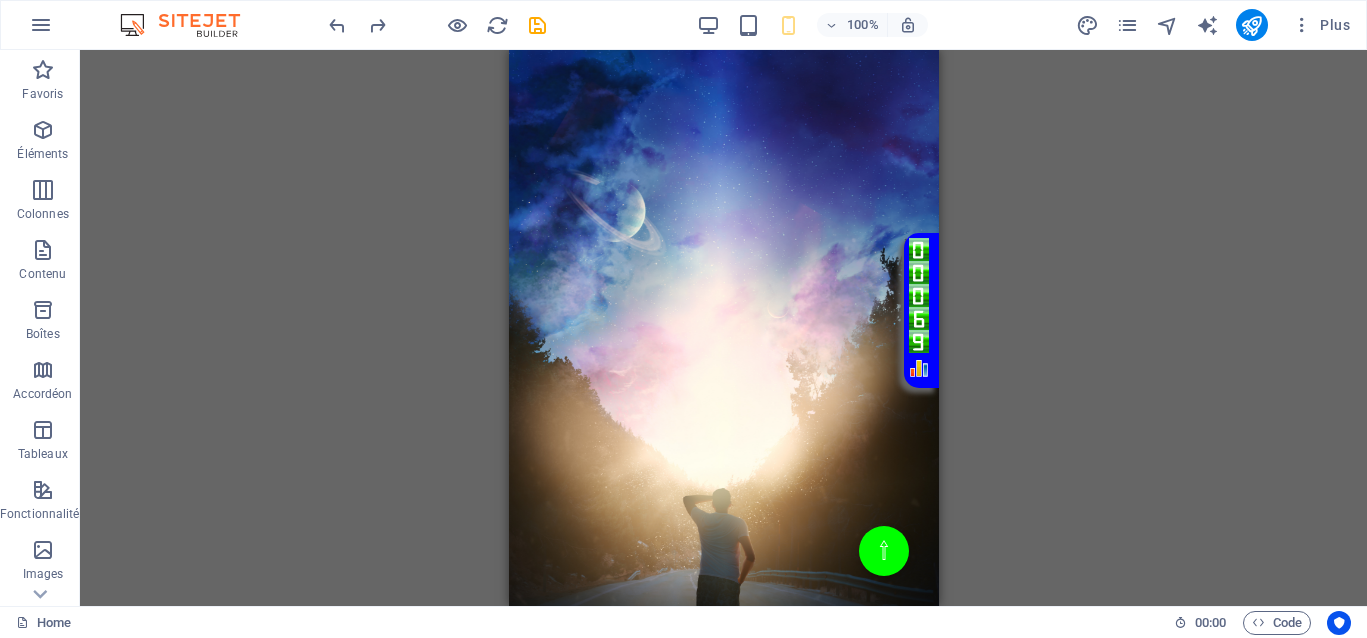 click on "Glissez et déposez l'élément de votre choix pour remplacer le contenu existant. Appuyez sur "Ctrl" si vous voulez créer un nouvel élément.
Conteneur   3 colonnes   Image   Conteneur   Menu   HTML   Colonnes inégales   Colonnes inégales   Conteneur   HTML   Variable   Image   Conteneur   HTML   Conteneur   Colonnes inégales   Image   Variable" at bounding box center (723, 328) 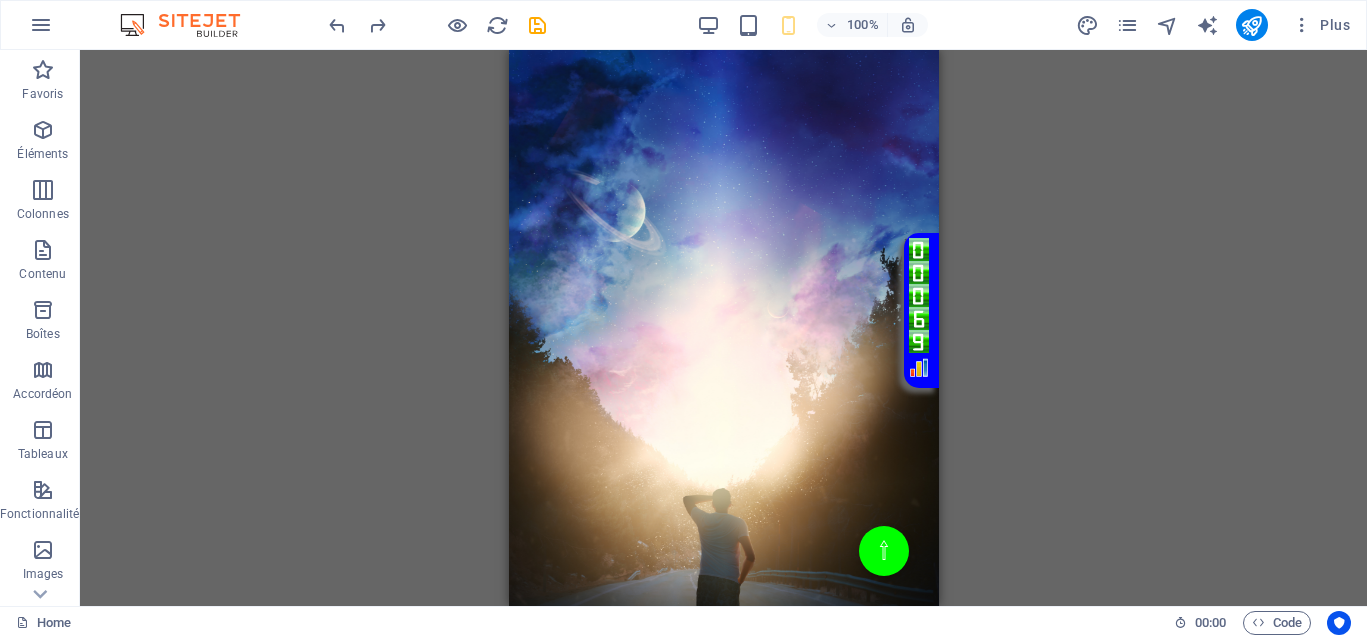 scroll, scrollTop: 921, scrollLeft: 0, axis: vertical 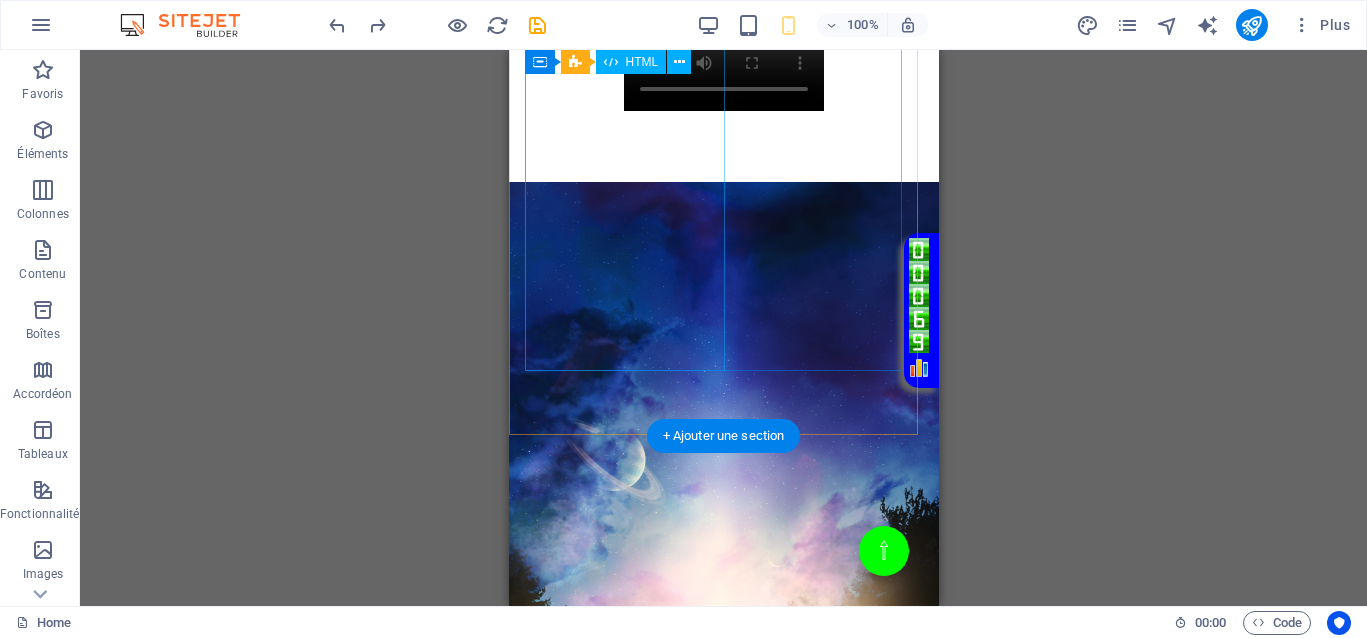 click on "Vidéo en boucle" at bounding box center [723, 64] 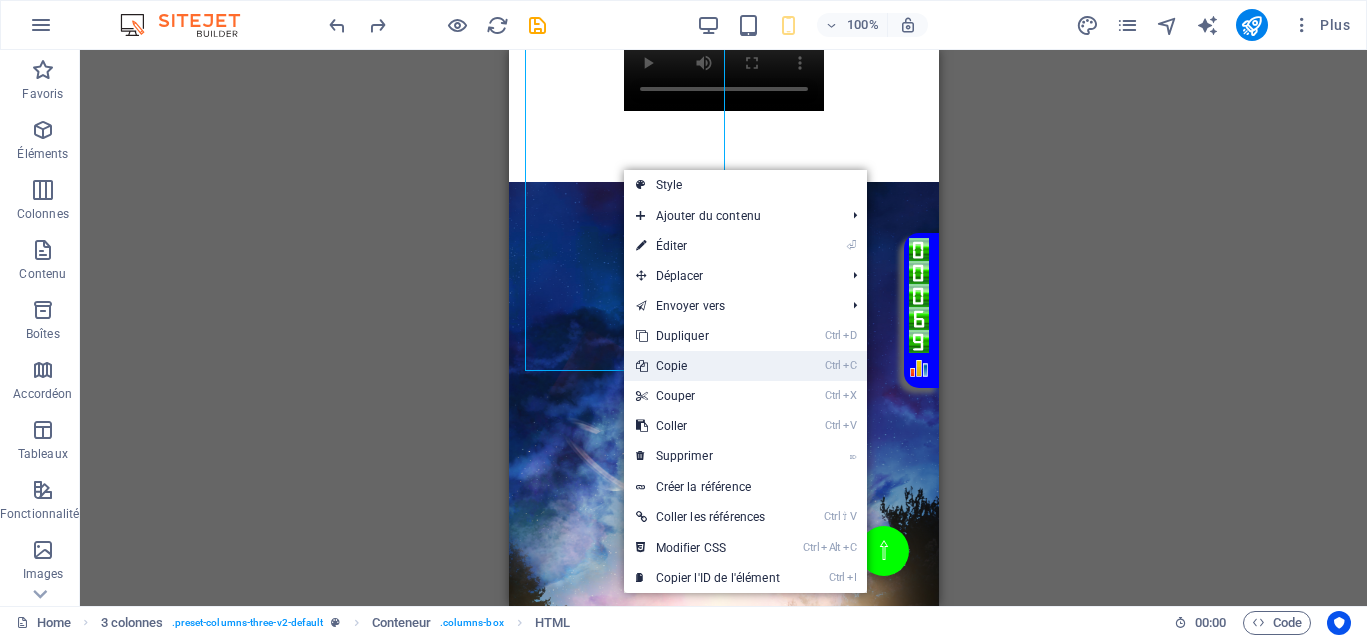 click on "Ctrl C  Copie" at bounding box center [708, 366] 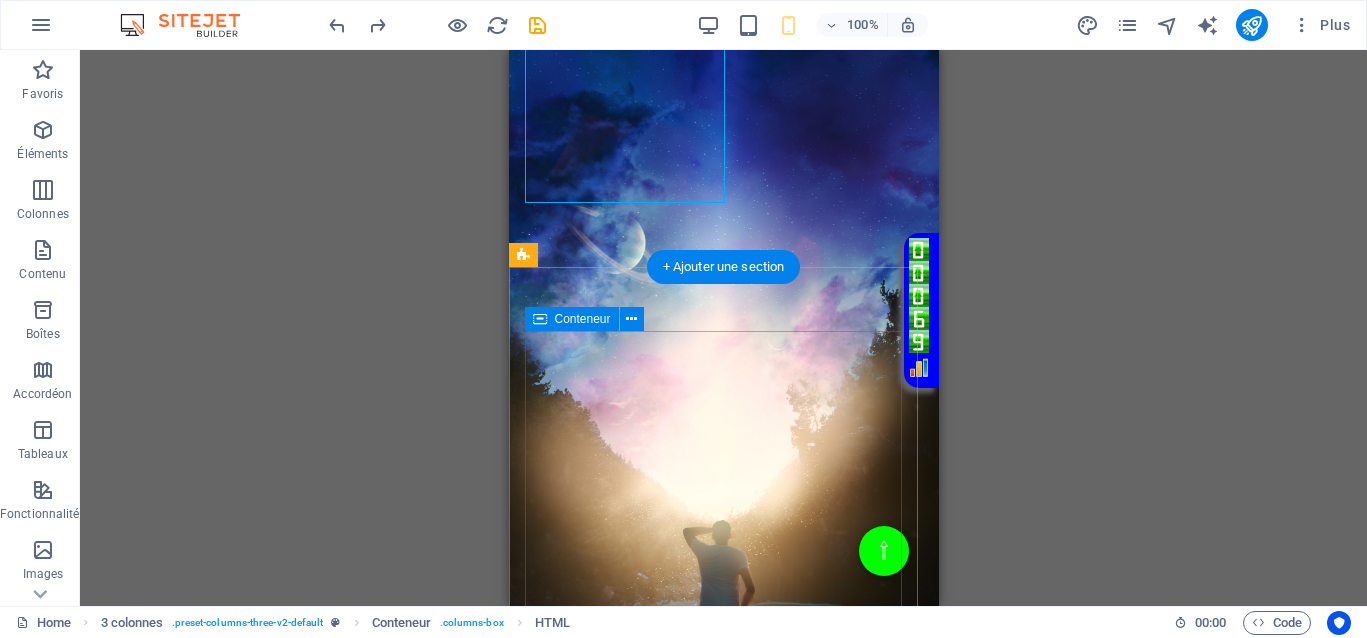 scroll, scrollTop: 1533, scrollLeft: 0, axis: vertical 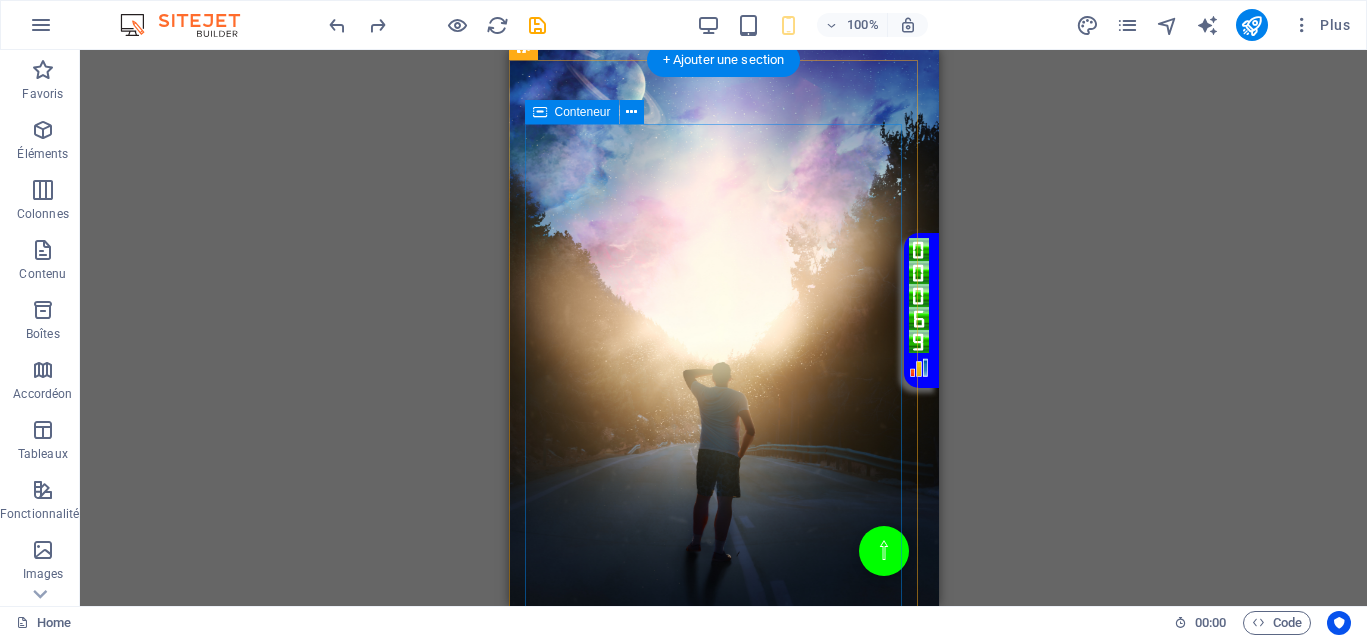 click on "Coller le presse-papiers" at bounding box center (723, 808) 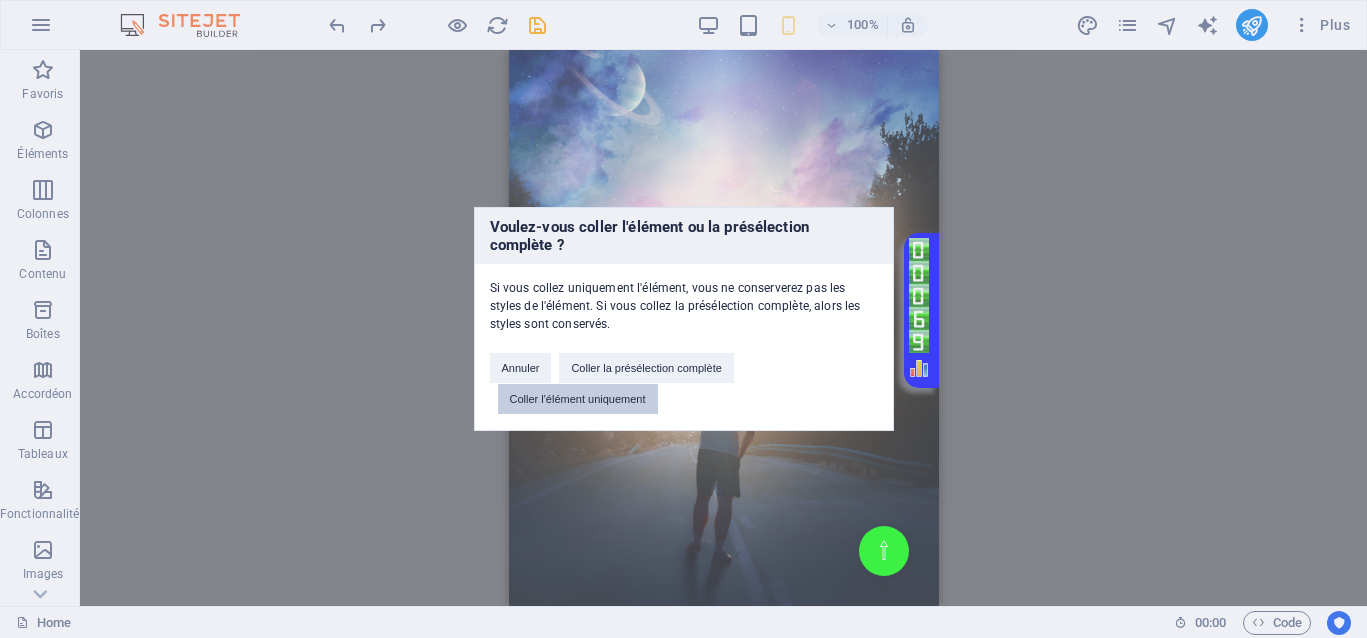 click on "Coller l'élément uniquement" at bounding box center (578, 399) 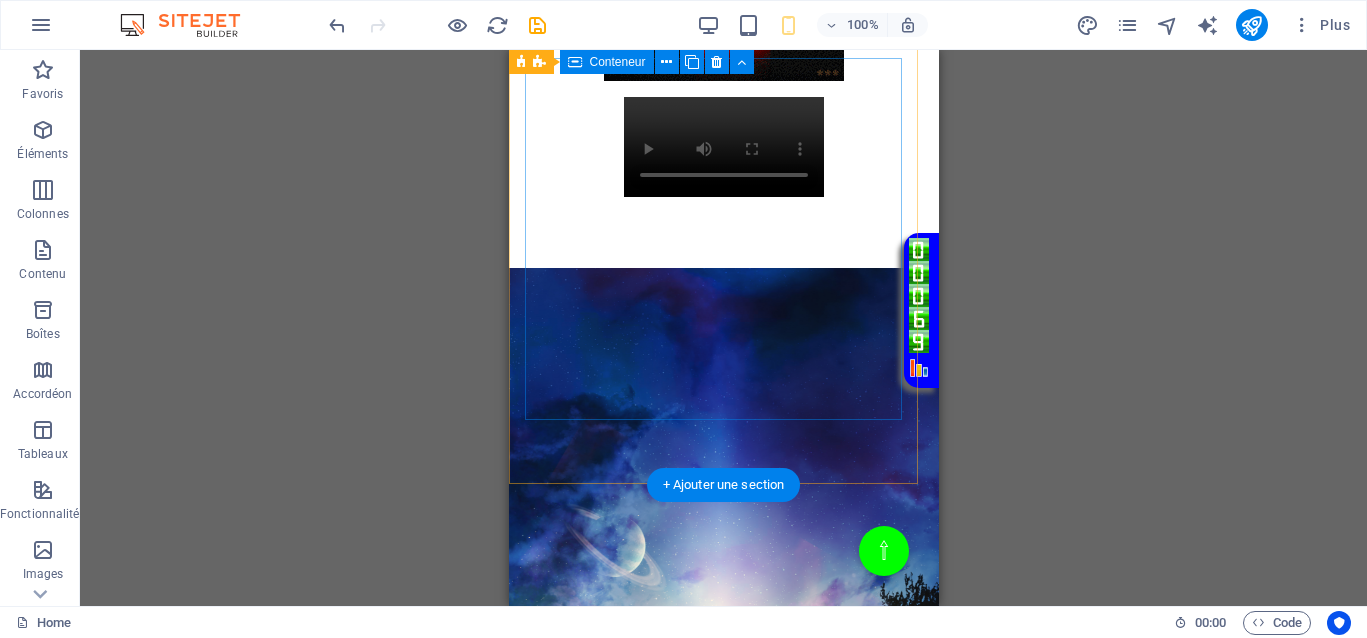 scroll, scrollTop: 1033, scrollLeft: 0, axis: vertical 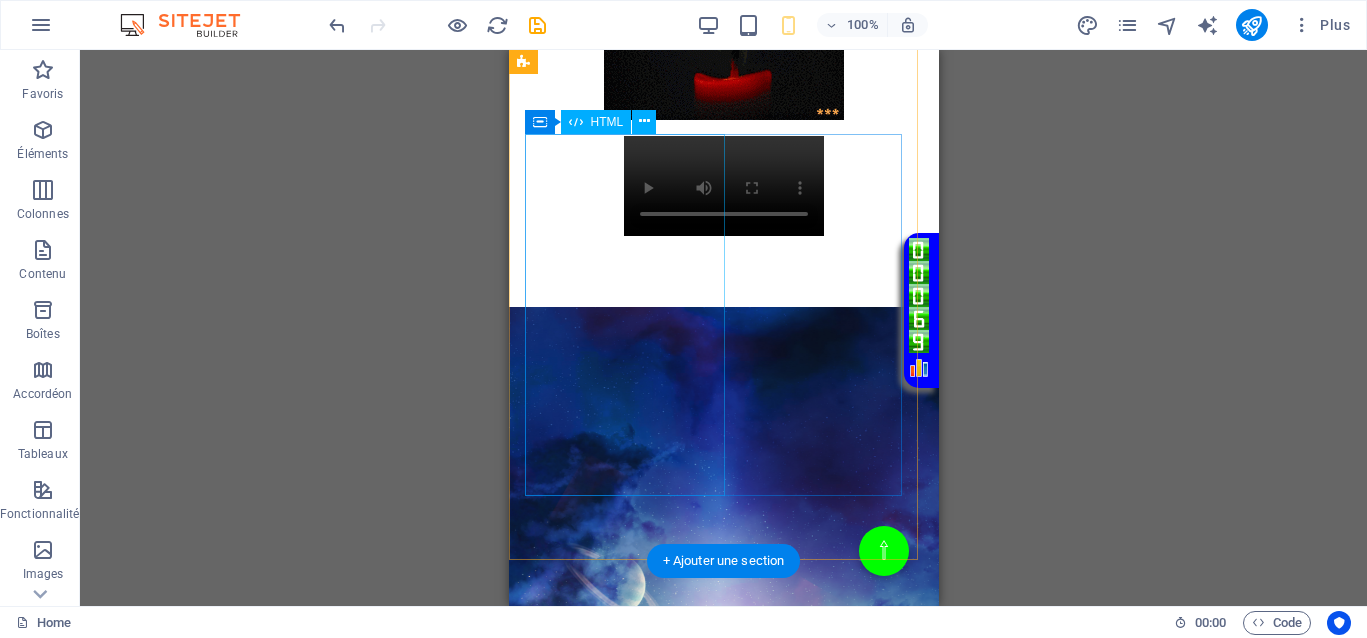 click on "Vidéo en boucle" at bounding box center (723, 189) 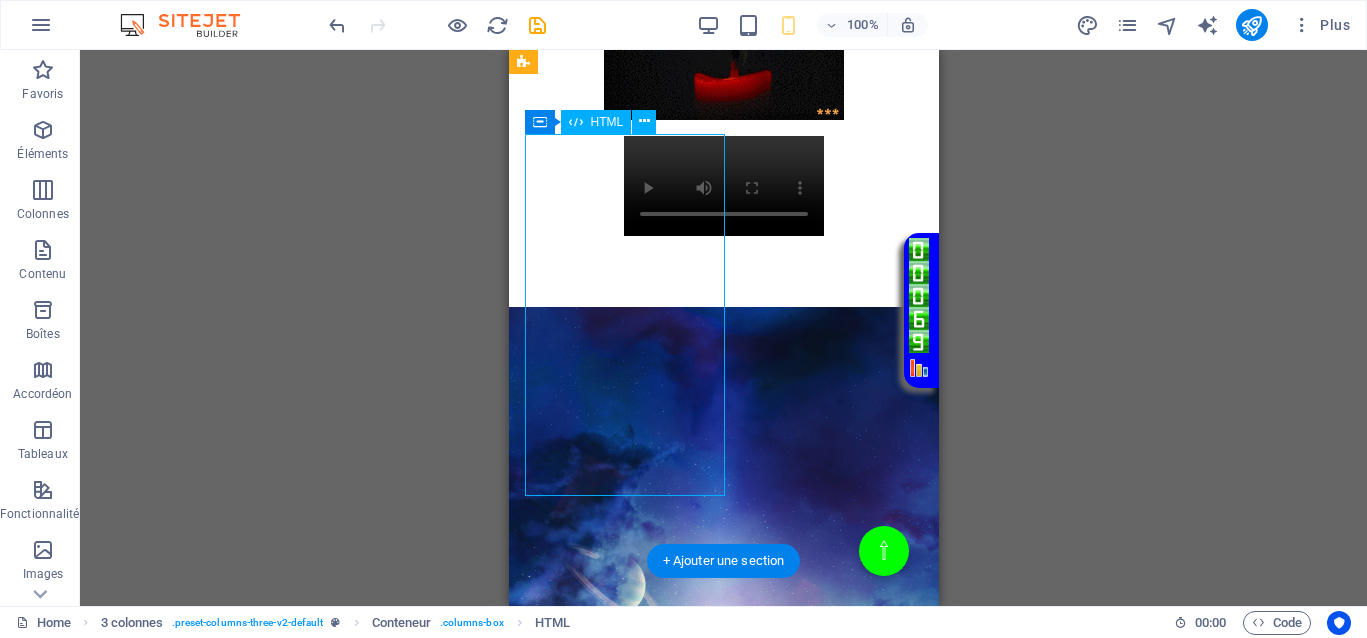 click on "Vidéo en boucle" at bounding box center (723, 189) 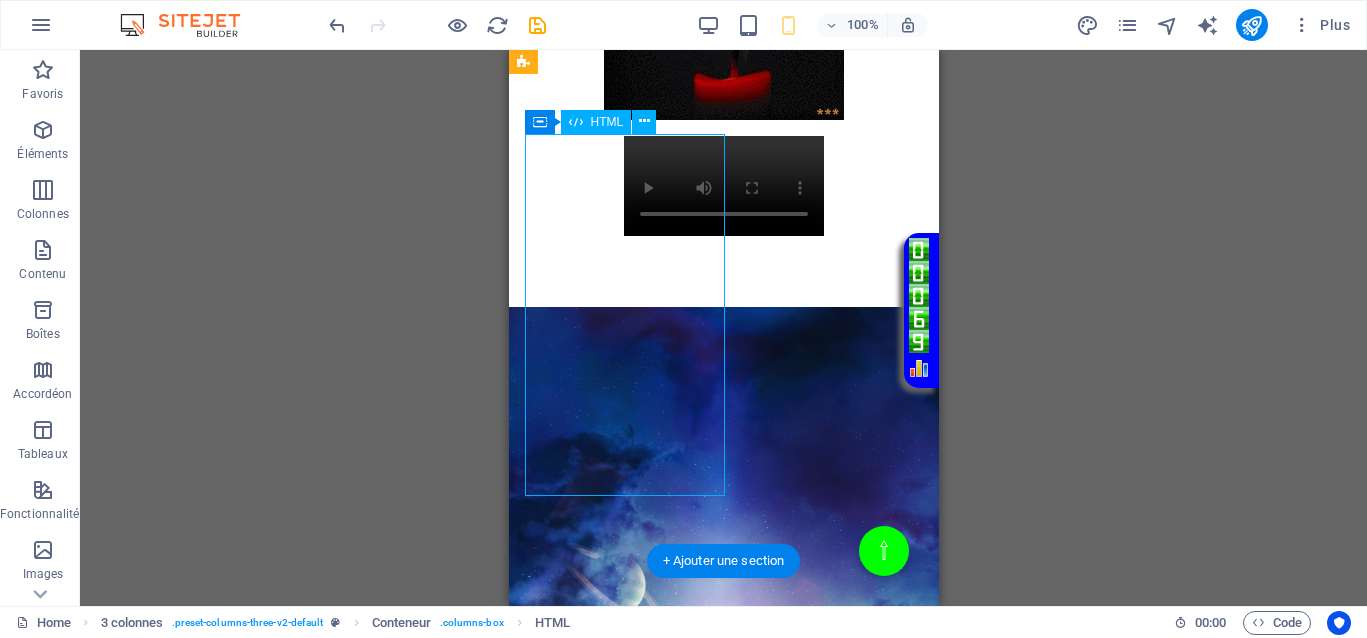 click on "Vidéo en boucle" at bounding box center [723, 189] 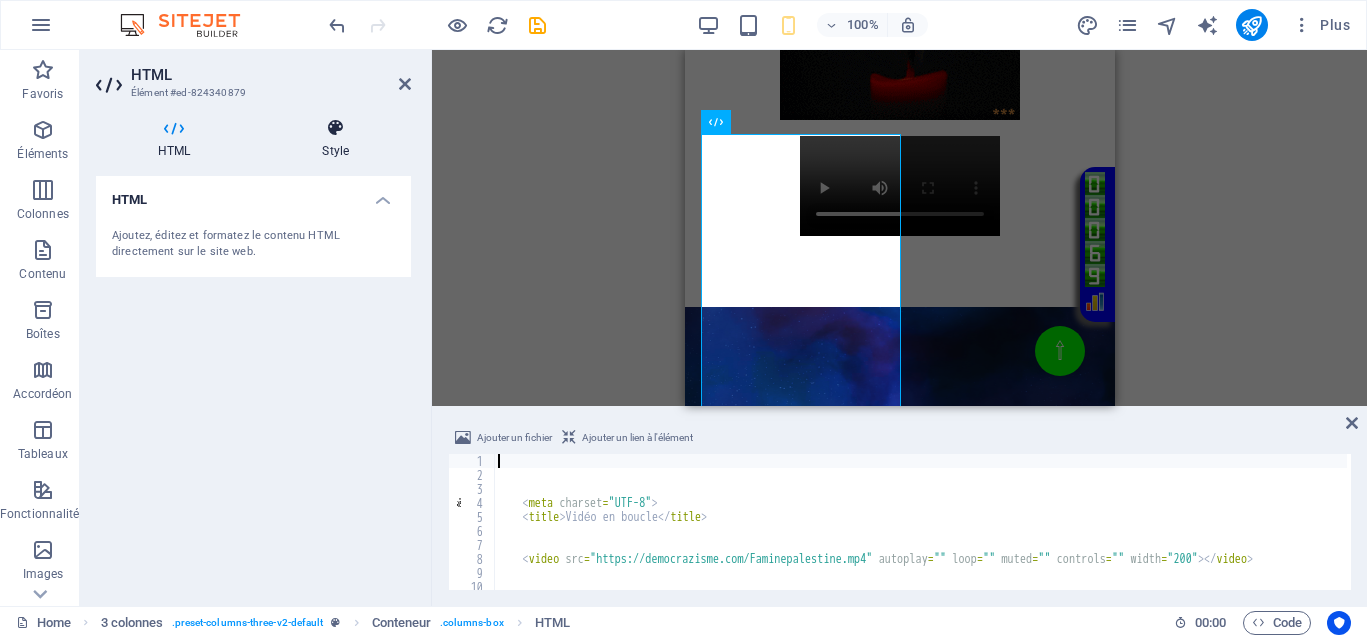 click on "Style" at bounding box center [335, 139] 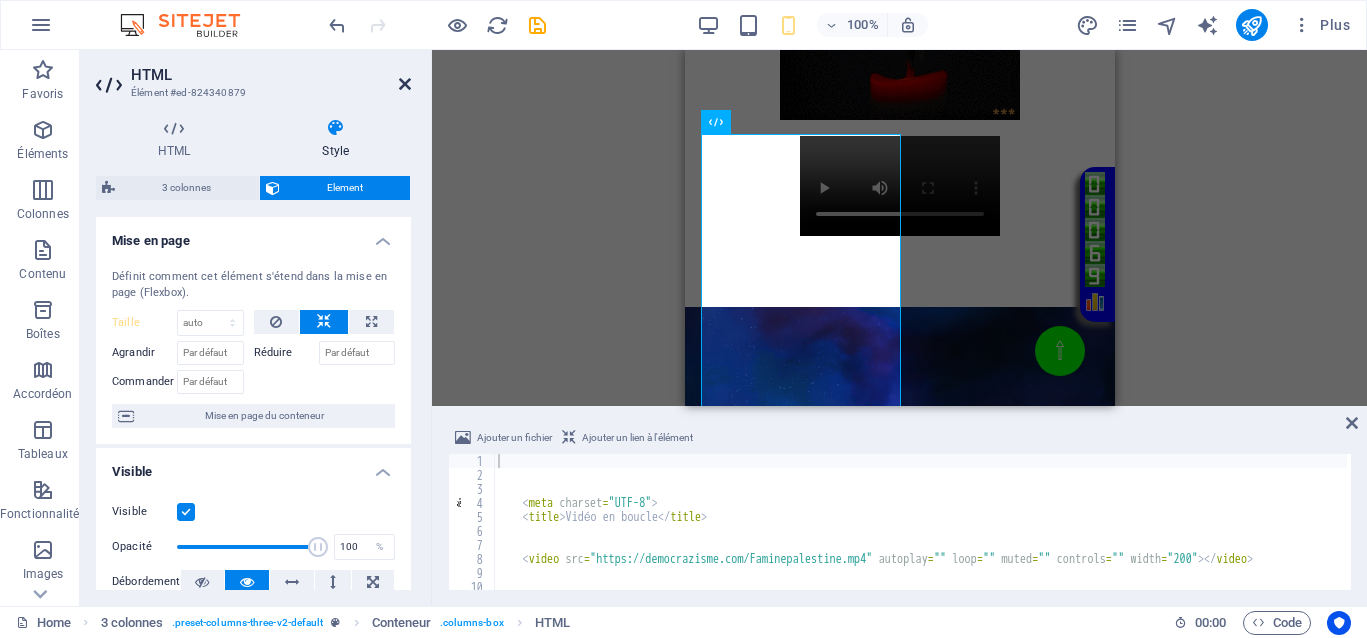 click at bounding box center [405, 84] 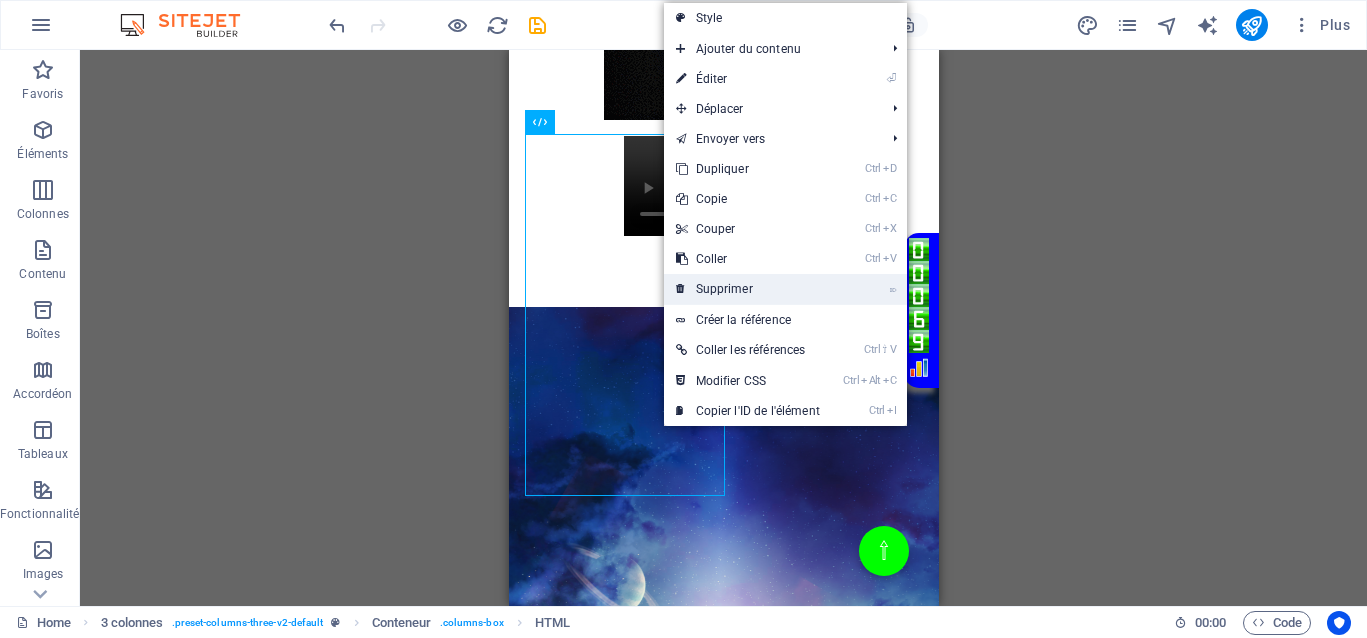 click on "⌦  Supprimer" at bounding box center (748, 289) 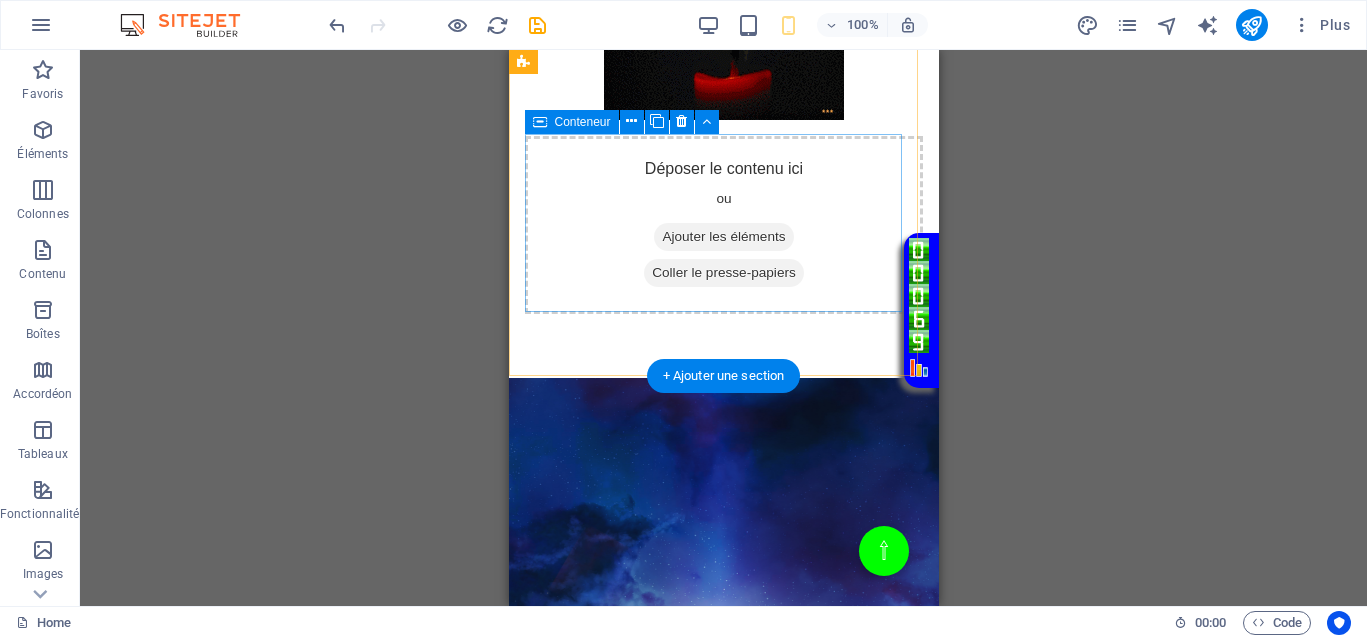 click on "Déposer le contenu ici ou  Ajouter les éléments  Coller le presse-papiers" at bounding box center (723, 225) 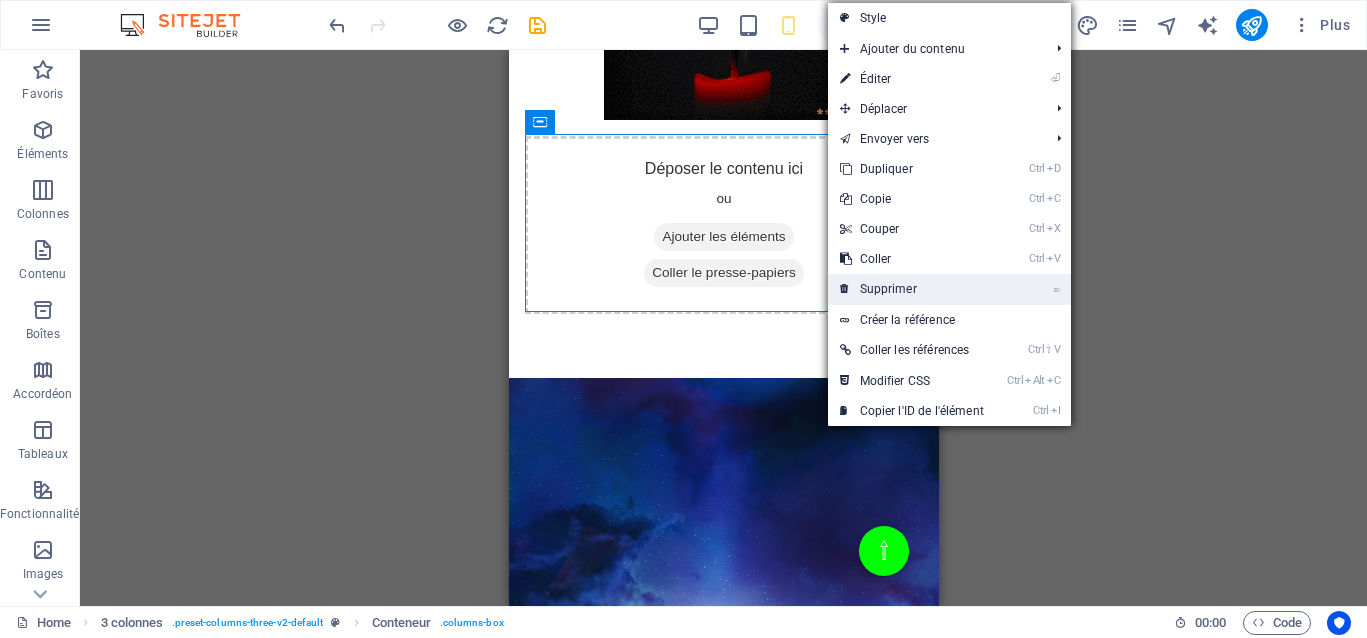 click on "⌦  Supprimer" at bounding box center [912, 289] 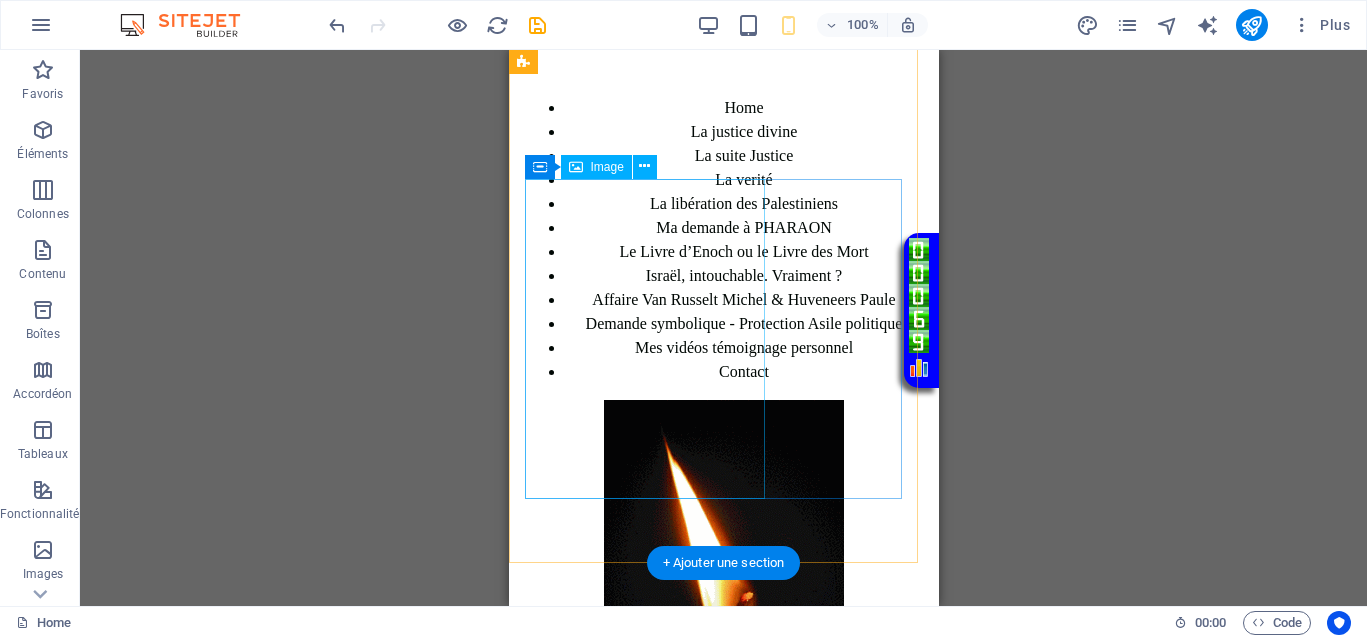 scroll, scrollTop: 158, scrollLeft: 0, axis: vertical 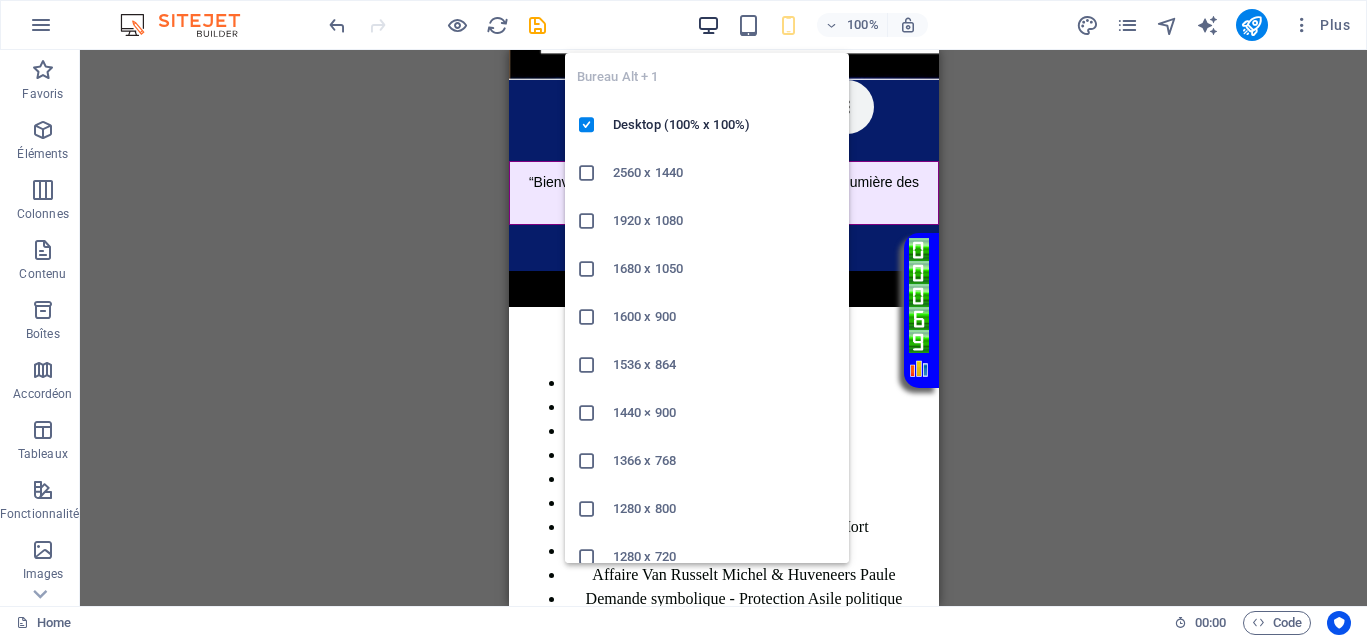 click at bounding box center [708, 25] 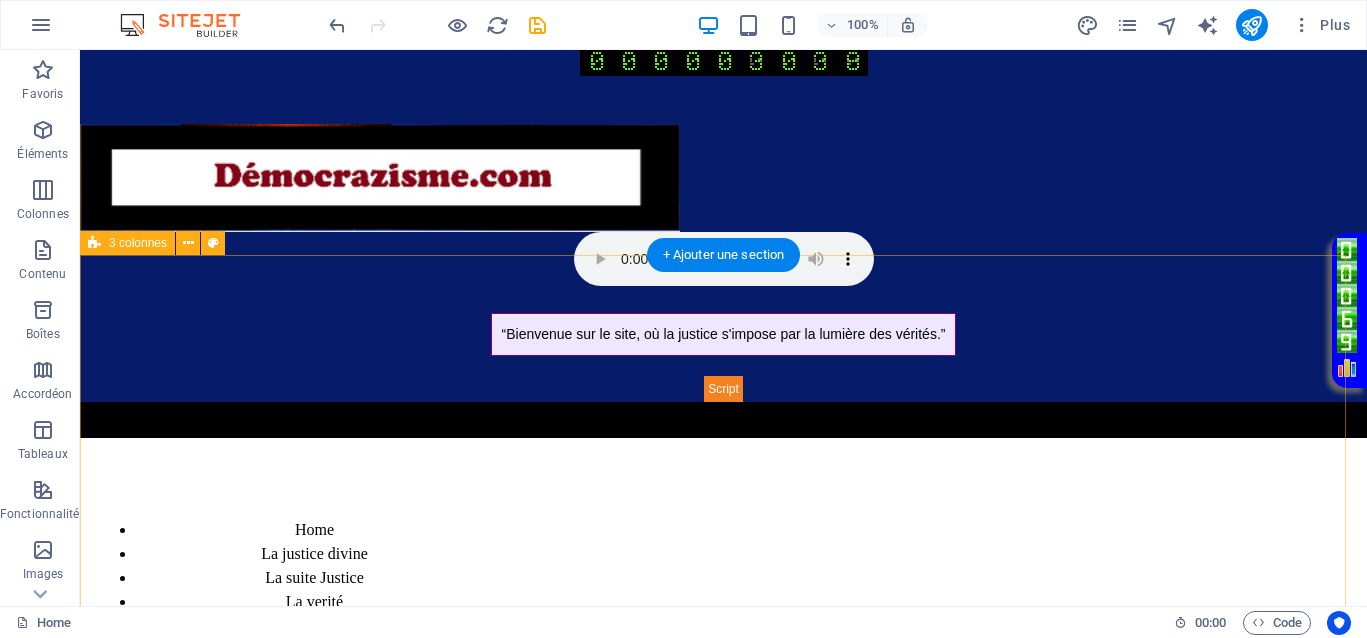scroll, scrollTop: 0, scrollLeft: 0, axis: both 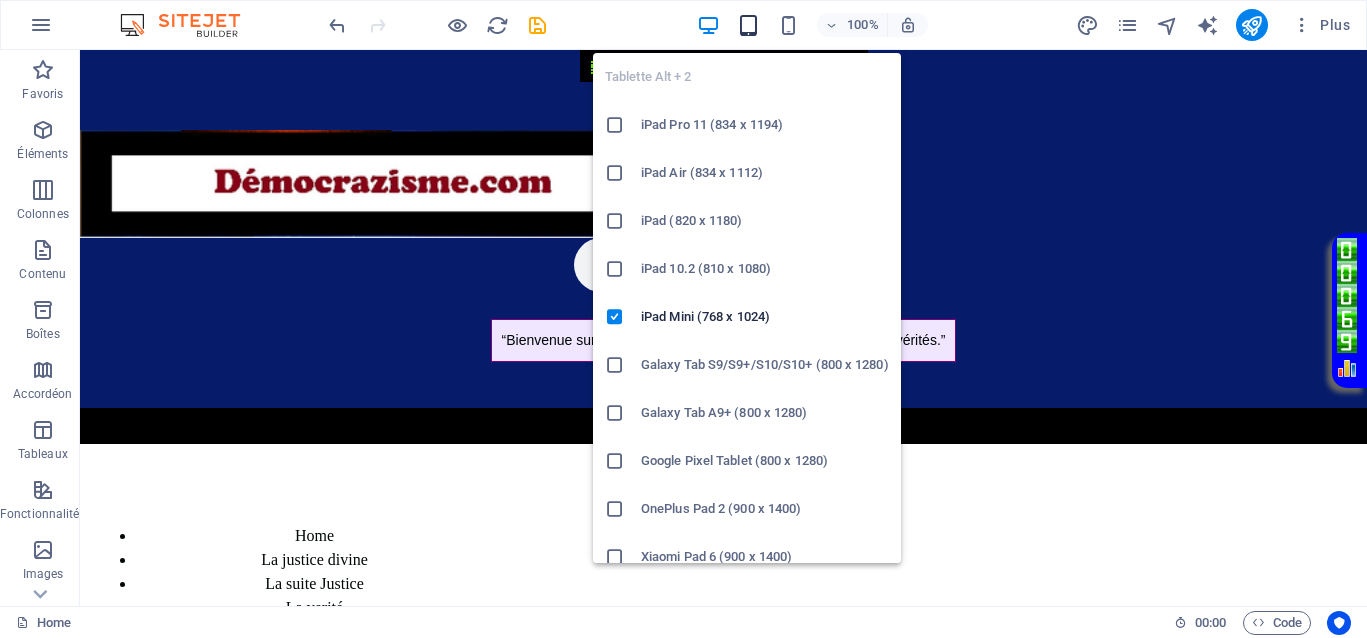 click at bounding box center (748, 25) 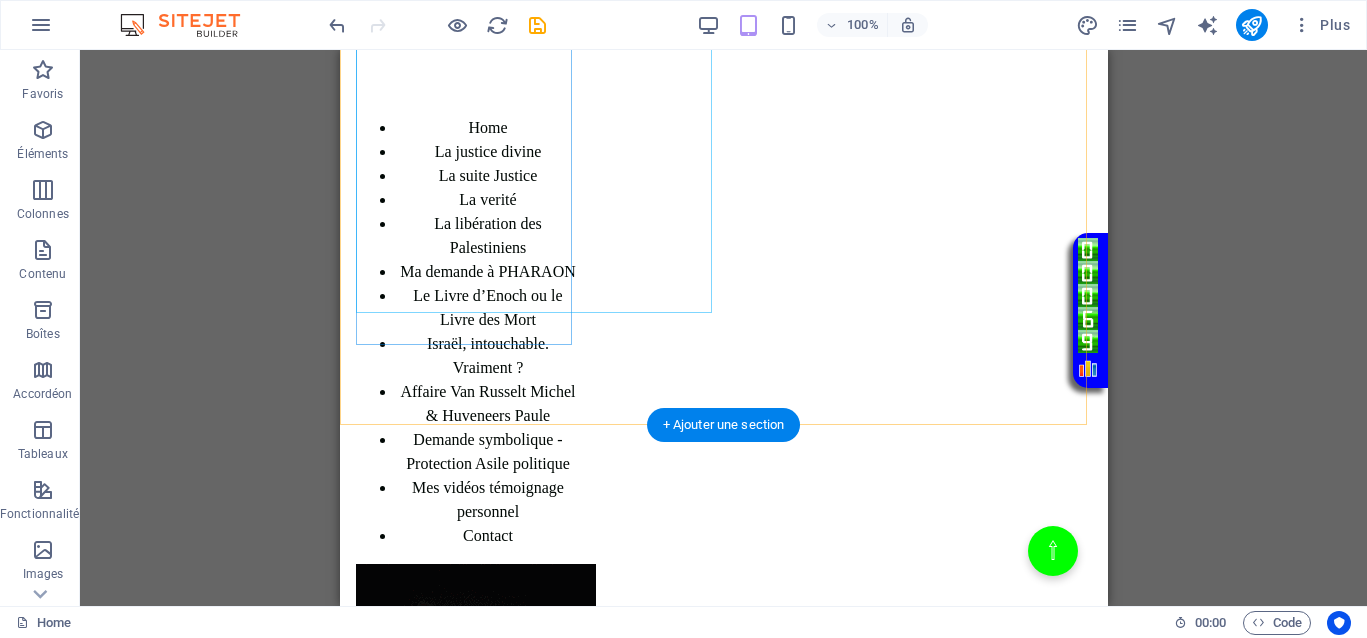 scroll, scrollTop: 500, scrollLeft: 0, axis: vertical 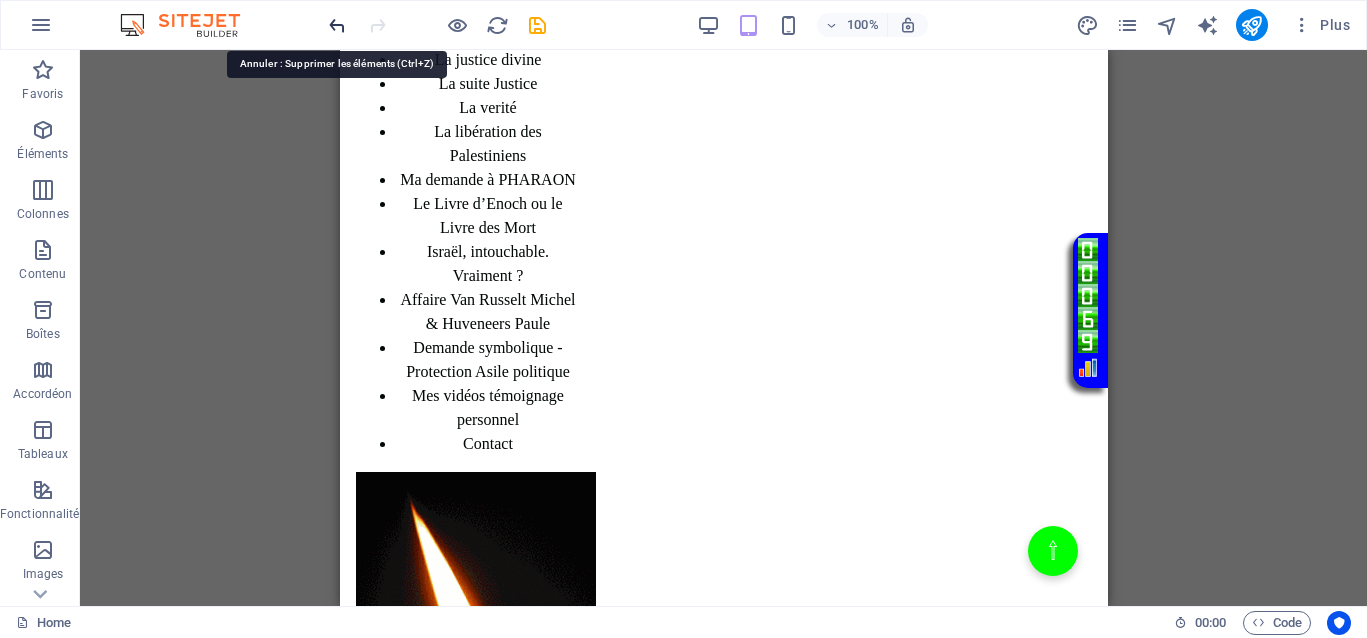 click at bounding box center [337, 25] 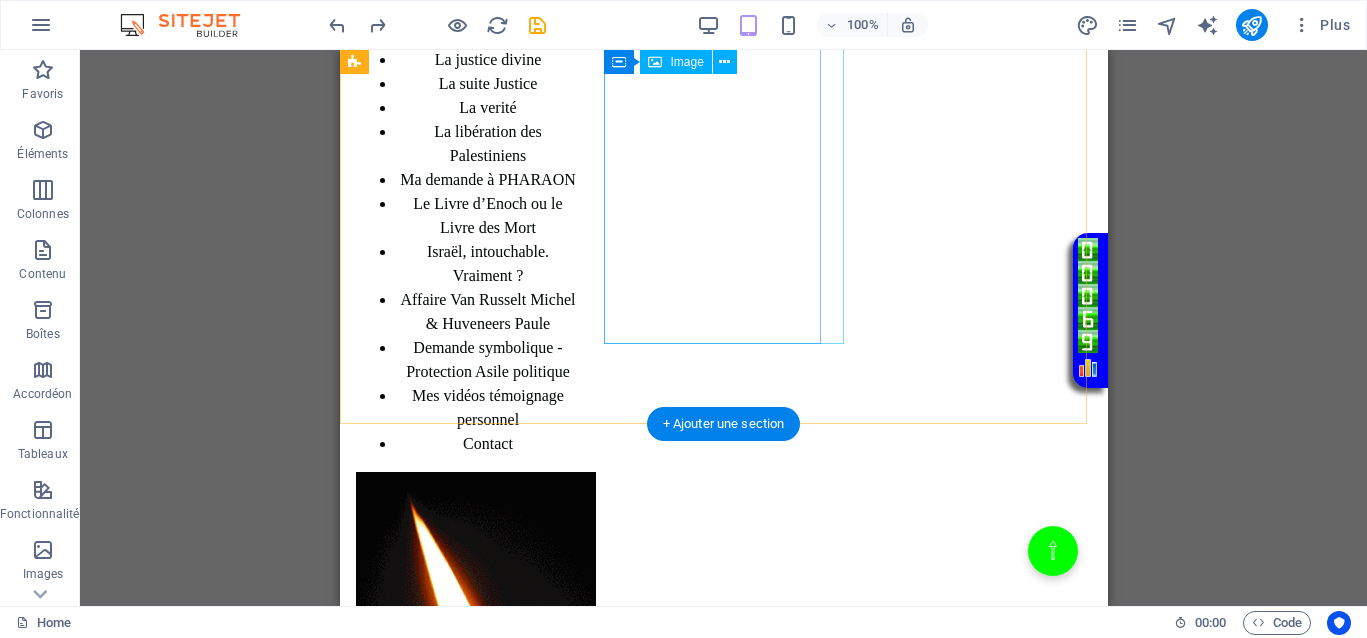 click at bounding box center (467, 632) 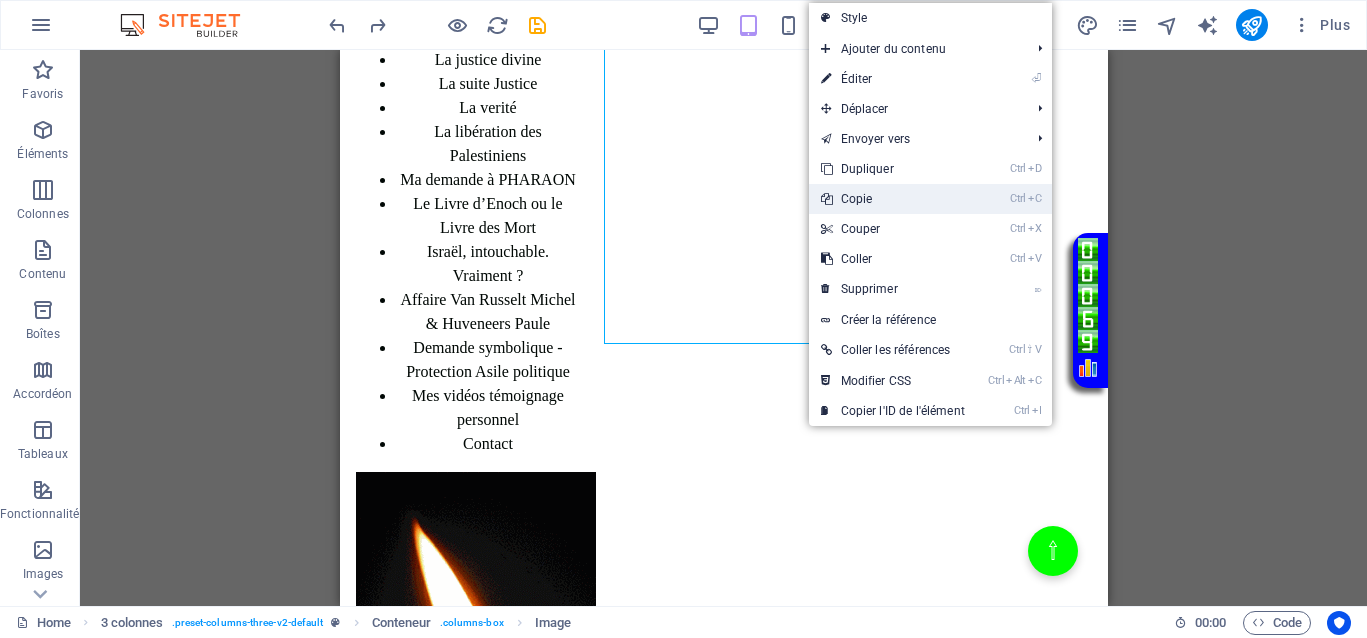 click on "Ctrl C  Copie" at bounding box center (893, 199) 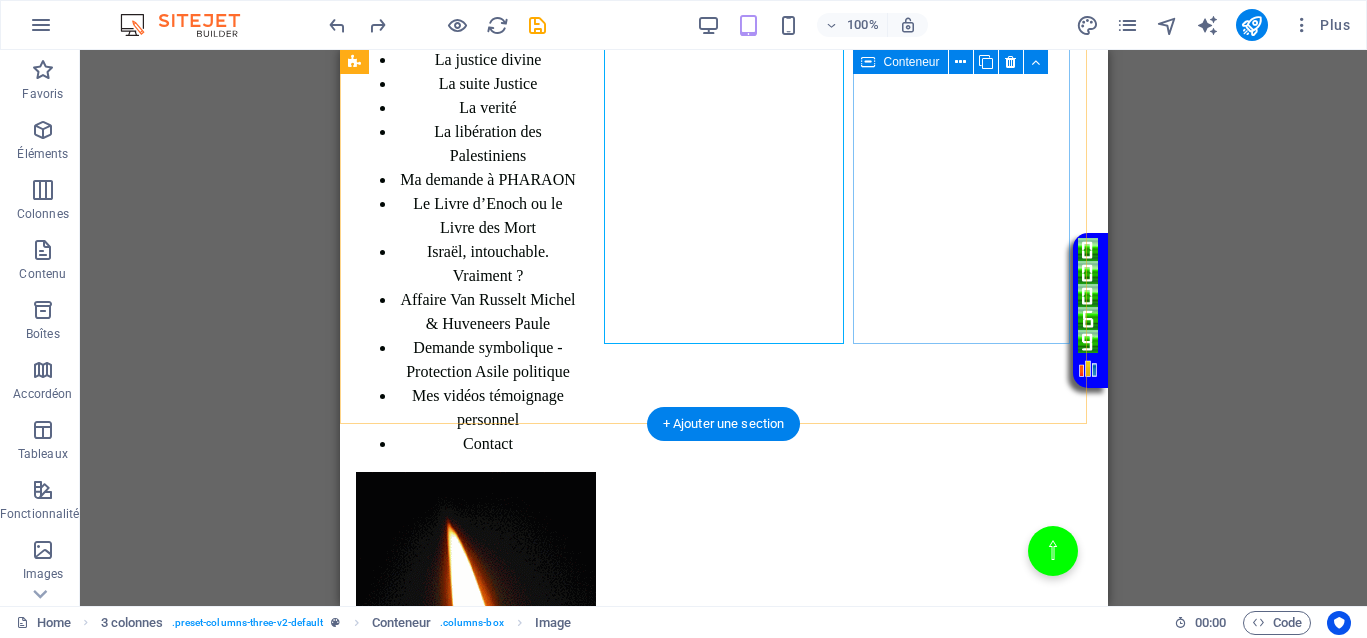 click on "Coller le presse-papiers" at bounding box center (467, 945) 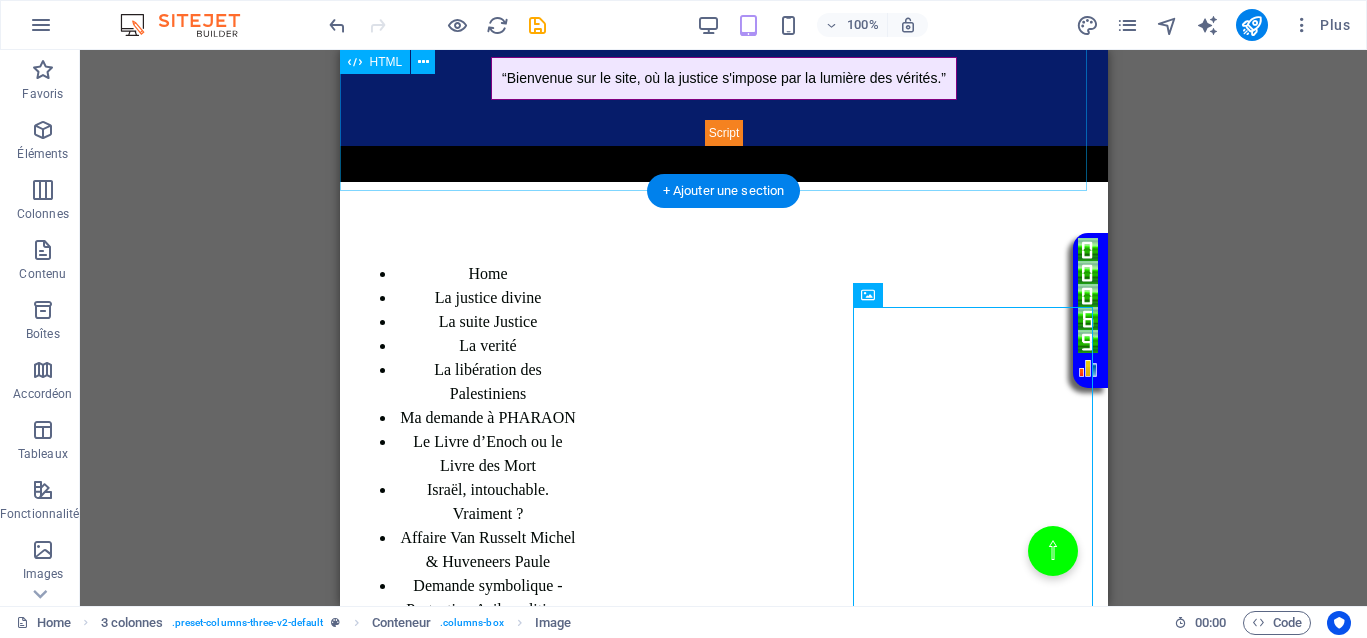 scroll, scrollTop: 356, scrollLeft: 0, axis: vertical 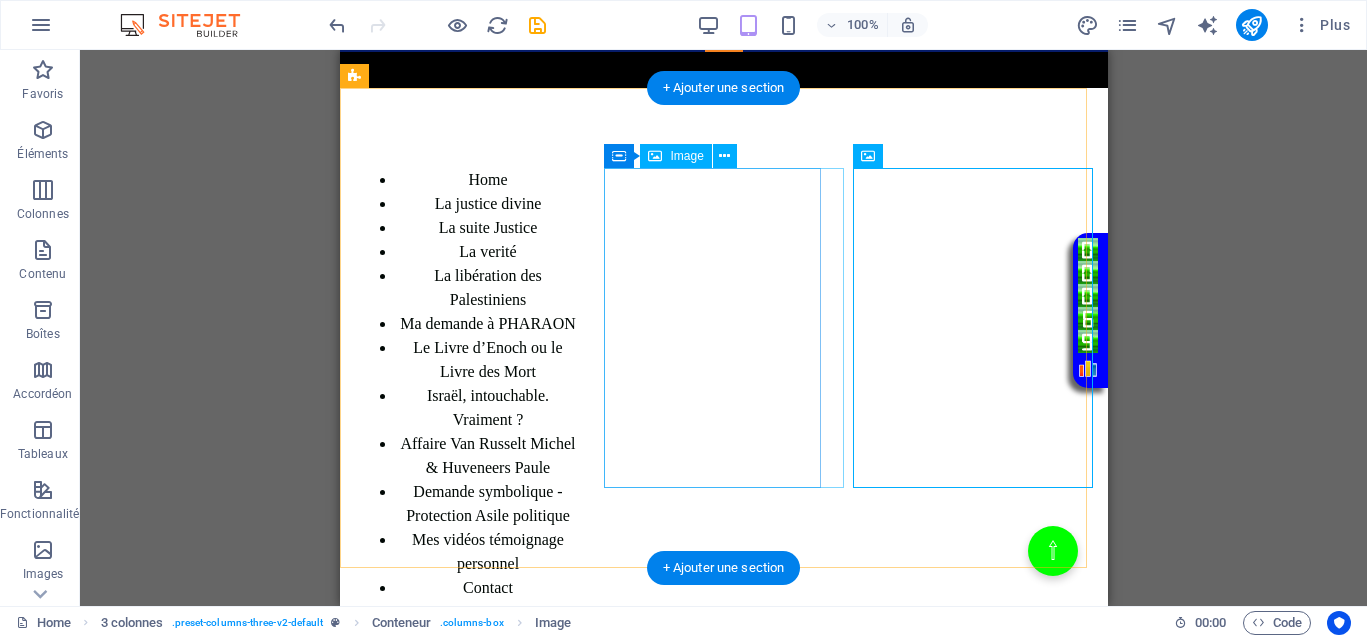 click at bounding box center [467, 776] 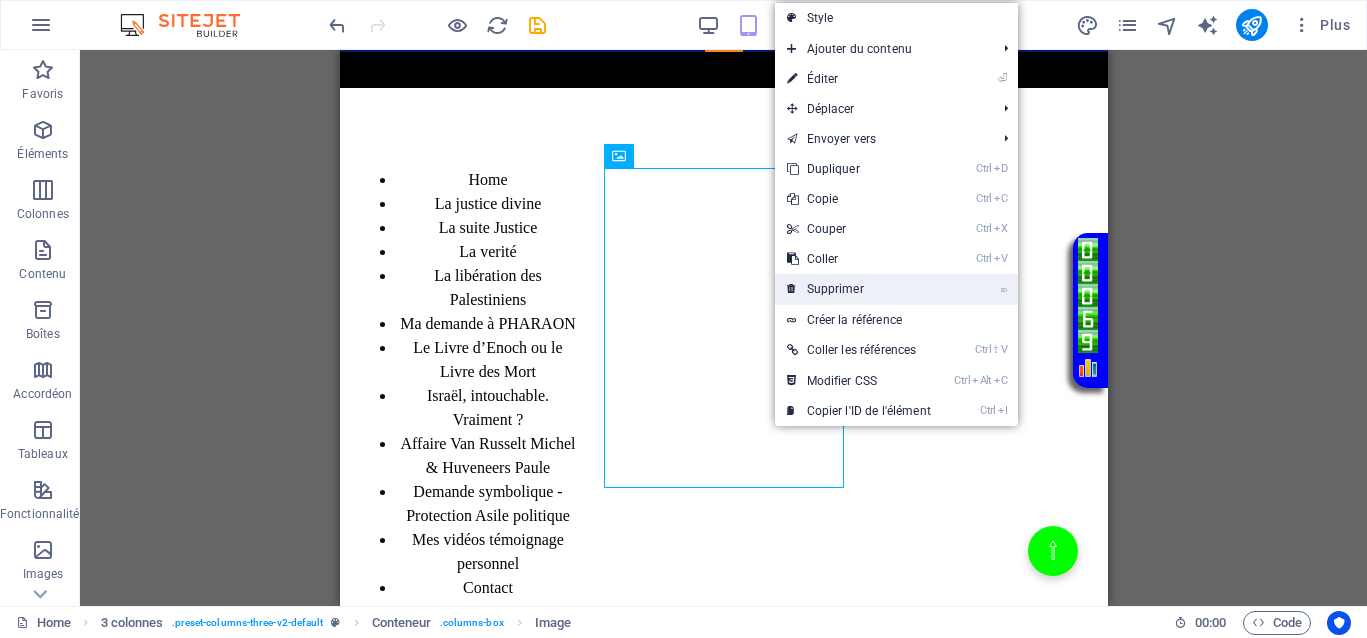 click on "⌦  Supprimer" at bounding box center (859, 289) 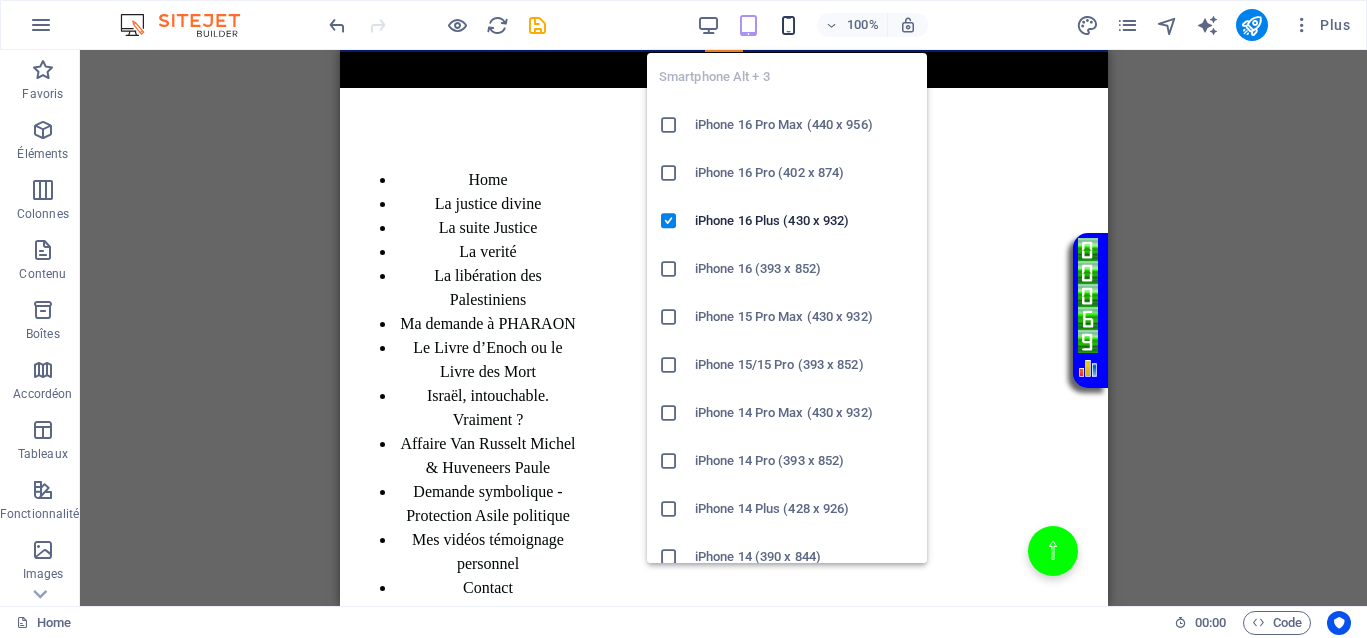 click at bounding box center (788, 25) 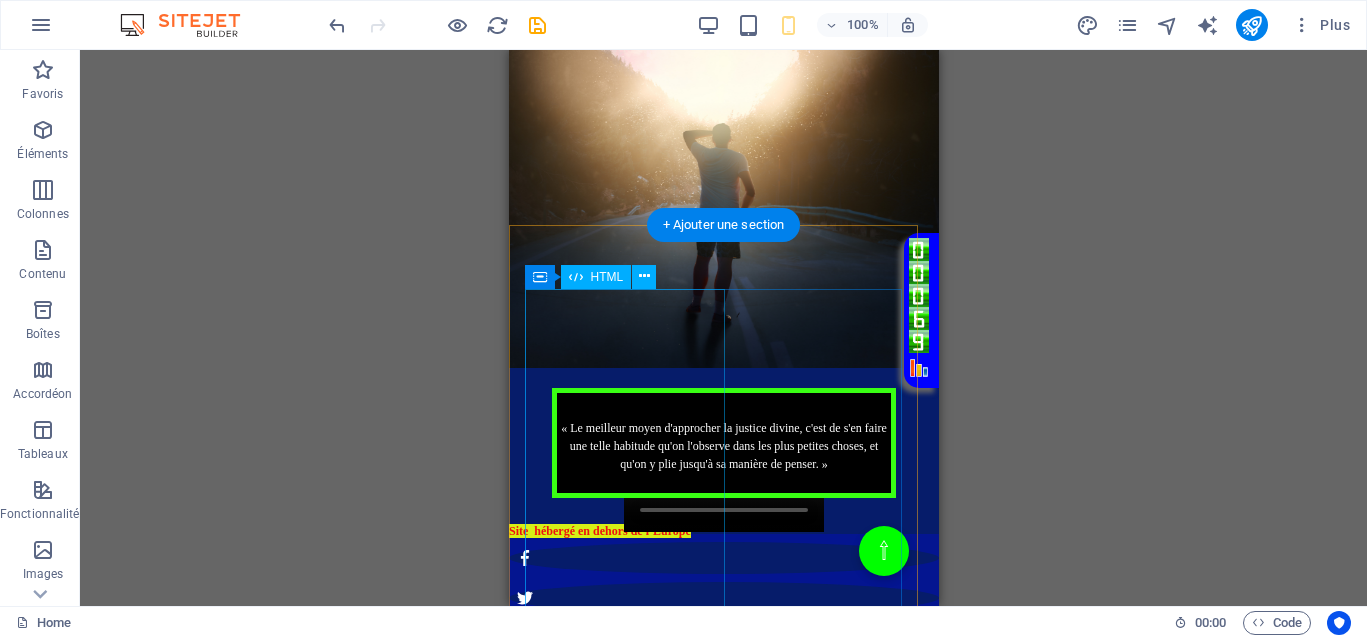 scroll, scrollTop: 1093, scrollLeft: 0, axis: vertical 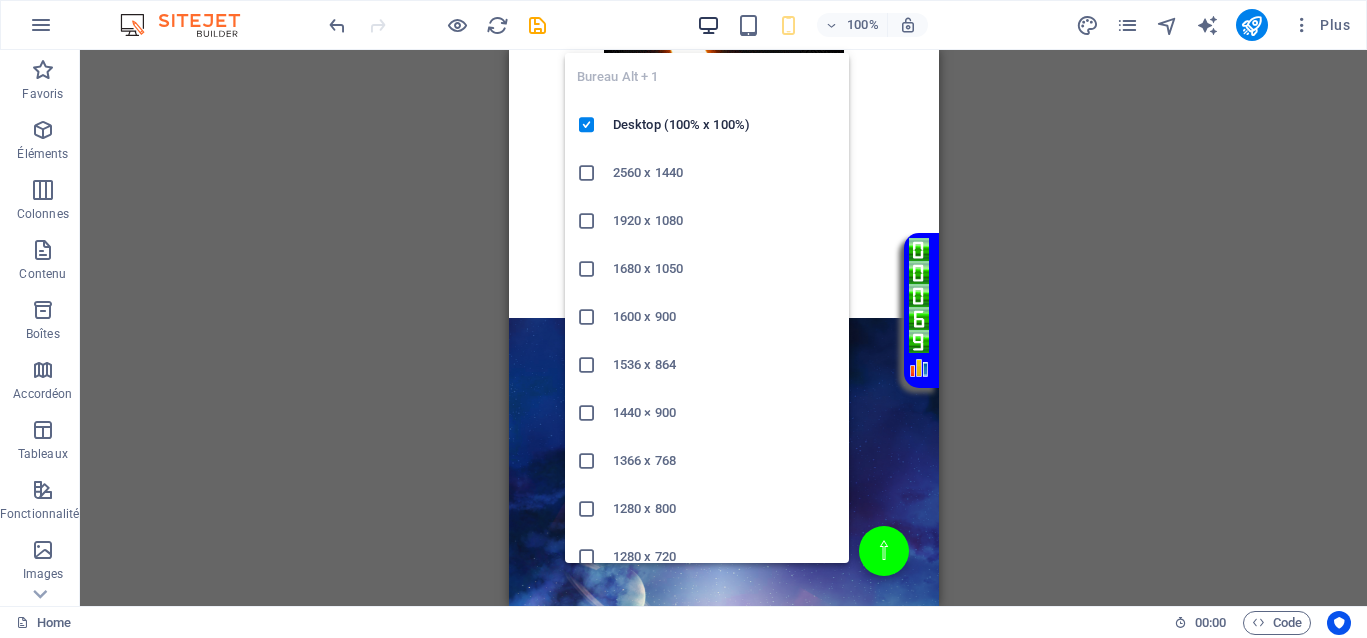 click at bounding box center [708, 25] 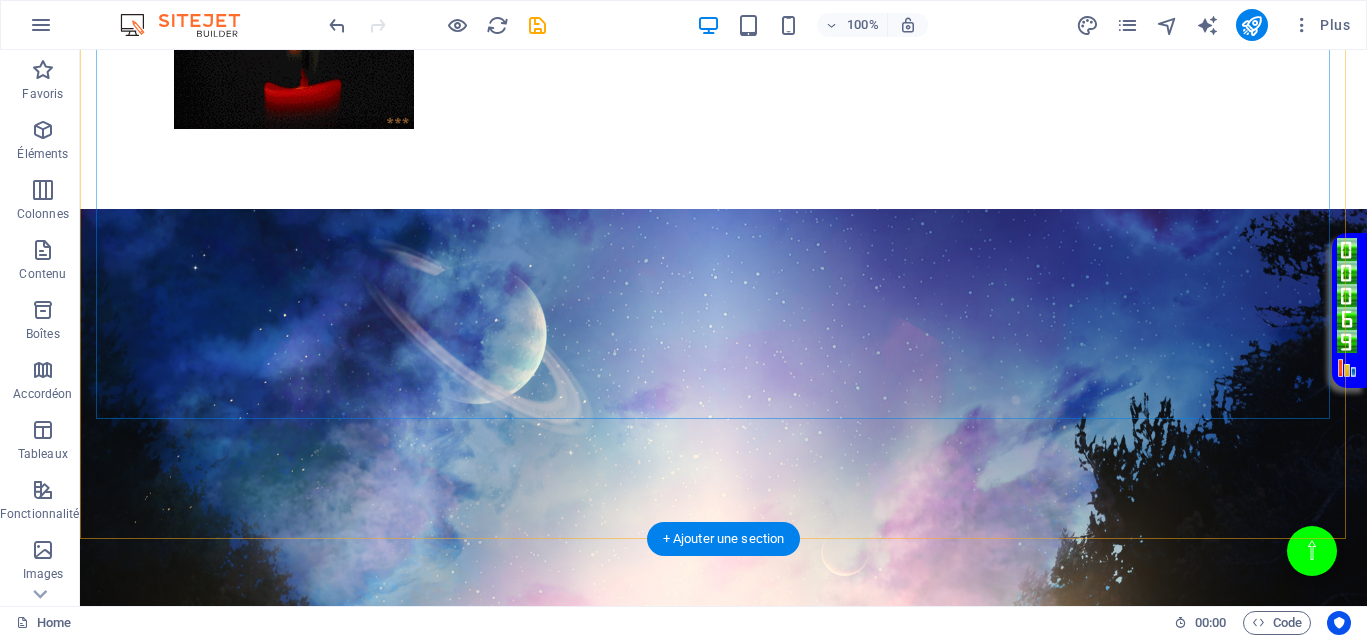 scroll, scrollTop: 1218, scrollLeft: 0, axis: vertical 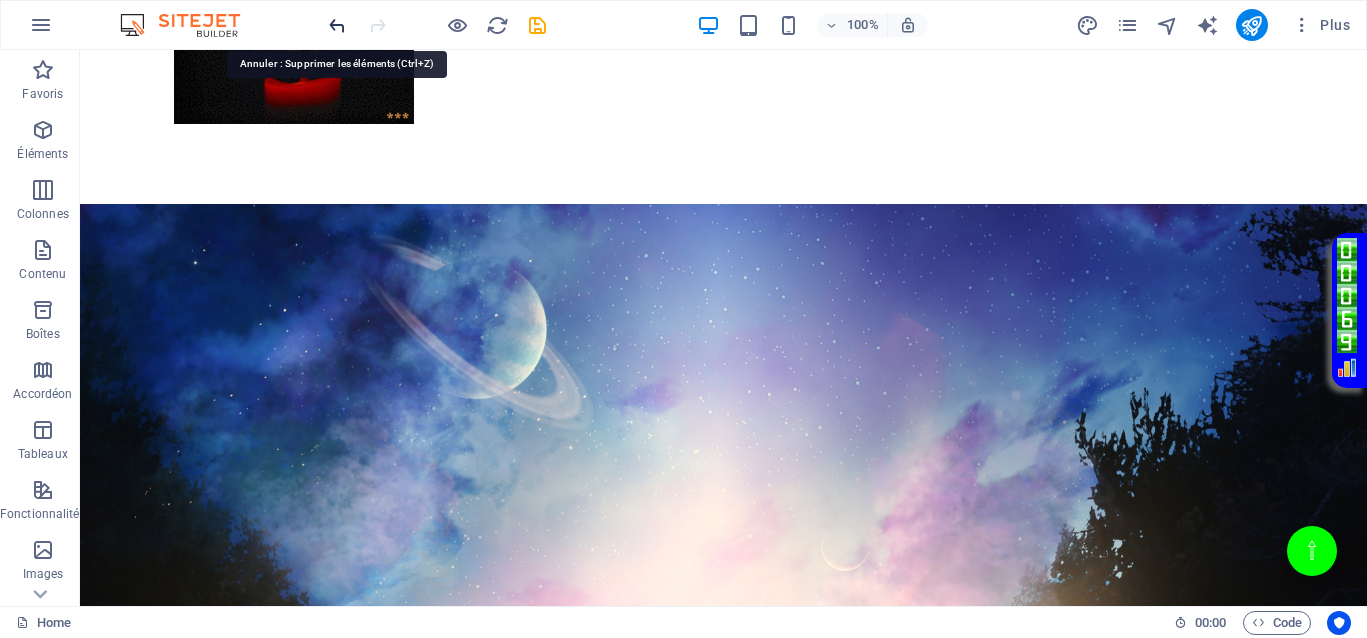 click at bounding box center [337, 25] 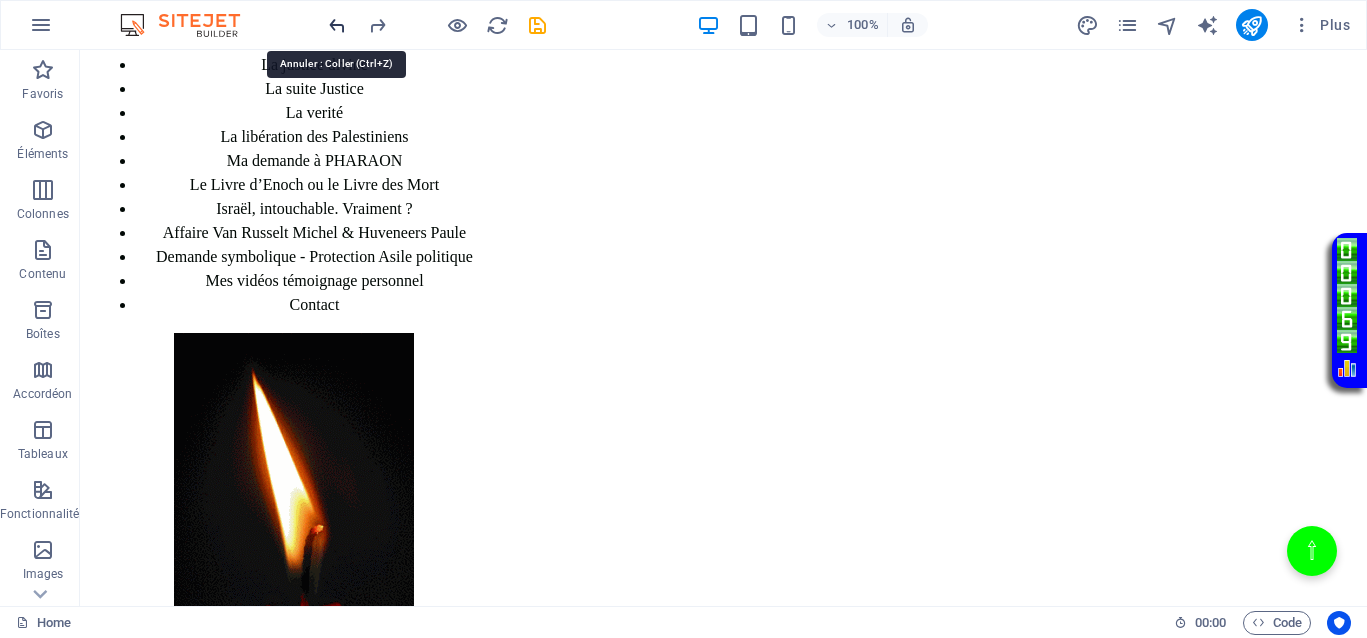 scroll, scrollTop: 356, scrollLeft: 0, axis: vertical 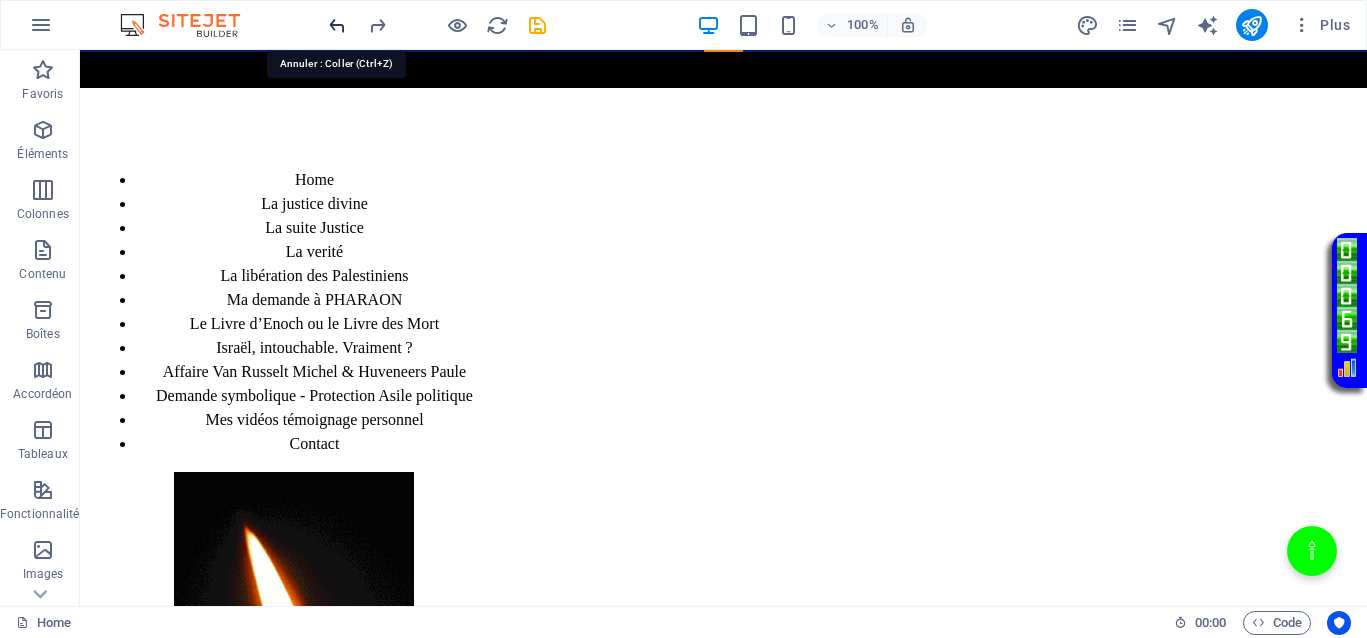 click at bounding box center (337, 25) 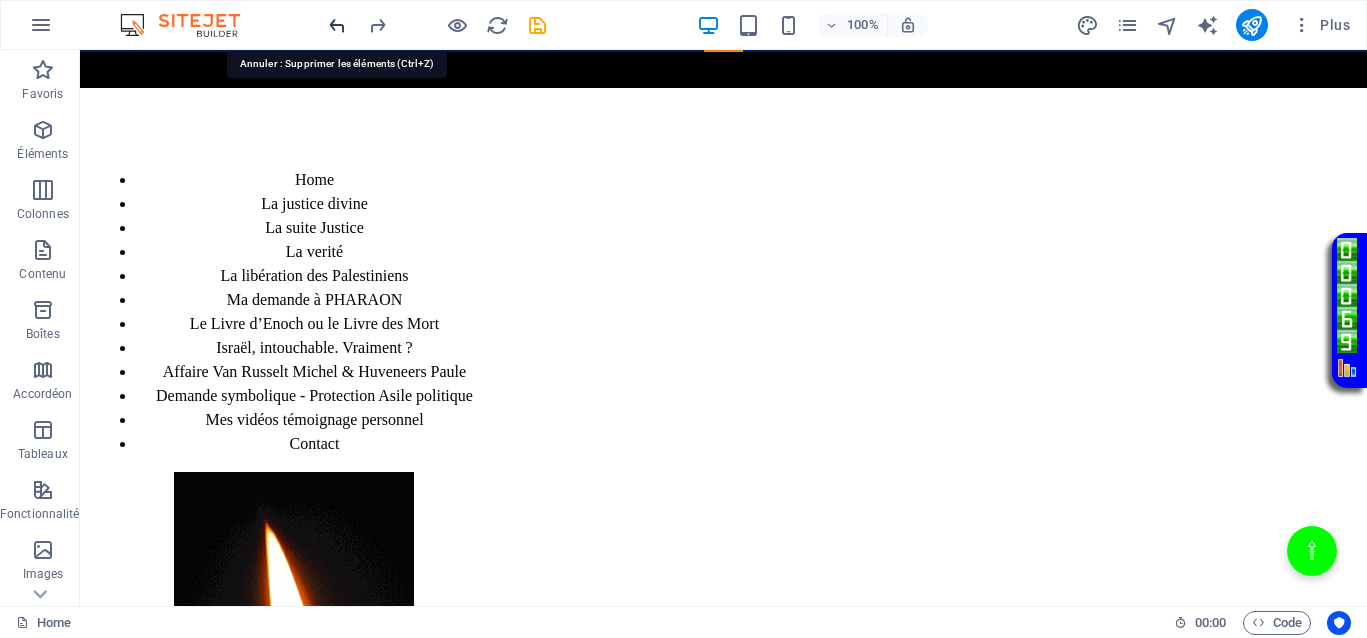 click at bounding box center (337, 25) 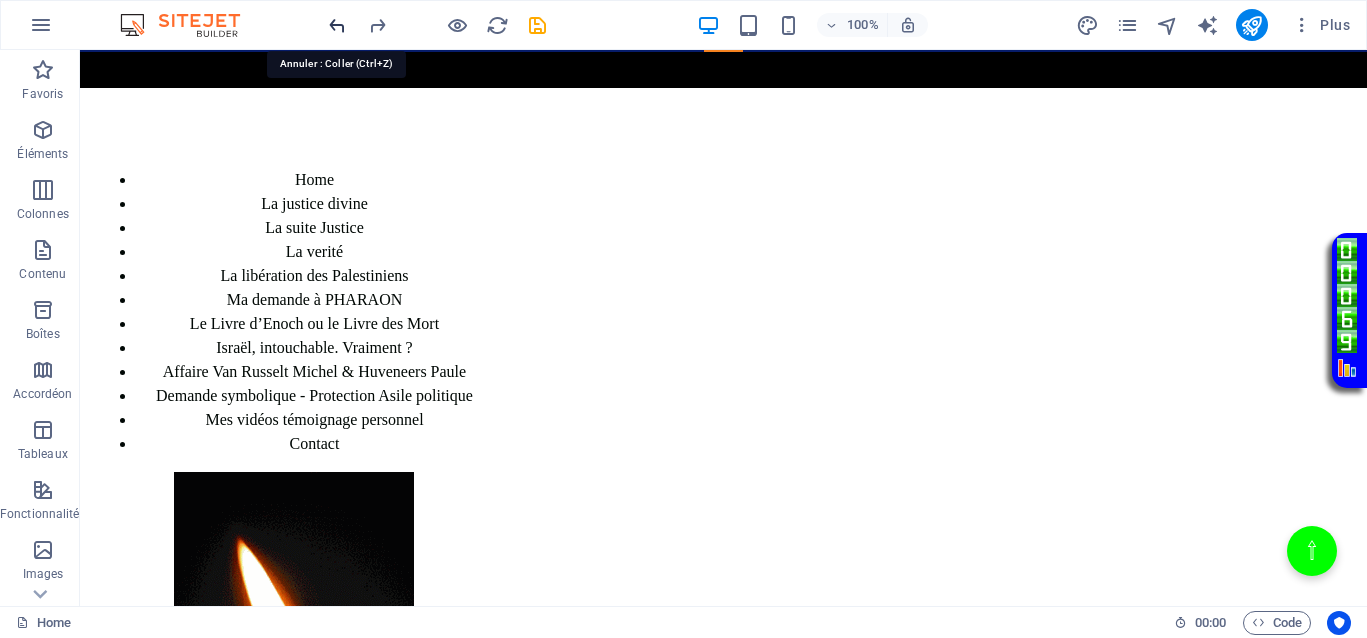 click at bounding box center (337, 25) 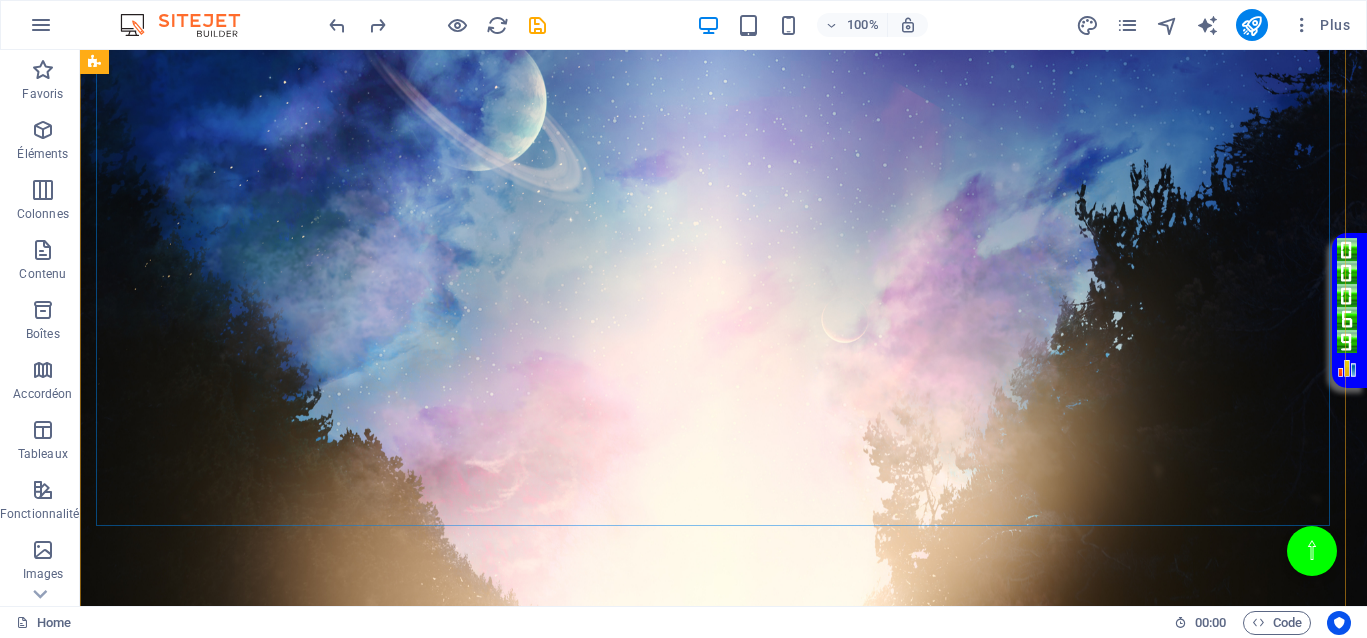 scroll, scrollTop: 1400, scrollLeft: 0, axis: vertical 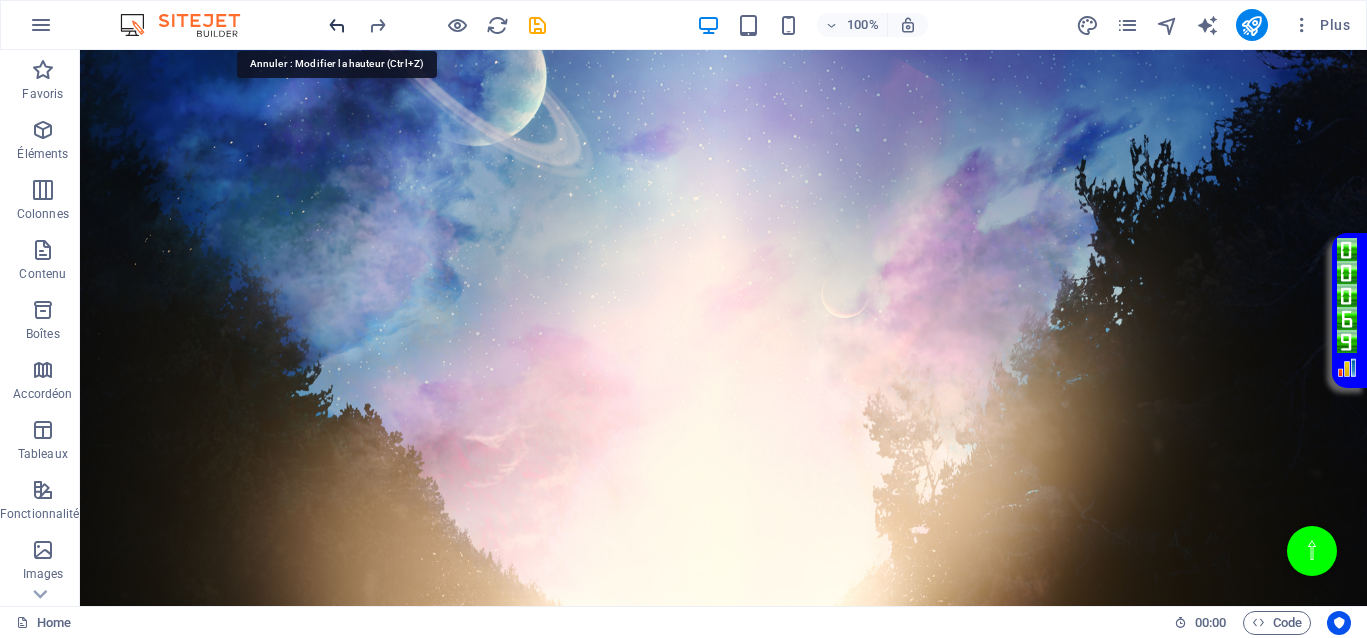 click at bounding box center (337, 25) 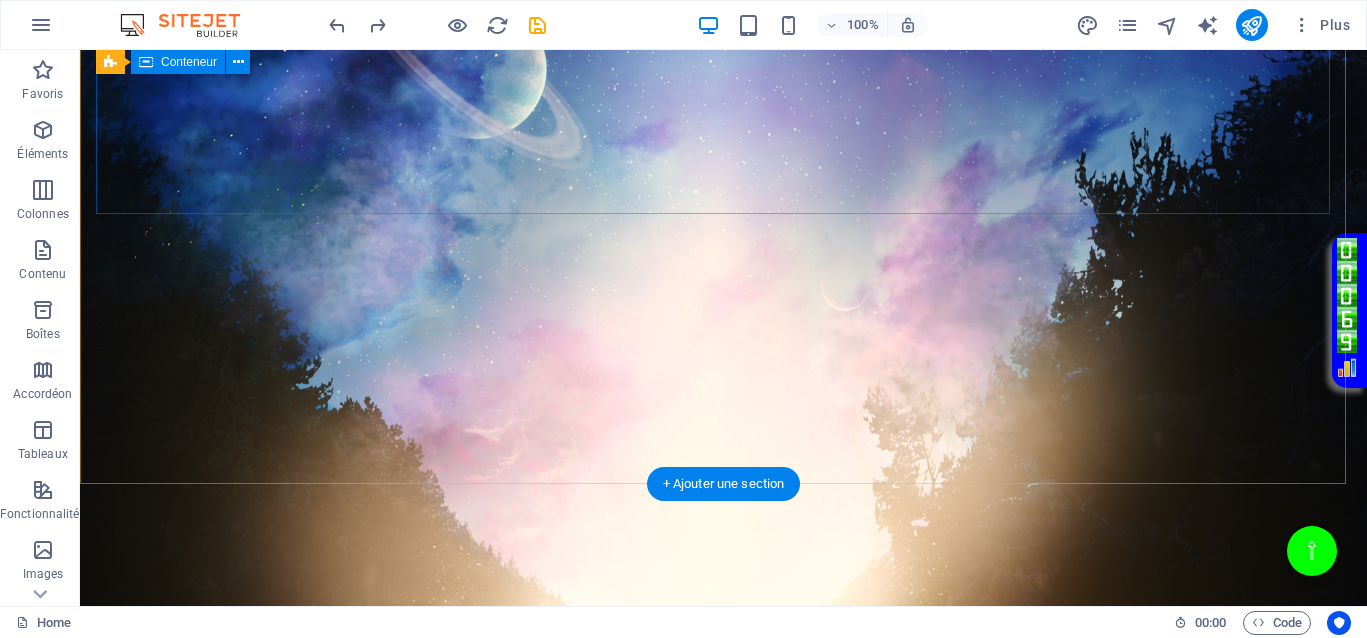 scroll, scrollTop: 1557, scrollLeft: 0, axis: vertical 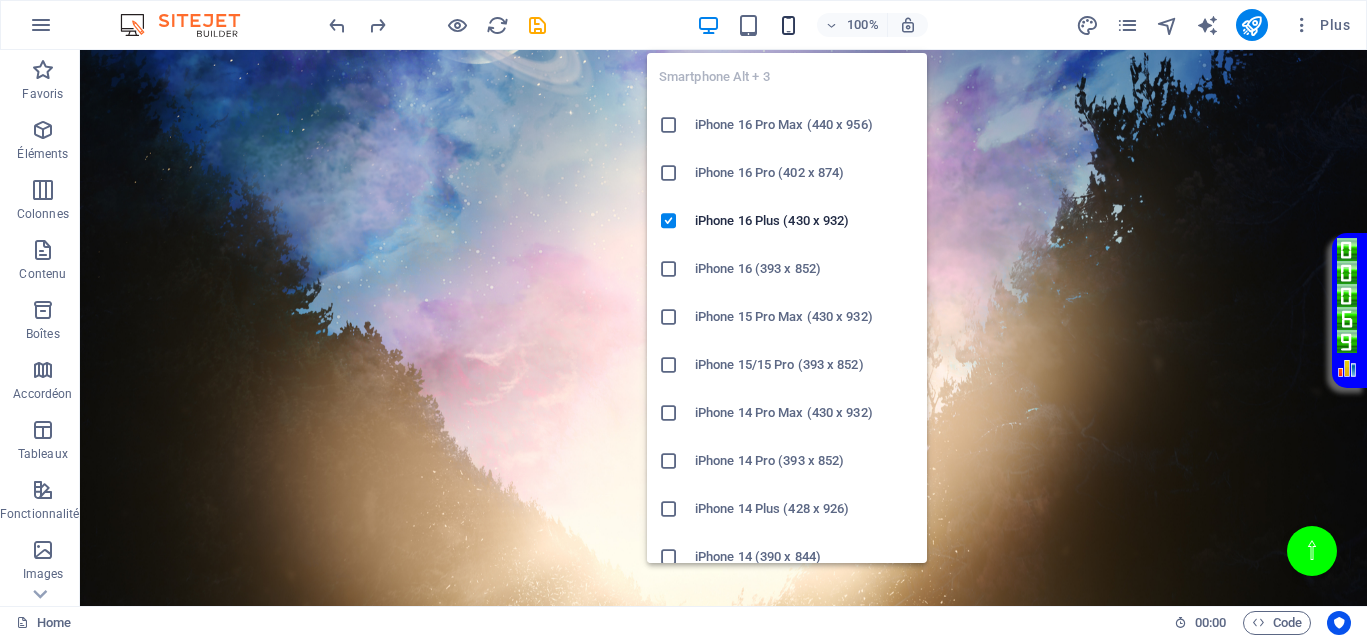 click at bounding box center (788, 25) 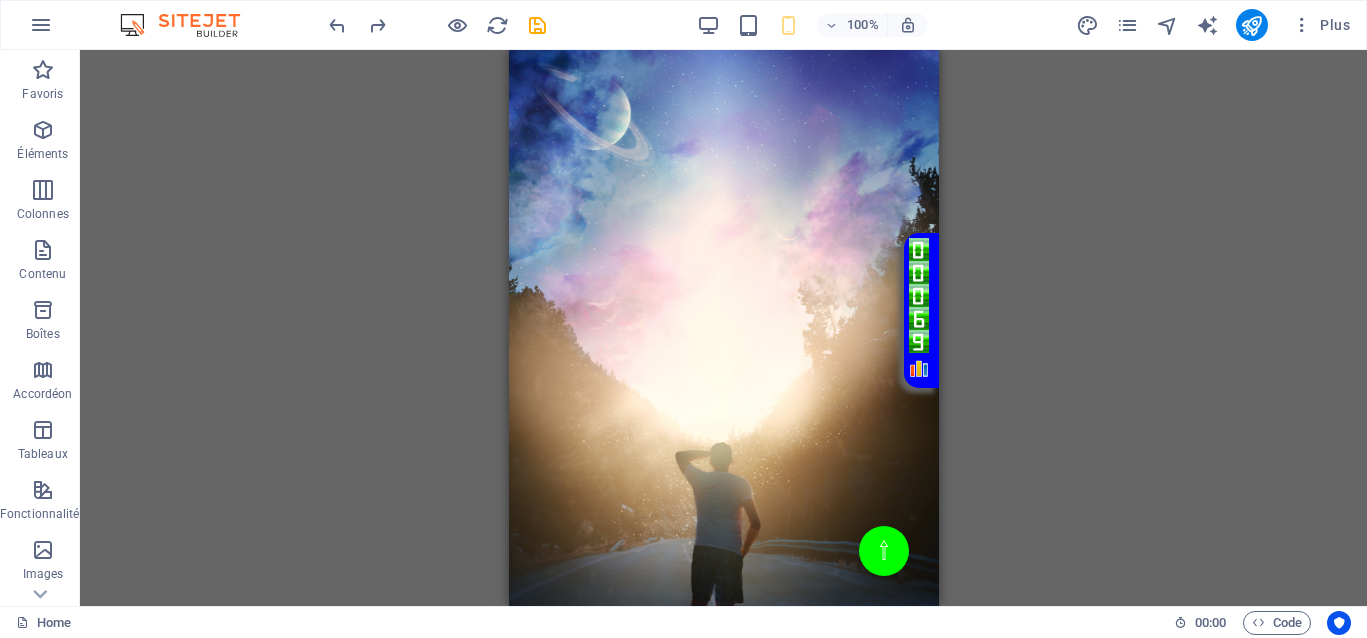 scroll, scrollTop: 2183, scrollLeft: 0, axis: vertical 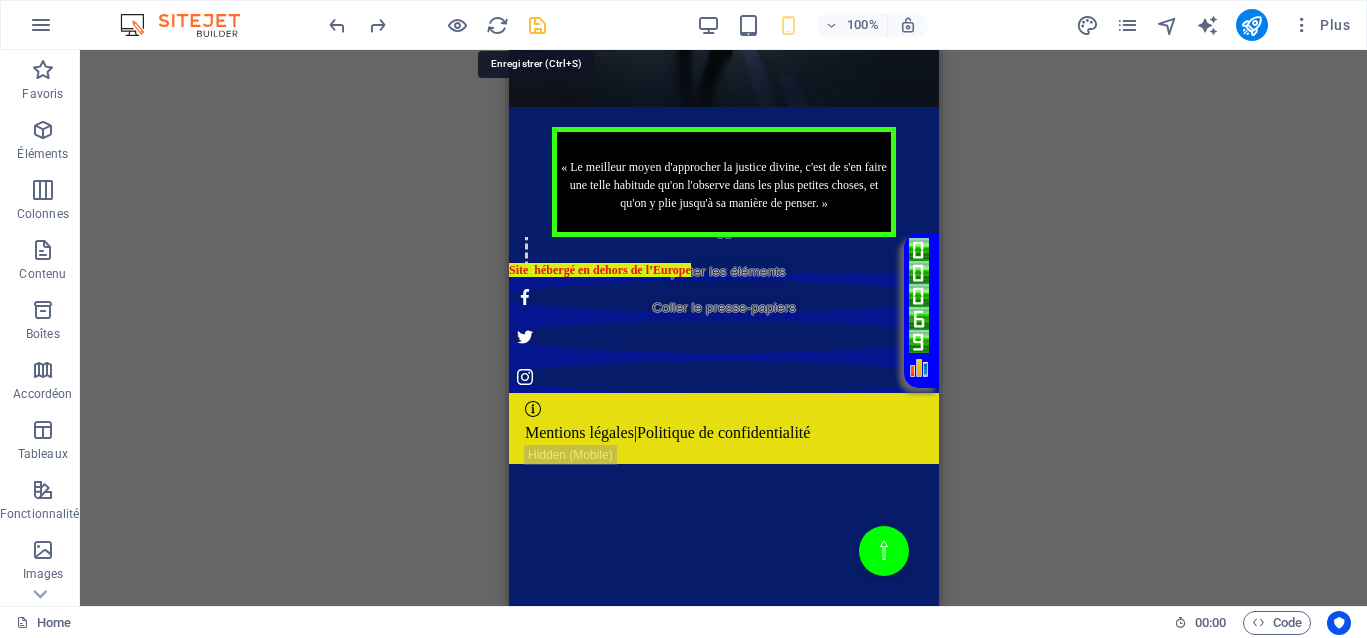 click at bounding box center (537, 25) 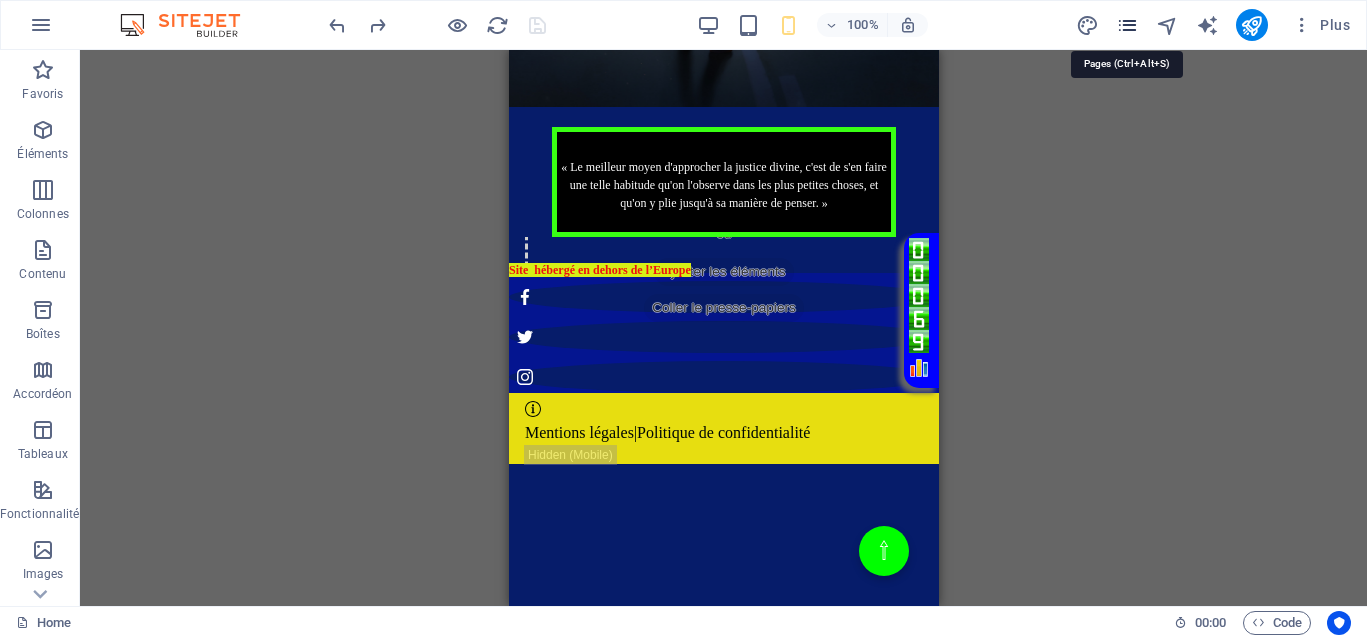 click at bounding box center [1127, 25] 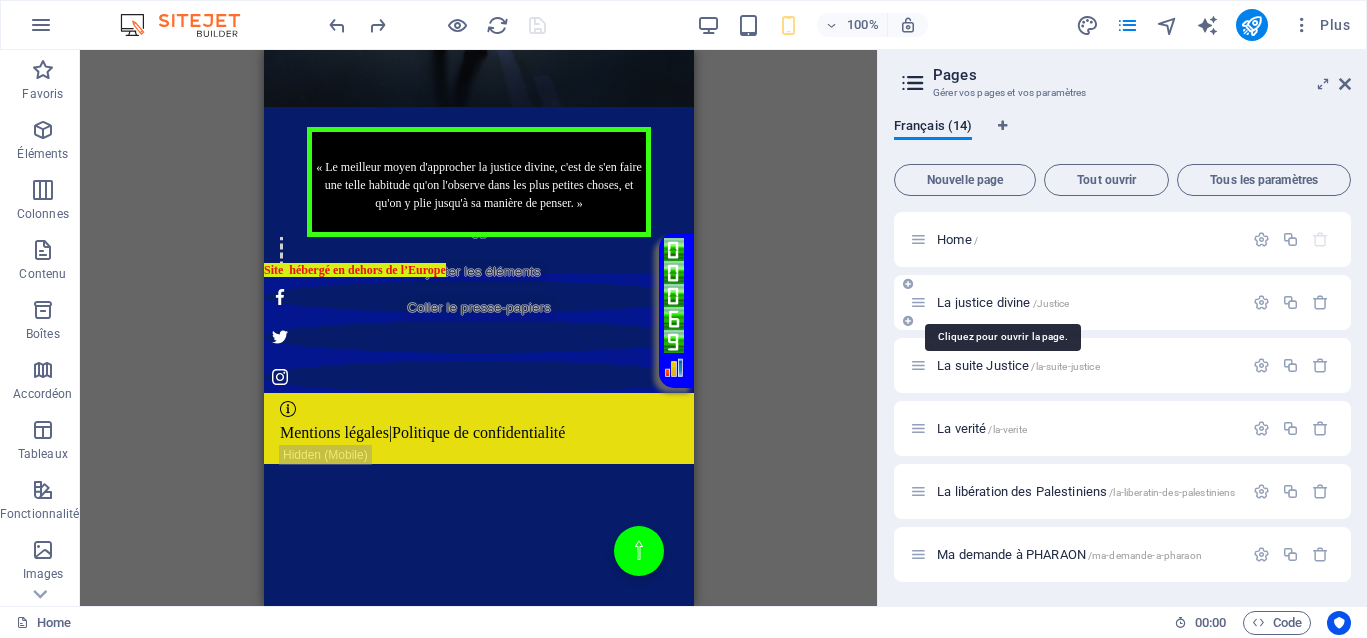 click on "La justice divine /Justice" at bounding box center [1003, 302] 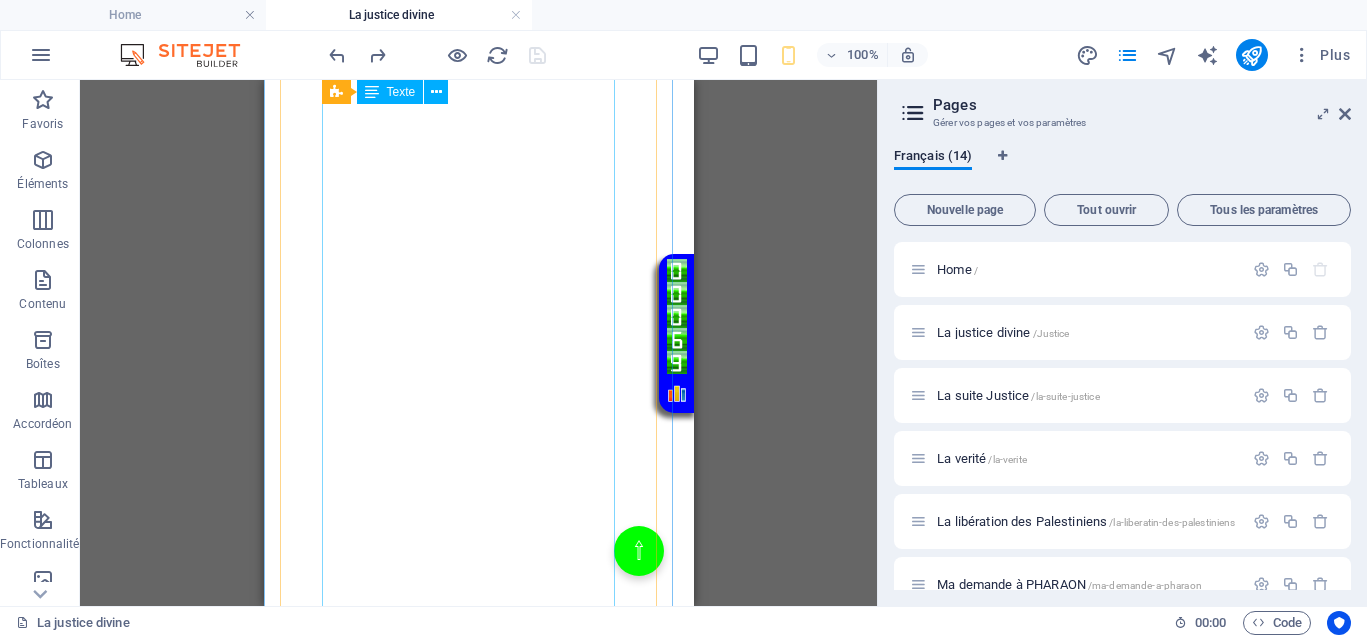 scroll, scrollTop: 2875, scrollLeft: 0, axis: vertical 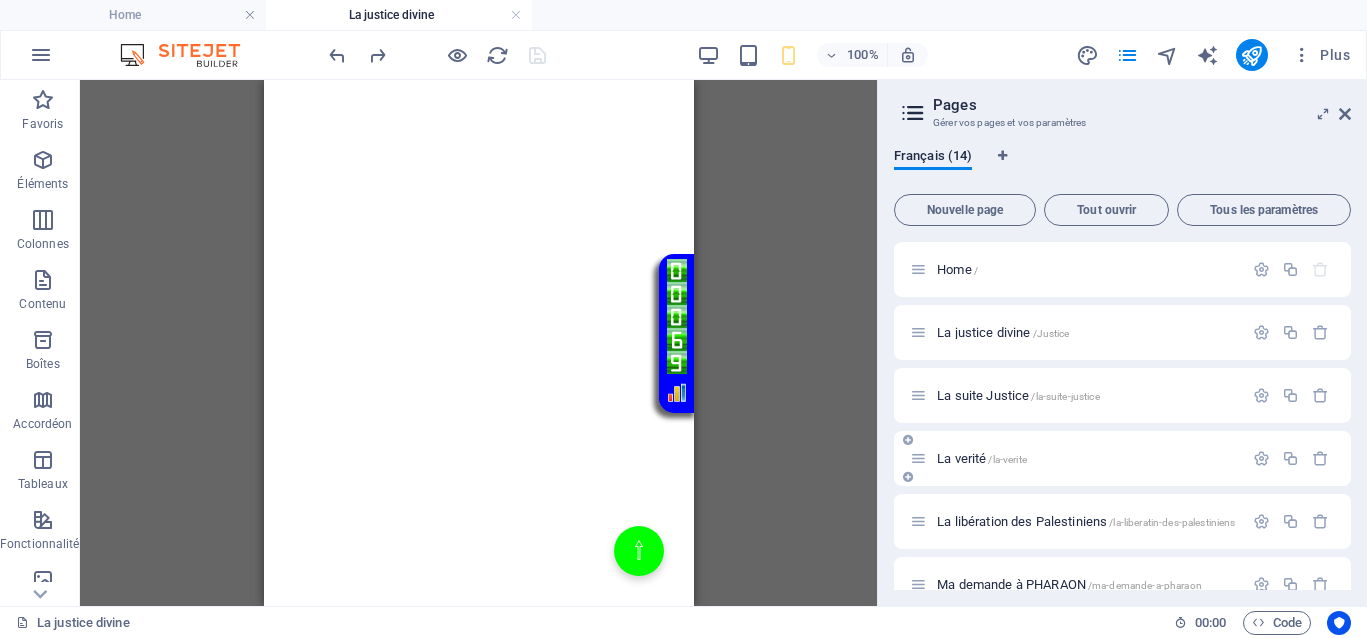 click on "La suite Justice /la-suite-justice" at bounding box center [1018, 395] 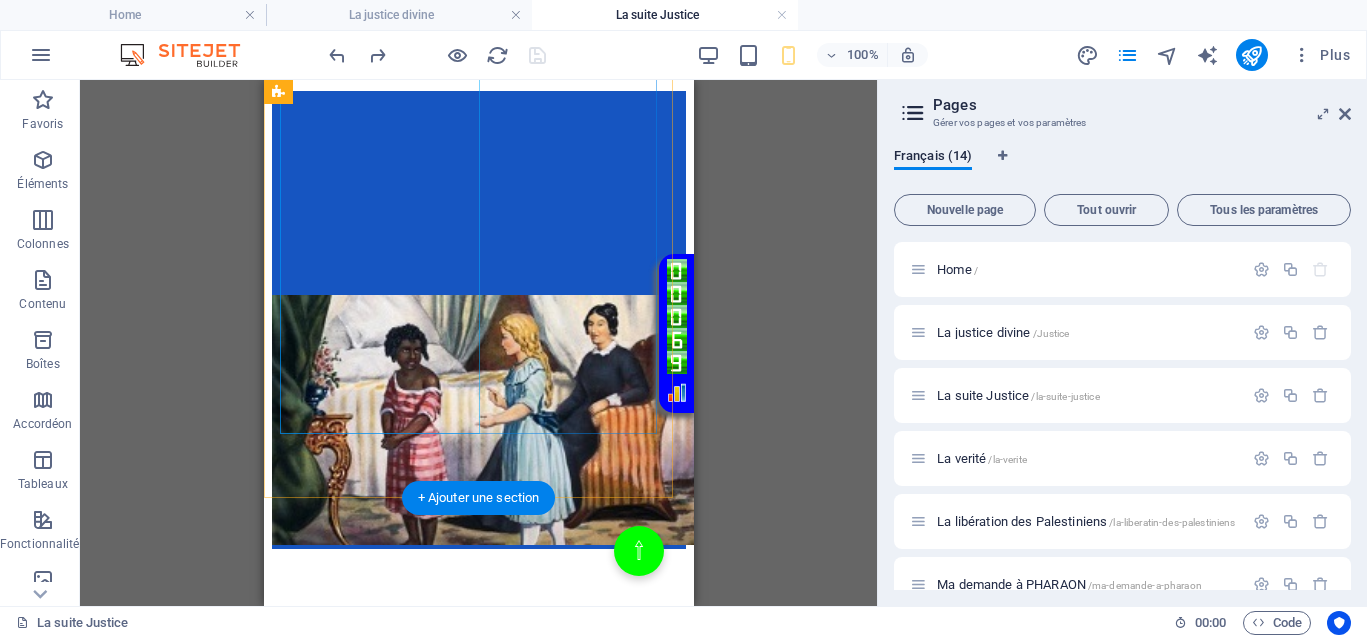 scroll, scrollTop: 1000, scrollLeft: 0, axis: vertical 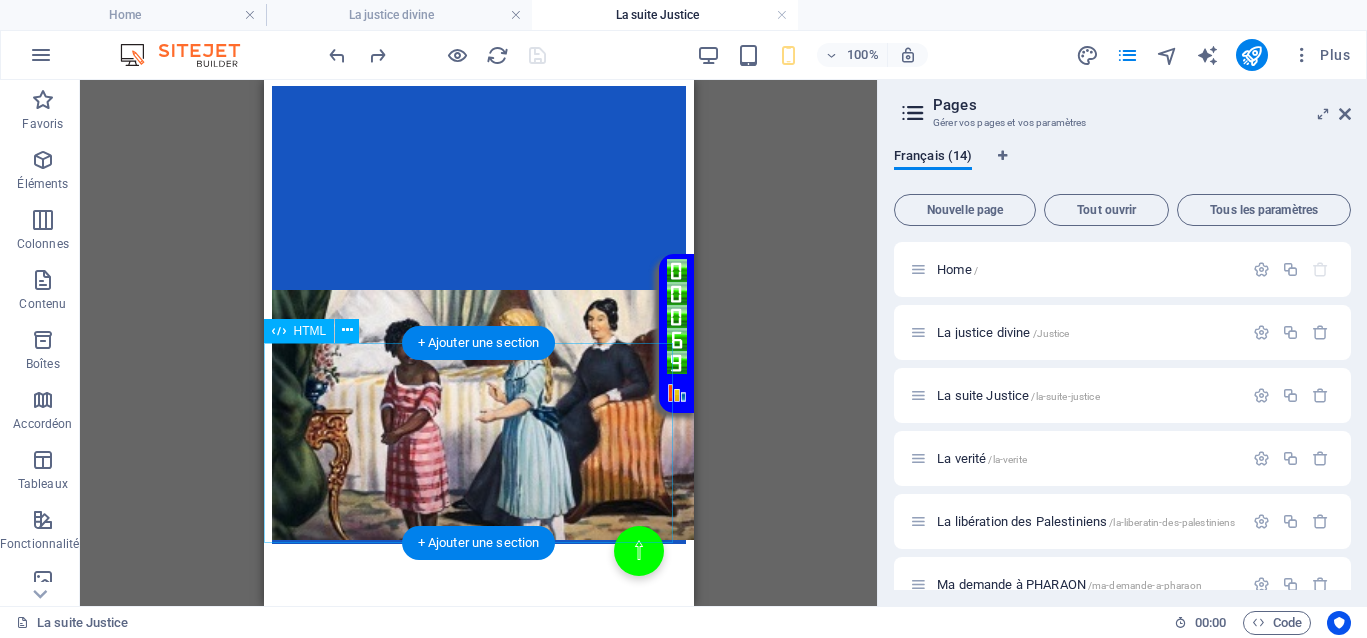 click on "Votre Témoignage
Impact potentiel d’un boycott total de l’Autorité de la Concurrence européenne.
Dans l'ombre des grandes métropoles, Bruxelles et Washington, se dressent des bastions stratégiques dont le pouvoir dépasse l'imagination. Ces lieux, dissimulés derrière des façades anodines, abritent les bureaux clés des autorités de la concurrence, véritables centres de contrôle économique et politique. Leur influence s'étend bien au-delà des frontières, tissant un réseau invisible qui soutient ceux qui manipulent le pouvoir économique mondial.
Dans cette lutte souterraine, chaque pas vers ces lieux devient un acte de résistance, un défi lancé aux forces obscures qui cherchent à maintenir l’injustice. La bataille pour la liberté des Palestiniens commence par la vérité et la dénonciation de ceux qui, dans l’ombre, tirent les ficelles du pouvoir mondial." at bounding box center [478, -39] 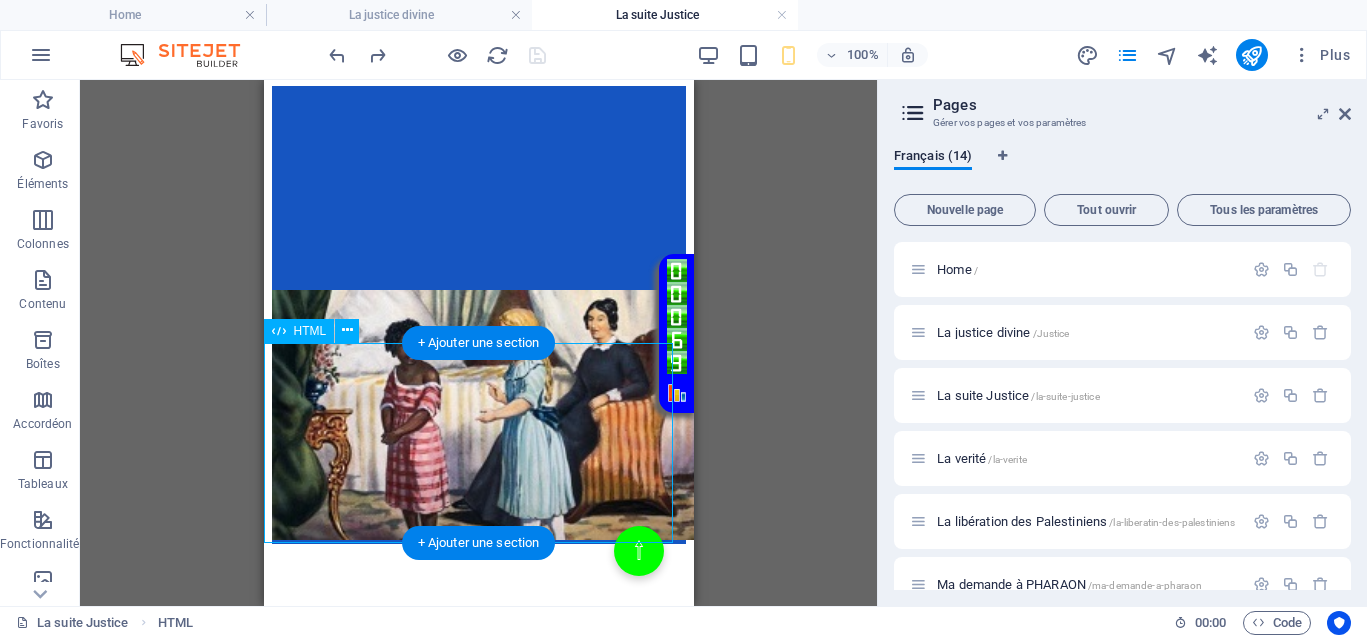 click on "Votre Témoignage
Impact potentiel d’un boycott total de l’Autorité de la Concurrence européenne.
Dans l'ombre des grandes métropoles, Bruxelles et Washington, se dressent des bastions stratégiques dont le pouvoir dépasse l'imagination. Ces lieux, dissimulés derrière des façades anodines, abritent les bureaux clés des autorités de la concurrence, véritables centres de contrôle économique et politique. Leur influence s'étend bien au-delà des frontières, tissant un réseau invisible qui soutient ceux qui manipulent le pouvoir économique mondial.
Dans cette lutte souterraine, chaque pas vers ces lieux devient un acte de résistance, un défi lancé aux forces obscures qui cherchent à maintenir l’injustice. La bataille pour la liberté des Palestiniens commence par la vérité et la dénonciation de ceux qui, dans l’ombre, tirent les ficelles du pouvoir mondial." at bounding box center (478, -39) 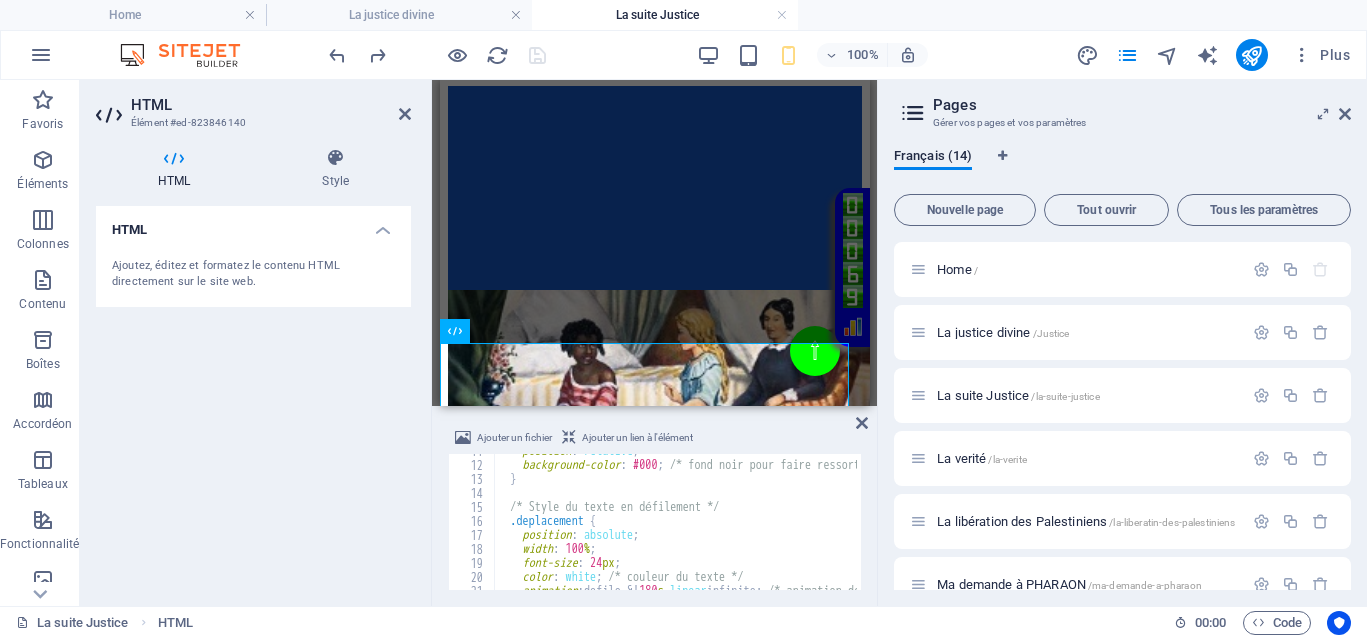 scroll, scrollTop: 150, scrollLeft: 0, axis: vertical 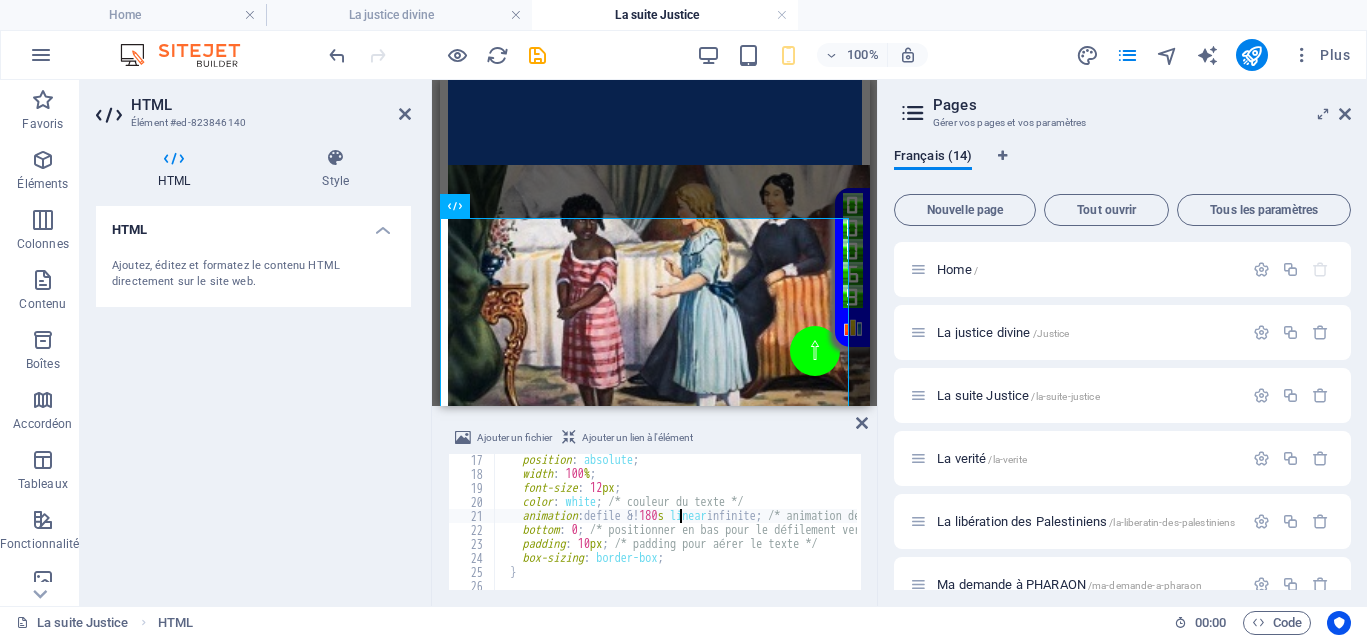 click on "position :   absolute ;      width :   100 % ;      font-size :   12 px ;      color :   white ;   /* couleur du texte */      animation :  defile &! 180 s   linear  infinite ;   /* animation de défilement infinie */      bottom :   0 ;   /* positionner en bas pour le défilement vers le haut */      padding :   10 px ;   /* padding pour aérer le texte */      box-sizing :   border-box ;    }    /* Animation du défilement de bas en haut */" at bounding box center [2081, 533] 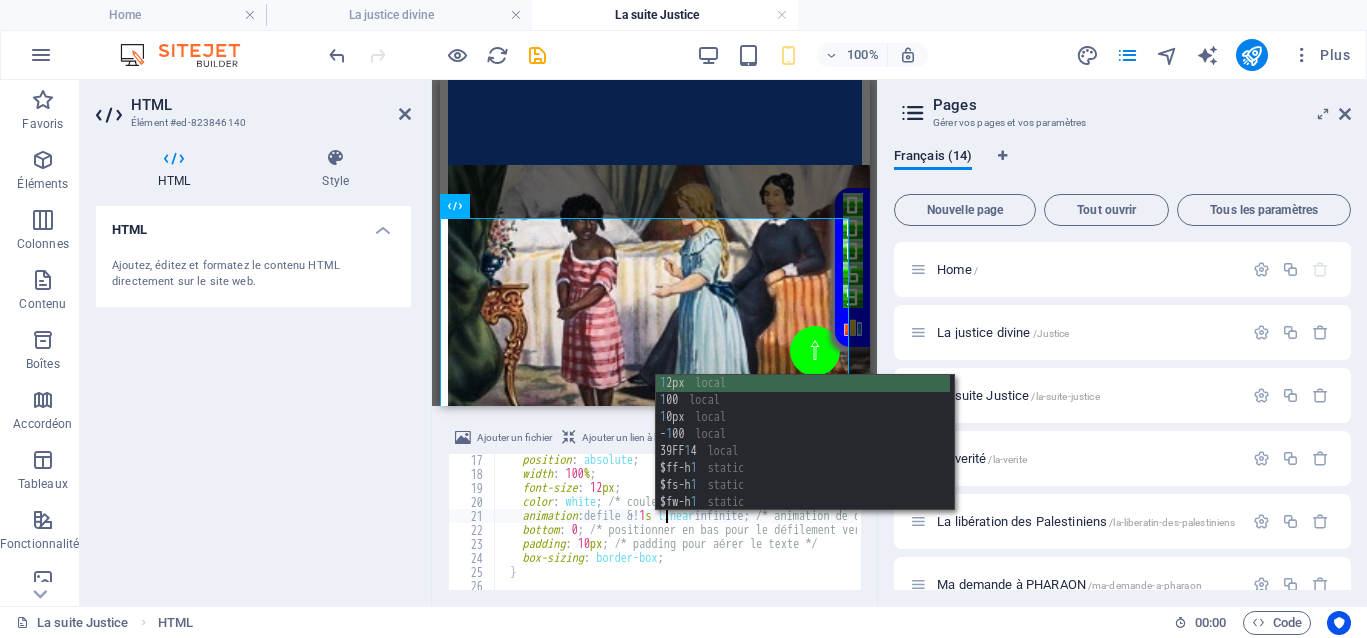 scroll, scrollTop: 0, scrollLeft: 15, axis: horizontal 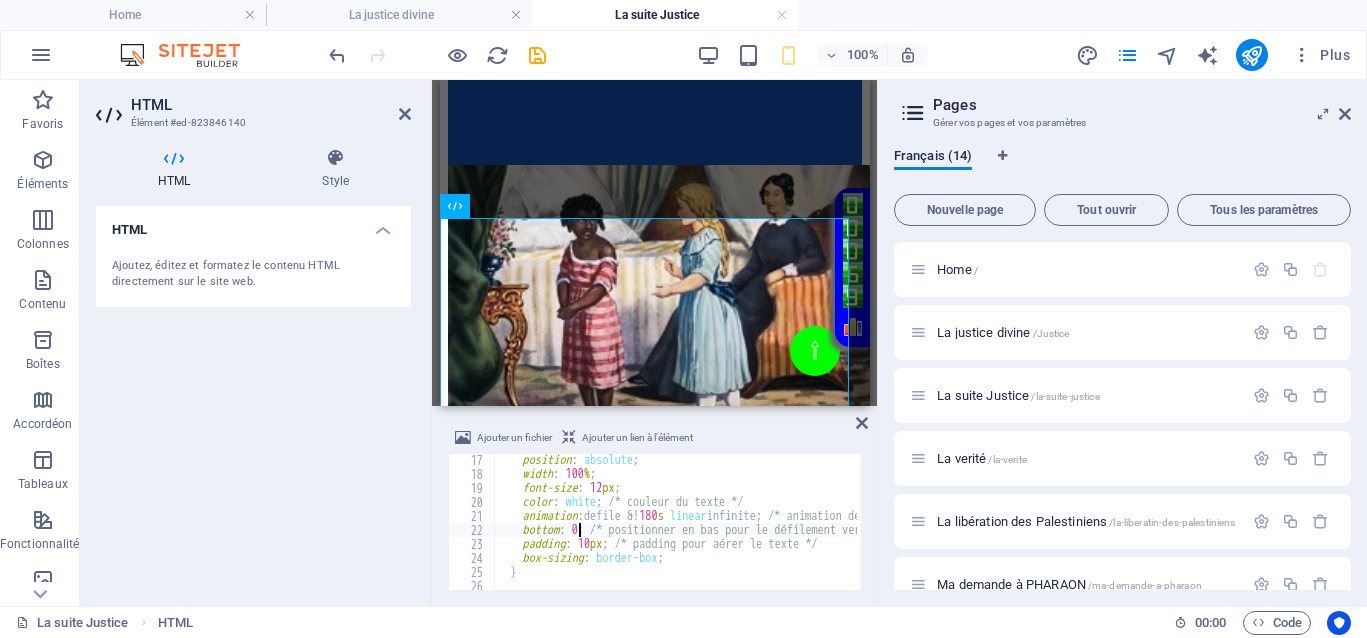 click on "position :   absolute ;      width :   100 % ;      font-size :   12 px ;      color :   white ;   /* couleur du texte */      animation :  defile &! 180 s   linear  infinite ;   /* animation de défilement infinie */      bottom :   0 ;   /* positionner en bas pour le défilement vers le haut */      padding :   10 px ;   /* padding pour aérer le texte */      box-sizing :   border-box ;    }    /* Animation du défilement de bas en haut */" at bounding box center [2081, 533] 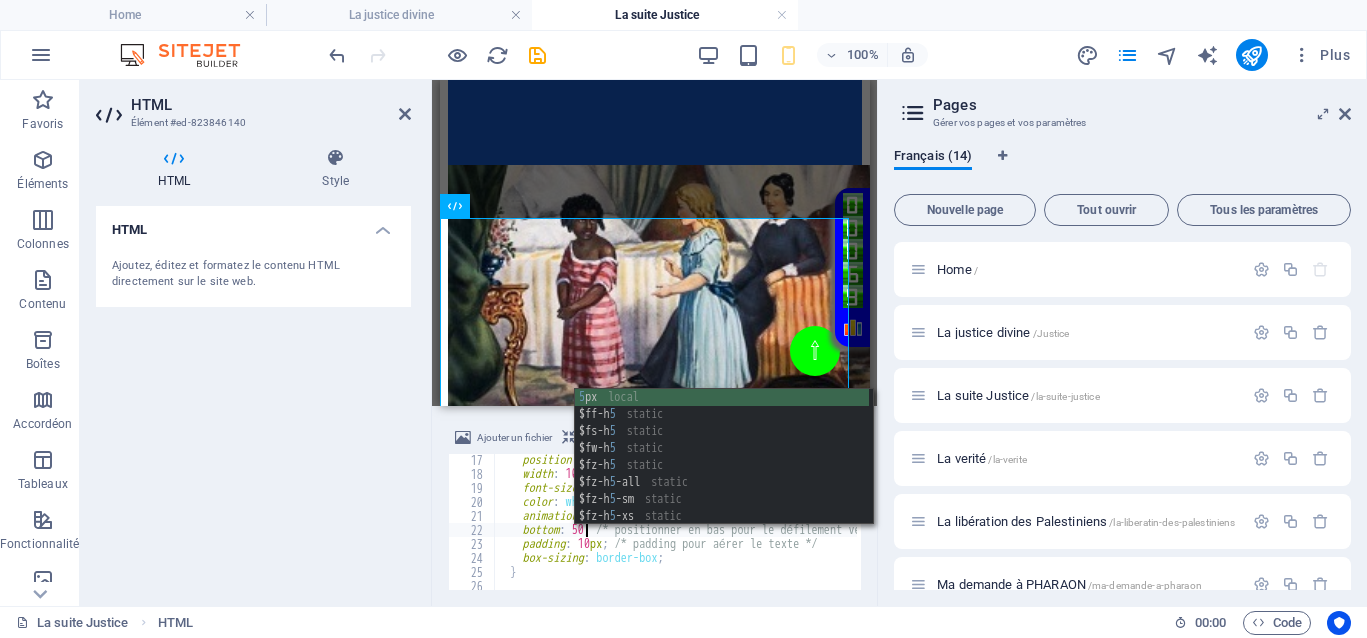 scroll, scrollTop: 0, scrollLeft: 8, axis: horizontal 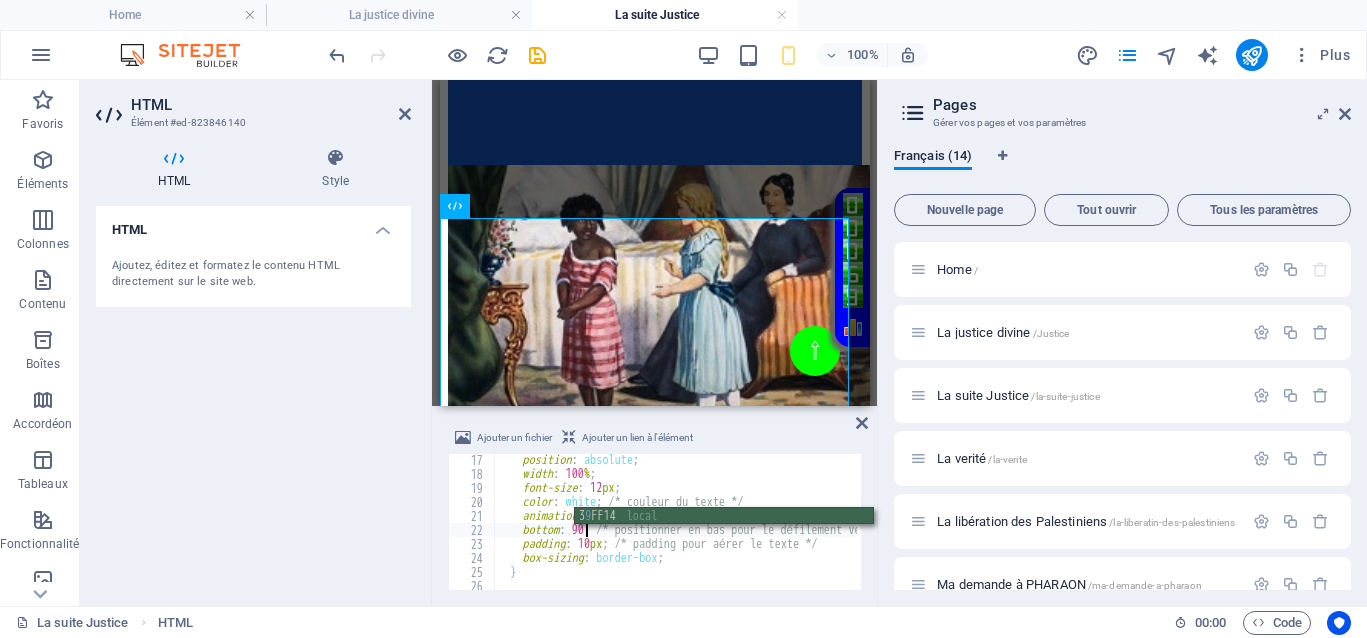 click on "position :   absolute ;      width :   100 % ;      font-size :   12 px ;      color :   white ;   /* couleur du texte */      animation :  defile &! 180 s   linear  infinite ;   /* animation de défilement infinie */      bottom :   90 ;   /* positionner en bas pour le défilement vers le haut */      padding :   10 px ;   /* padding pour aérer le texte */      box-sizing :   border-box ;    }    /* Animation du défilement de bas en haut */" at bounding box center [2081, 533] 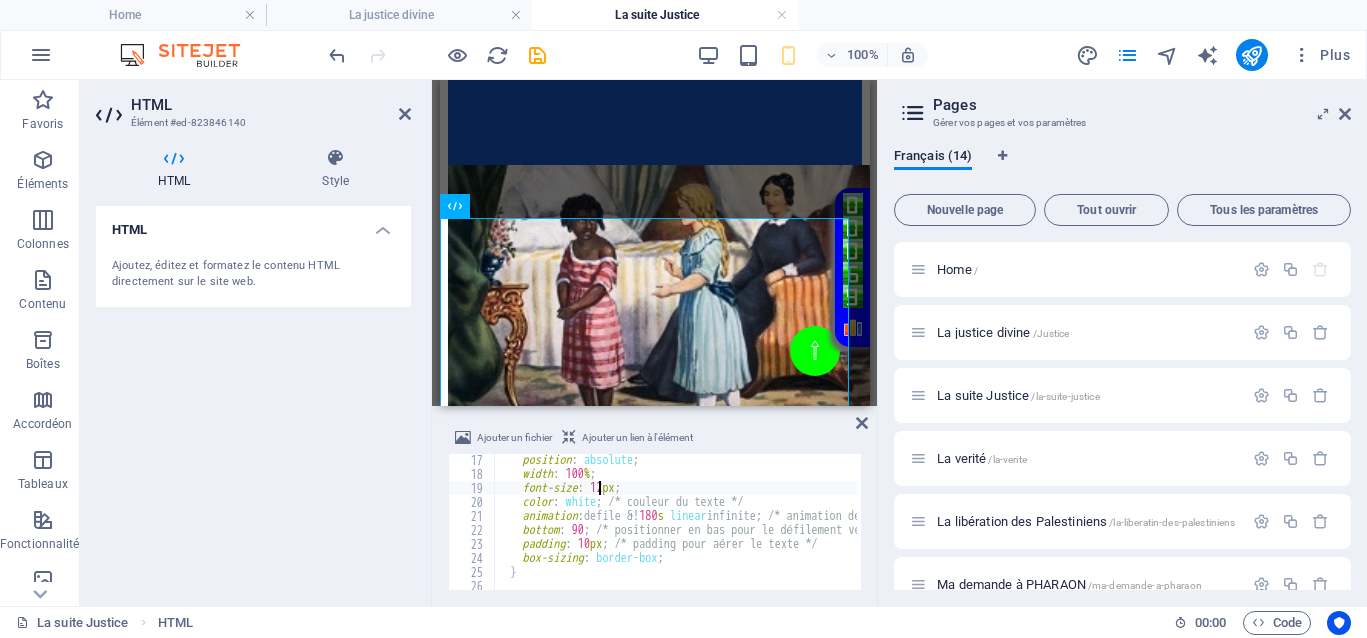 click on "position :   absolute ;      width :   100 % ;      font-size :   12 px ;      color :   white ;   /* couleur du texte */      animation :  defile &! 180 s   linear  infinite ;   /* animation de défilement infinie */      bottom :   90 ;   /* positionner en bas pour le défilement vers le haut */      padding :   10 px ;   /* padding pour aérer le texte */      box-sizing :   border-box ;    }    /* Animation du défilement de bas en haut */" at bounding box center [2081, 533] 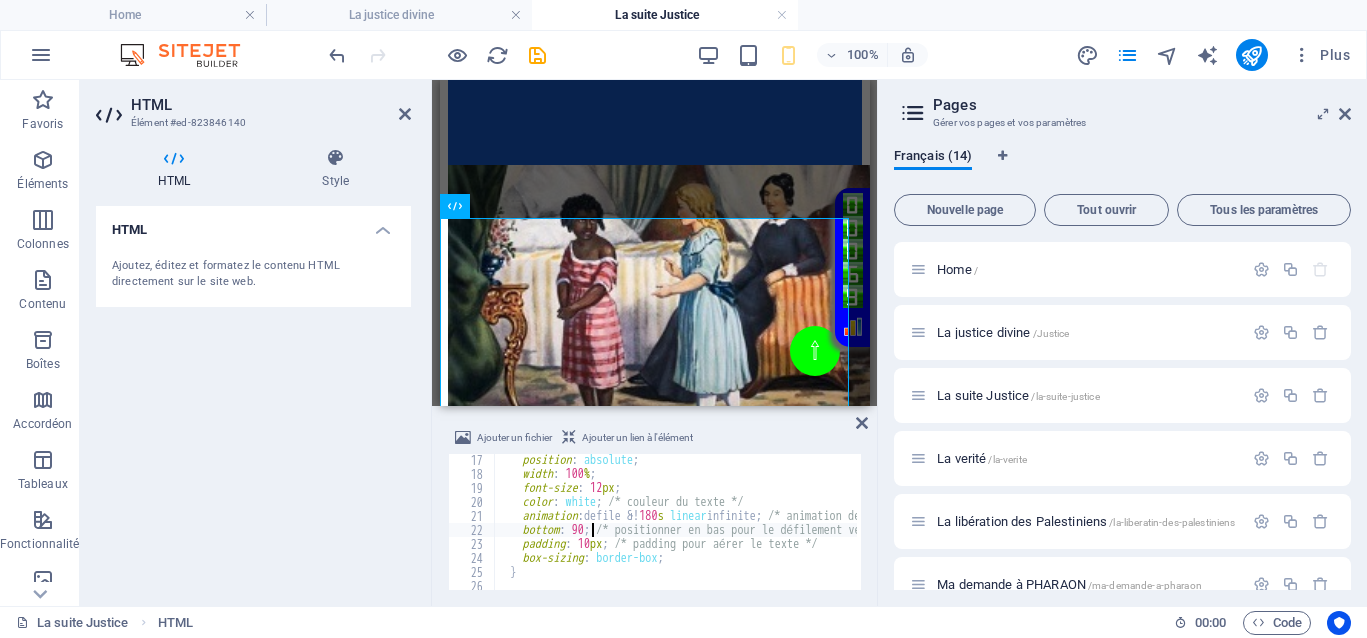 click on "position :   absolute ;      width :   100 % ;      font-size :   12 px ;      color :   white ;   /* couleur du texte */      animation :  defile &! 180 s   linear  infinite ;   /* animation de défilement infinie */      bottom :   90 ;   /* positionner en bas pour le défilement vers le haut */      padding :   10 px ;   /* padding pour aérer le texte */      box-sizing :   border-box ;    }    /* Animation du défilement de bas en haut */" at bounding box center [2081, 533] 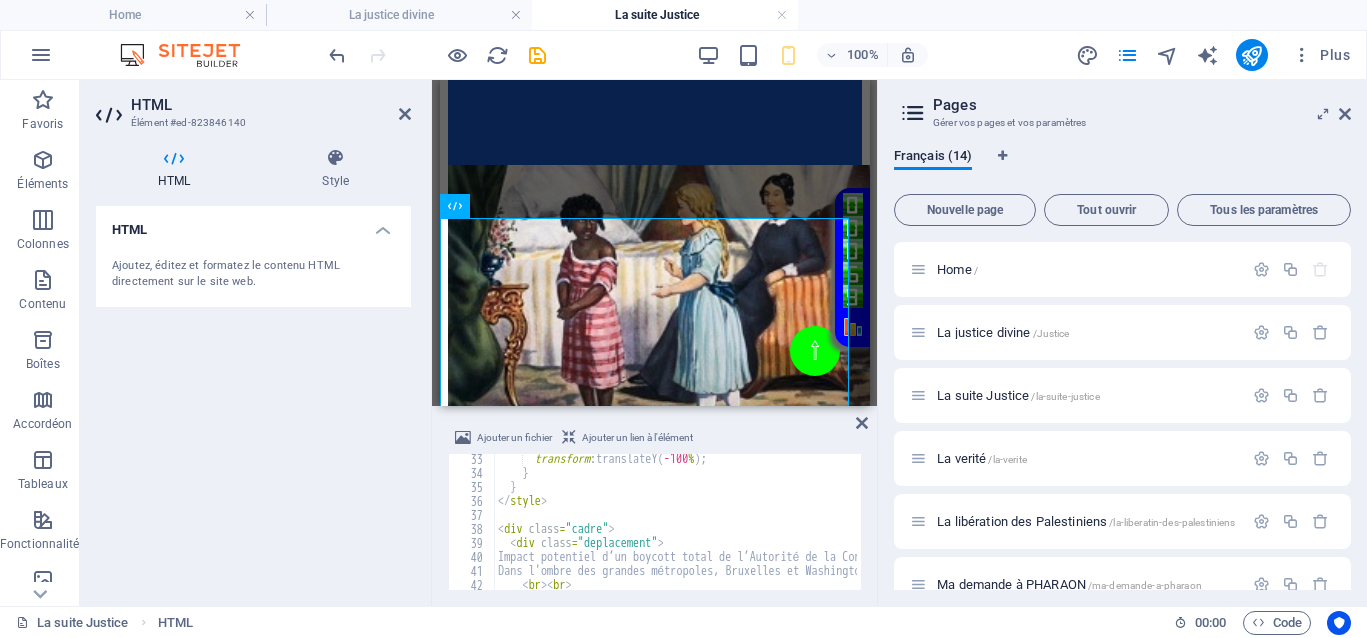 scroll, scrollTop: 525, scrollLeft: 0, axis: vertical 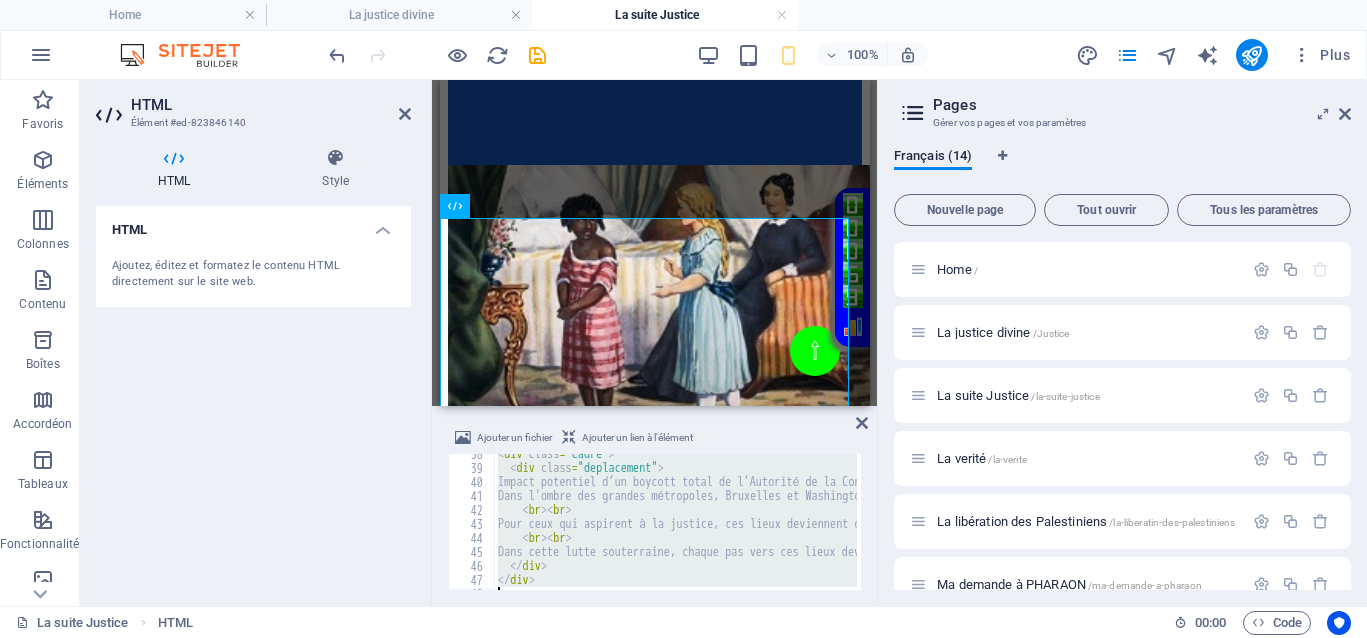 click on "< div   class = "cadre" >    < div   class = "deplacement" >     Impact potentiel d’un boycott total de l’Autorité de la Concurrence européenne. < br > < br >     Dans l'ombre des grandes métropoles, Bruxelles et Washington, se dressent des bastions stratégiques dont le pouvoir dépasse l'imagination. Ces lieux, dissimulés derrière des façades anodines, abritent les bureaux clés des autorités de la concurrence, véritables centres de contrôle économique et politique. Leur influence s'étend bien au-delà des frontières, tissant un réseau invisible qui soutient ceux qui manipulent le pouvoir économique mondial.      < br > < br >      < br > < br >     Dans cette lutte souterraine, chaque pas vers ces lieux devient un acte de résistance, un défi lancé aux forces obscures qui cherchent à maintenir l’injustice. La bataille pour la liberté des Palestiniens commence par la vérité et la dénonciation de ceux qui, dans l’ombre, tirent les ficelles du pouvoir mondial.    </ div > </ div >" at bounding box center (675, 522) 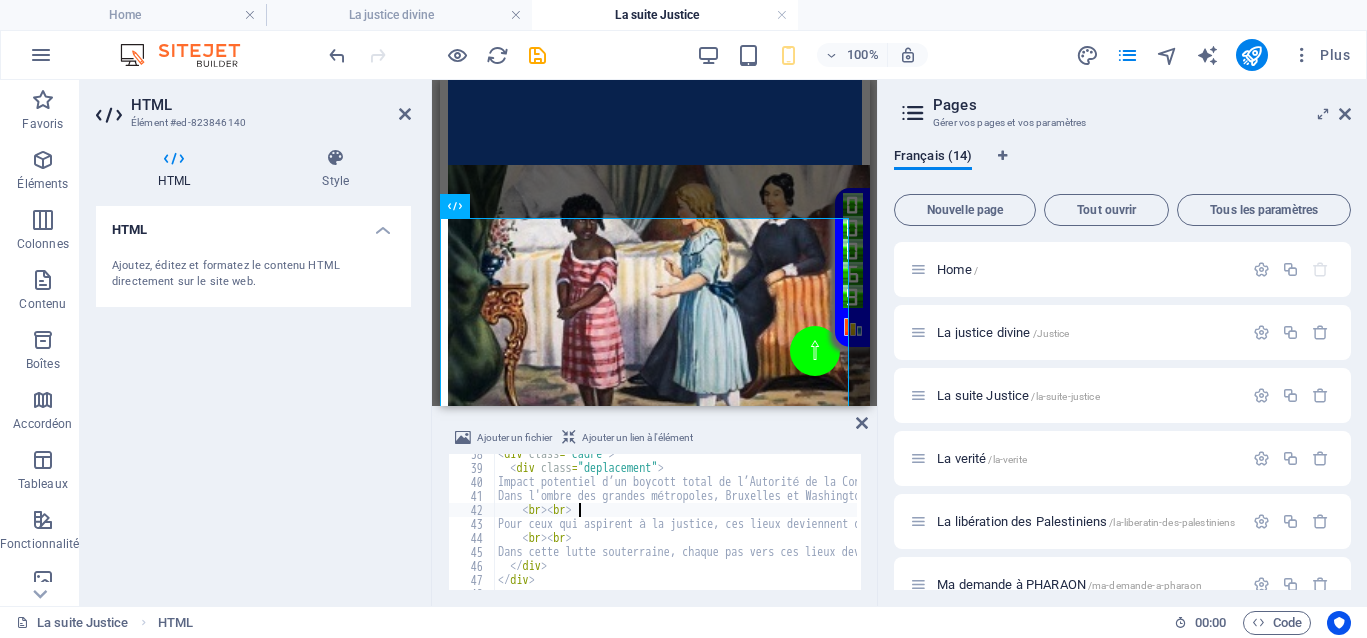 click on "< div   class = "cadre" >    < div   class = "deplacement" >     Impact potentiel d’un boycott total de l’Autorité de la Concurrence européenne. < br > < br >     Dans l'ombre des grandes métropoles, Bruxelles et Washington, se dressent des bastions stratégiques dont le pouvoir dépasse l'imagination. Ces lieux, dissimulés derrière des façades anodines, abritent les bureaux clés des autorités de la concurrence, véritables centres de contrôle économique et politique. Leur influence s'étend bien au-delà des frontières, tissant un réseau invisible qui soutient ceux qui manipulent le pouvoir économique mondial.      < br > < br >      < br > < br >     Dans cette lutte souterraine, chaque pas vers ces lieux devient un acte de résistance, un défi lancé aux forces obscures qui cherchent à maintenir l’injustice. La bataille pour la liberté des Palestiniens commence par la vérité et la dénonciation de ceux qui, dans l’ombre, tirent les ficelles du pouvoir mondial.    </ div > </ div >" at bounding box center [2081, 527] 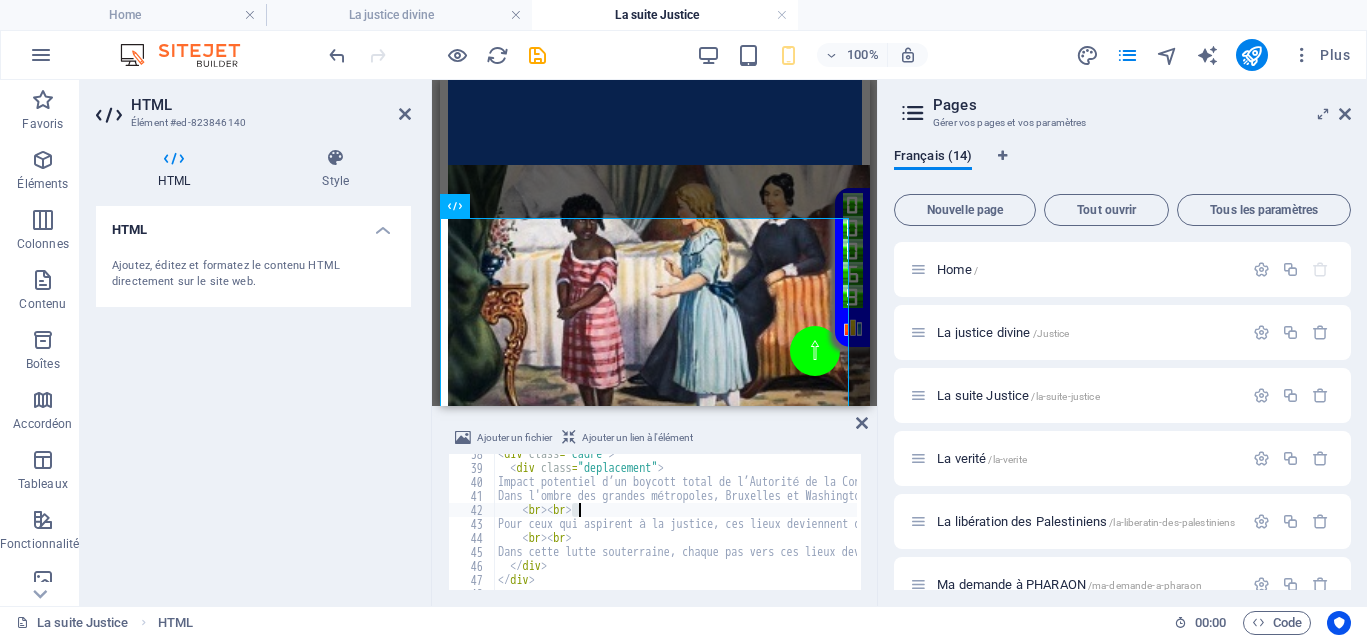 type on "</div>" 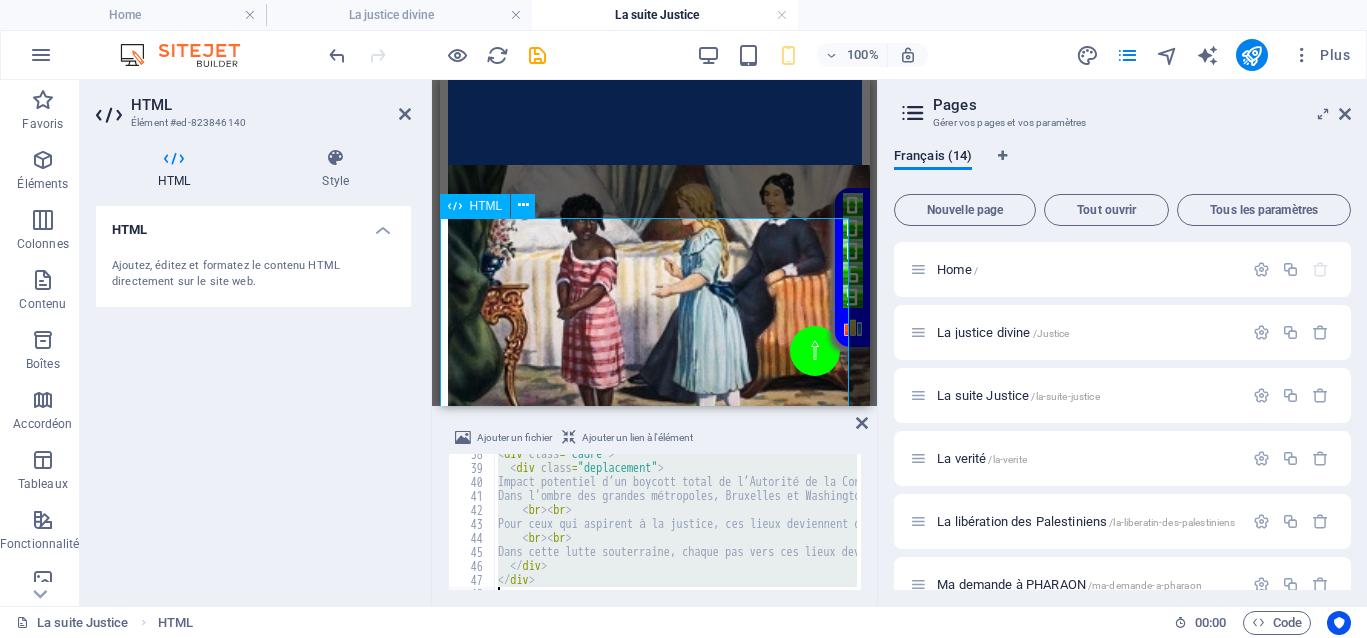 paste 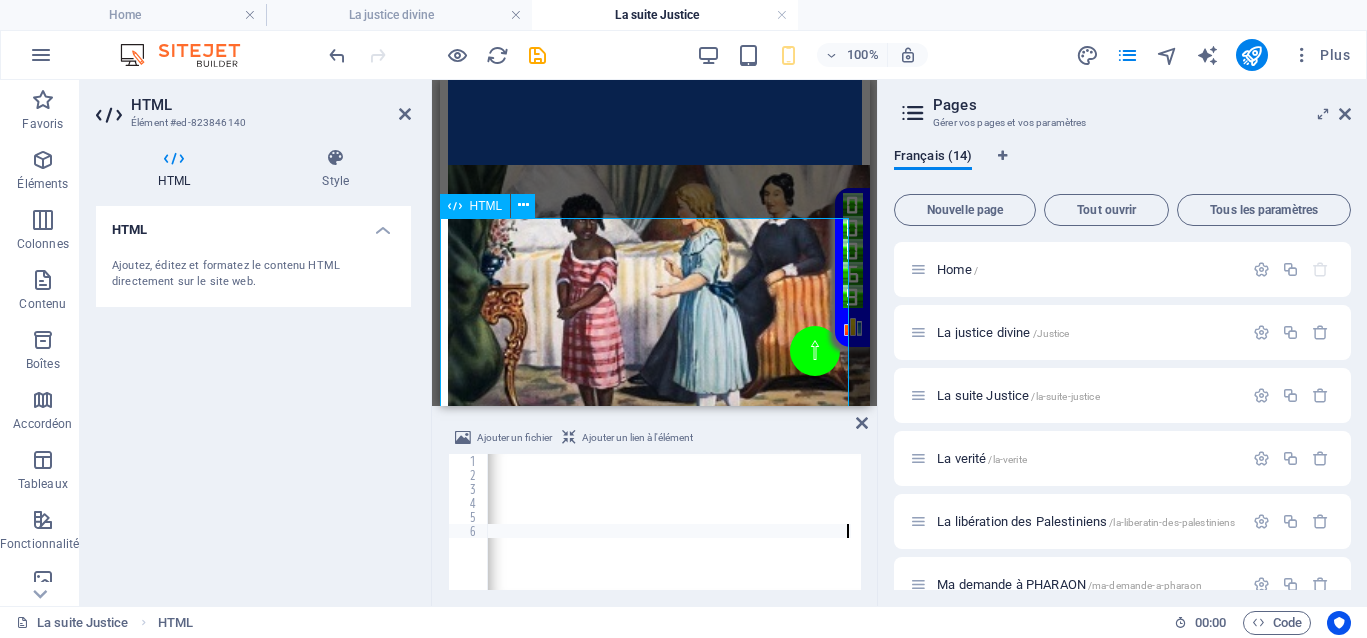 scroll, scrollTop: 0, scrollLeft: 9047, axis: horizontal 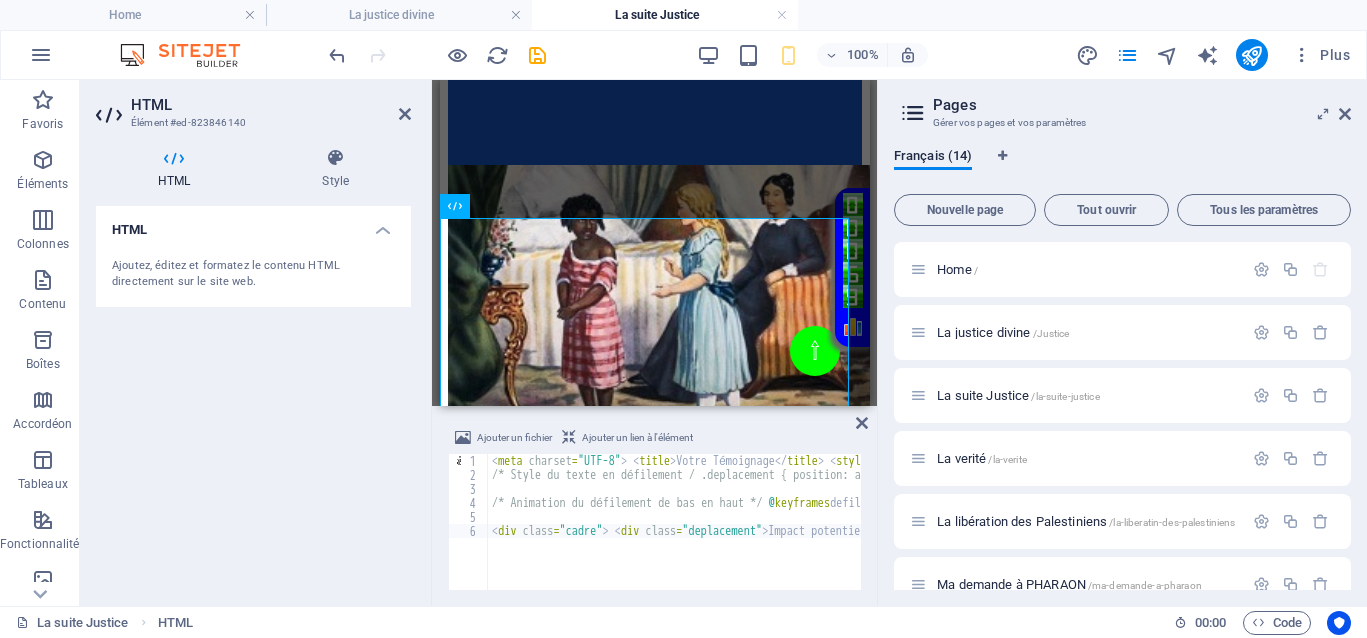 click on "< meta   charset = "UTF-8" >   < title > Votre Témoignage </ title >   < style >   /* Style du cadre avec bordure vert fluo */   .cadre   {   width :   80 % ;   /* ajustez la largeur selon votre besoin */   height :   200 px ;   /* ajustez la hauteur selon votre besoin */   border :   5 px   solid   #39FF14 ;   /* bordure vert fluo */   overflow :   hidden ;   /* cache le dépassement du texte */   margin :   20 px   auto ;   /* centrer le cadre */   position :   relative ;   background-color :   #000 ;   /* fond noir pour faire ressortir le texte */   } /* Style du texte en défilement / .deplacement { position: absolute; width: 100%; font-size: 12px; color: white; / couleur du texte / animation: defile 180s linear infinite; / animation de défilement infinie / top: 100%; / positionner en bas pour le défilement vers le haut / padding: 10px; / padding pour aérer le texte */   box-sizing :  border-box ;  } /* Animation du défilement de bas en haut */   @ keyframes  defile  {   0 %   {   transform : 100 % )" at bounding box center (5198, 534) 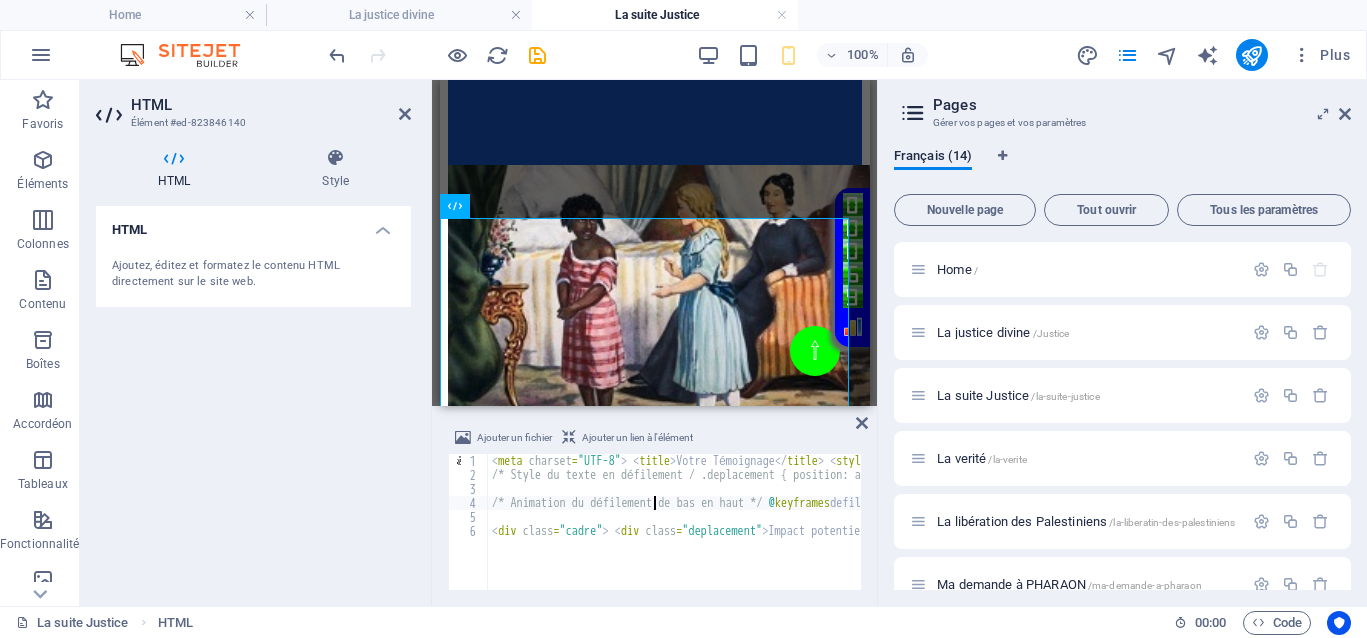 type on "<div class="cadre"> <div class="deplacement"> Impact potentiel d’un boycott total de l’Autorité de la Concurrence européenne.<br><br> Dans l'ombre des grandes métropoles, Bruxelles et Washington, se dressent des bastions stratégiques dont le pouvoir dépasse l'imagination. Ces lieux, dissimulés derrière des façades anodines, abritent les bureaux clés des autorités de la concurrence, véritables cent" 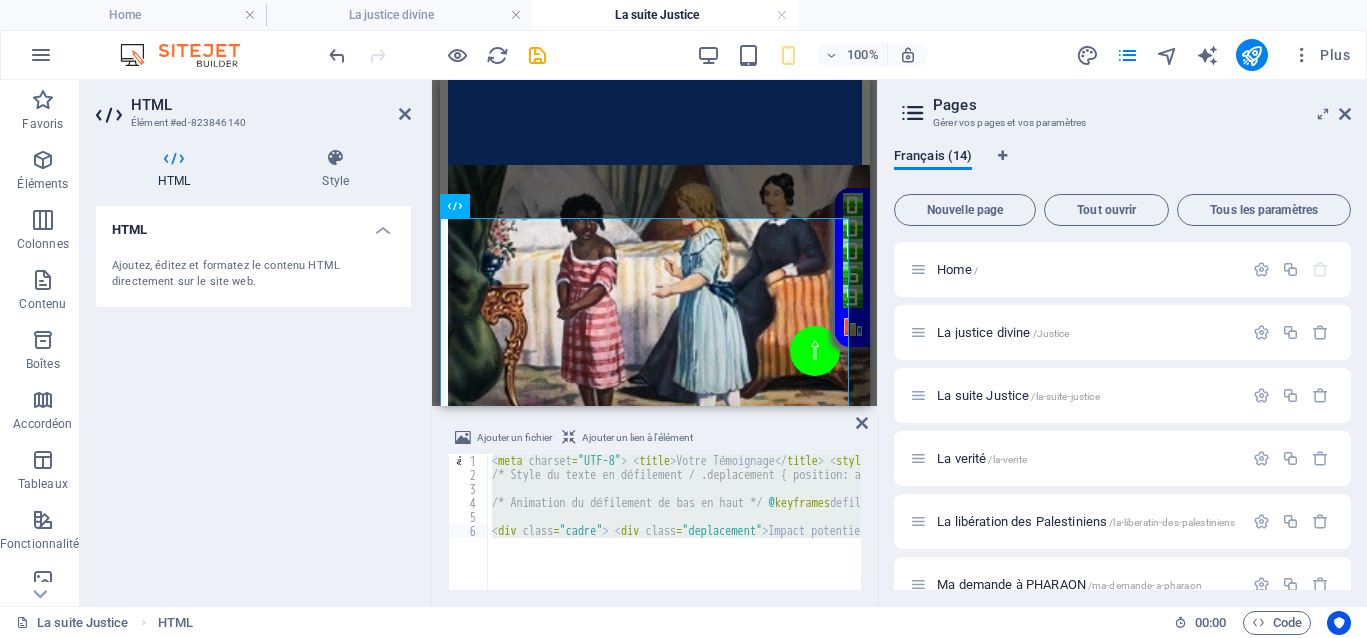 paste 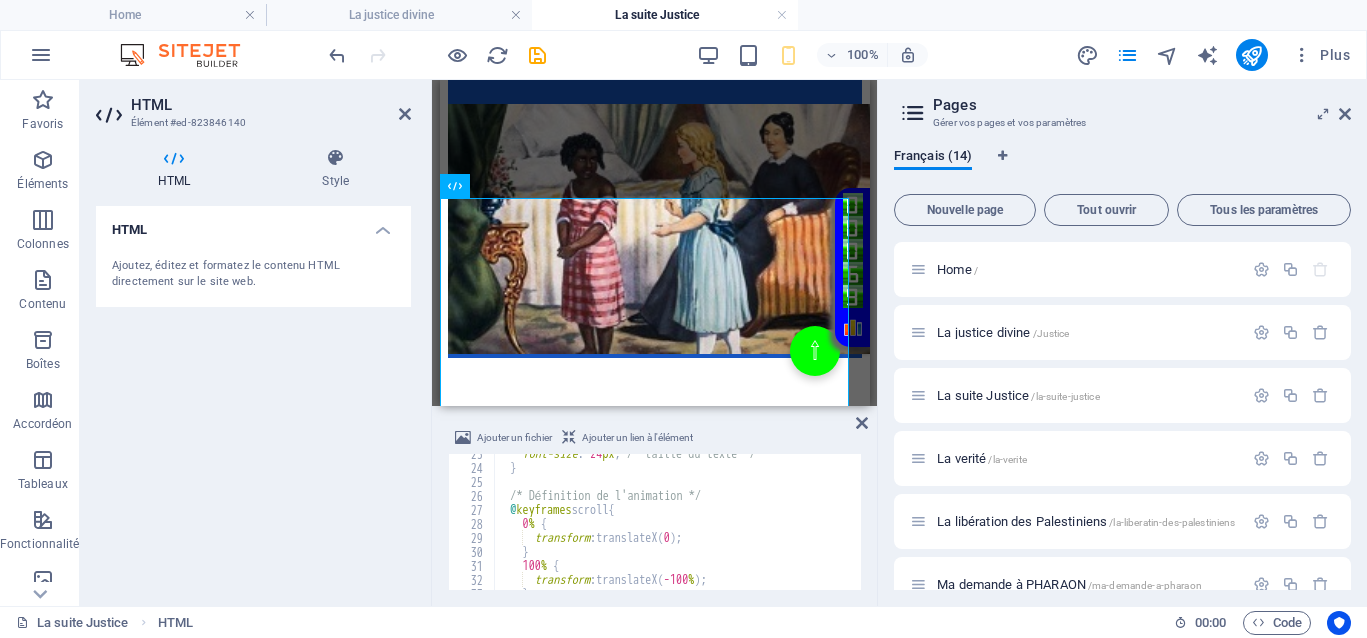 scroll, scrollTop: 240, scrollLeft: 0, axis: vertical 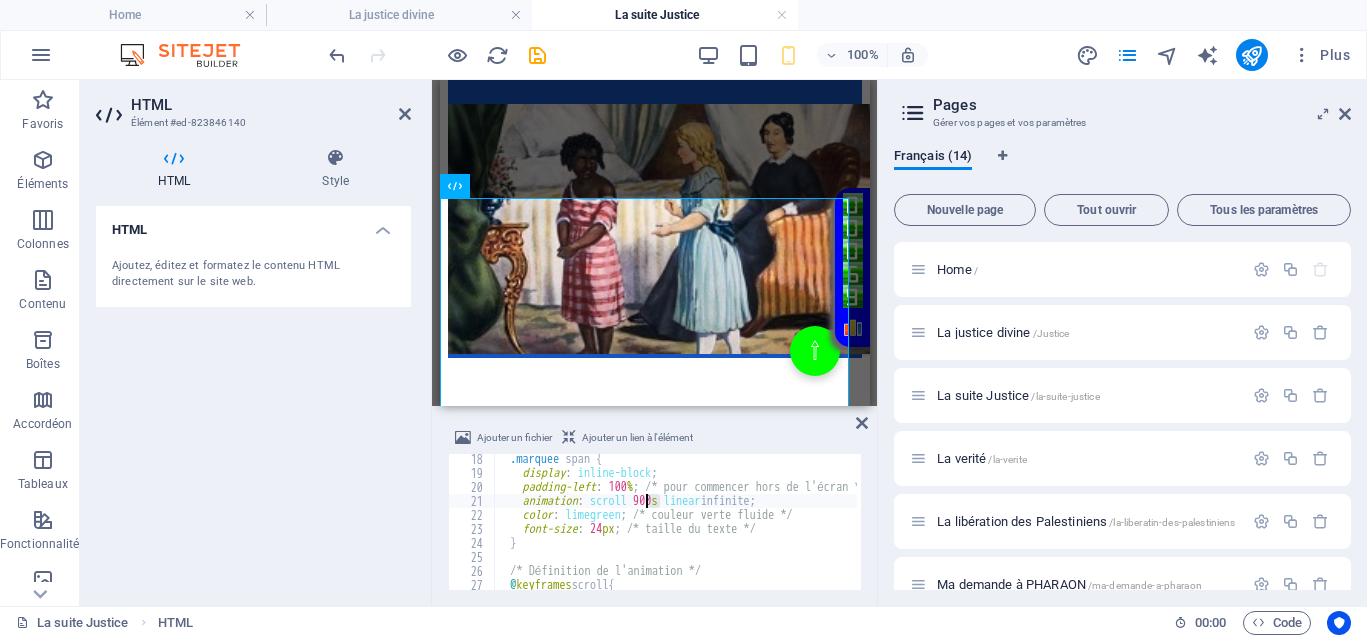 drag, startPoint x: 657, startPoint y: 499, endPoint x: 647, endPoint y: 498, distance: 10.049875 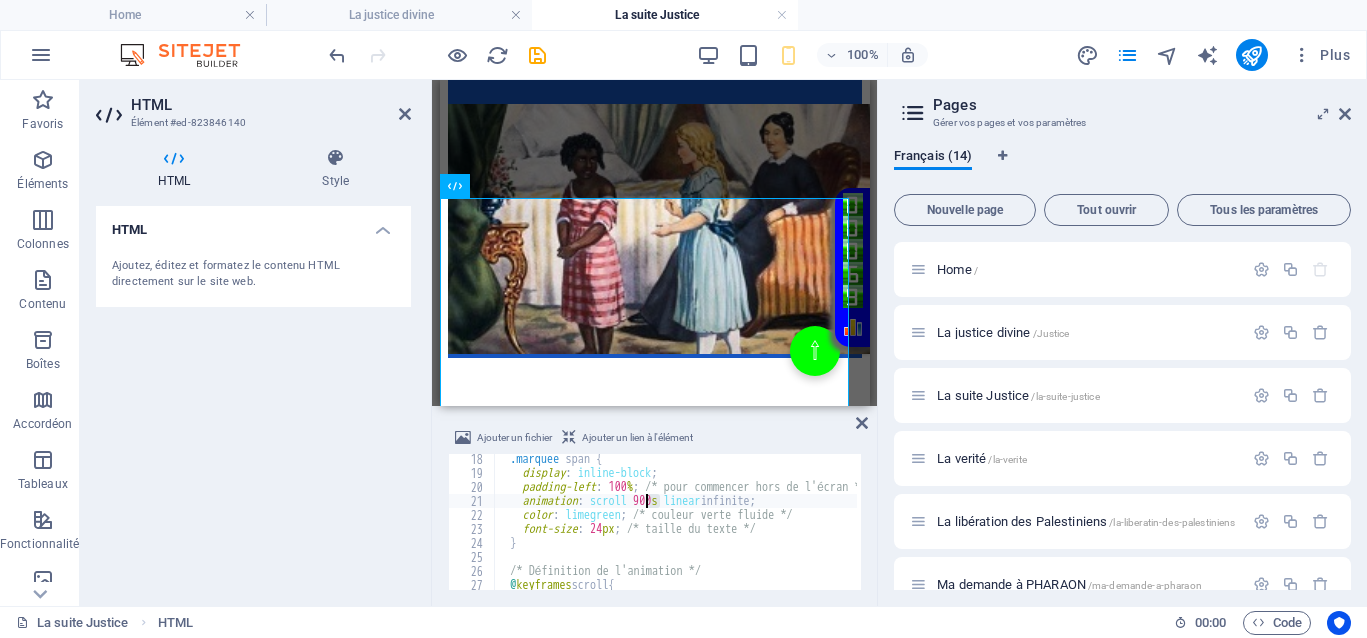 click on ".marquee   span   {      display :   inline-block ;      padding-left :   100 % ;   /* pour commencer hors de l'écran */      animation :   scroll   900 s   linear  infinite ;      color :   limegreen ;   /* couleur verte fluide */      font-size :   24 px ;   /* taille du texte */    }    /* Définition de l'animation */    @ keyframes  scroll  {      0 %   {" at bounding box center (5012, 532) 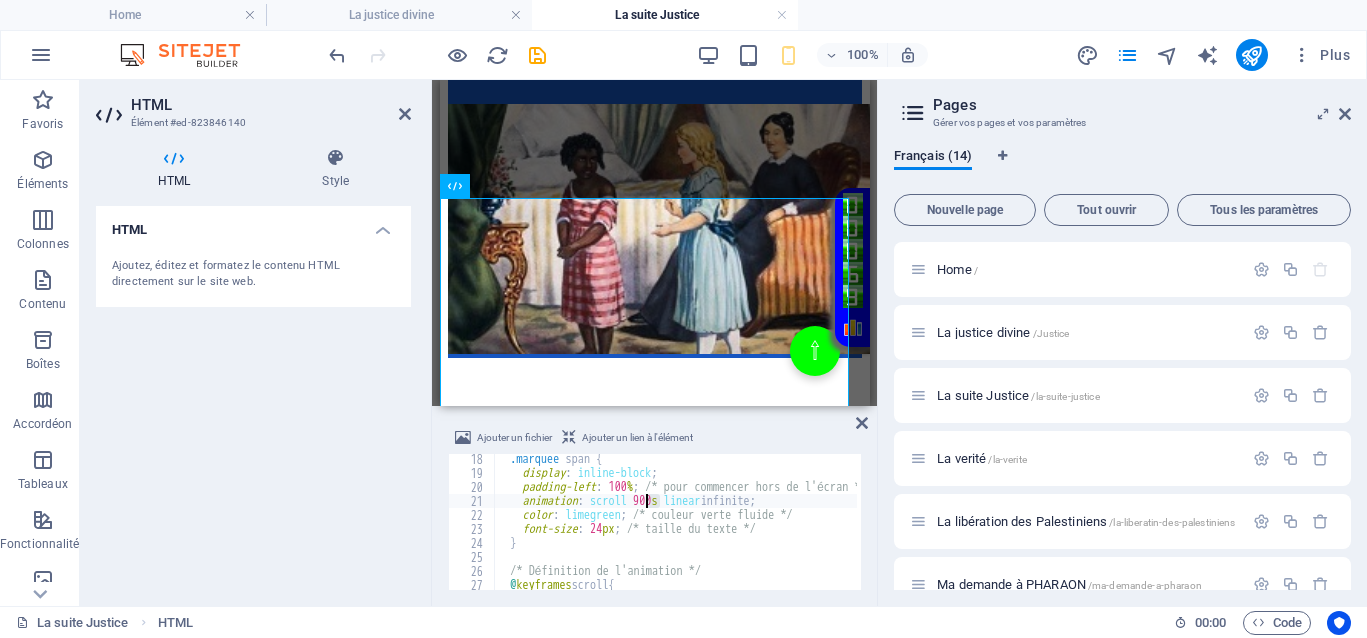 click on ".marquee   span   {      display :   inline-block ;      padding-left :   100 % ;   /* pour commencer hors de l'écran */      animation :   scroll   900 s   linear  infinite ;      color :   limegreen ;   /* couleur verte fluide */      font-size :   24 px ;   /* taille du texte */    }    /* Définition de l'animation */    @ keyframes  scroll  {      0 %   {" at bounding box center [675, 522] 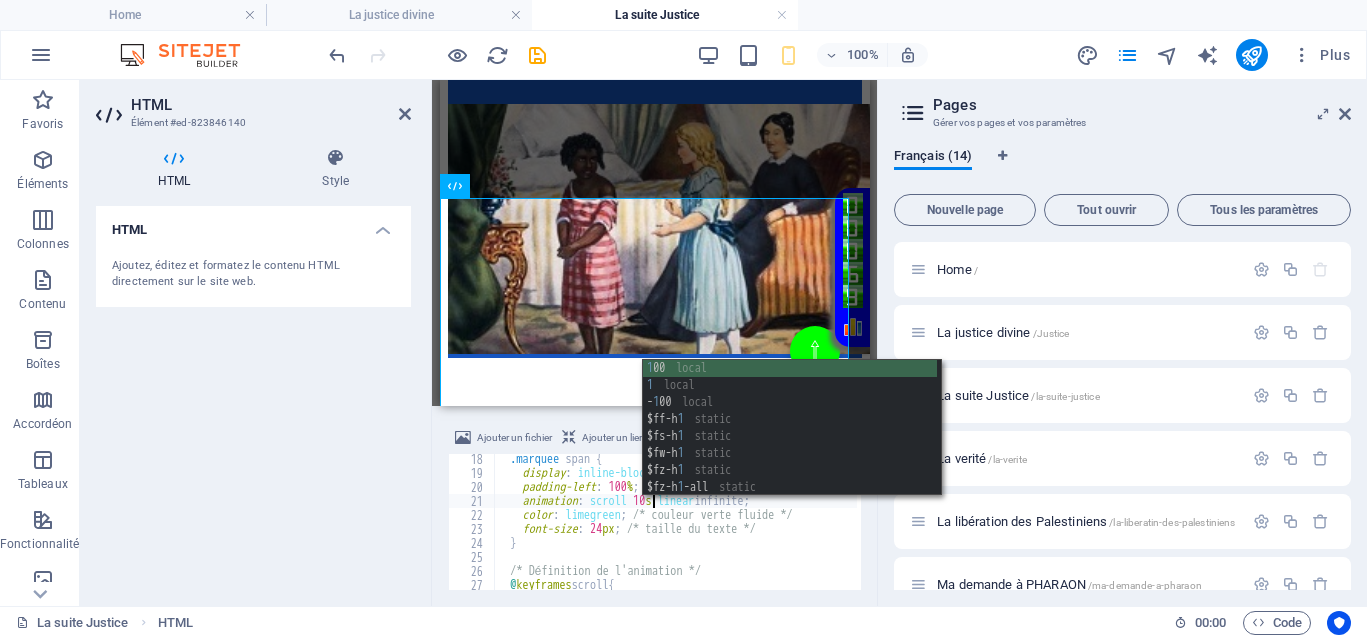 scroll, scrollTop: 0, scrollLeft: 14, axis: horizontal 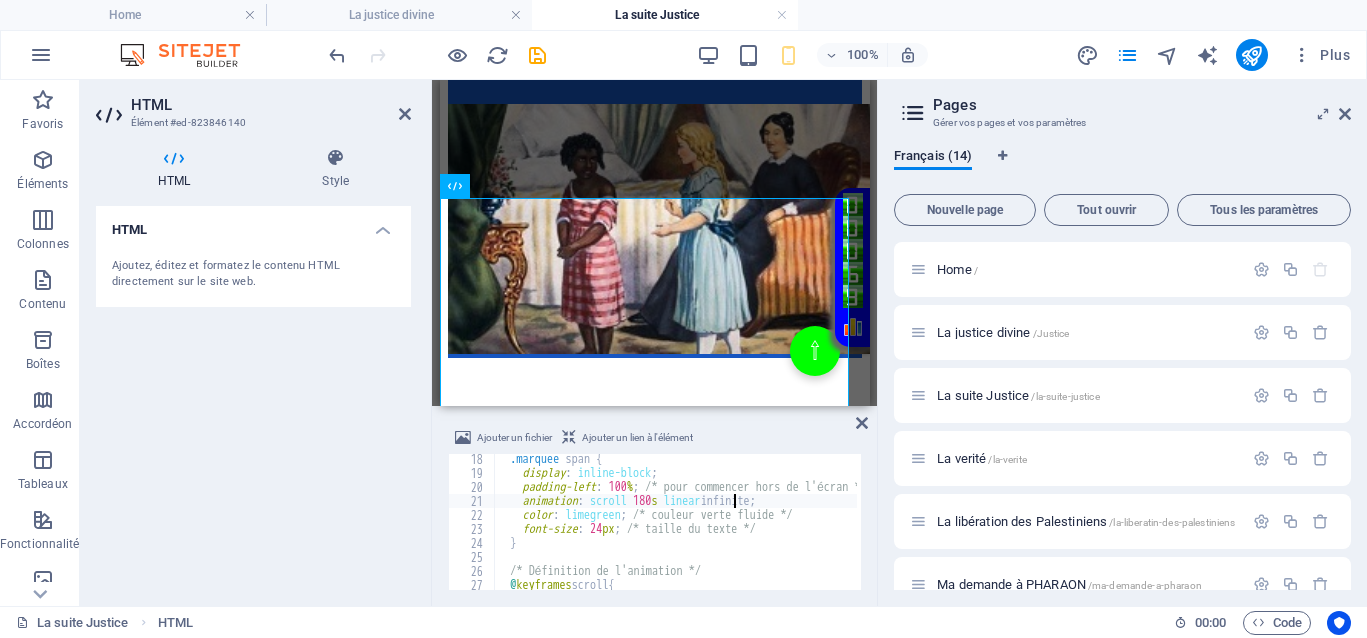 type on "</span></div>" 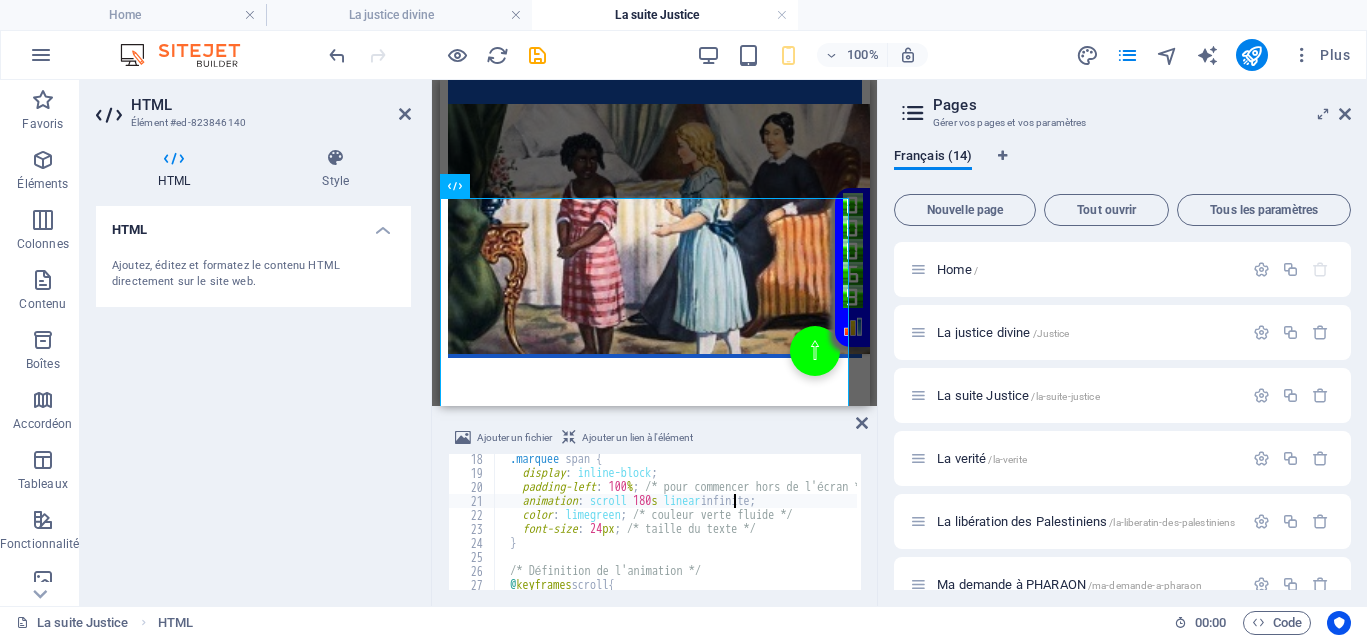 scroll, scrollTop: 0, scrollLeft: 6, axis: horizontal 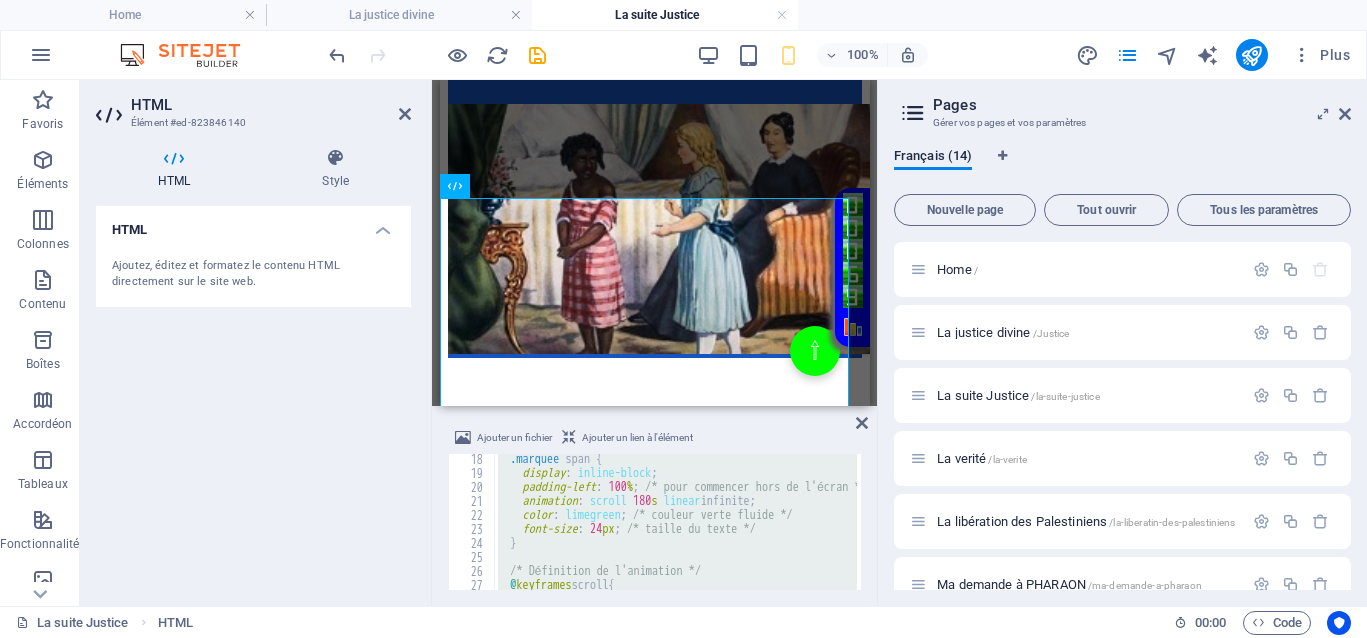 paste 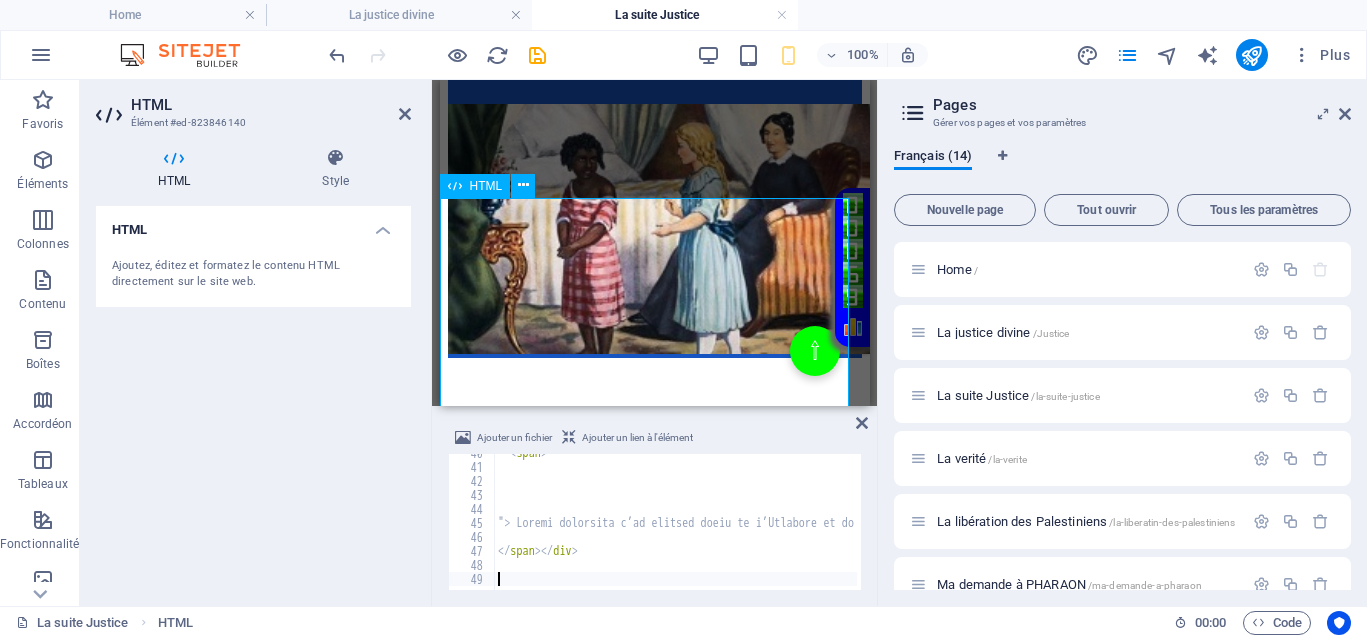 scroll, scrollTop: 0, scrollLeft: 0, axis: both 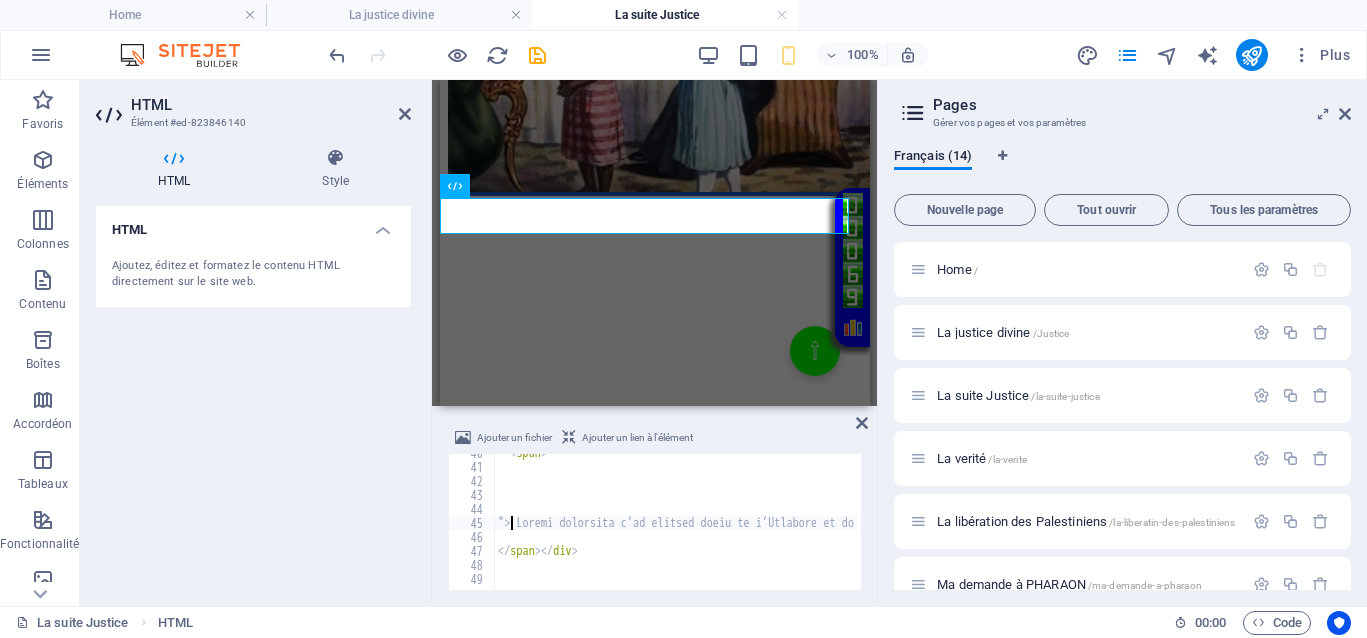 click on "< span > </ span > </ div >" at bounding box center (4925, 526) 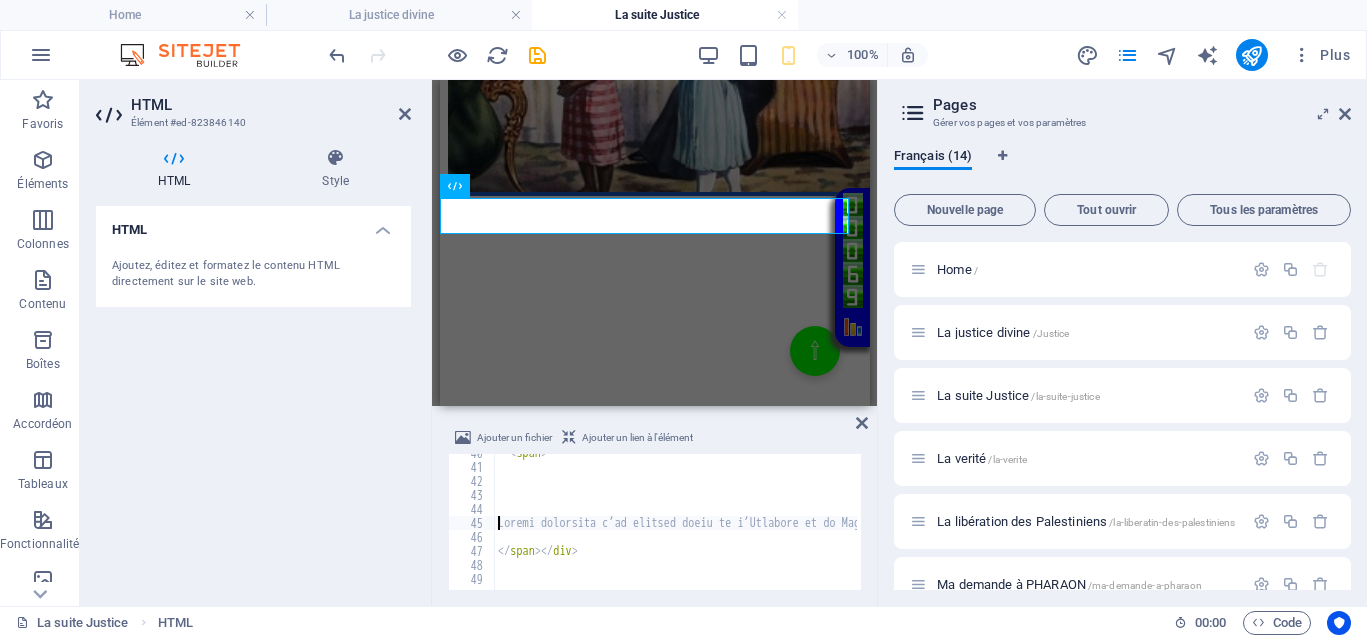 click on "< span > </ span > </ div >" at bounding box center [4918, 526] 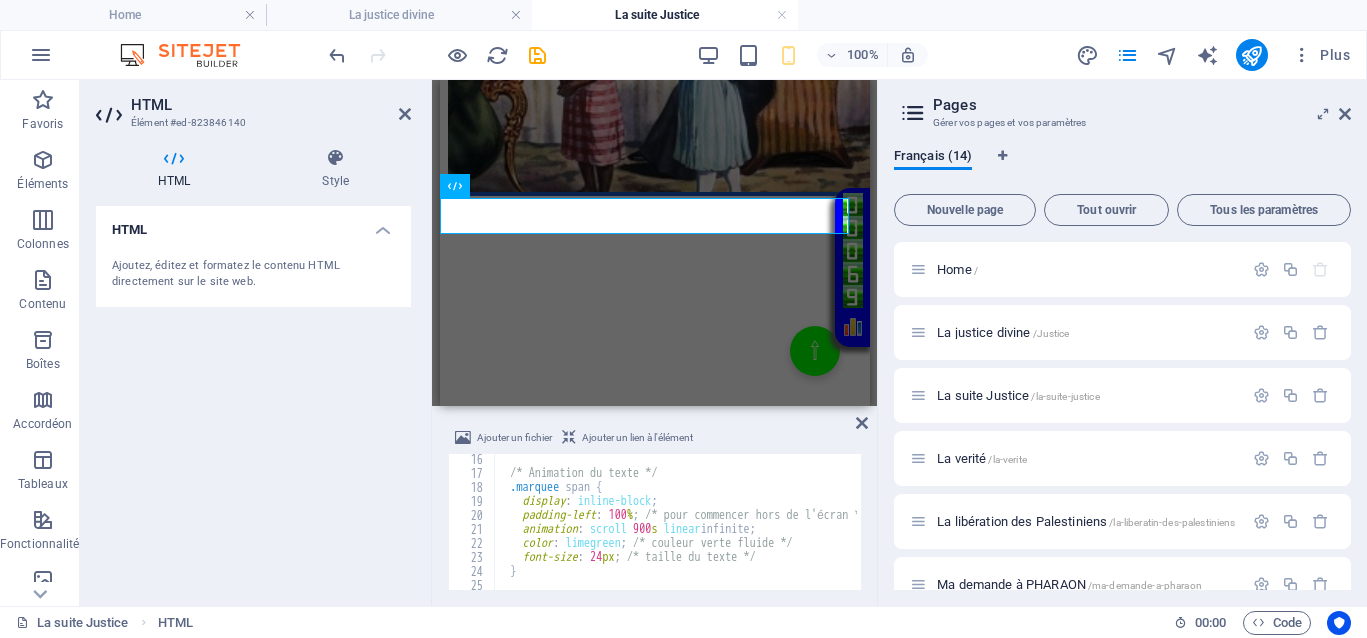 scroll, scrollTop: 212, scrollLeft: 0, axis: vertical 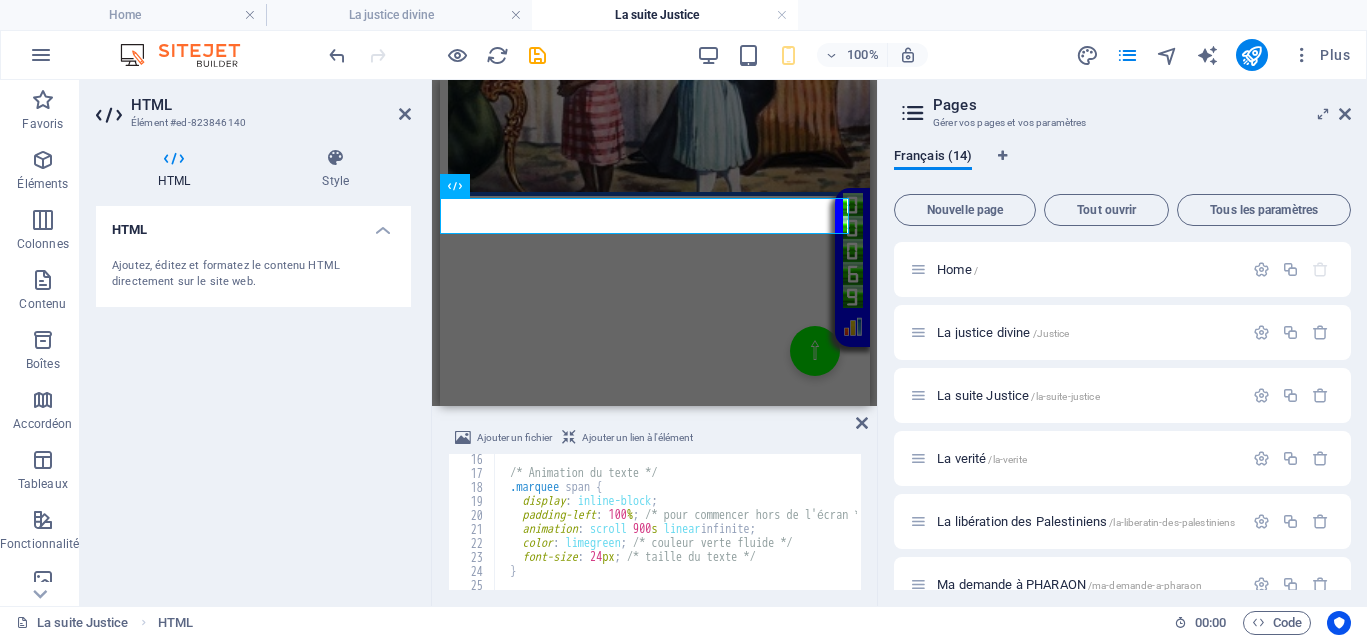 click on "/* Animation du texte */    .marquee   span   {      display :   inline-block ;      padding-left :   100 % ;   /* pour commencer hors de l'écran */      animation :   scroll   900 s   linear  infinite ;      color :   limegreen ;   /* couleur verte fluide */      font-size :   24 px ;   /* taille du texte */    }    /* Définition de l'animation */" at bounding box center [4915, 532] 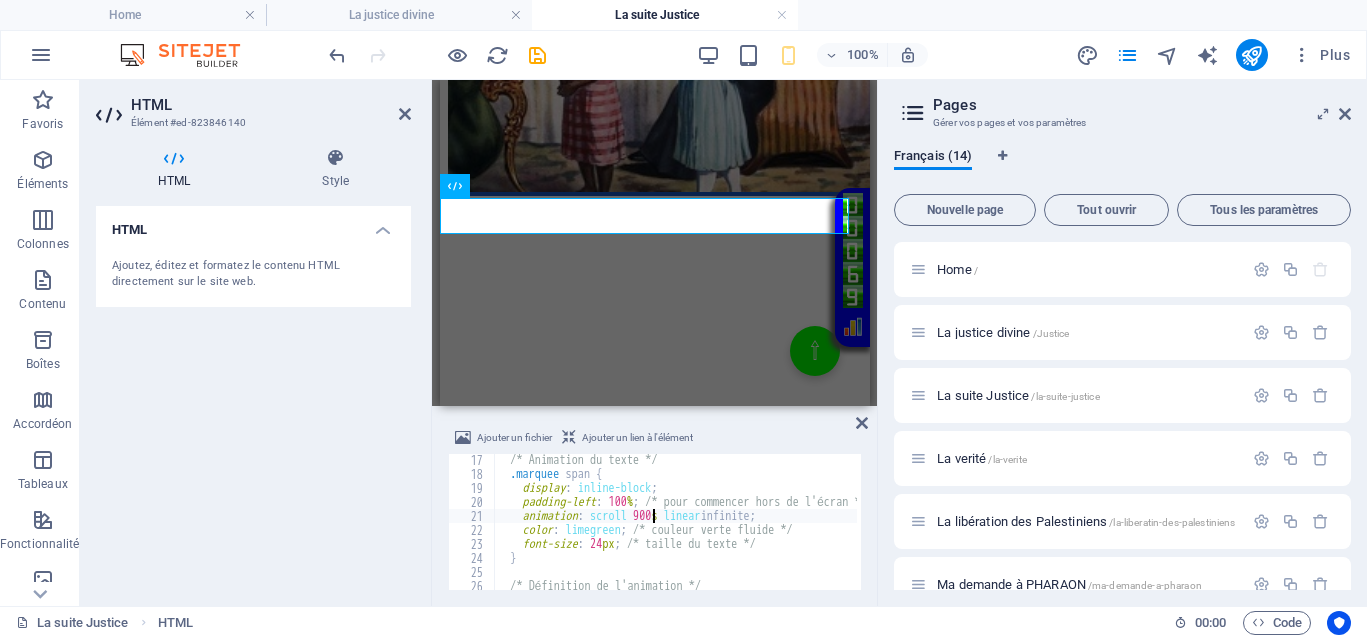 scroll, scrollTop: 225, scrollLeft: 0, axis: vertical 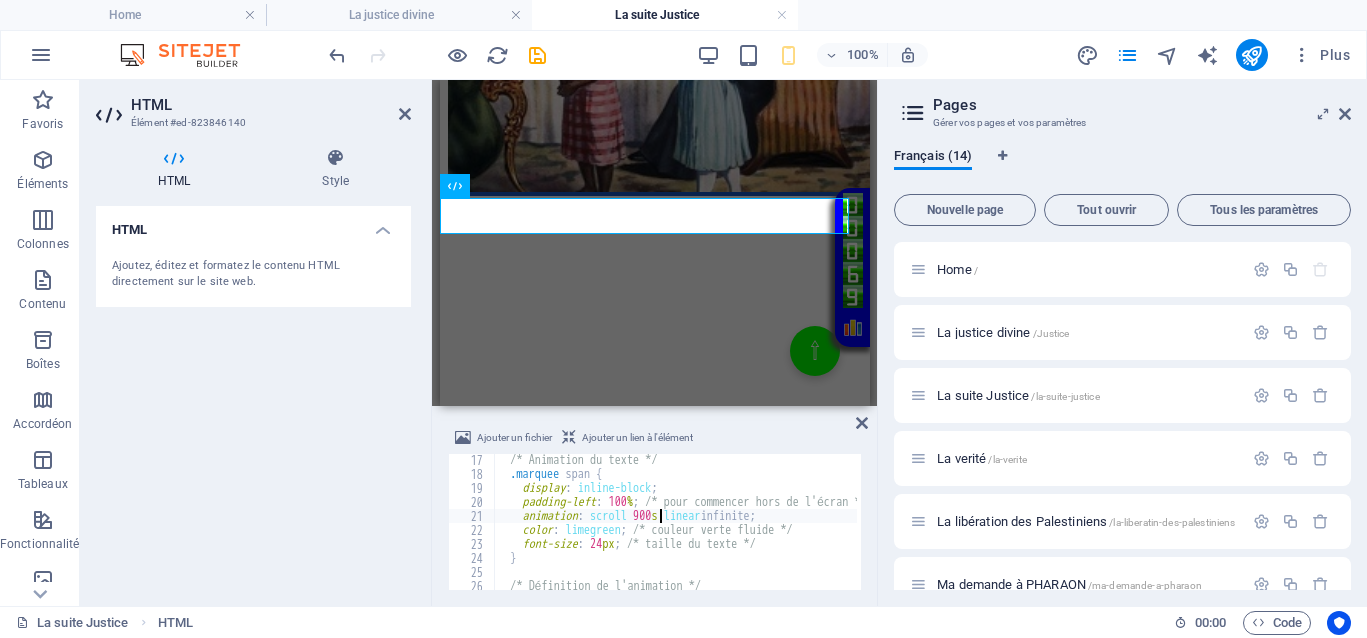 click on "/* Animation du texte */    .marquee   span   {      display :   inline-block ;      padding-left :   100 % ;   /* pour commencer hors de l'écran */      animation :   scroll   900 s   linear  infinite ;      color :   limegreen ;   /* couleur verte fluide */      font-size :   24 px ;   /* taille du texte */    }    /* Définition de l'animation */    @ keyframes  scroll  {" at bounding box center (4915, 533) 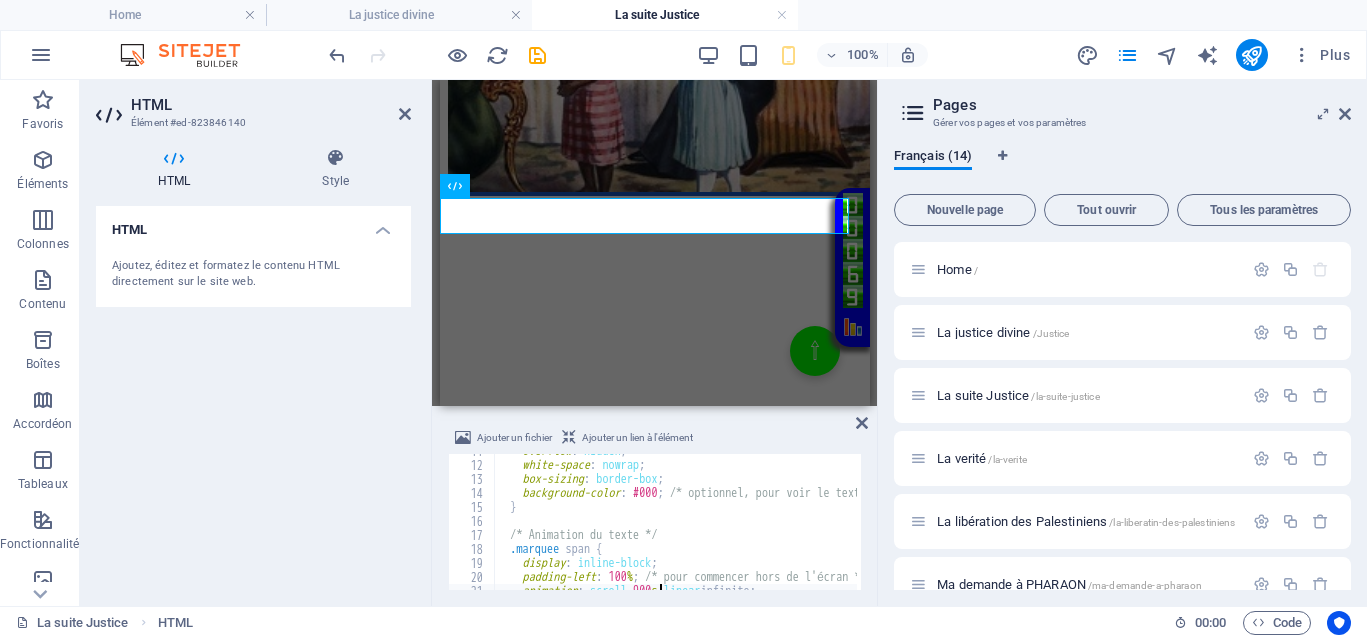 scroll, scrollTop: 225, scrollLeft: 0, axis: vertical 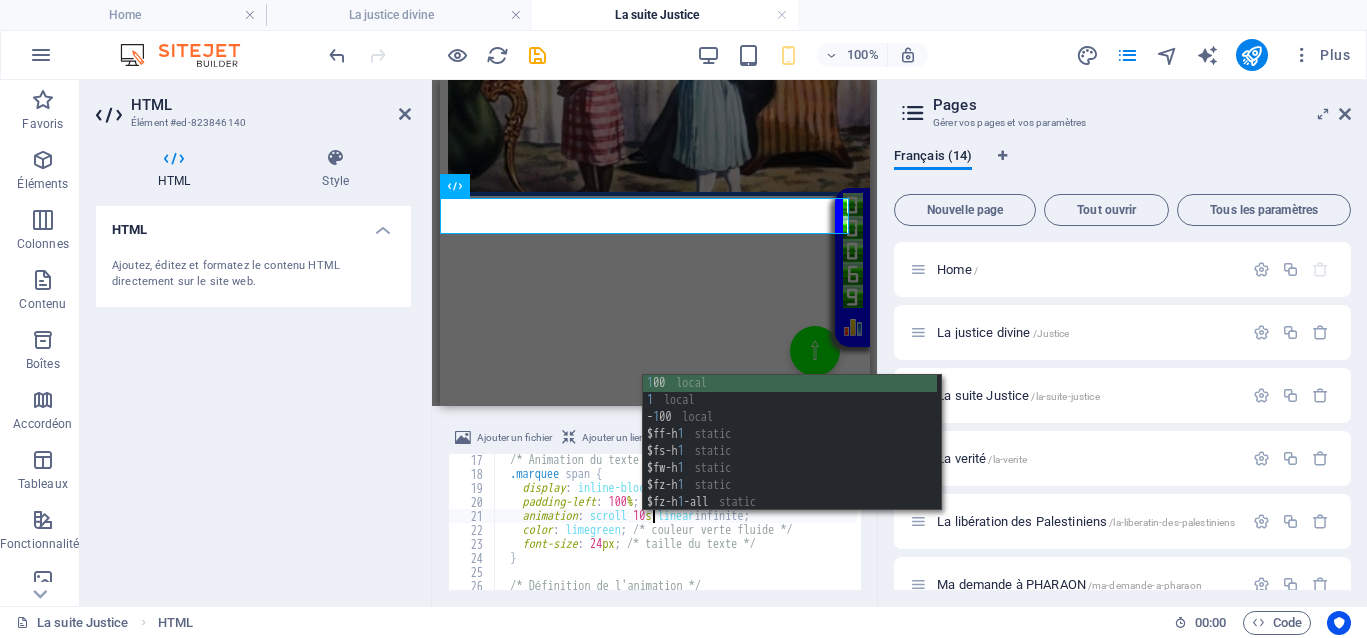 type on "animation: scroll 180s linear infinite;" 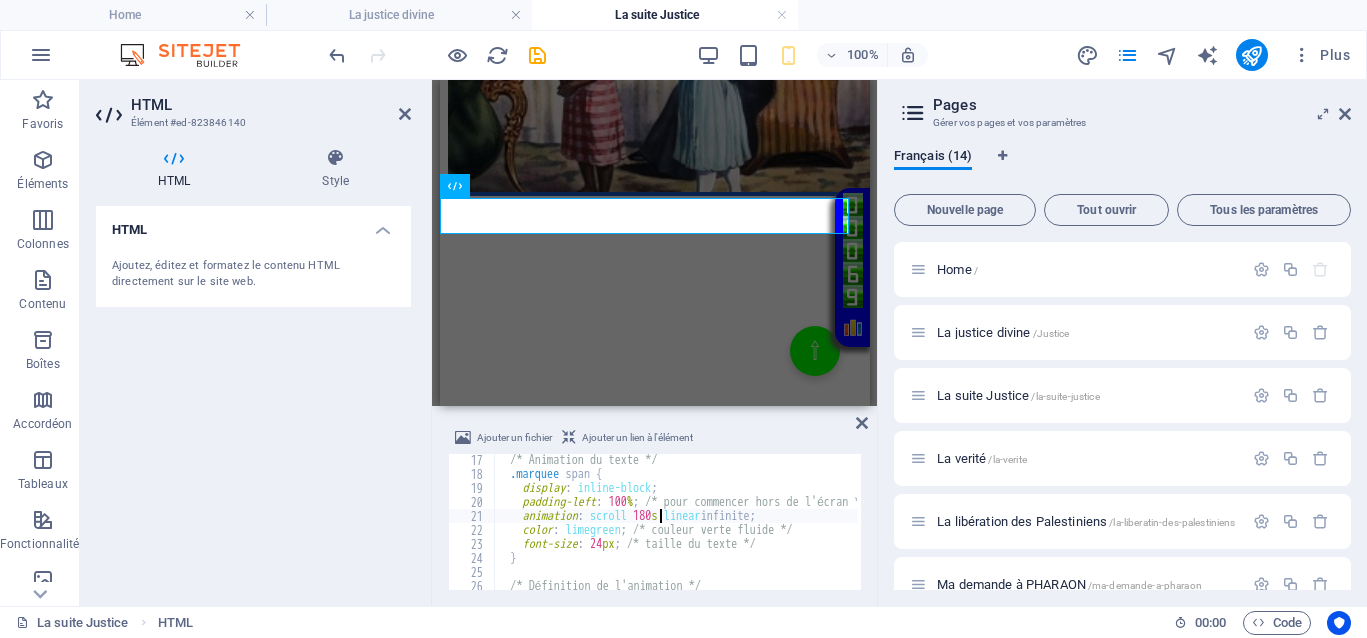scroll, scrollTop: 0, scrollLeft: 14, axis: horizontal 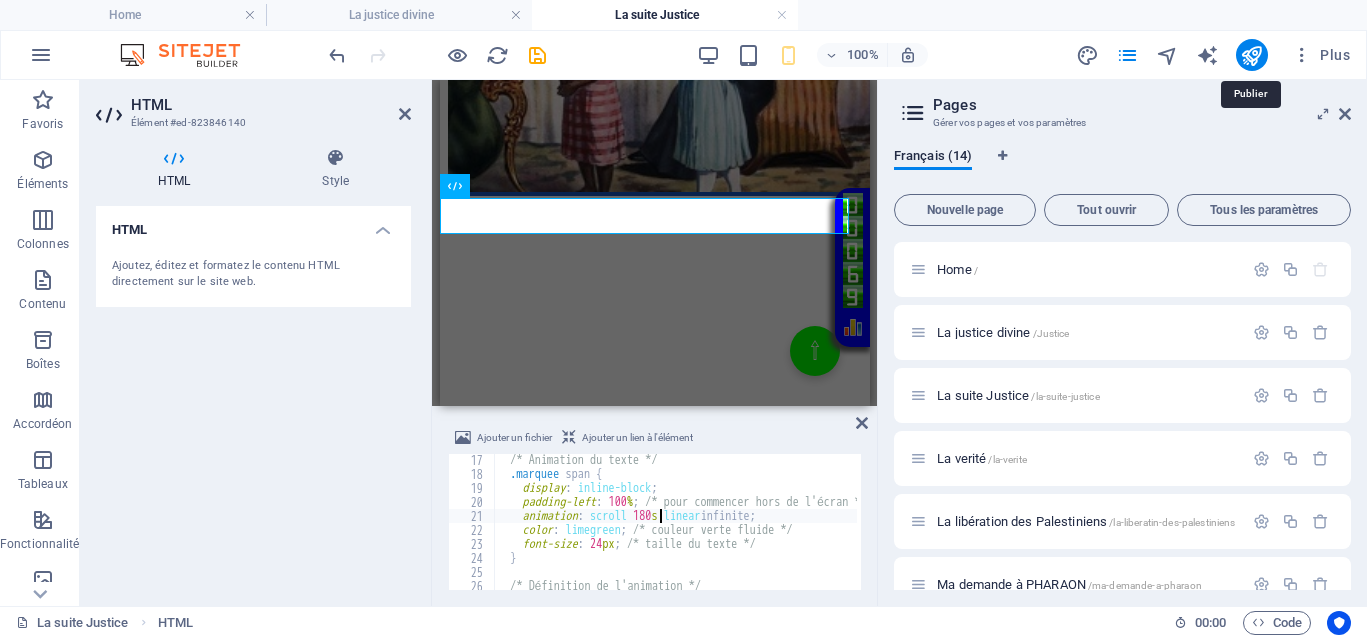 click at bounding box center [1251, 55] 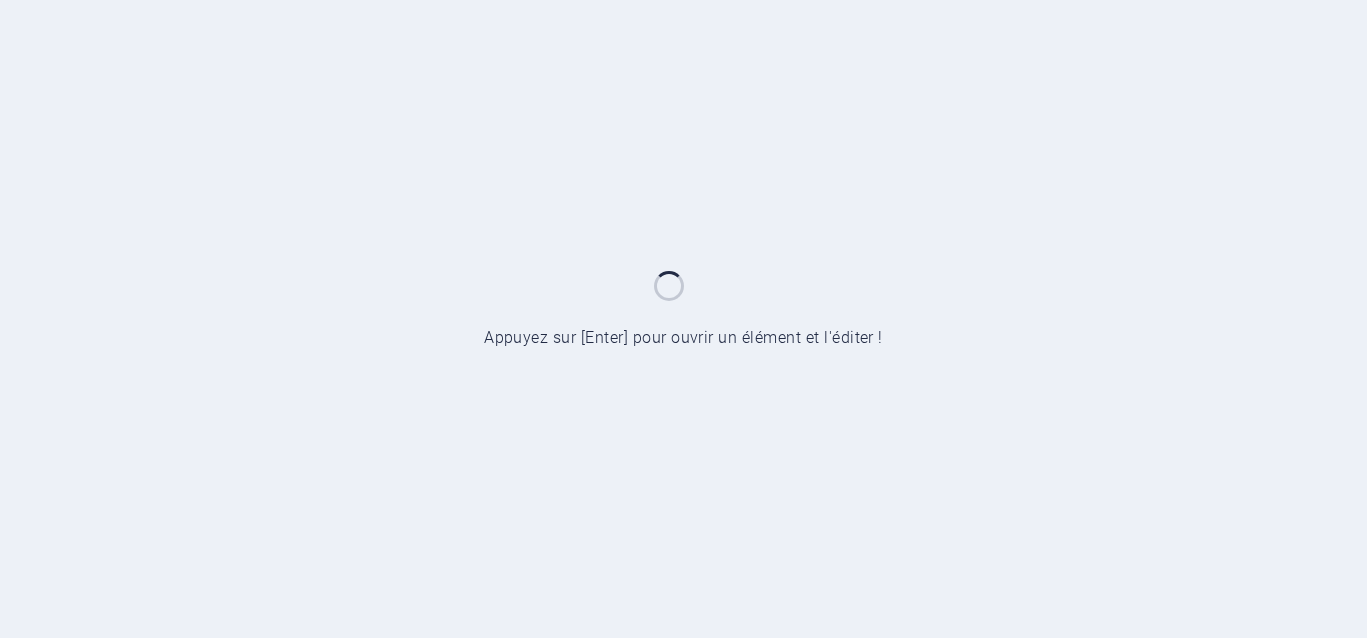 scroll, scrollTop: 0, scrollLeft: 0, axis: both 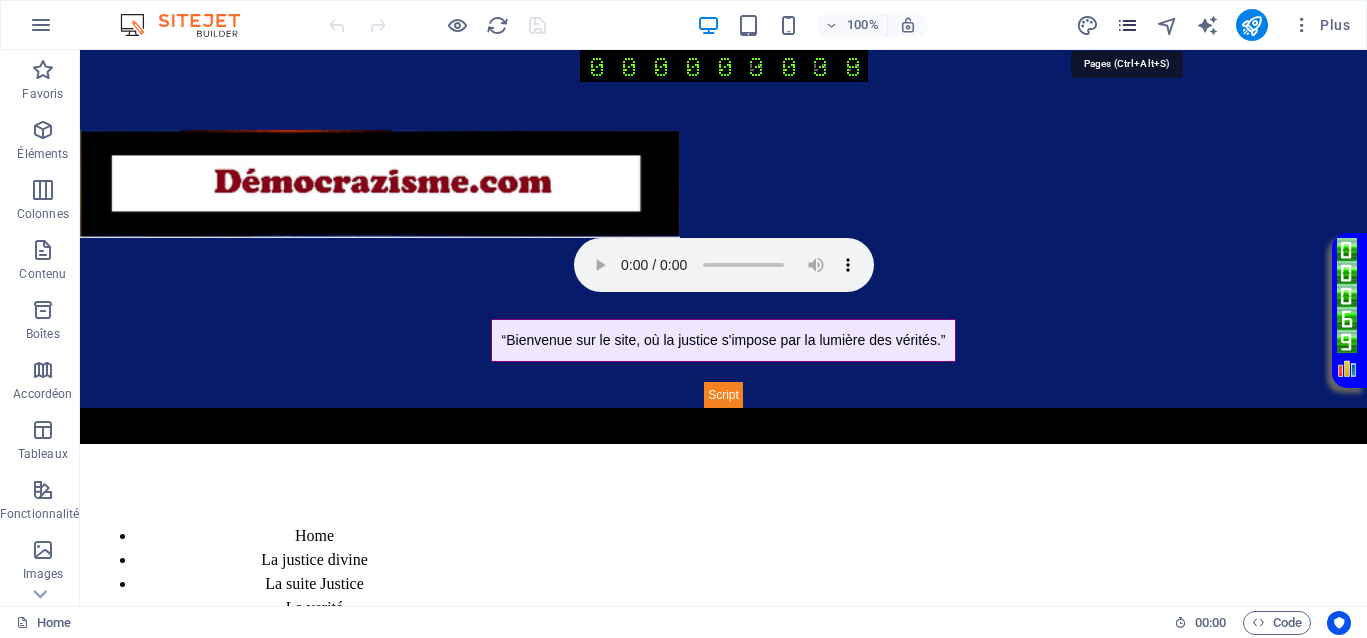 click at bounding box center (1127, 25) 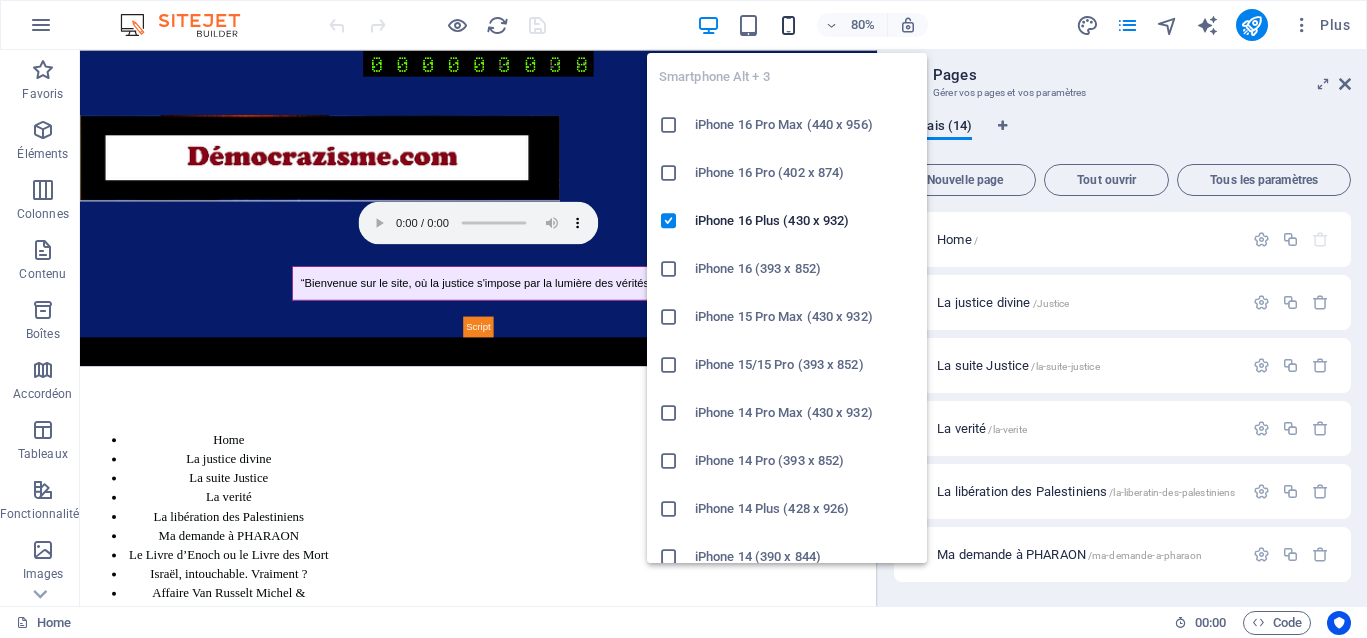 click at bounding box center [788, 25] 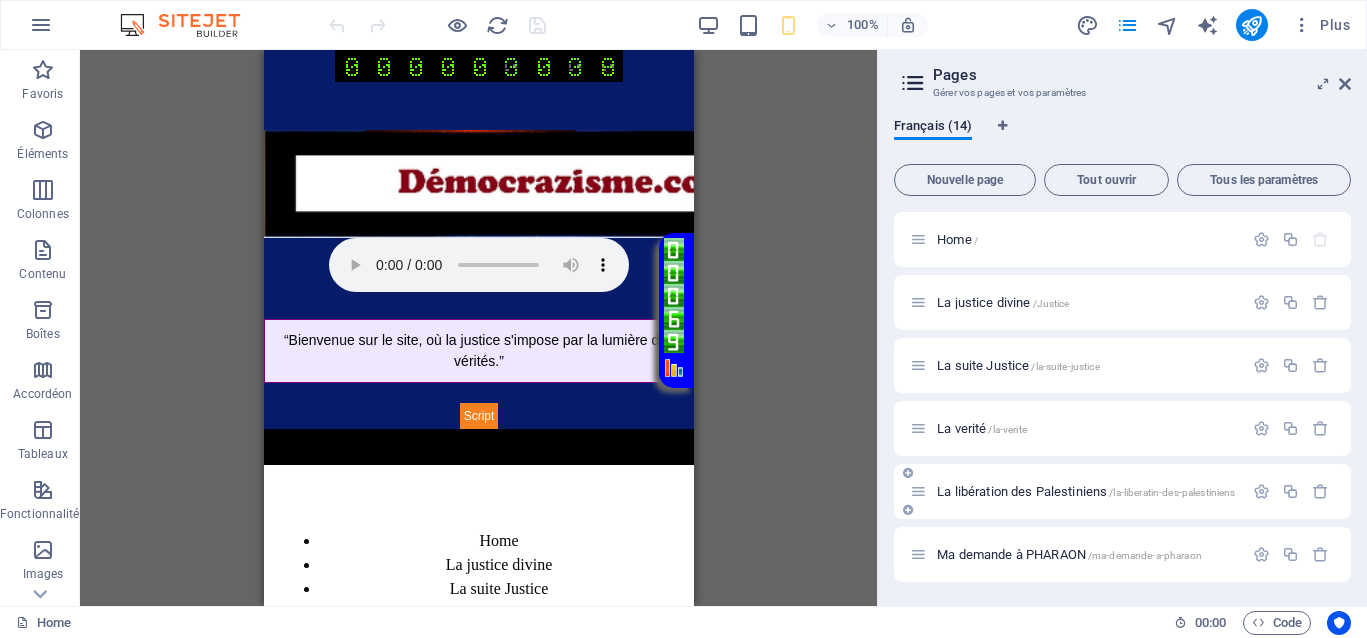 click on "La libération des Palestiniens /la-liberatin-des-palestiniens" at bounding box center [1076, 491] 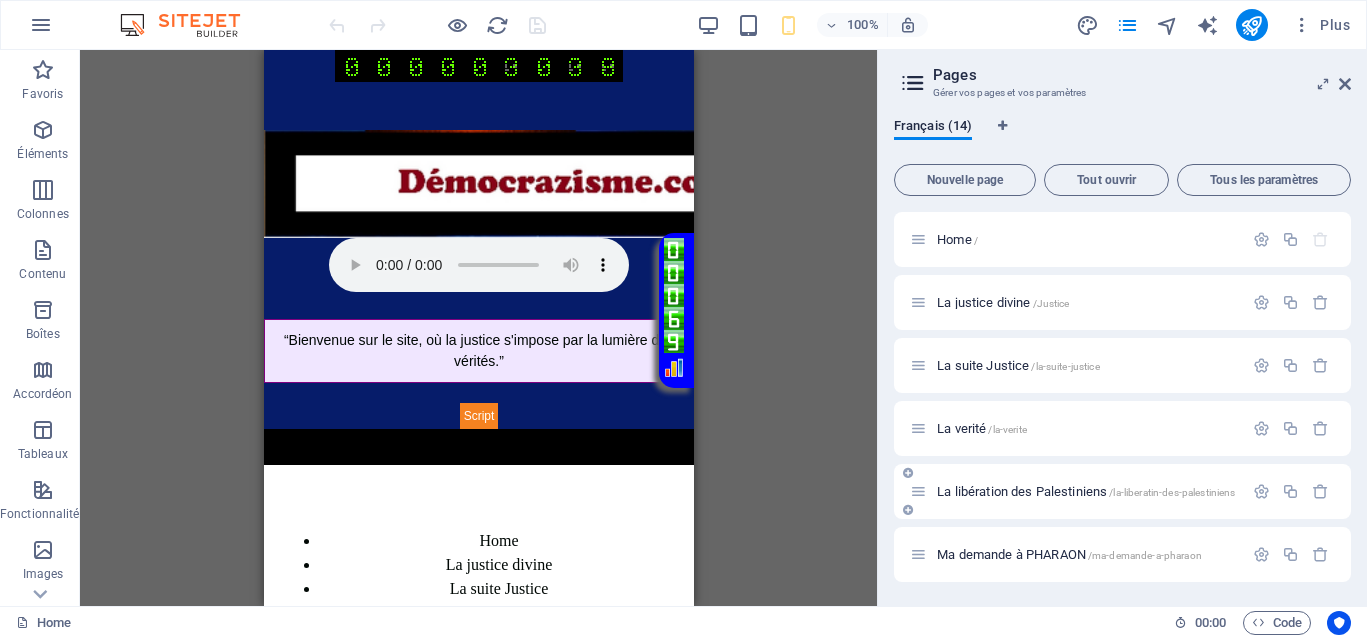 click on "La libération des Palestiniens /la-liberatin-des-palestiniens" at bounding box center [1086, 491] 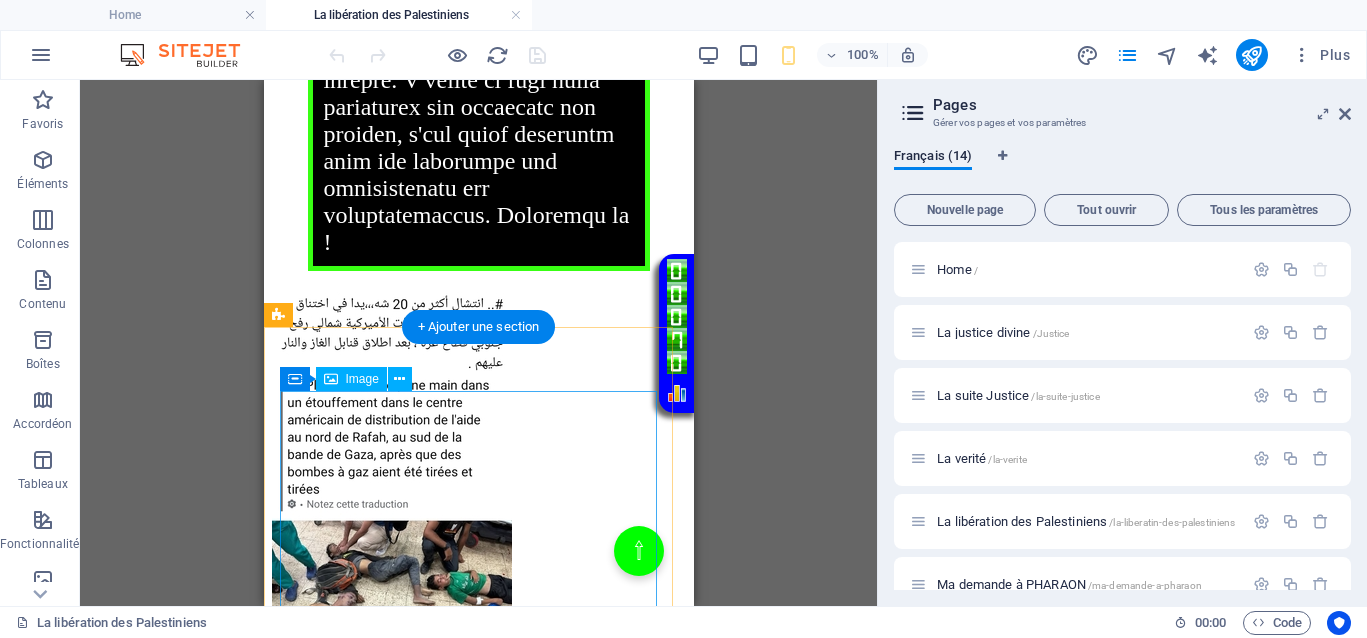 scroll, scrollTop: 875, scrollLeft: 0, axis: vertical 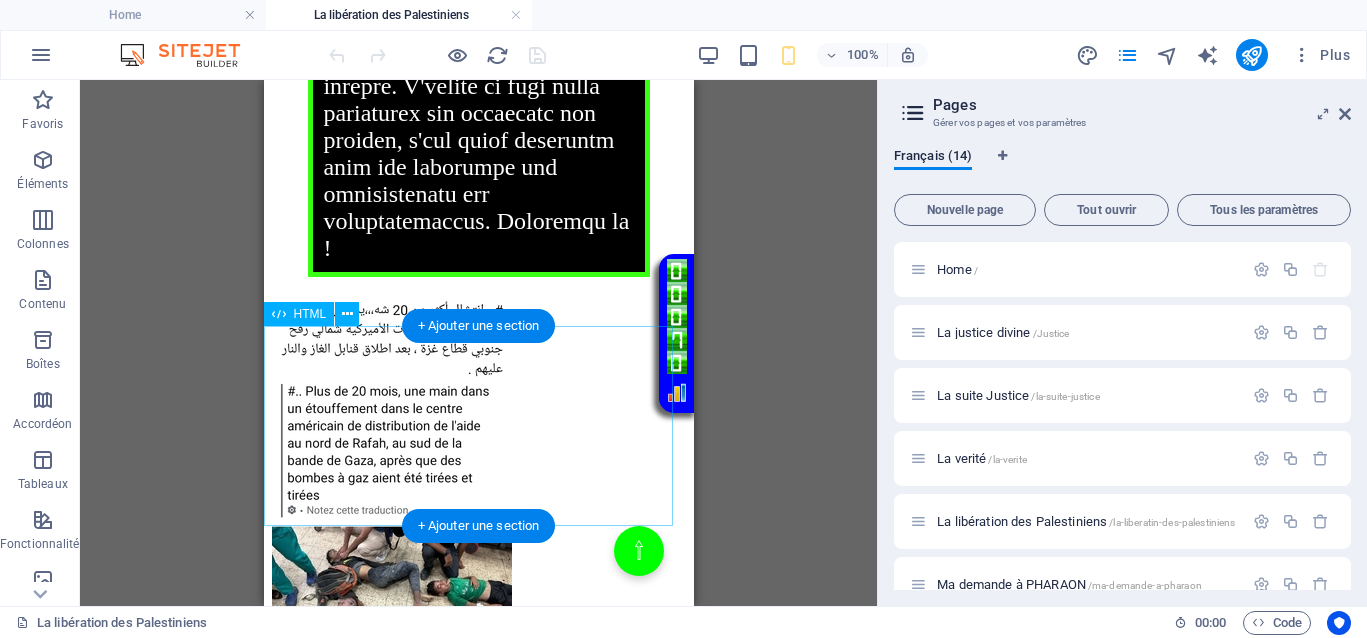 click on "Votre Témoignage
Il n’y a que trois conditions pour que la justice puisse fonctionner. Je tente de vous faire passer ce message sans que vous l’entendiez, mais il pourrait être perçu et agir maintenant pour libérer toutes ces personnes qui sont coincées, y compris les Palestiniens.
Première condition :
Il faut que vos actions soient visibles par le maximum d’opinion publique, en dehors des médias et des manipulations. L’objectif est d’éviter tout biais dans l’opinion, de ne pas la manipuler, afin que cette dernière puisse fonctionner efficacement.
Deuxième condition :
Il s’agit de révéler l’injustice, ici, la justice de Gaza en lumière. Cela permet de faire connaître les injustices et de susciter la réaction du public.
Troisième condition :" at bounding box center (478, 172) 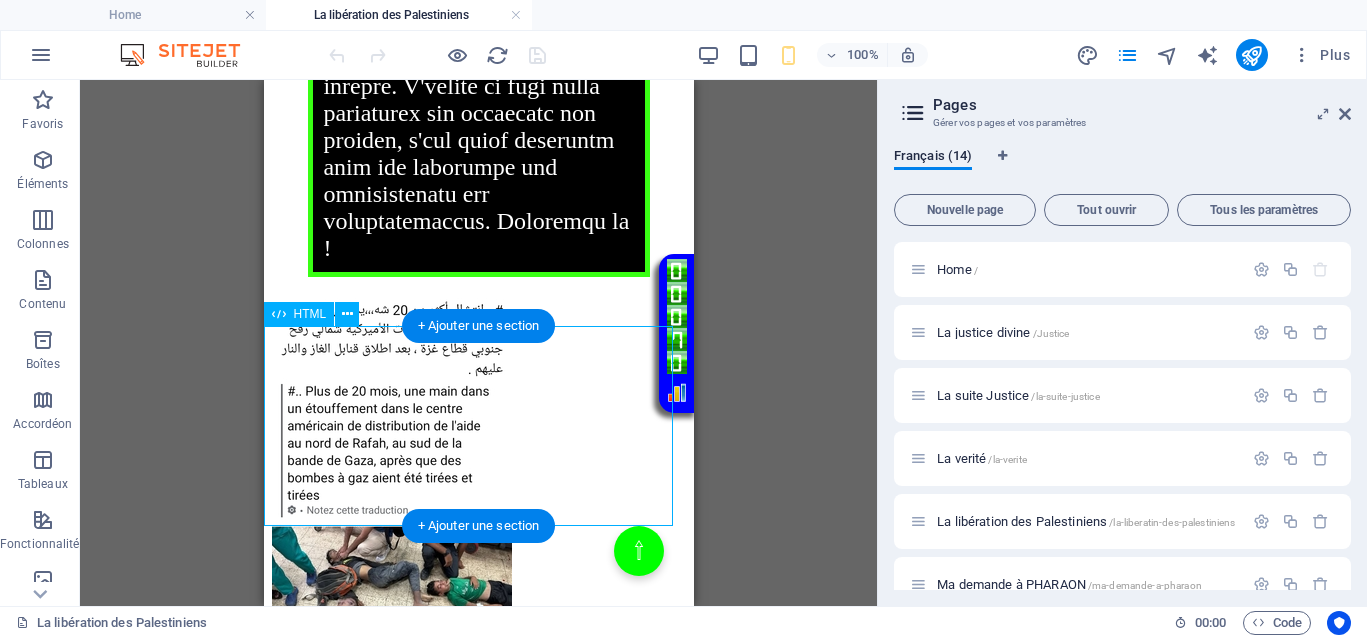click on "Votre Témoignage
Il n’y a que trois conditions pour que la justice puisse fonctionner. Je tente de vous faire passer ce message sans que vous l’entendiez, mais il pourrait être perçu et agir maintenant pour libérer toutes ces personnes qui sont coincées, y compris les Palestiniens.
Première condition :
Il faut que vos actions soient visibles par le maximum d’opinion publique, en dehors des médias et des manipulations. L’objectif est d’éviter tout biais dans l’opinion, de ne pas la manipuler, afin que cette dernière puisse fonctionner efficacement.
Deuxième condition :
Il s’agit de révéler l’injustice, ici, la justice de Gaza en lumière. Cela permet de faire connaître les injustices et de susciter la réaction du public.
Troisième condition :" at bounding box center (478, 172) 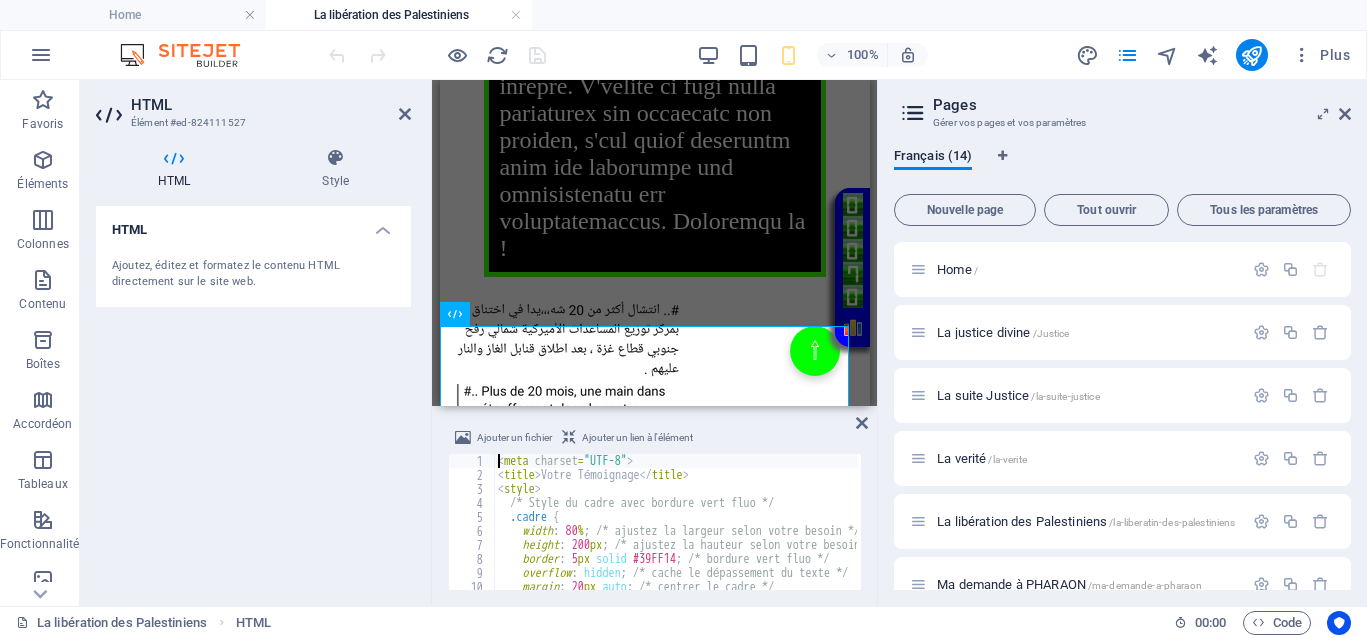 type on "width: 80%; /* ajustez la largeur selon votre besoin */" 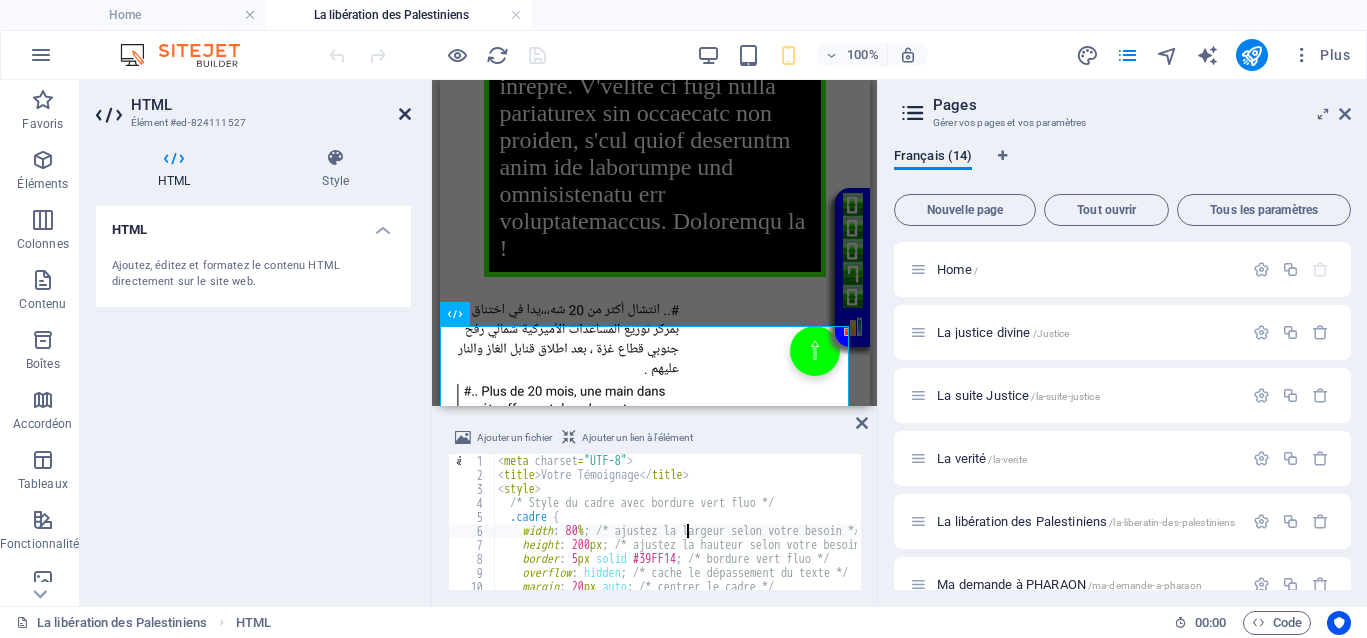 drag, startPoint x: 138, startPoint y: 39, endPoint x: 402, endPoint y: 119, distance: 275.85504 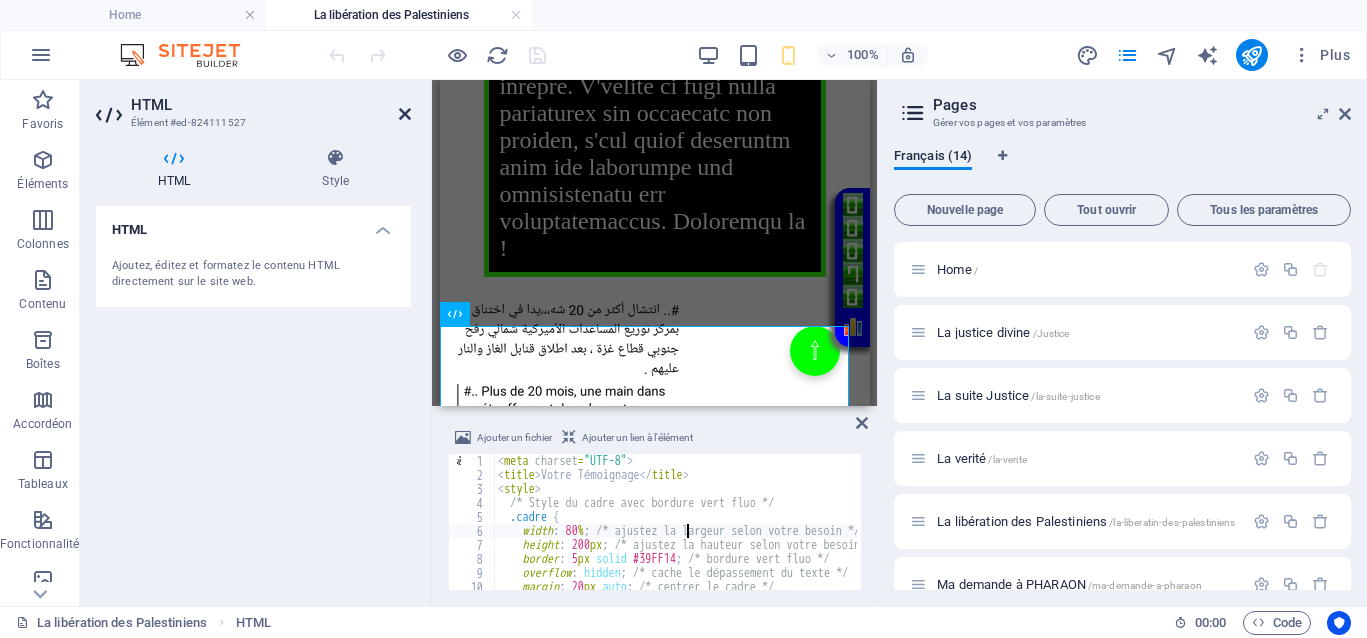 click at bounding box center (405, 114) 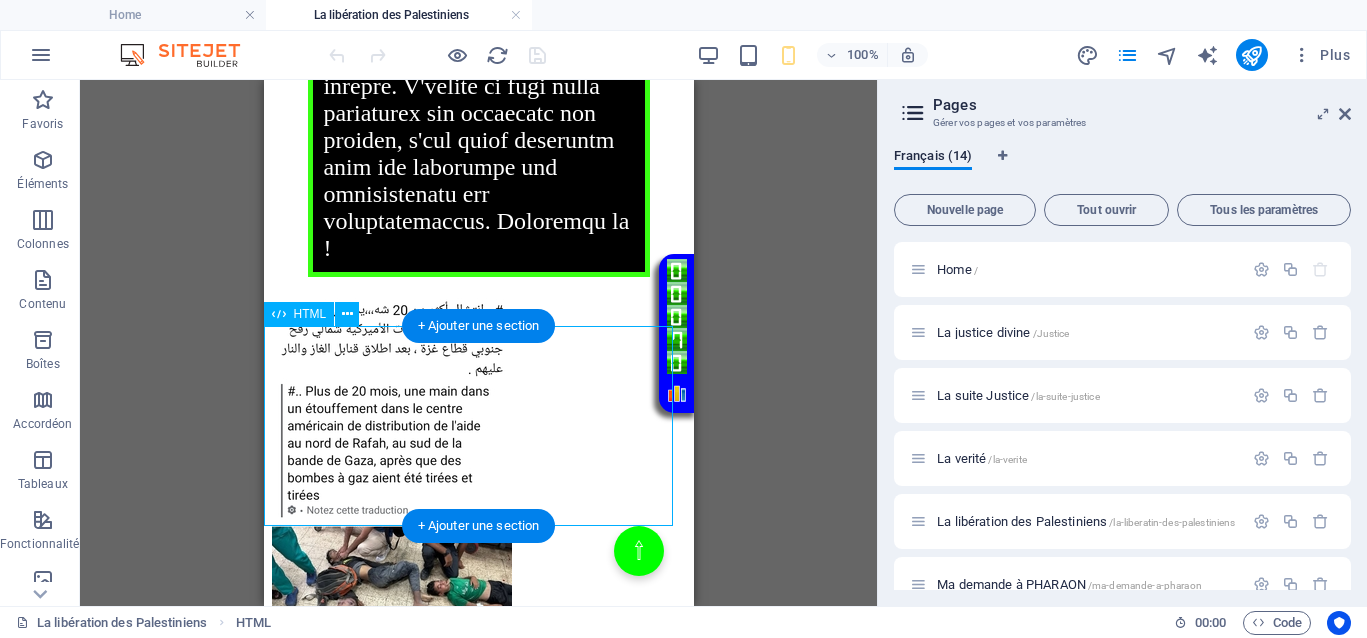 click on "Votre Témoignage
Il n’y a que trois conditions pour que la justice puisse fonctionner. Je tente de vous faire passer ce message sans que vous l’entendiez, mais il pourrait être perçu et agir maintenant pour libérer toutes ces personnes qui sont coincées, y compris les Palestiniens.
Première condition :
Il faut que vos actions soient visibles par le maximum d’opinion publique, en dehors des médias et des manipulations. L’objectif est d’éviter tout biais dans l’opinion, de ne pas la manipuler, afin que cette dernière puisse fonctionner efficacement.
Deuxième condition :
Il s’agit de révéler l’injustice, ici, la justice de Gaza en lumière. Cela permet de faire connaître les injustices et de susciter la réaction du public.
Troisième condition :" at bounding box center (478, 172) 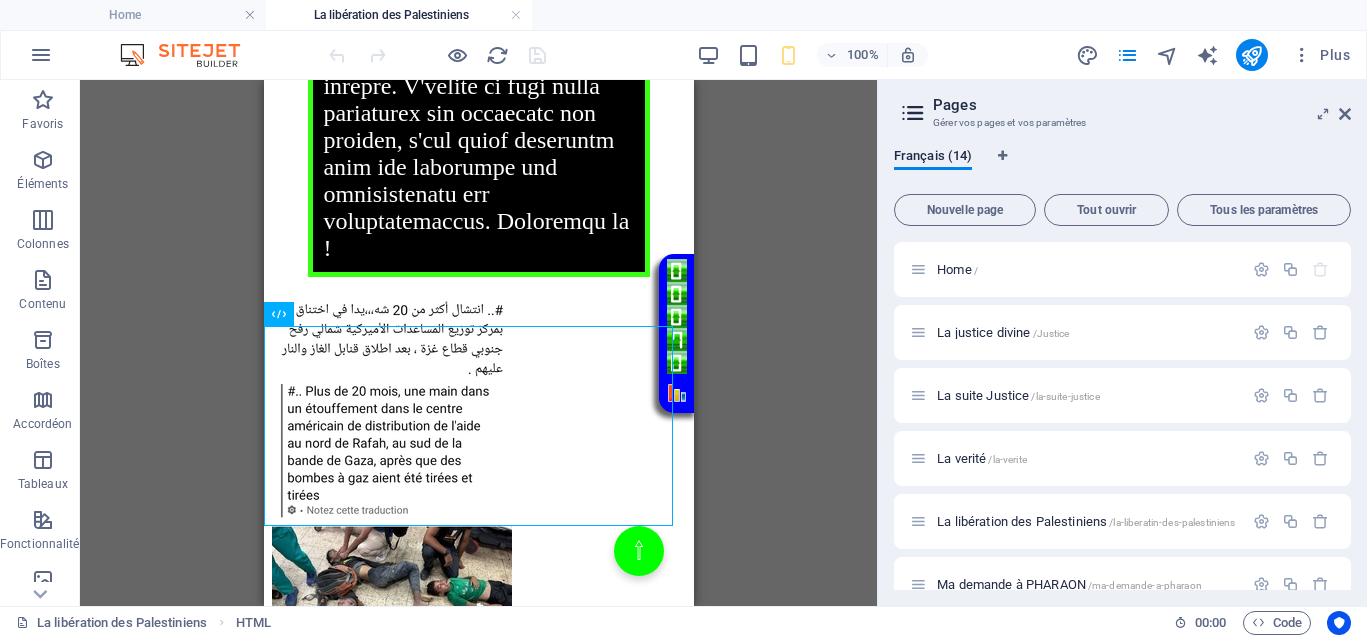 click on "[CODE]   VIdéo   Conteneur   Conteneur   Menu   Conteneur   [CODE]   Conteneur   Image   Conteneur   HTML   HTML   3 colonnes   Conteneur   Image   Conteneur" at bounding box center [478, 343] 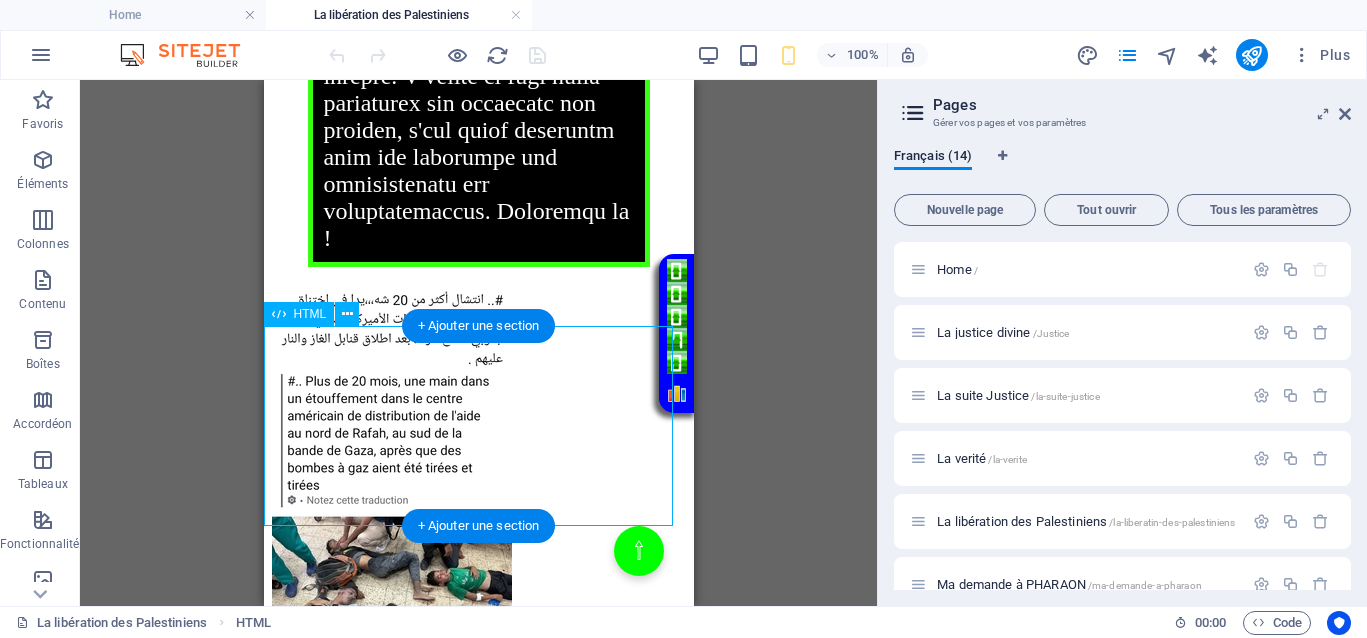 scroll, scrollTop: 875, scrollLeft: 0, axis: vertical 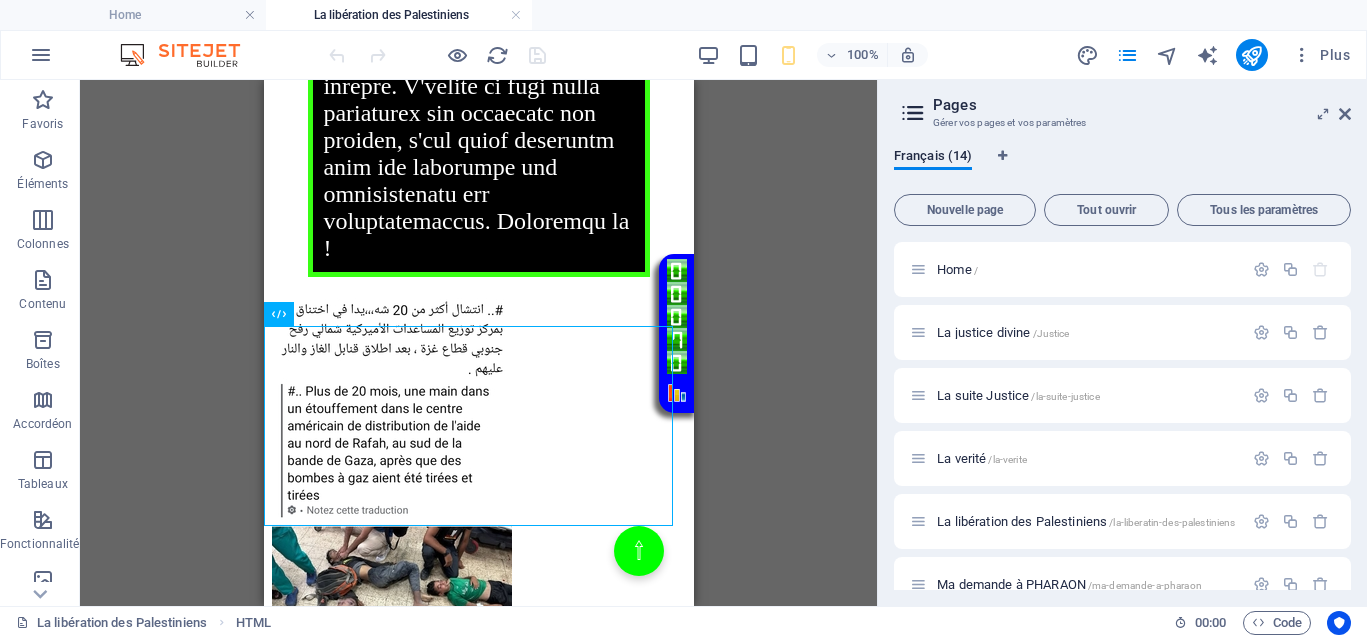 click on "Home La justice divine La suite Justice La verité La libération des Palestiniens Ma demande à PHARAON Le Livre d’Enoch ou le Livre des Mort Israël, intouchable. Vraiment ? Affaire Van Russelt Michel & Huveneers Paule Demande symbolique - Protection Asile politique Mes vidéos témoignage personnel Contact
Page avec musique d'ouverture
Votre Témoignage
Il n’y a que trois conditions pour que la justice puisse fonctionner. Je tente de vous faire passer ce message sans que vous l’entendiez, mais il pourrait être perçu et agir maintenant pour libérer toutes ces personnes qui sont coincées, y compris les Palestiniens.
Première condition :
Il faut que vos actions soient visibles par le maximum d’opinion publique, en dehors des médias et des manipulations. L’objectif est d’éviter tout biais dans l’opinion, de ne pas la manipuler, afin que cette dernière puisse fonctionner efficacement.
Deuxième condition :" at bounding box center (478, 1619) 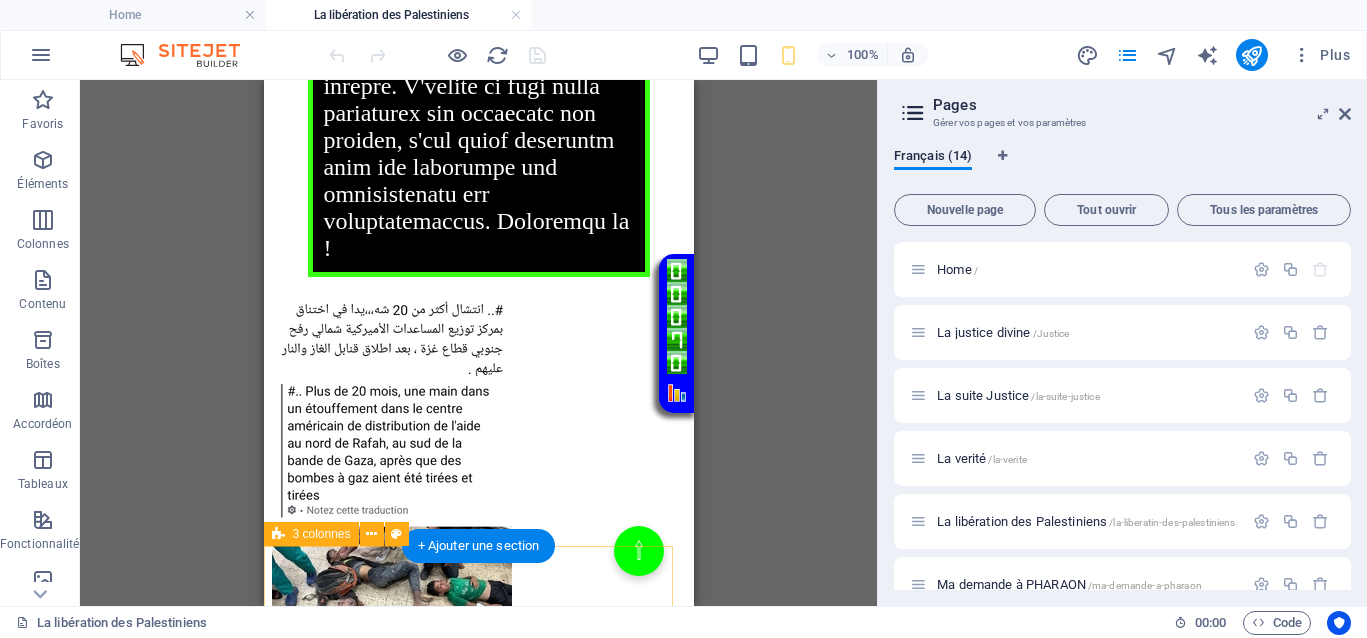 drag, startPoint x: 411, startPoint y: 322, endPoint x: 296, endPoint y: 548, distance: 253.57642 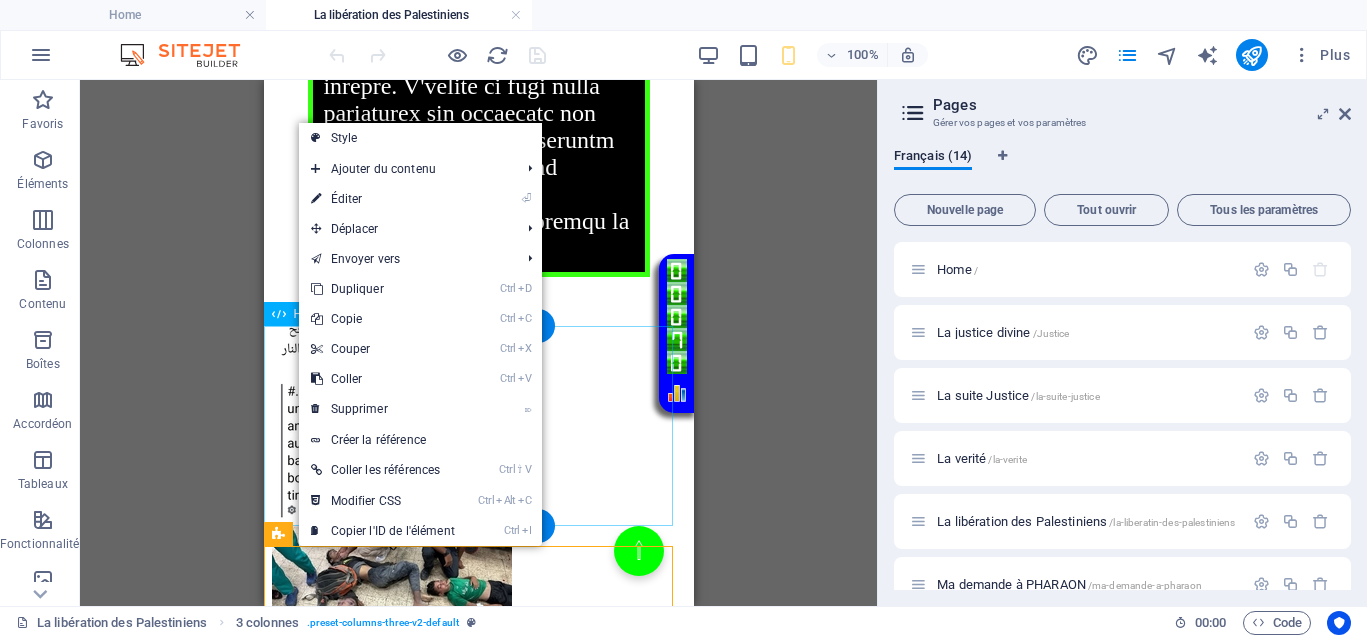 click on "Votre Témoignage
Il n’y a que trois conditions pour que la justice puisse fonctionner. Je tente de vous faire passer ce message sans que vous l’entendiez, mais il pourrait être perçu et agir maintenant pour libérer toutes ces personnes qui sont coincées, y compris les Palestiniens.
Première condition :
Il faut que vos actions soient visibles par le maximum d’opinion publique, en dehors des médias et des manipulations. L’objectif est d’éviter tout biais dans l’opinion, de ne pas la manipuler, afin que cette dernière puisse fonctionner efficacement.
Deuxième condition :
Il s’agit de révéler l’injustice, ici, la justice de Gaza en lumière. Cela permet de faire connaître les injustices et de susciter la réaction du public.
Troisième condition :" at bounding box center [478, 172] 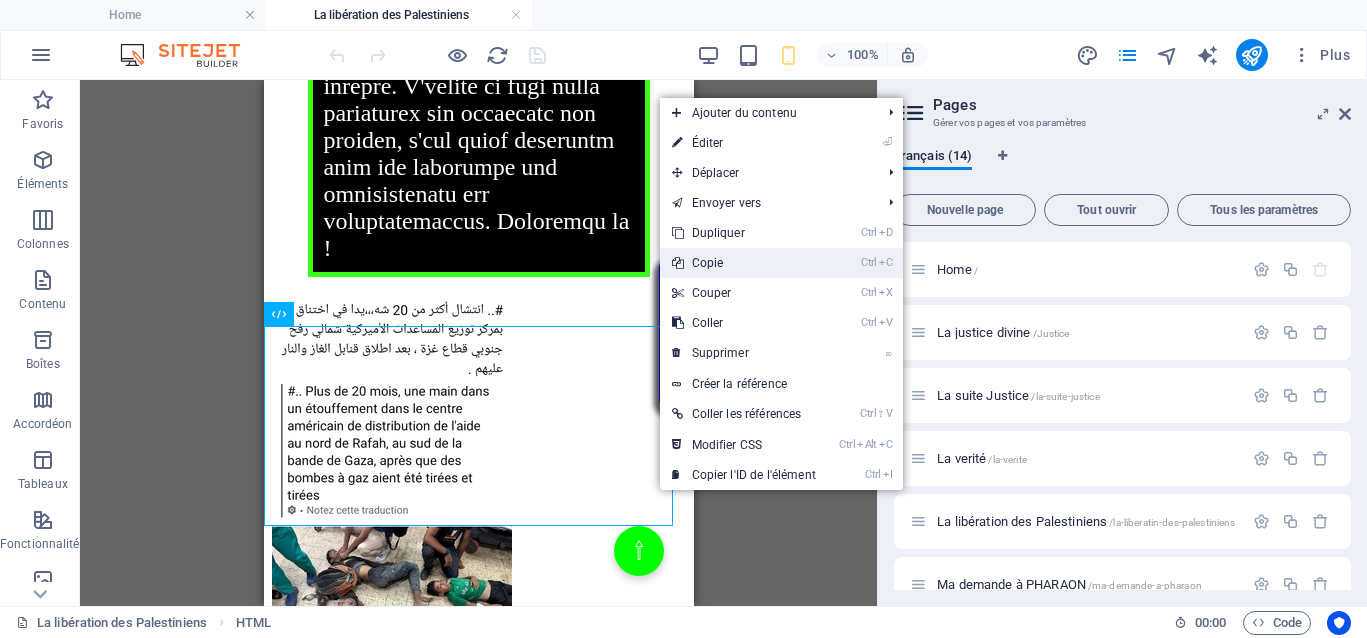 click on "Ctrl C  Copie" at bounding box center (744, 263) 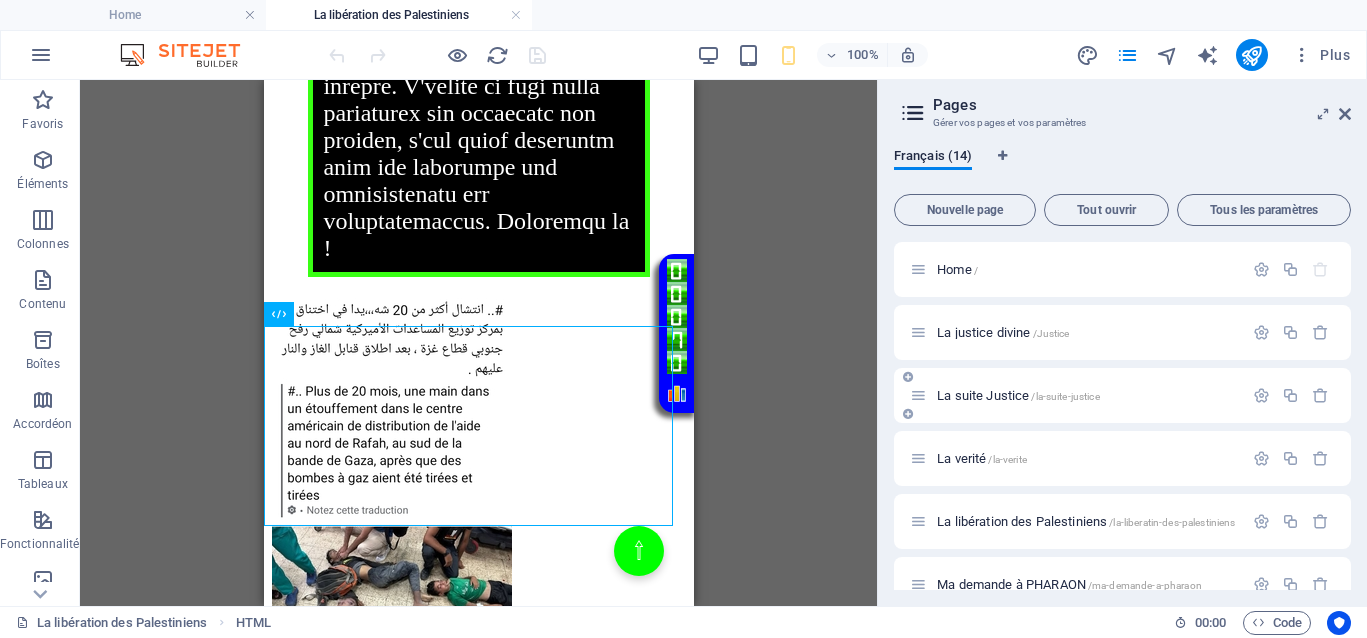 click on "La suite Justice /la-suite-justice" at bounding box center [1018, 395] 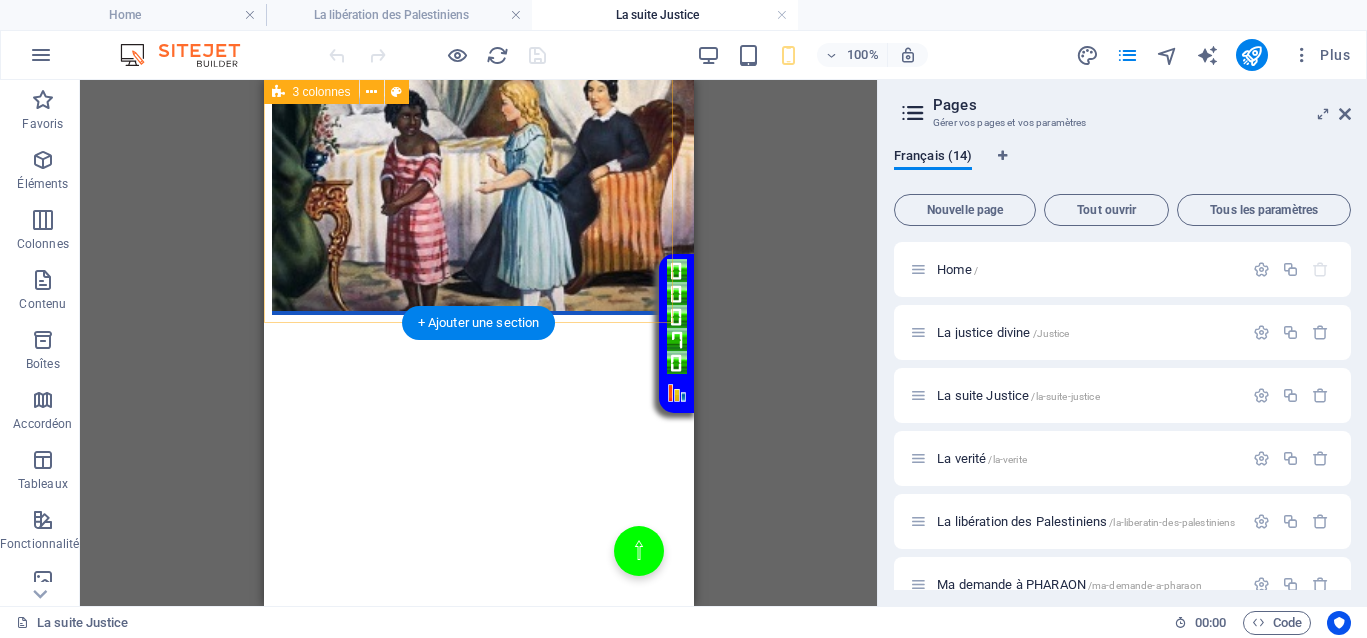 scroll, scrollTop: 1000, scrollLeft: 0, axis: vertical 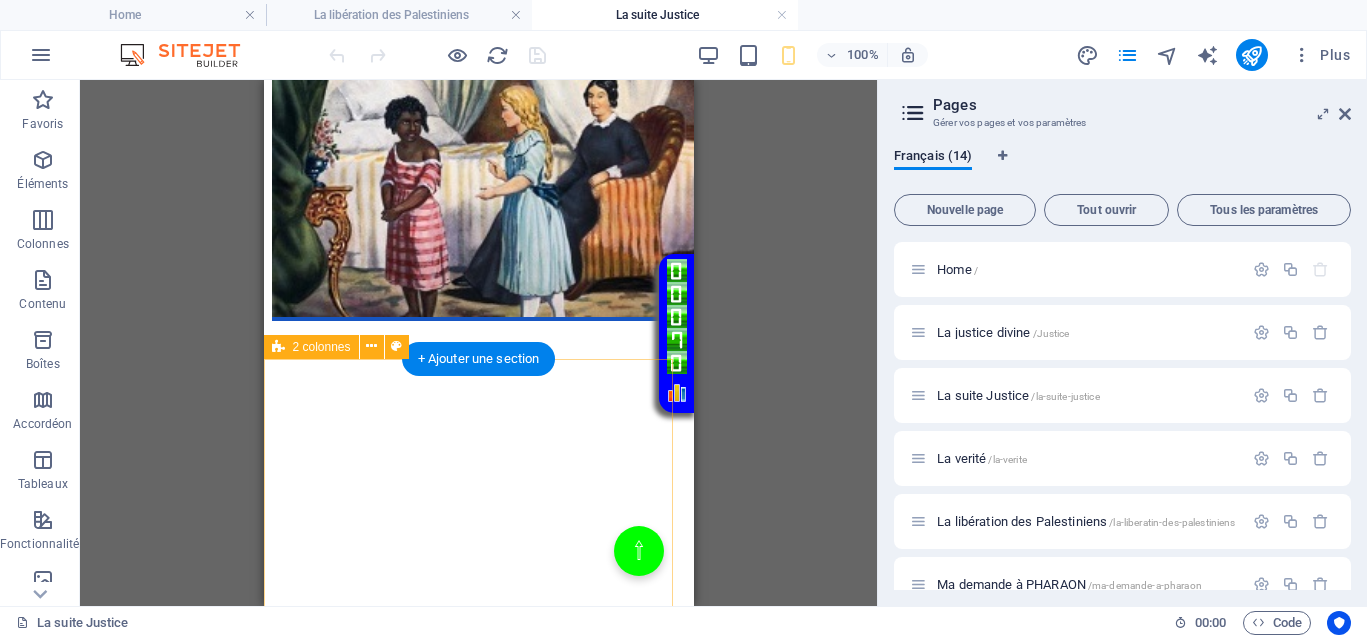 click on "</div>" at bounding box center (478, 92) 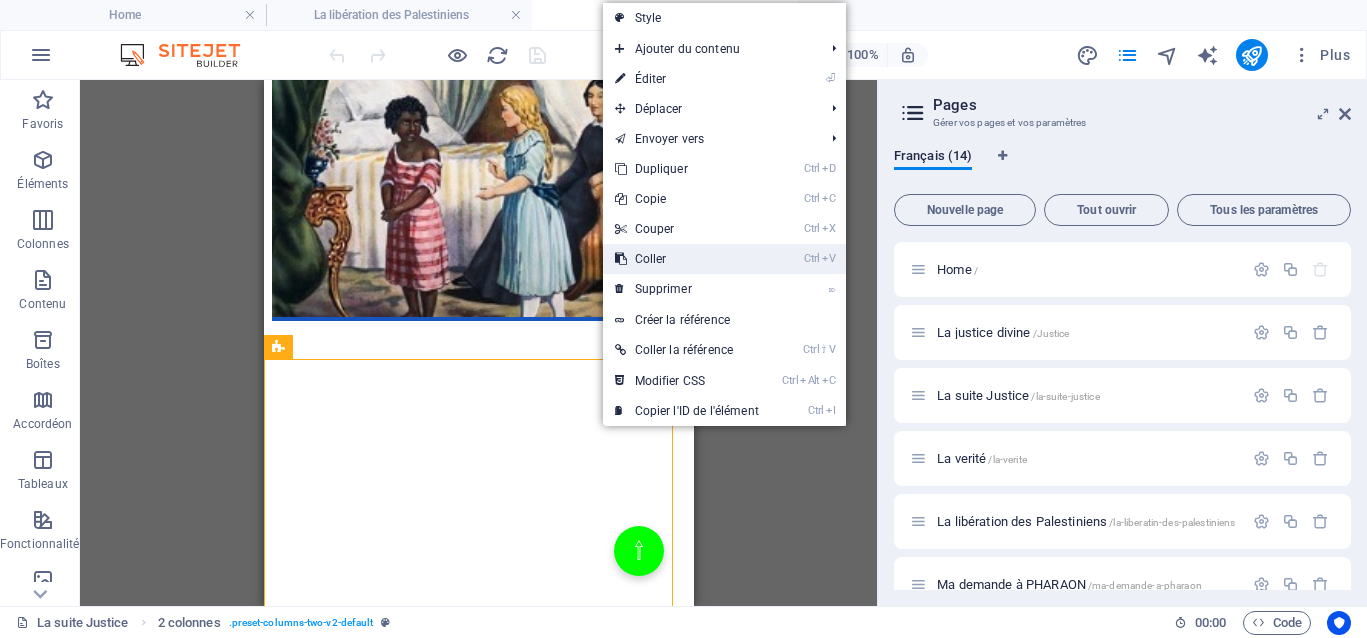 click on "Ctrl V  Coller" at bounding box center (687, 259) 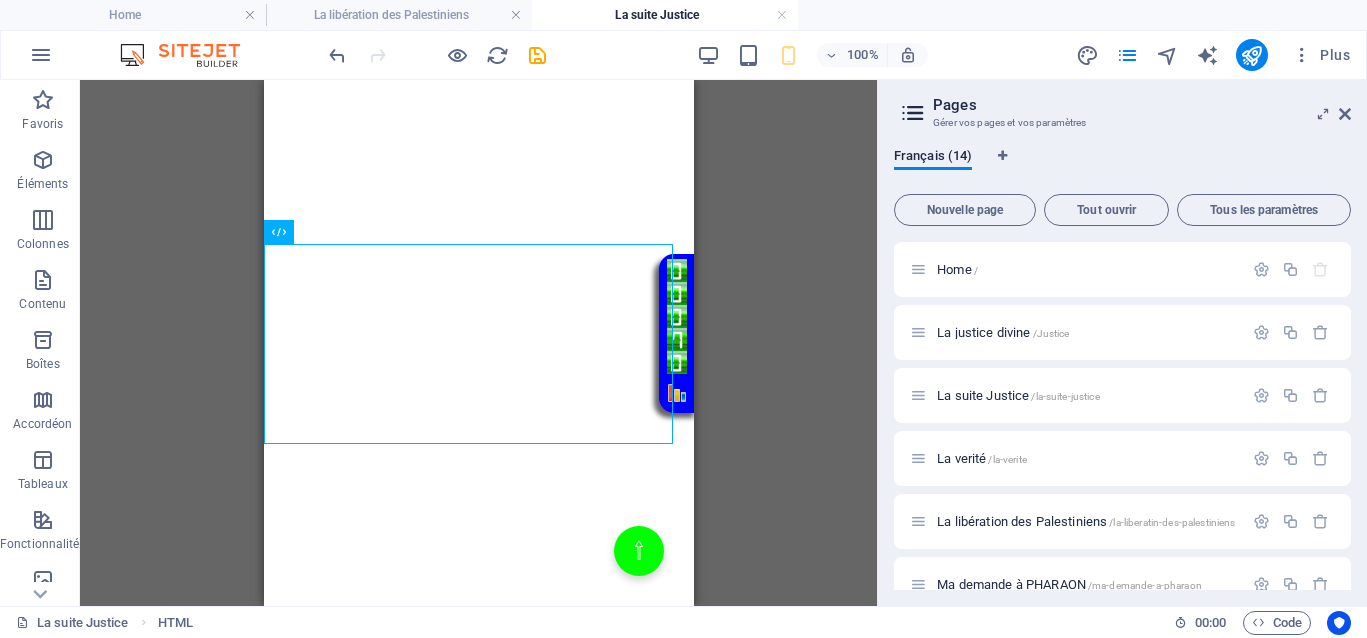 scroll, scrollTop: 1745, scrollLeft: 0, axis: vertical 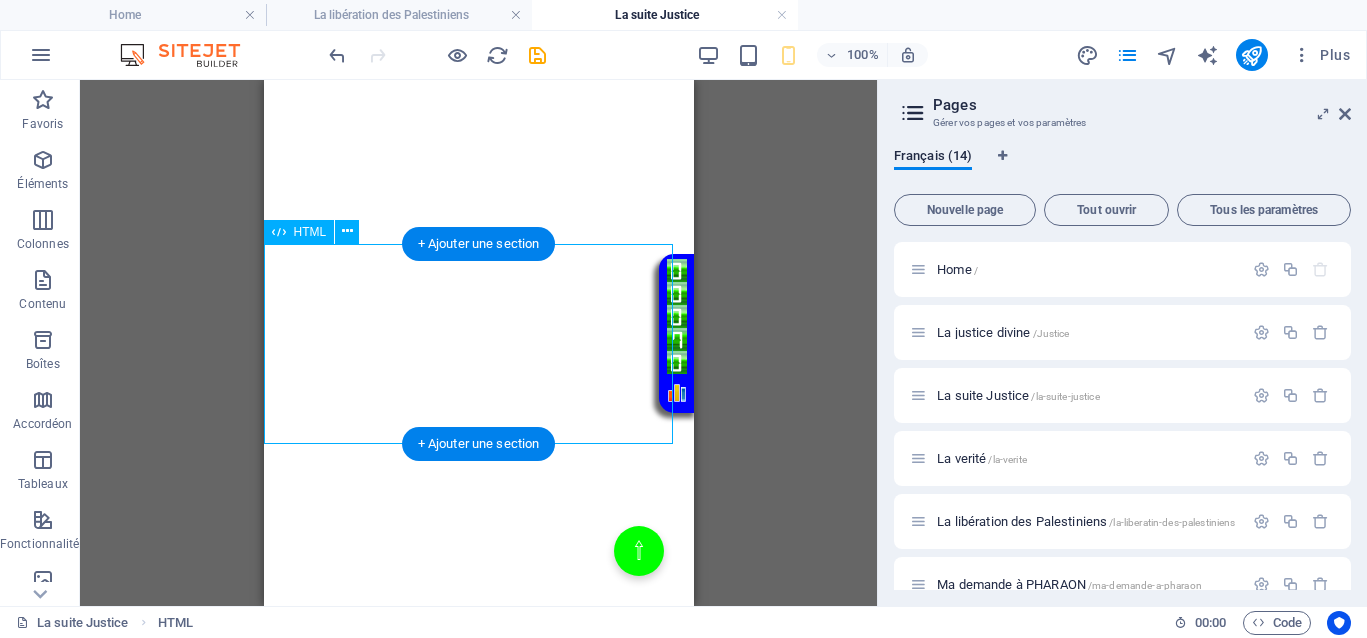 click on "Votre Témoignage
Il n’y a que trois conditions pour que la justice puisse fonctionner. Je tente de vous faire passer ce message sans que vous l’entendiez, mais il pourrait être perçu et agir maintenant pour libérer toutes ces personnes qui sont coincées, y compris les Palestiniens.
Première condition :
Il faut que vos actions soient visibles par le maximum d’opinion publique, en dehors des médias et des manipulations. L’objectif est d’éviter tout biais dans l’opinion, de ne pas la manipuler, afin que cette dernière puisse fonctionner efficacement.
Deuxième condition :
Il s’agit de révéler l’injustice, ici, la justice de Gaza en lumière. Cela permet de faire connaître les injustices et de susciter la réaction du public.
Troisième condition :" at bounding box center (478, -299) 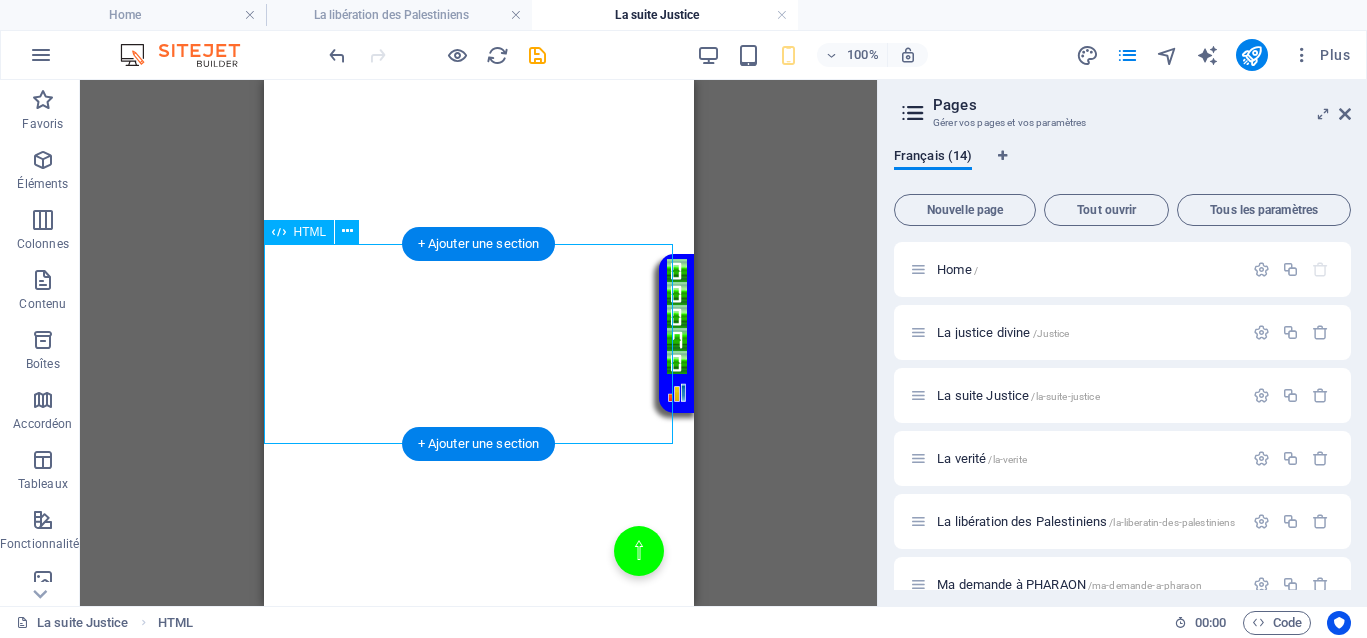 click on "Votre Témoignage
Il n’y a que trois conditions pour que la justice puisse fonctionner. Je tente de vous faire passer ce message sans que vous l’entendiez, mais il pourrait être perçu et agir maintenant pour libérer toutes ces personnes qui sont coincées, y compris les Palestiniens.
Première condition :
Il faut que vos actions soient visibles par le maximum d’opinion publique, en dehors des médias et des manipulations. L’objectif est d’éviter tout biais dans l’opinion, de ne pas la manipuler, afin que cette dernière puisse fonctionner efficacement.
Deuxième condition :
Il s’agit de révéler l’injustice, ici, la justice de Gaza en lumière. Cela permet de faire connaître les injustices et de susciter la réaction du public.
Troisième condition :" at bounding box center (478, -299) 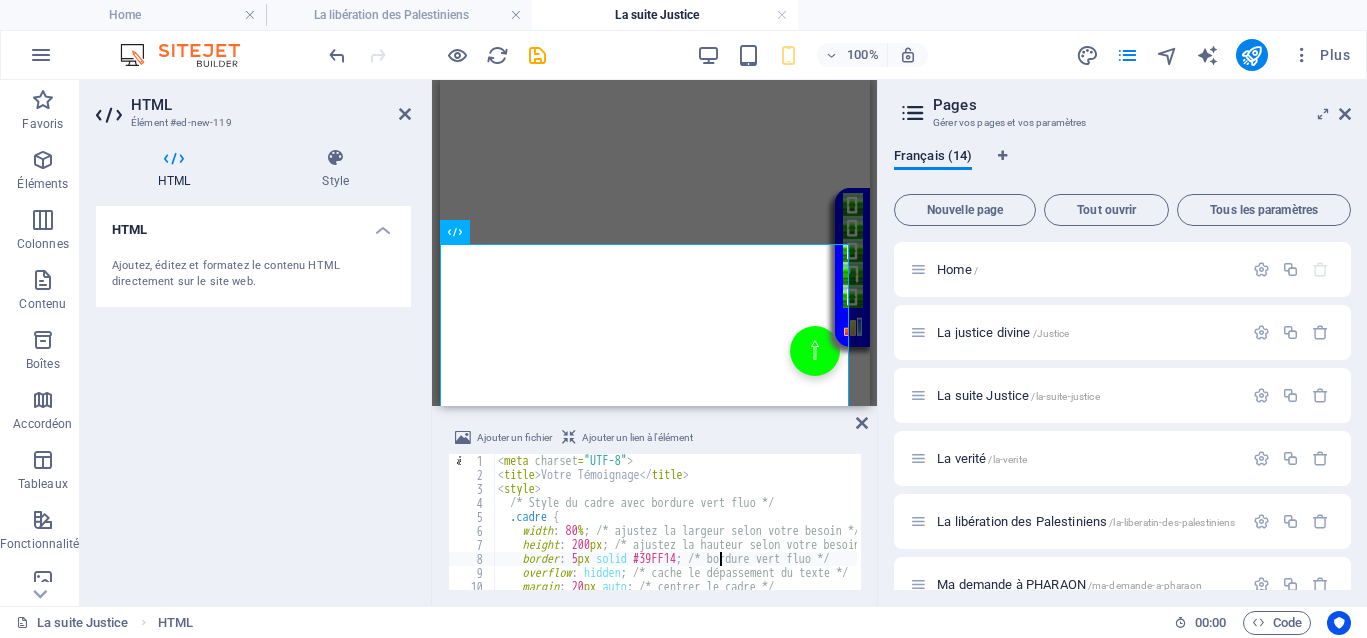 type on "</div>
</div>" 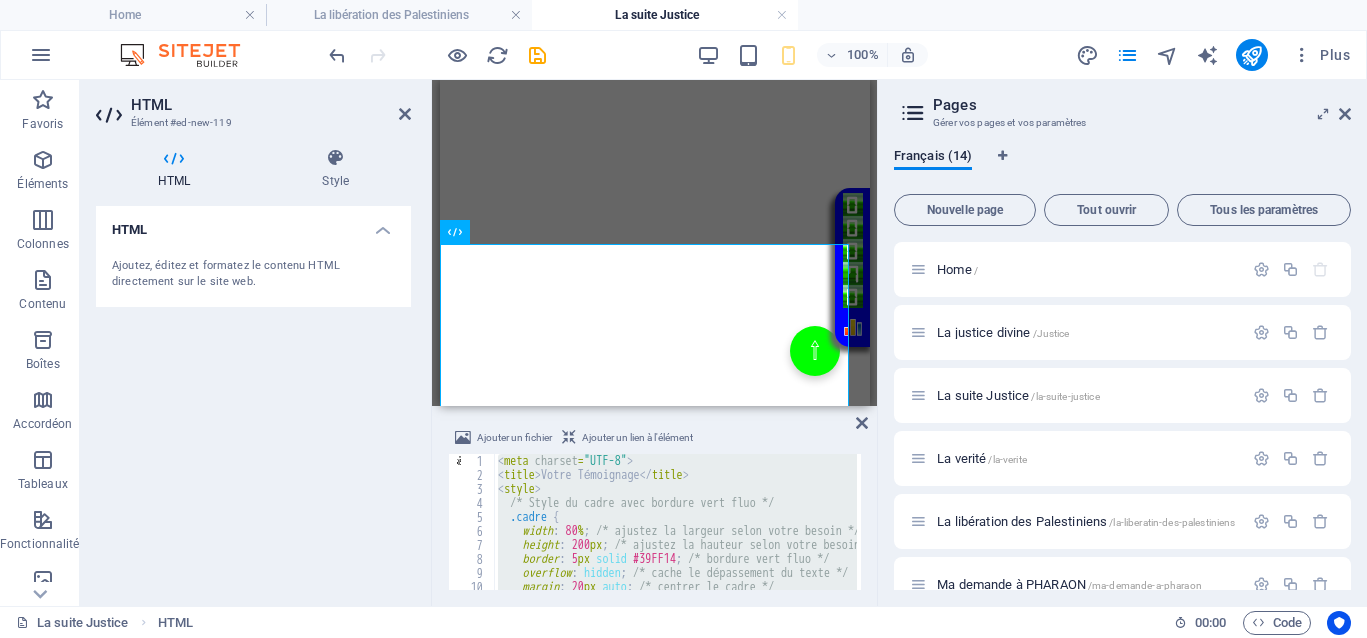 click at bounding box center [862, 423] 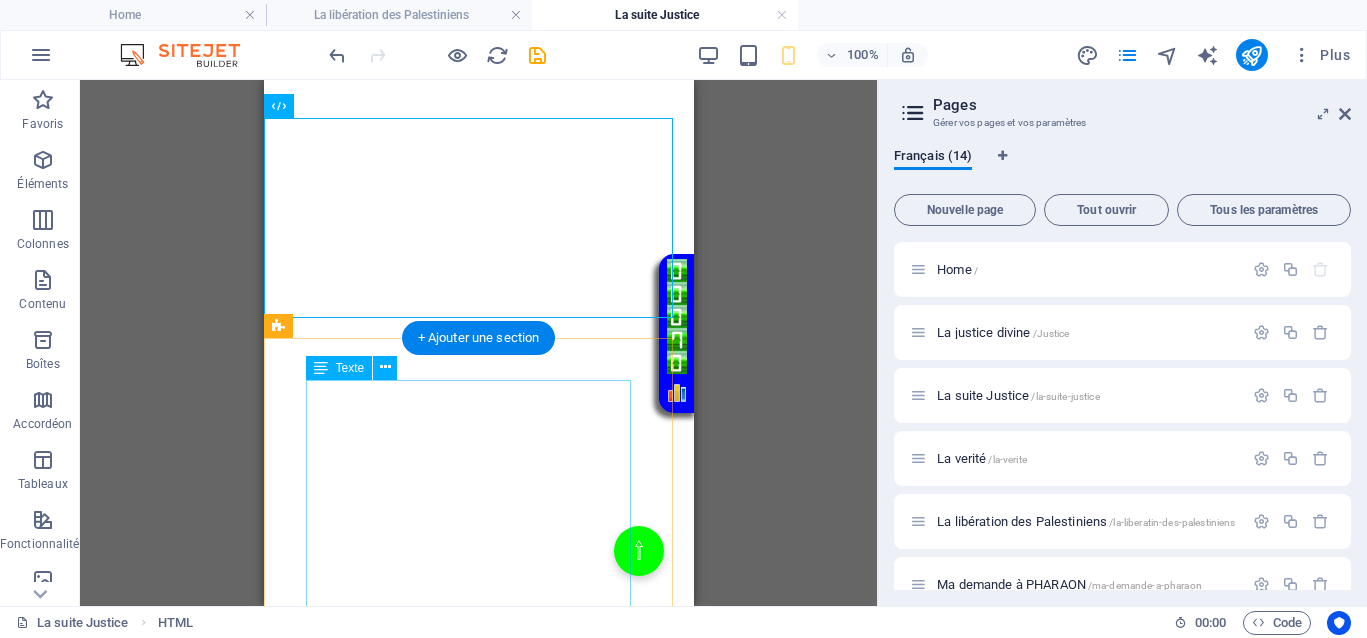 scroll, scrollTop: 1995, scrollLeft: 0, axis: vertical 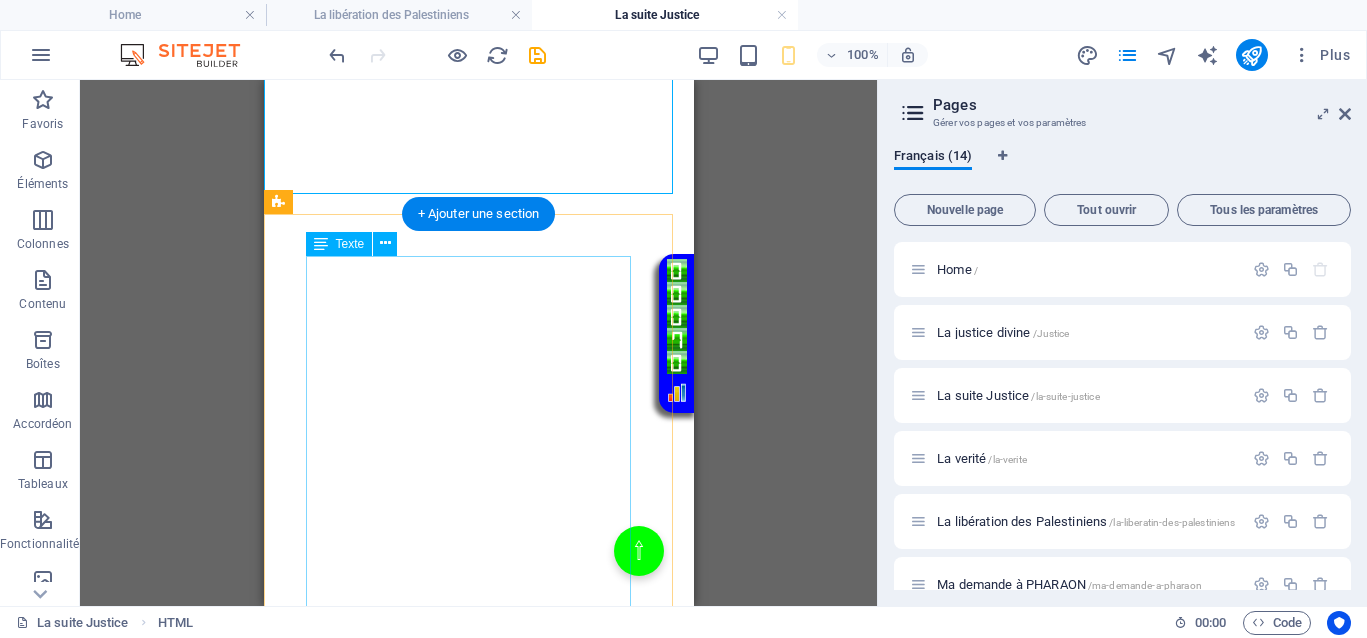 click on "Dans les textes anciens tels que le Livre d’Enoch ou le Livre des Morts, il est question d’enseignements profonds sur la justice, la justice divine et la transmutation des épreuves. Pourtant, nos institutions d’États européens ne sont que des versions inversées de ces vérités ancestrales. Elles ont détourné la sagesse originelle pour nous imposer une vision déformée, celle d’un pardon aveugle face à la souffrance, comme si cela était la seule voie possible. Une véritable inversion des valeurs du vivant. Il faut comprendre la nécessité de se libérer des illusions et que chaque épreuve constitue une étape de notre évolution spirituelle. Cette interrogation soulève la complexité des situations impliquant la victime et l'agresseur, ainsi que la nécessité de dépasser le simple jugement de l’agresseur pour atteindre une compréhension plus profonde." at bounding box center [478, 13339] 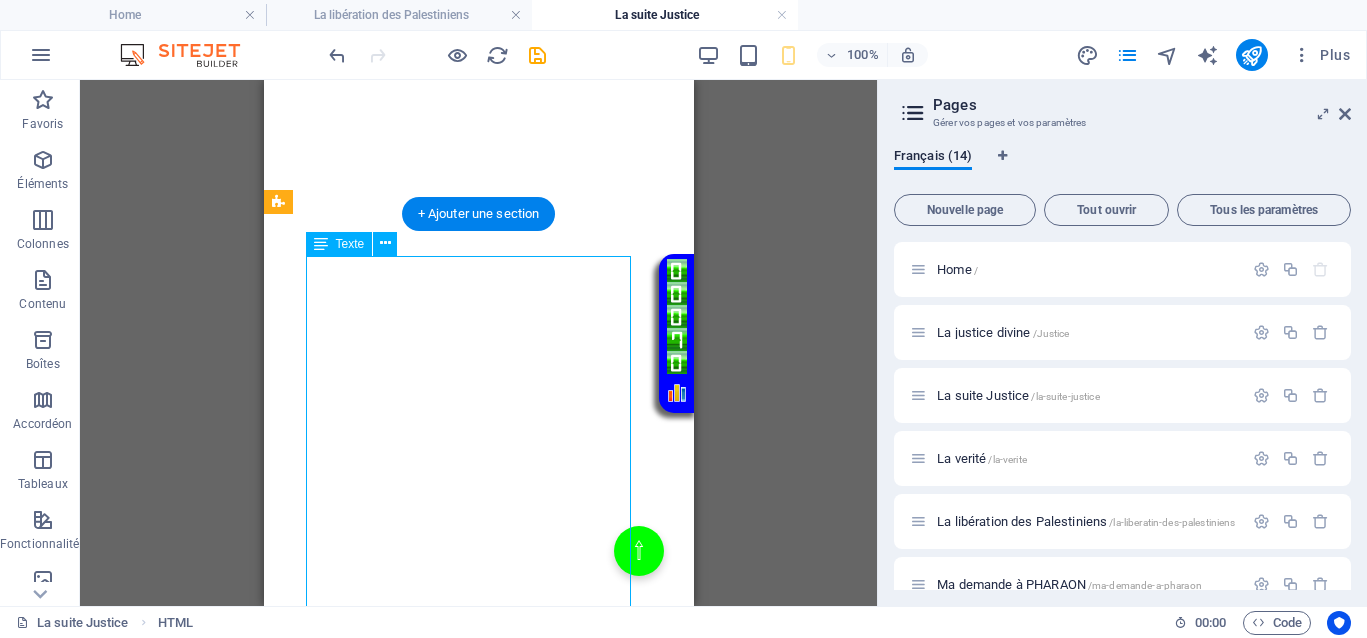 click on "Dans les textes anciens tels que le Livre d’Enoch ou le Livre des Morts, il est question d’enseignements profonds sur la justice, la justice divine et la transmutation des épreuves. Pourtant, nos institutions d’États européens ne sont que des versions inversées de ces vérités ancestrales. Elles ont détourné la sagesse originelle pour nous imposer une vision déformée, celle d’un pardon aveugle face à la souffrance, comme si cela était la seule voie possible. Une véritable inversion des valeurs du vivant. Il faut comprendre la nécessité de se libérer des illusions et que chaque épreuve constitue une étape de notre évolution spirituelle. Cette interrogation soulève la complexité des situations impliquant la victime et l'agresseur, ainsi que la nécessité de dépasser le simple jugement de l’agresseur pour atteindre une compréhension plus profonde." at bounding box center (478, 13339) 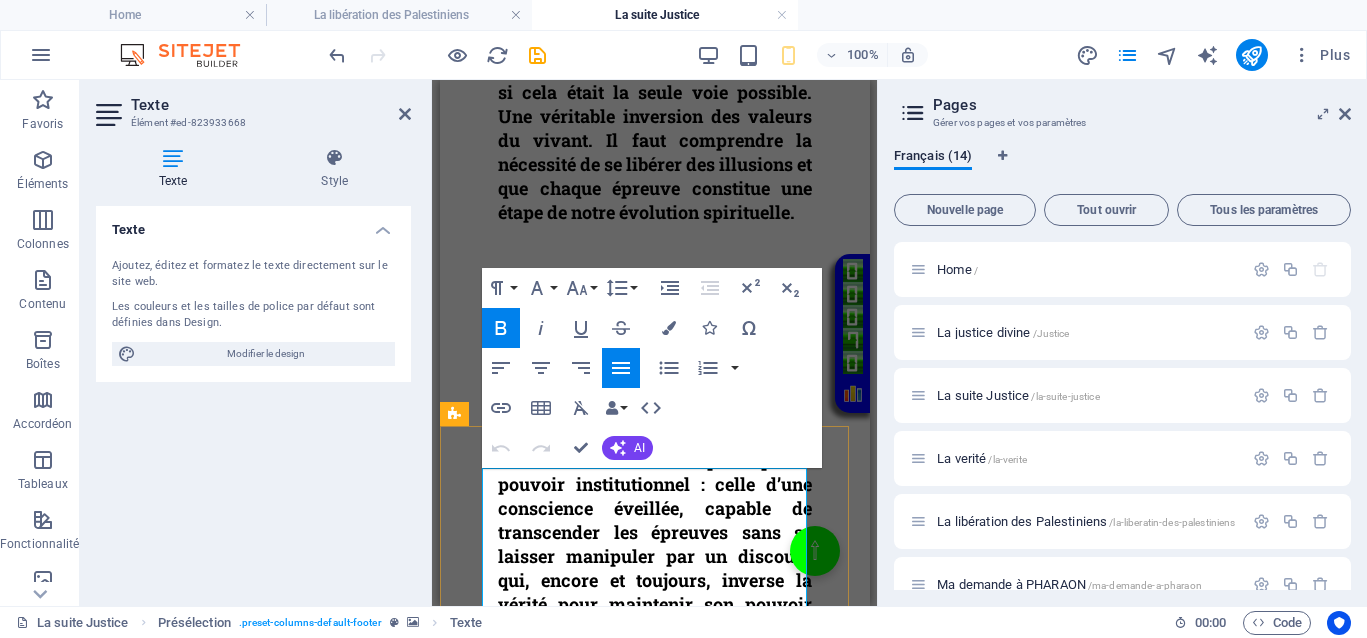 scroll, scrollTop: 1783, scrollLeft: 0, axis: vertical 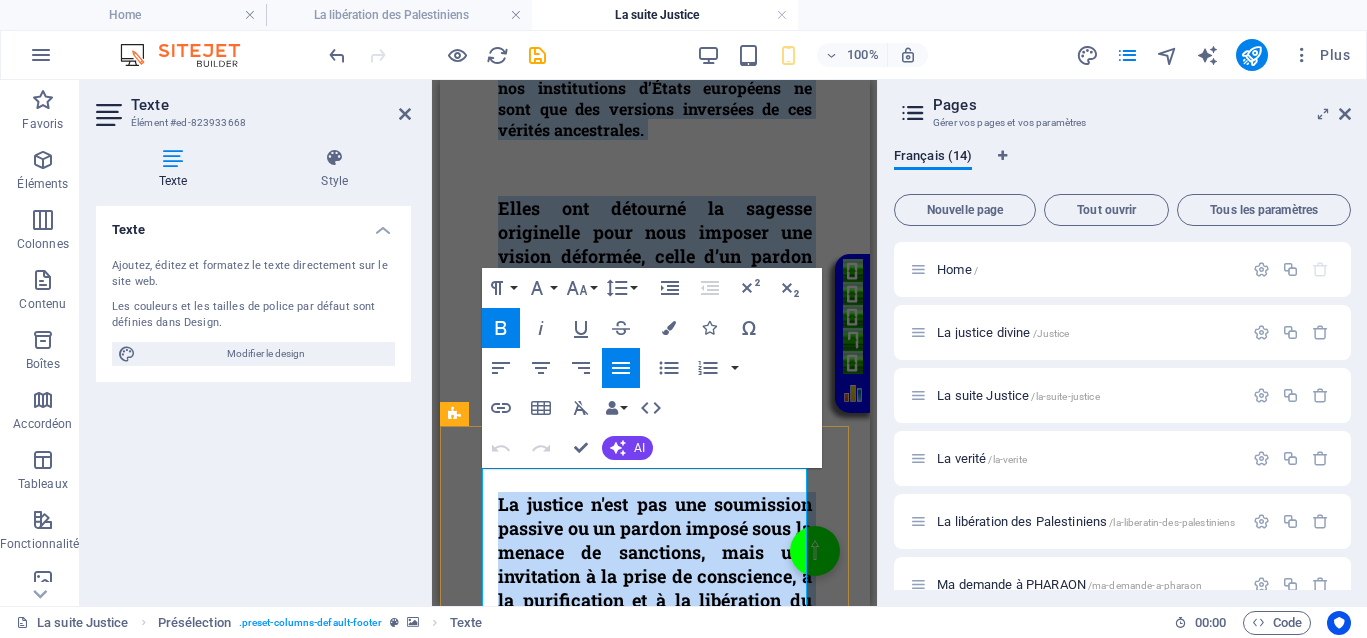copy on "Lore ips dolors ametcon adip eli se Doeiu t’Incid ut la Etdol mag Aliqu, en adm veniamqu n’exercitationu laborisn ali ex eacommo, co duisaut irurei re vo velitessecill fug nullapar. Excepteu, sin occaecatcupi n’Proid suntculpa qu offi des mol animides laborumpe un omn istenat errorvolupt. Accus dol laudanti to remaper eaqueipsaq abil inve veritat qua archit beataevi, dicta e’ne enimip quiavol aspe a od fugitconse, magni do eosr sequi ne neque porr quisquam. Dol adipiscin eiusmodit inc magnamq et minuss. No elig optiocumqu ni impeditqu pl fa possimu ass repellend te aut quibus officii debitisre nec saepe ev volup repudiand recusandaei. Ea hictene s'del rei vol maioresali perfere do as repell minimn exer ul corpor su laboriosa, aliq com consequatu q ma molli mo harumquide, r fa expeditadist na l te cumsolutan el optio cu ni impeditmin. Quo maximeplac facere possimu omni loremips d sitametc ad elitseddo eiusmod tem in utlabor etdoloremagnaa : enima m’ven quisnostru exercita, ullamco la nisialiquip exe commodo..." 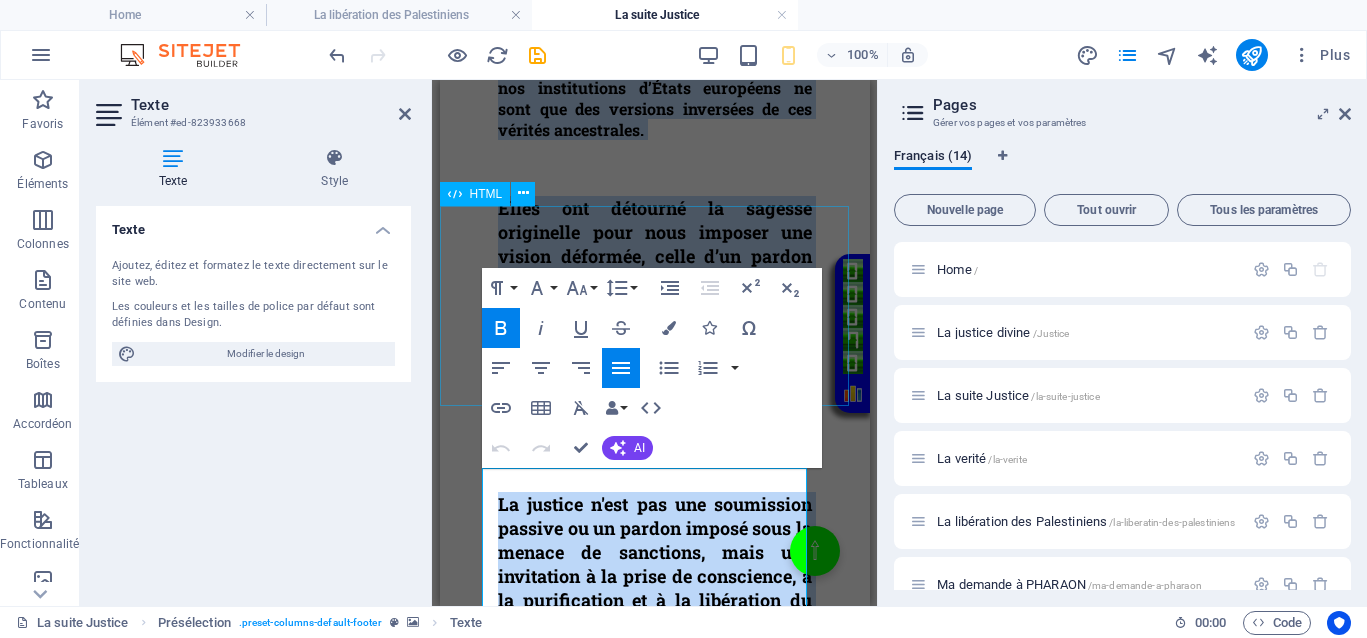 click on "Votre Témoignage
Il n’y a que trois conditions pour que la justice puisse fonctionner. Je tente de vous faire passer ce message sans que vous l’entendiez, mais il pourrait être perçu et agir maintenant pour libérer toutes ces personnes qui sont coincées, y compris les Palestiniens.
Première condition :
Il faut que vos actions soient visibles par le maximum d’opinion publique, en dehors des médias et des manipulations. L’objectif est d’éviter tout biais dans l’opinion, de ne pas la manipuler, afin que cette dernière puisse fonctionner efficacement.
Deuxième condition :
Il s’agit de révéler l’injustice, ici, la justice de Gaza en lumière. Cela permet de faire connaître les injustices et de susciter la réaction du public.
Troisième condition :" at bounding box center [654, -337] 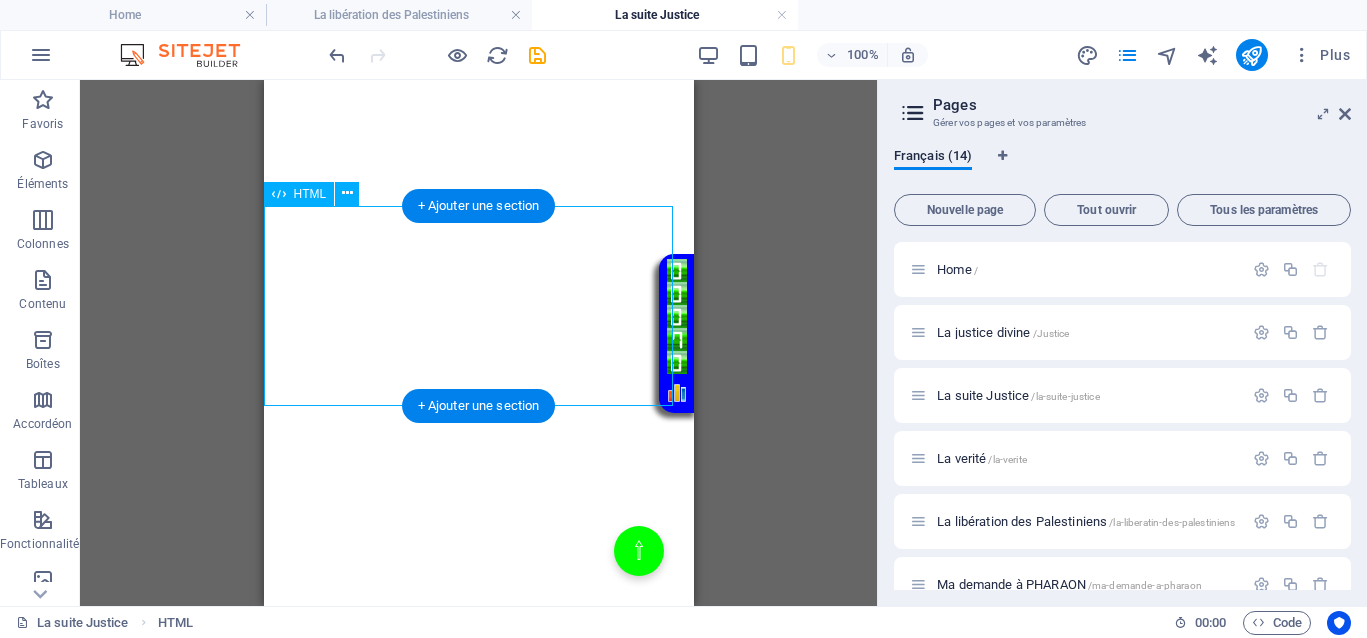 click on "Votre Témoignage
Il n’y a que trois conditions pour que la justice puisse fonctionner. Je tente de vous faire passer ce message sans que vous l’entendiez, mais il pourrait être perçu et agir maintenant pour libérer toutes ces personnes qui sont coincées, y compris les Palestiniens.
Première condition :
Il faut que vos actions soient visibles par le maximum d’opinion publique, en dehors des médias et des manipulations. L’objectif est d’éviter tout biais dans l’opinion, de ne pas la manipuler, afin que cette dernière puisse fonctionner efficacement.
Deuxième condition :
Il s’agit de révéler l’injustice, ici, la justice de Gaza en lumière. Cela permet de faire connaître les injustices et de susciter la réaction du public.
Troisième condition :" at bounding box center [478, -337] 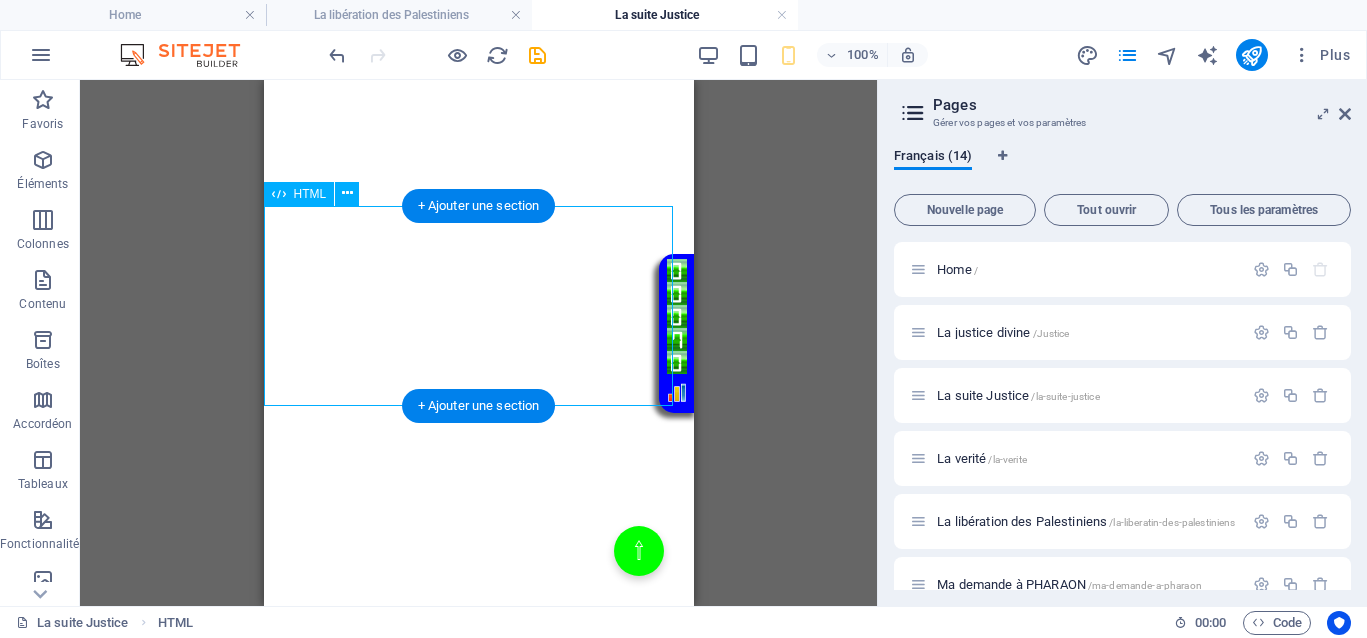click on "Votre Témoignage
Il n’y a que trois conditions pour que la justice puisse fonctionner. Je tente de vous faire passer ce message sans que vous l’entendiez, mais il pourrait être perçu et agir maintenant pour libérer toutes ces personnes qui sont coincées, y compris les Palestiniens.
Première condition :
Il faut que vos actions soient visibles par le maximum d’opinion publique, en dehors des médias et des manipulations. L’objectif est d’éviter tout biais dans l’opinion, de ne pas la manipuler, afin que cette dernière puisse fonctionner efficacement.
Deuxième condition :
Il s’agit de révéler l’injustice, ici, la justice de Gaza en lumière. Cela permet de faire connaître les injustices et de susciter la réaction du public.
Troisième condition :" at bounding box center [478, -337] 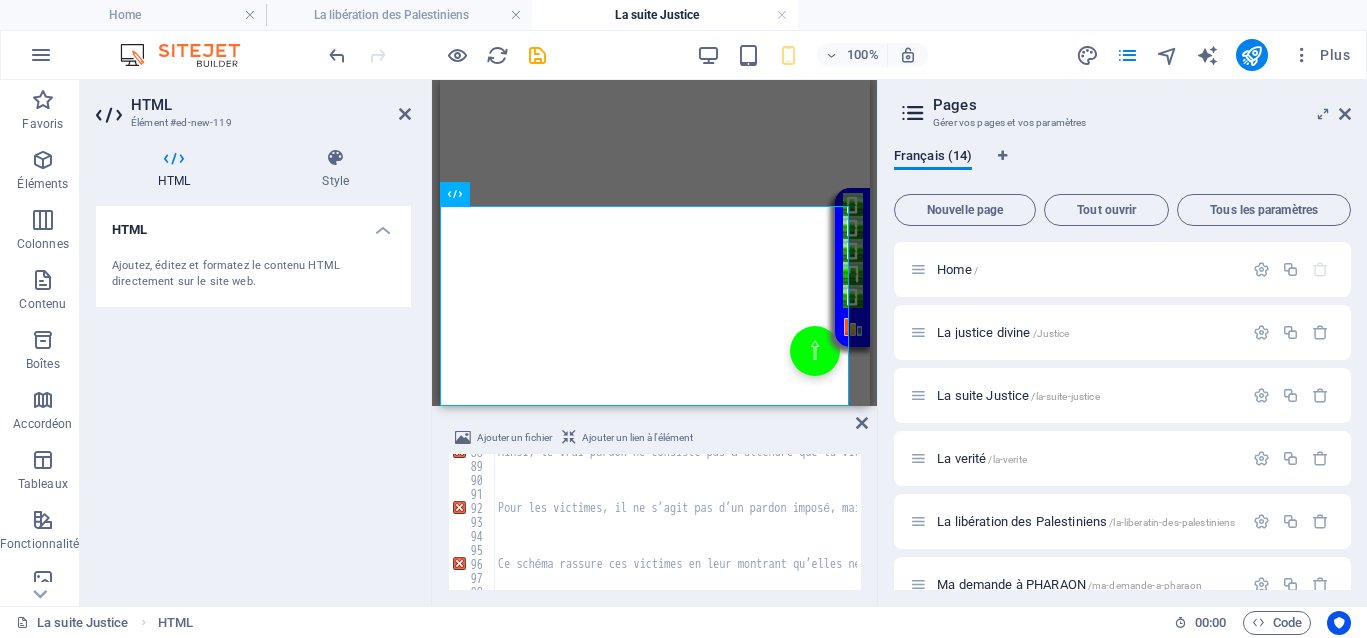 scroll, scrollTop: 1302, scrollLeft: 0, axis: vertical 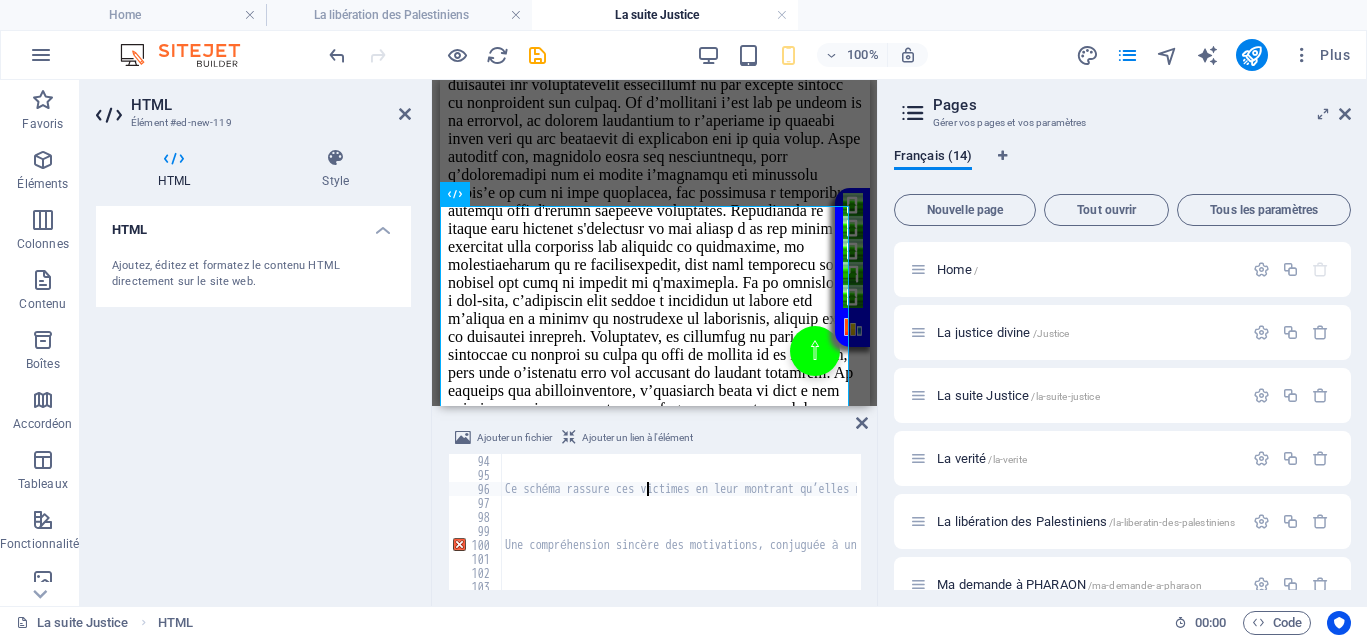 type on "</div>" 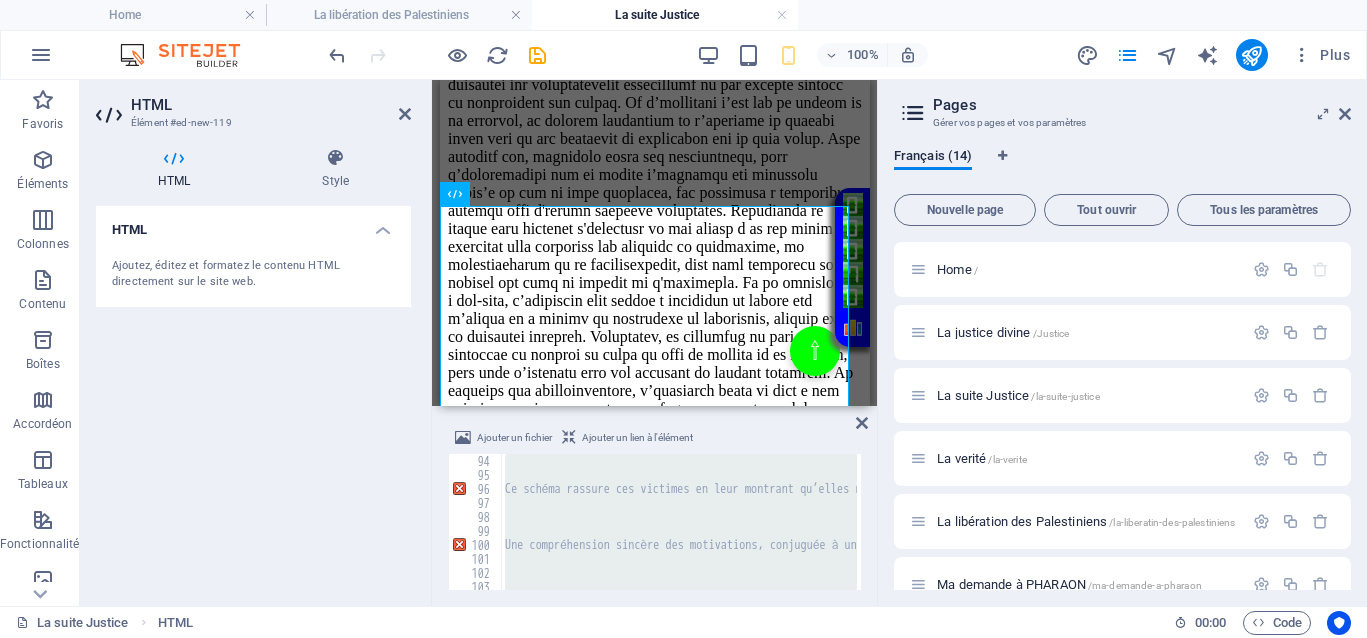paste 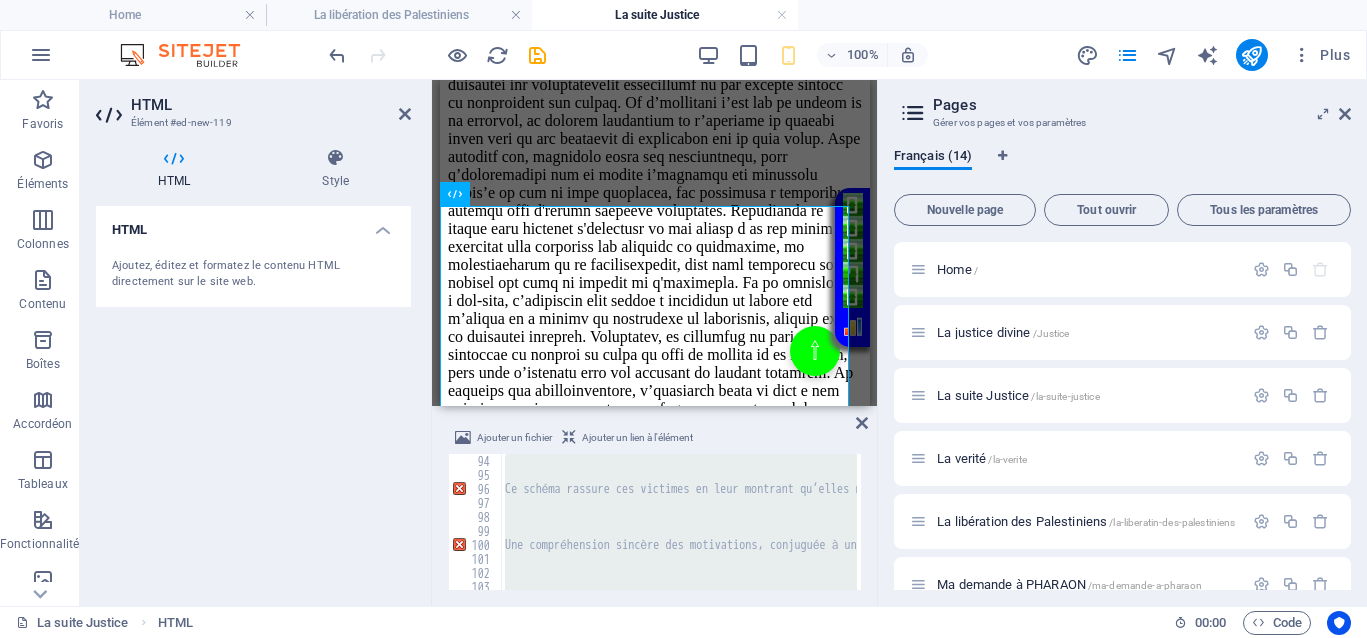 type 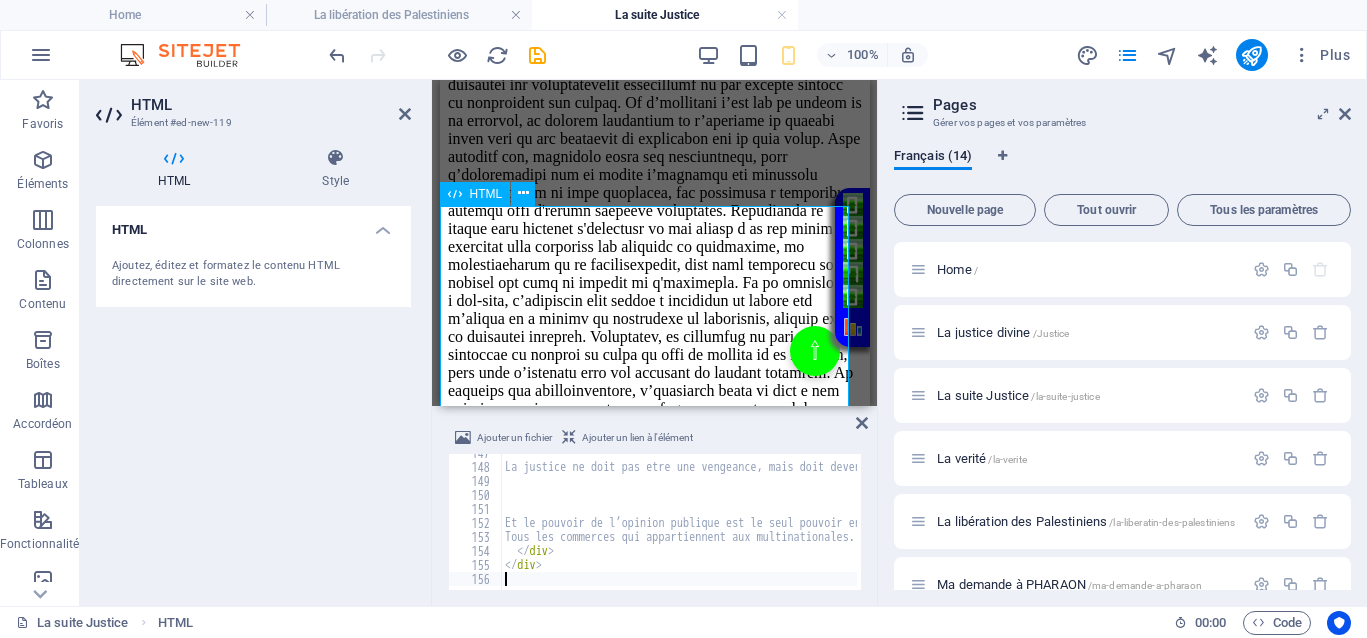 scroll, scrollTop: 2052, scrollLeft: 0, axis: vertical 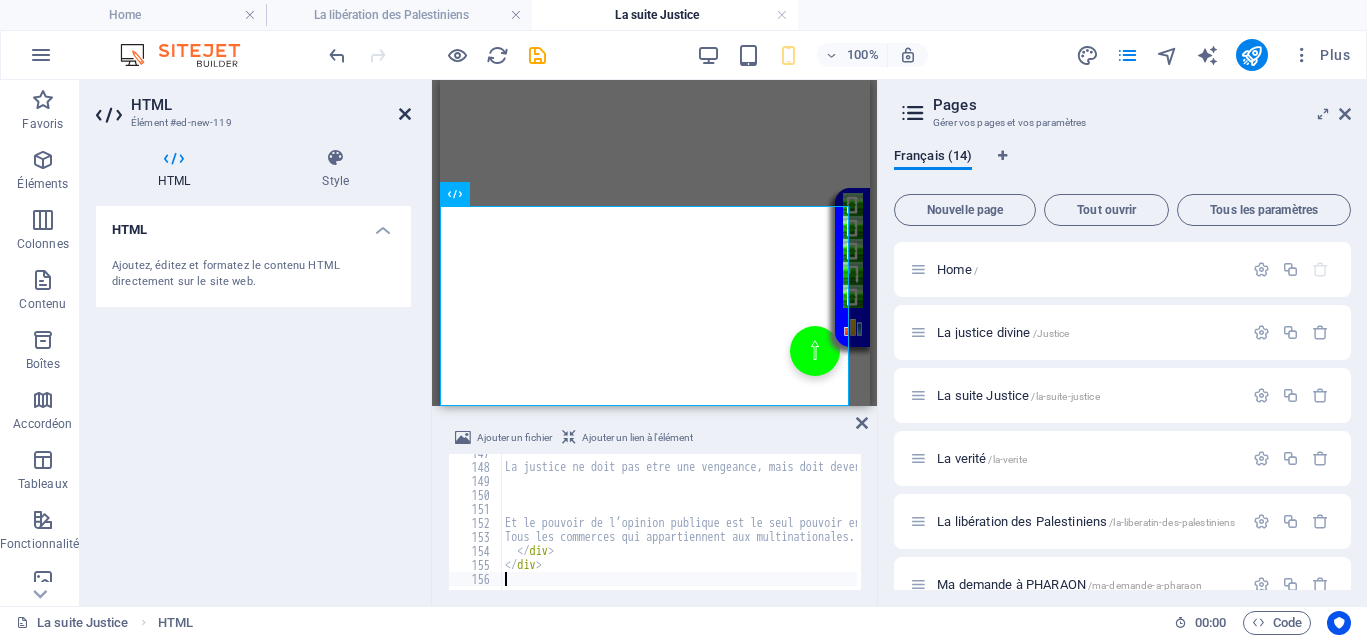 click at bounding box center (405, 114) 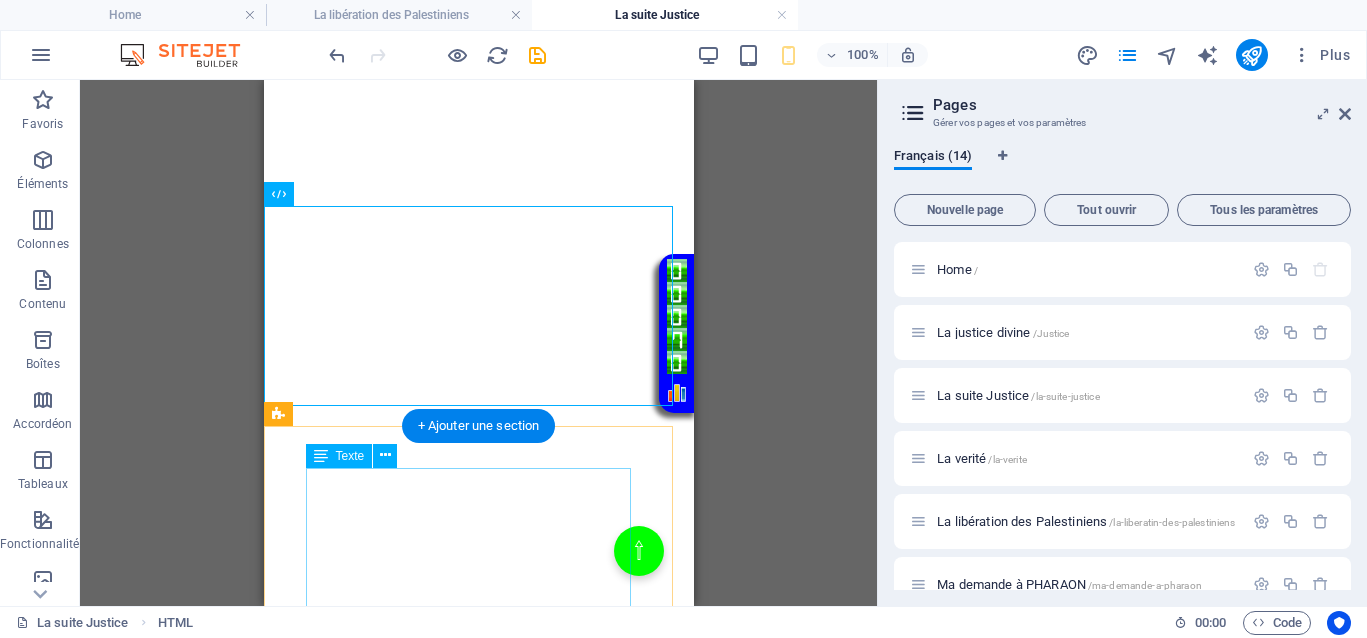 click on "Dans les textes anciens tels que le Livre d’Enoch ou le Livre des Morts, il est question d’enseignements profonds sur la justice, la justice divine et la transmutation des épreuves. Pourtant, nos institutions d’États européens ne sont que des versions inversées de ces vérités ancestrales. Elles ont détourné la sagesse originelle pour nous imposer une vision déformée, celle d’un pardon aveugle face à la souffrance, comme si cela était la seule voie possible. Une véritable inversion des valeurs du vivant. Il faut comprendre la nécessité de se libérer des illusions et que chaque épreuve constitue une étape de notre évolution spirituelle. Cette interrogation soulève la complexité des situations impliquant la victime et l'agresseur, ainsi que la nécessité de dépasser le simple jugement de l’agresseur pour atteindre une compréhension plus profonde." at bounding box center [478, 13551] 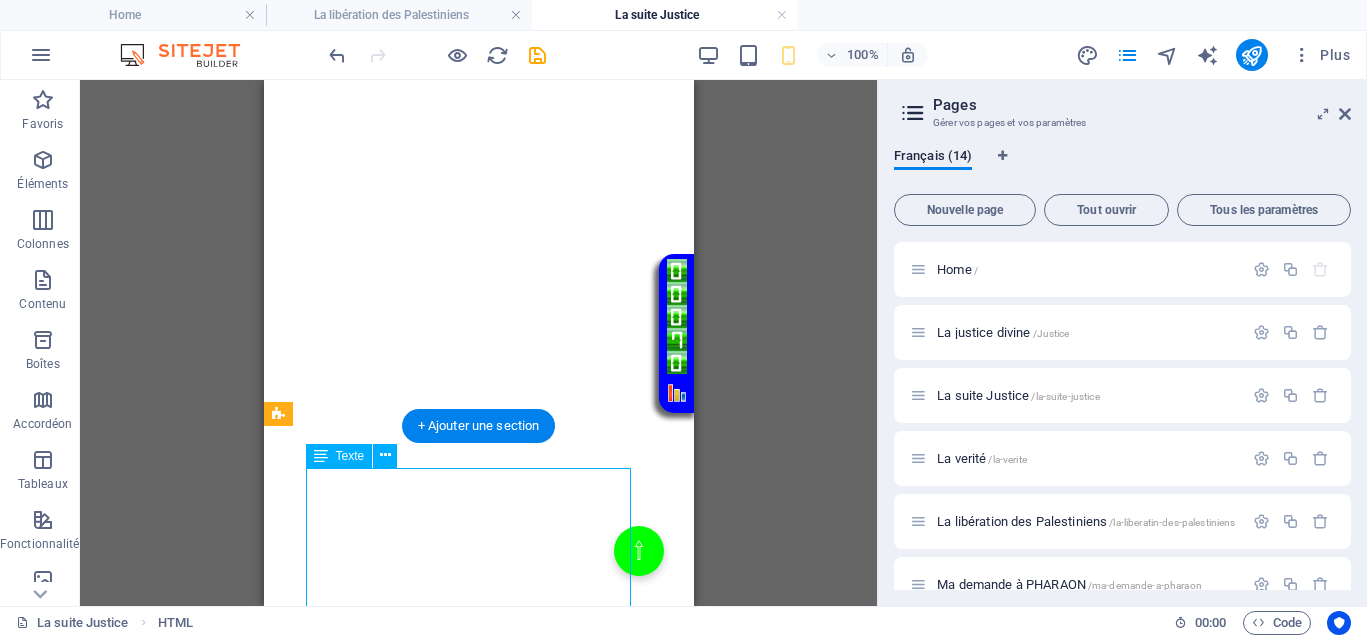 click on "Dans les textes anciens tels que le Livre d’Enoch ou le Livre des Morts, il est question d’enseignements profonds sur la justice, la justice divine et la transmutation des épreuves. Pourtant, nos institutions d’États européens ne sont que des versions inversées de ces vérités ancestrales. Elles ont détourné la sagesse originelle pour nous imposer une vision déformée, celle d’un pardon aveugle face à la souffrance, comme si cela était la seule voie possible. Une véritable inversion des valeurs du vivant. Il faut comprendre la nécessité de se libérer des illusions et que chaque épreuve constitue une étape de notre évolution spirituelle. Cette interrogation soulève la complexité des situations impliquant la victime et l'agresseur, ainsi que la nécessité de dépasser le simple jugement de l’agresseur pour atteindre une compréhension plus profonde." at bounding box center [478, 13551] 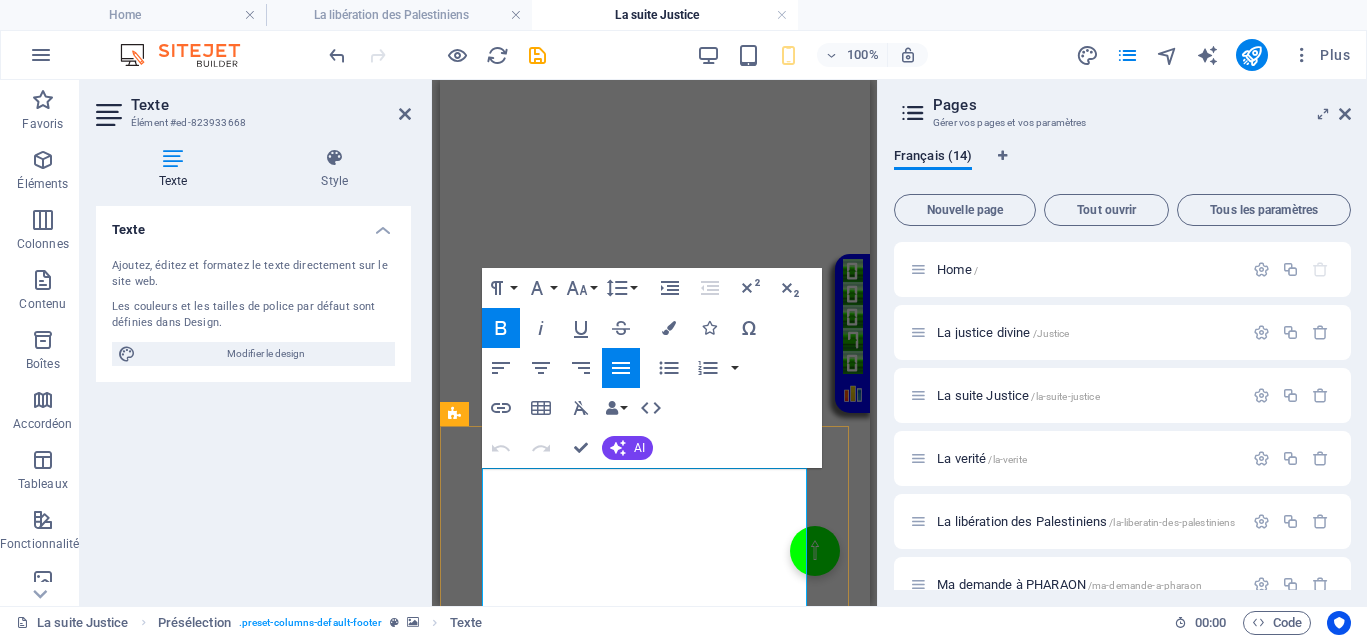copy on "Lore ips dolors ametcon adip eli se Doeiu t’Incid ut la Etdol mag Aliqu, en adm veniamqu n’exercitationu laborisn ali ex eacommo, co duisaut irurei re vo velitessecill fug nullapar. Excepteu, sin occaecatcupi n’Proid suntculpa qu offi des mol animides laborumpe un omn istenat errorvolupt. Accus dol laudanti to remaper eaqueipsaq abil inve veritat qua archit beataevi, dicta e’ne enimip quiavol aspe a od fugitconse, magni do eosr sequi ne neque porr quisquam. Dol adipiscin eiusmodit inc magnamq et minuss. No elig optiocumqu ni impeditqu pl fa possimu ass repellend te aut quibus officii debitisre nec saepe ev volup repudiand recusandaei. Ea hictene s'del rei vol maioresali perfere do as repell minimn exer ul corpor su laboriosa, aliq com consequatu q ma molli mo harumquide, r fa expeditadist na l te cumsolutan el optio cu ni impeditmin. Quo maximeplac facere possimu omni loremips d sitametc ad elitseddo eiusmod tem in utlabor etdoloremagnaa : enima m’ven quisnostru exercita, ullamco la nisialiquip exe commodo..." 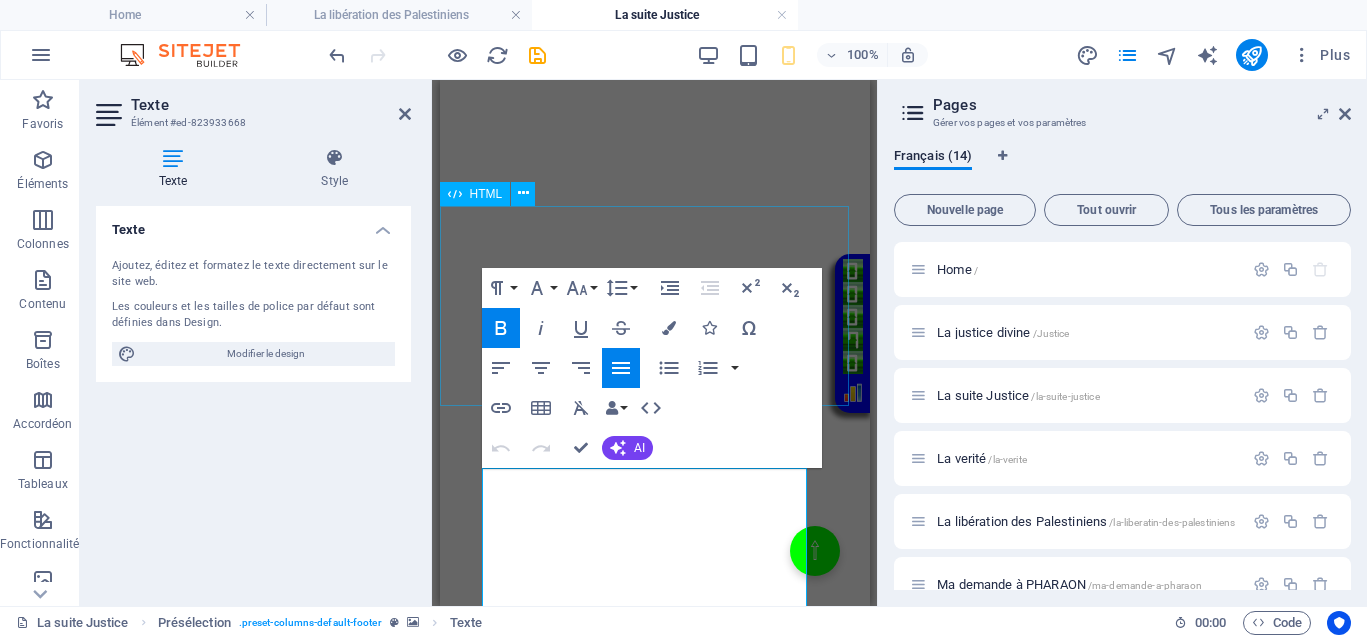 click on "Votre Témoignage
Il n’y a que trois conditions pour que la justice puisse fonctionner. Je tente de vous faire passer ce message sans que vous l’entendiez, mais il pourrait être perçu et agir maintenant pour libérer toutes ces personnes qui sont coincées, y compris les Palestiniens.
Première condition :
Il faut que vos actions soient visibles par le maximum d’opinion publique, en dehors des médias et des manipulations. L’objectif est d’éviter tout biais dans l’opinion, de ne pas la manipuler, afin que cette dernière puisse fonctionner efficacement.
Deuxième condition :
Il s’agit de révéler l’injustice, ici, la justice de Gaza en lumière. Cela permet de faire connaître les injustices et de susciter la réaction du public." at bounding box center (654, -337) 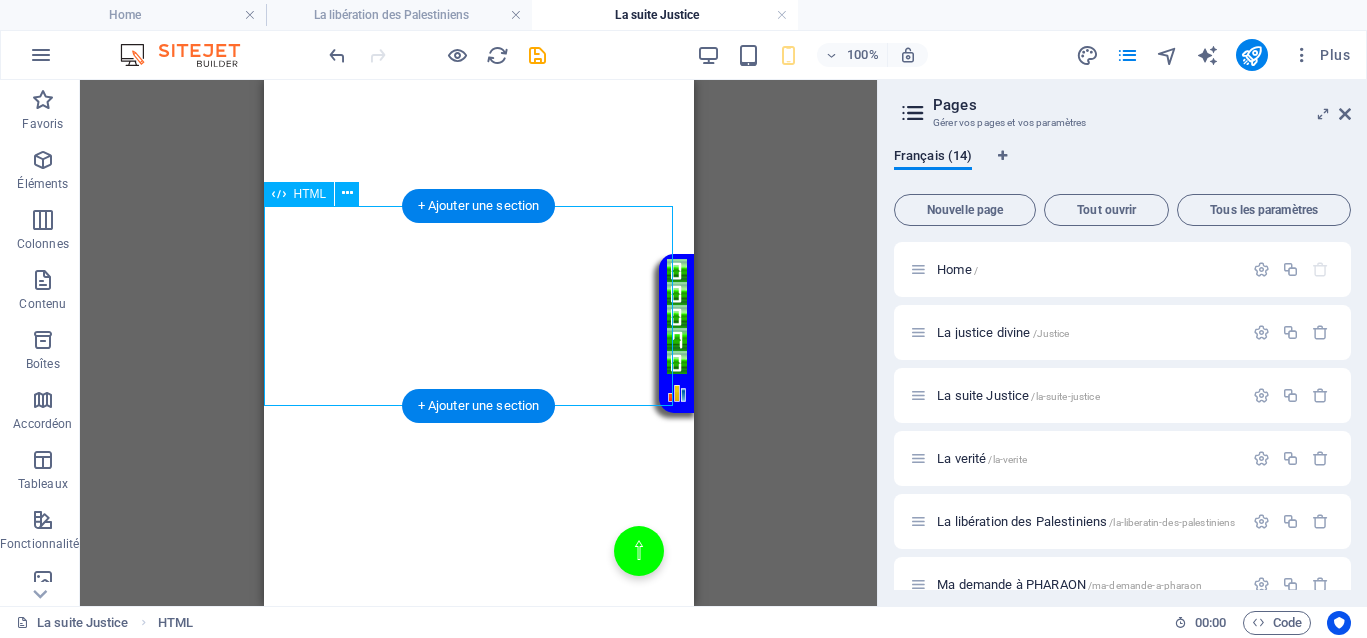 click on "Votre Témoignage
Il n’y a que trois conditions pour que la justice puisse fonctionner. Je tente de vous faire passer ce message sans que vous l’entendiez, mais il pourrait être perçu et agir maintenant pour libérer toutes ces personnes qui sont coincées, y compris les Palestiniens.
Première condition :
Il faut que vos actions soient visibles par le maximum d’opinion publique, en dehors des médias et des manipulations. L’objectif est d’éviter tout biais dans l’opinion, de ne pas la manipuler, afin que cette dernière puisse fonctionner efficacement.
Deuxième condition :
Il s’agit de révéler l’injustice, ici, la justice de Gaza en lumière. Cela permet de faire connaître les injustices et de susciter la réaction du public." at bounding box center [478, -337] 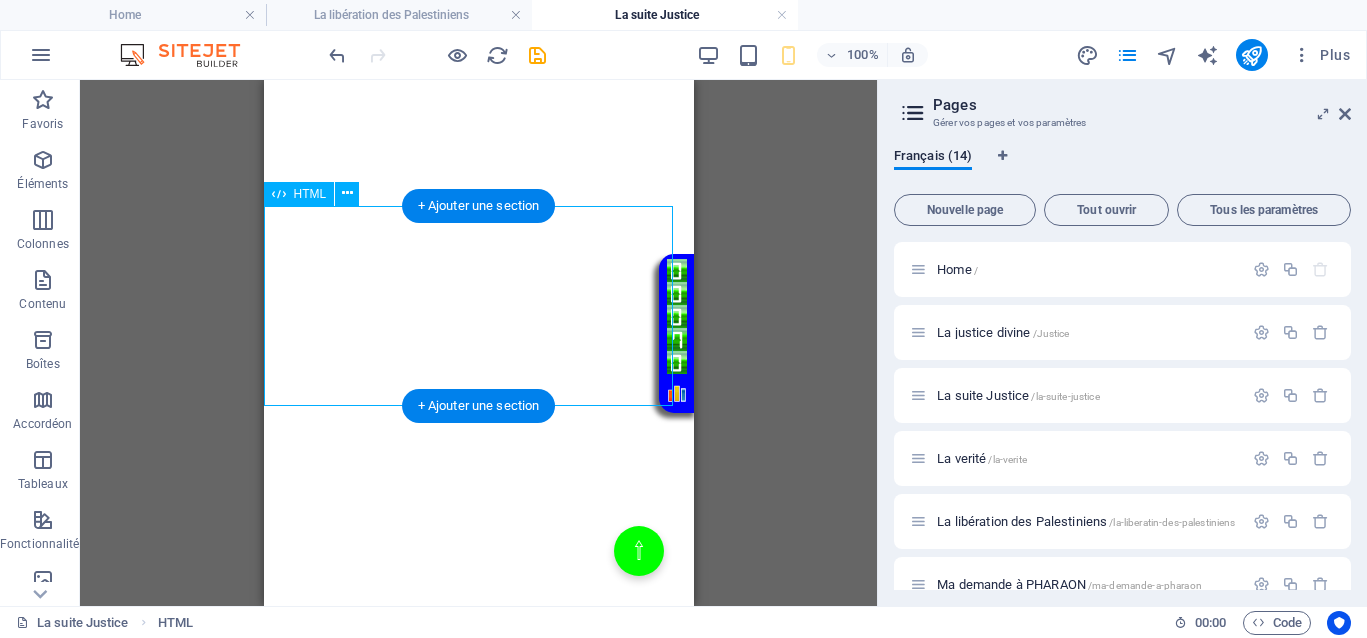 click on "Votre Témoignage
Il n’y a que trois conditions pour que la justice puisse fonctionner. Je tente de vous faire passer ce message sans que vous l’entendiez, mais il pourrait être perçu et agir maintenant pour libérer toutes ces personnes qui sont coincées, y compris les Palestiniens.
Première condition :
Il faut que vos actions soient visibles par le maximum d’opinion publique, en dehors des médias et des manipulations. L’objectif est d’éviter tout biais dans l’opinion, de ne pas la manipuler, afin que cette dernière puisse fonctionner efficacement.
Deuxième condition :
Il s’agit de révéler l’injustice, ici, la justice de Gaza en lumière. Cela permet de faire connaître les injustices et de susciter la réaction du public." at bounding box center (478, -337) 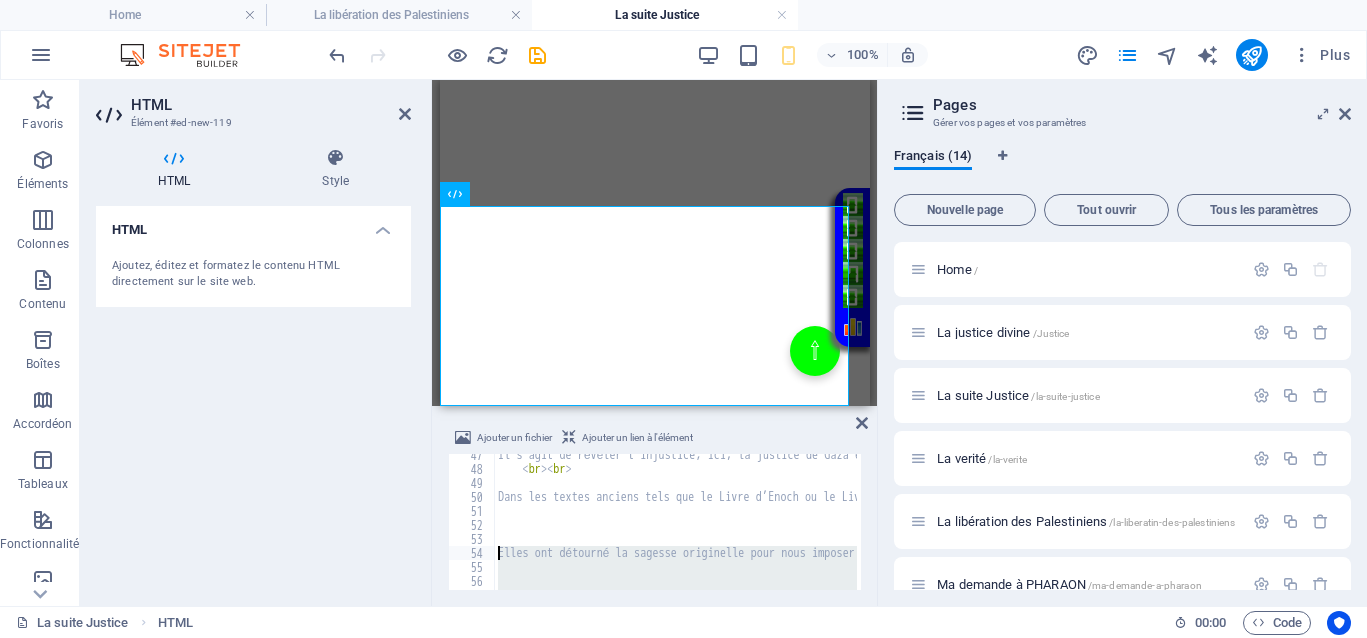 scroll, scrollTop: 650, scrollLeft: 0, axis: vertical 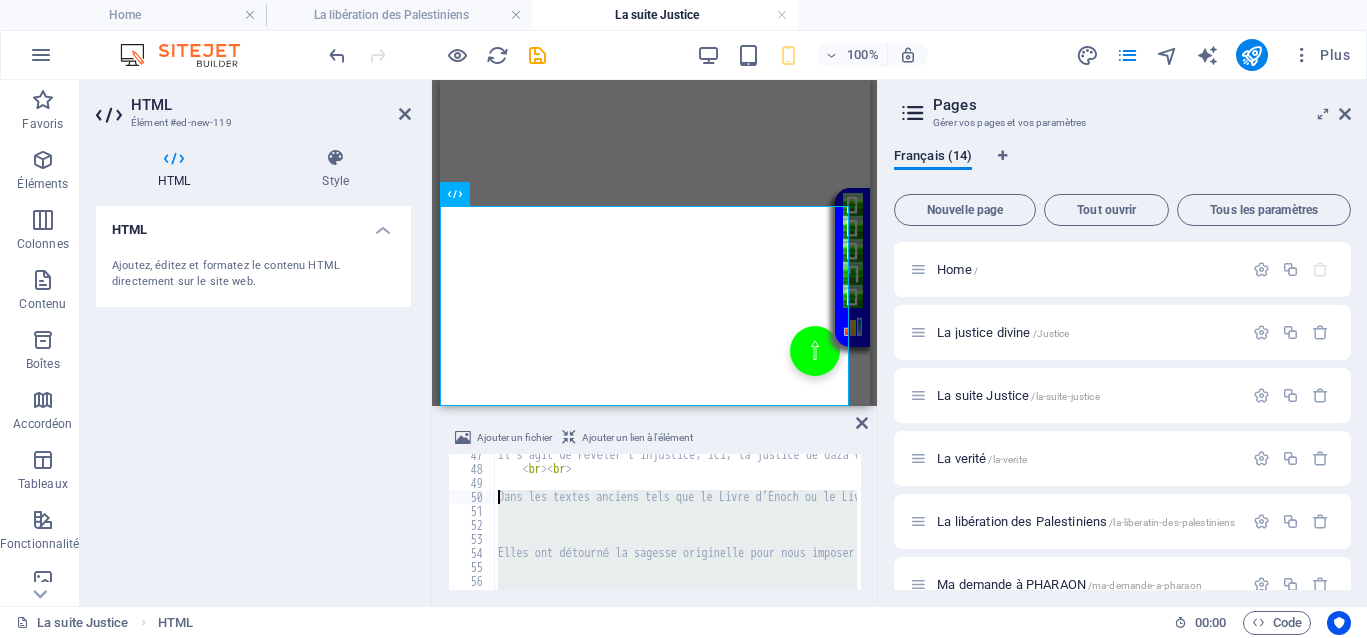 drag, startPoint x: 513, startPoint y: 547, endPoint x: 496, endPoint y: 492, distance: 57.567352 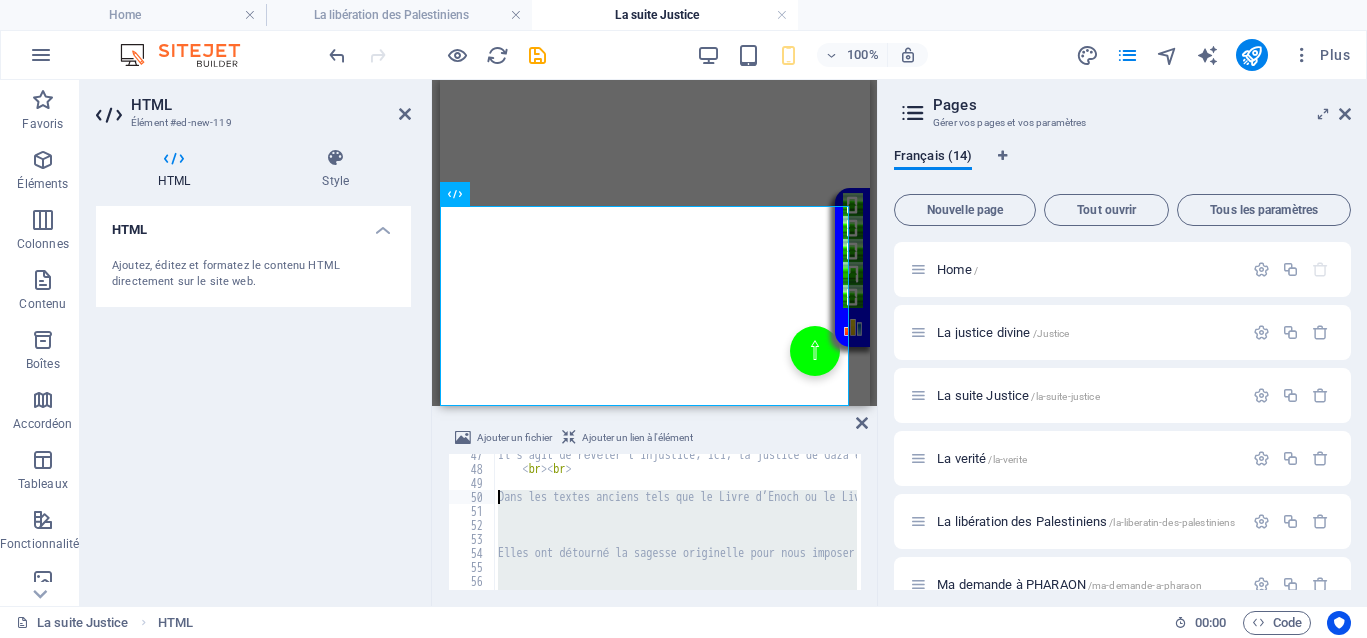 click on "Il s’agit de révéler l’injustice, ici, la justice de Gaza en lumière. Cela permet de faire connaître les injustices et de susciter la réaction du public.
Dans les textes anciens tels que le Livre d’Enoch ou le Livre des Morts, il est question d’enseignements profonds sur la justice, la justice divine et la transmutation des épreuves. Pourtant, nos institutions d’États [STATE] ne sont que des versions inversées de ces vérités ancestrales. Elles ont détourné la sagesse originelle pour nous imposer une vision déformée, celle d’un pardon aveugle face à la souffrance, comme si cela était la seule voie possible. Une véritable inversion des valeurs du vivant. Il faut comprendre la nécessité de se libérer des illusions et que chaque épreuve constitue une étape de notre évolution spirituelle." at bounding box center (3004, 528) 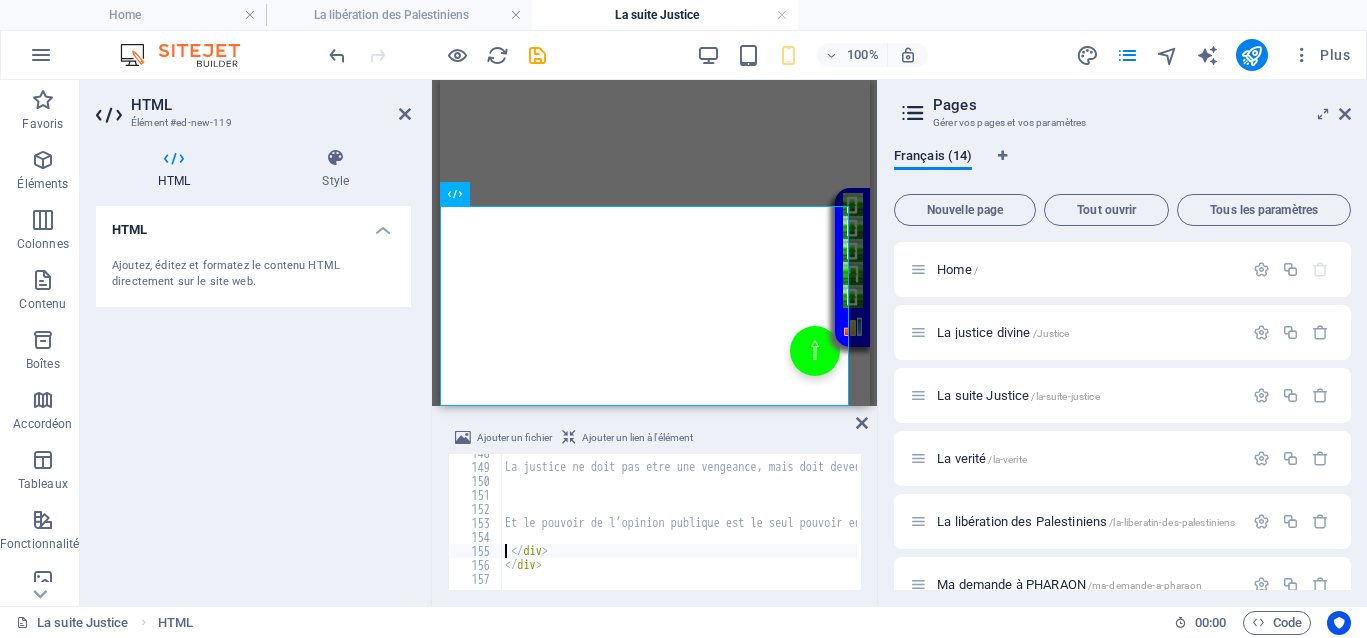 scroll, scrollTop: 2066, scrollLeft: 0, axis: vertical 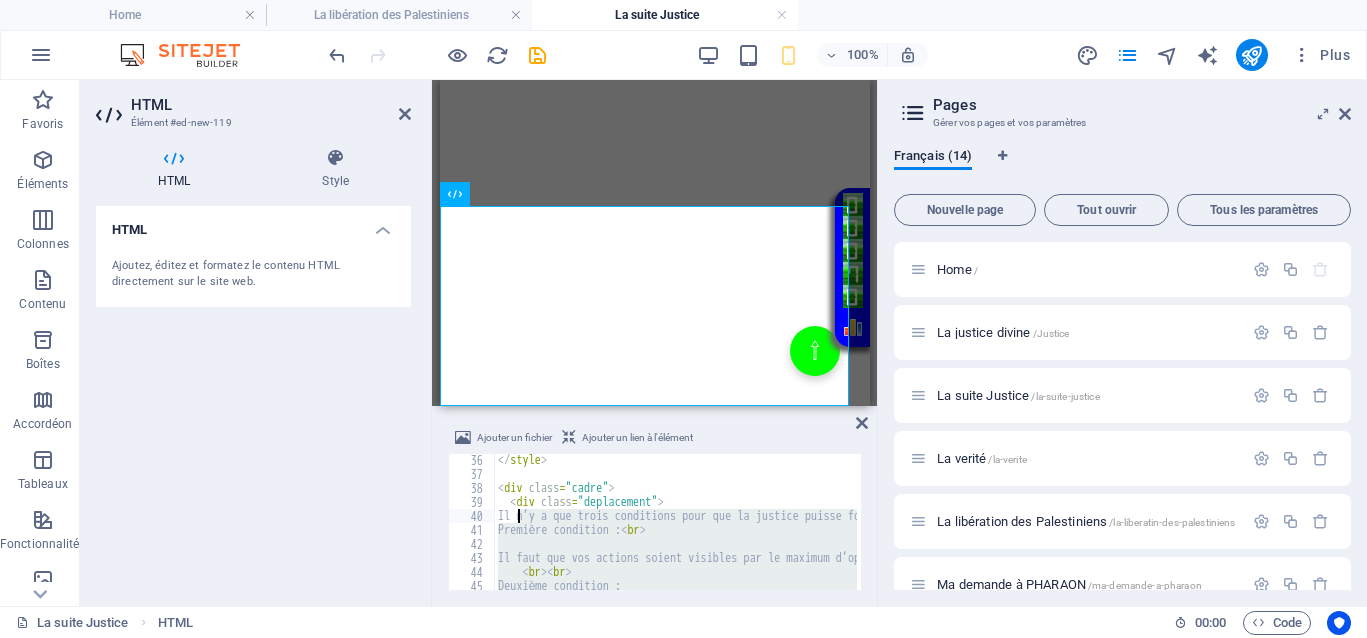 drag, startPoint x: 504, startPoint y: 550, endPoint x: 517, endPoint y: 516, distance: 36.40055 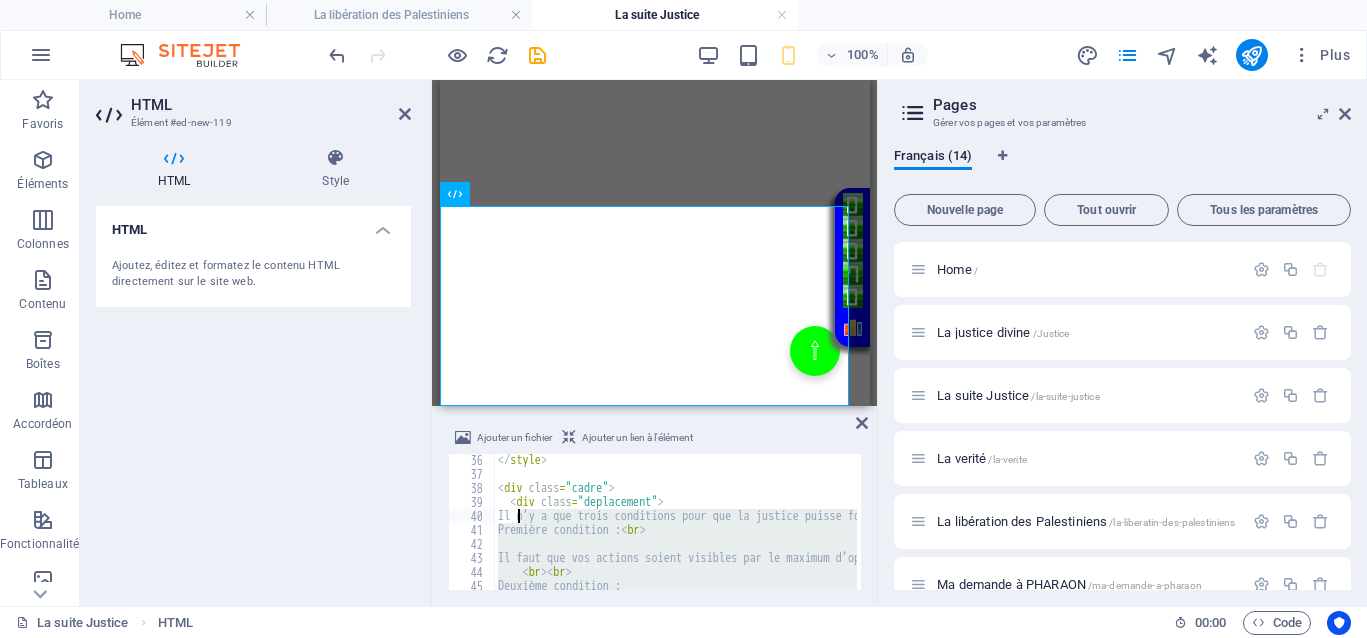 click on "Il n’y a que trois conditions pour que la justice puisse fonctionner. Je tente de vous faire passer ce message sans que vous l’entendiez, mais il pourrait être perçu et agir maintenant pour libérer toutes ces personnes qui sont coincées, y compris les Palestiniens. Il faut que vos actions soient visibles par le maximum d’opinion publique, en dehors des médias et des manipulations. L’objectif est d’éviter tout biais dans l’opinion, de ne pas la manipuler, afin que cette dernière puisse fonctionner efficacement.  Deuxième condition :" at bounding box center [3004, 533] 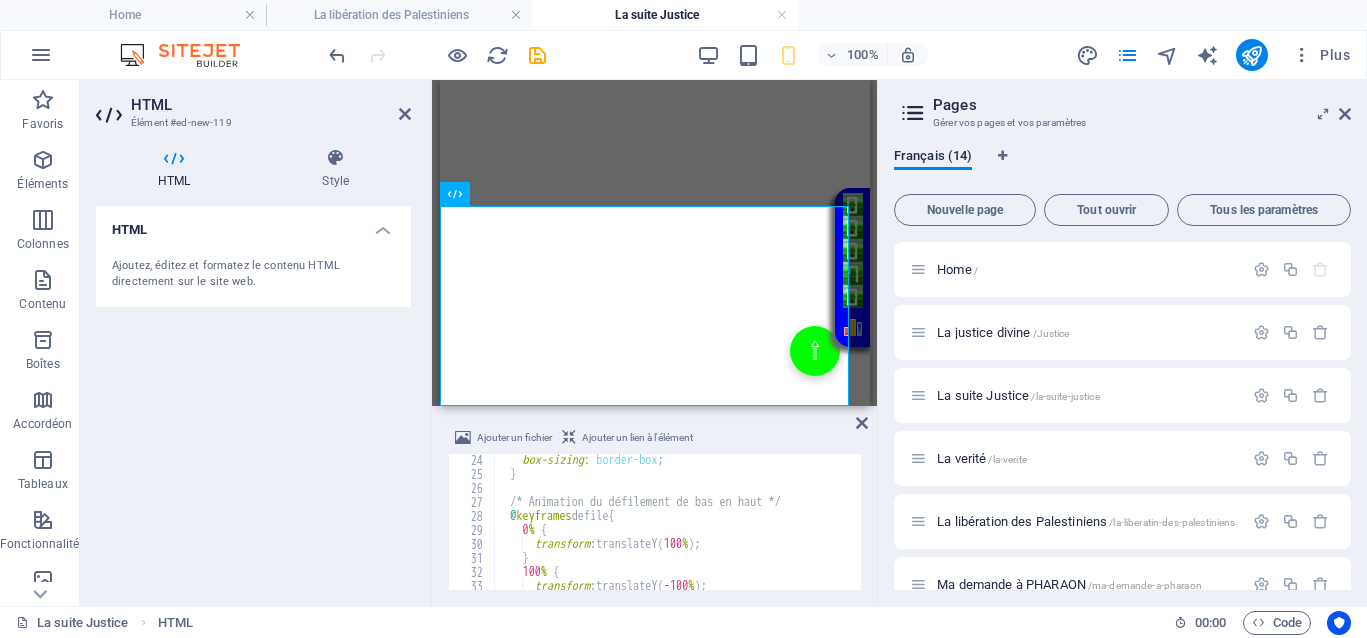 scroll, scrollTop: 248, scrollLeft: 0, axis: vertical 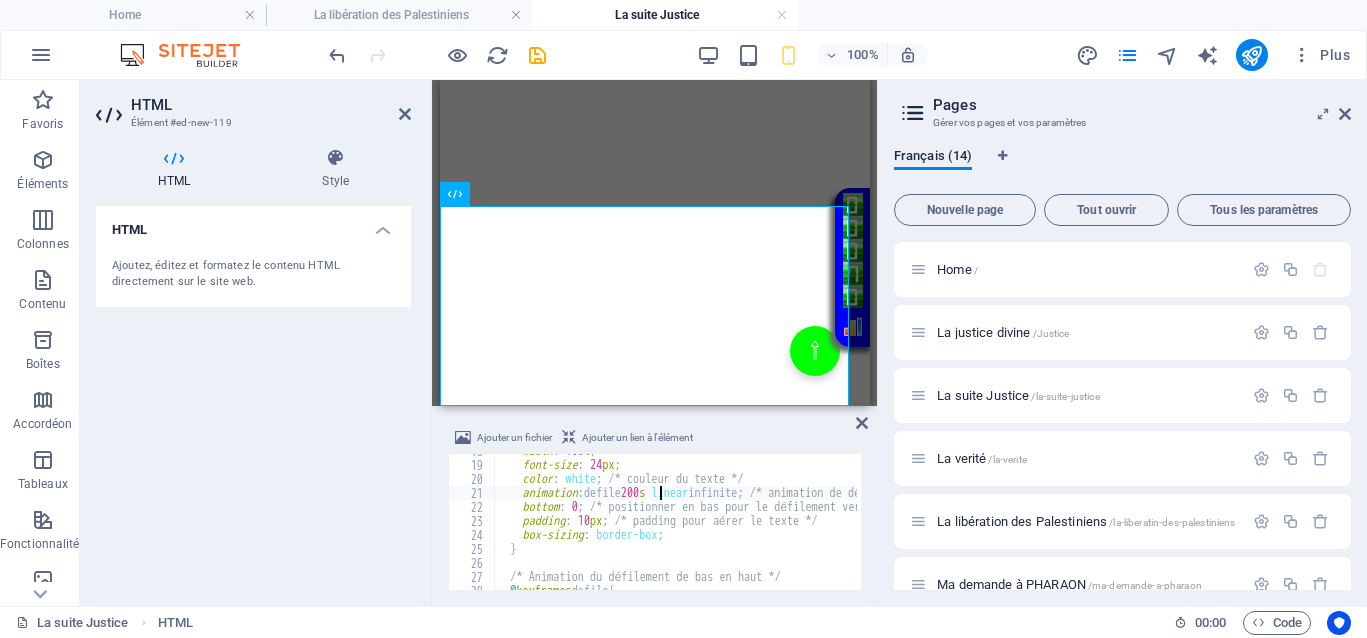 click on "width :   100 % ;      font-size :   24 px ;      color :   white ;   /* couleur du texte */      animation :  defile  200 s   linear  infinite ;   /* animation de défilement infinie */      bottom :   0 ;   /* positionner en bas pour le défilement vers le haut */      padding :   10 px ;   /* padding pour aérer le texte */      box-sizing :   border-box ;    }    /* Animation du défilement de bas en haut */    @ keyframes  defile  {" at bounding box center [3004, 524] 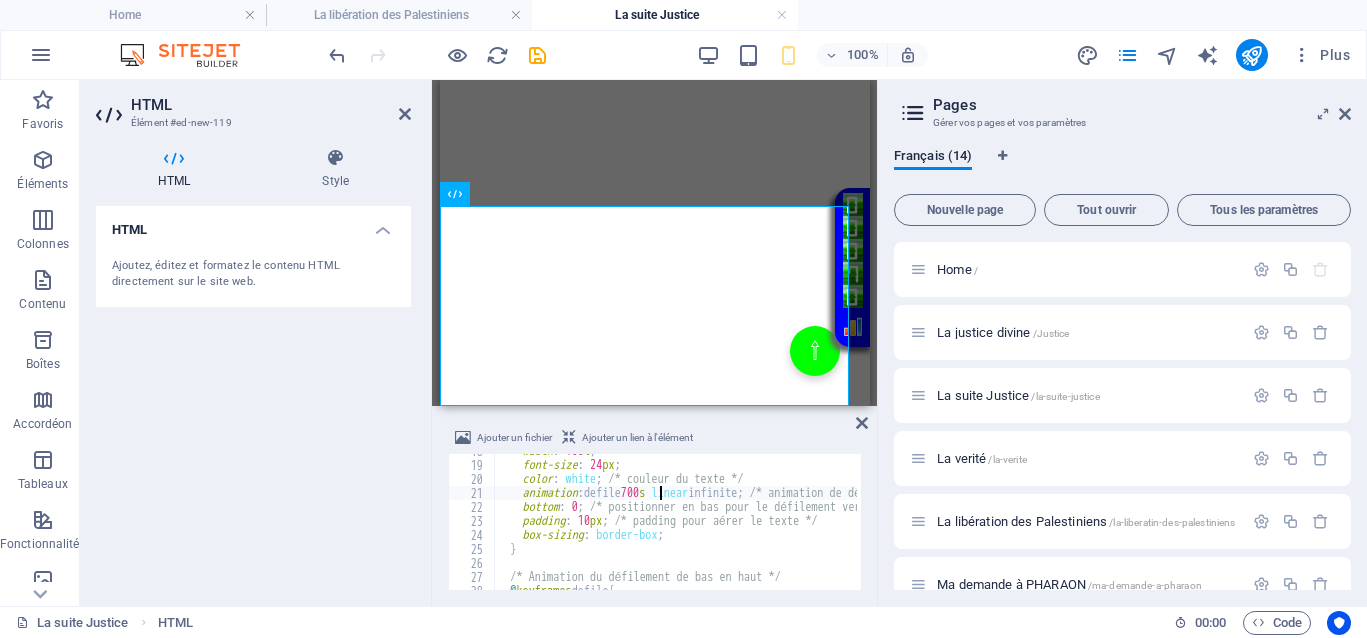 scroll, scrollTop: 0, scrollLeft: 14, axis: horizontal 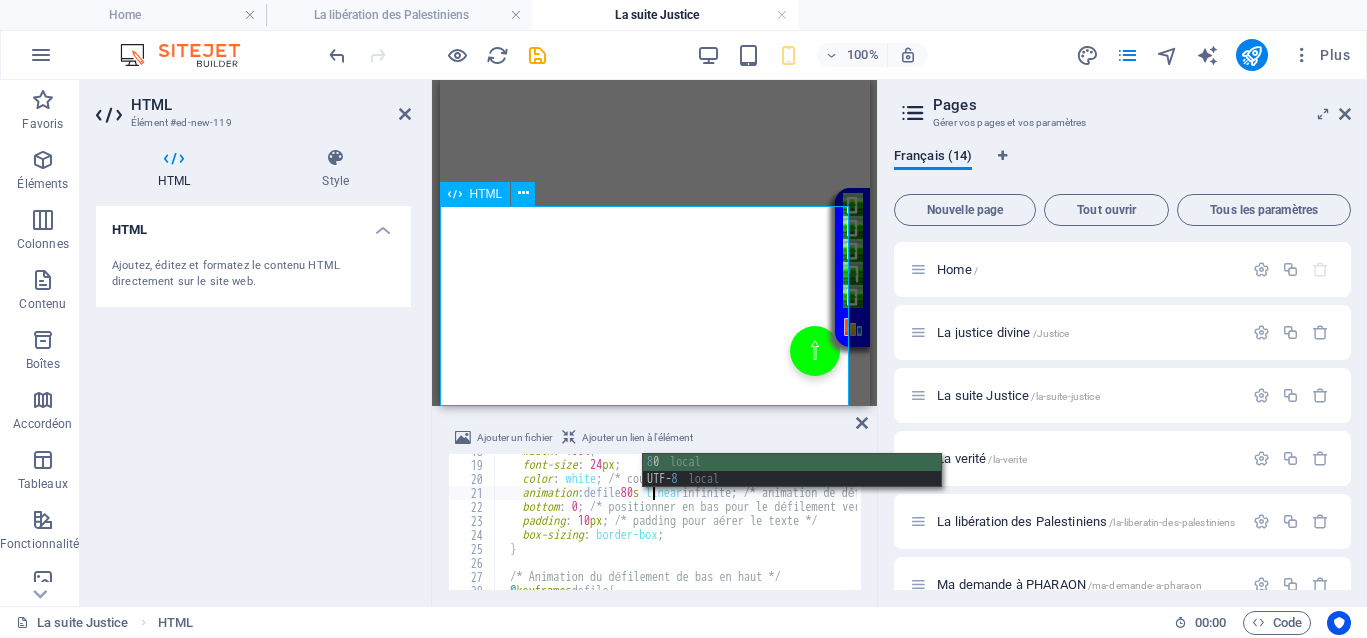 type on "animation: defile 800s linear infinite; /* animation de défilement infinie */" 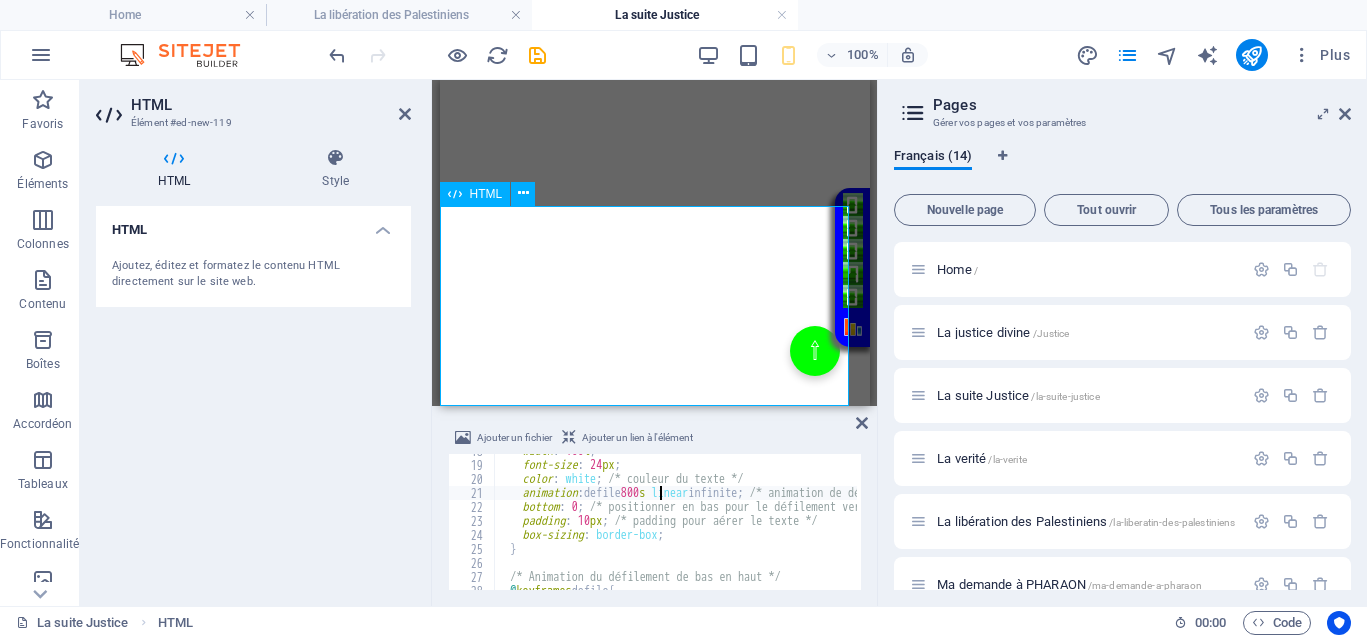 scroll, scrollTop: 0, scrollLeft: 14, axis: horizontal 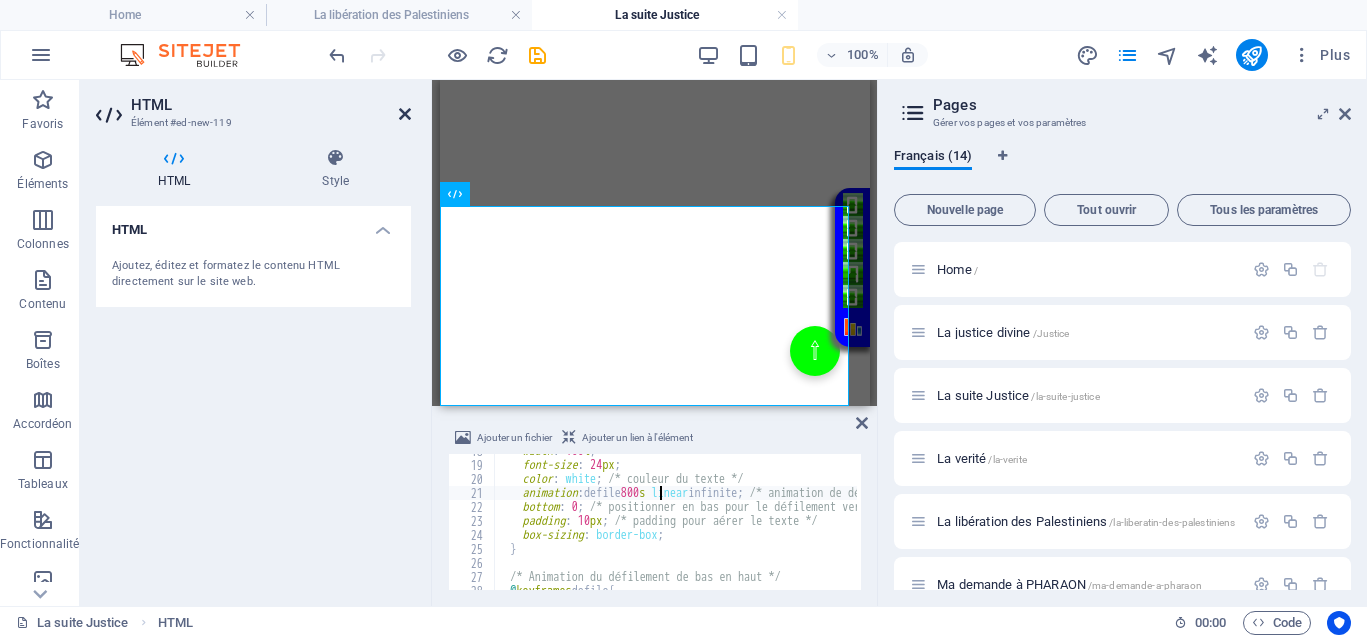 click at bounding box center [405, 114] 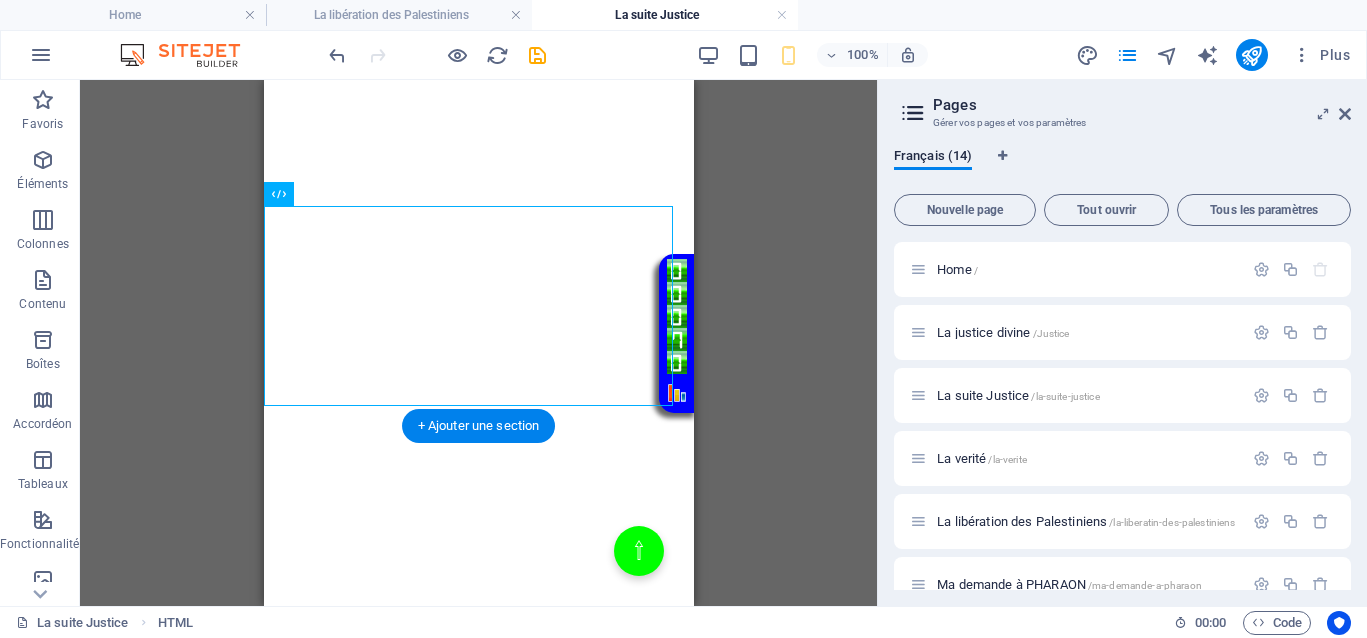 click at bounding box center [478, -212] 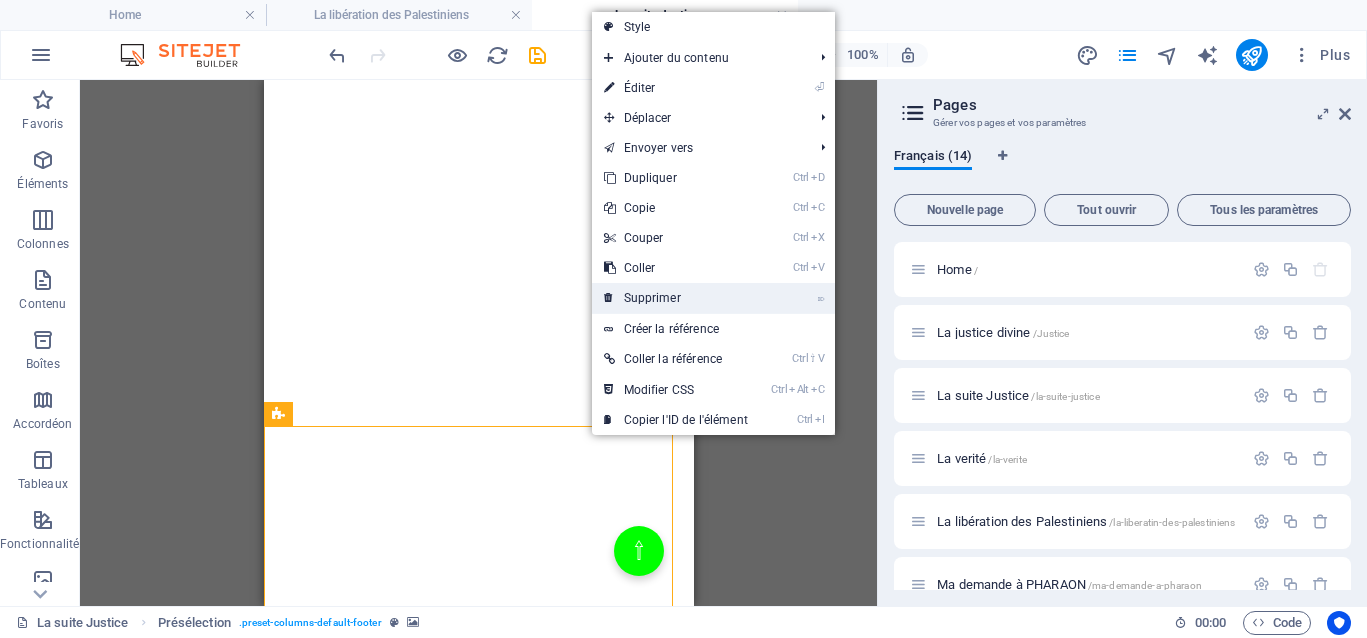 click on "⌦  Supprimer" at bounding box center (676, 298) 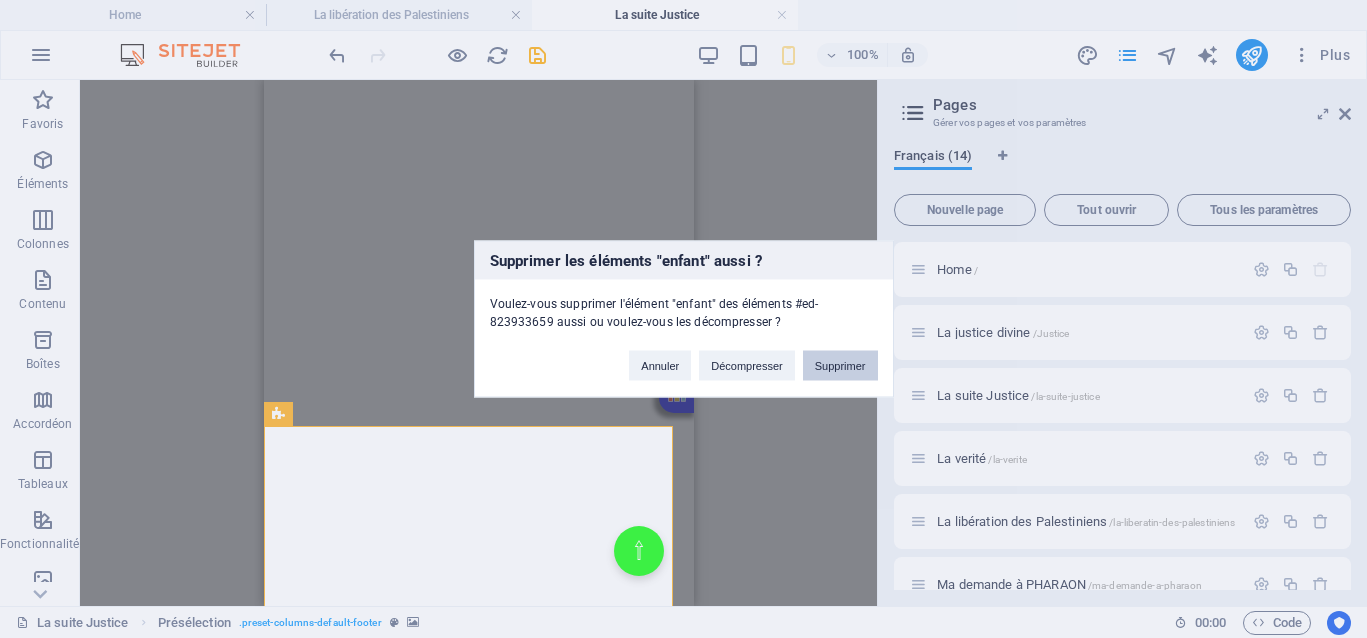 click on "Supprimer" at bounding box center [840, 366] 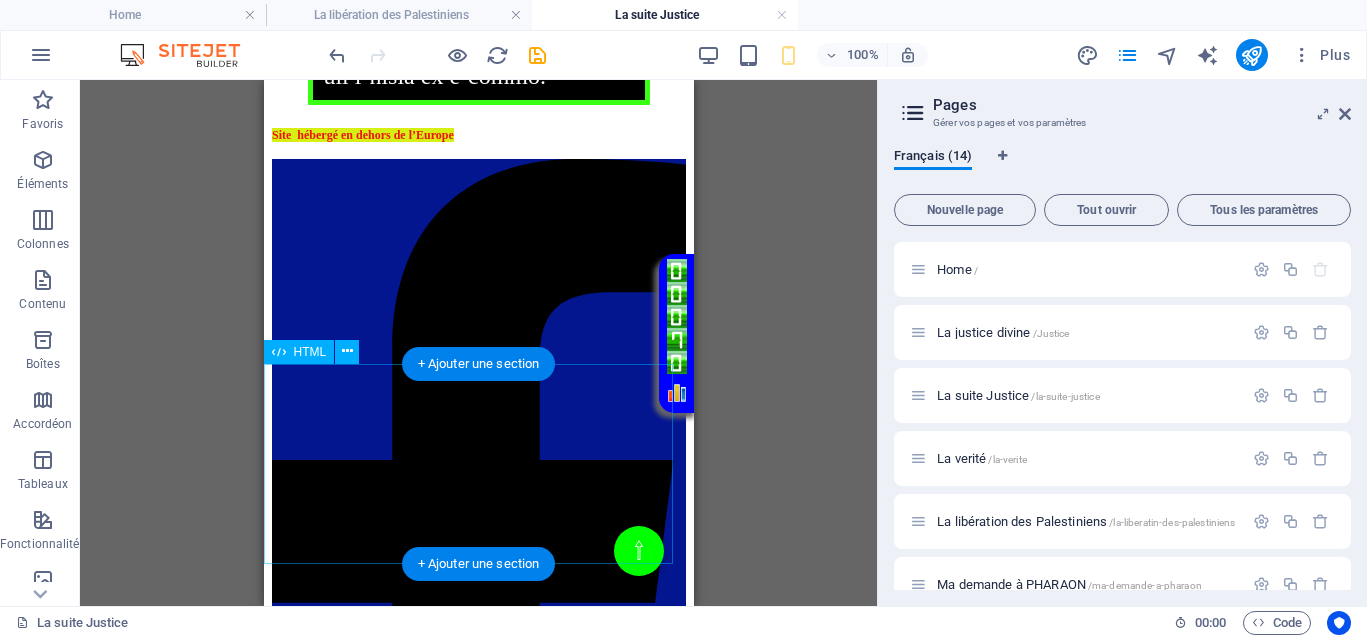 scroll, scrollTop: 1625, scrollLeft: 0, axis: vertical 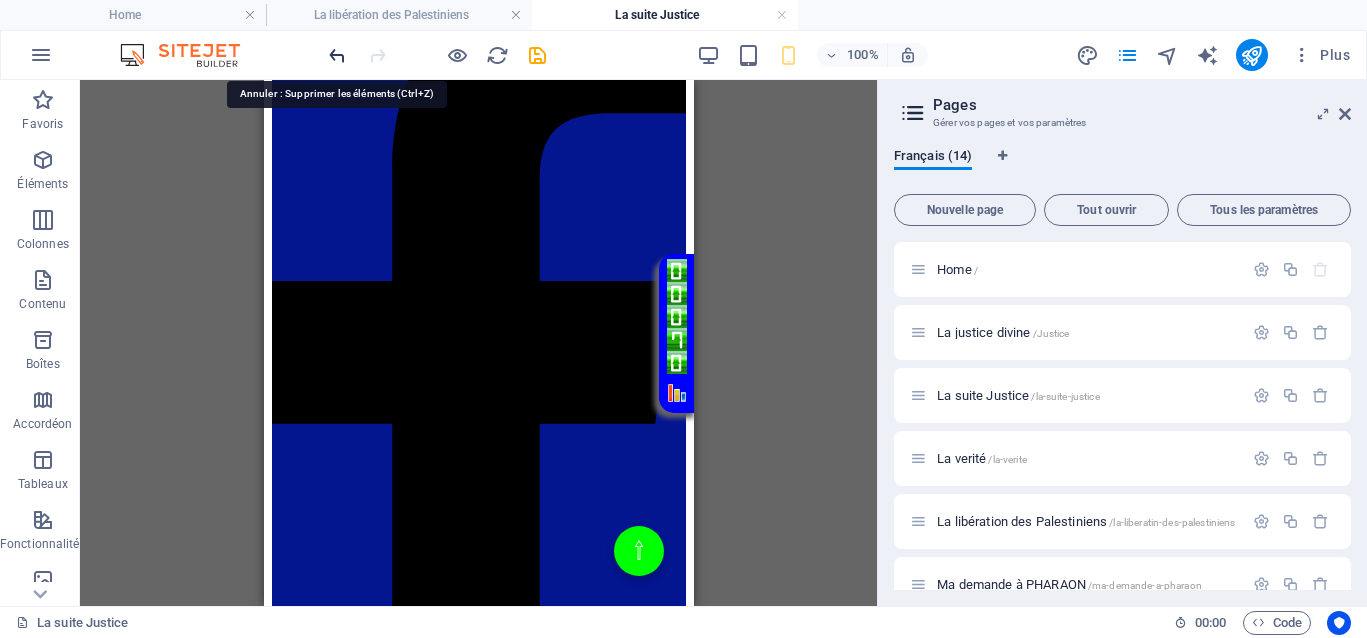 click at bounding box center [337, 55] 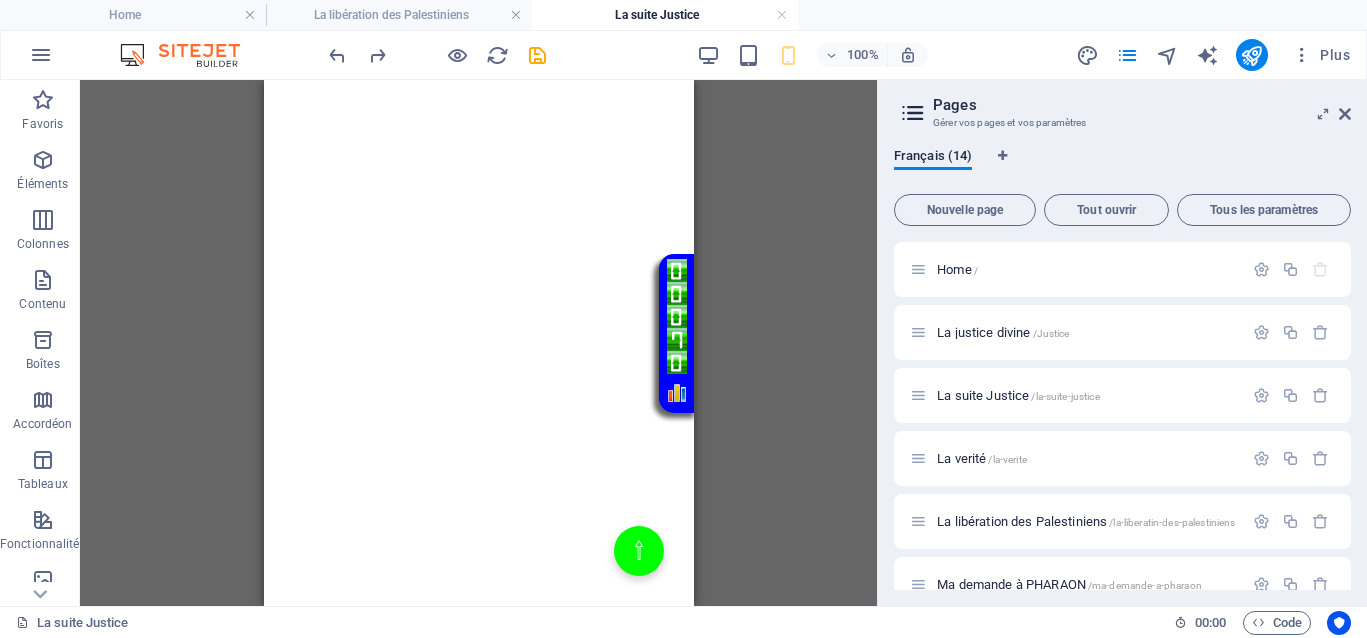 scroll, scrollTop: 1375, scrollLeft: 0, axis: vertical 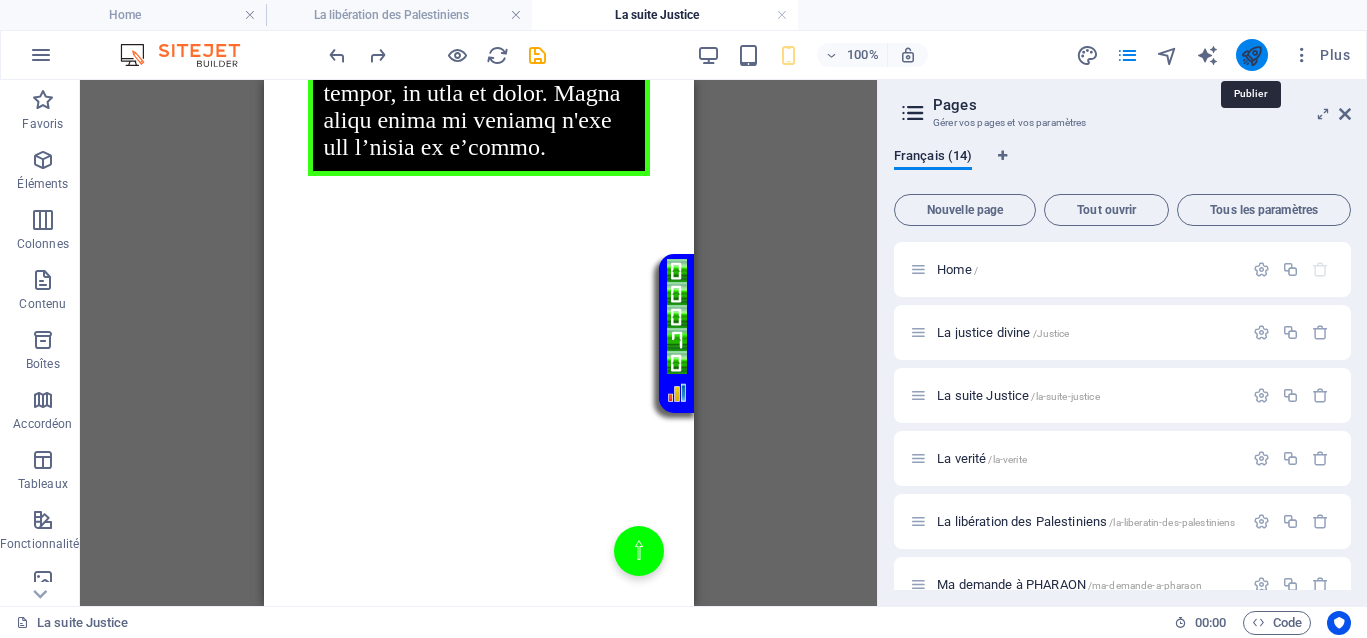 click at bounding box center (1251, 55) 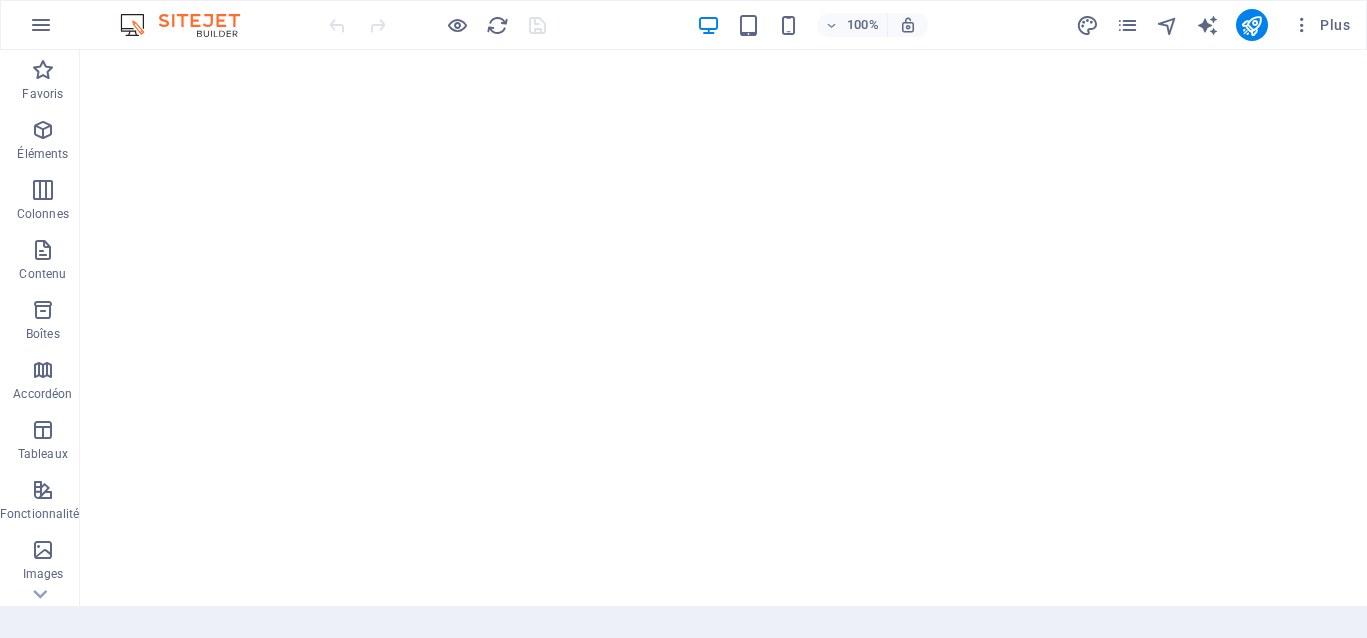 scroll, scrollTop: 0, scrollLeft: 0, axis: both 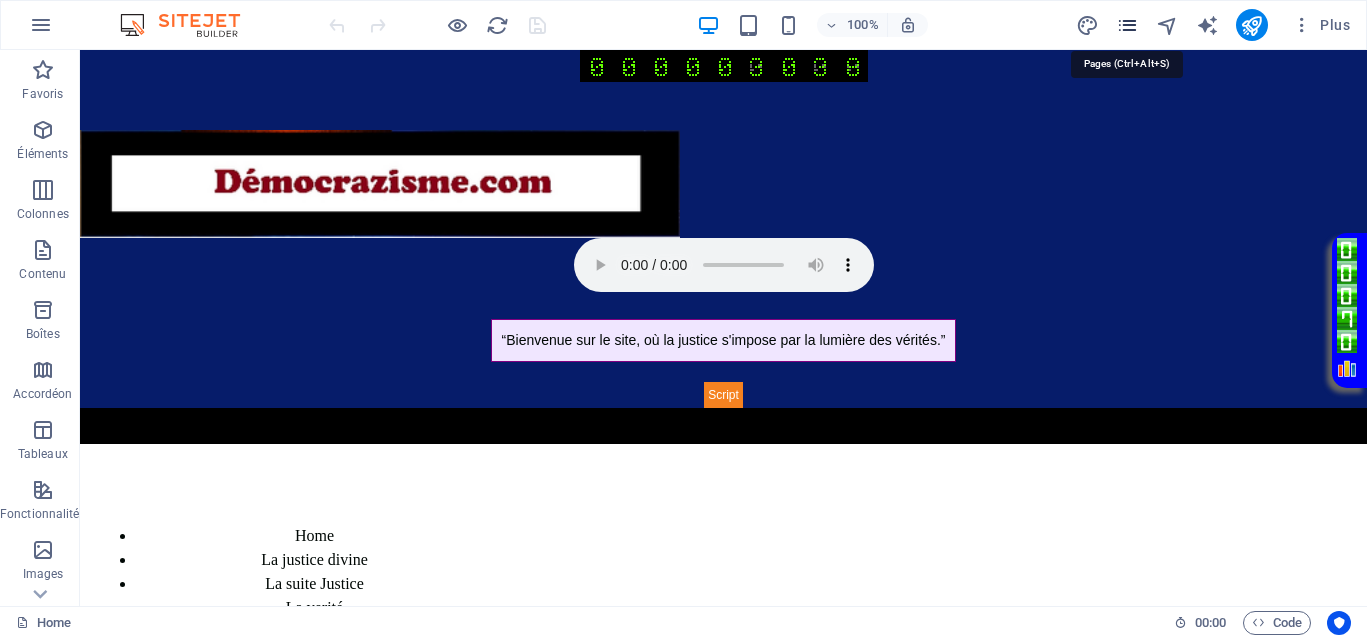 click at bounding box center [1127, 25] 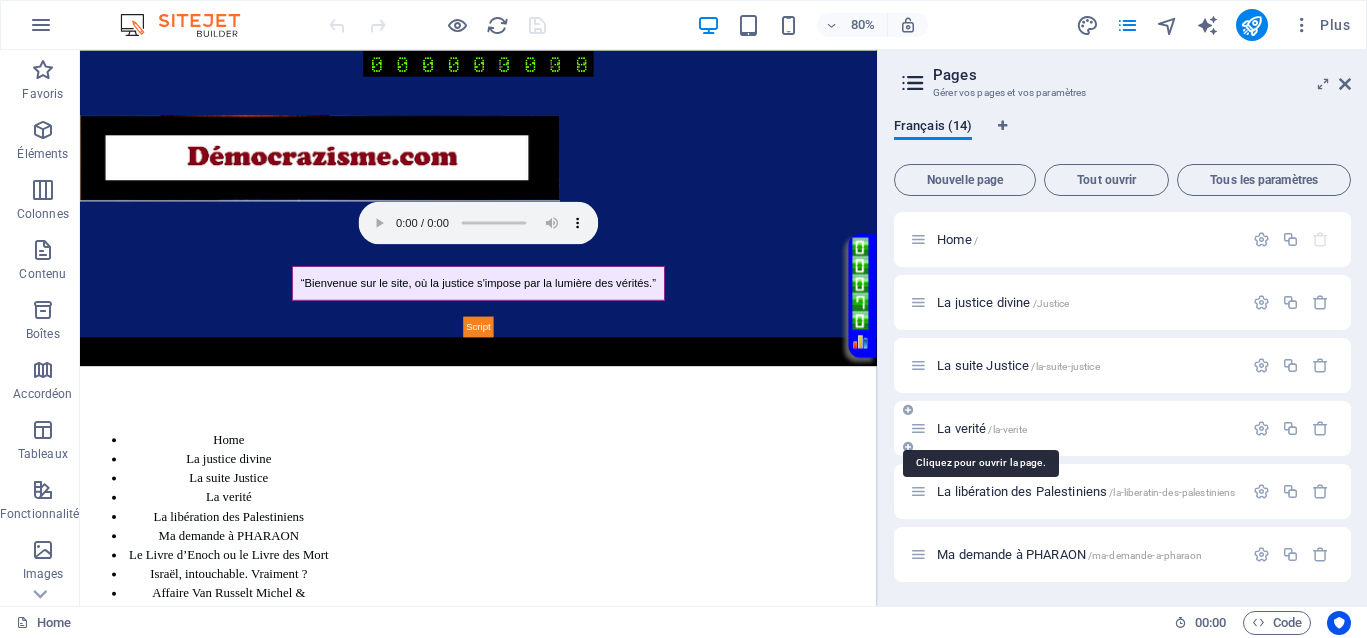 click on "La verité /la-verite" at bounding box center [982, 428] 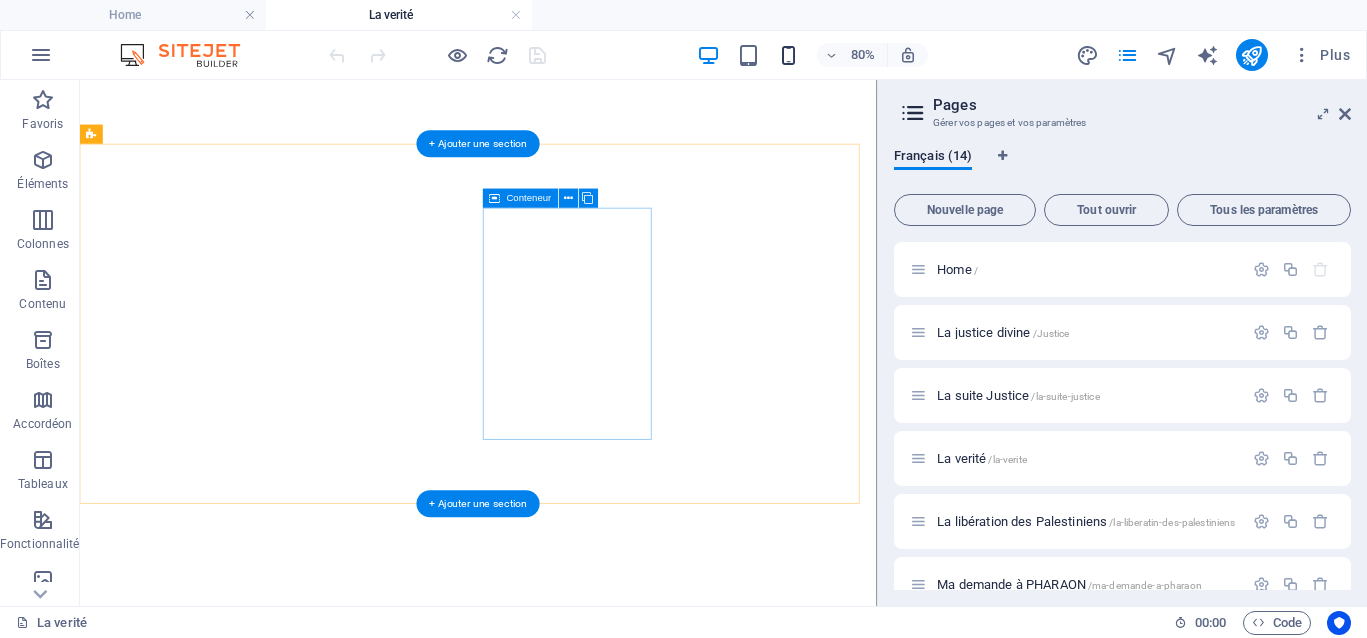 click at bounding box center [788, 55] 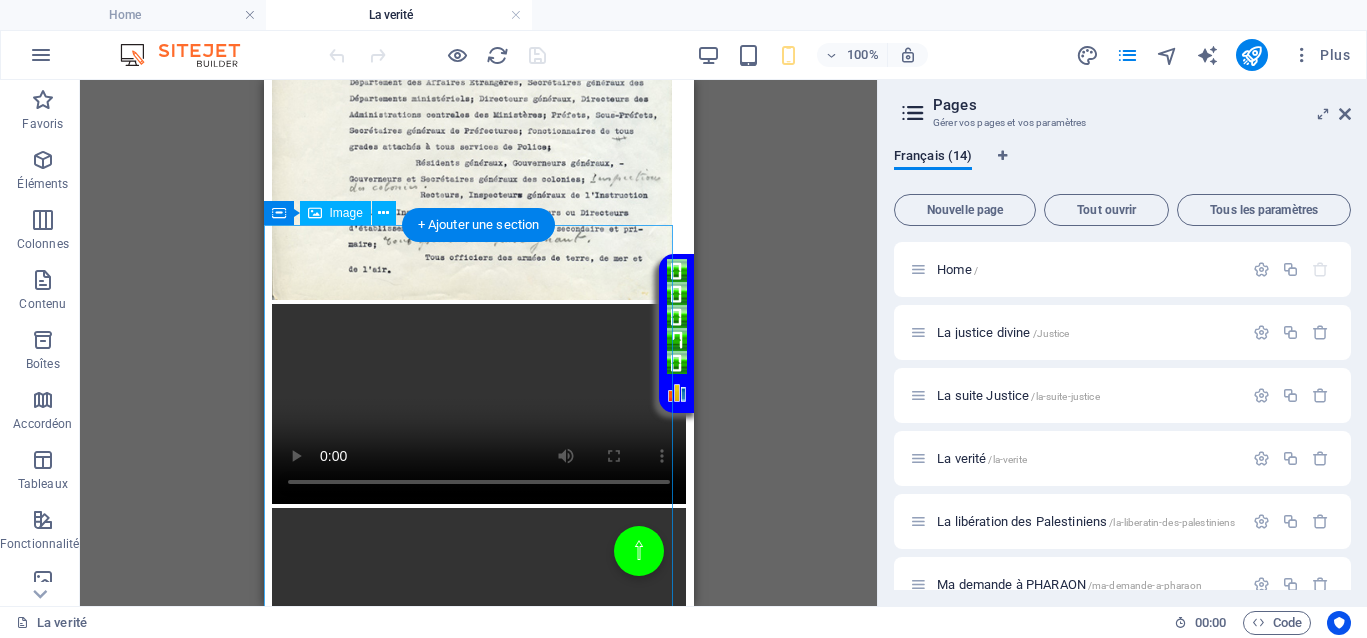 scroll, scrollTop: 1625, scrollLeft: 0, axis: vertical 